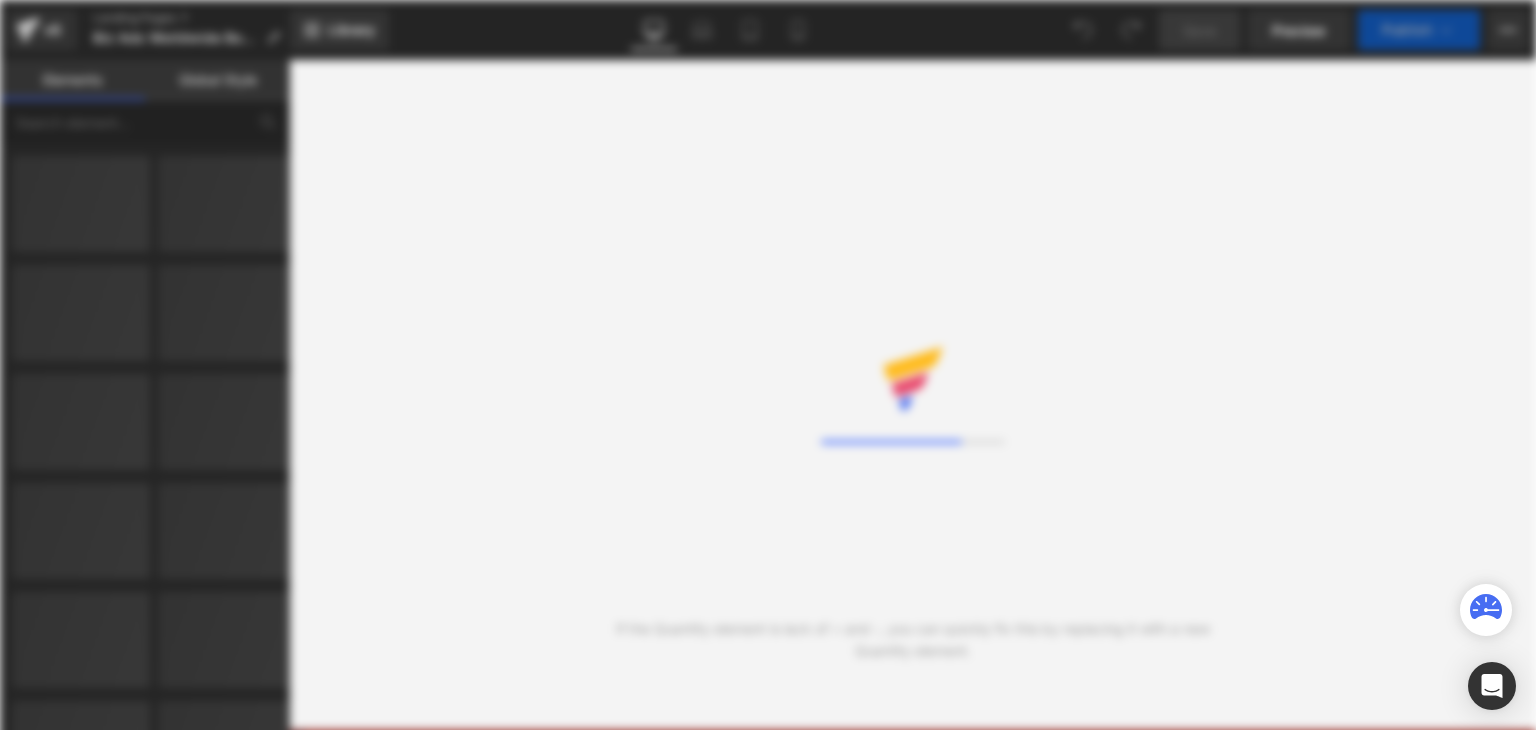 scroll, scrollTop: 0, scrollLeft: 0, axis: both 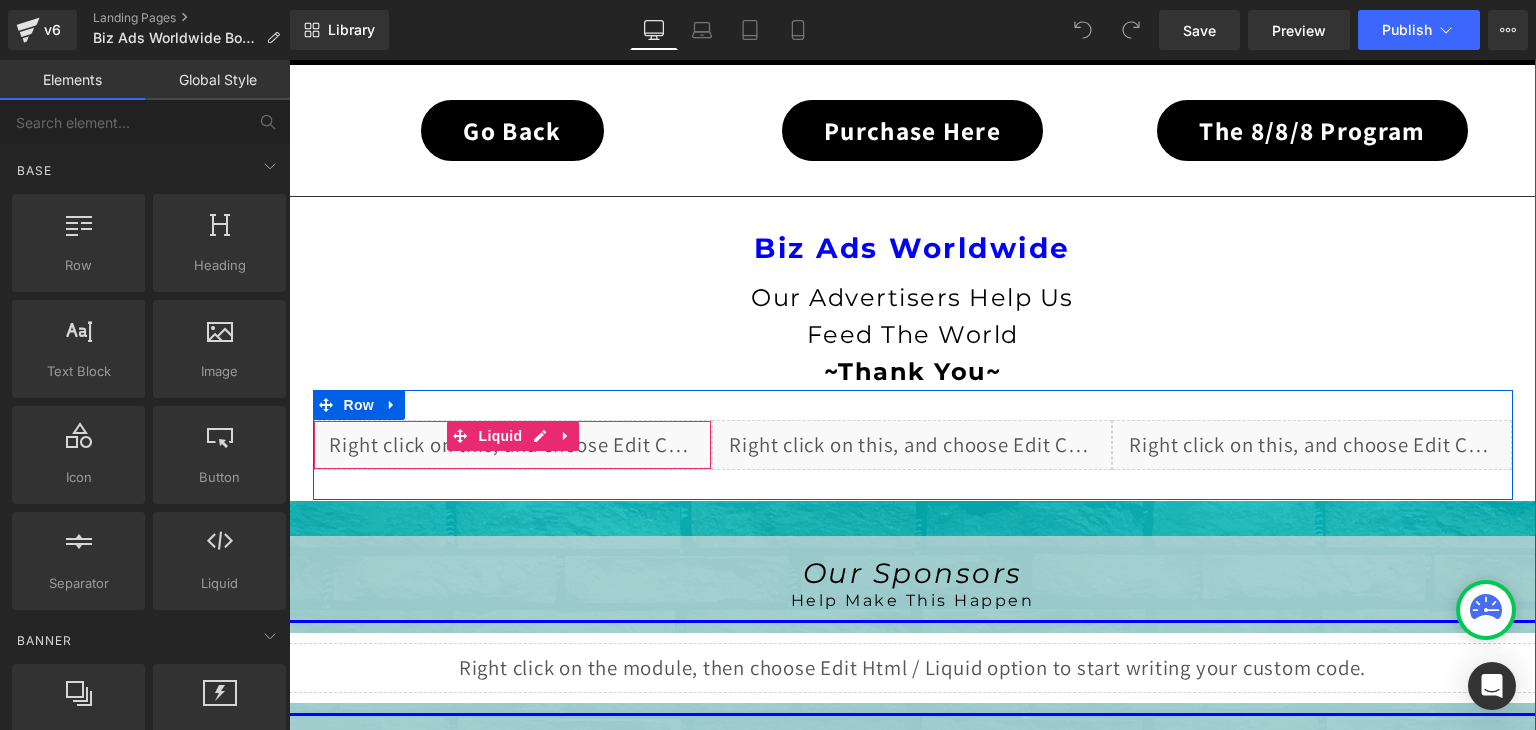 click on "Liquid" at bounding box center (513, 445) 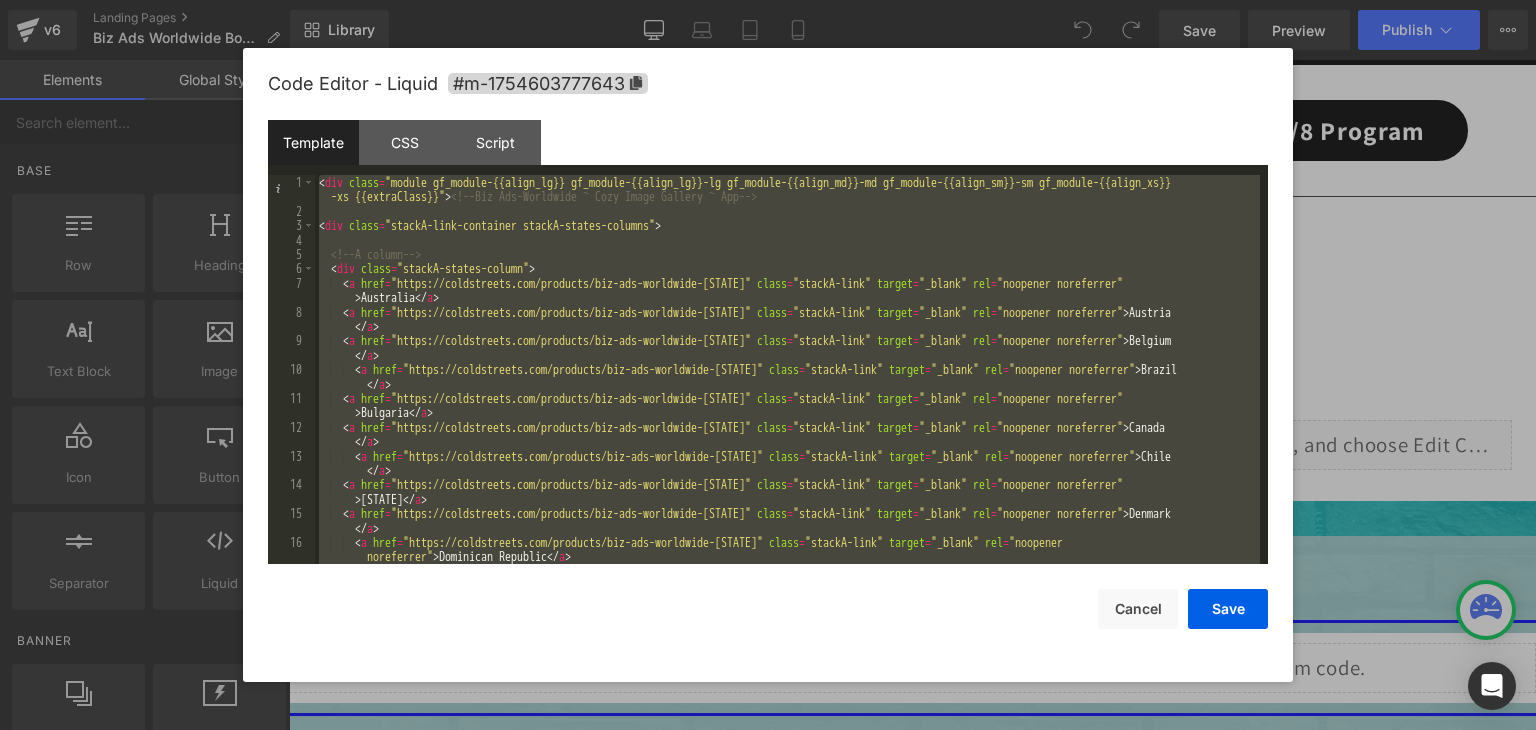 click on "< div   class = "module gf_module-{{align_lg}} gf_module-{{align_lg}}-lg gf_module-{{align_md}}-md gf_module-{{align_sm}}-sm gf_module-{{align_xs}}    -xs {{extraClass}}" > <!-- Biz Ads-Worldwide ~ Cozy Image Gallery ~ App --> < div   class = "stackA-link-container stackA-states-columns" >    <!--  A column  -->    < div   class = "stackA-states-column" >       < a   href = "https://coldstreets.com/products/biz-ads-worldwide-[STATE]"   class = "stackA-link"   target = "_blank"   rel = "noopener noreferrer"        > Australia </ a >       < a   href = "https://coldstreets.com/products/biz-ads-worldwide-[STATE]"   class = "stackA-link"   target = "_blank"   rel = "noopener noreferrer" > Austria        </ a >       < a   href = "https://coldstreets.com/products/biz-ads-worldwide-[STATE]"   class = "stackA-link"   target = "_blank"   rel = "noopener noreferrer" > Belgium        </ a >          < a   href = "https://coldstreets.com/products/biz-ads-worldwide-[STATE]"   class = "stackA-link"" at bounding box center (787, 369) 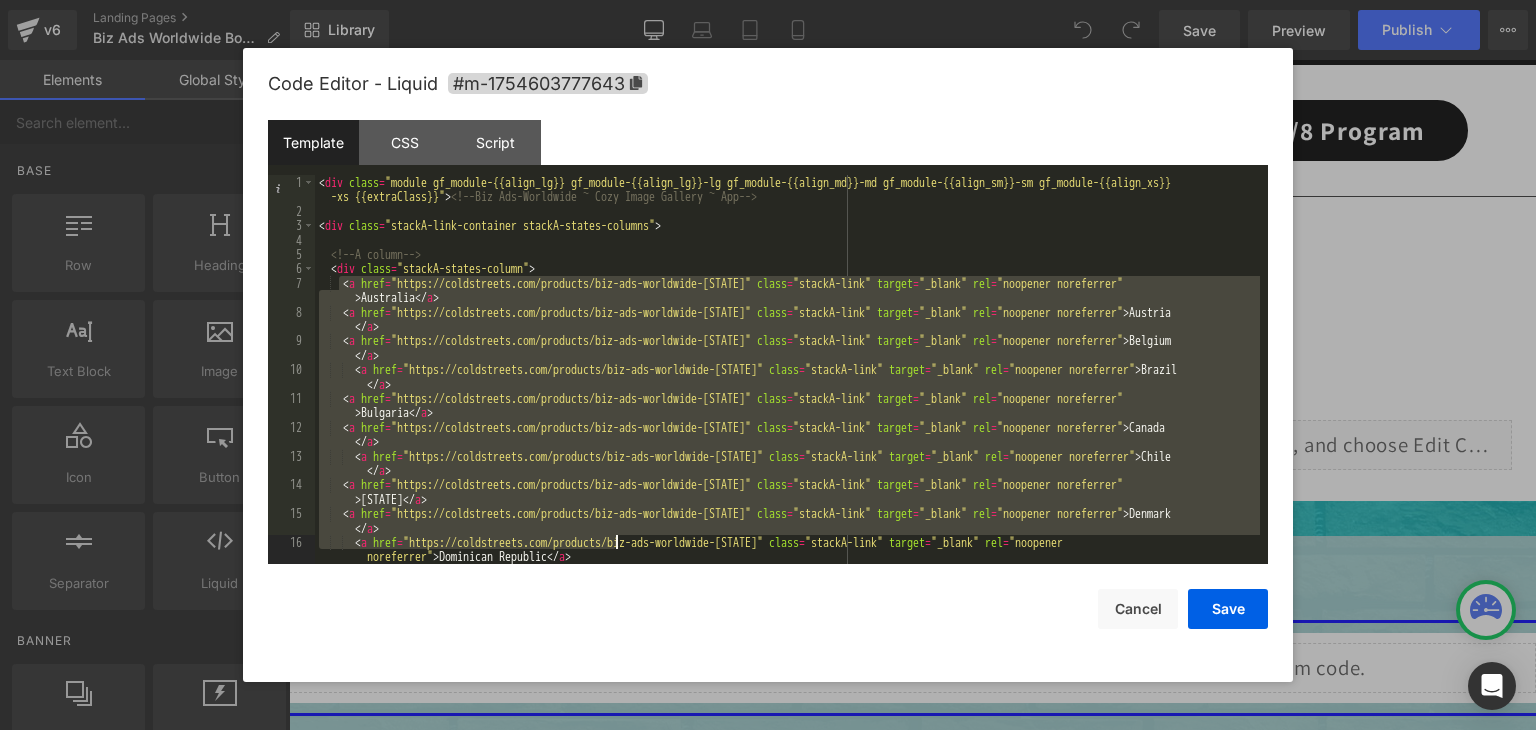 scroll, scrollTop: 72, scrollLeft: 0, axis: vertical 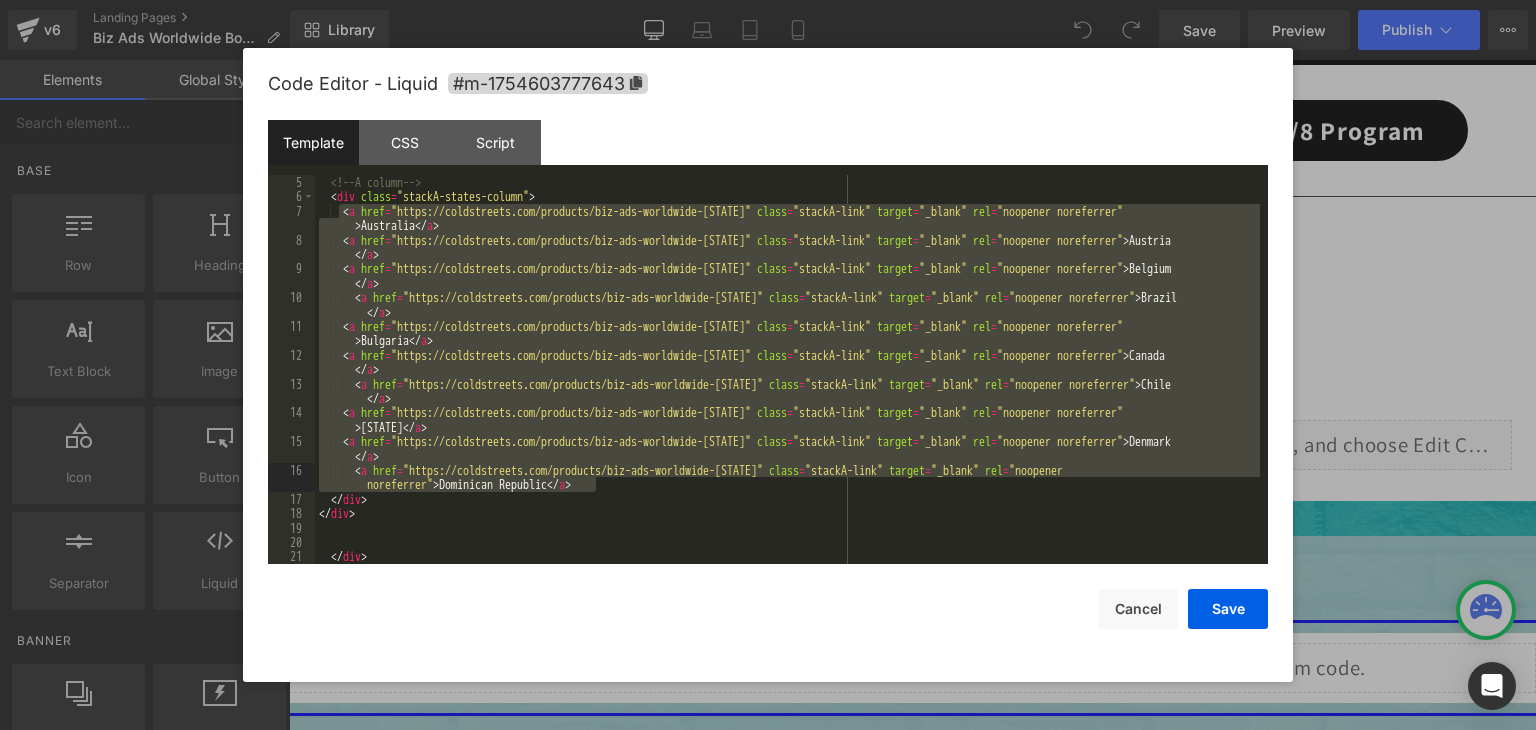 drag, startPoint x: 338, startPoint y: 279, endPoint x: 629, endPoint y: 484, distance: 355.95786 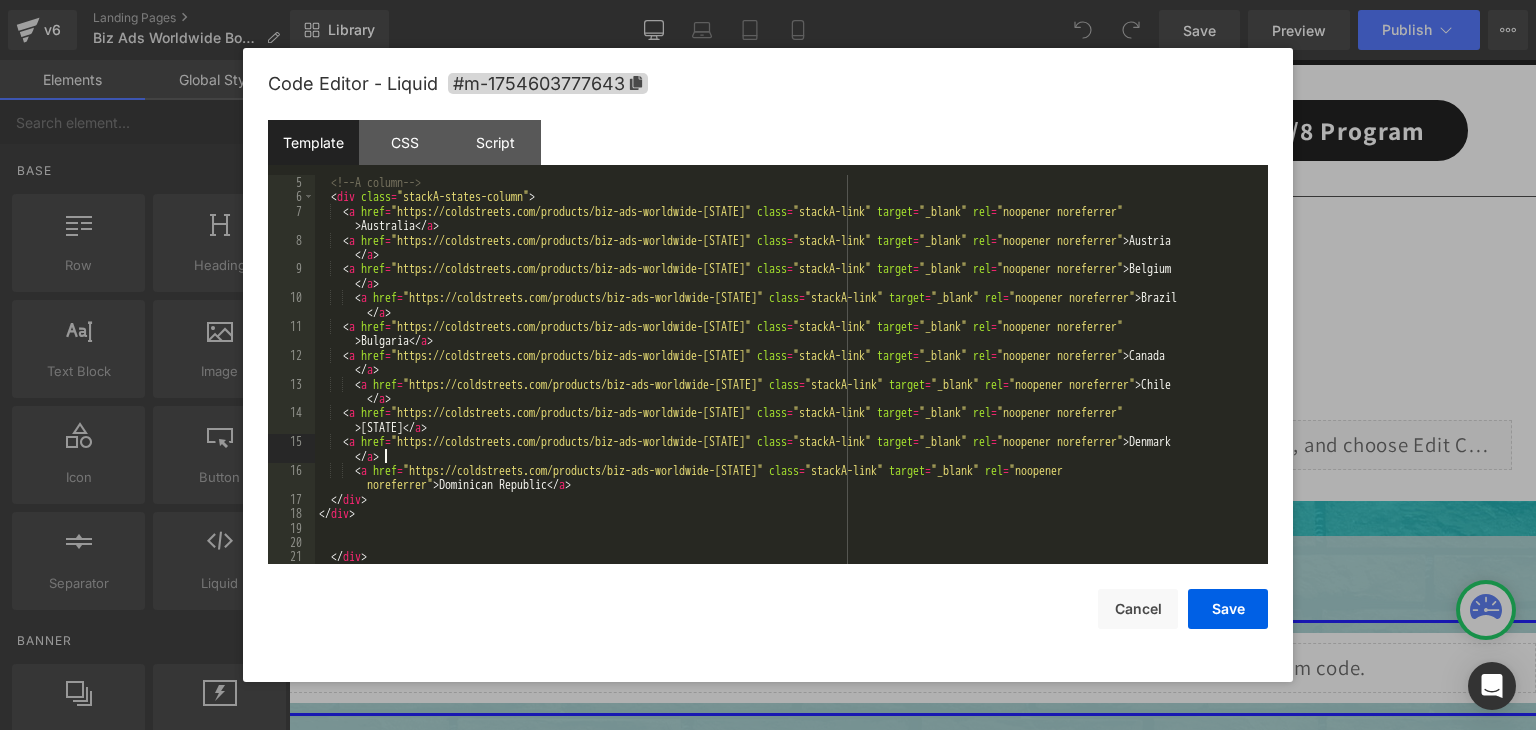 drag, startPoint x: 636, startPoint y: 457, endPoint x: 597, endPoint y: 479, distance: 44.777225 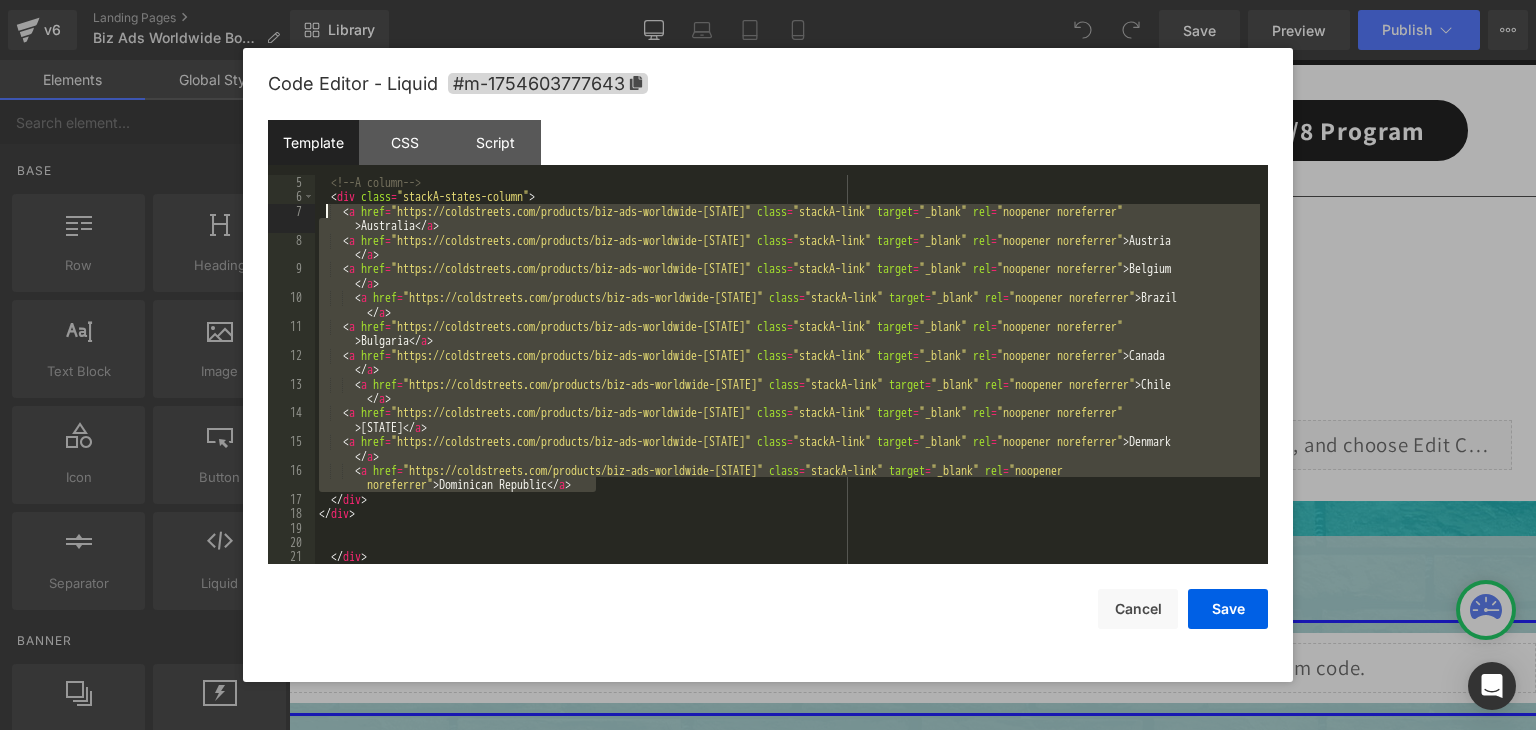 drag, startPoint x: 597, startPoint y: 483, endPoint x: 326, endPoint y: 214, distance: 381.84027 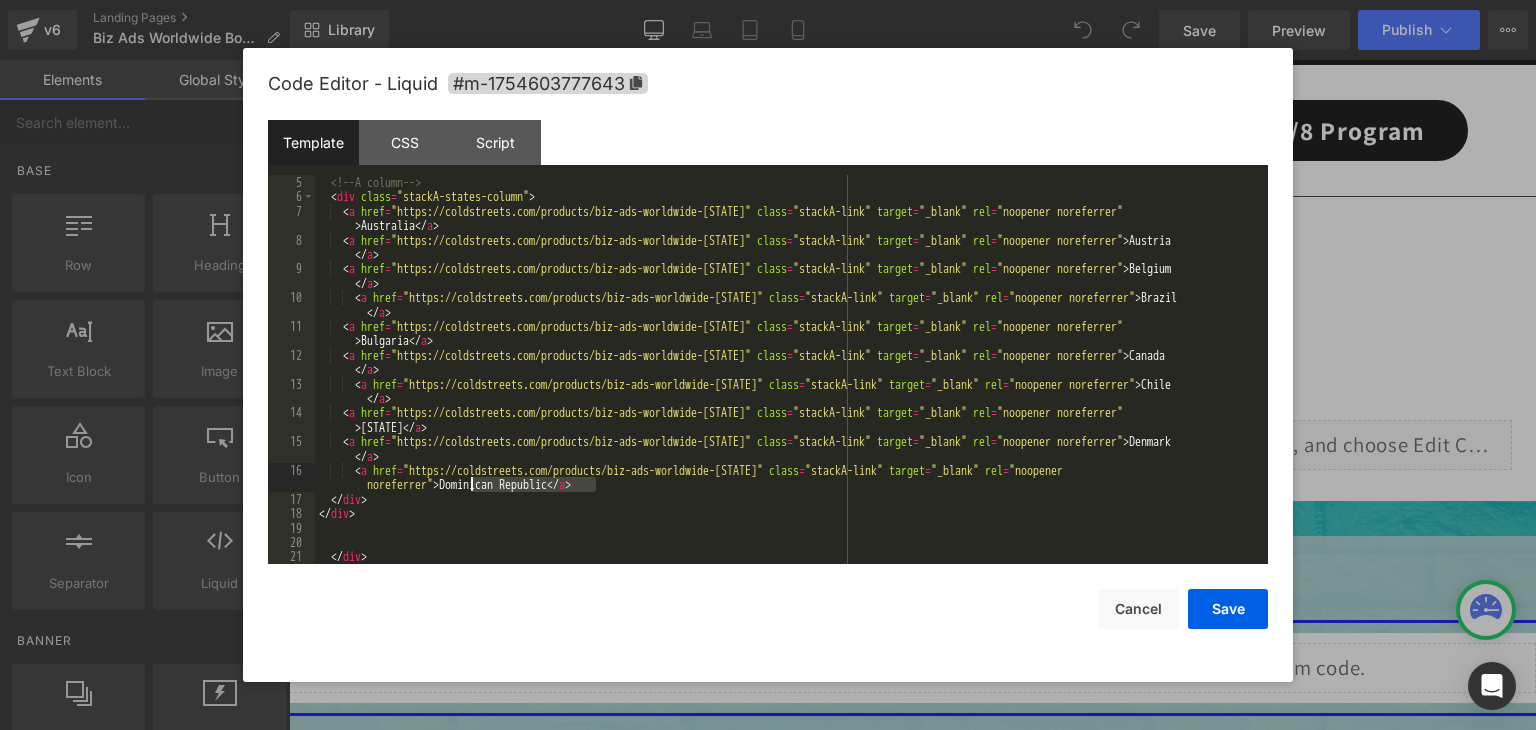 drag, startPoint x: 602, startPoint y: 487, endPoint x: 474, endPoint y: 481, distance: 128.14055 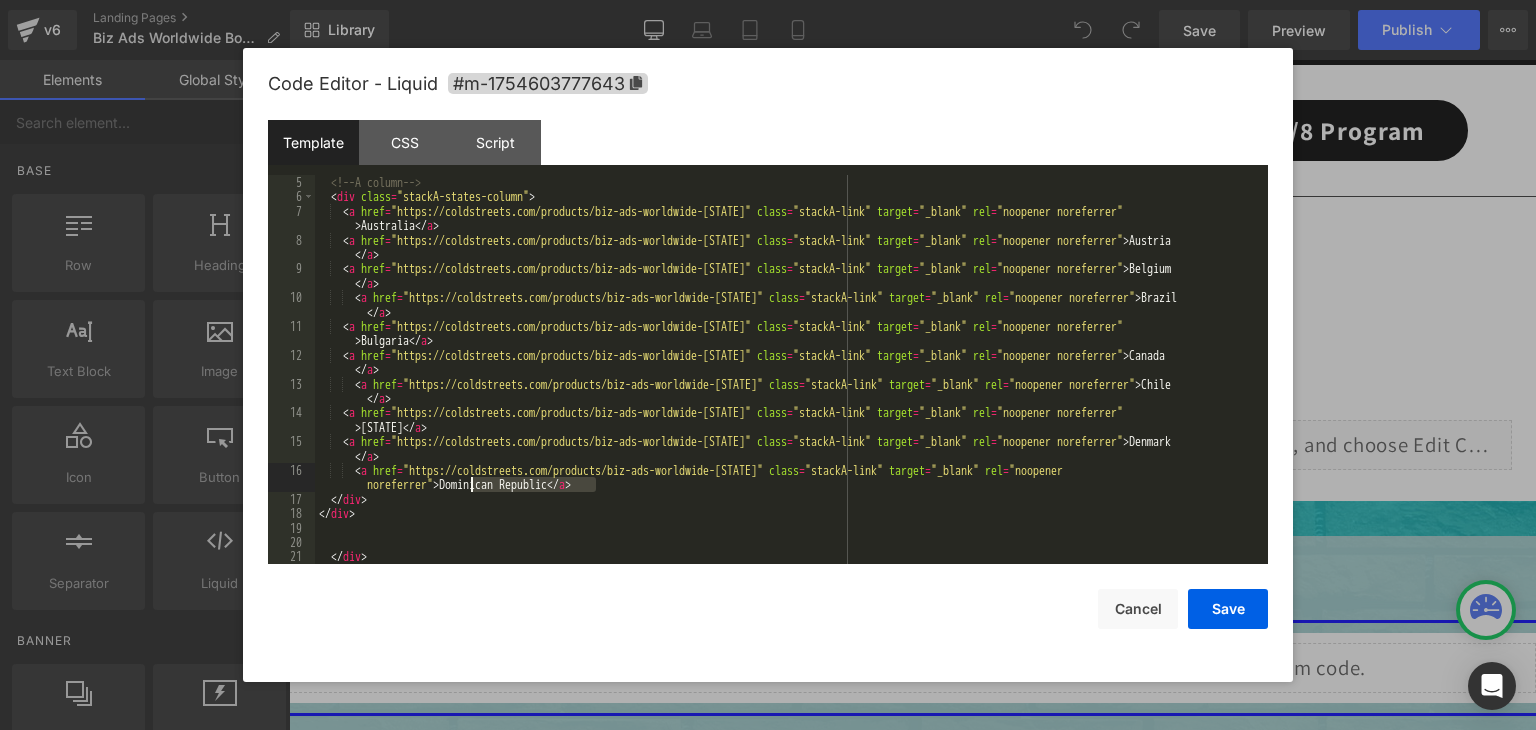 click on "<!--  A column  -->    < div   class = "stackA-states-column" >       < a   href = "https://coldstreets.com/products/biz-ads-worldwide-[STATE]"   class = "stackA-link"   target = "_blank"   rel = "noopener noreferrer"        > Australia </ a >       < a   href = "https://coldstreets.com/products/biz-ads-worldwide-[STATE]"   class = "stackA-link"   target = "_blank"   rel = "noopener noreferrer" > Austria        </ a >       < a   href = "https://coldstreets.com/products/biz-ads-worldwide-[STATE]"   class = "stackA-link"   target = "_blank"   rel = "noopener noreferrer" > Belgium        </ a >          < a   href = "https://coldstreets.com/products/biz-ads-worldwide-[STATE]"   class = "stackA-link"   target = "_blank"   rel = "noopener noreferrer" > Brazil          </ a >       < a   href = "https://coldstreets.com/products/biz-ads-worldwide-[STATE]"   class = "stackA-link"   target = "_blank"   rel = "noopener noreferrer"        > Bulgaria </ a >       < a   href =" at bounding box center [787, 369] 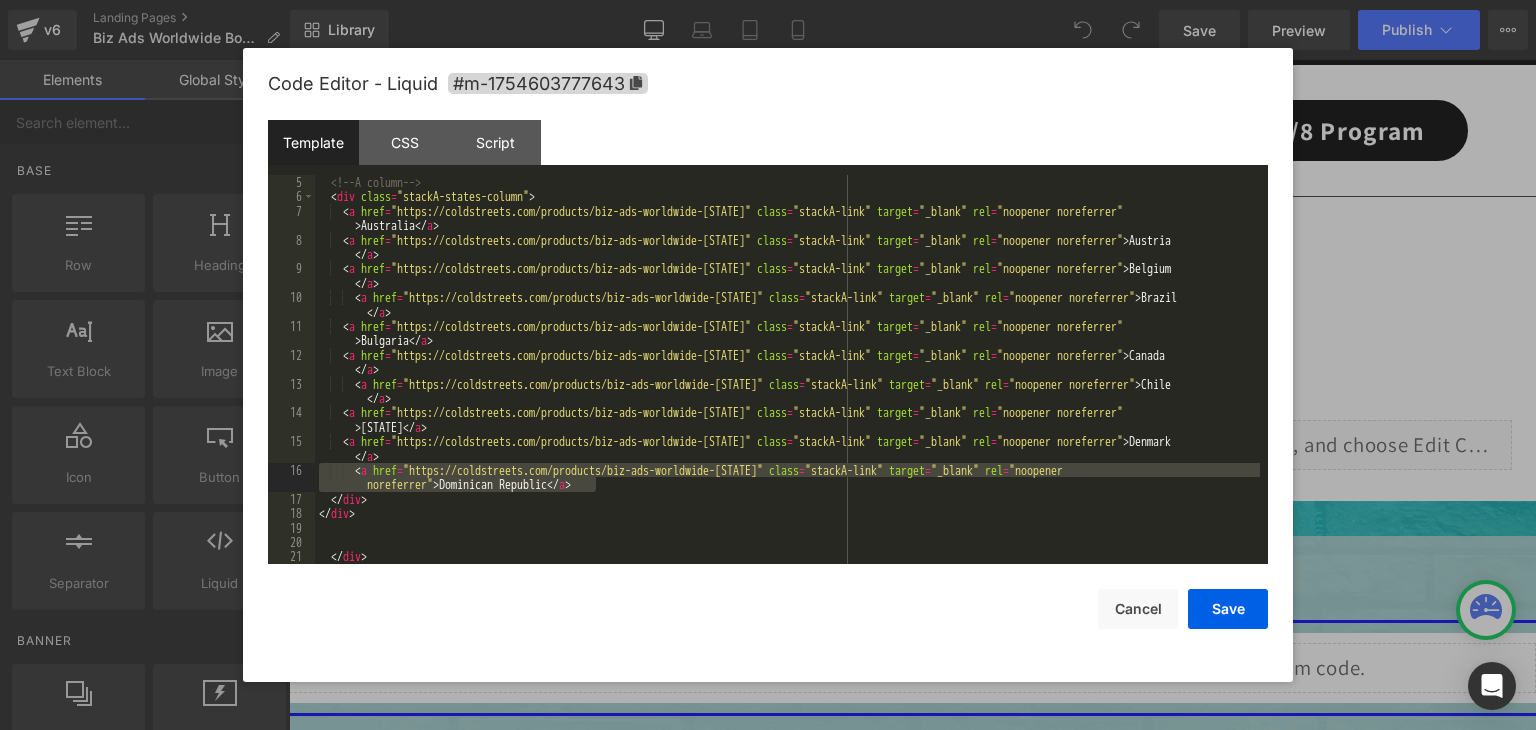 drag, startPoint x: 608, startPoint y: 482, endPoint x: 309, endPoint y: 468, distance: 299.32758 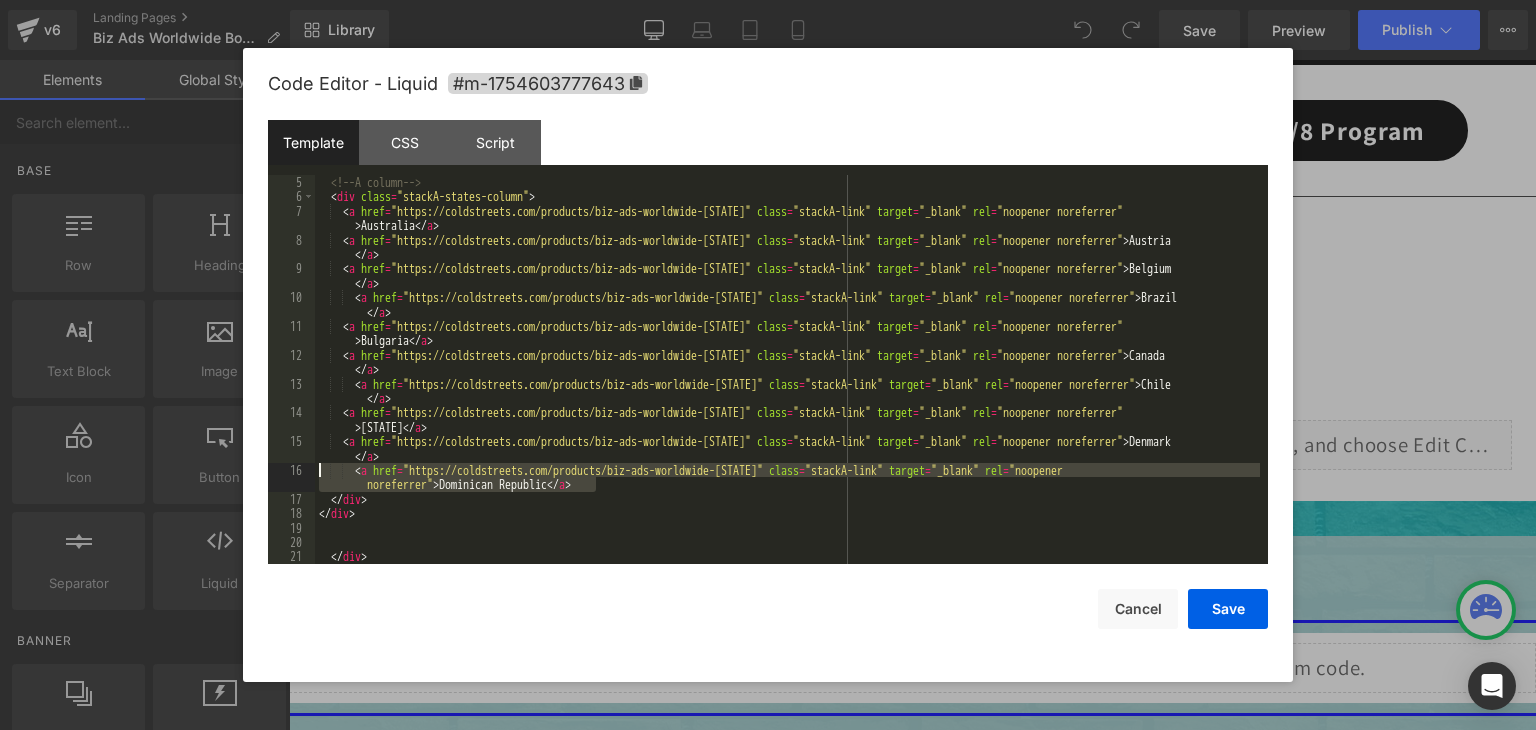 click on "<!--  A column  -->    < div   class = "stackA-states-column" >       < a   href = "https://coldstreets.com/products/biz-ads-worldwide-[STATE]"   class = "stackA-link"   target = "_blank"   rel = "noopener noreferrer"        > Australia </ a >       < a   href = "https://coldstreets.com/products/biz-ads-worldwide-[STATE]"   class = "stackA-link"   target = "_blank"   rel = "noopener noreferrer" > Austria        </ a >       < a   href = "https://coldstreets.com/products/biz-ads-worldwide-[STATE]"   class = "stackA-link"   target = "_blank"   rel = "noopener noreferrer" > Belgium        </ a >          < a   href = "https://coldstreets.com/products/biz-ads-worldwide-[STATE]"   class = "stackA-link"   target = "_blank"   rel = "noopener noreferrer" > Brazil          </ a >       < a   href = "https://coldstreets.com/products/biz-ads-worldwide-[STATE]"   class = "stackA-link"   target = "_blank"   rel = "noopener noreferrer"        > Bulgaria </ a >       < a   href =" at bounding box center (787, 369) 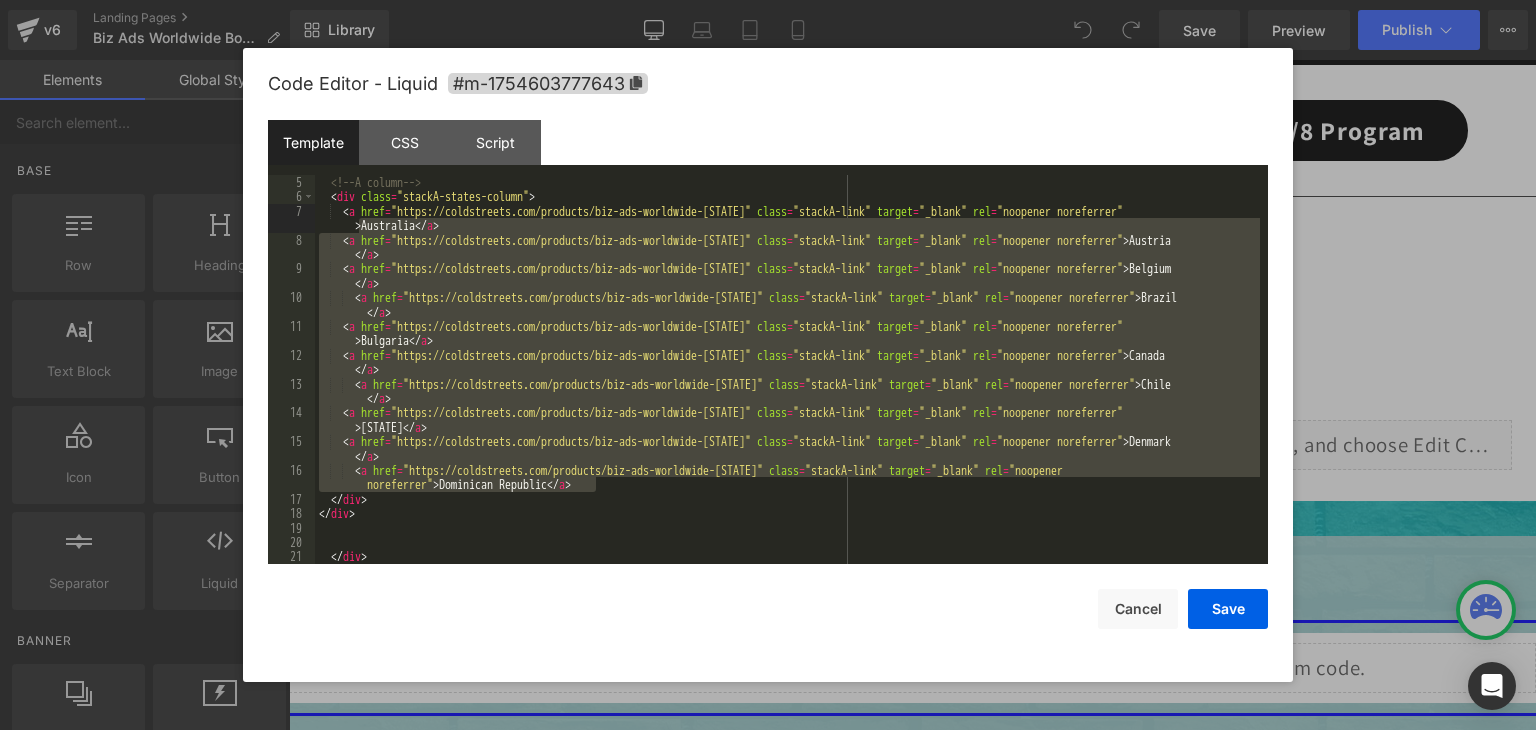drag, startPoint x: 605, startPoint y: 484, endPoint x: 353, endPoint y: 219, distance: 365.68976 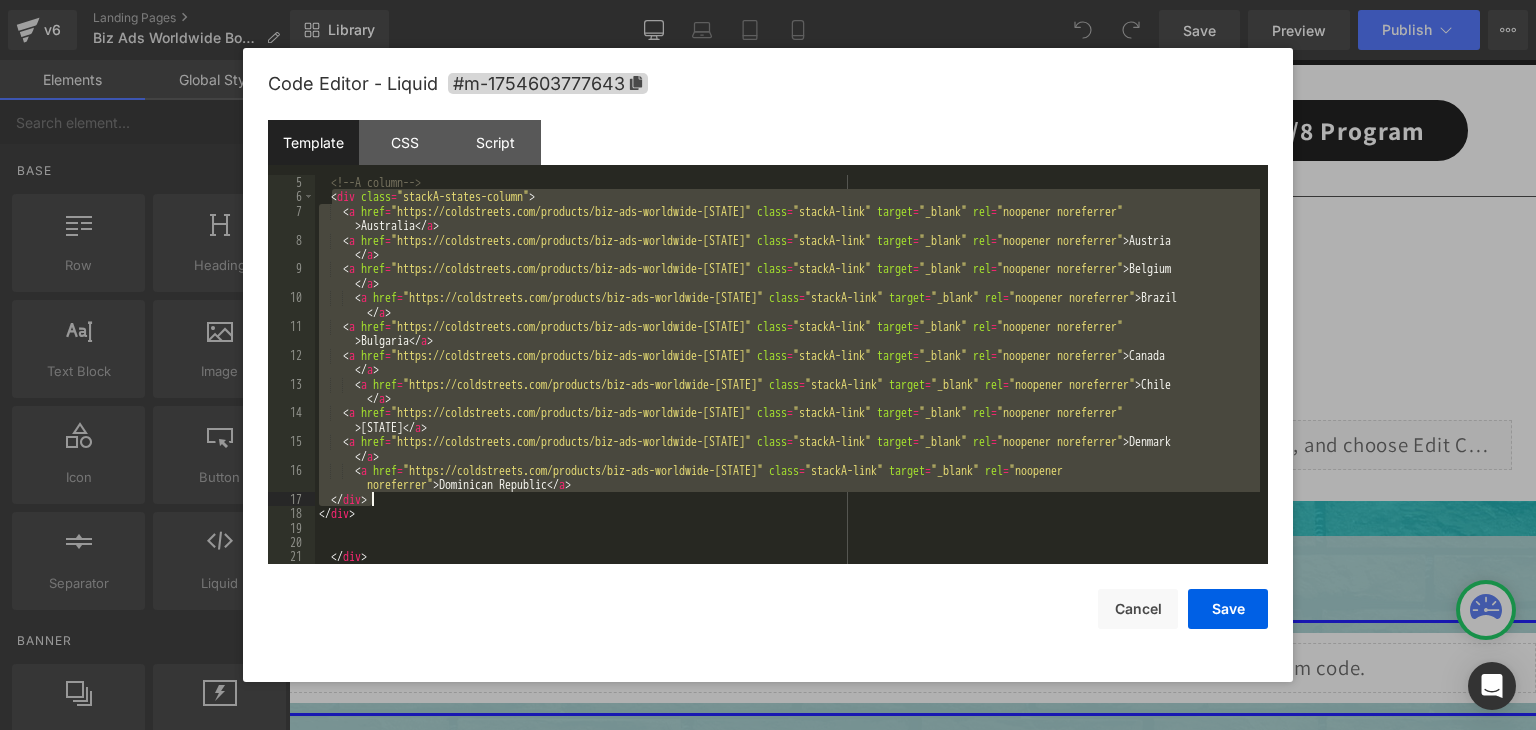 drag, startPoint x: 333, startPoint y: 201, endPoint x: 474, endPoint y: 497, distance: 327.86734 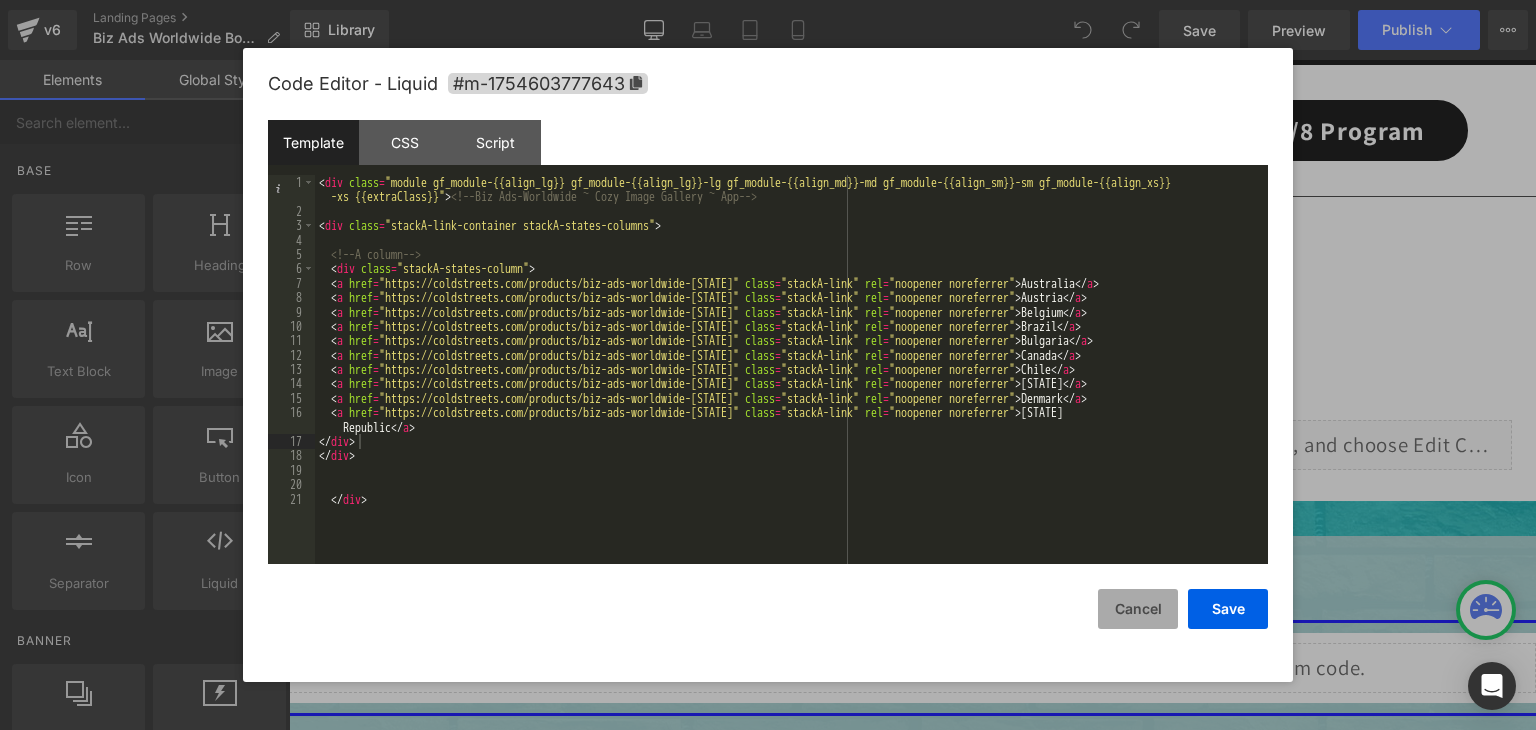 click on "Cancel" at bounding box center [1138, 609] 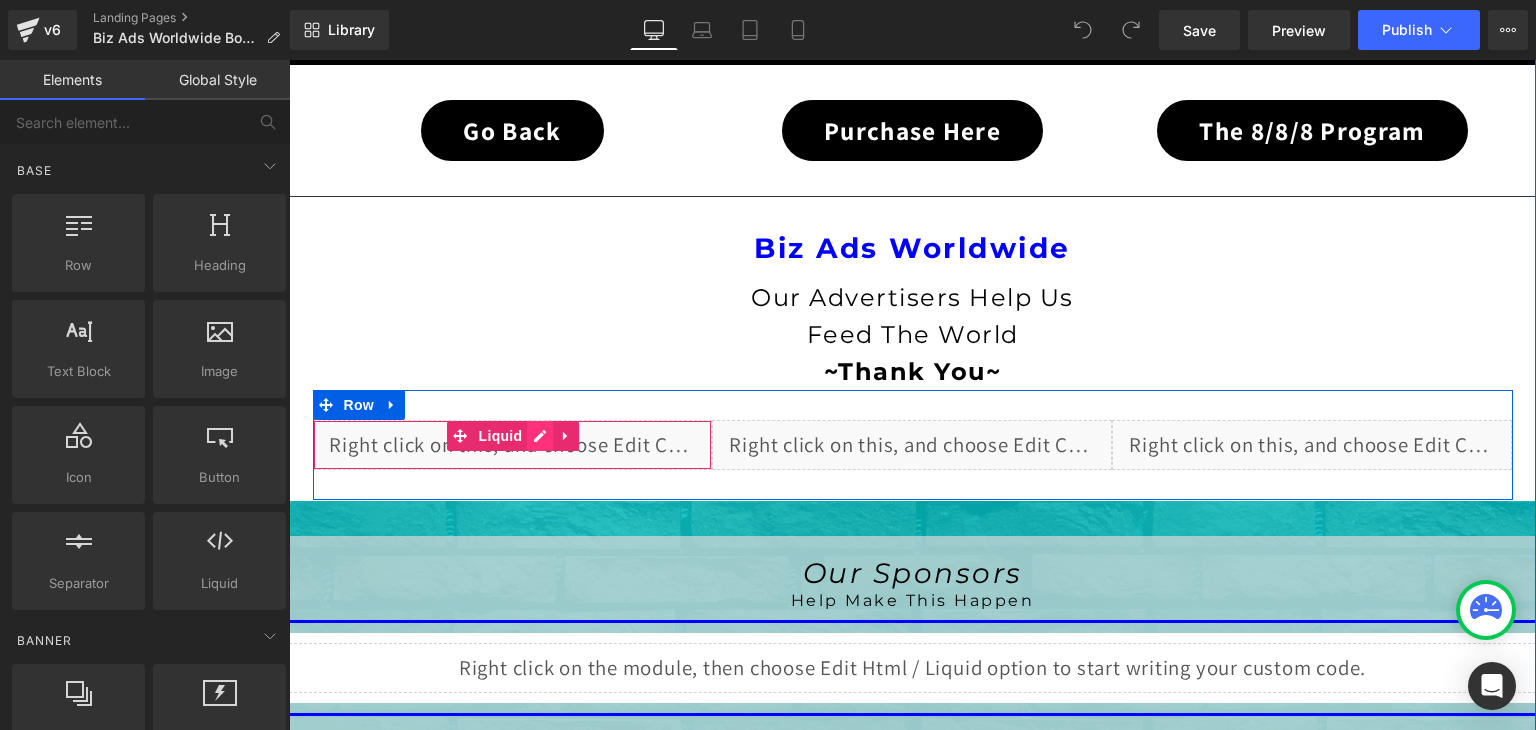 click on "Liquid" at bounding box center (513, 445) 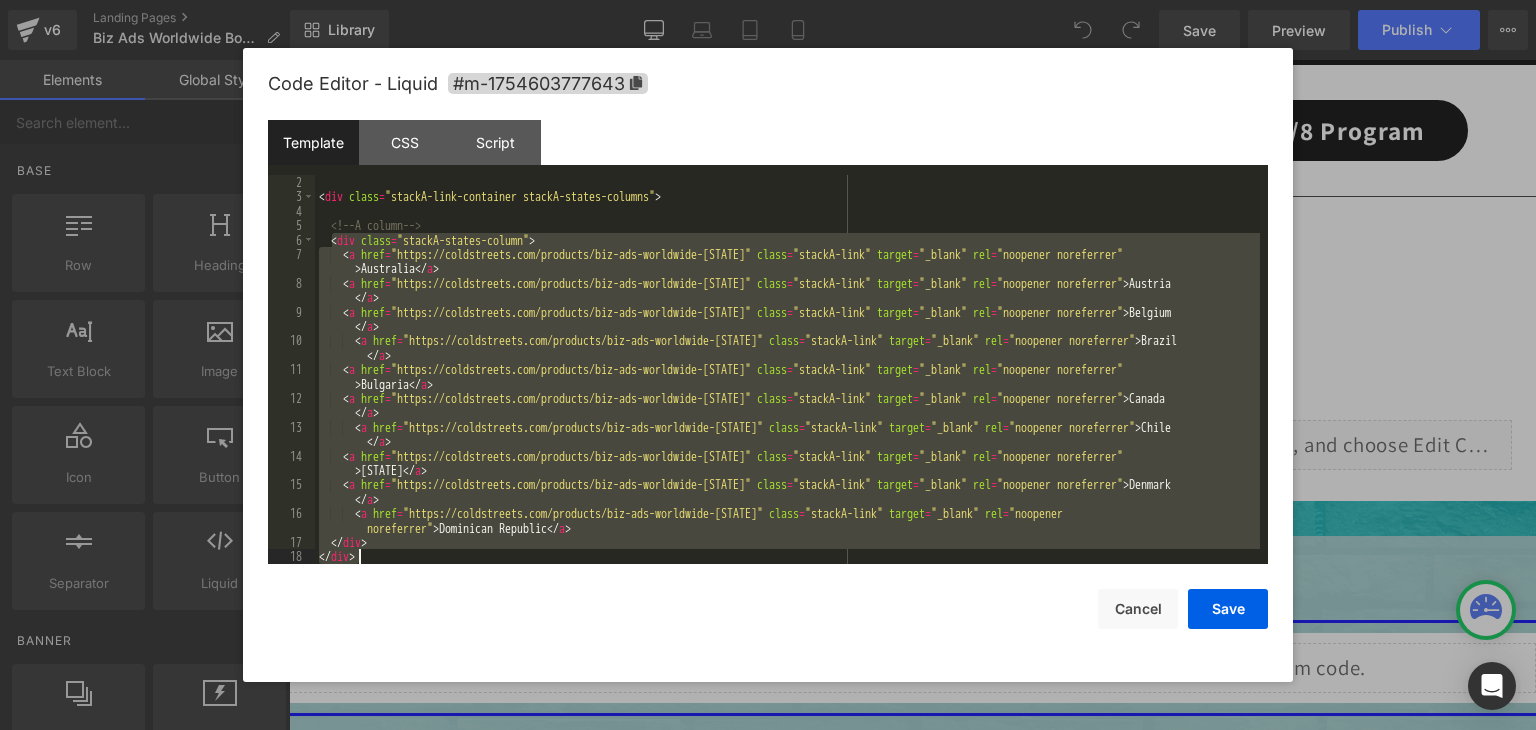 scroll, scrollTop: 72, scrollLeft: 0, axis: vertical 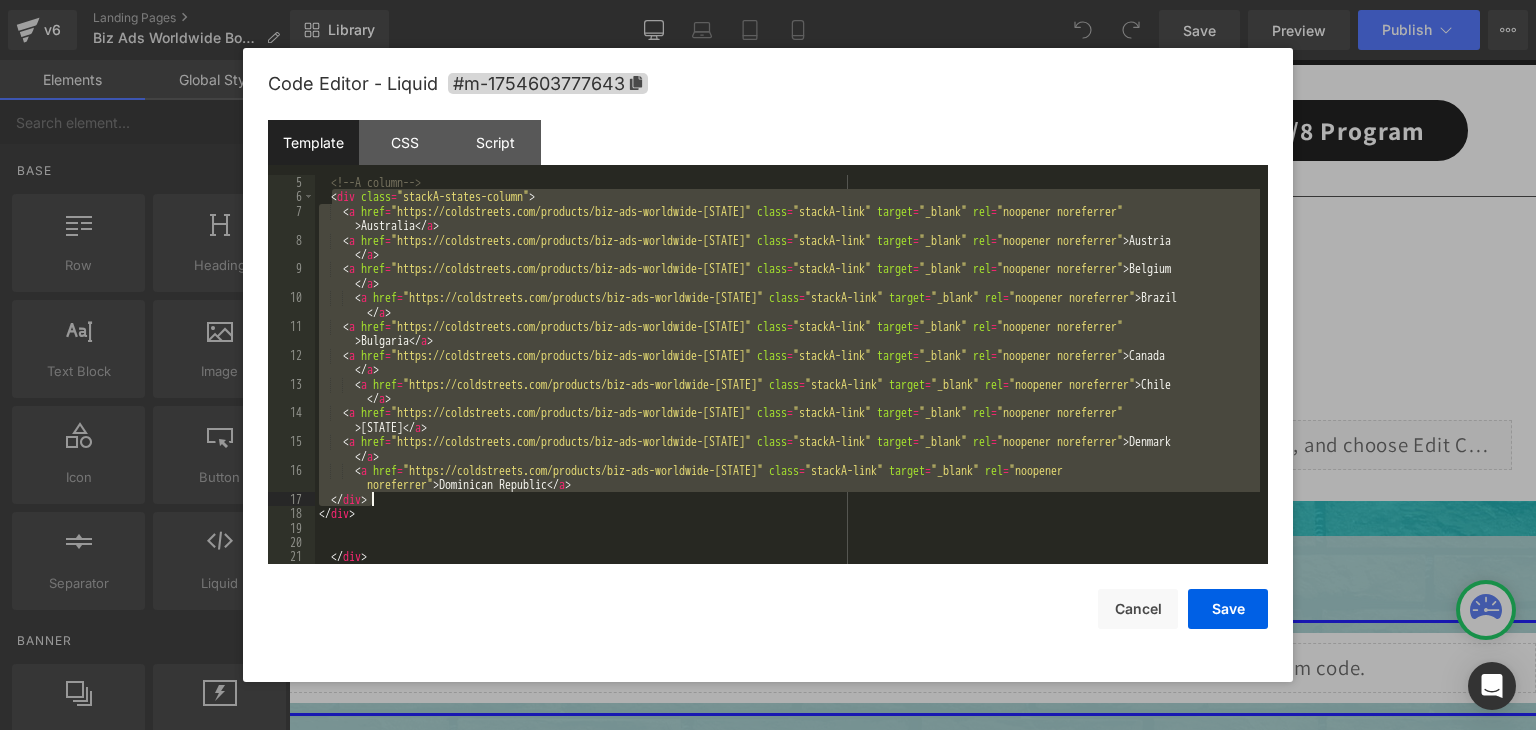 drag, startPoint x: 332, startPoint y: 273, endPoint x: 377, endPoint y: 503, distance: 234.36084 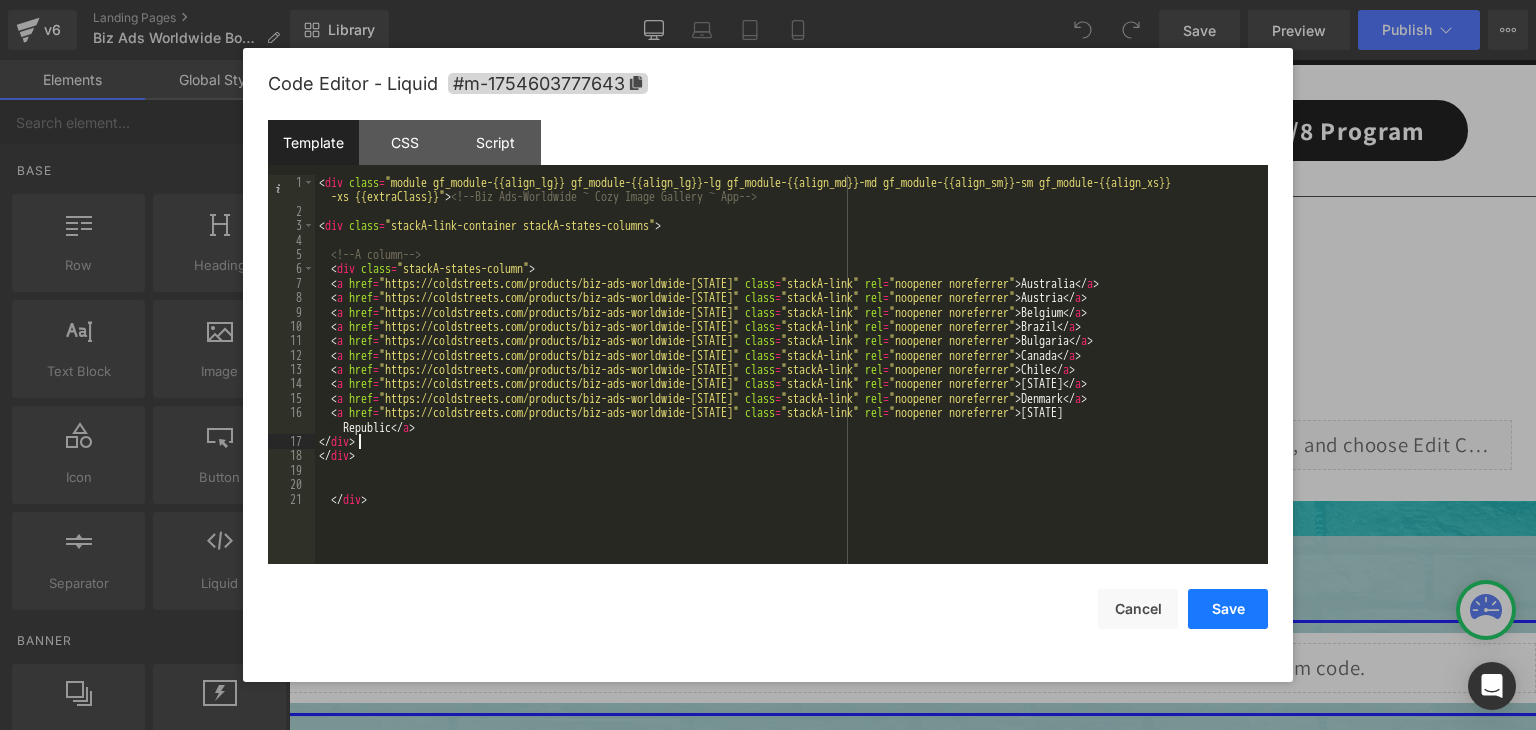 click on "Save" at bounding box center [1228, 609] 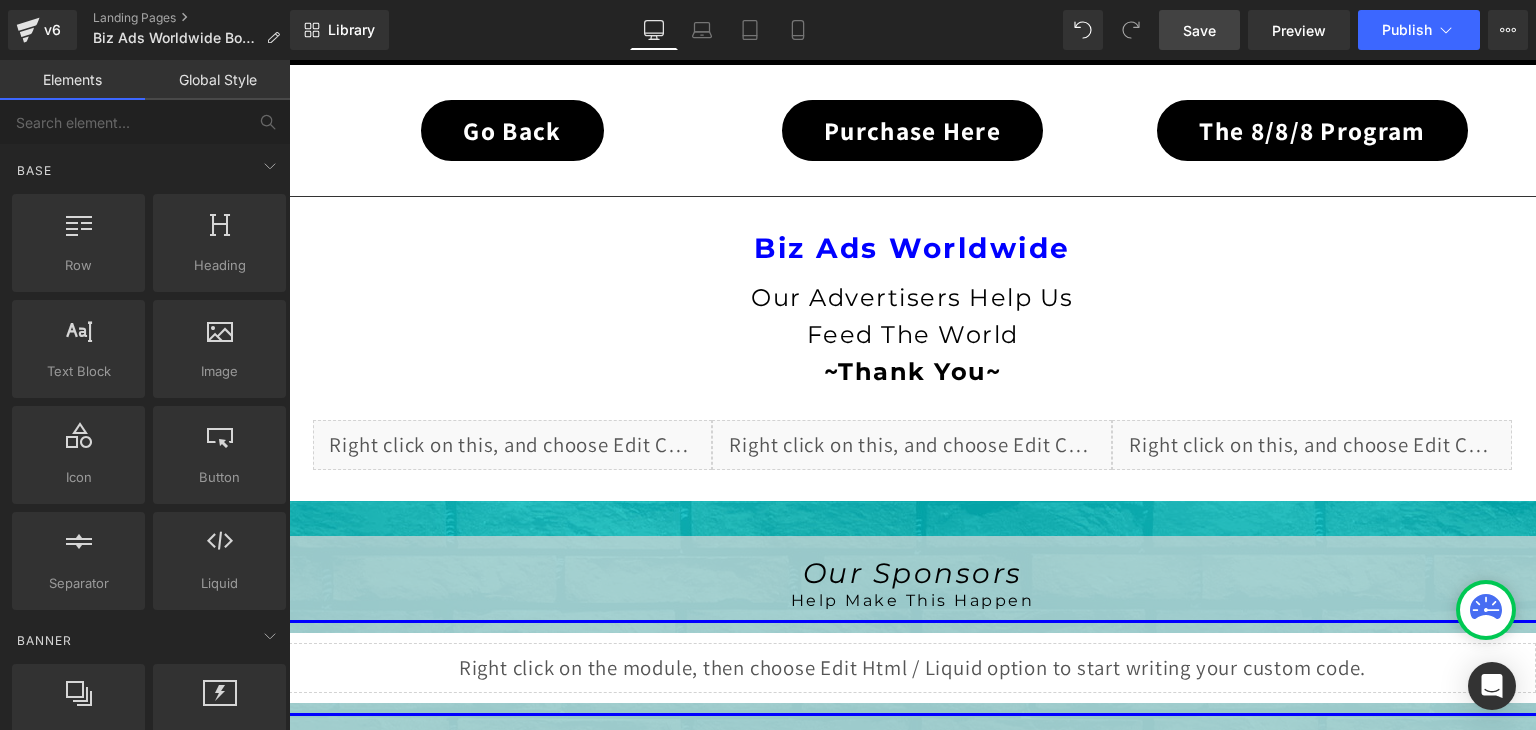 click on "Save" at bounding box center (1199, 30) 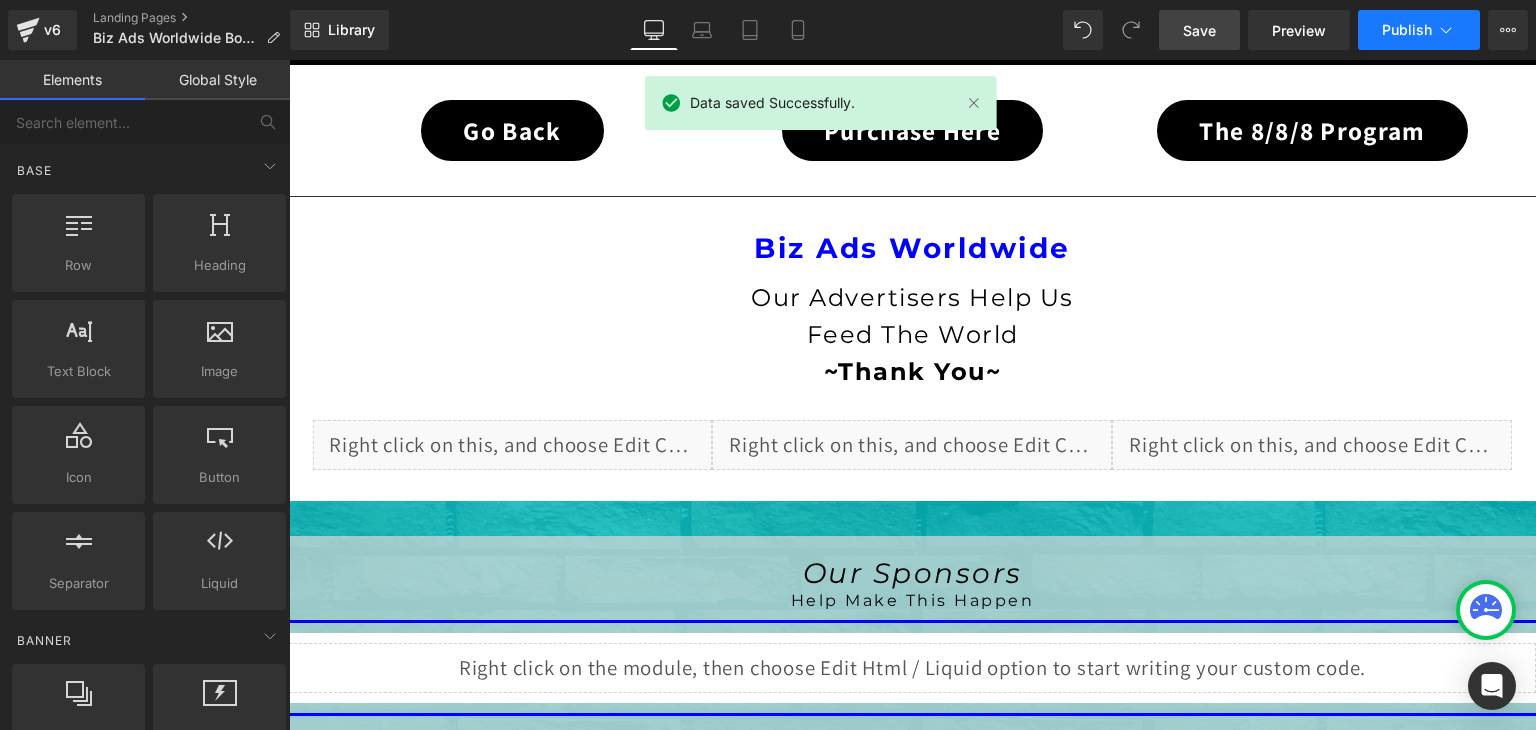 click on "Publish" at bounding box center [1407, 30] 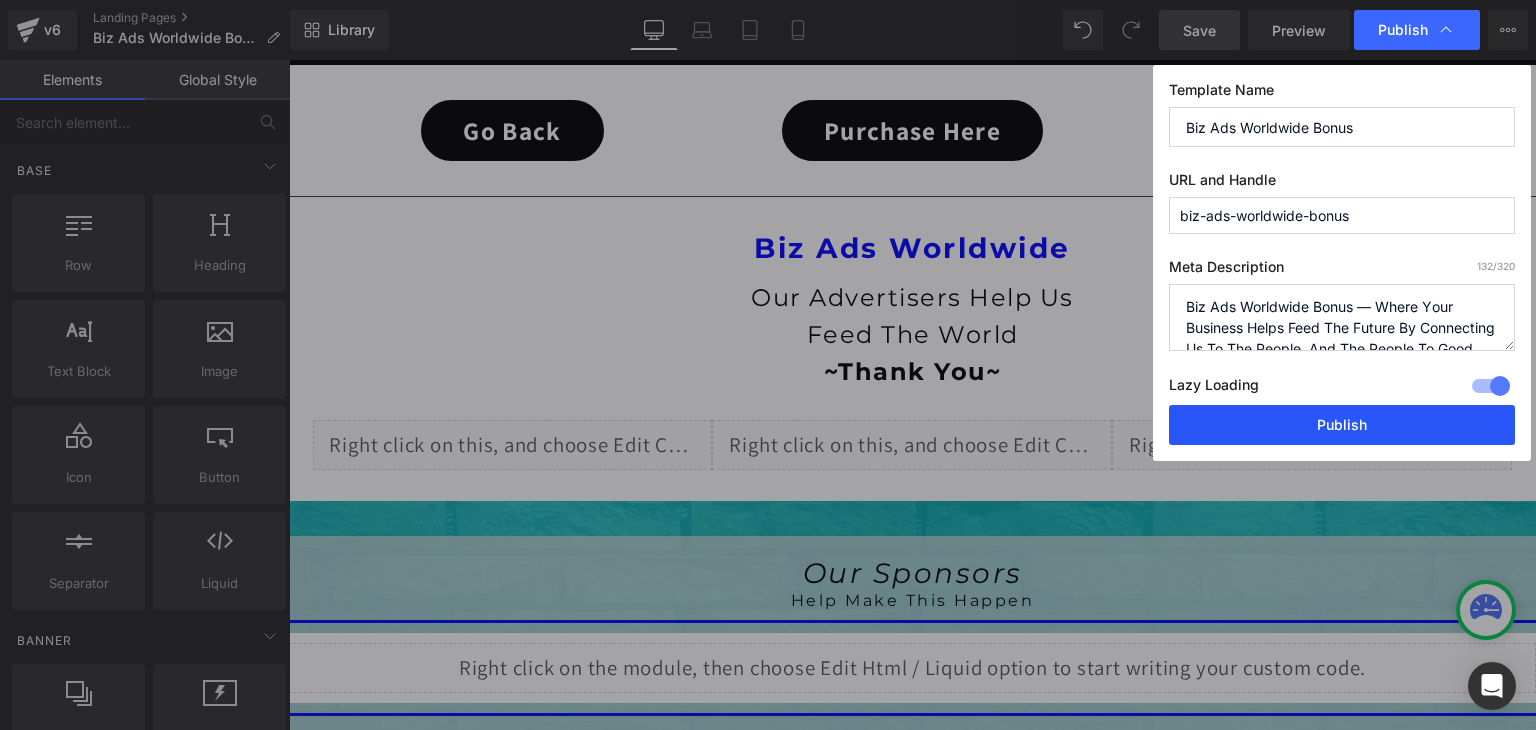 click on "Publish" at bounding box center [1342, 425] 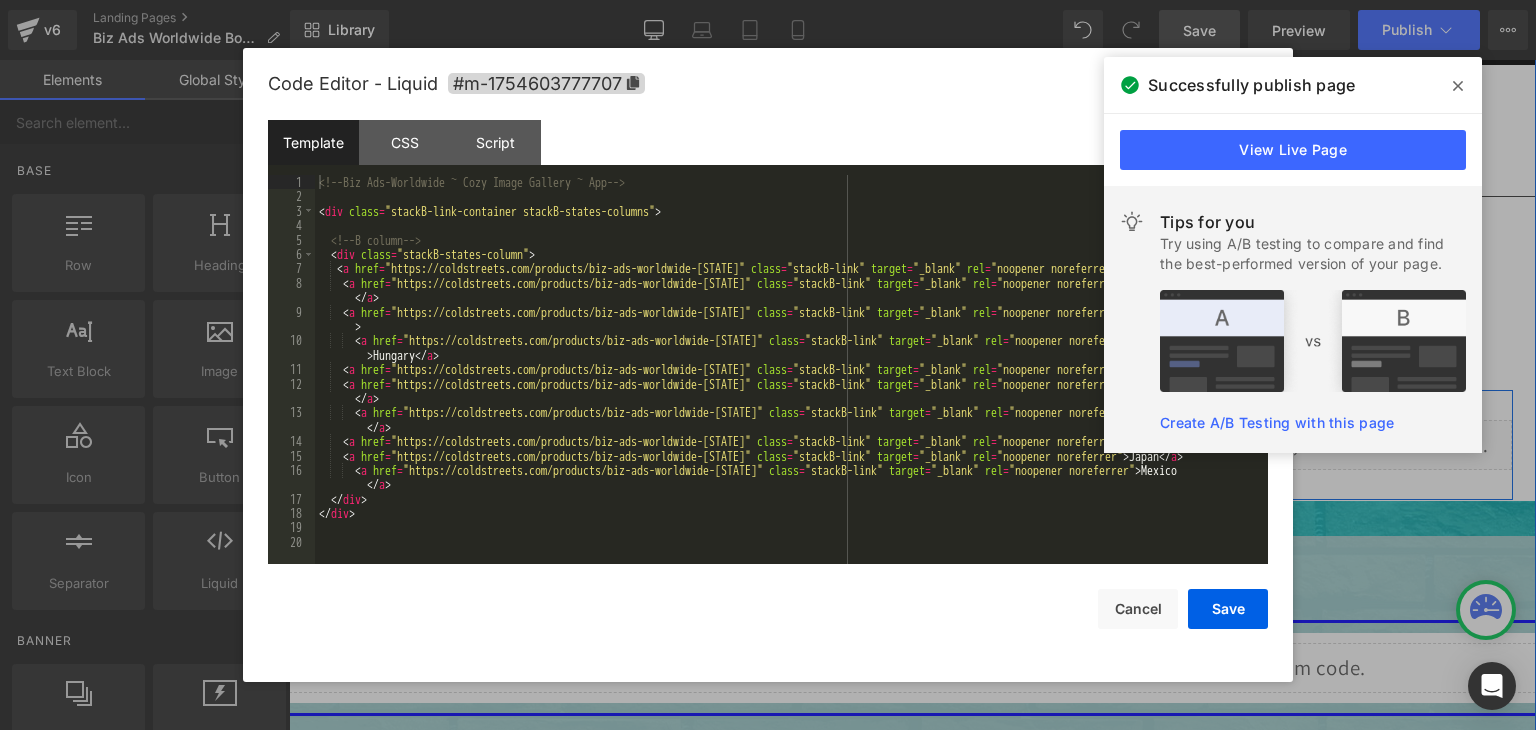 click on "Liquid" at bounding box center (912, 445) 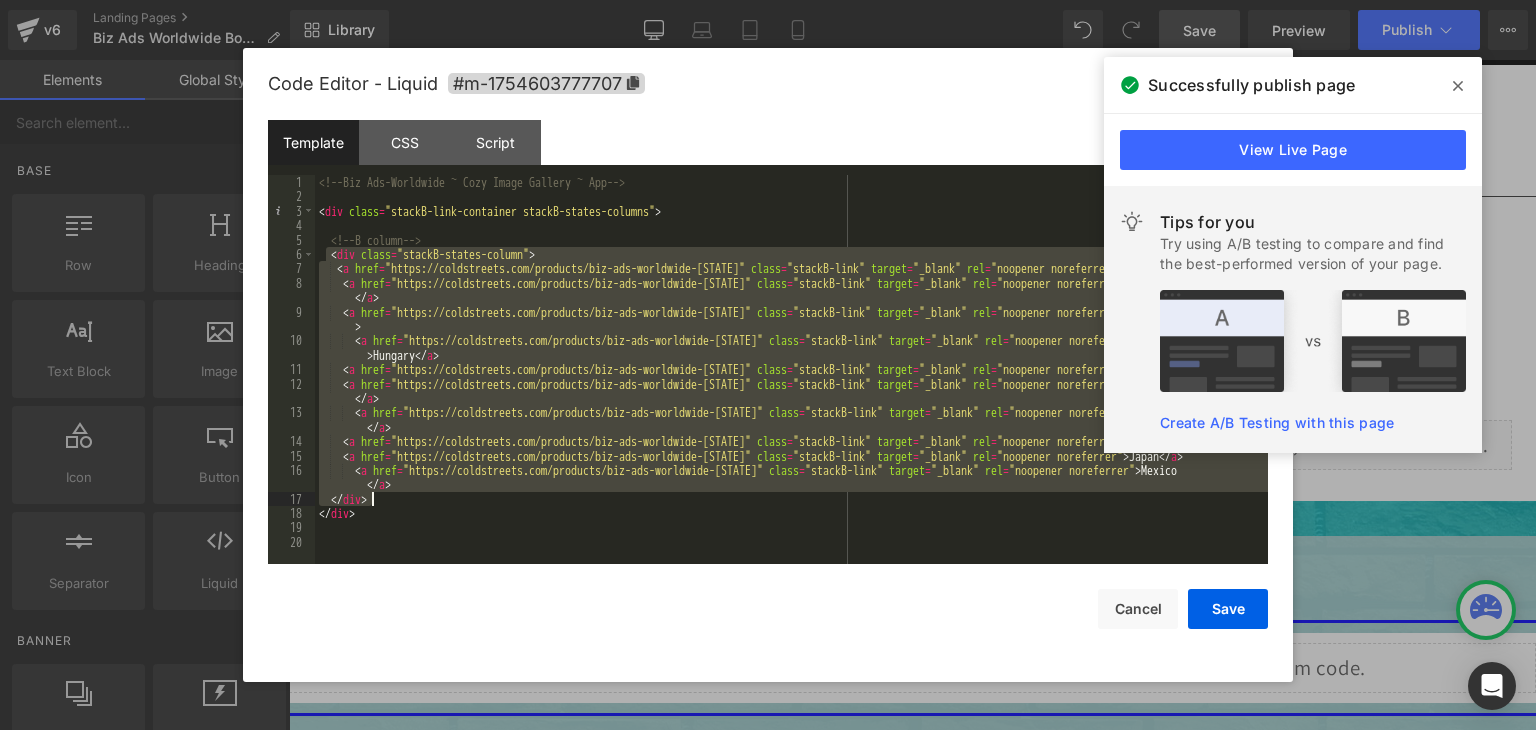 drag, startPoint x: 327, startPoint y: 250, endPoint x: 401, endPoint y: 498, distance: 258.80493 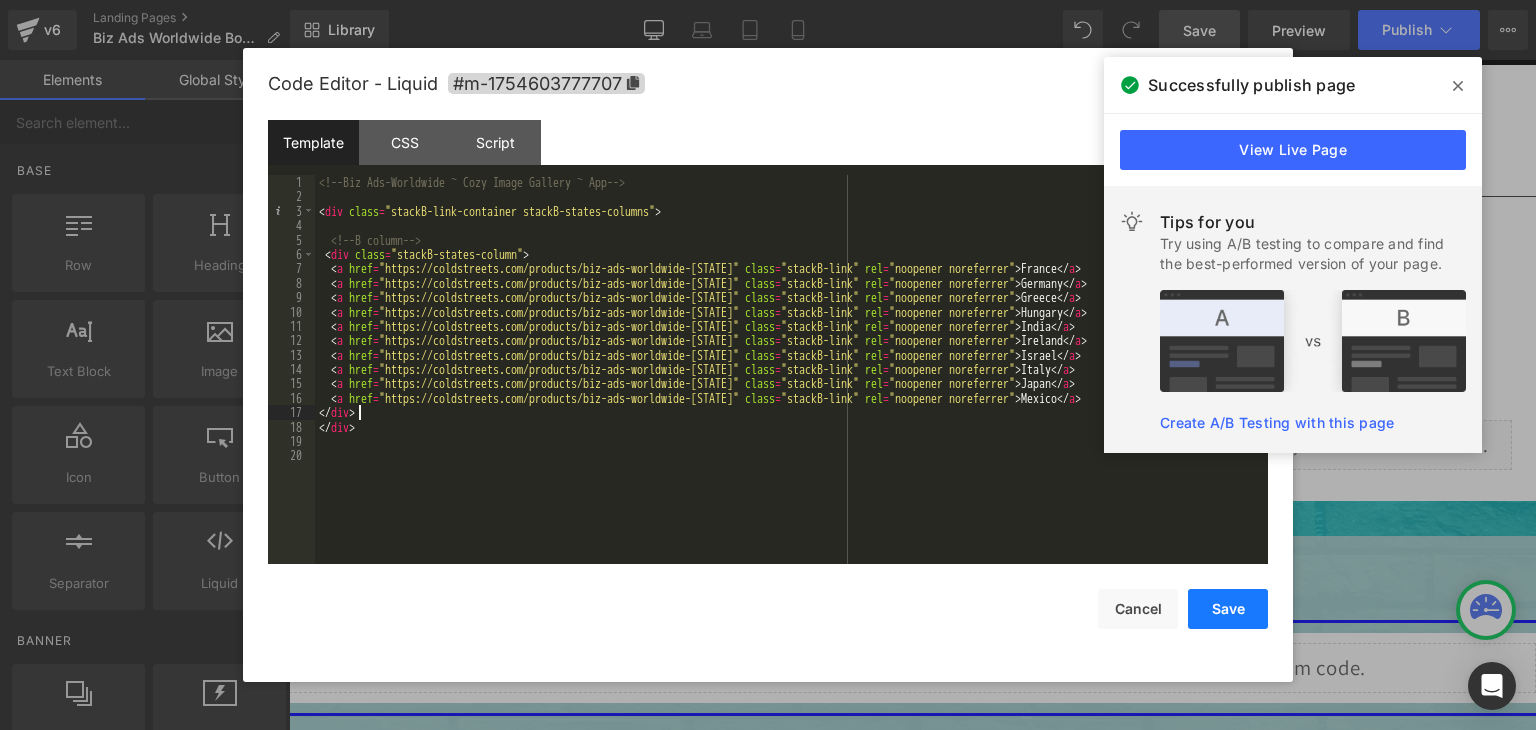 click on "Save" at bounding box center [1228, 609] 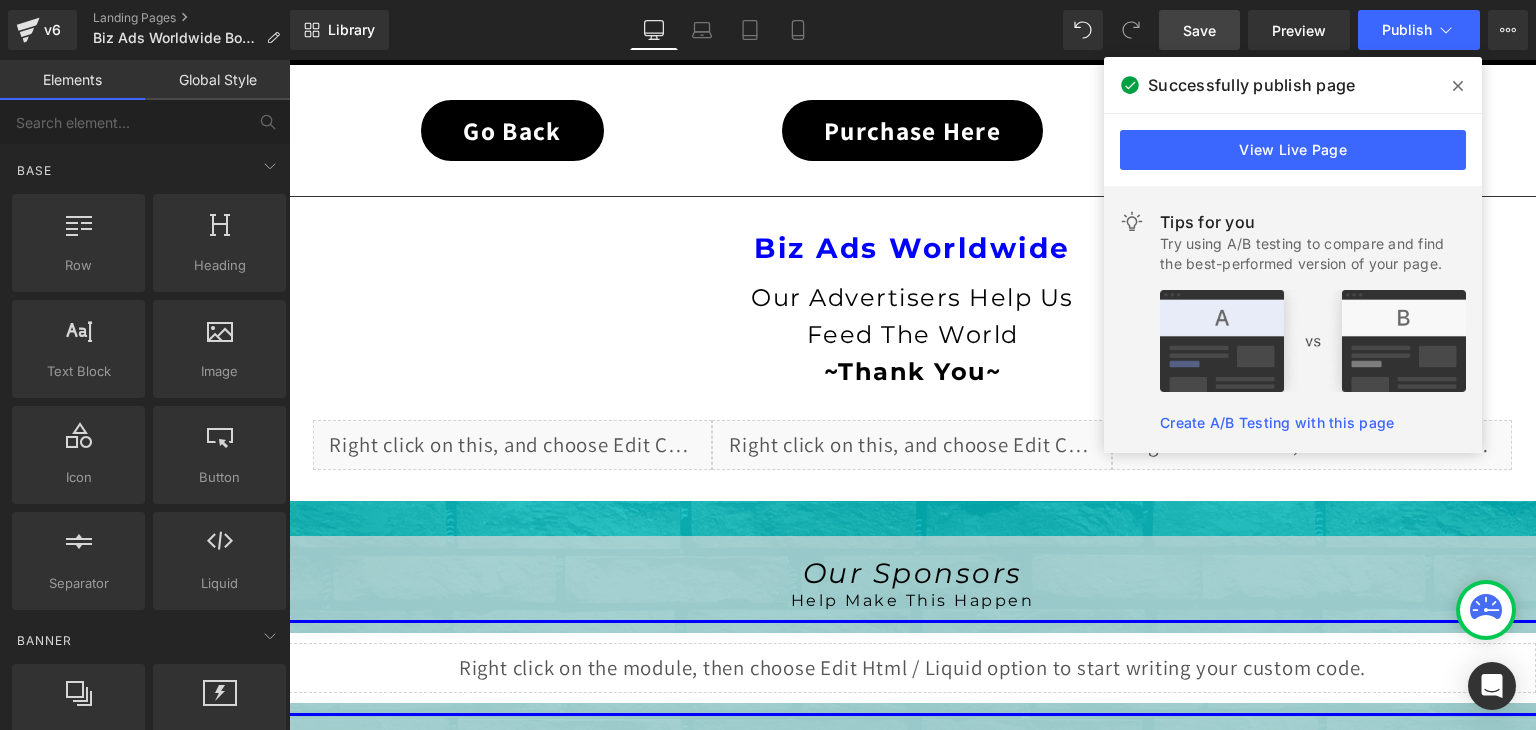 drag, startPoint x: 1457, startPoint y: 91, endPoint x: 1155, endPoint y: 260, distance: 346.0708 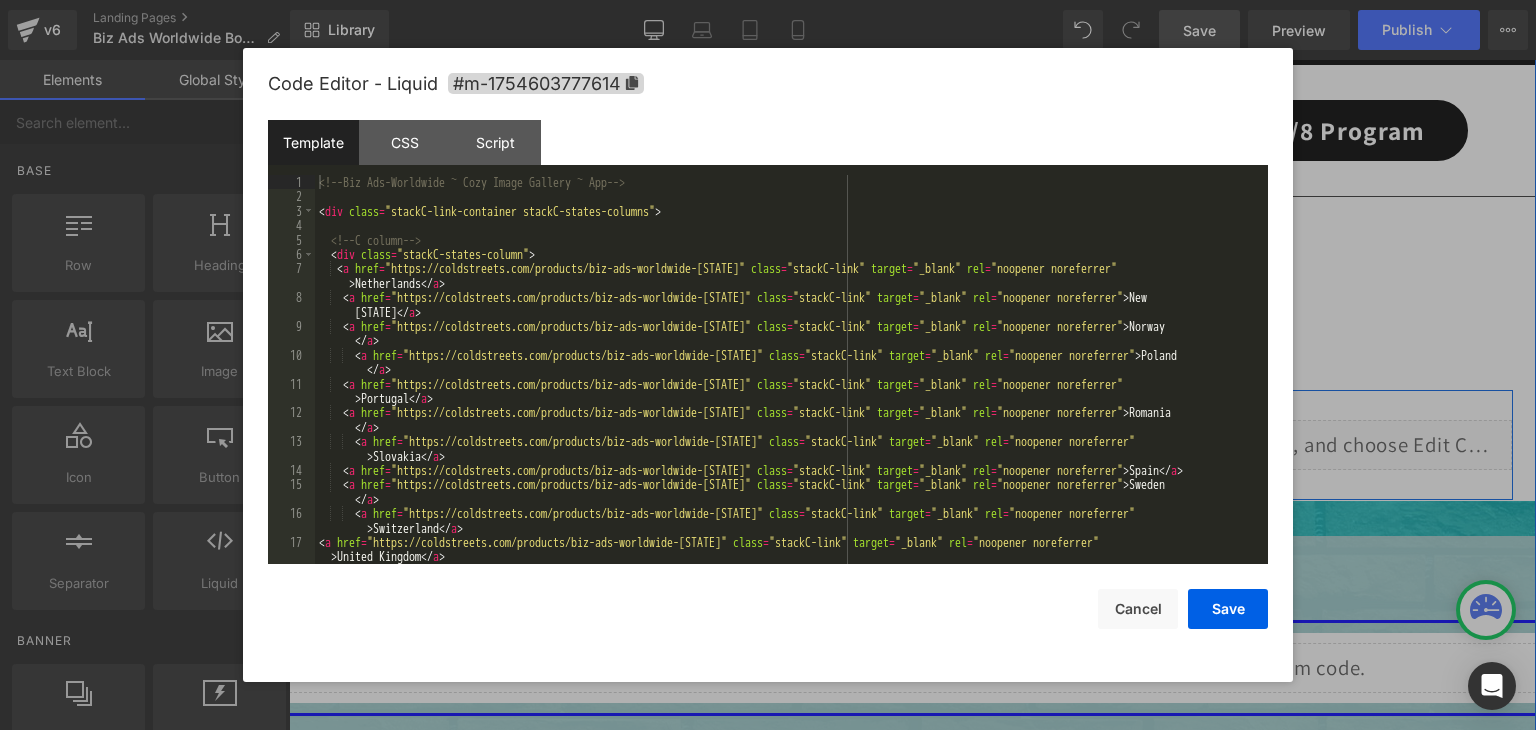 click on "Liquid" at bounding box center (1312, 445) 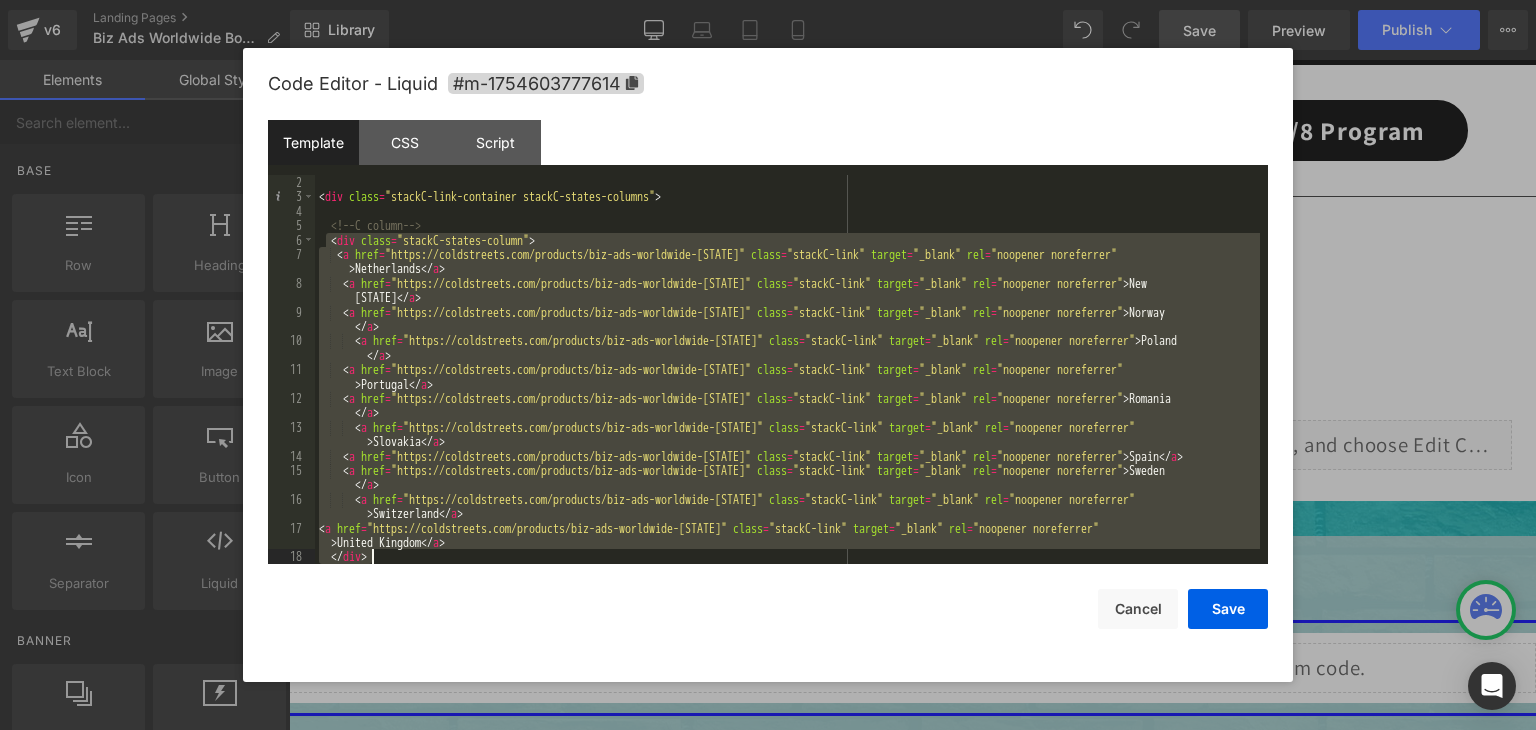 scroll, scrollTop: 57, scrollLeft: 0, axis: vertical 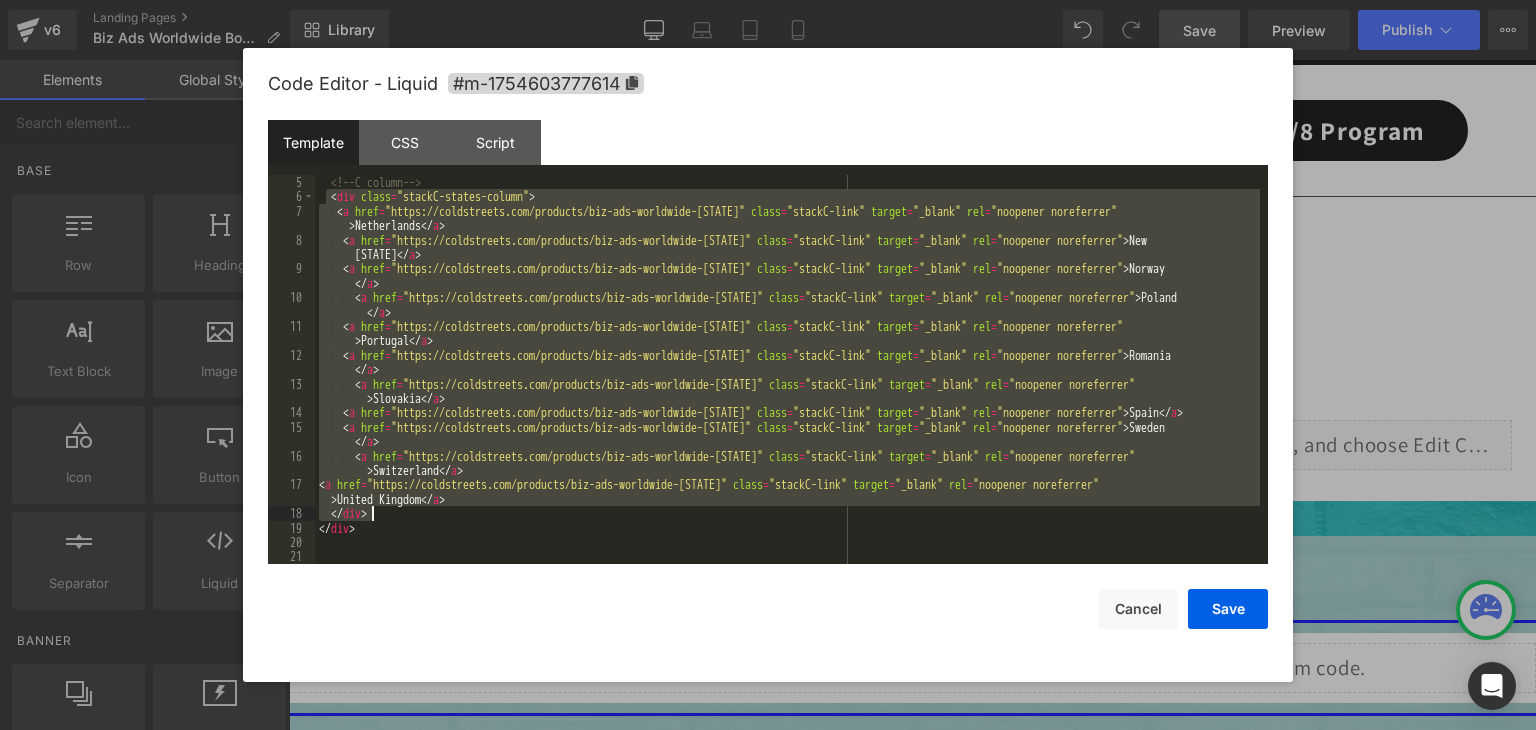 drag, startPoint x: 328, startPoint y: 257, endPoint x: 616, endPoint y: 515, distance: 386.66266 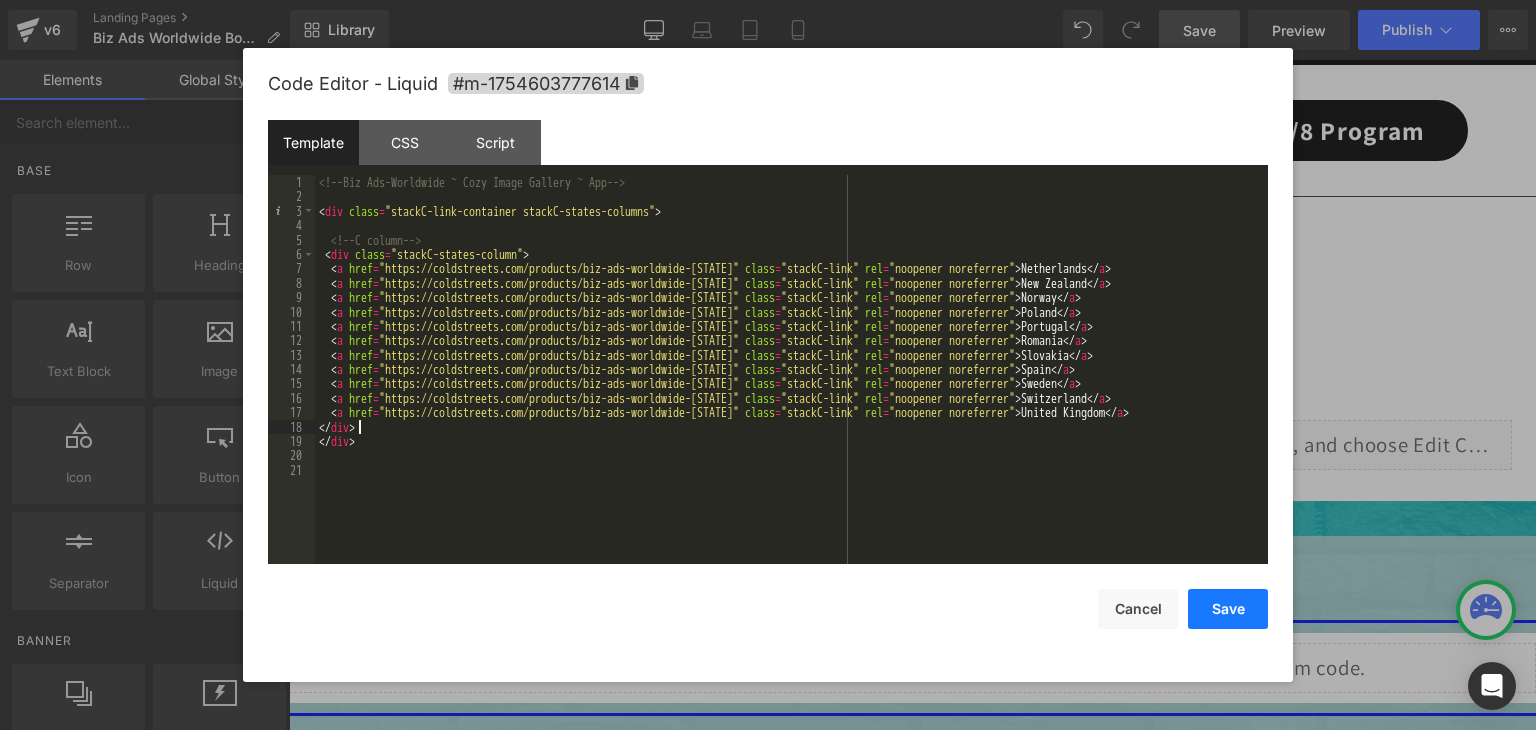 click on "Save" at bounding box center [1228, 609] 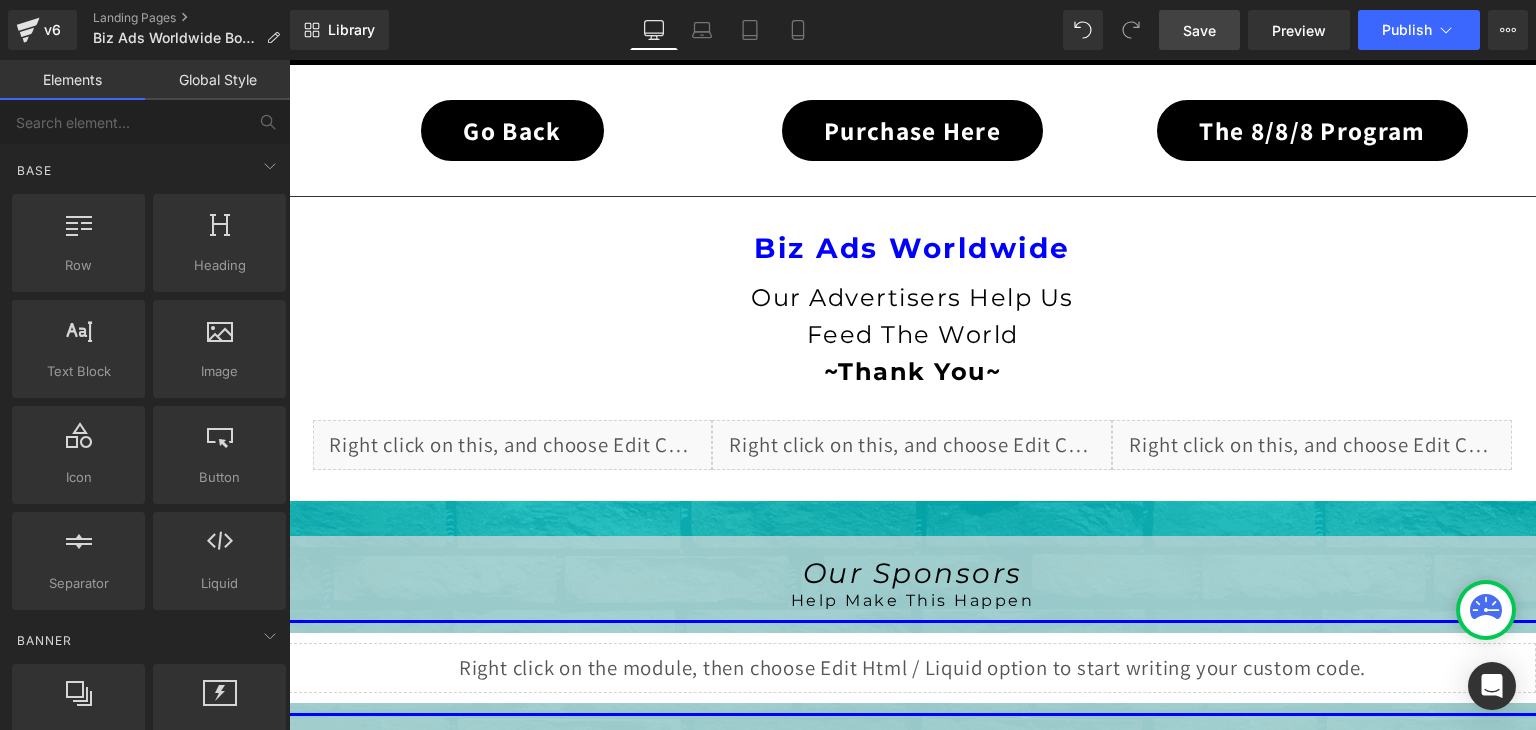 click on "Save" at bounding box center (1199, 30) 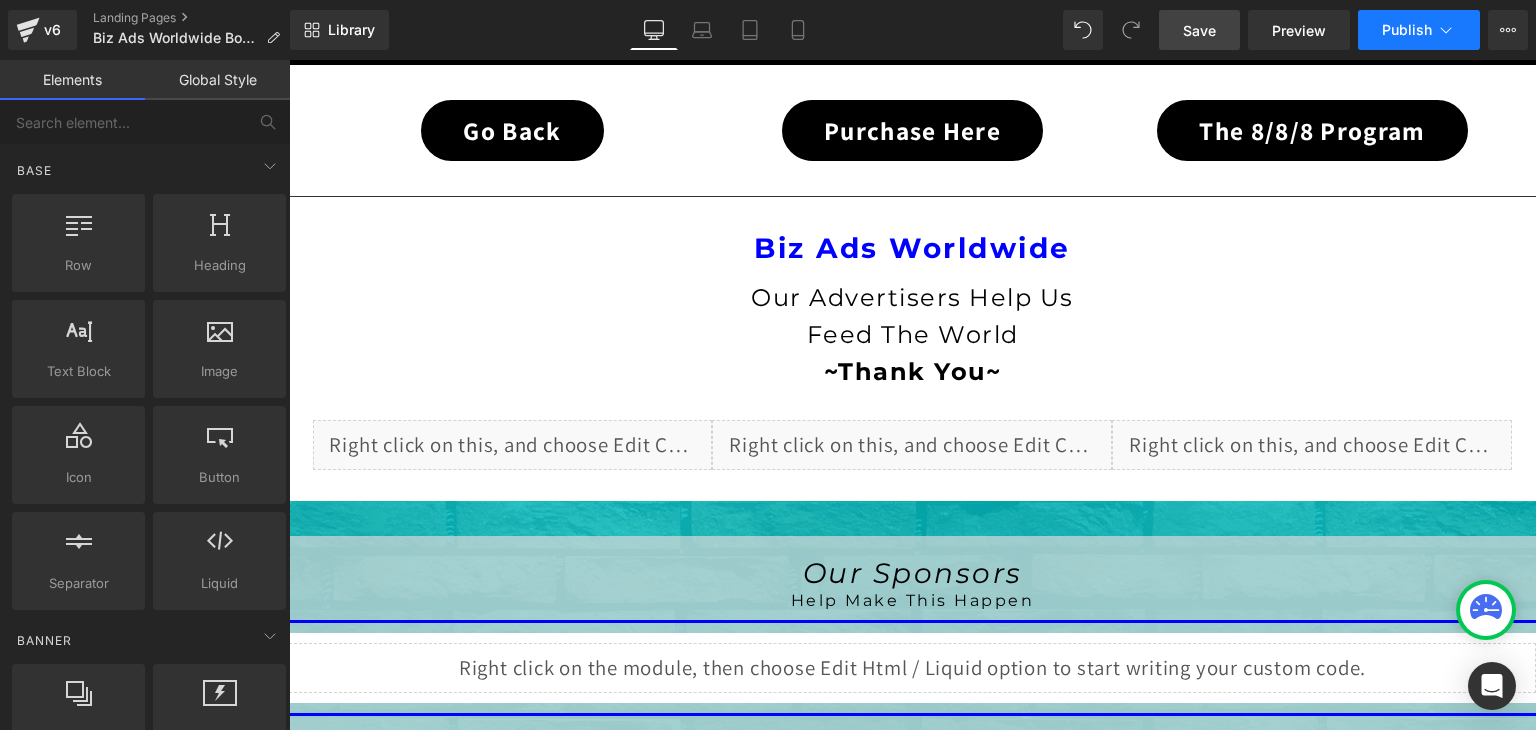 click 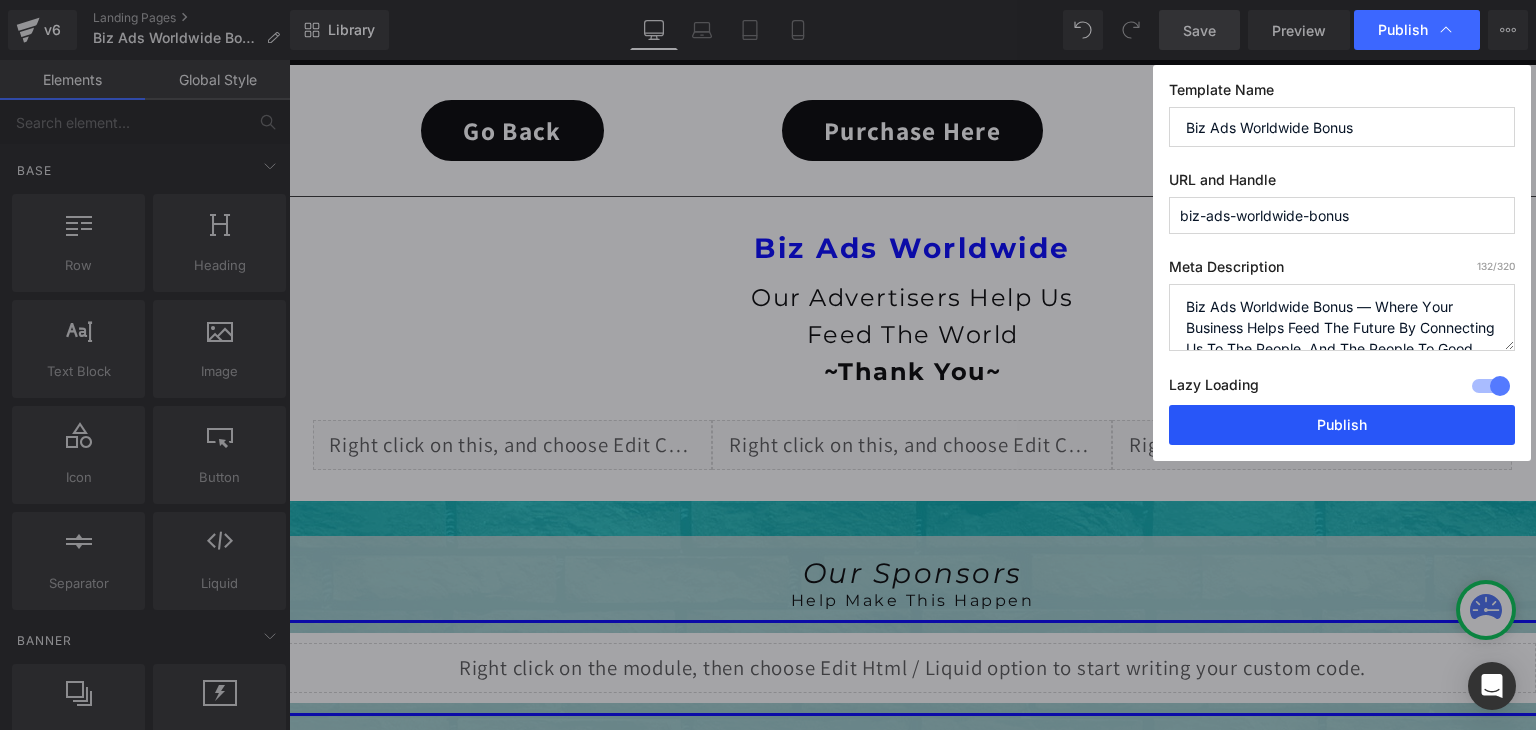 click on "Publish" at bounding box center [1342, 425] 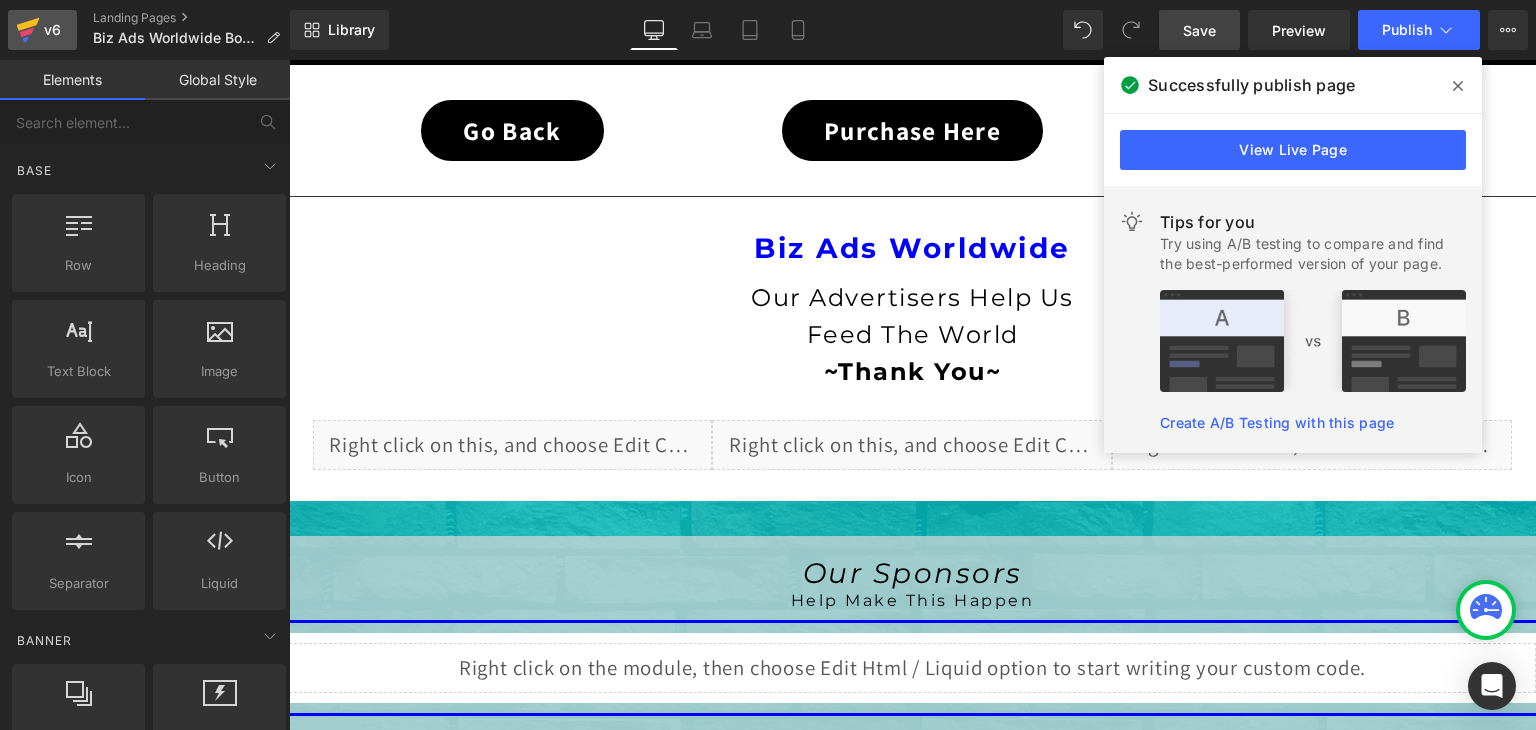 click 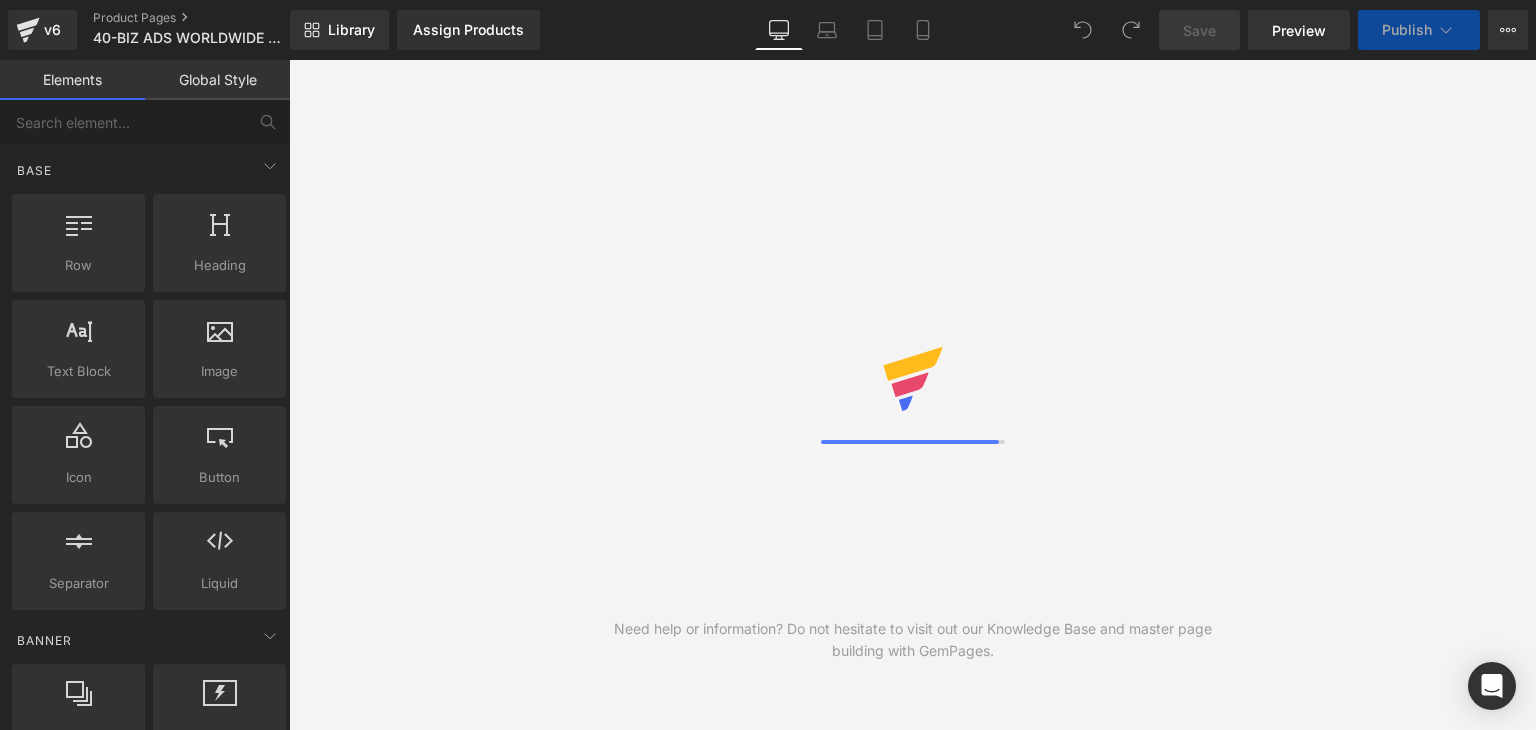 scroll, scrollTop: 0, scrollLeft: 0, axis: both 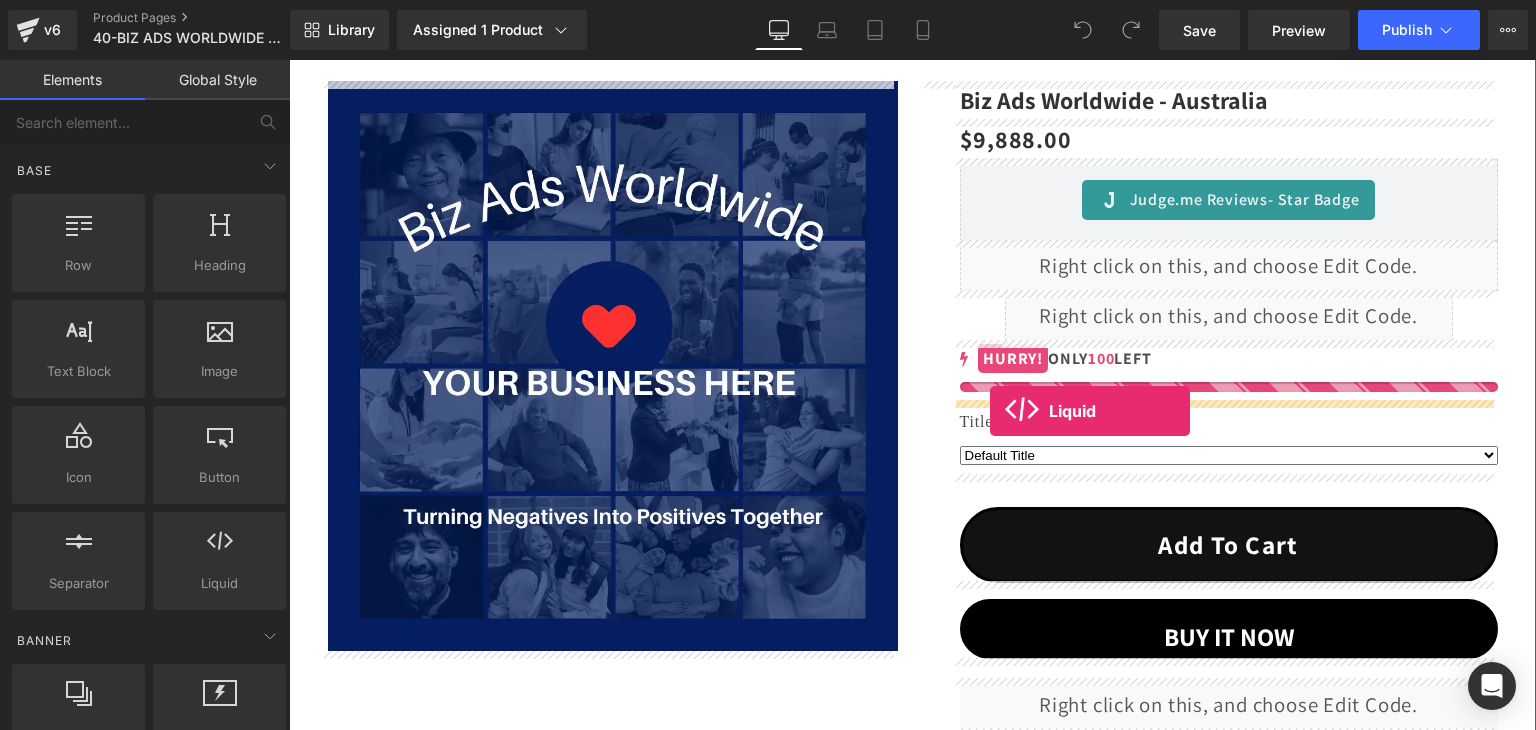drag, startPoint x: 518, startPoint y: 615, endPoint x: 990, endPoint y: 411, distance: 514.1984 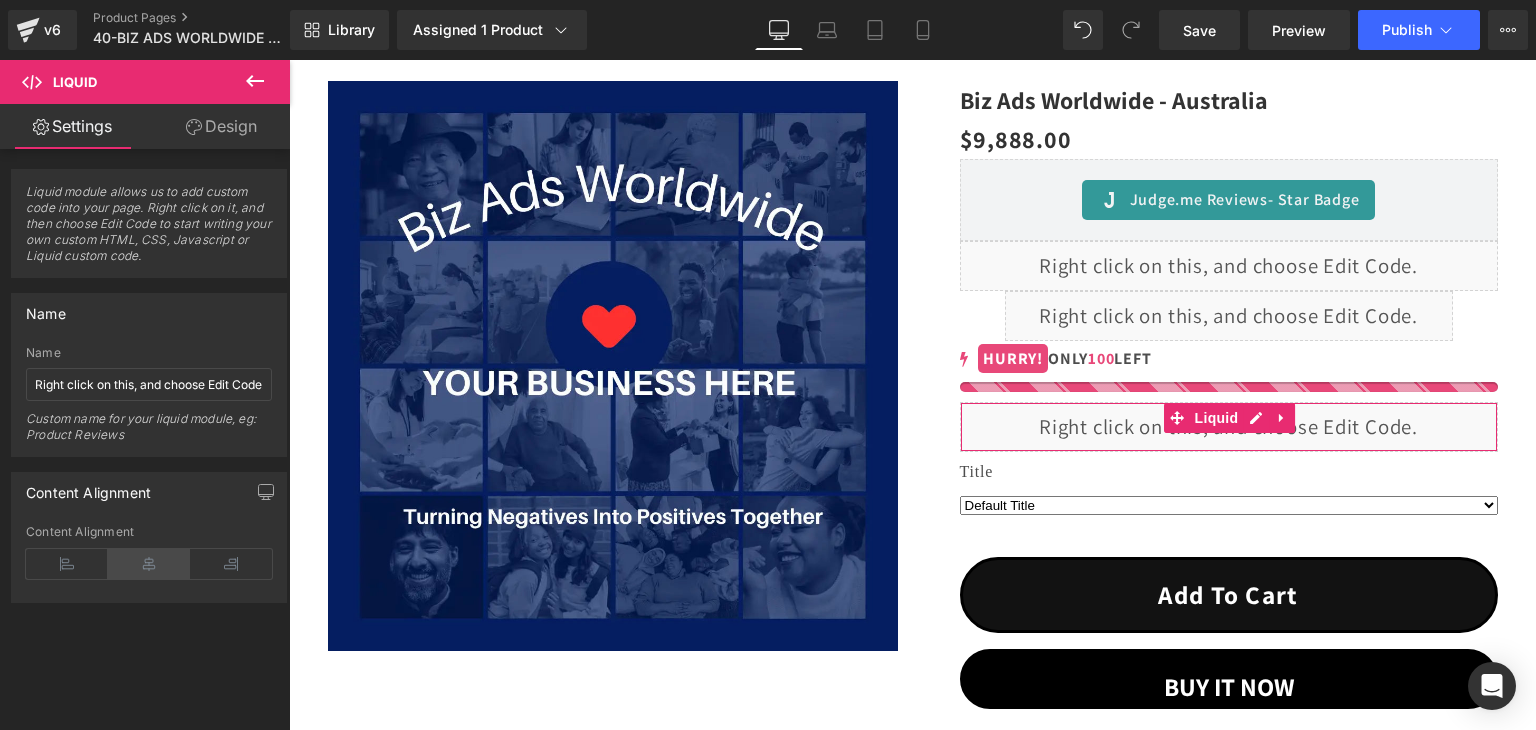 click at bounding box center [149, 564] 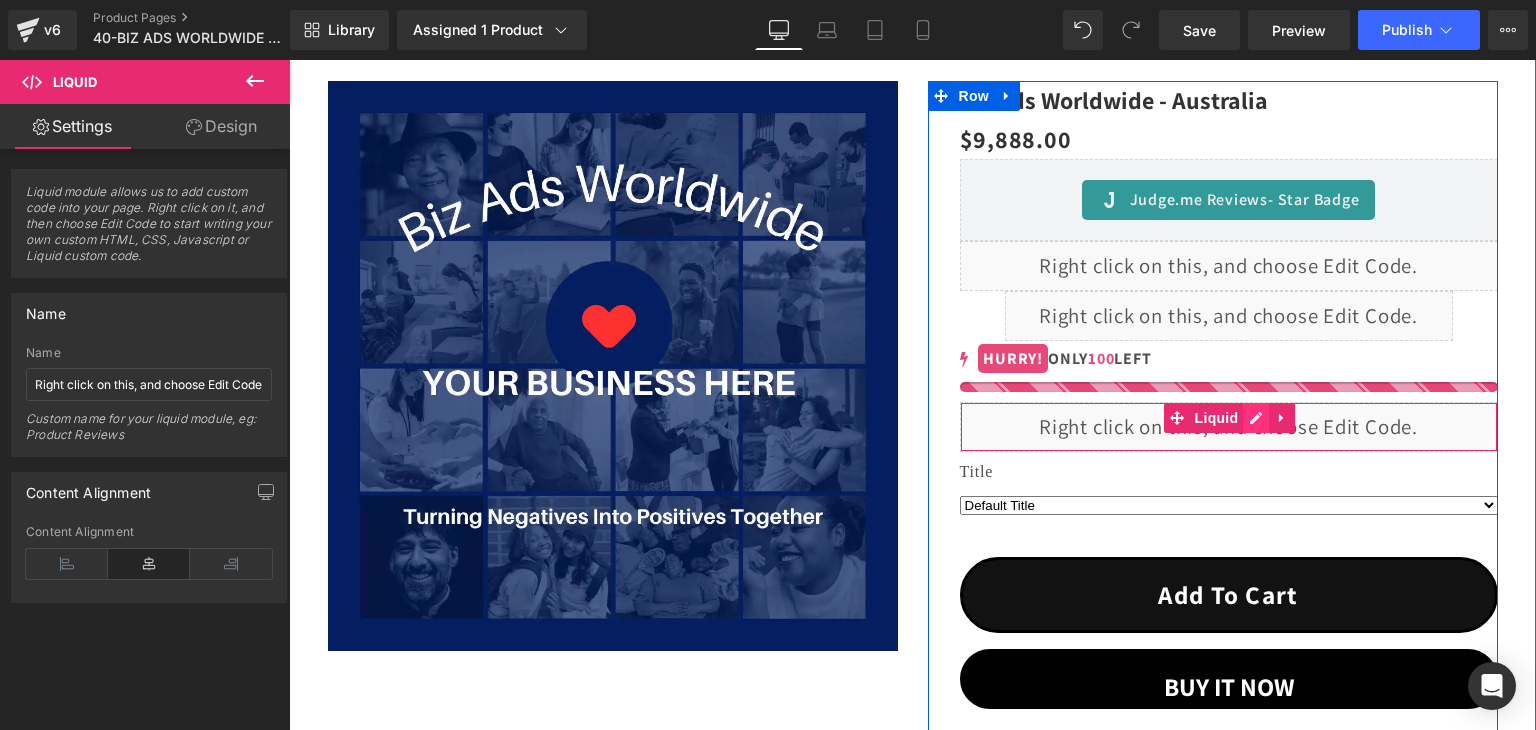 click on "Liquid" at bounding box center [1229, 427] 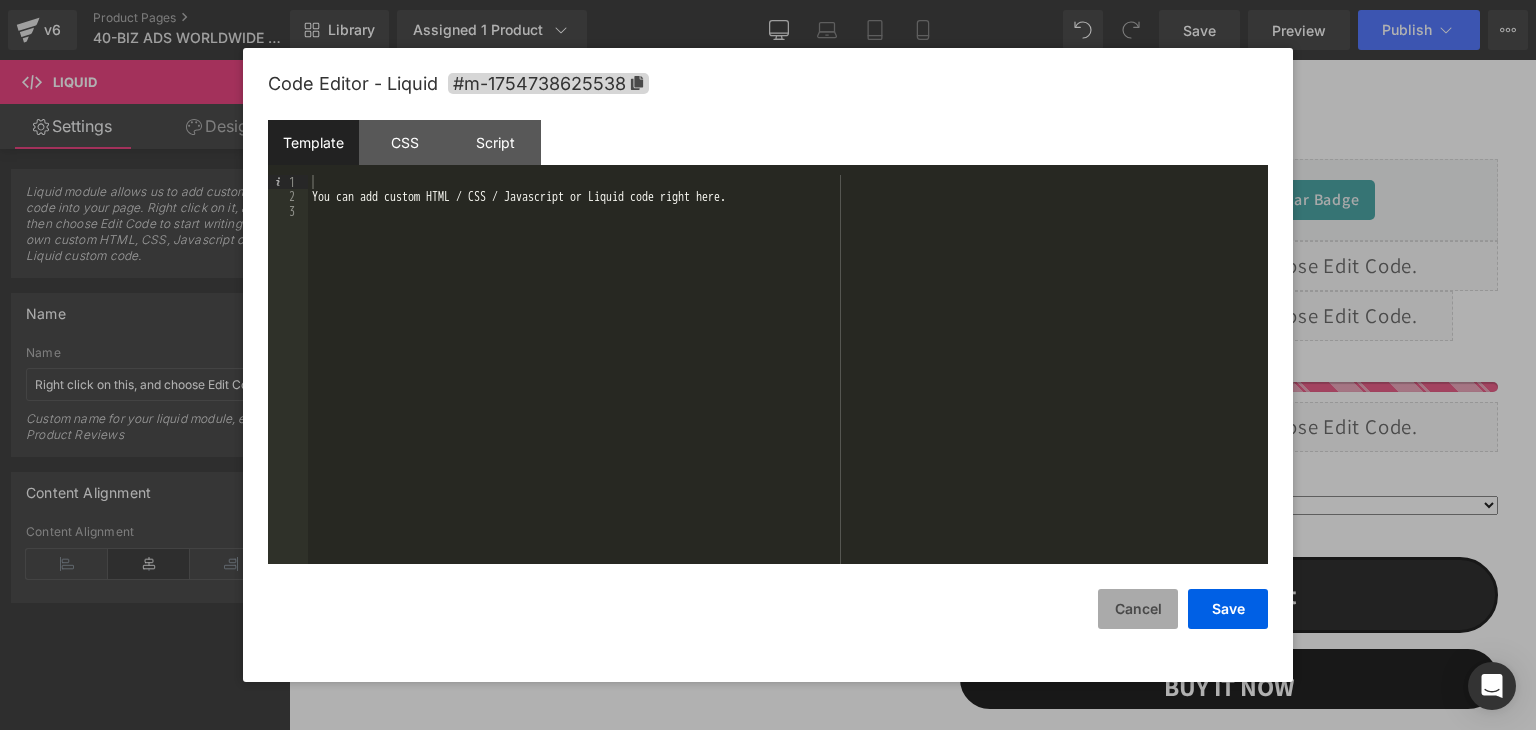 click on "Cancel" at bounding box center [1138, 609] 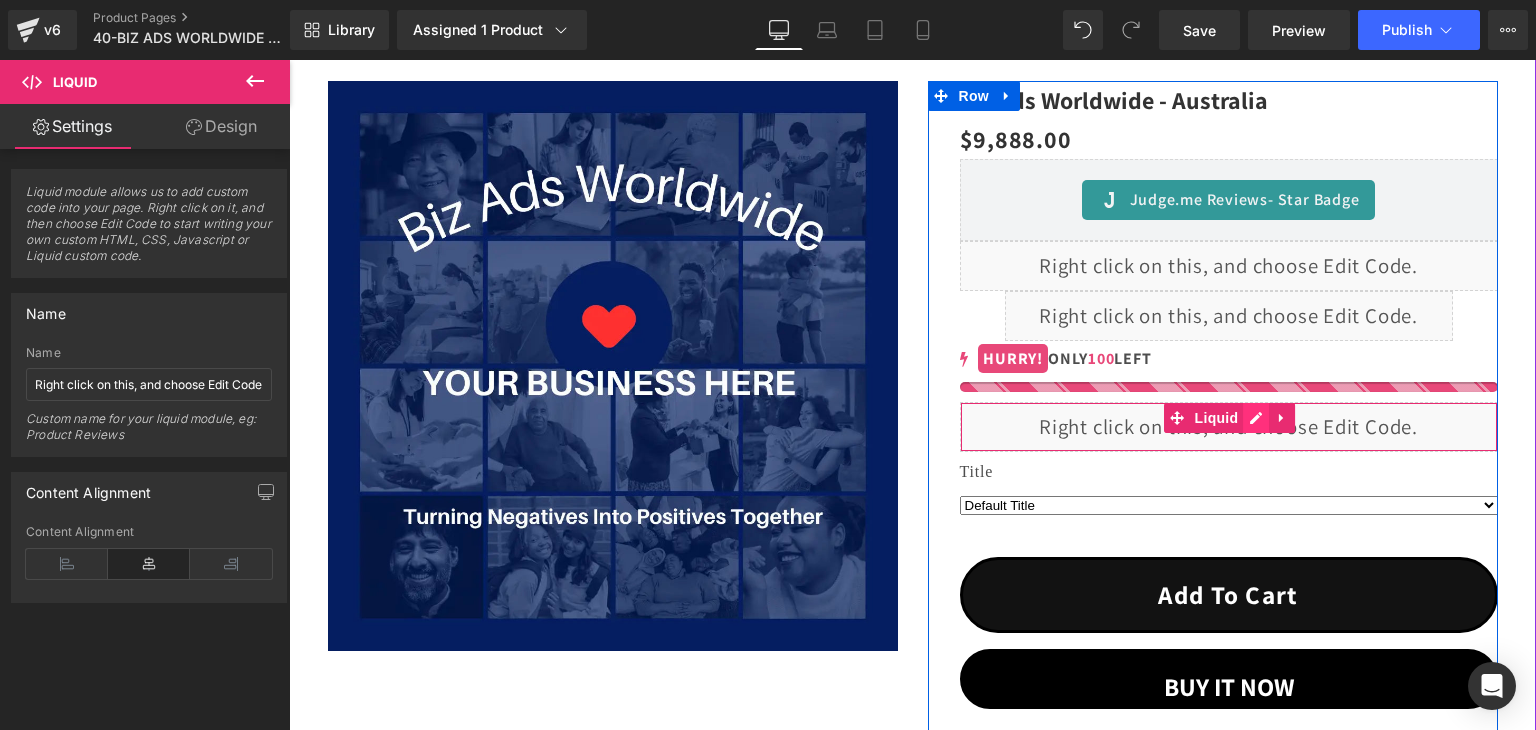 click on "Liquid" at bounding box center (1229, 427) 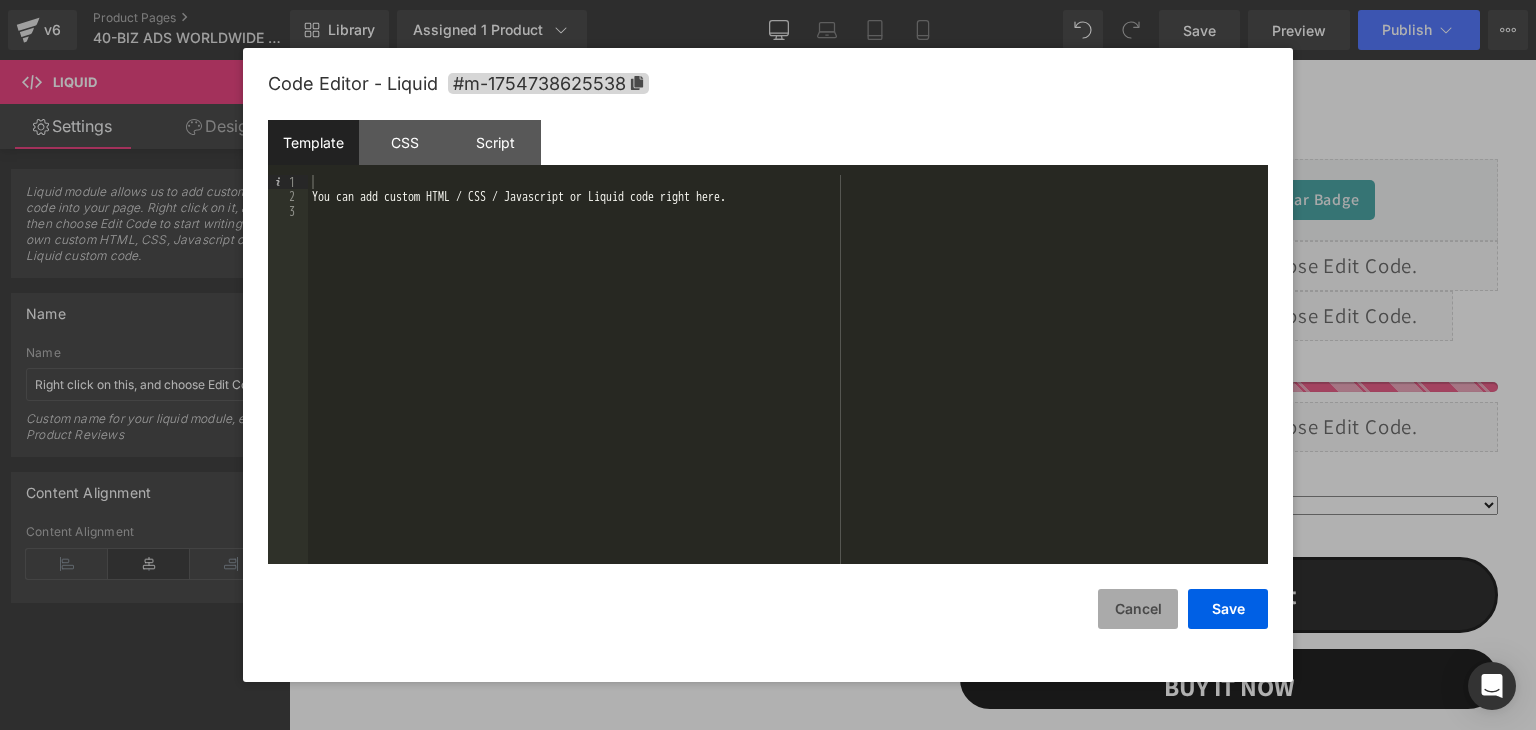 click on "Cancel" at bounding box center [1138, 609] 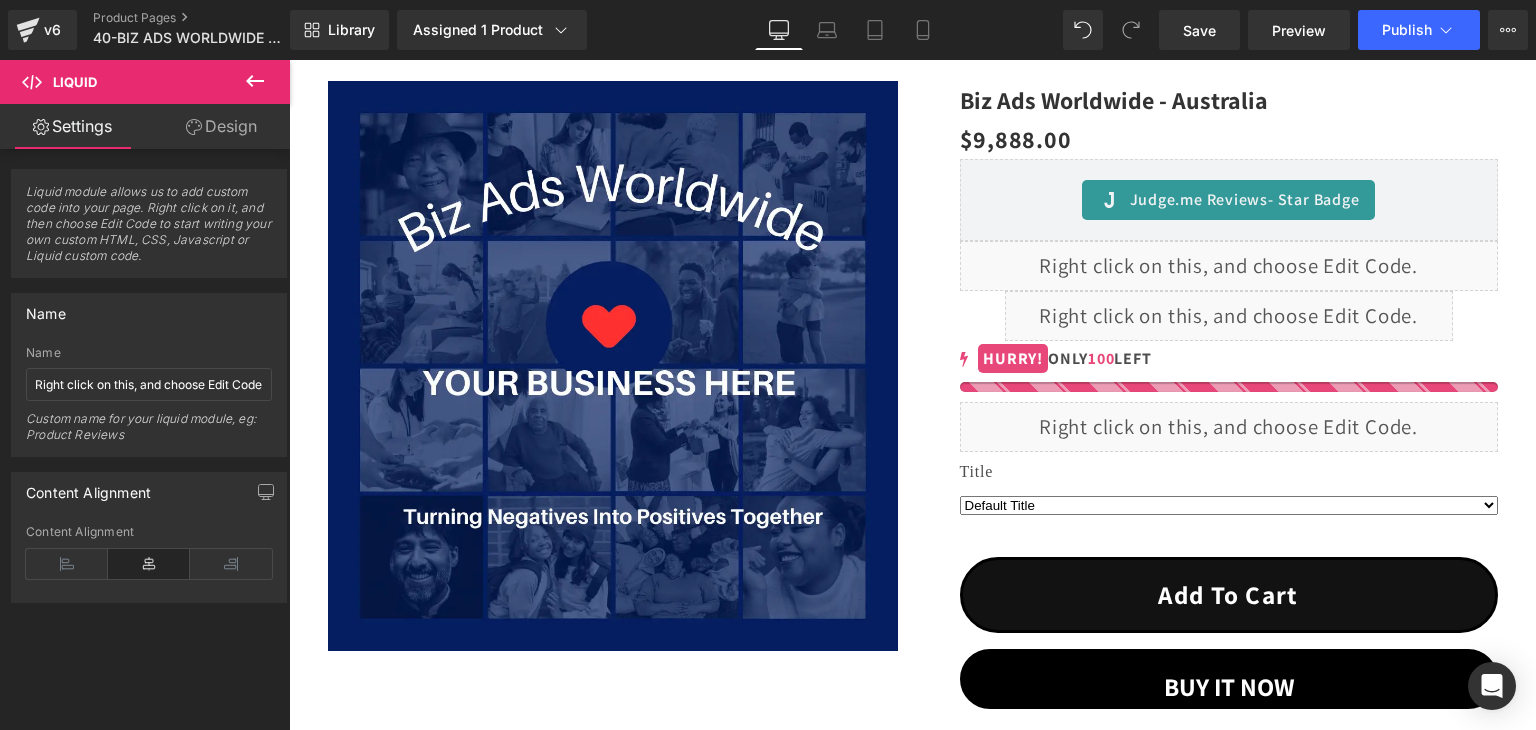 click 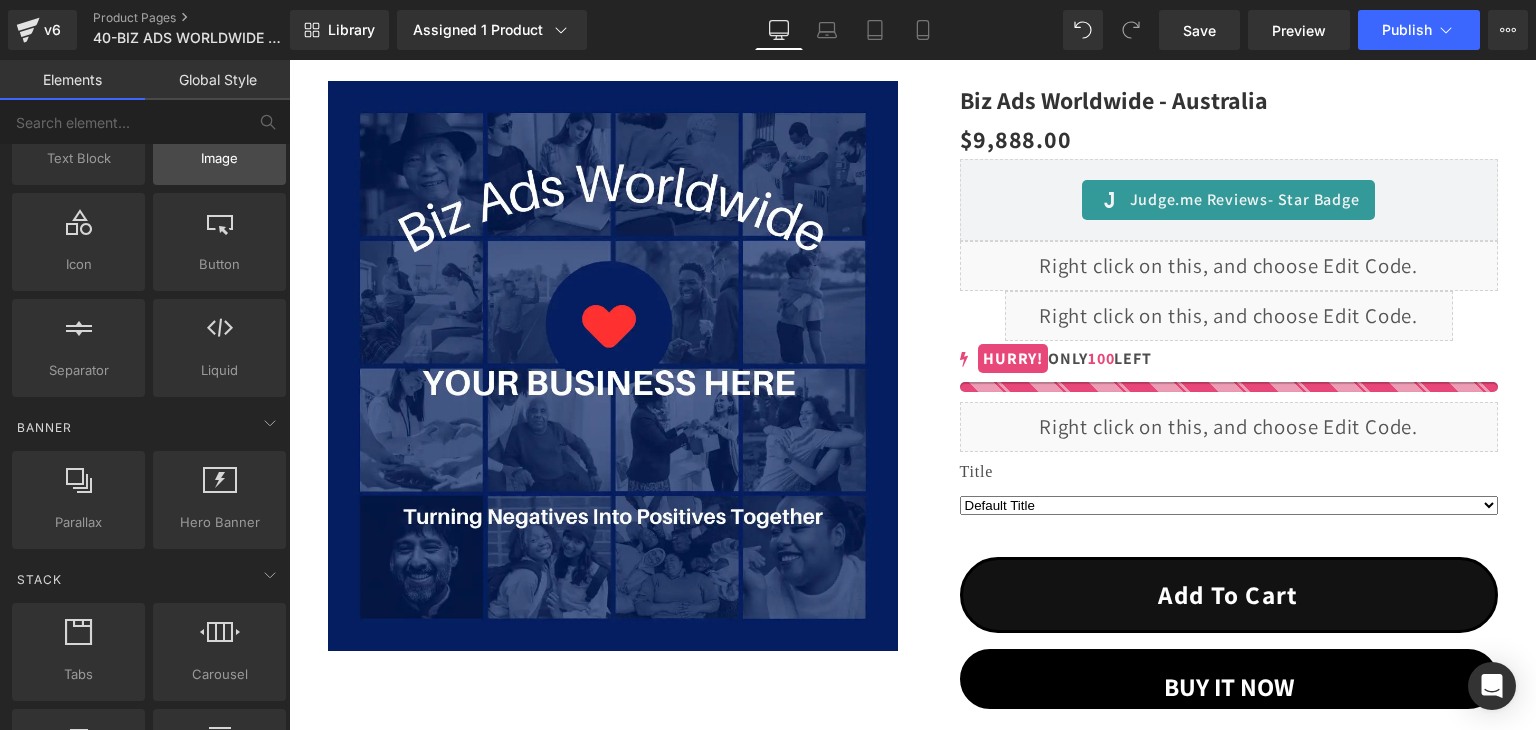 scroll, scrollTop: 300, scrollLeft: 0, axis: vertical 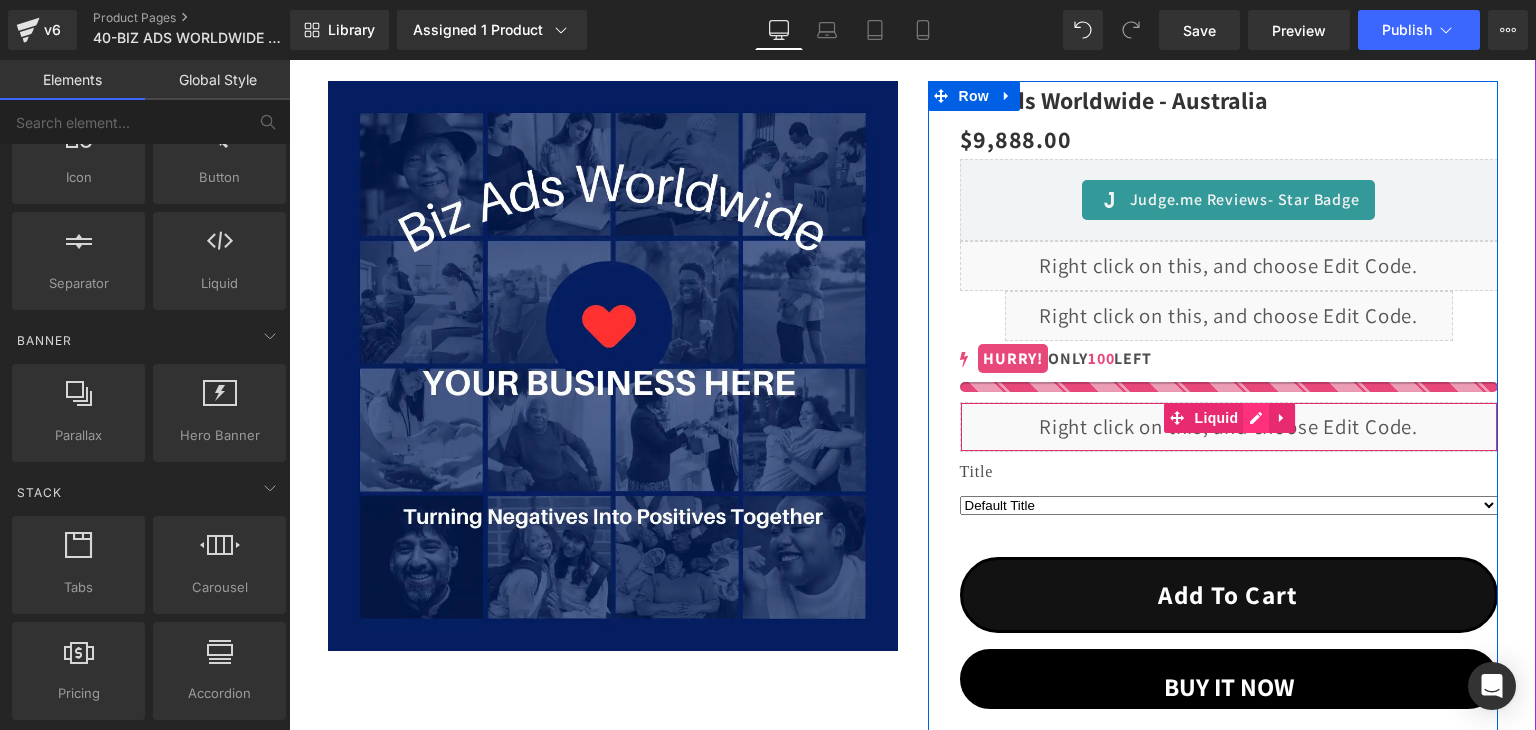 click on "Liquid" at bounding box center (1229, 427) 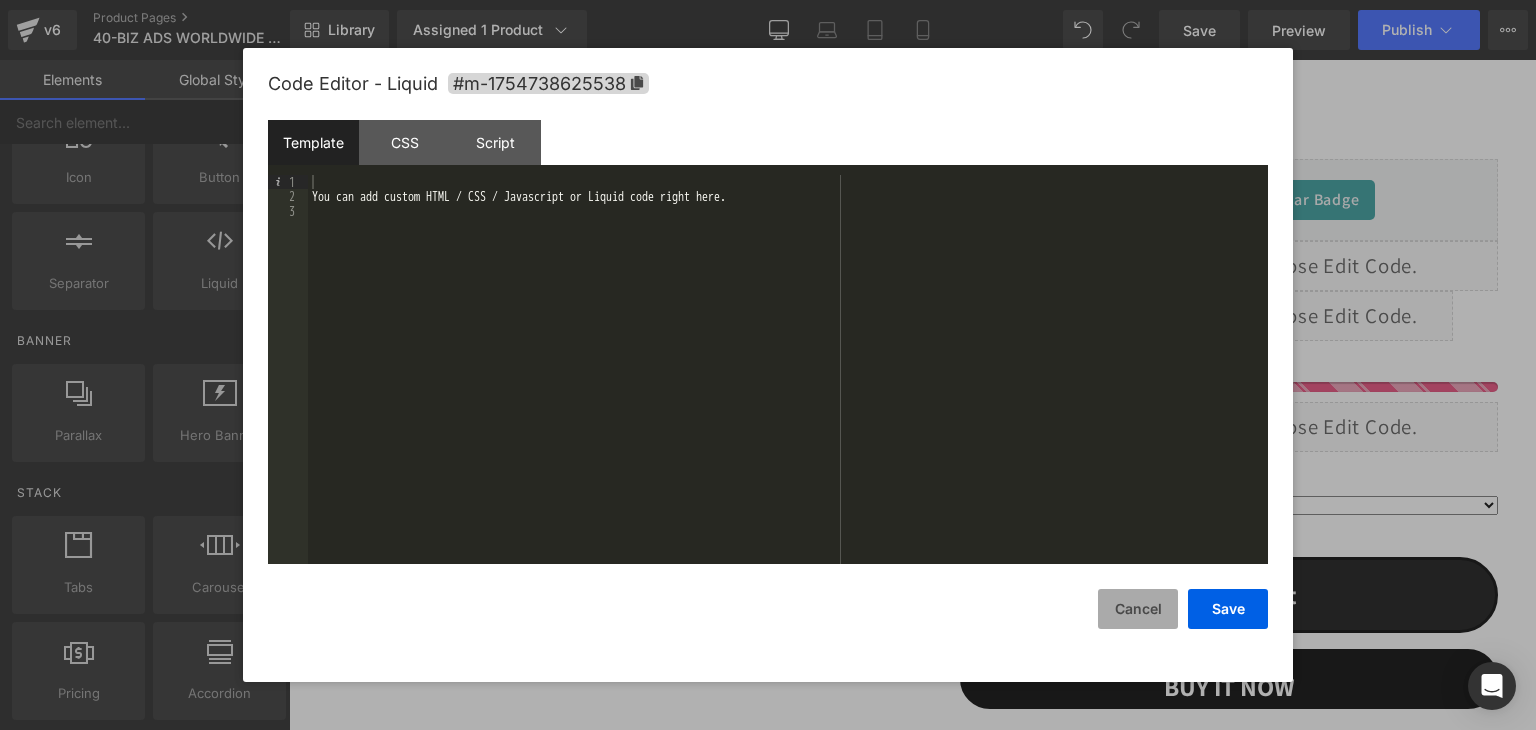 click on "Cancel" at bounding box center [1138, 609] 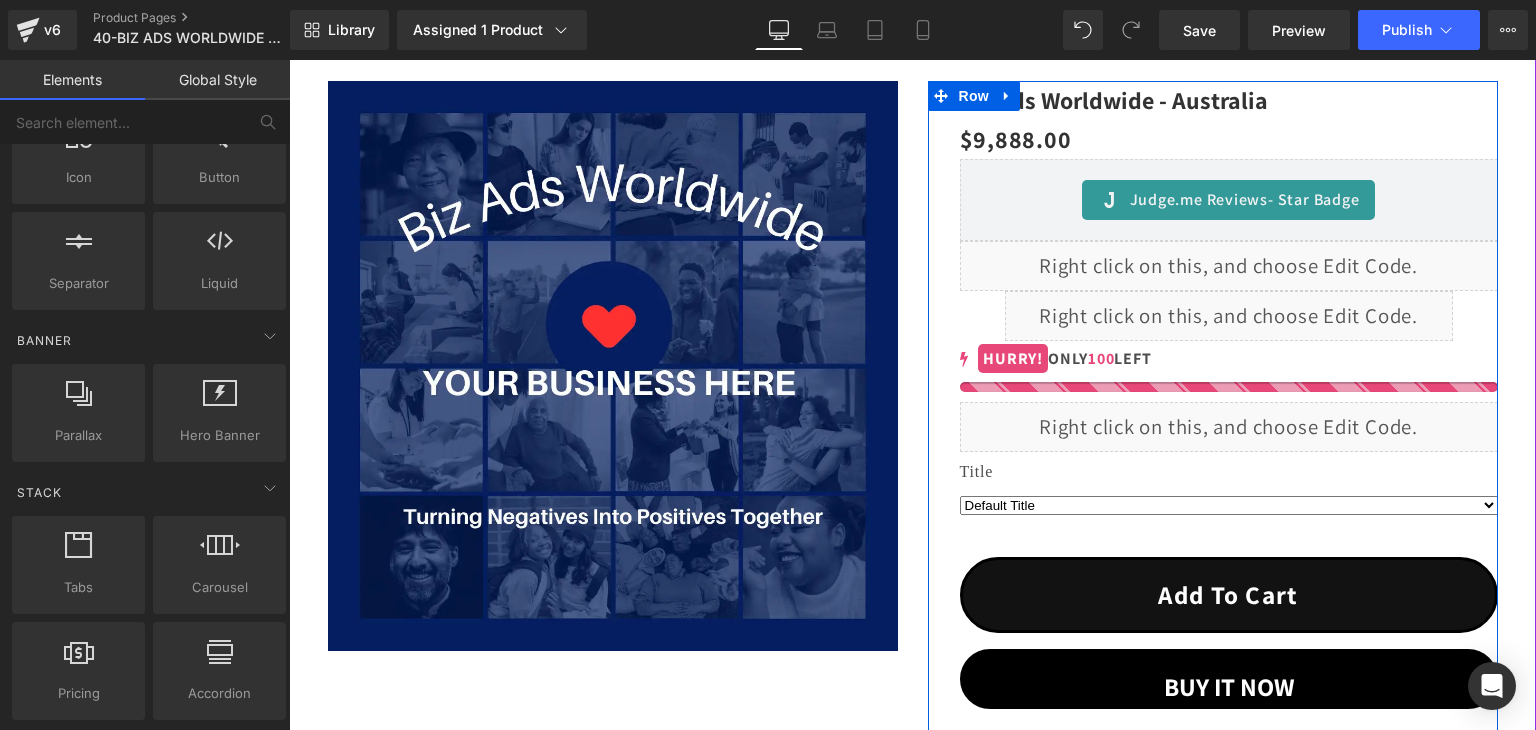 click on "Liquid" at bounding box center [1229, 427] 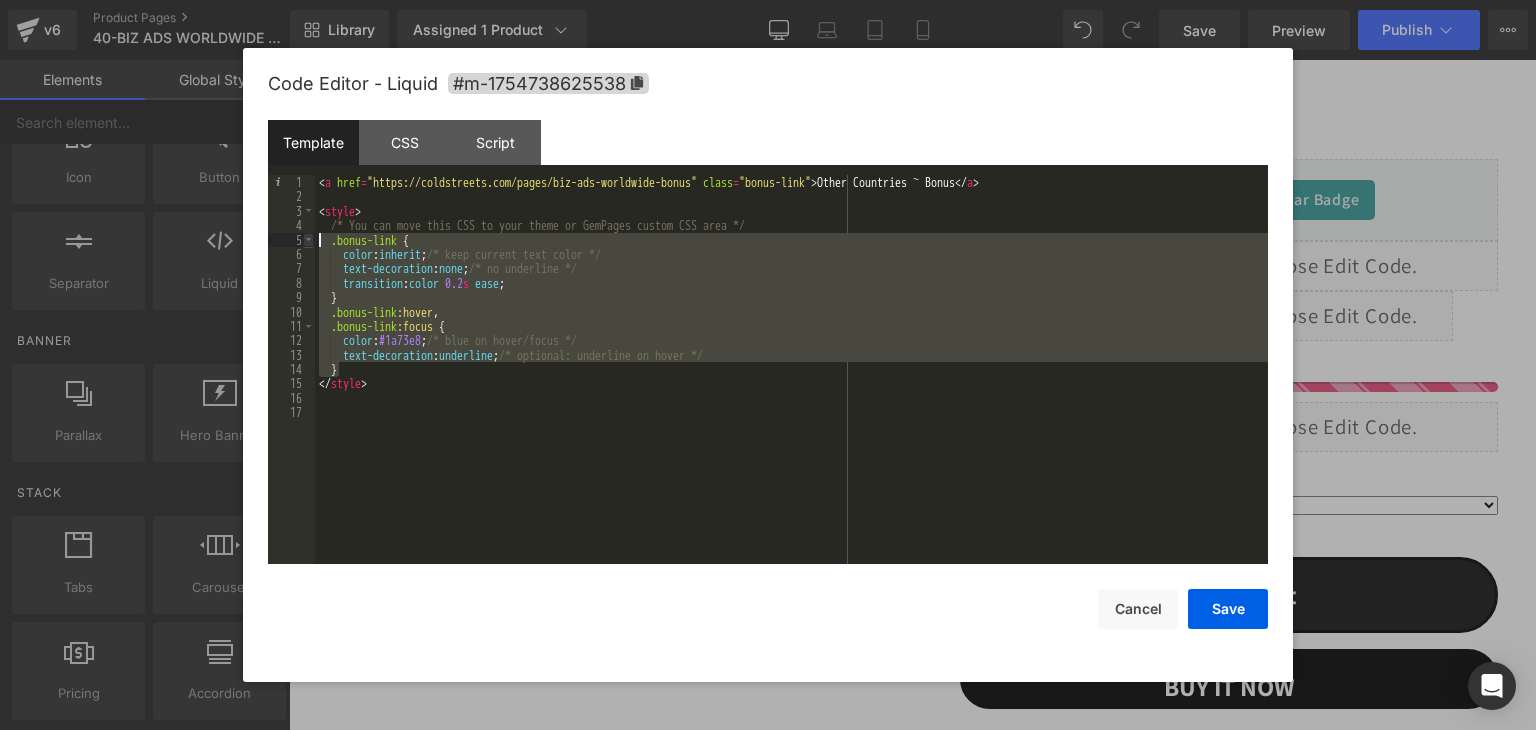 drag, startPoint x: 356, startPoint y: 373, endPoint x: 312, endPoint y: 233, distance: 146.7515 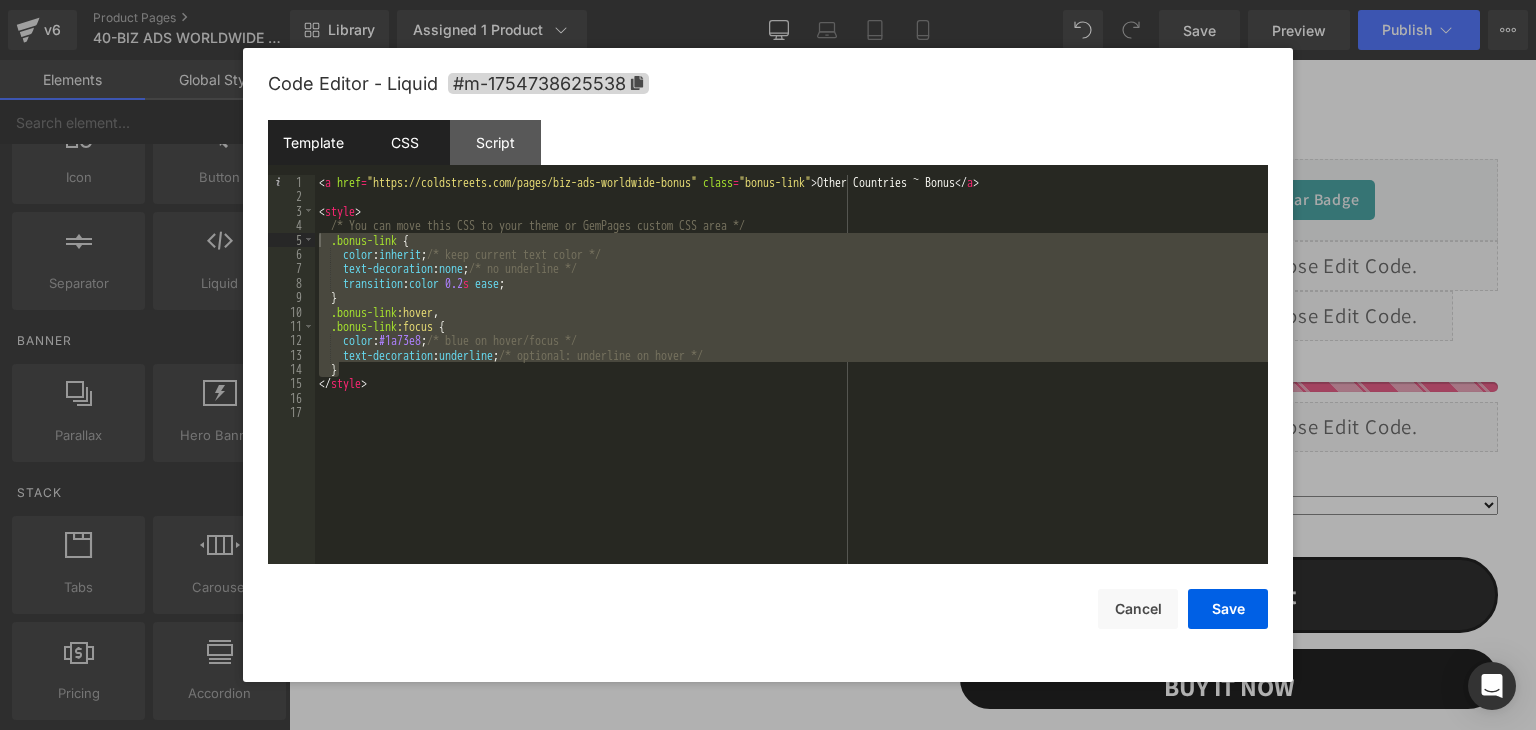 click on "CSS" at bounding box center [404, 142] 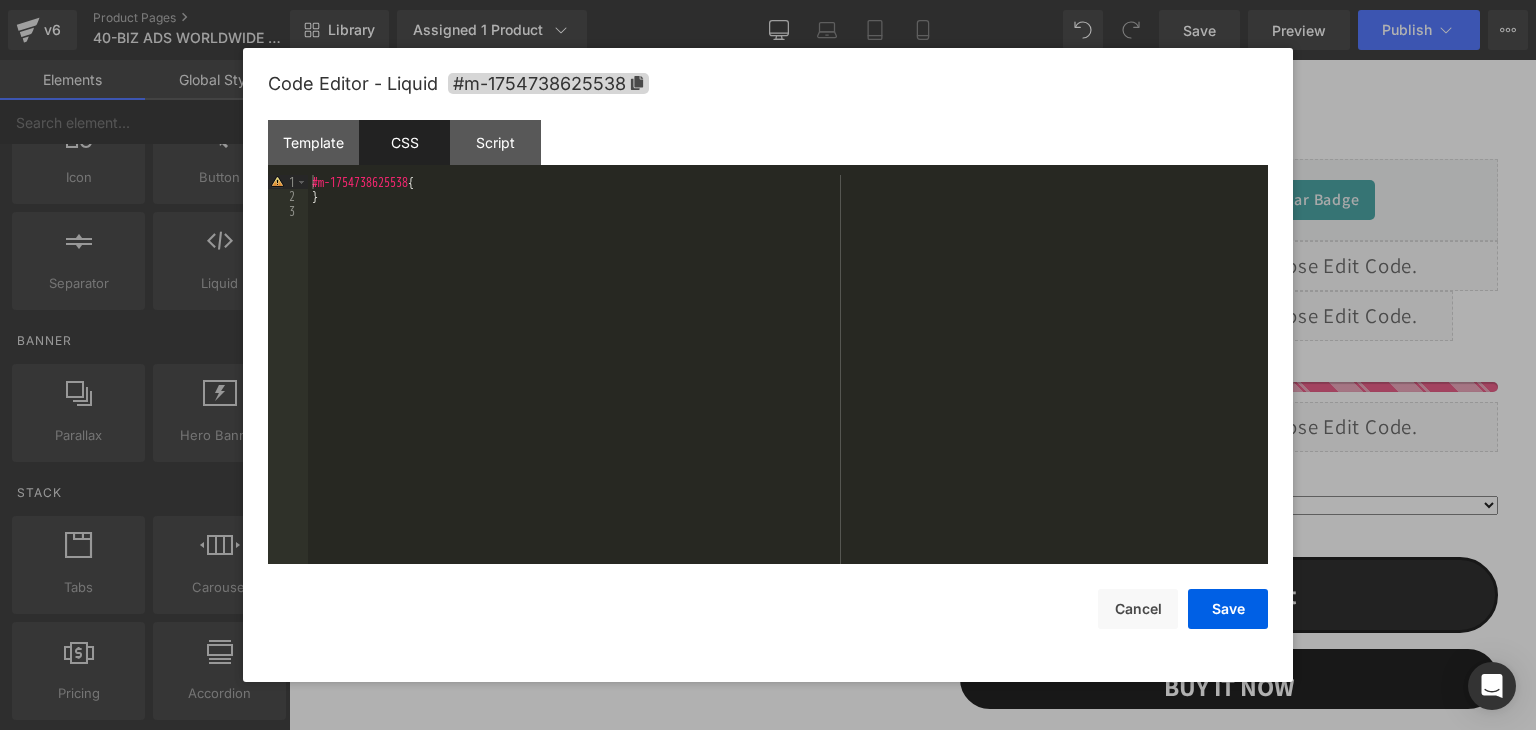 click on "#m-1754738625538 { }" at bounding box center [788, 384] 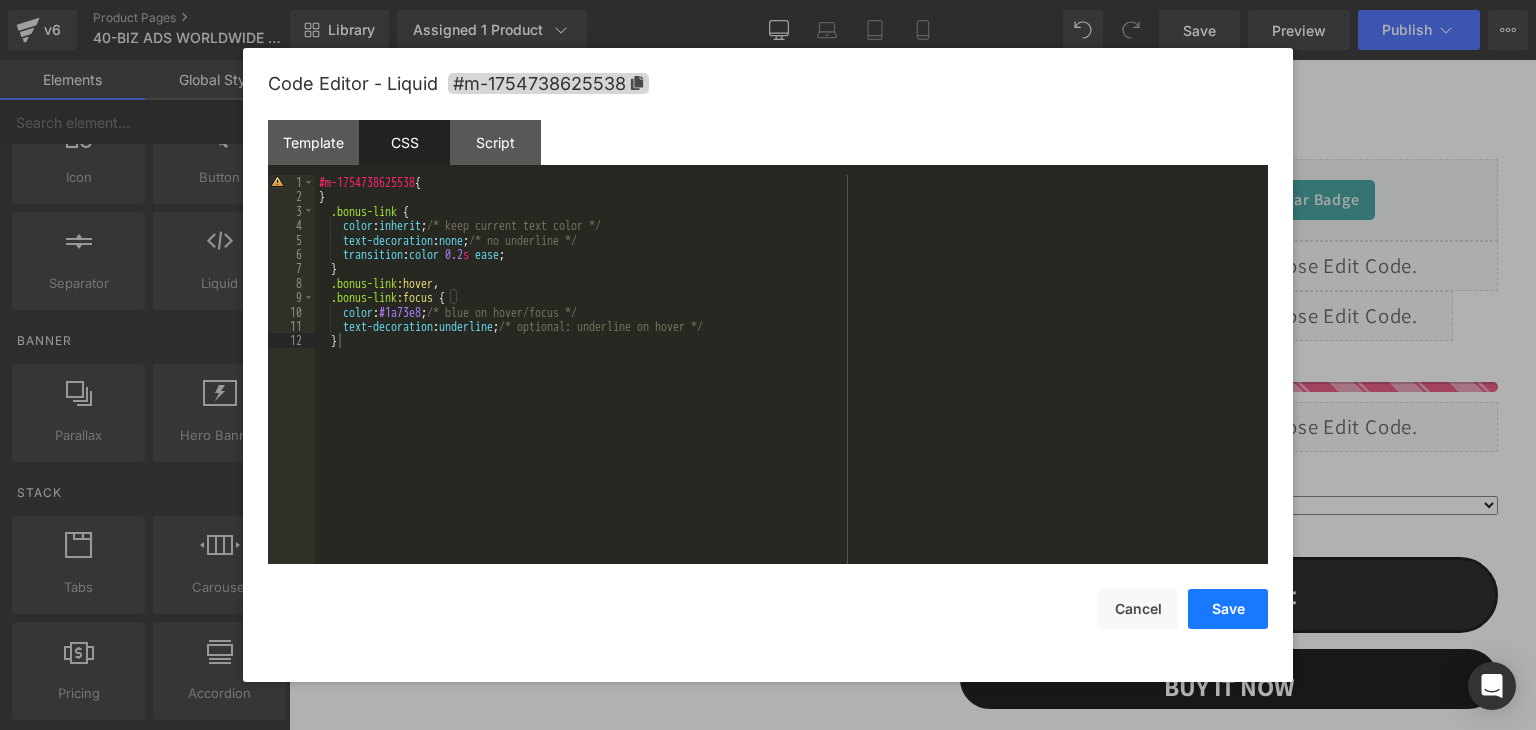 click on "Save" at bounding box center [1228, 609] 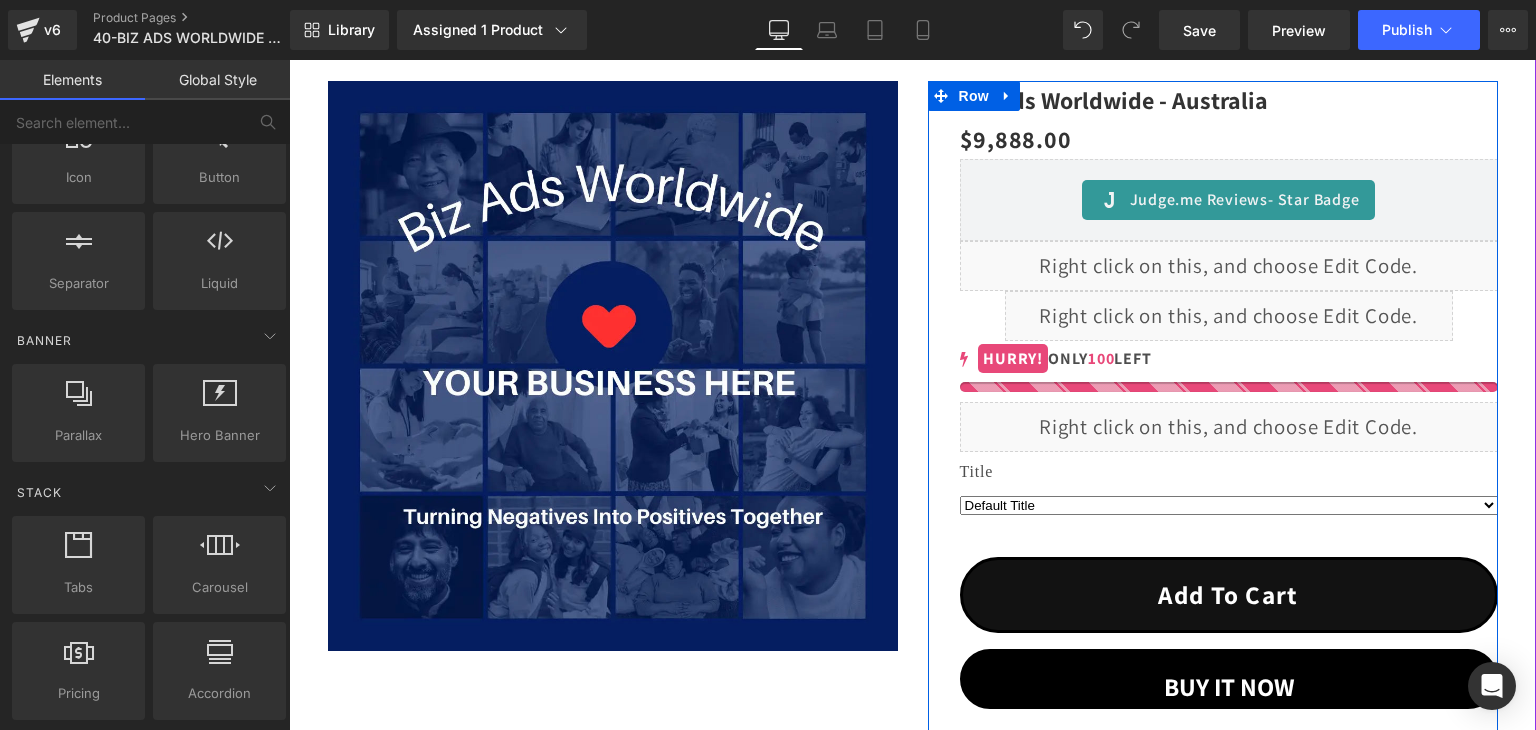 click on "Liquid" at bounding box center (1229, 427) 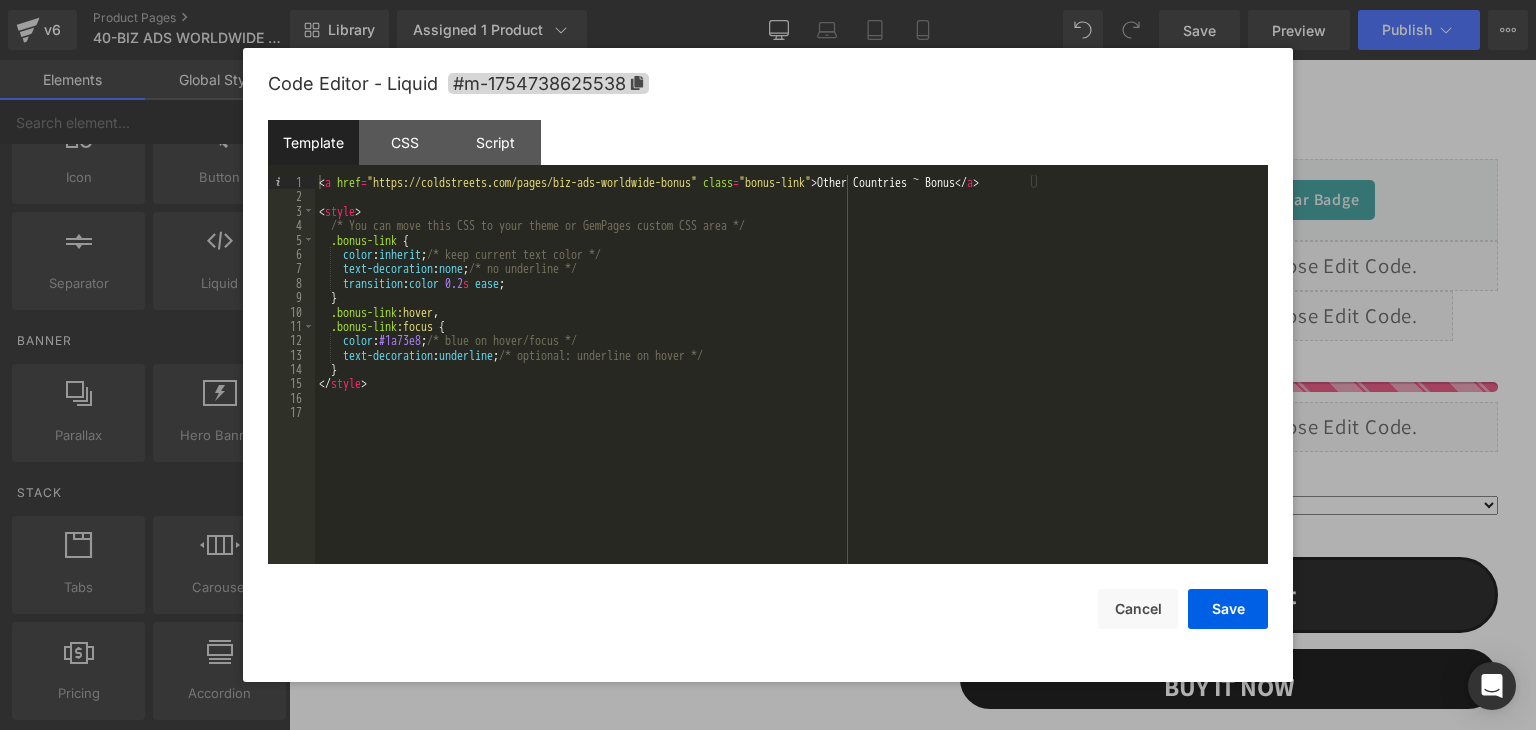 click on "Template" at bounding box center [313, 142] 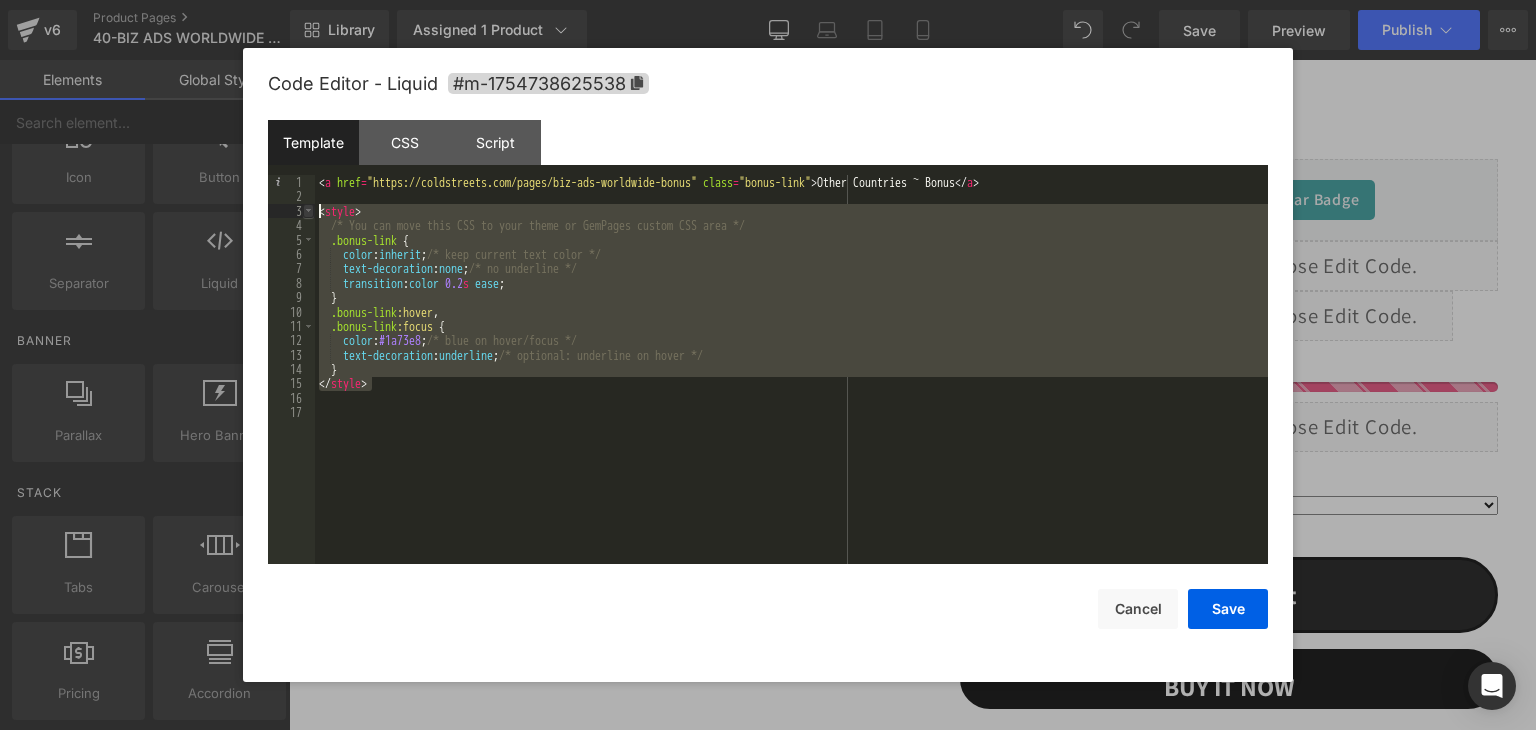drag, startPoint x: 401, startPoint y: 386, endPoint x: 309, endPoint y: 213, distance: 195.94131 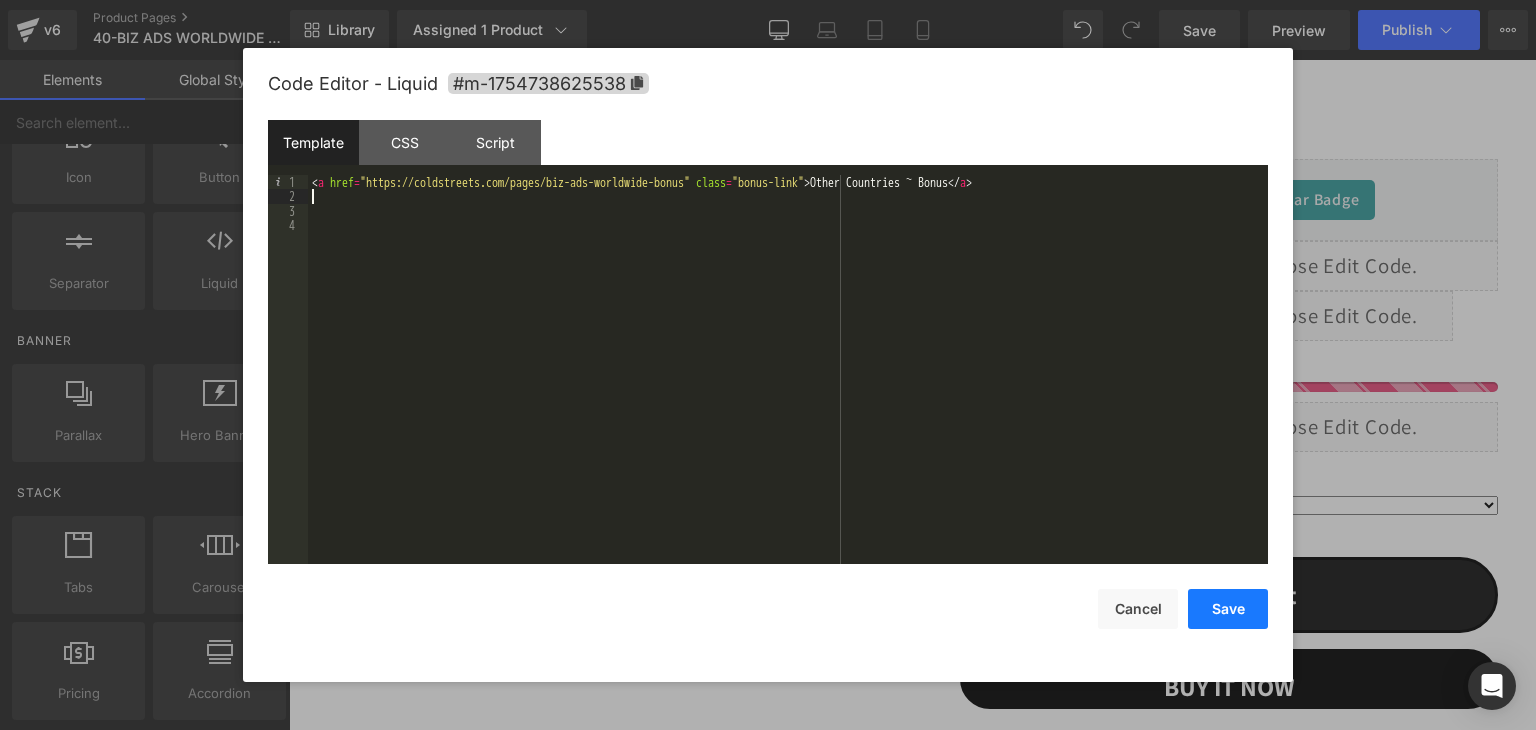 click on "Save" at bounding box center [1228, 609] 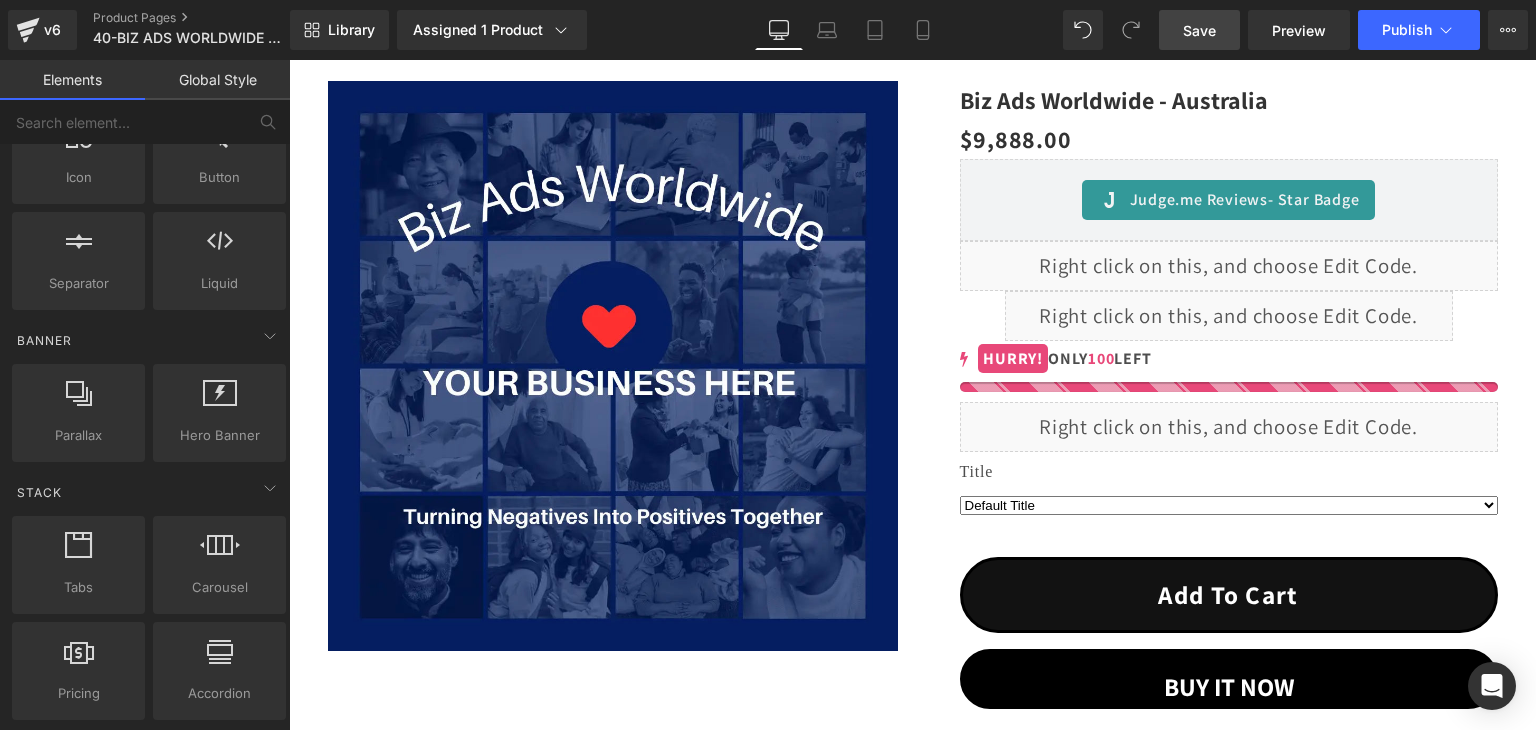 click on "Save" at bounding box center [1199, 30] 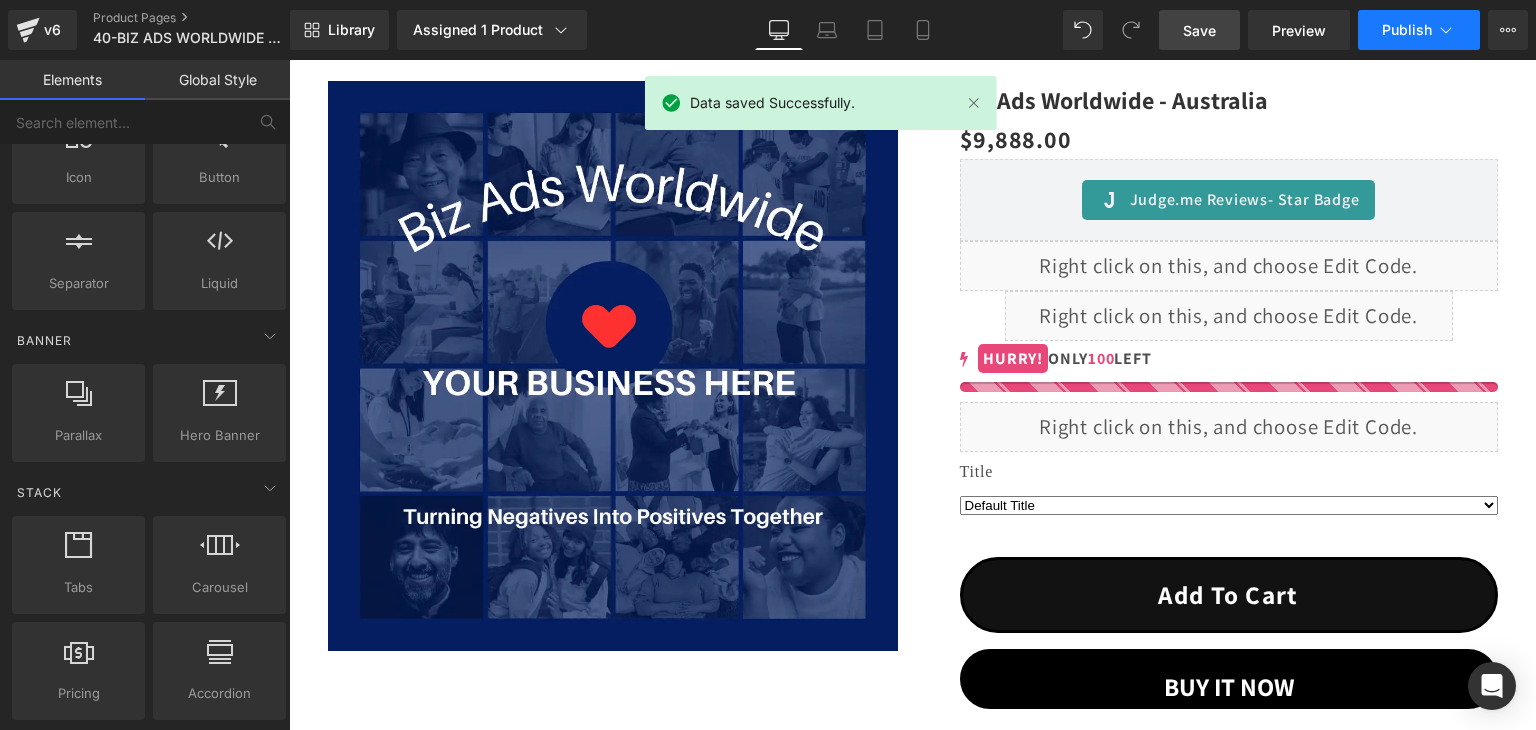 click 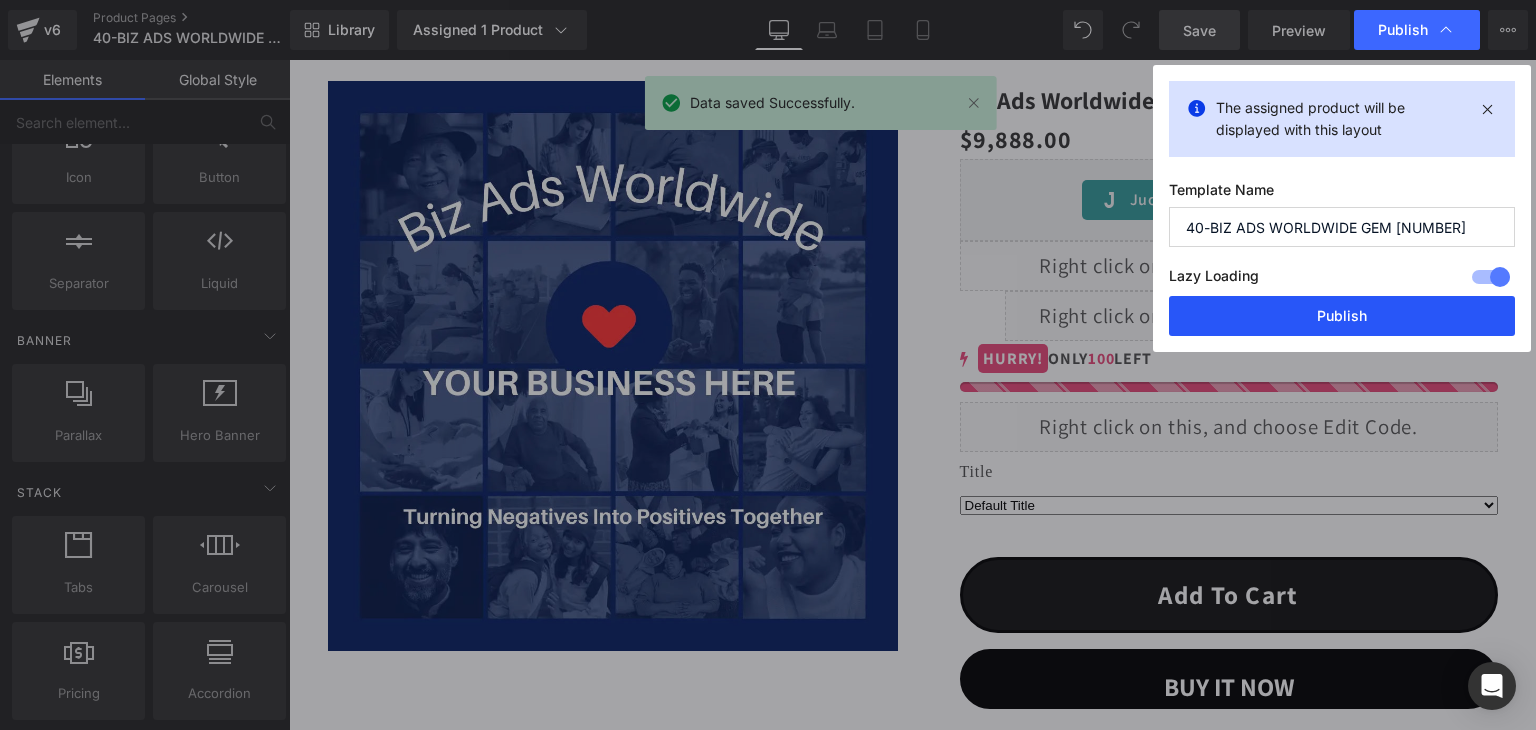 click on "Publish" at bounding box center (1342, 316) 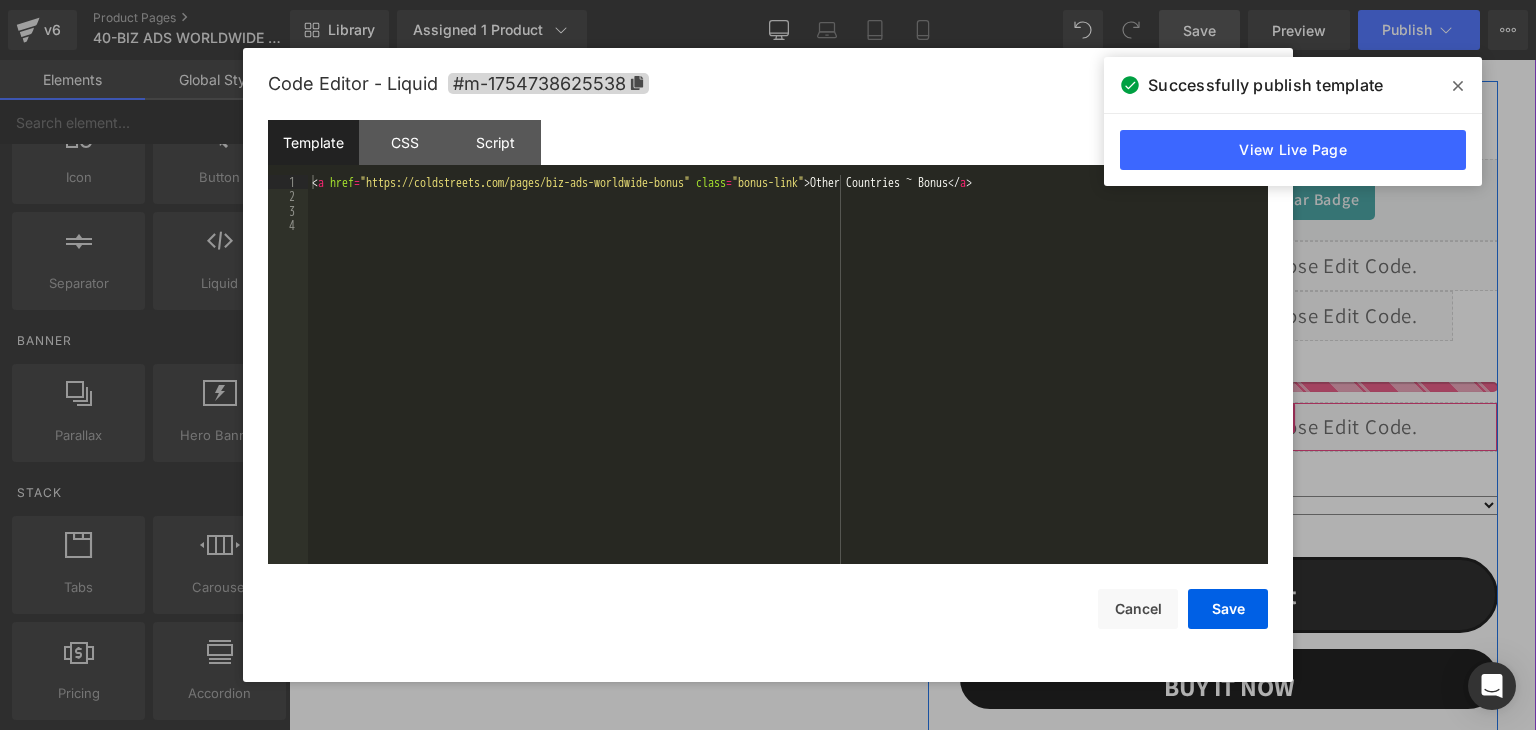 click on "Liquid" at bounding box center [1229, 427] 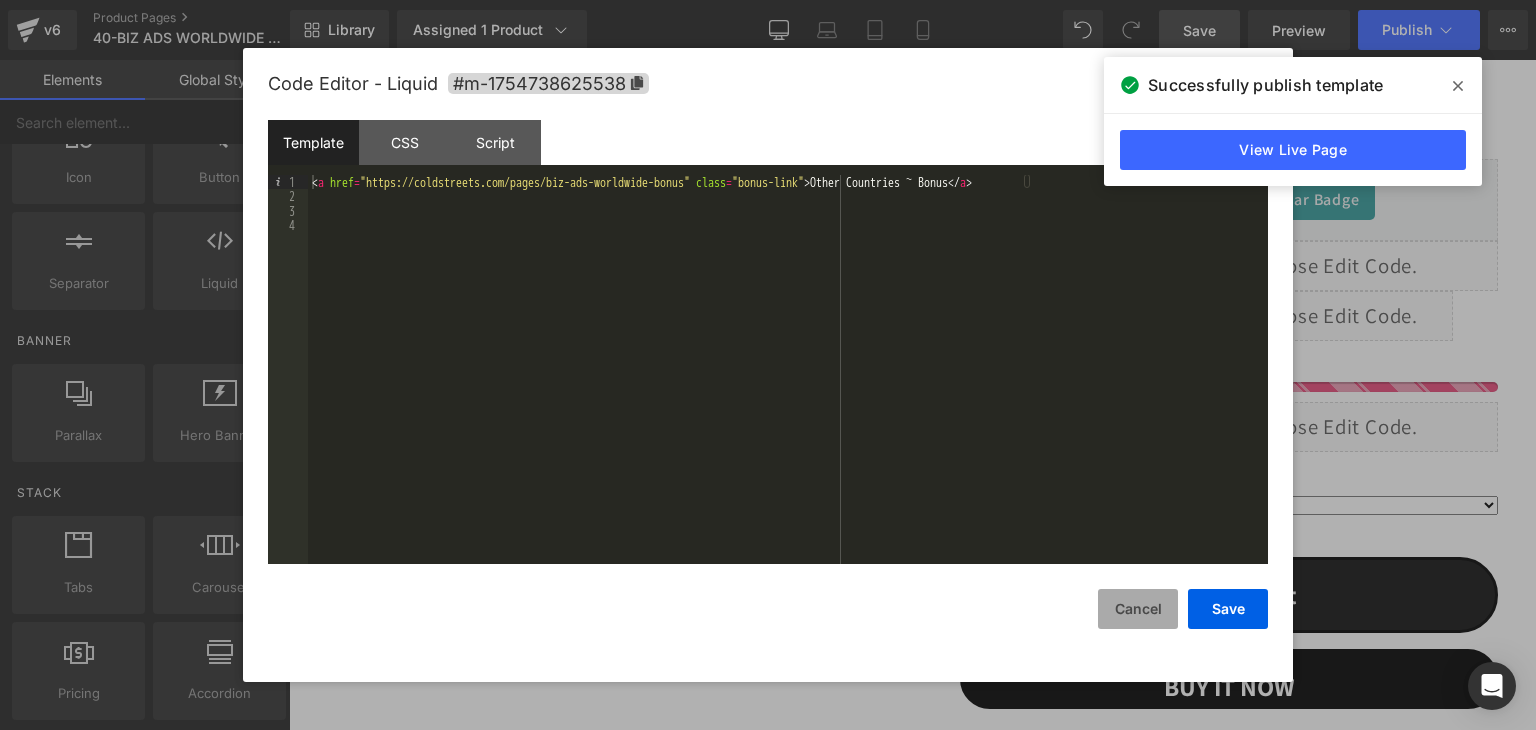 click on "Cancel" at bounding box center [1138, 609] 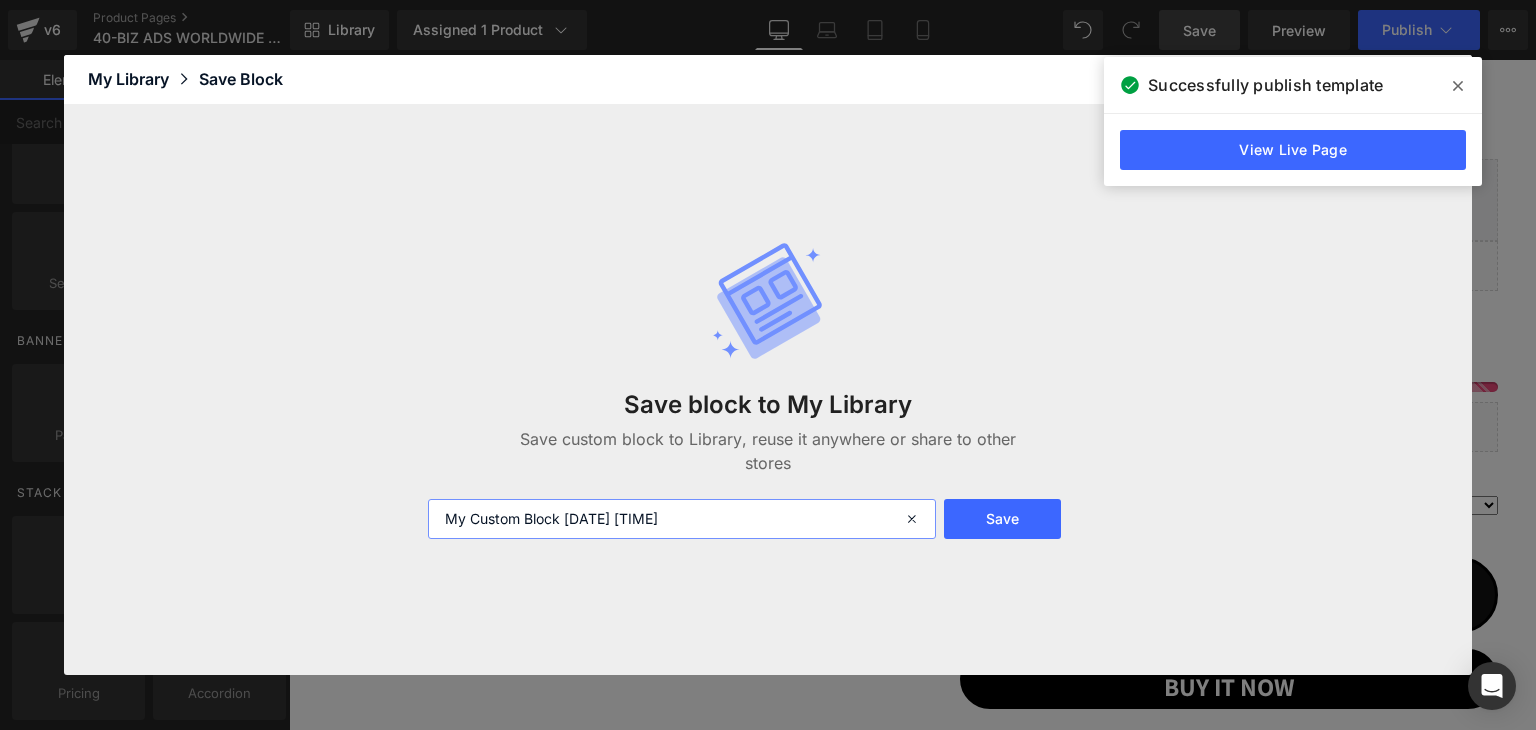 drag, startPoint x: 723, startPoint y: 525, endPoint x: 418, endPoint y: 509, distance: 305.41937 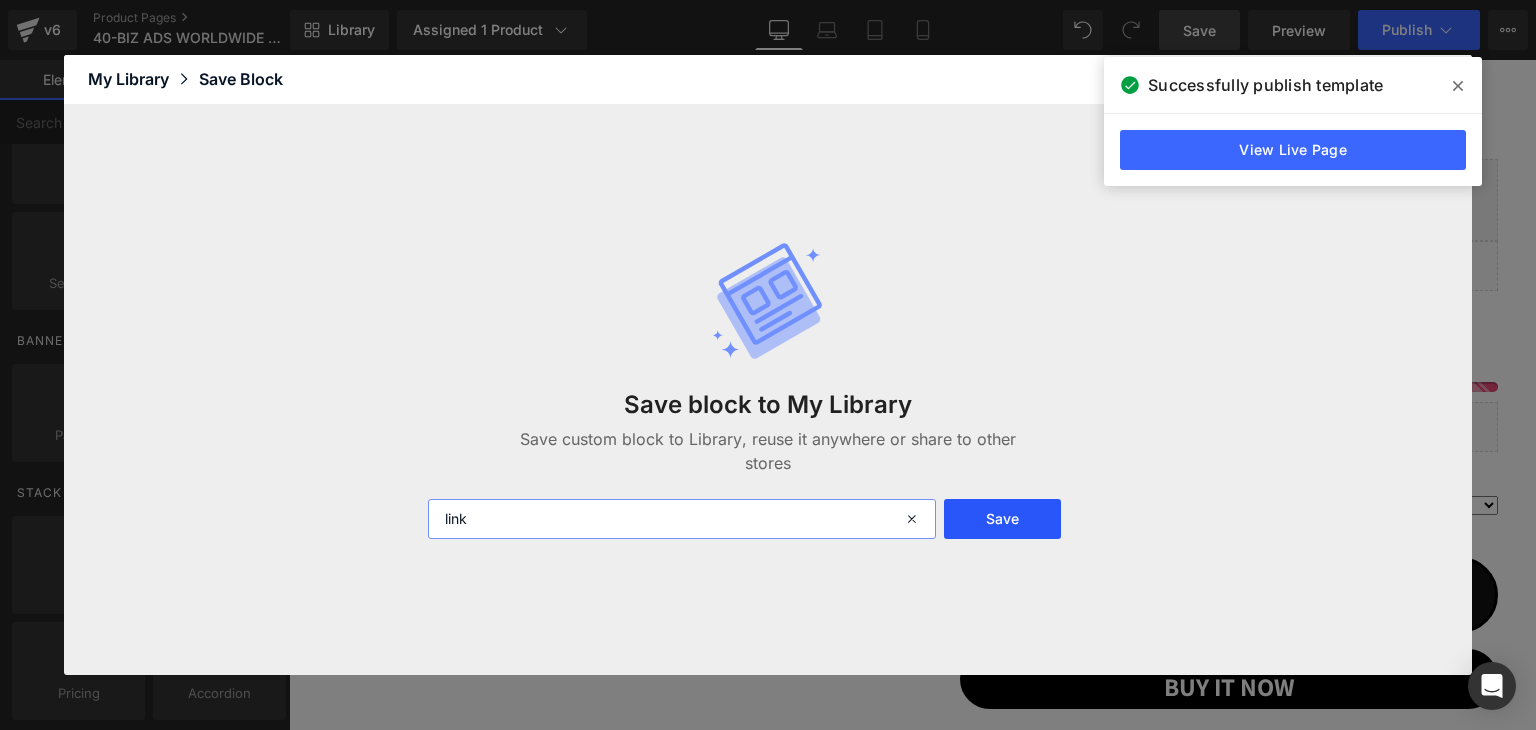 type on "link" 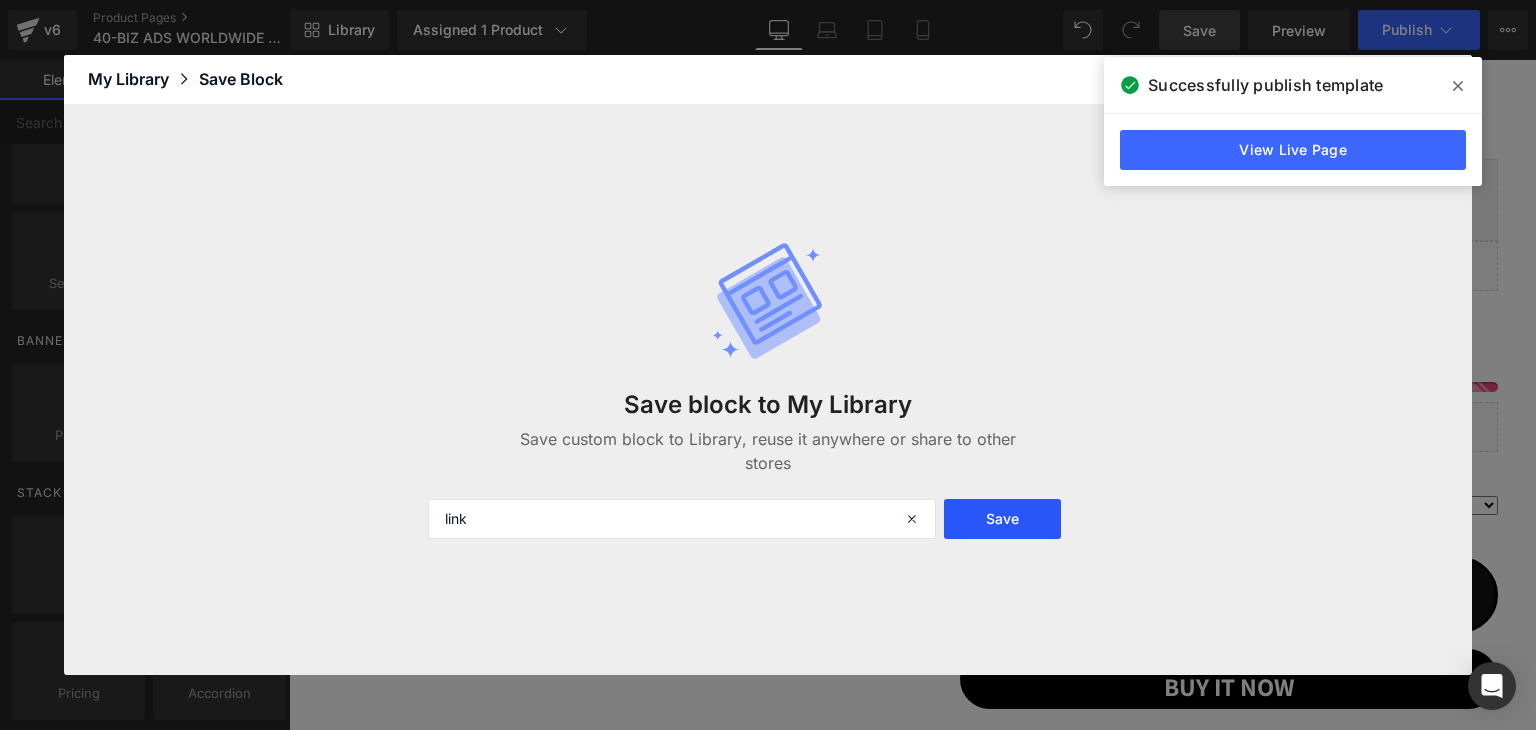 click on "Save" at bounding box center (1002, 519) 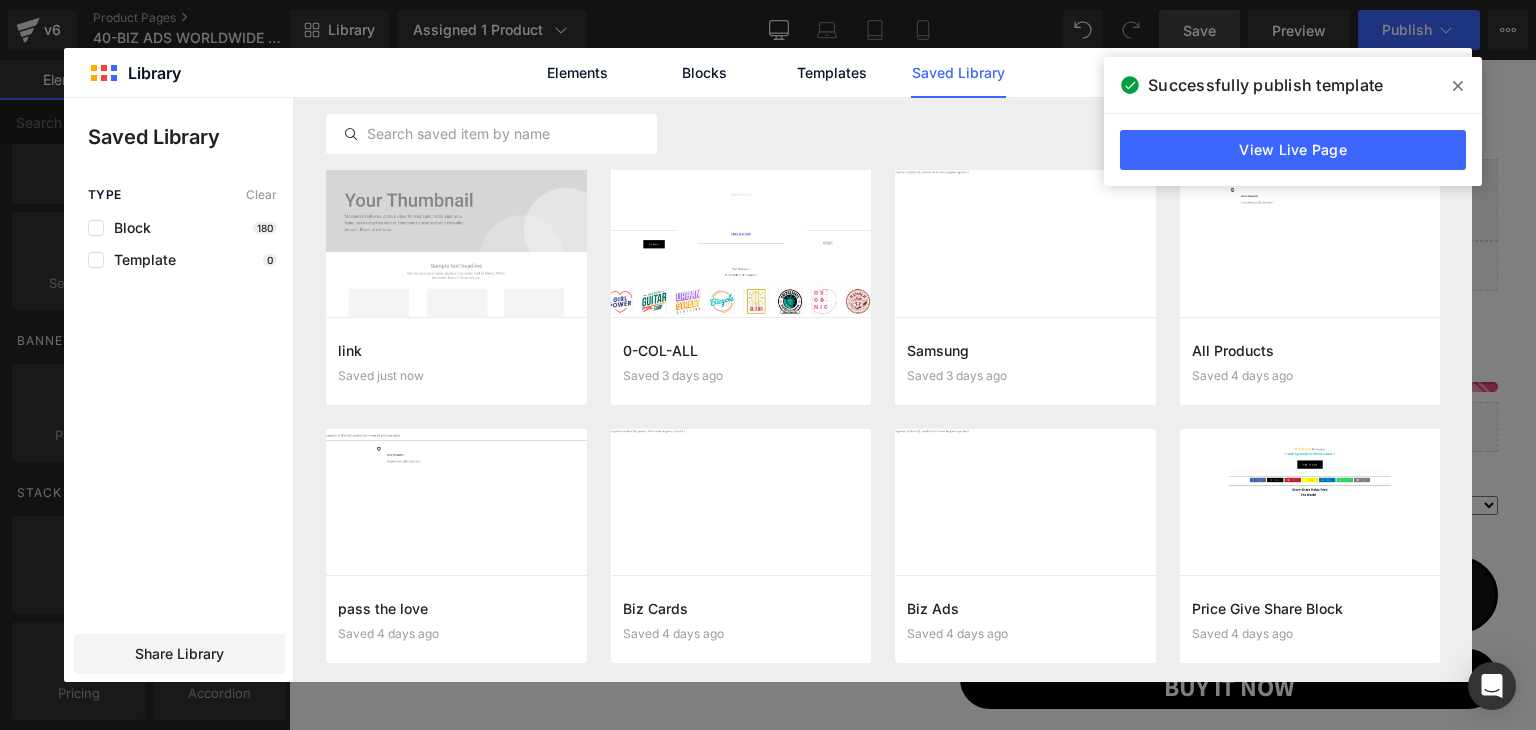 click at bounding box center [1458, 86] 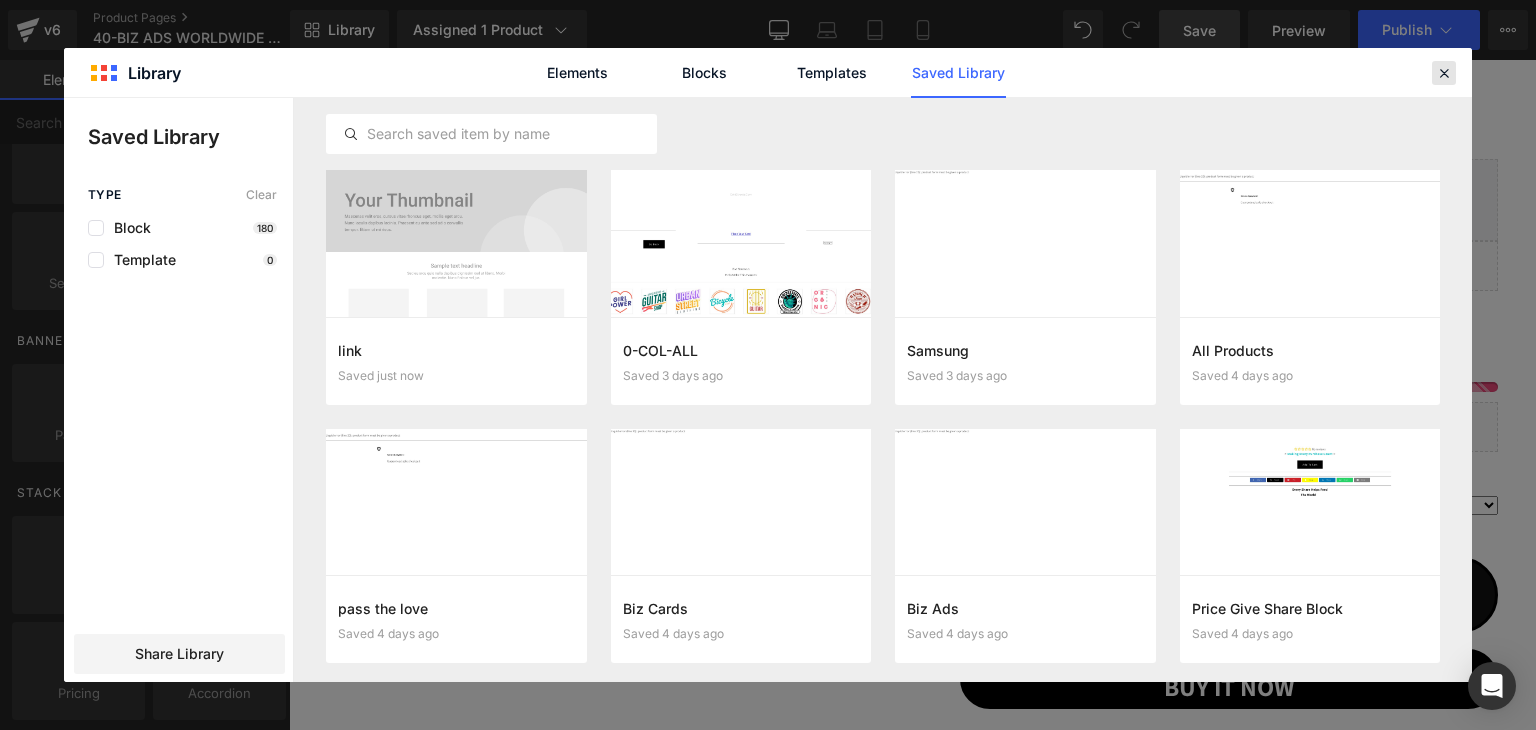 click at bounding box center (1444, 73) 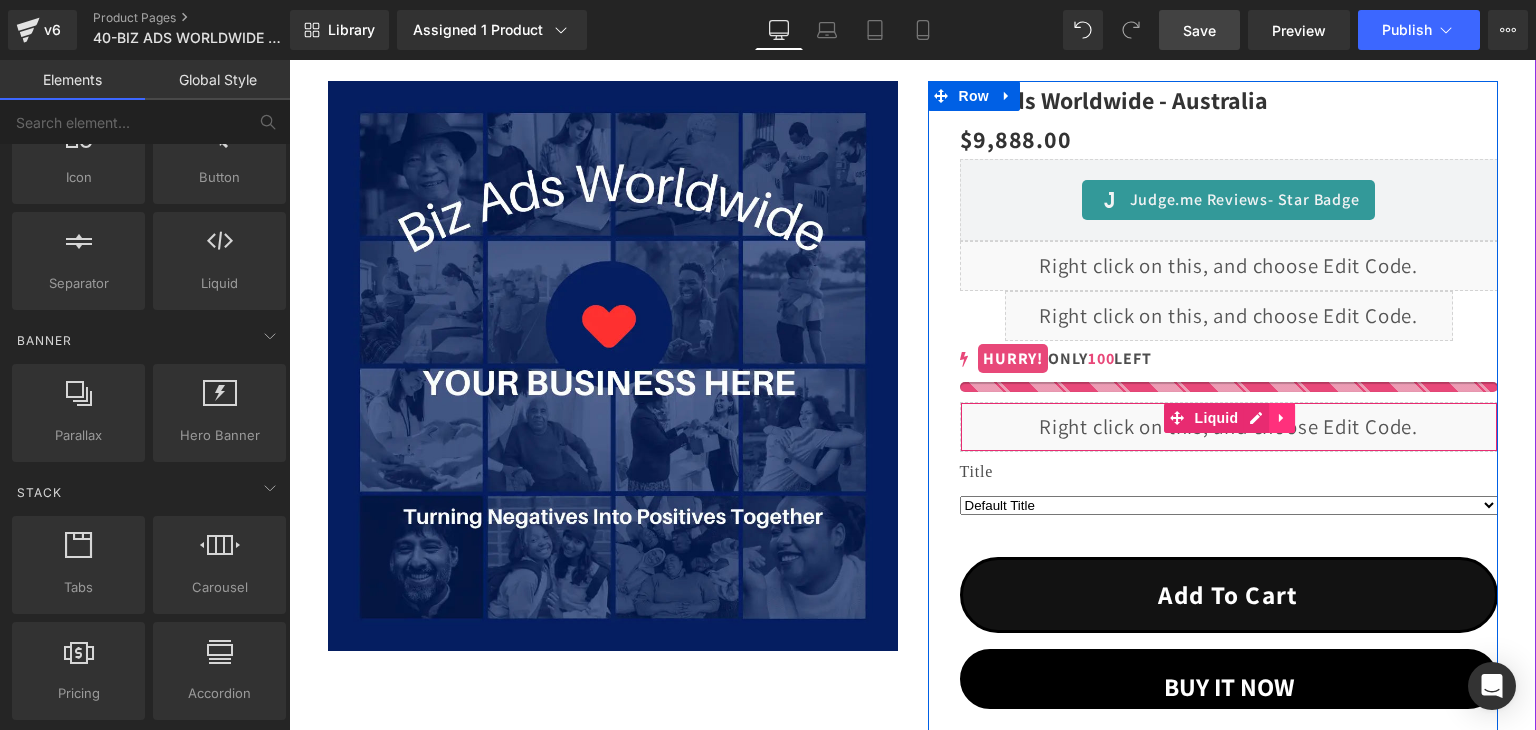 click at bounding box center (1282, 418) 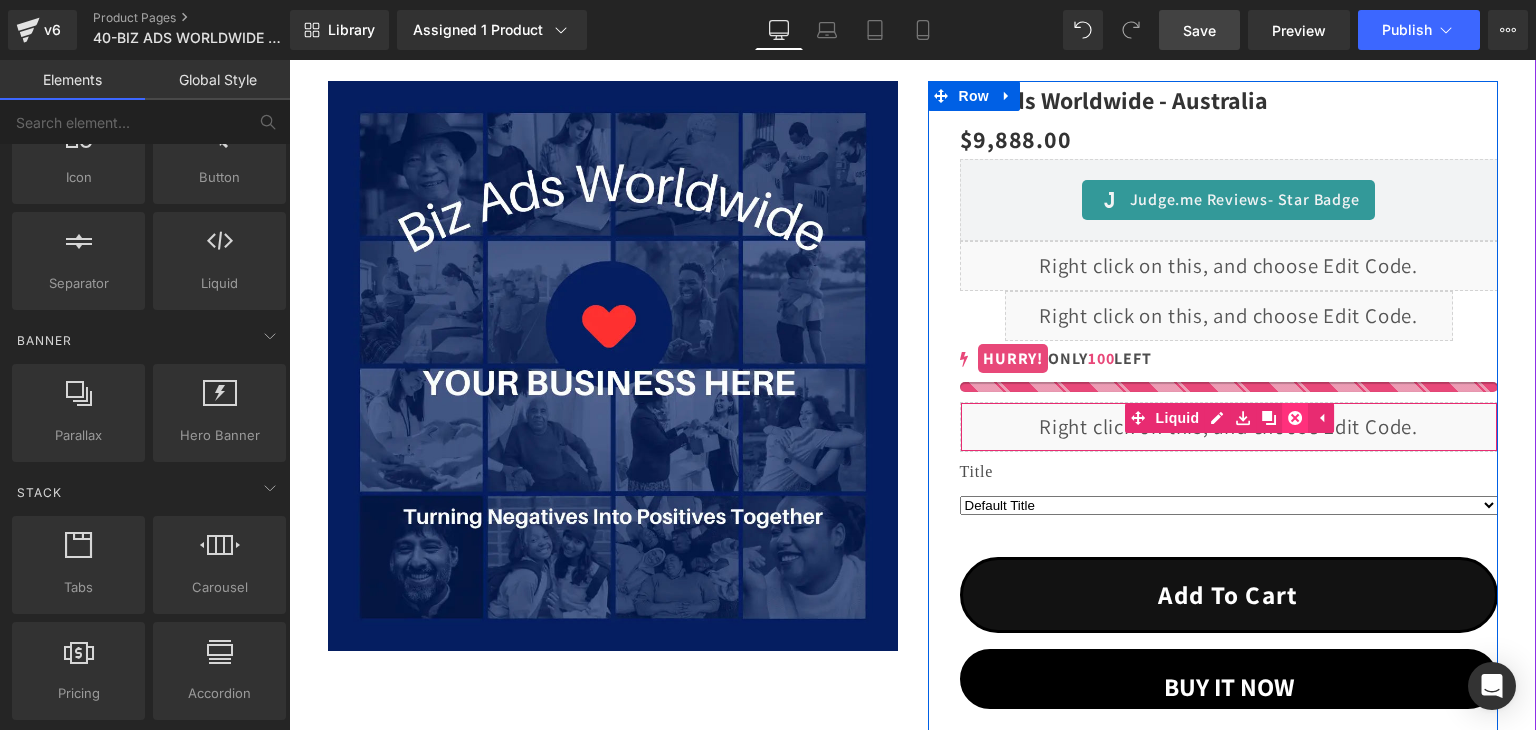 click 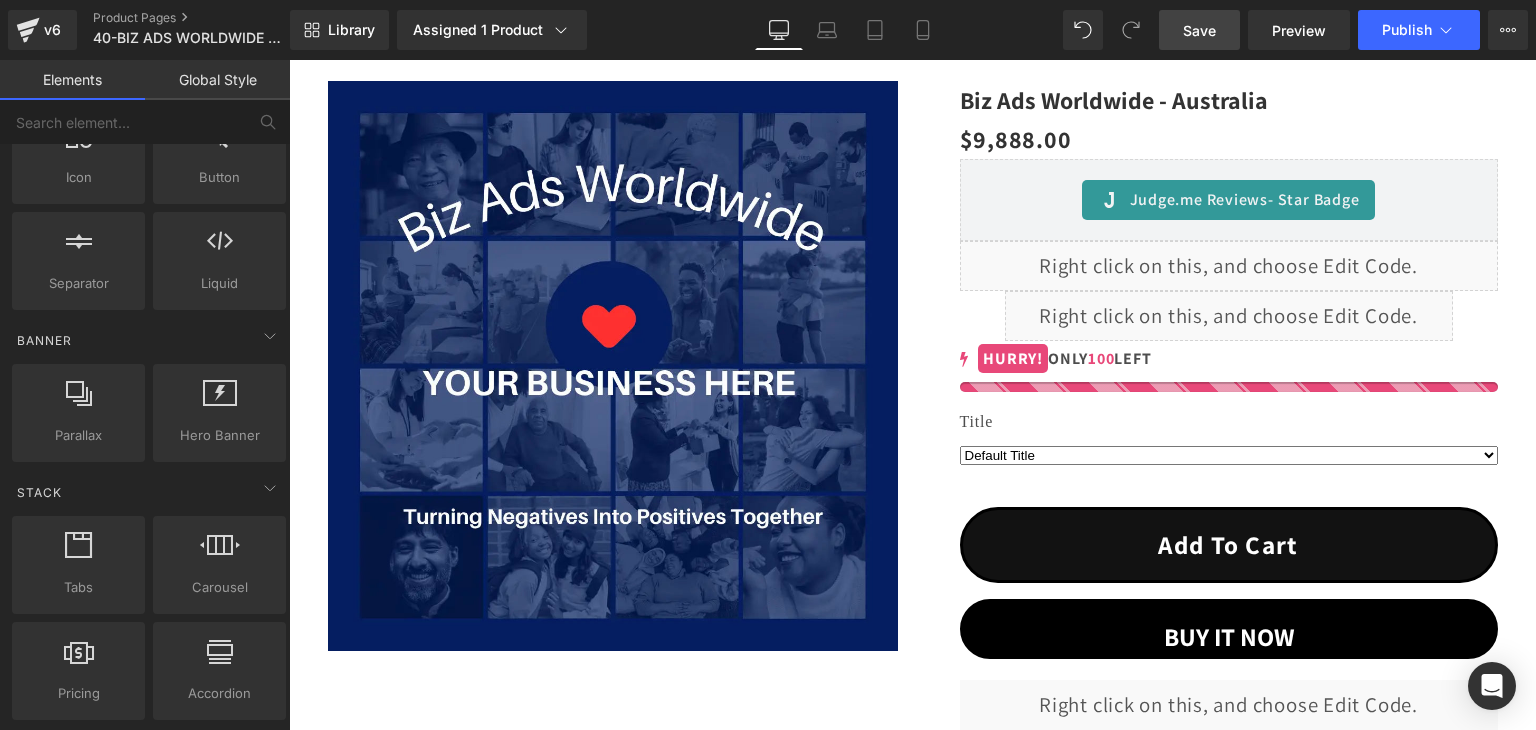 click on "Save" at bounding box center [1199, 30] 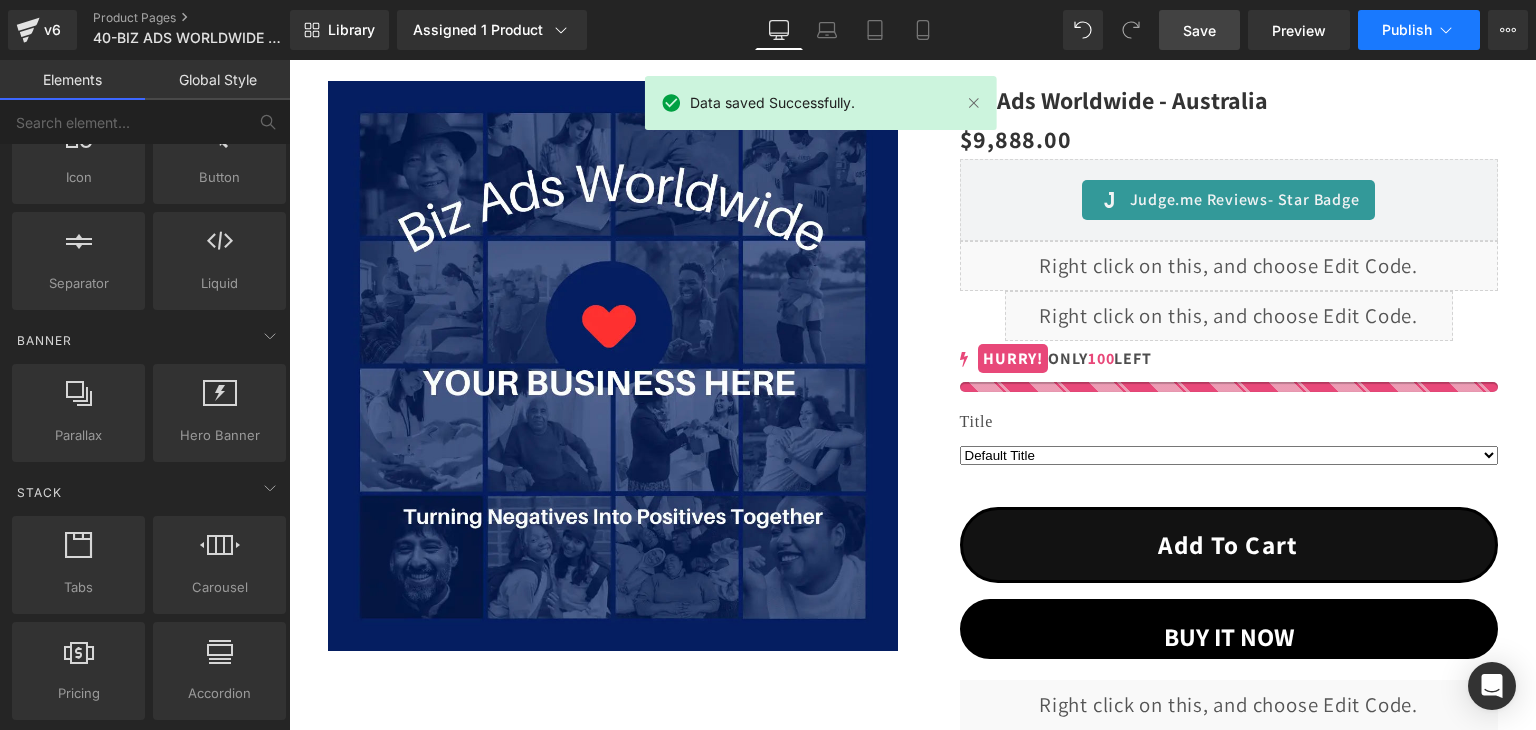 click 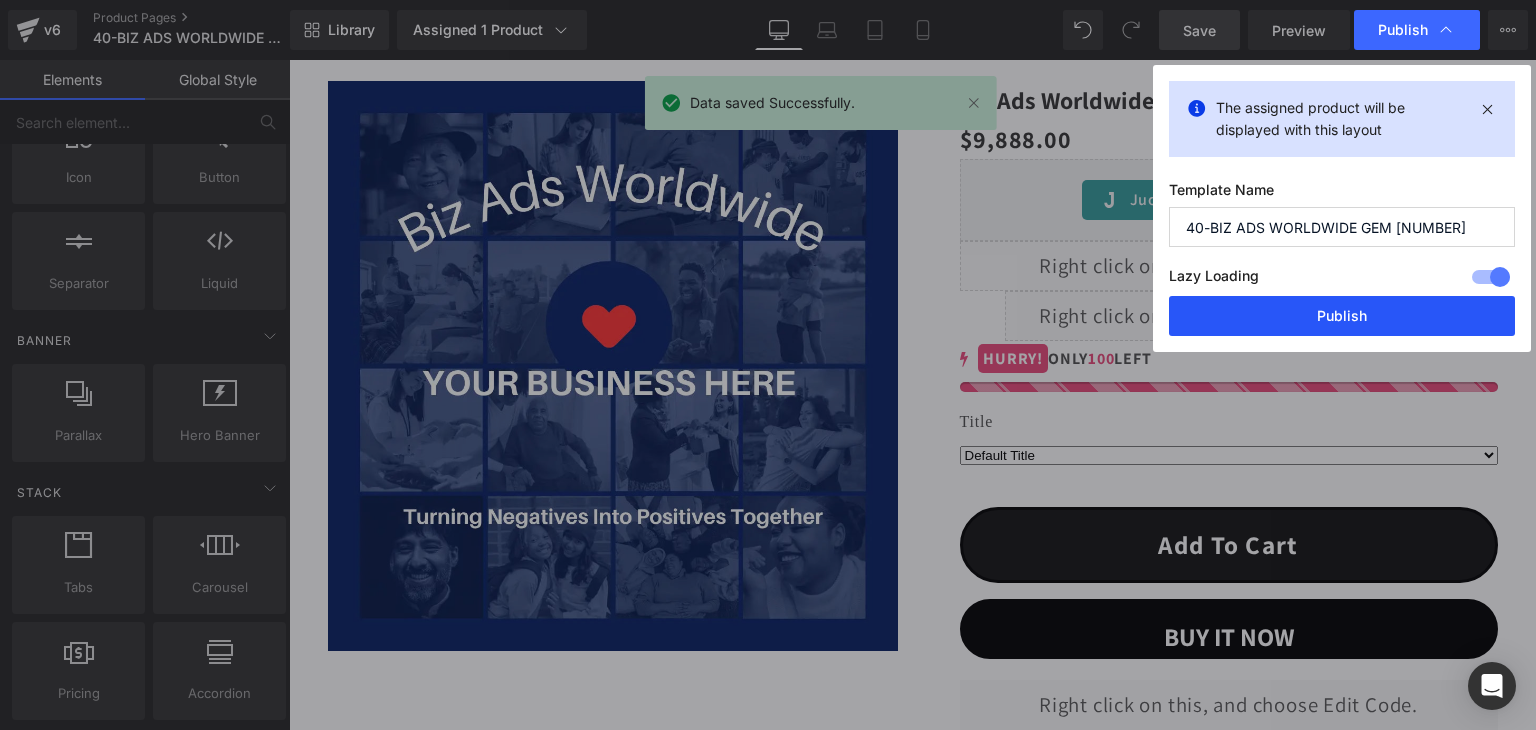 click on "Publish" at bounding box center [1342, 316] 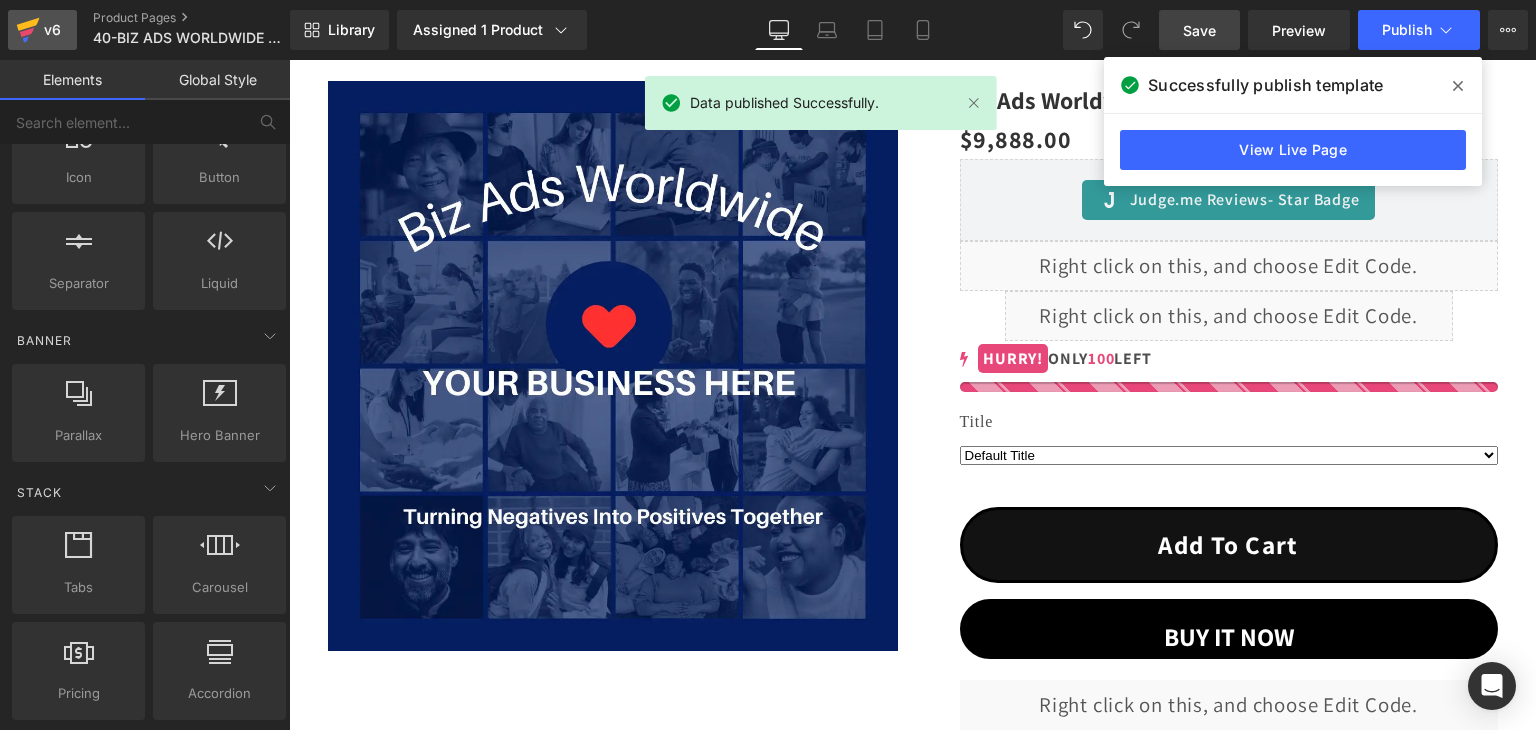 click 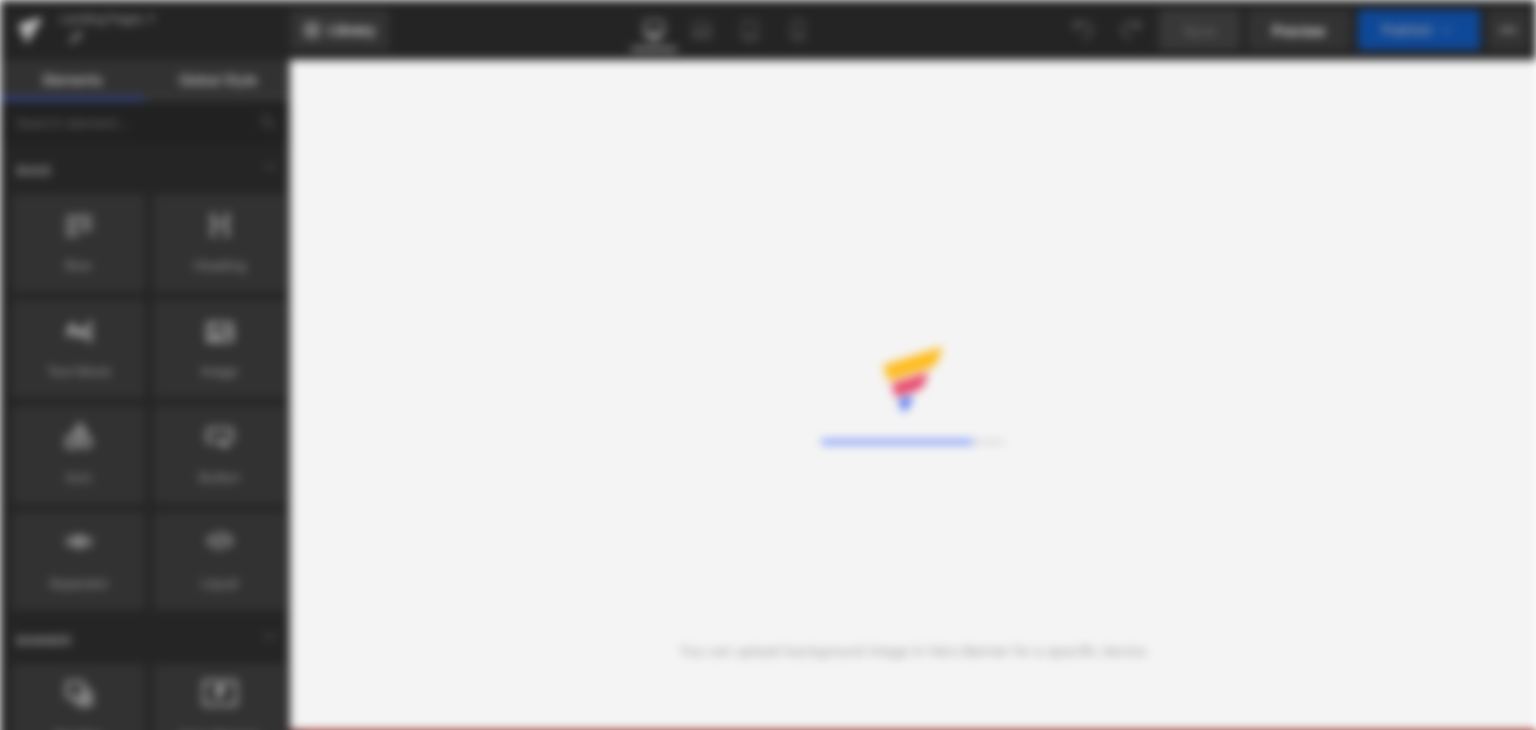 scroll, scrollTop: 0, scrollLeft: 0, axis: both 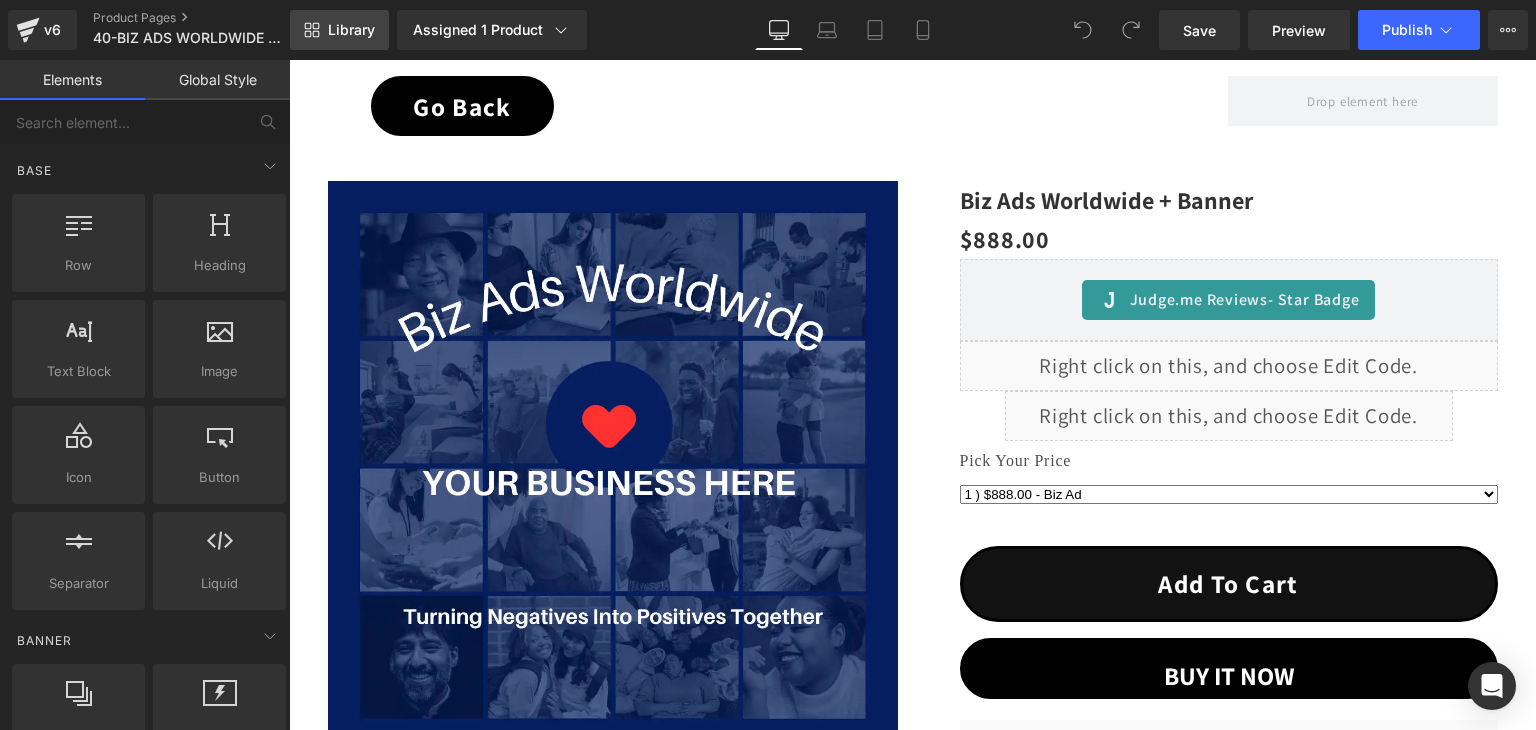 click on "Library" at bounding box center (351, 30) 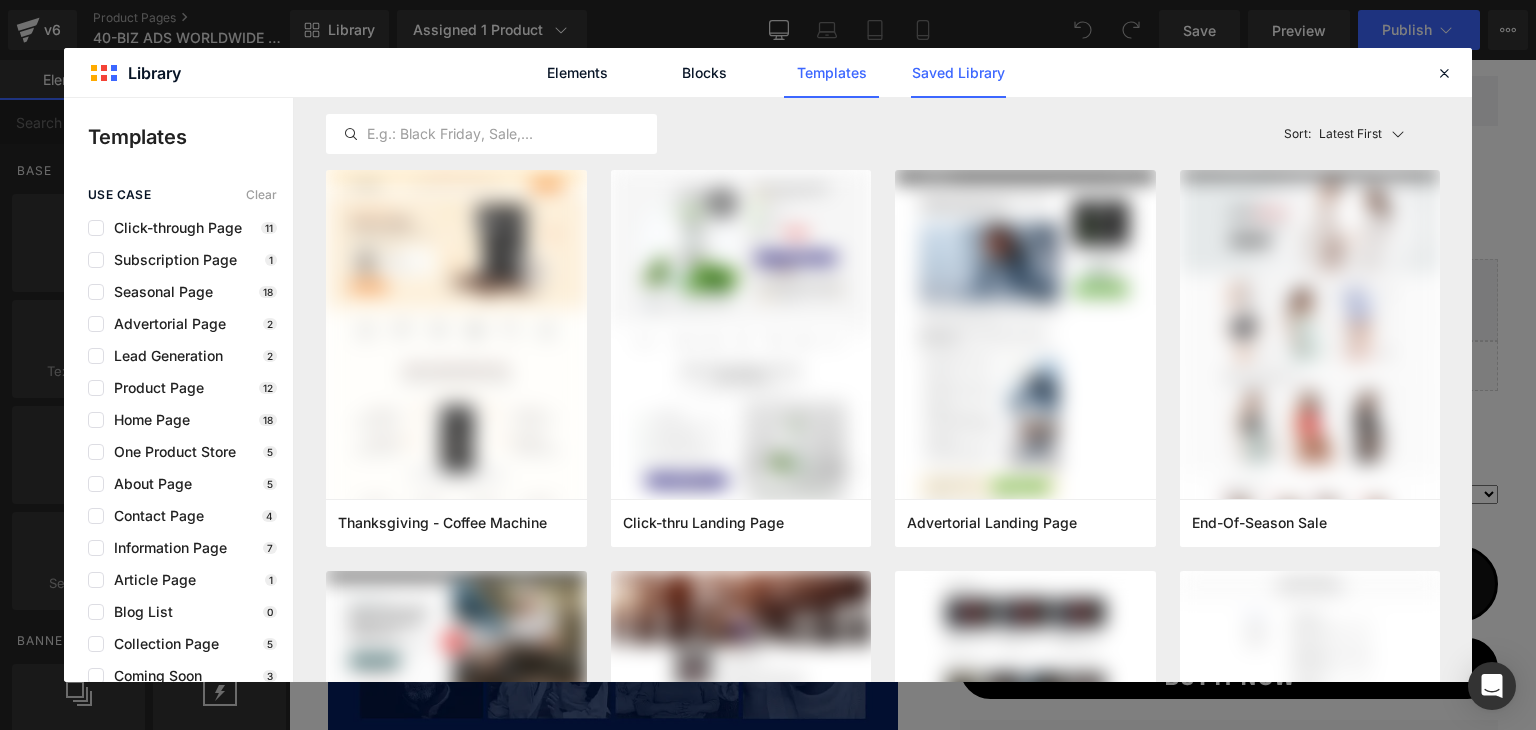 click on "Saved Library" 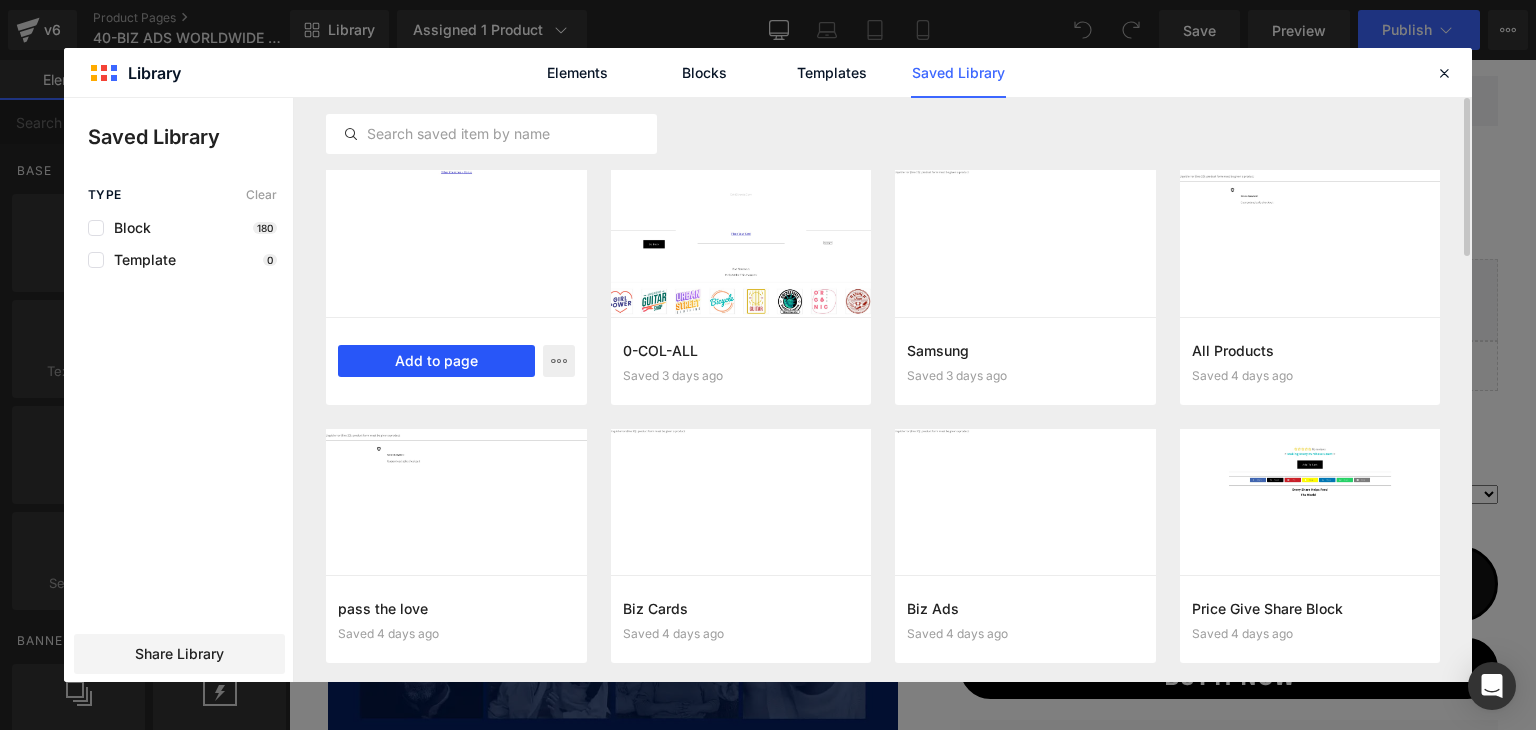 click on "Add to page" at bounding box center (436, 361) 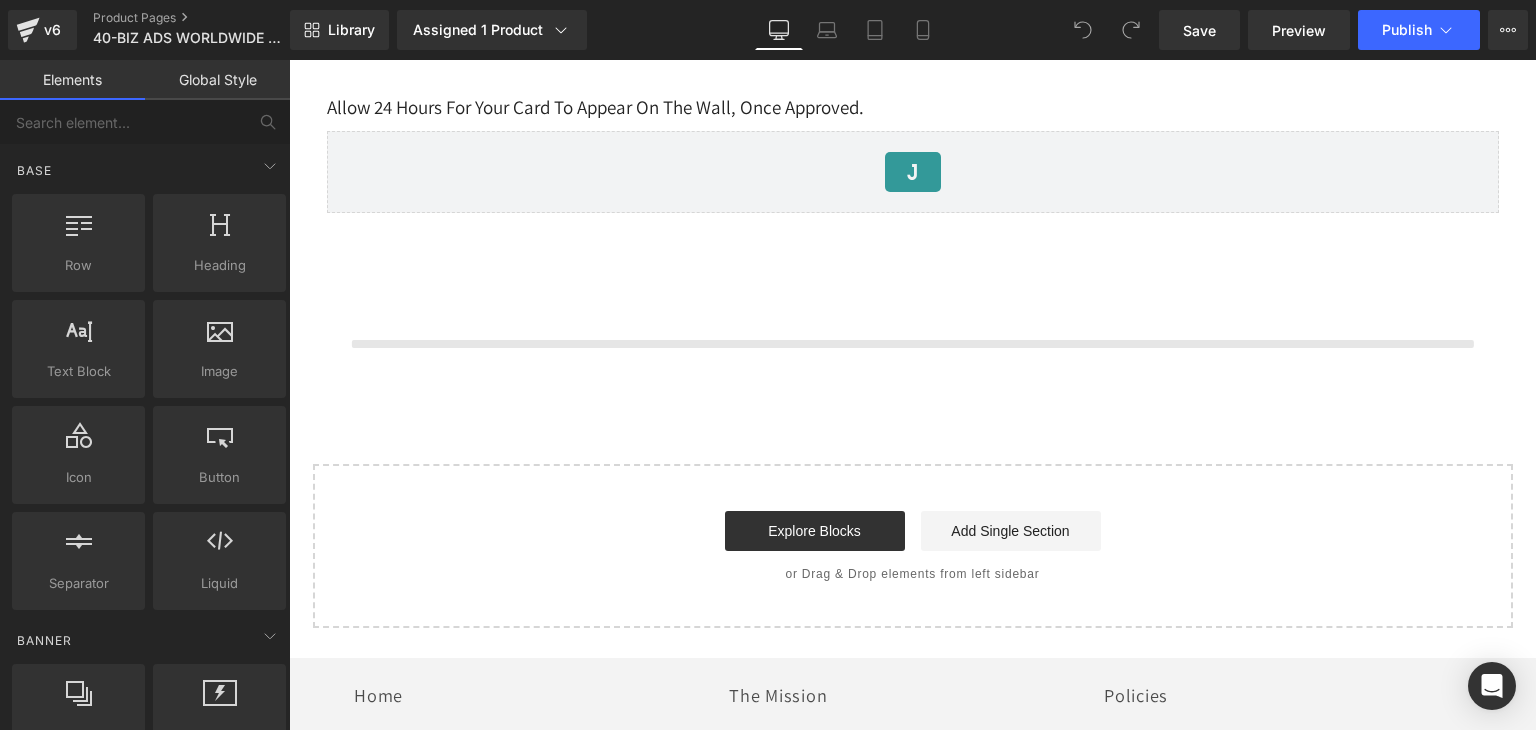 scroll, scrollTop: 2307, scrollLeft: 0, axis: vertical 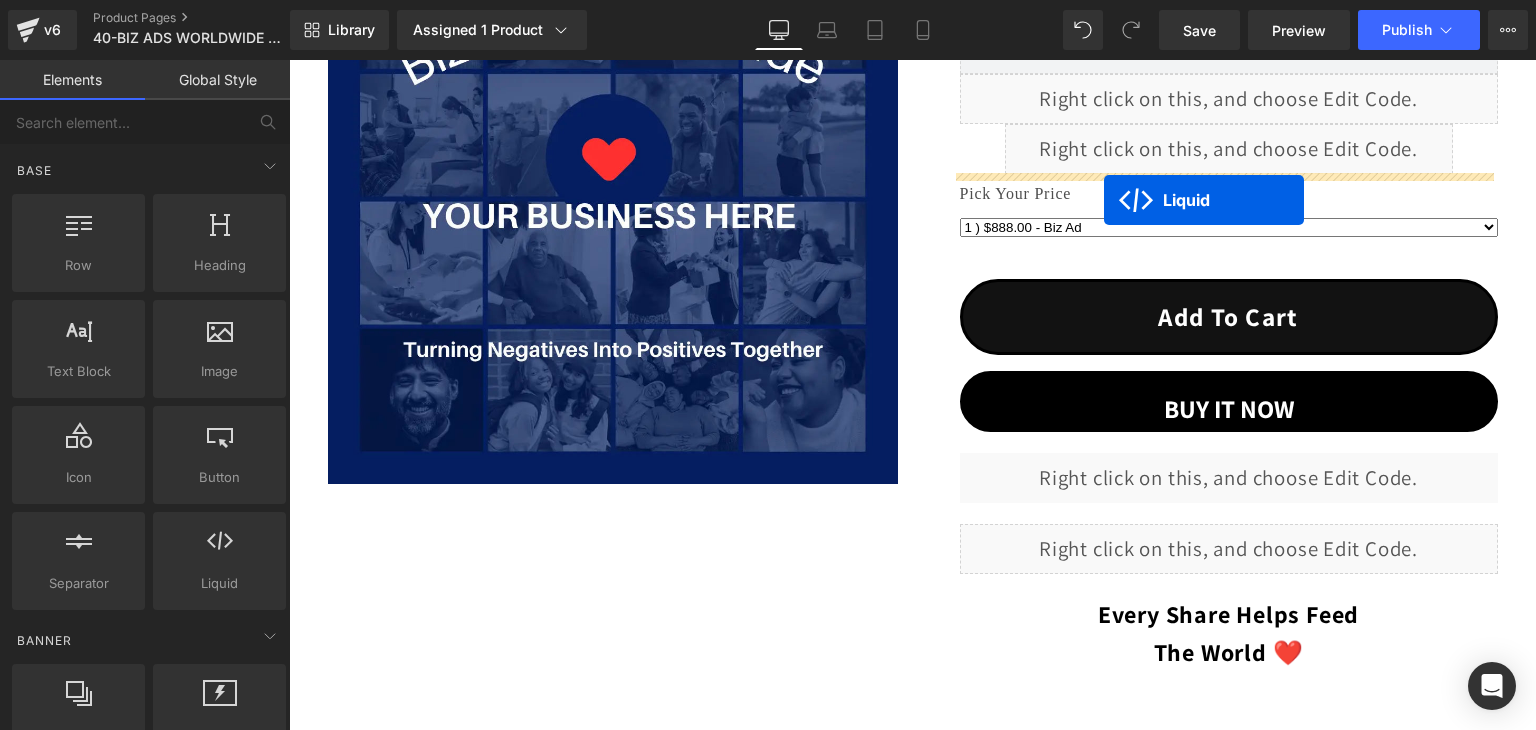 drag, startPoint x: 857, startPoint y: 170, endPoint x: 1104, endPoint y: 200, distance: 248.81519 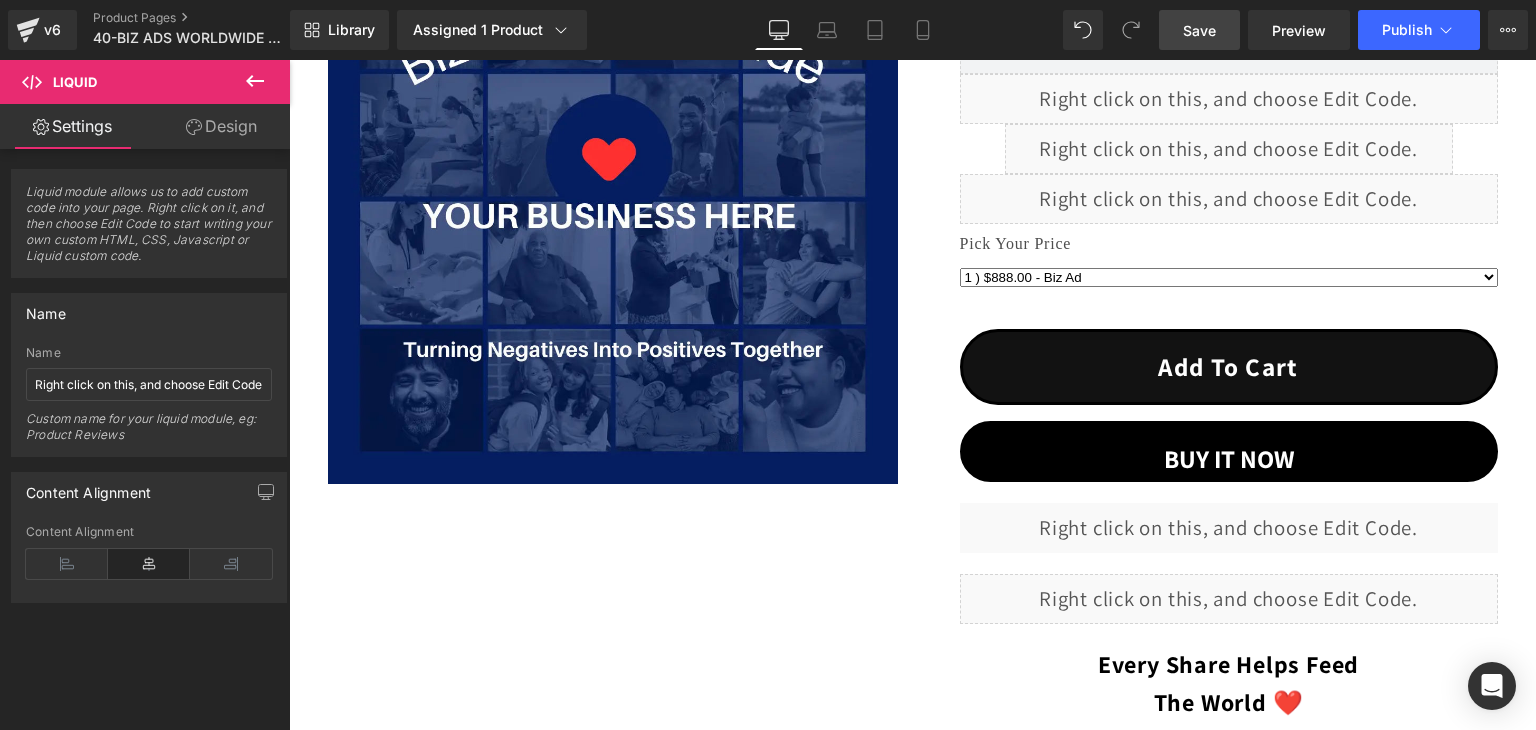 click on "Save" at bounding box center (1199, 30) 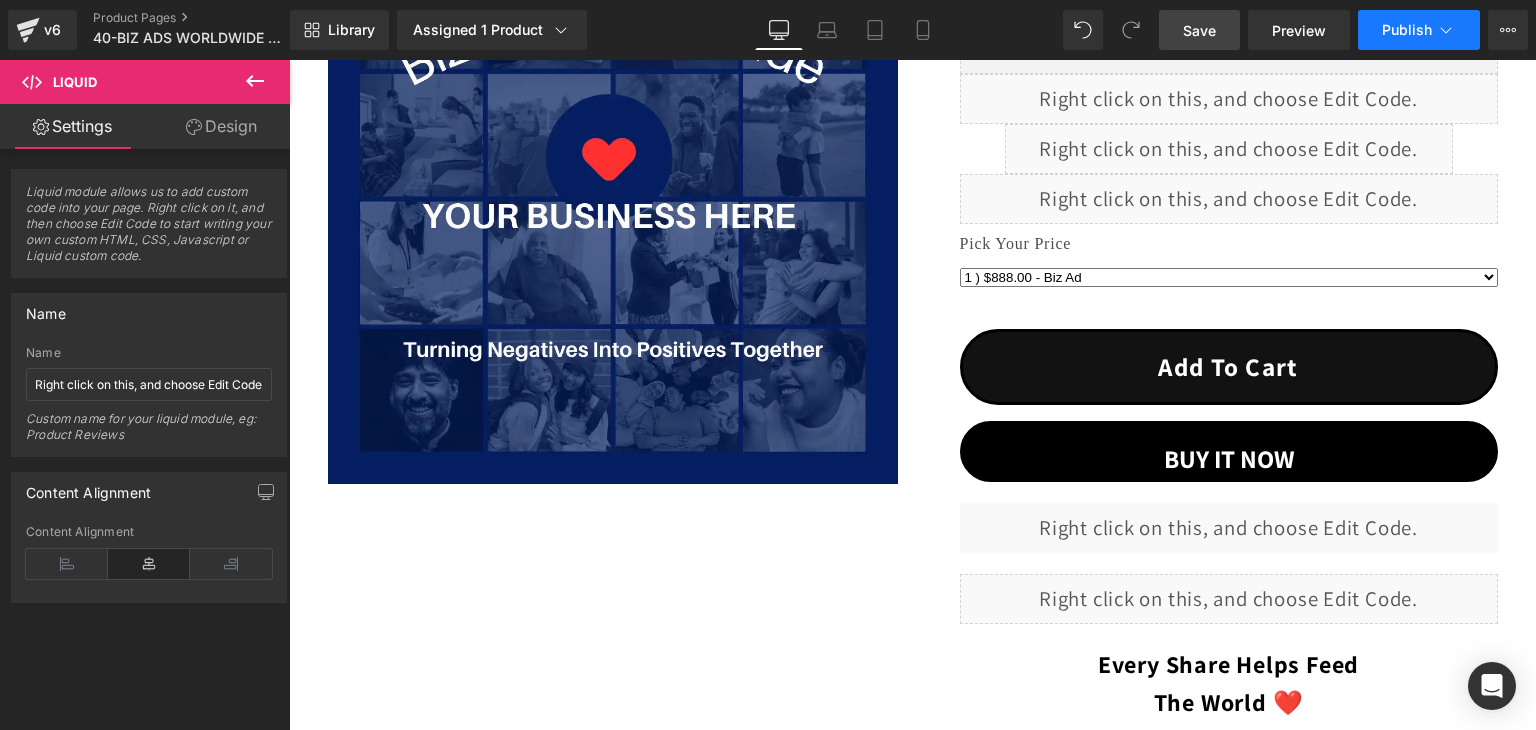 click 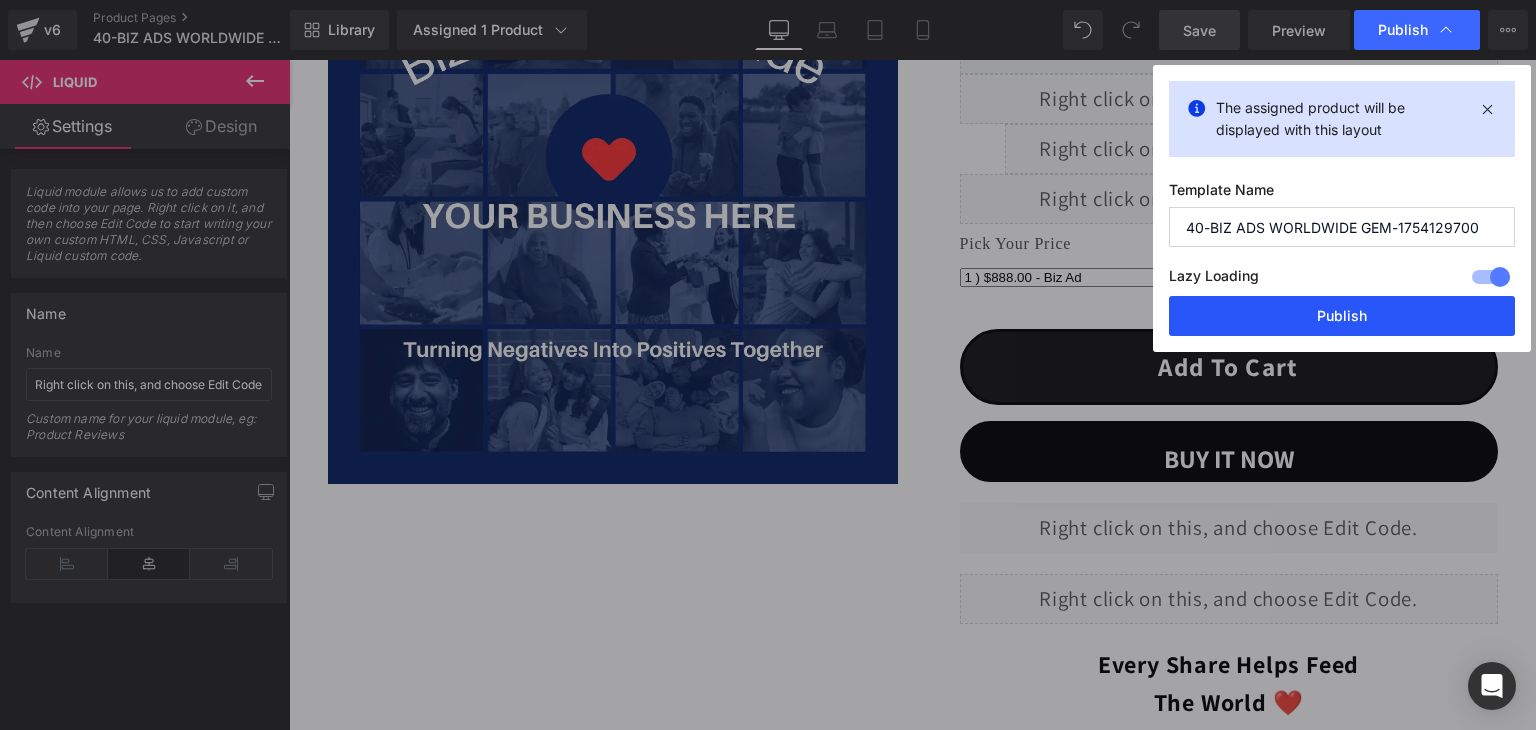 click on "Publish" at bounding box center (1342, 316) 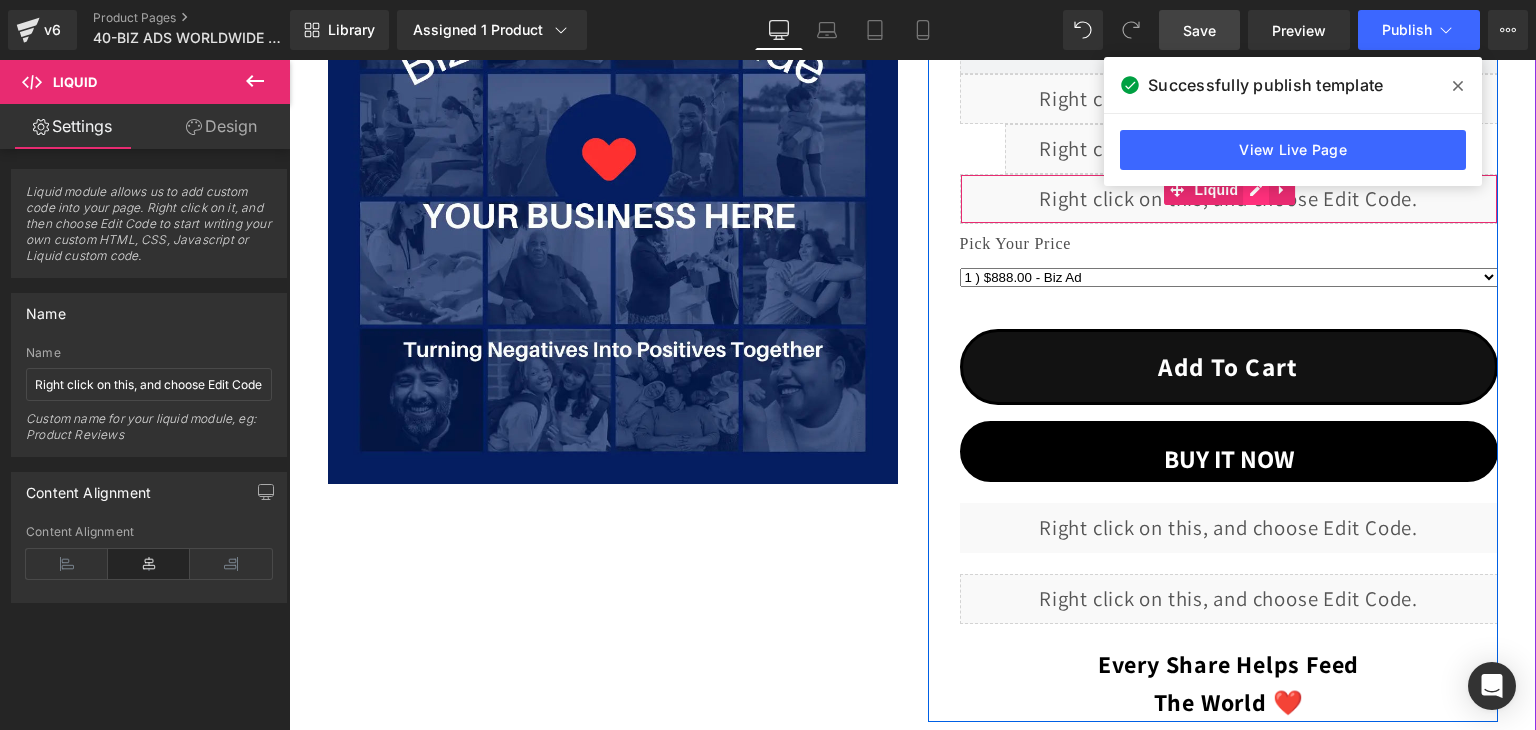 click on "Liquid" at bounding box center [1229, 199] 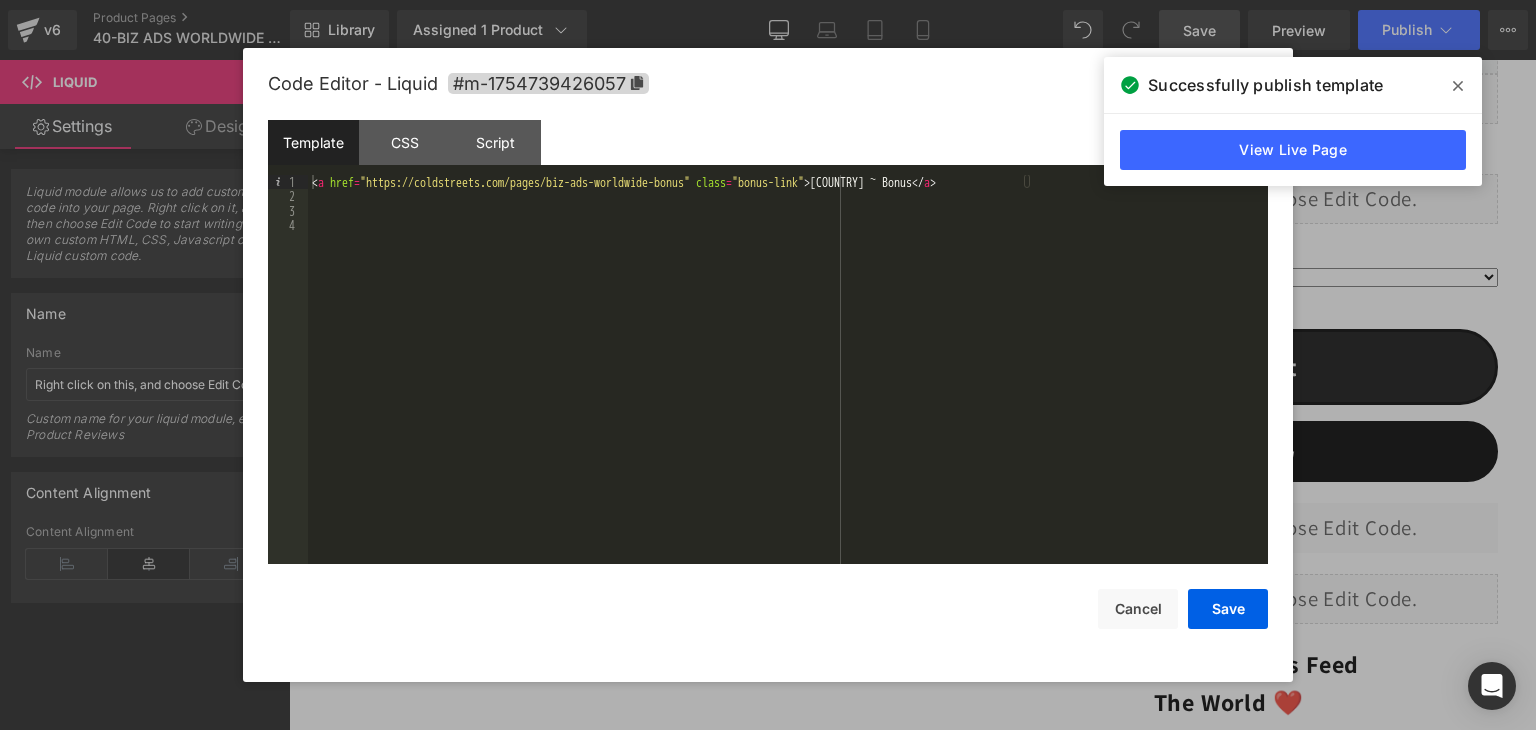 click on "< a   href = "https://coldstreets.com/pages/biz-ads-worldwide-bonus"   class = "bonus-link" > Other Countries ~ Bonus </ a >" at bounding box center (788, 384) 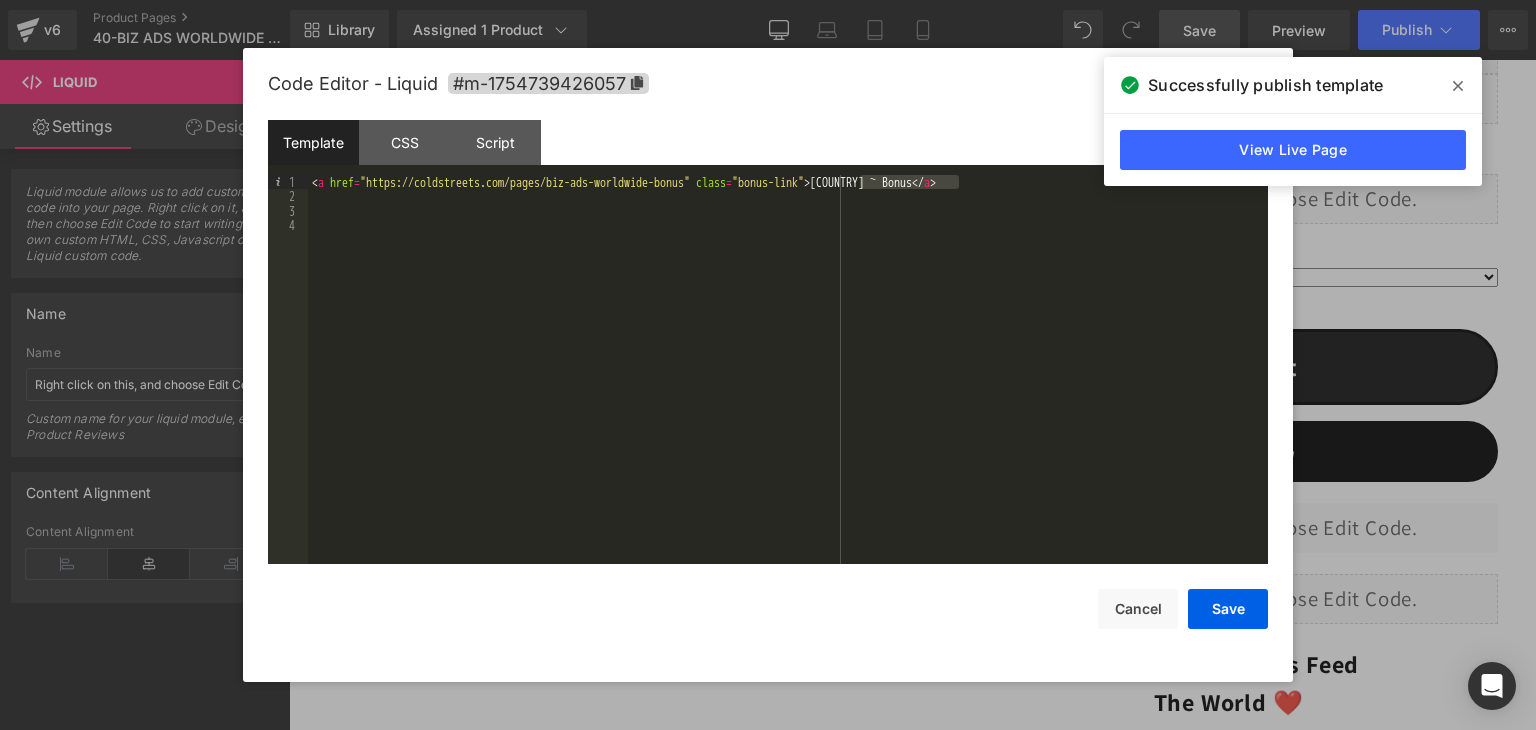 drag, startPoint x: 959, startPoint y: 183, endPoint x: 859, endPoint y: 184, distance: 100.005 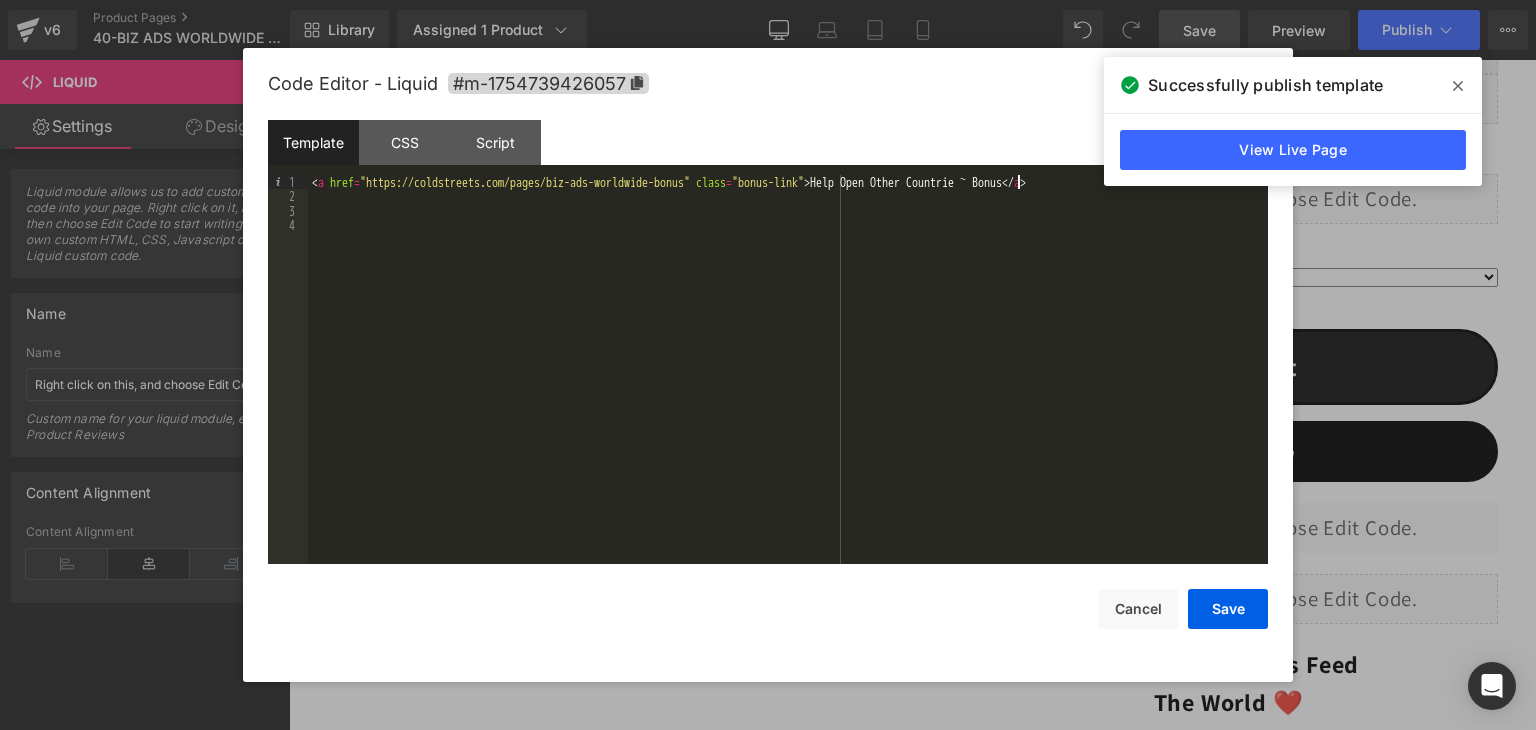 type 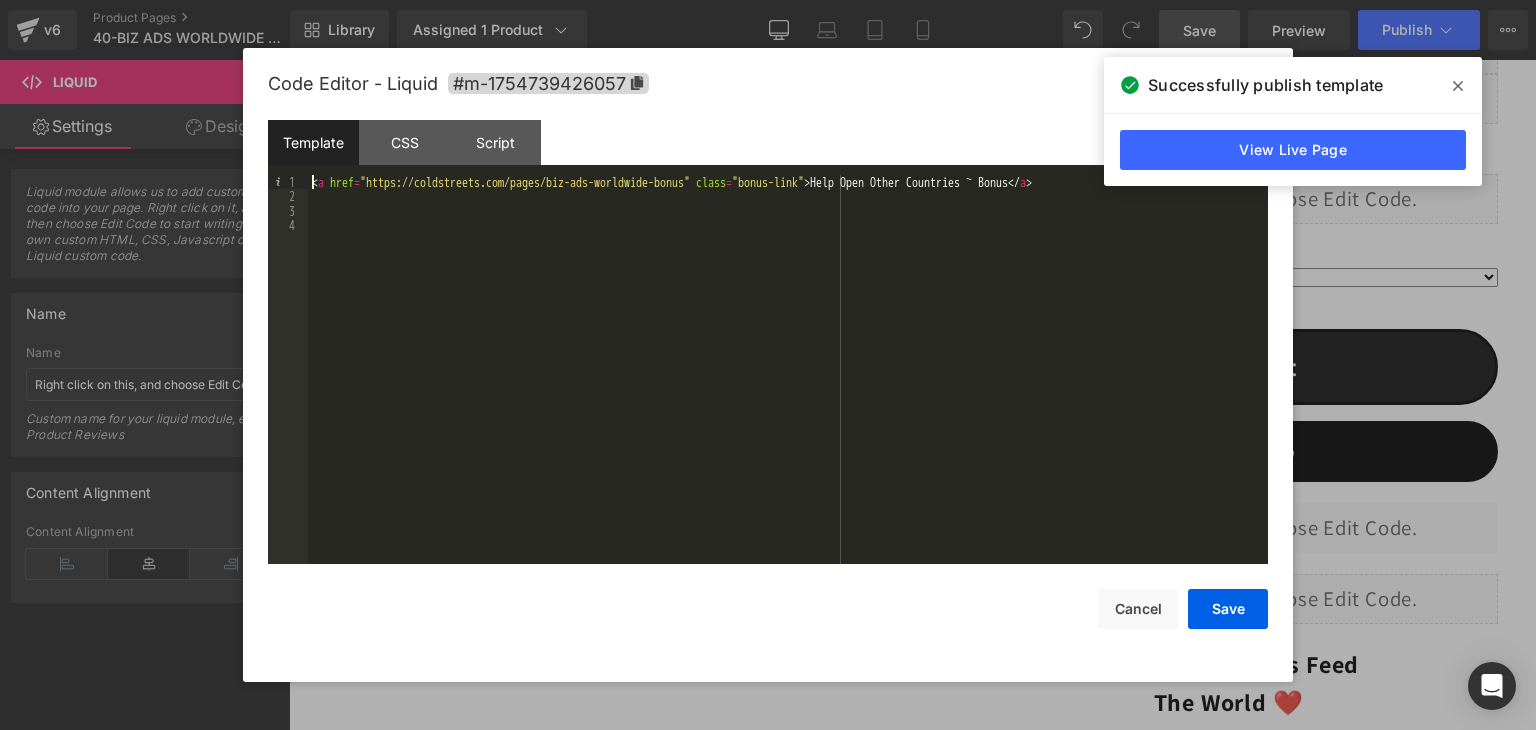 click on "< a   href = "https://coldstreets.com/pages/biz-ads-worldwide-bonus"   class = "bonus-link" > Help Open Other Countries ~ Bonus </ a >" at bounding box center (788, 384) 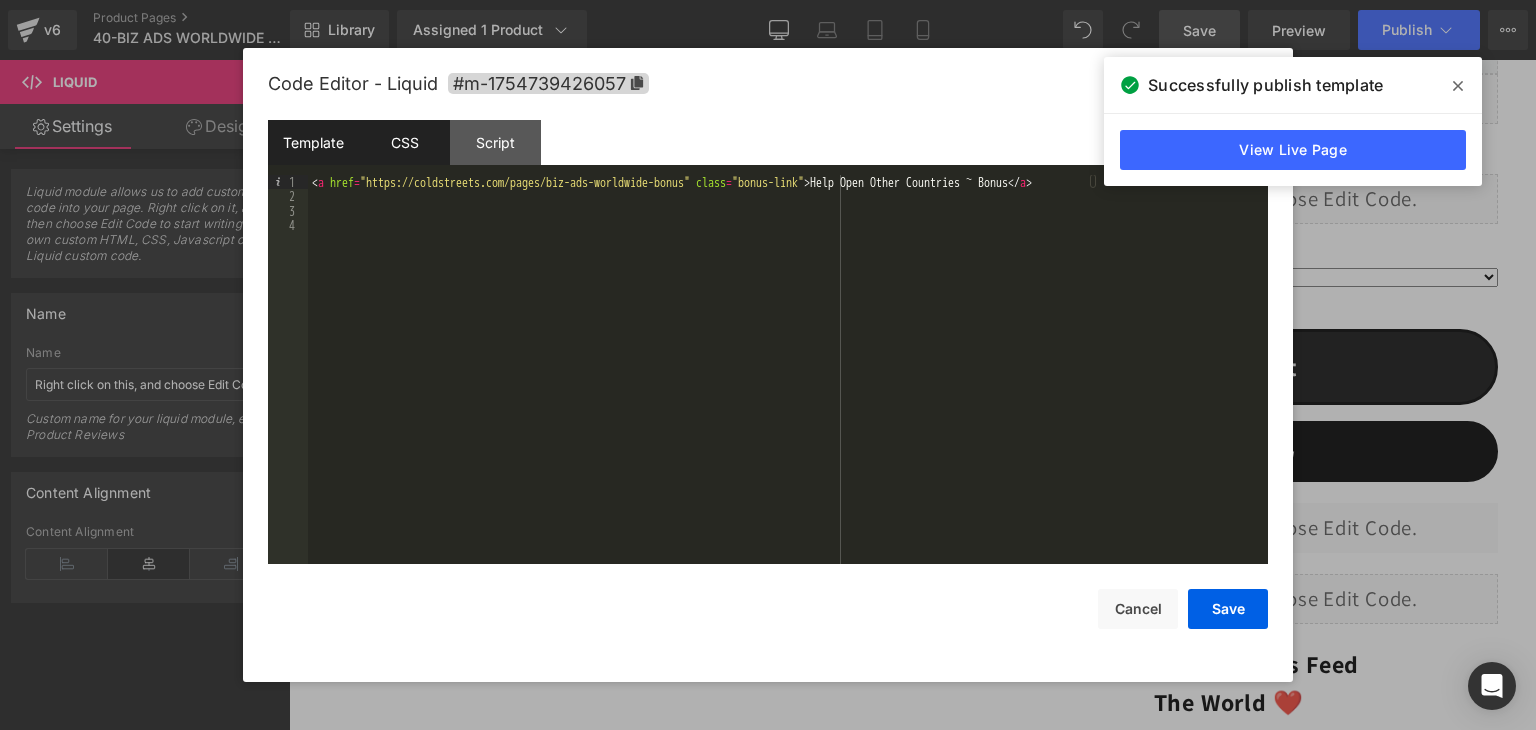 click on "CSS" at bounding box center (404, 142) 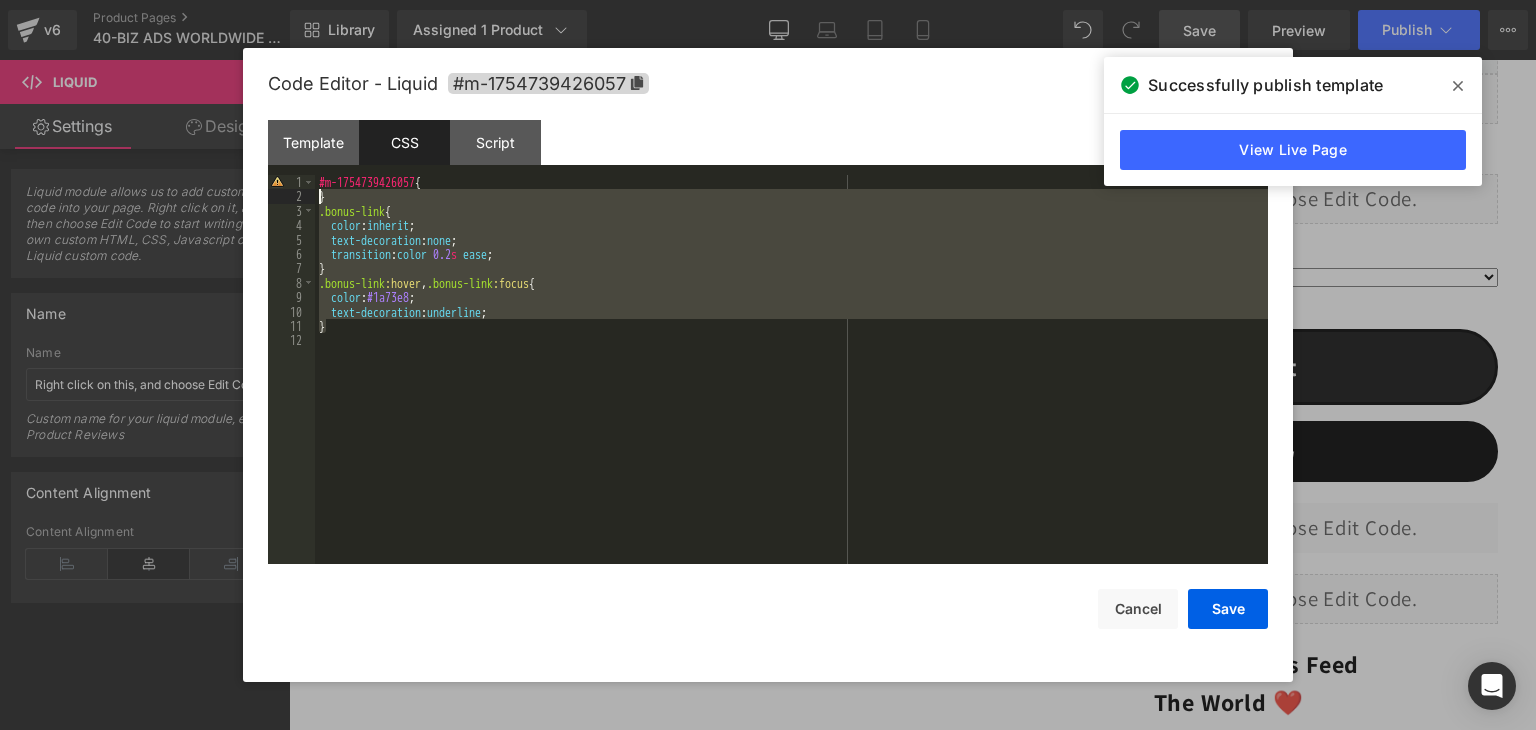 drag, startPoint x: 340, startPoint y: 330, endPoint x: 295, endPoint y: 196, distance: 141.35417 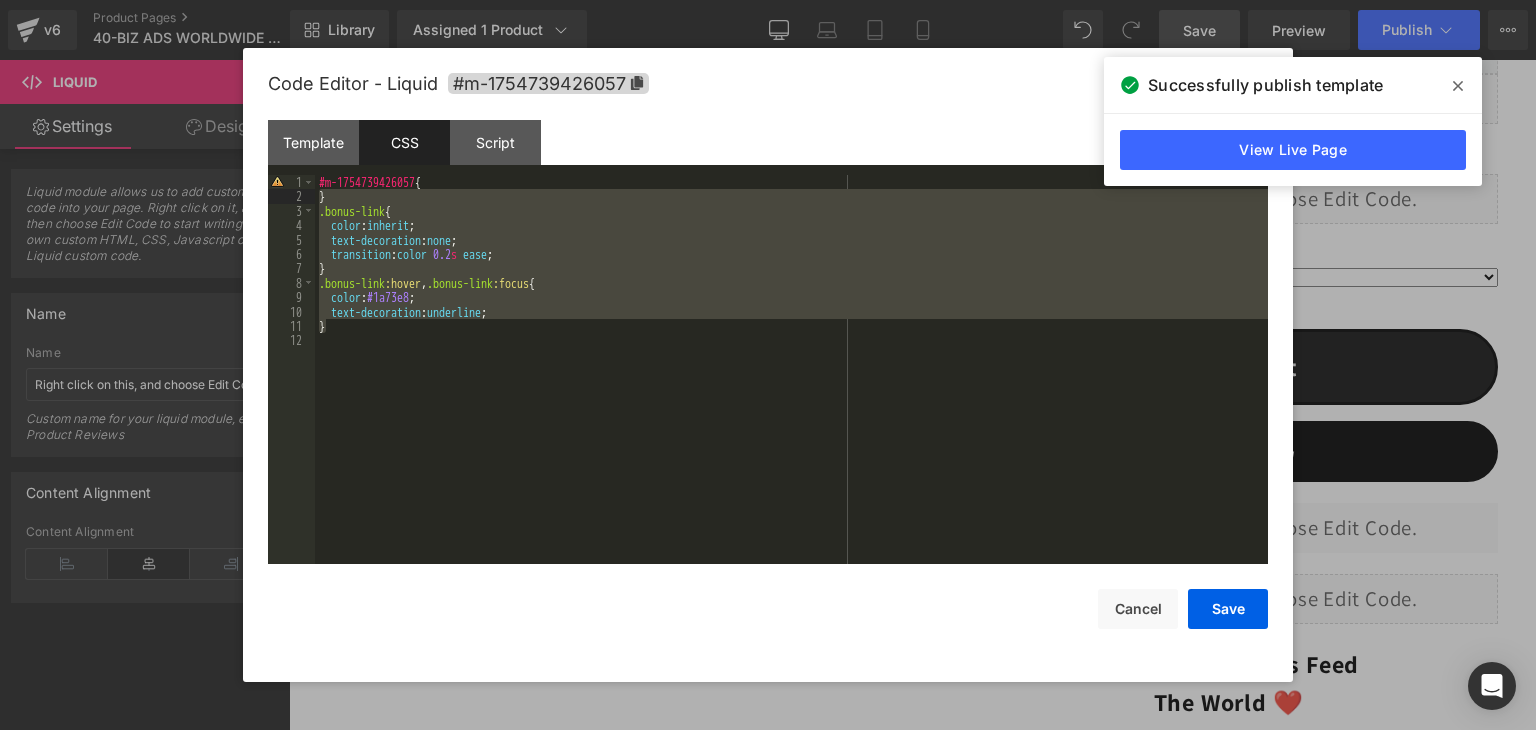 click on "#m-1754739426057 { } .bonus-link {    color :  inherit ;    text-decoration :  none ;    transition :  color   0.2 s   ease ; } .bonus-link :hover ,  .bonus-link :focus {    color :  #1a73e8 ;    text-decoration :  underline ; }" at bounding box center (791, 369) 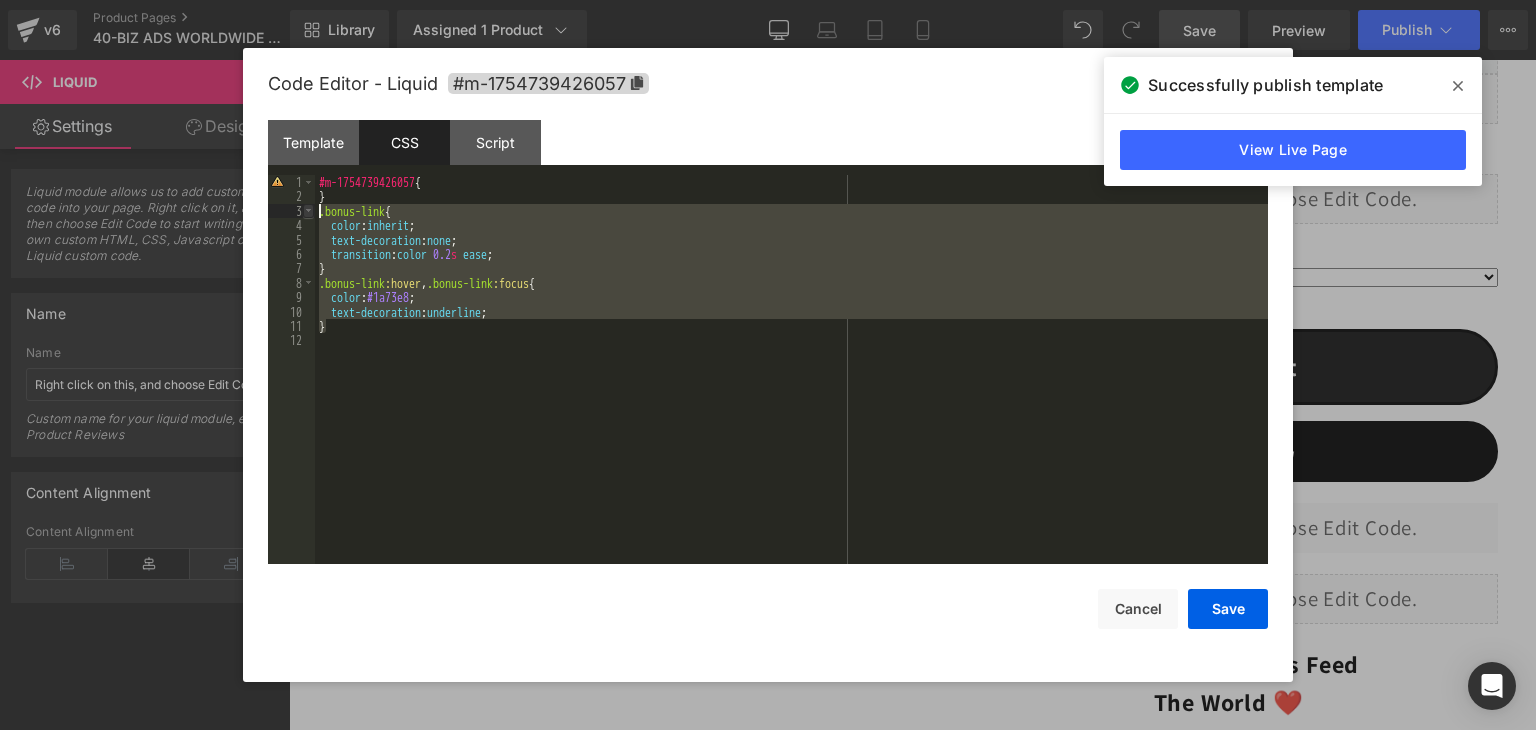 drag, startPoint x: 385, startPoint y: 329, endPoint x: 306, endPoint y: 214, distance: 139.52061 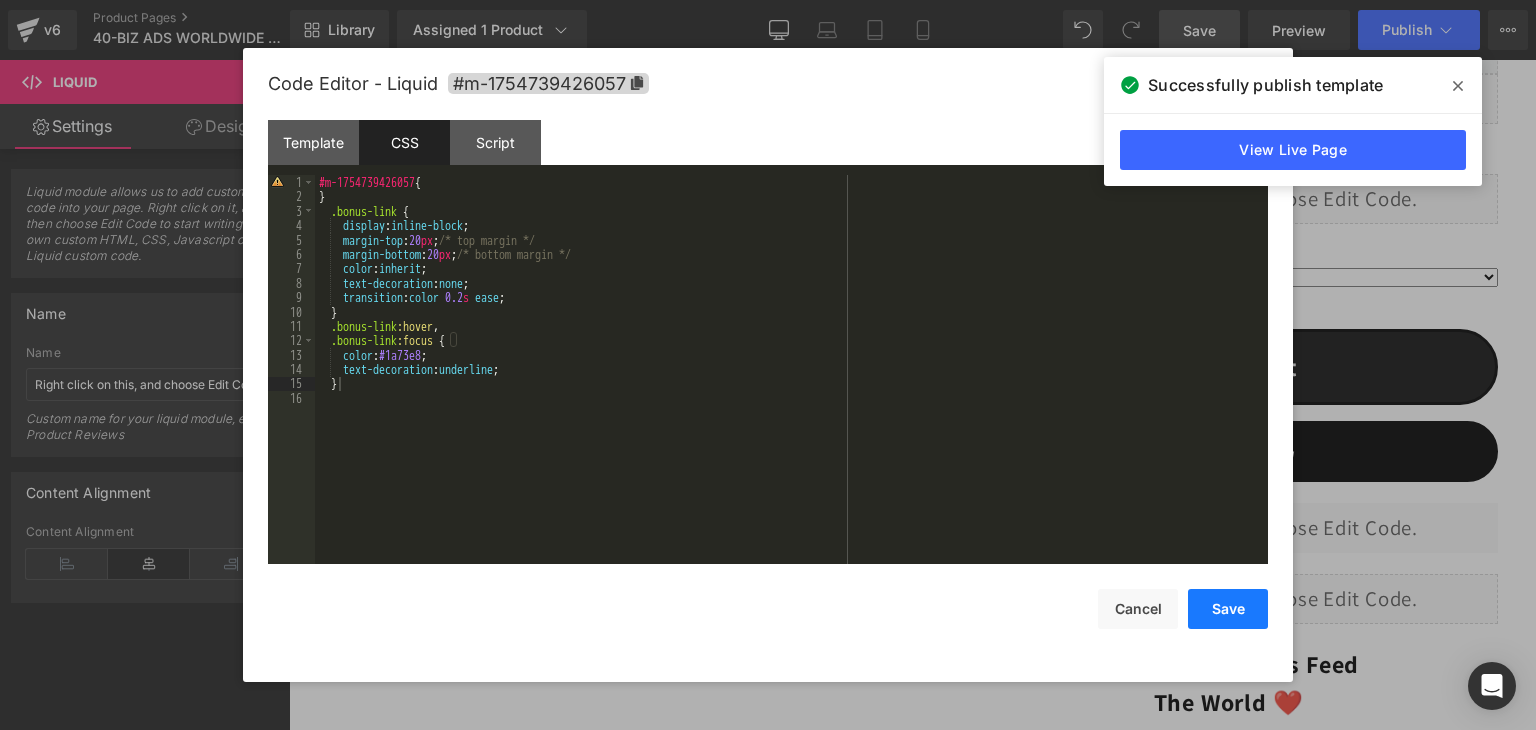 click on "Save" at bounding box center [1228, 609] 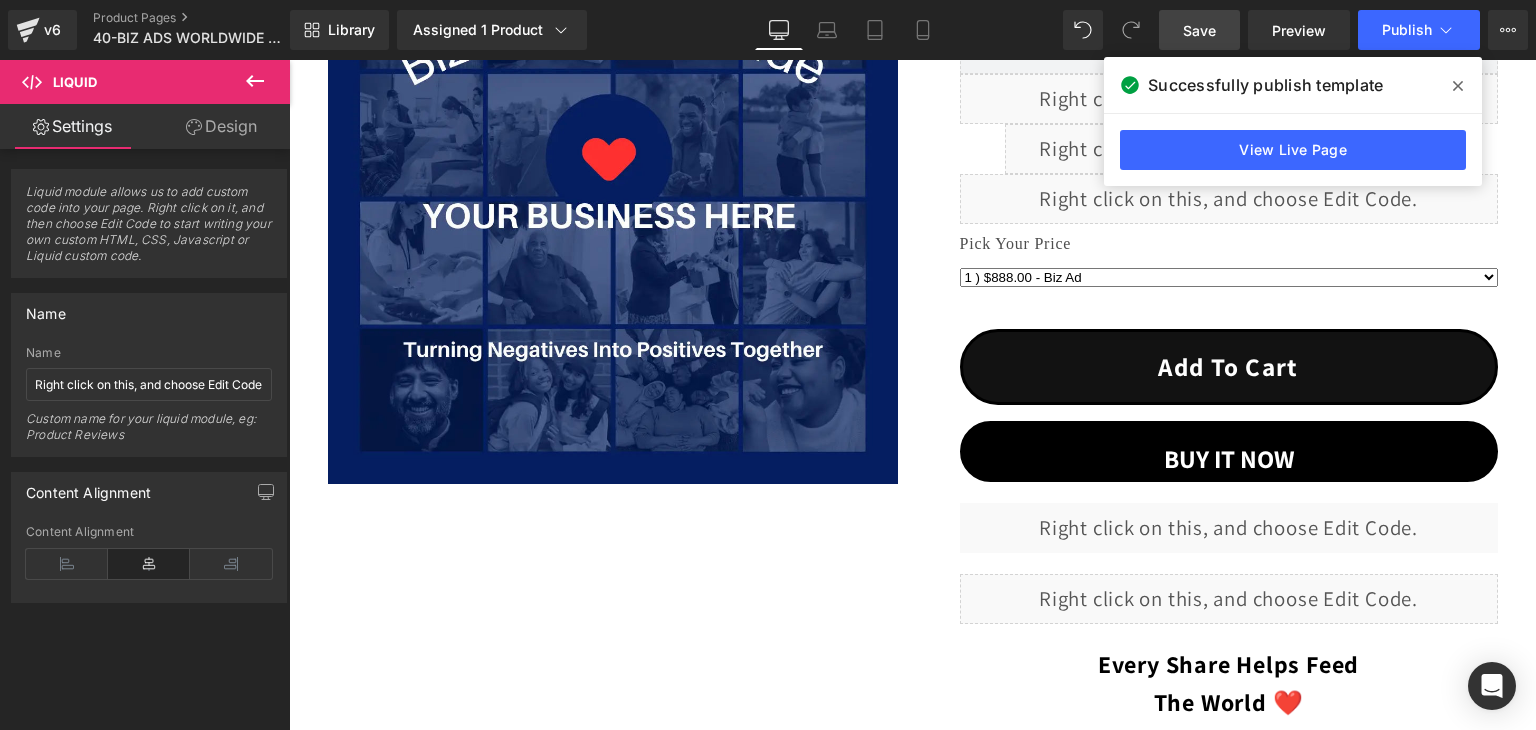 click on "Save" at bounding box center (1199, 30) 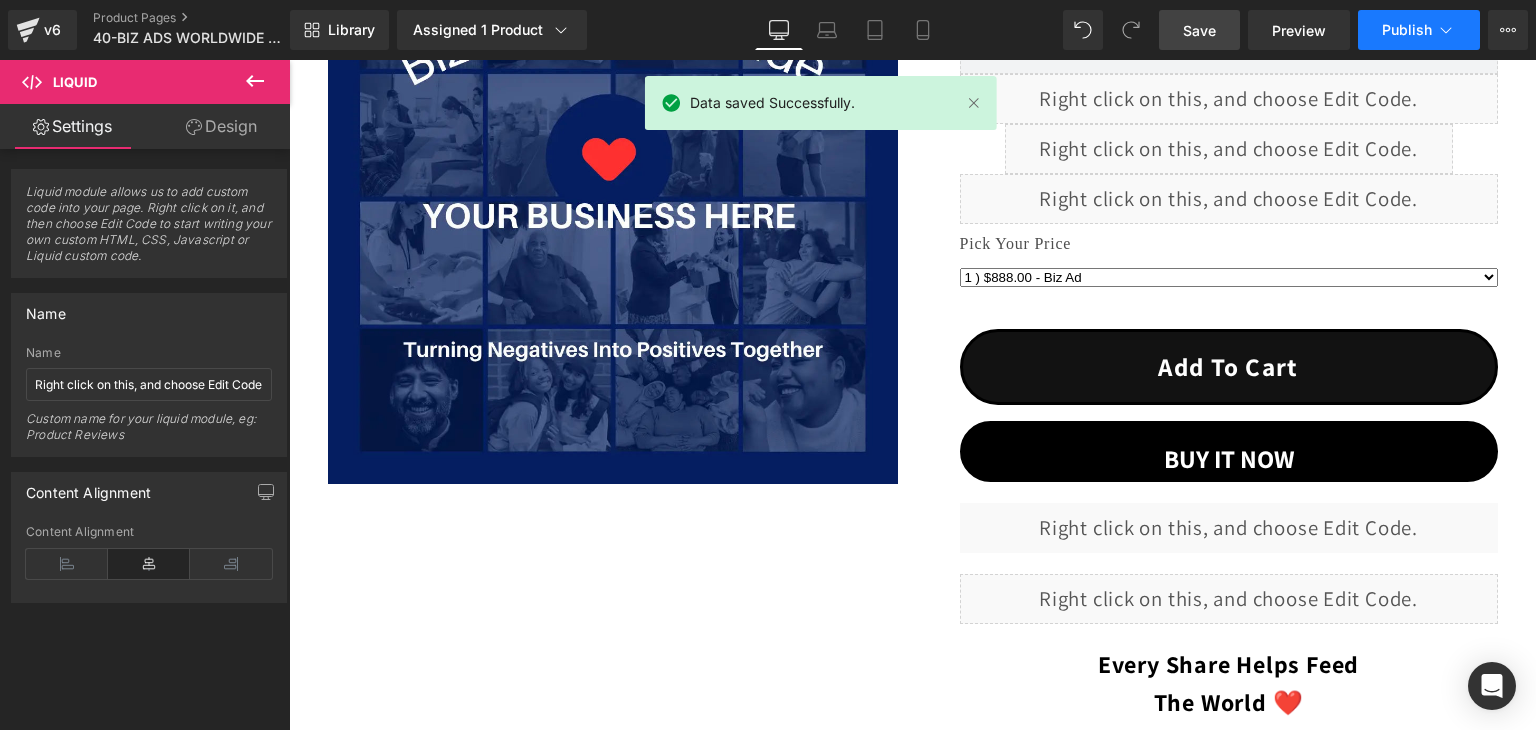 click 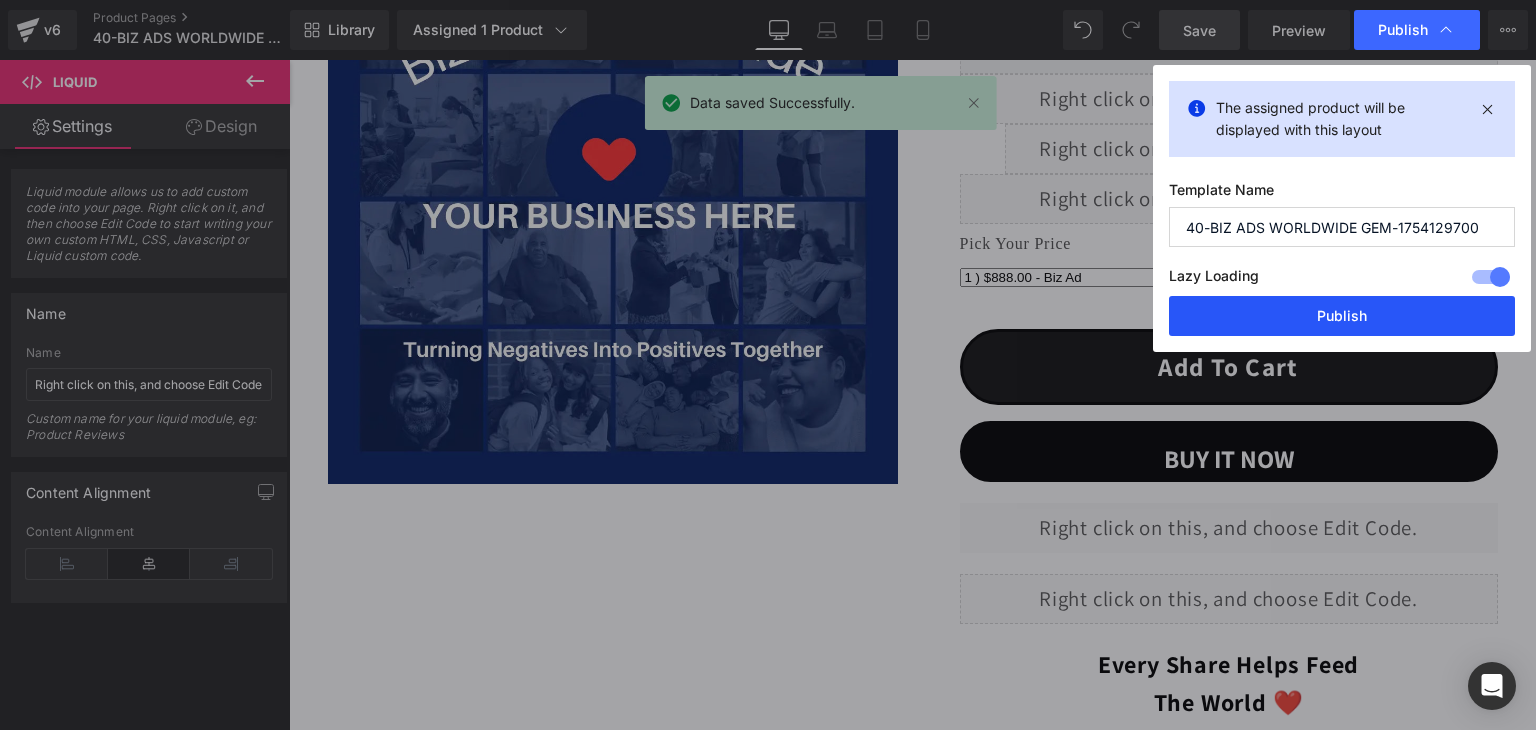 click on "Publish" at bounding box center (1342, 316) 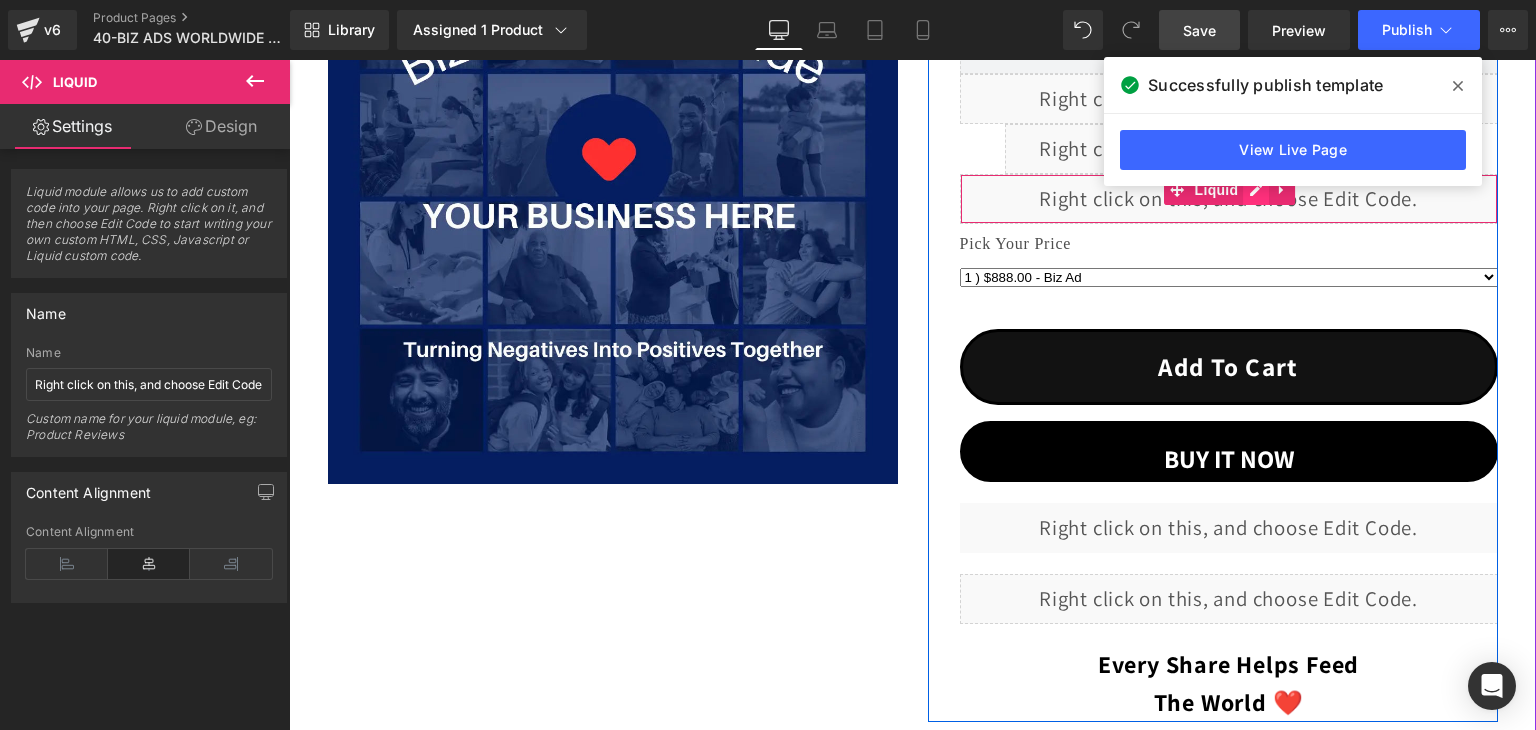 click on "Liquid" at bounding box center (1229, 199) 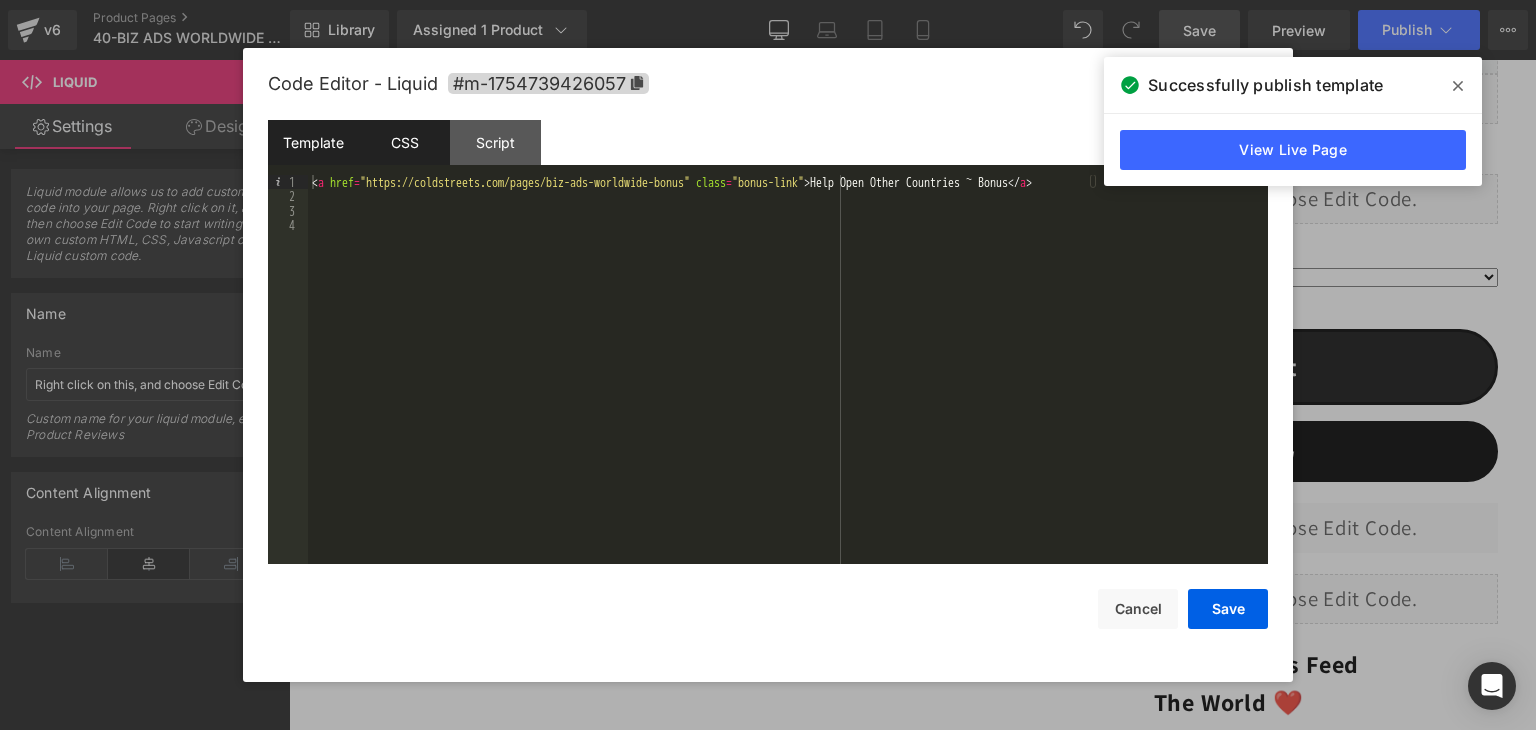 click on "CSS" at bounding box center (404, 142) 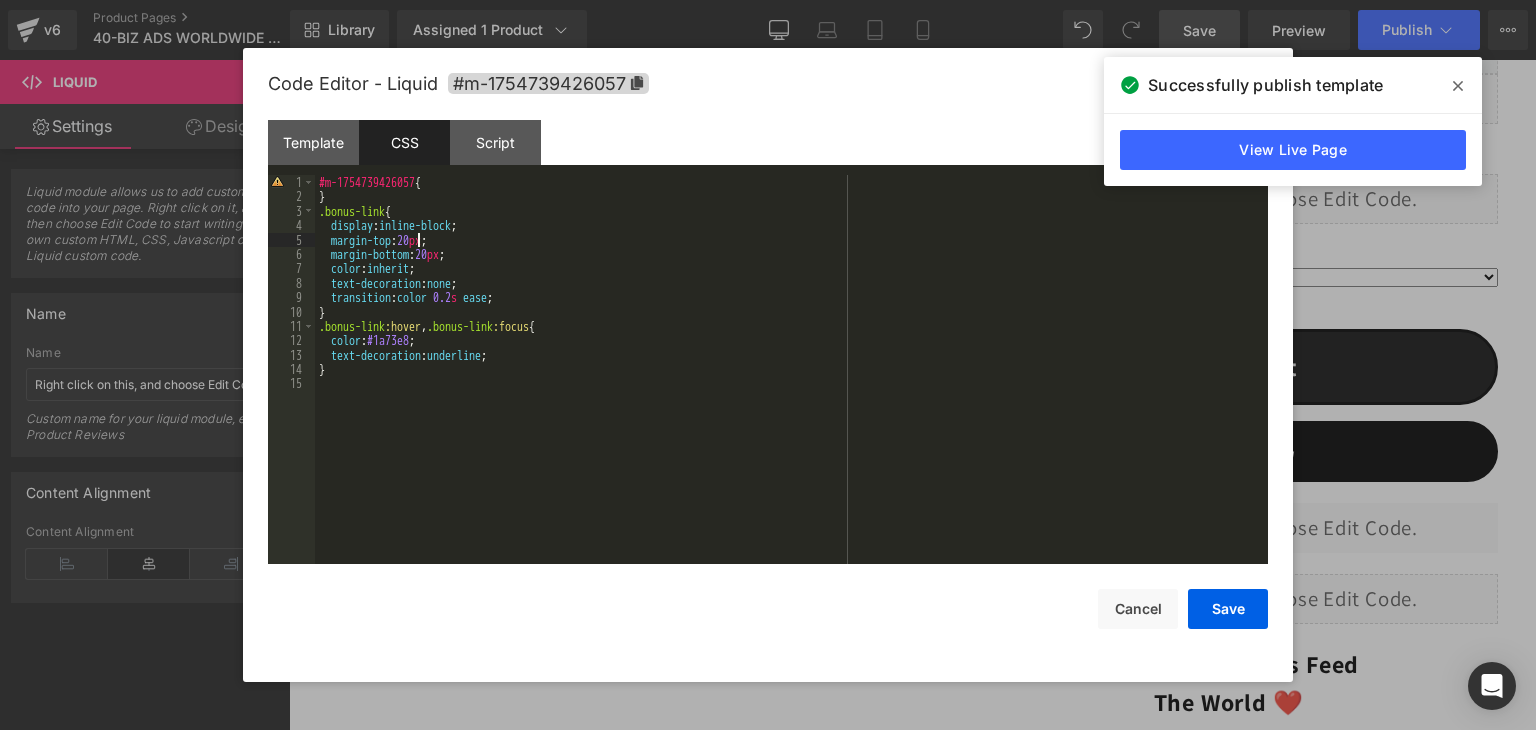 click on "#m-1754739426057 { } .bonus-link {    display :  inline-block ;    margin-top :  20 px ;    margin-bottom :  20 px ;    color :  inherit ;    text-decoration :  none ;    transition :  color   0.2 s   ease ; } .bonus-link :hover ,  .bonus-link :focus {    color :  #1a73e8 ;    text-decoration :  underline ; }" at bounding box center [791, 384] 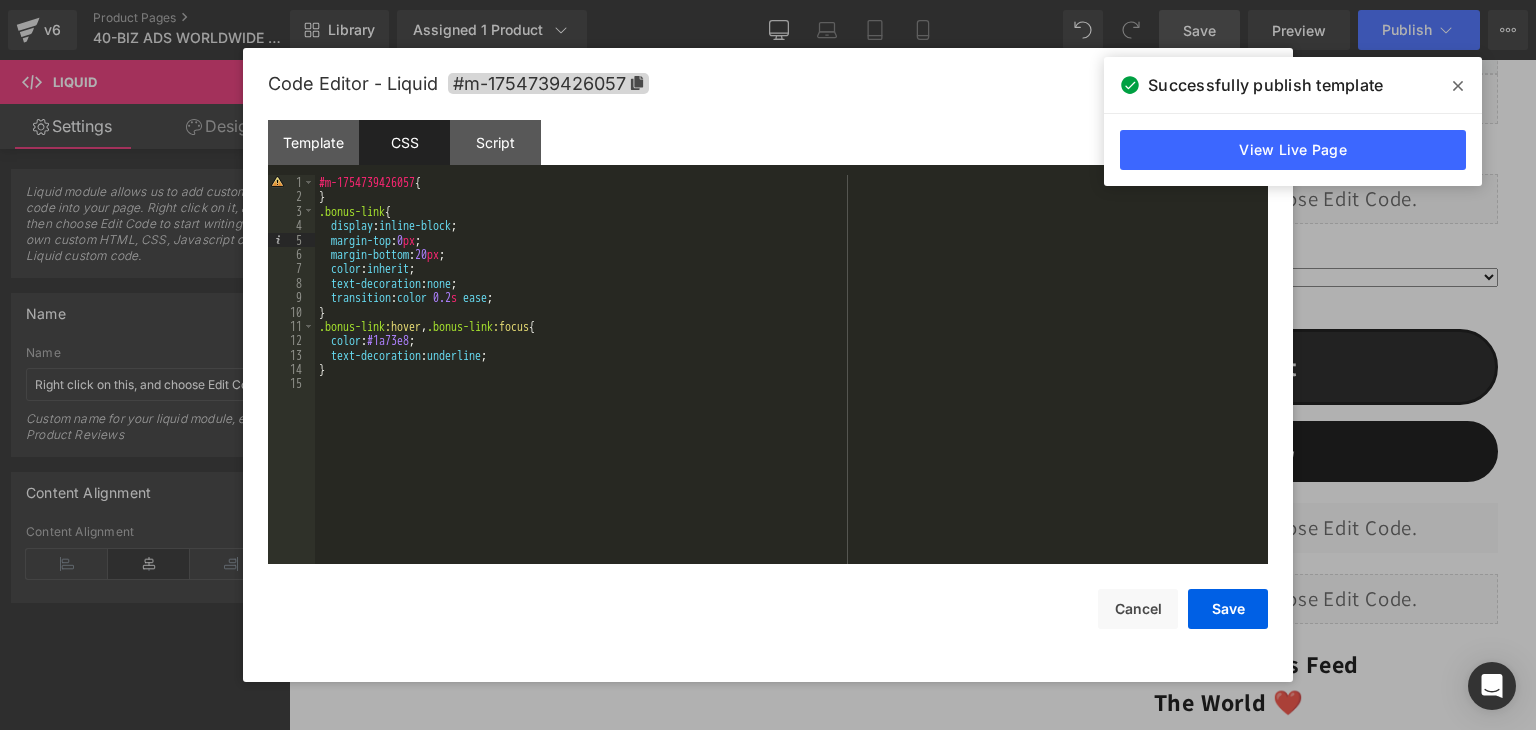 type 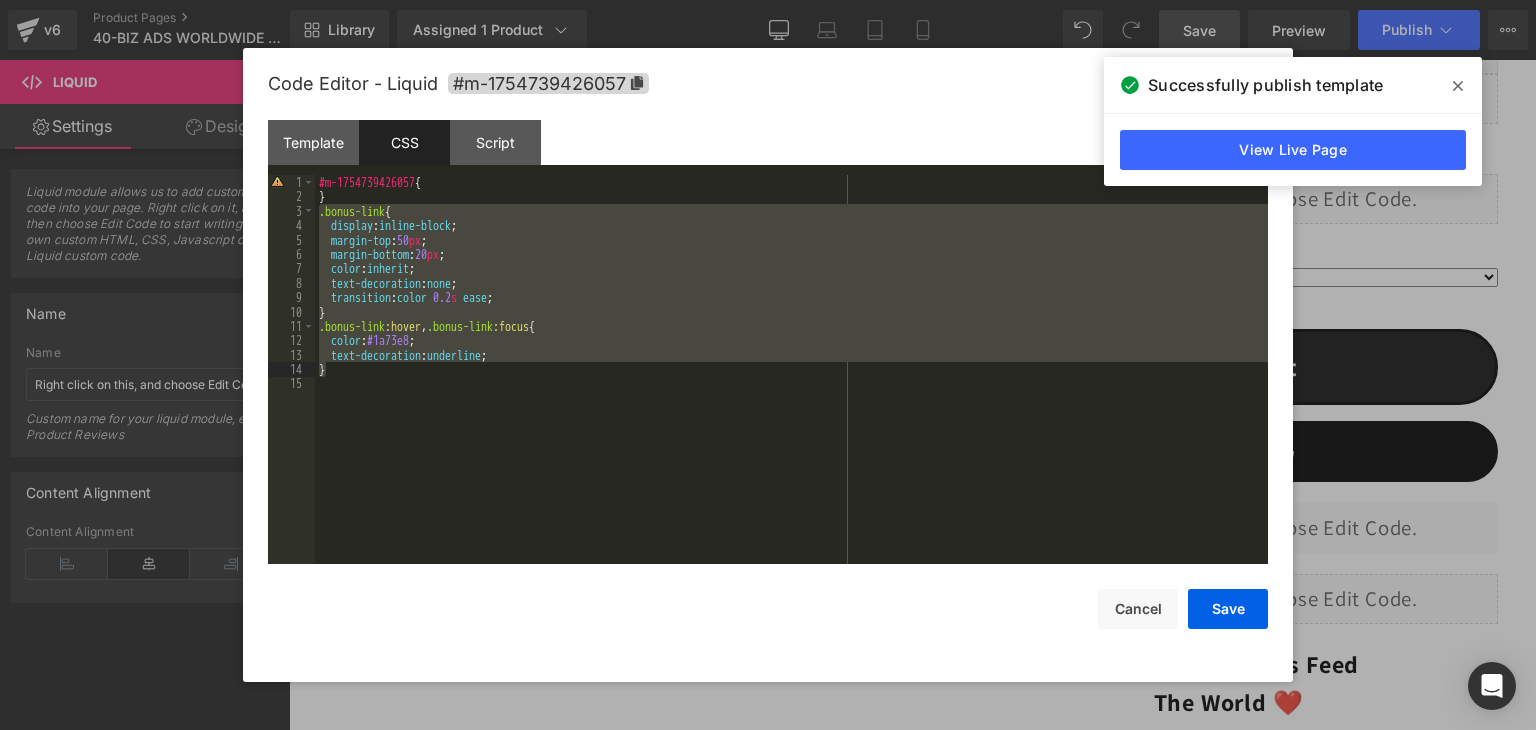 drag, startPoint x: 320, startPoint y: 212, endPoint x: 382, endPoint y: 364, distance: 164.15846 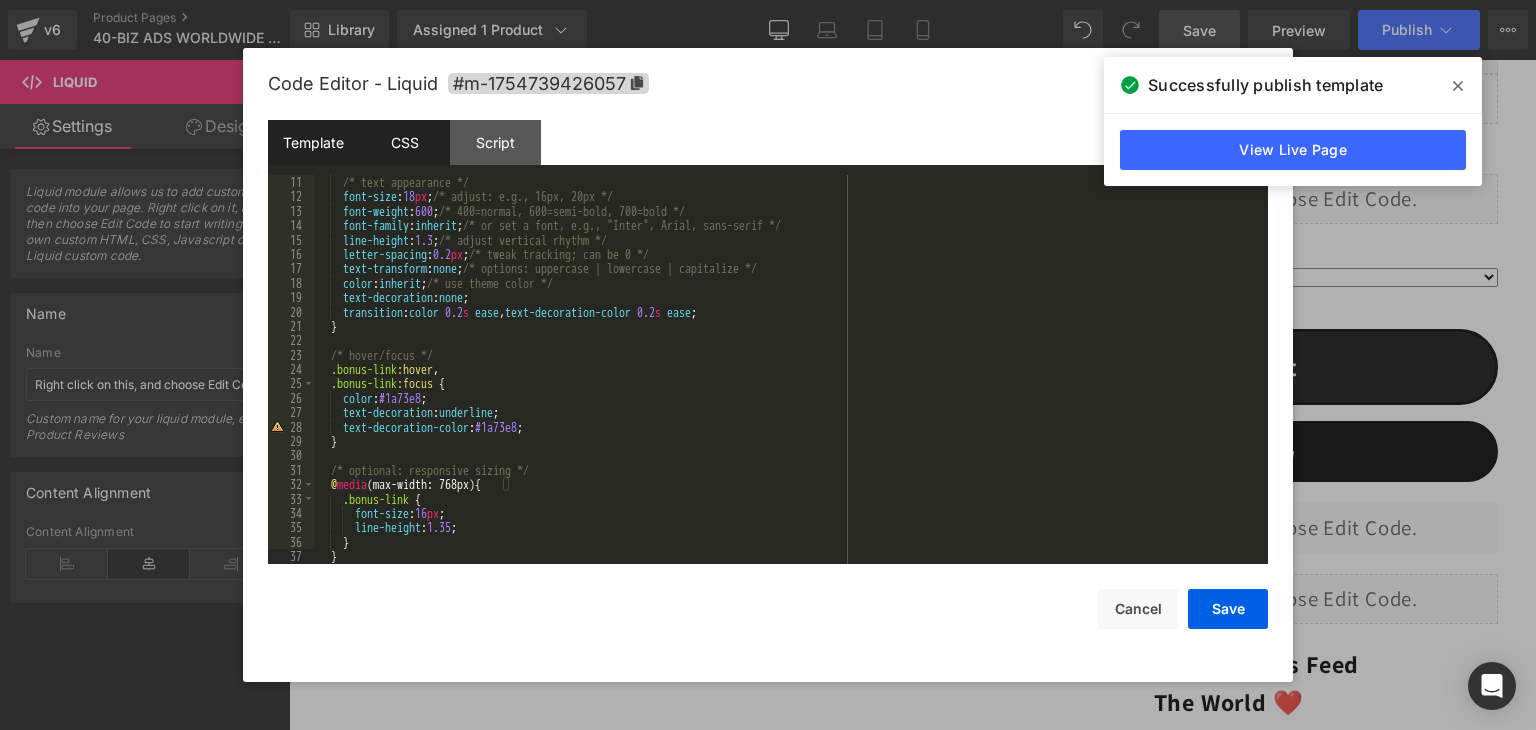 click on "Template" at bounding box center (313, 142) 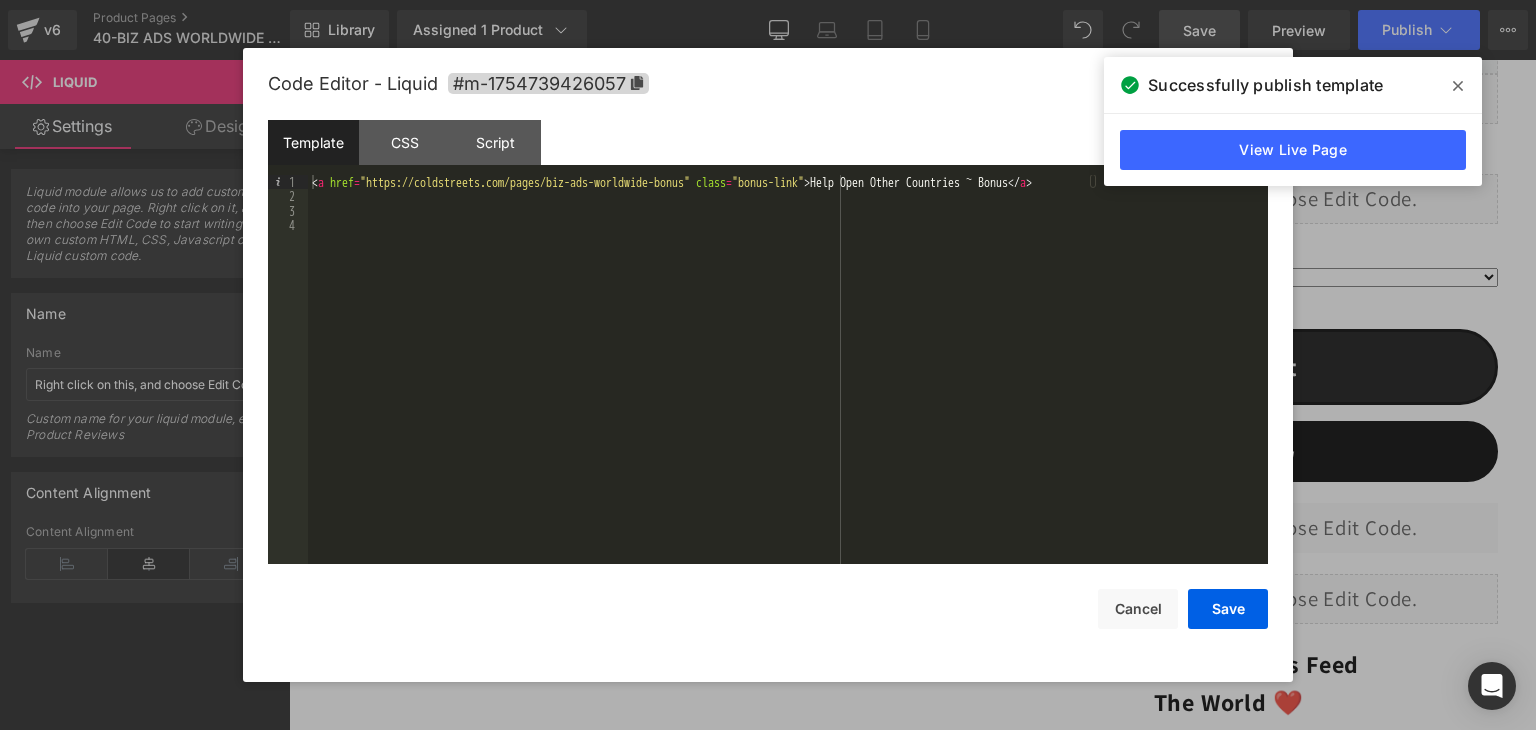 click on "< a   href = "https://coldstreets.com/pages/biz-ads-worldwide-bonus"   class = "bonus-link" > Help Open Other Countries ~ Bonus </ a >" at bounding box center [788, 384] 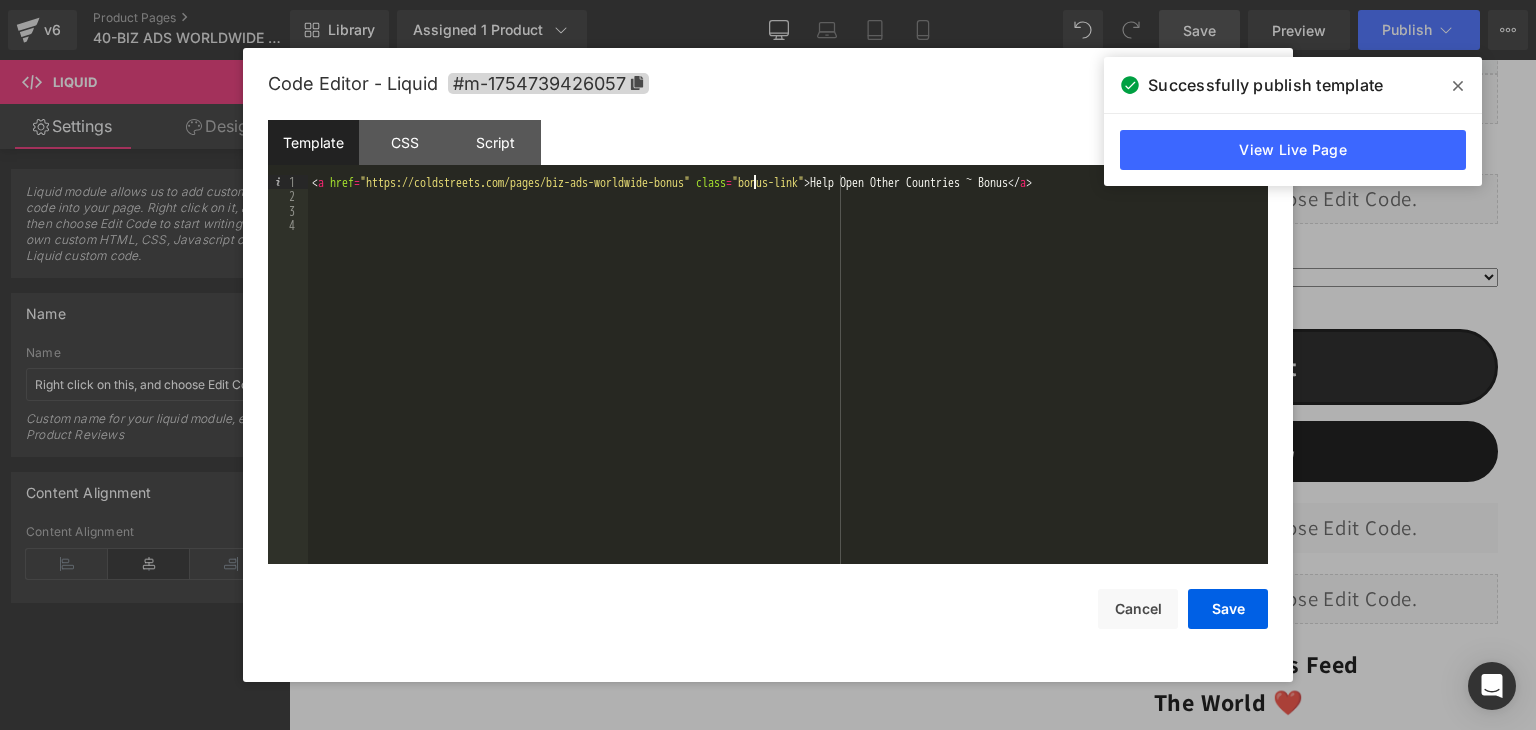 click 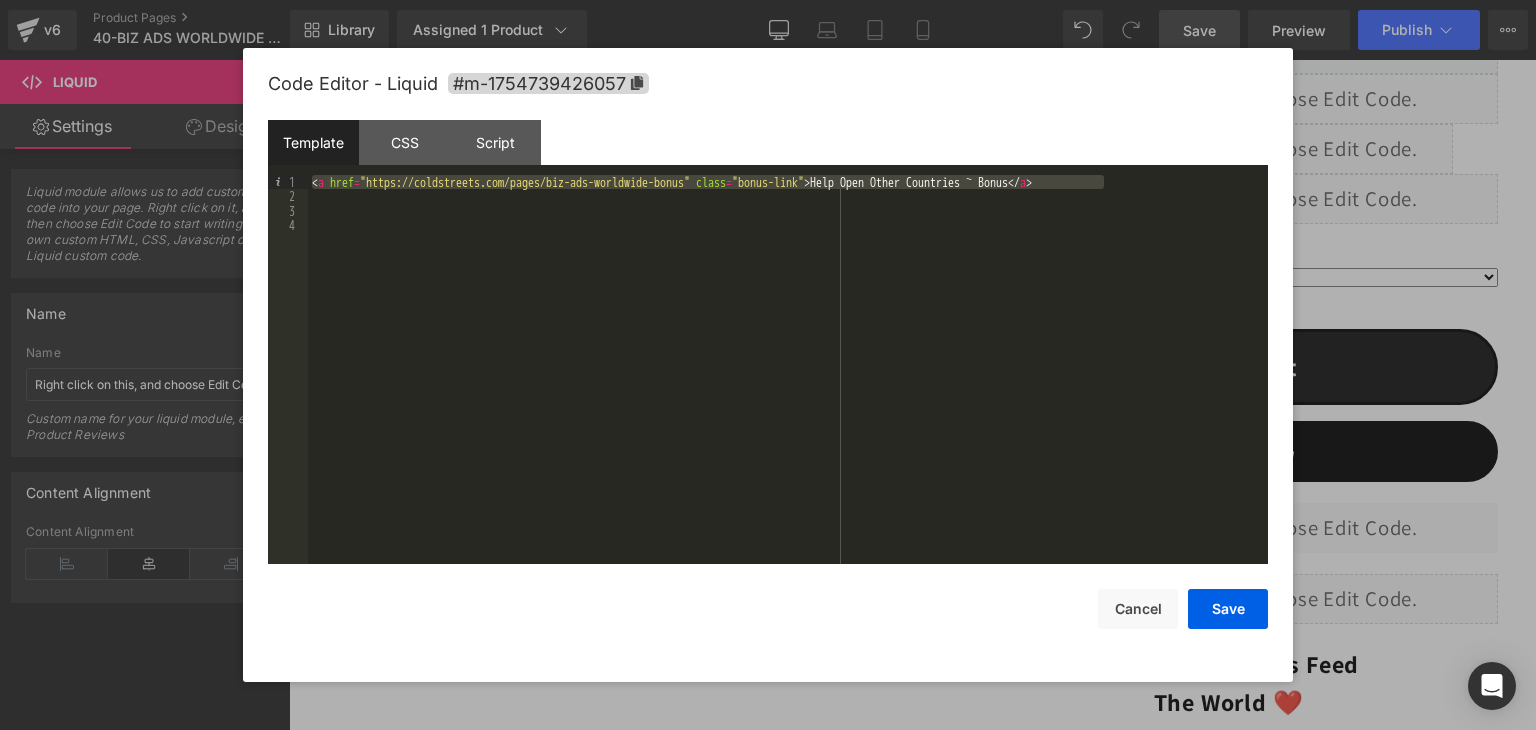 drag, startPoint x: 1125, startPoint y: 179, endPoint x: 301, endPoint y: 183, distance: 824.0097 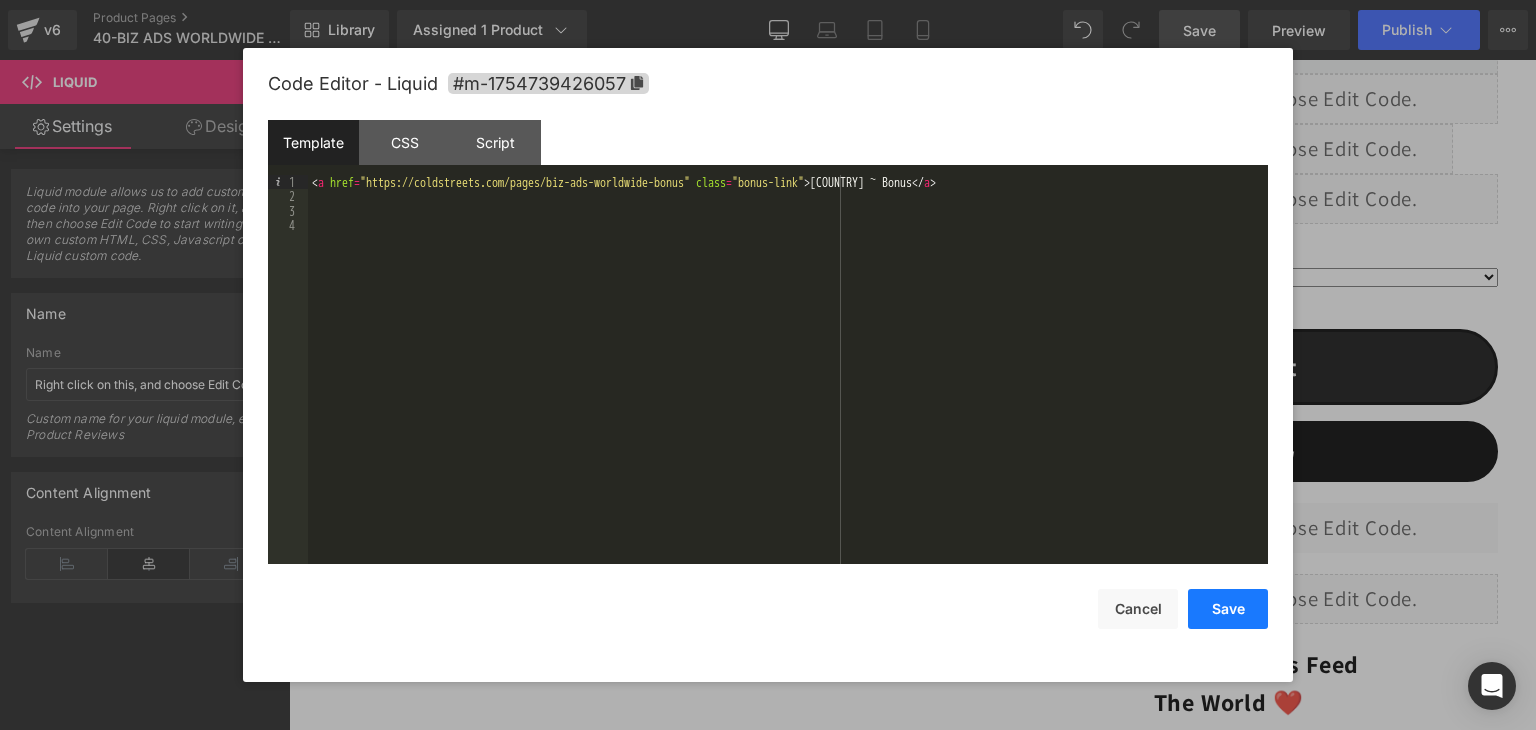 click on "Save" at bounding box center [1228, 609] 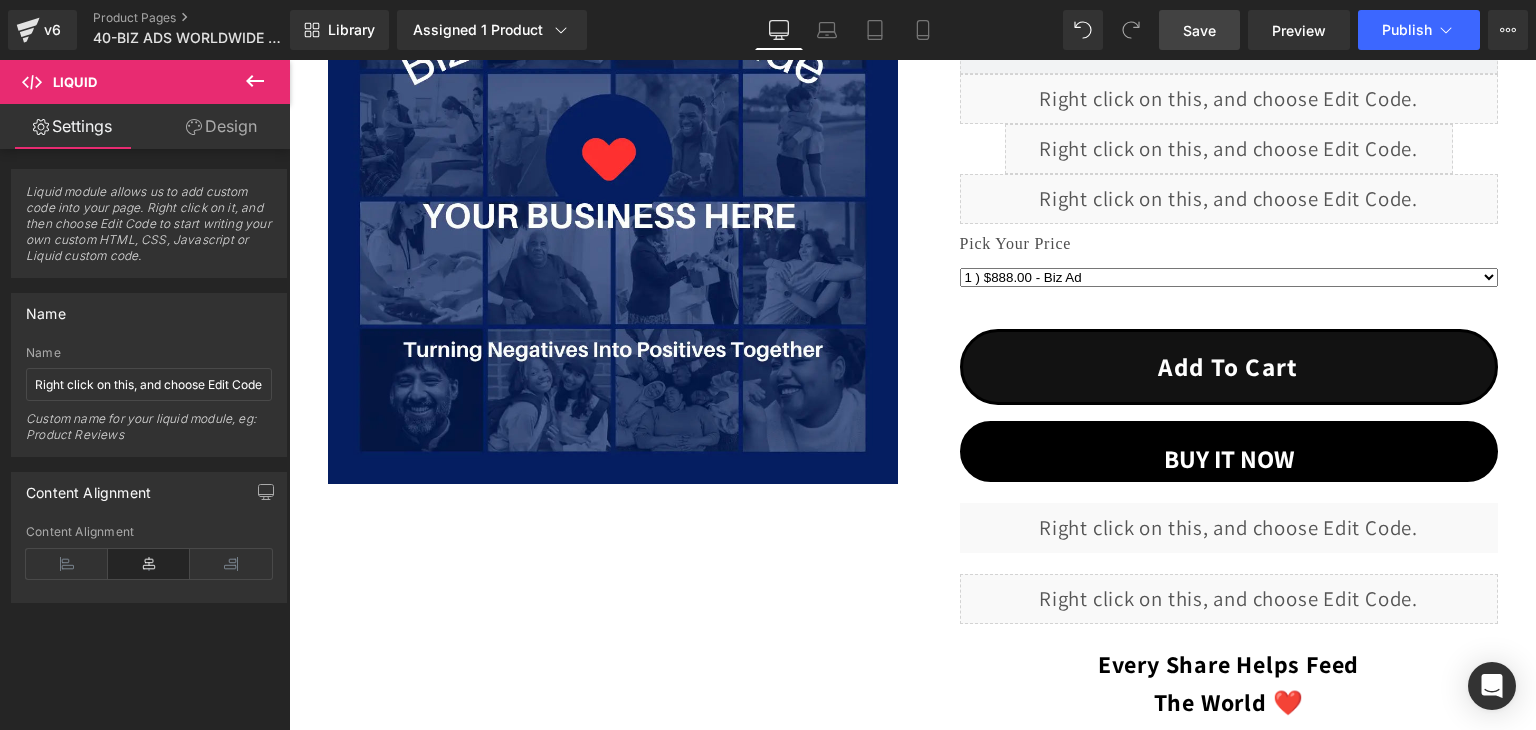 click on "Save" at bounding box center [1199, 30] 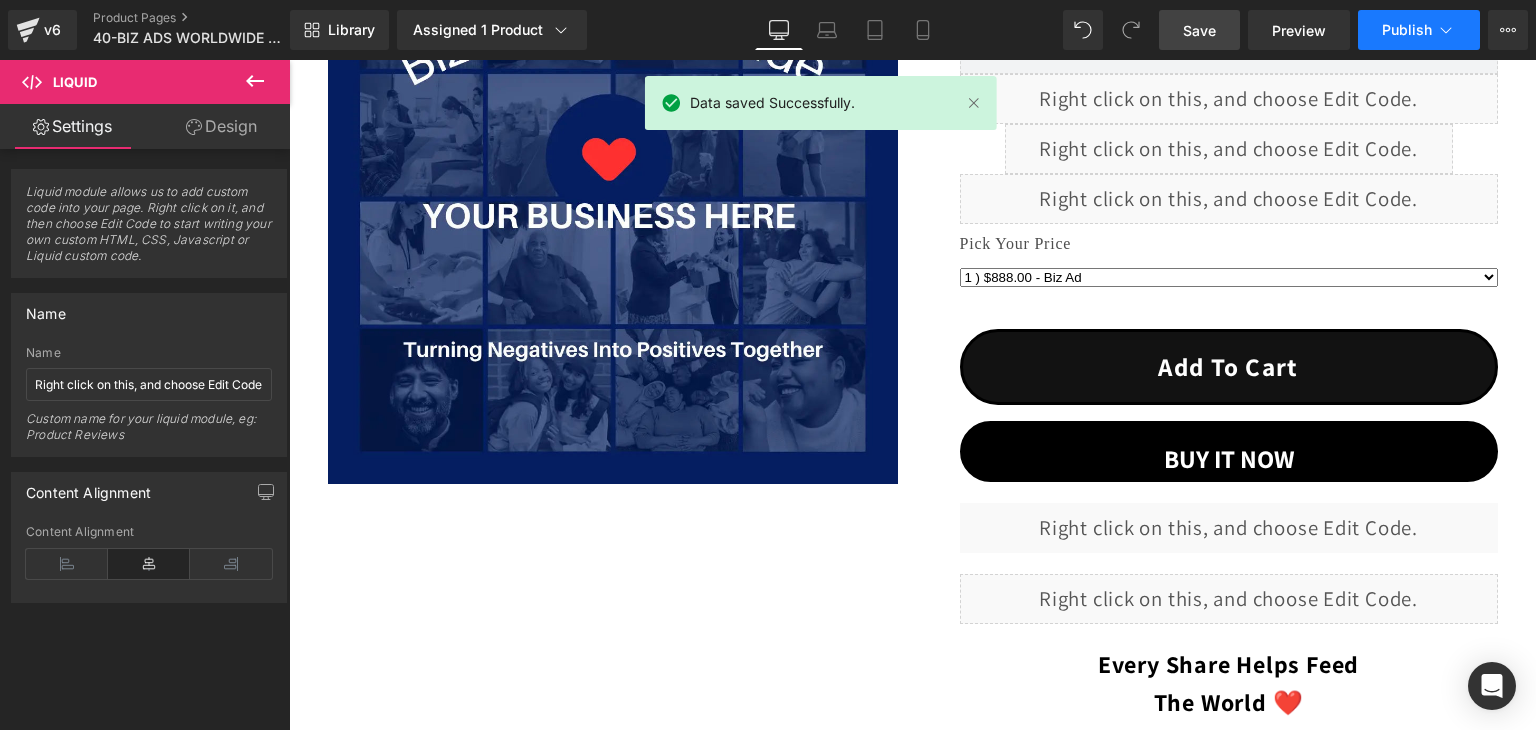 click 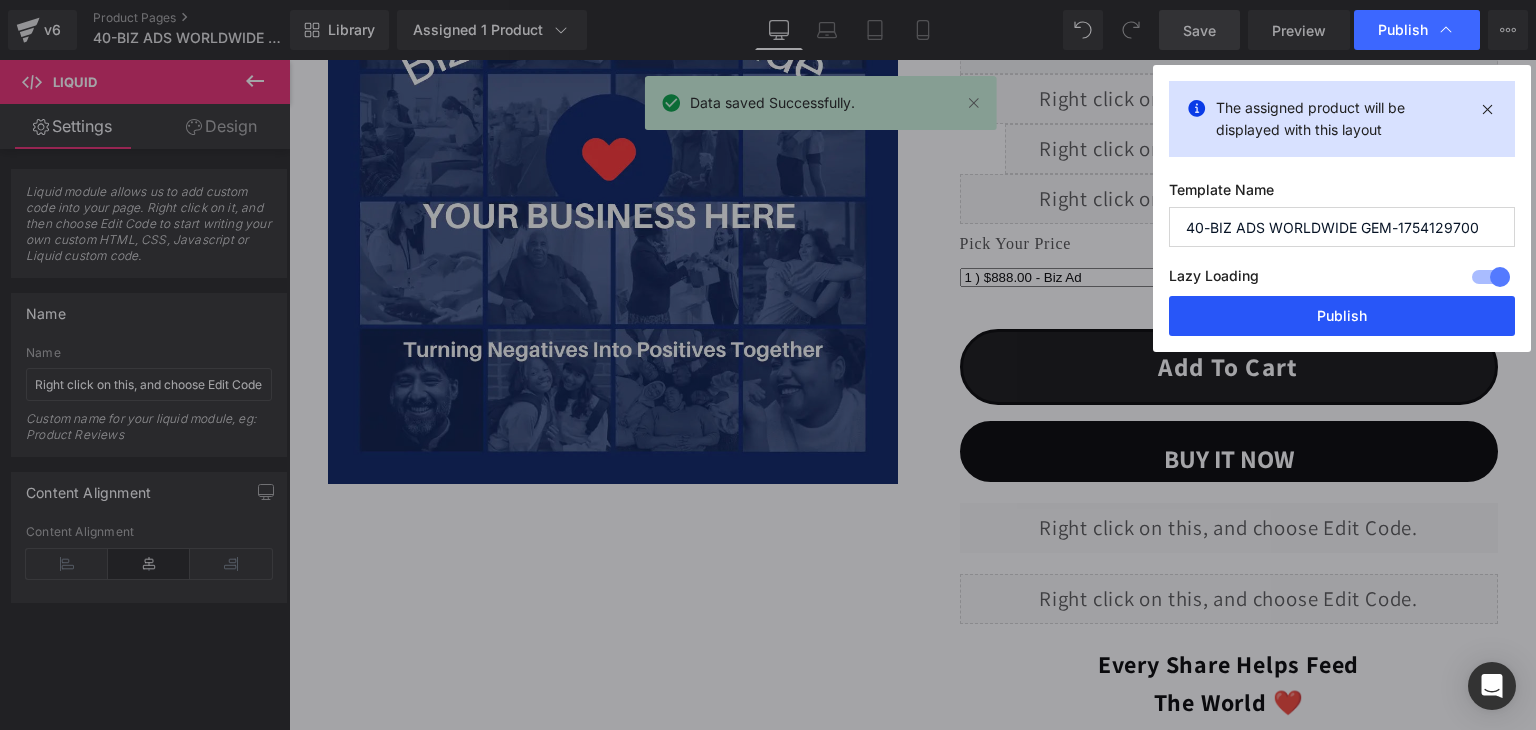 click on "Publish" at bounding box center (1342, 316) 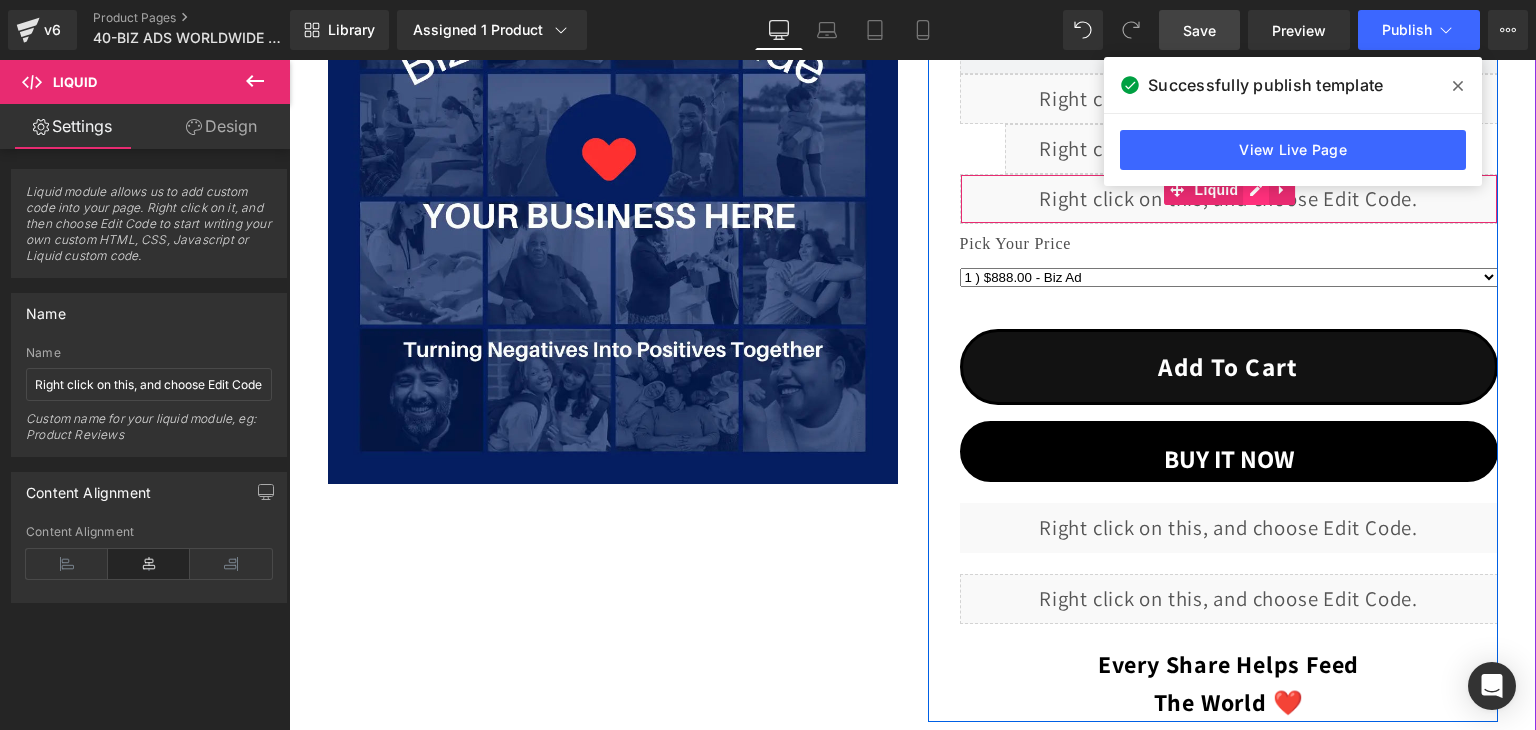 click on "Liquid" at bounding box center [1229, 199] 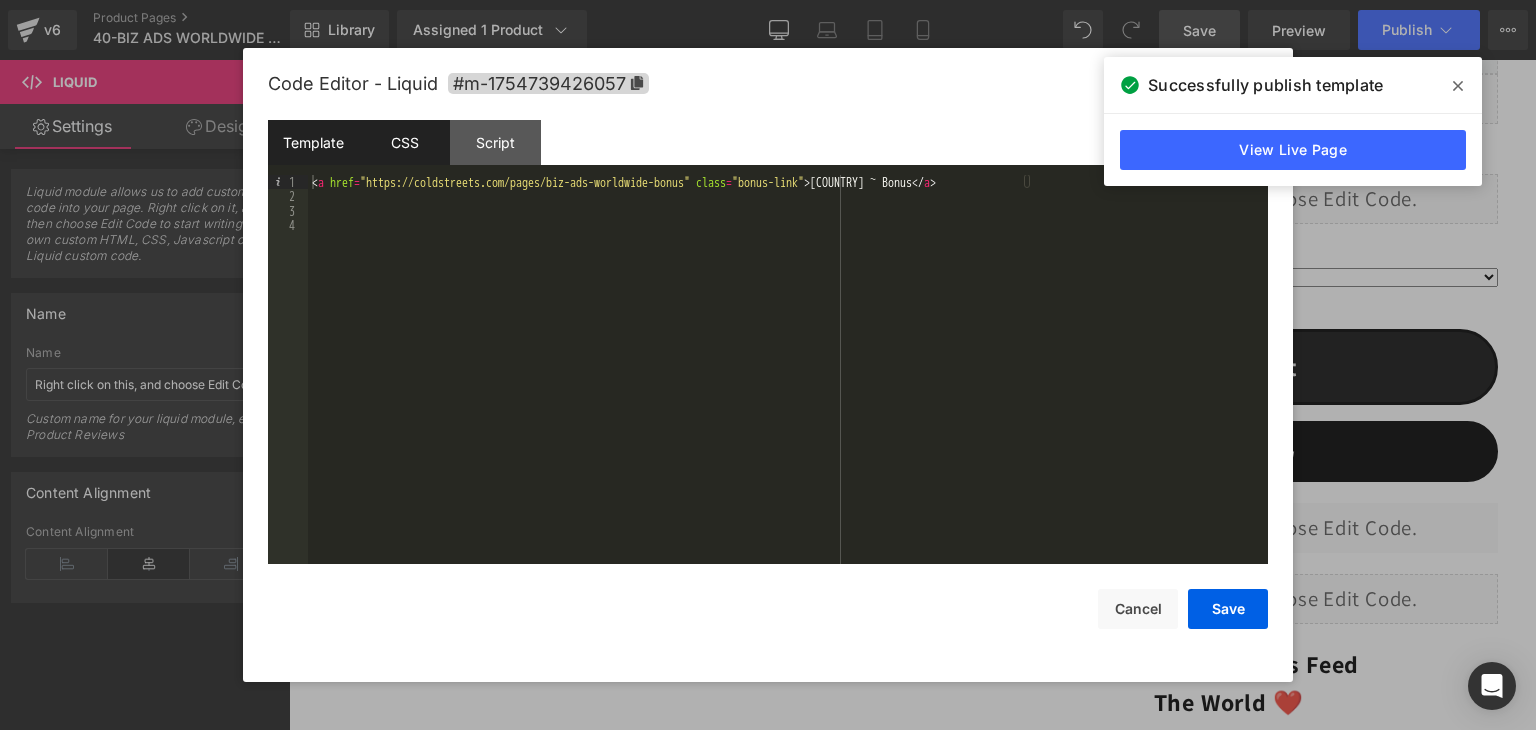 click on "CSS" at bounding box center [404, 142] 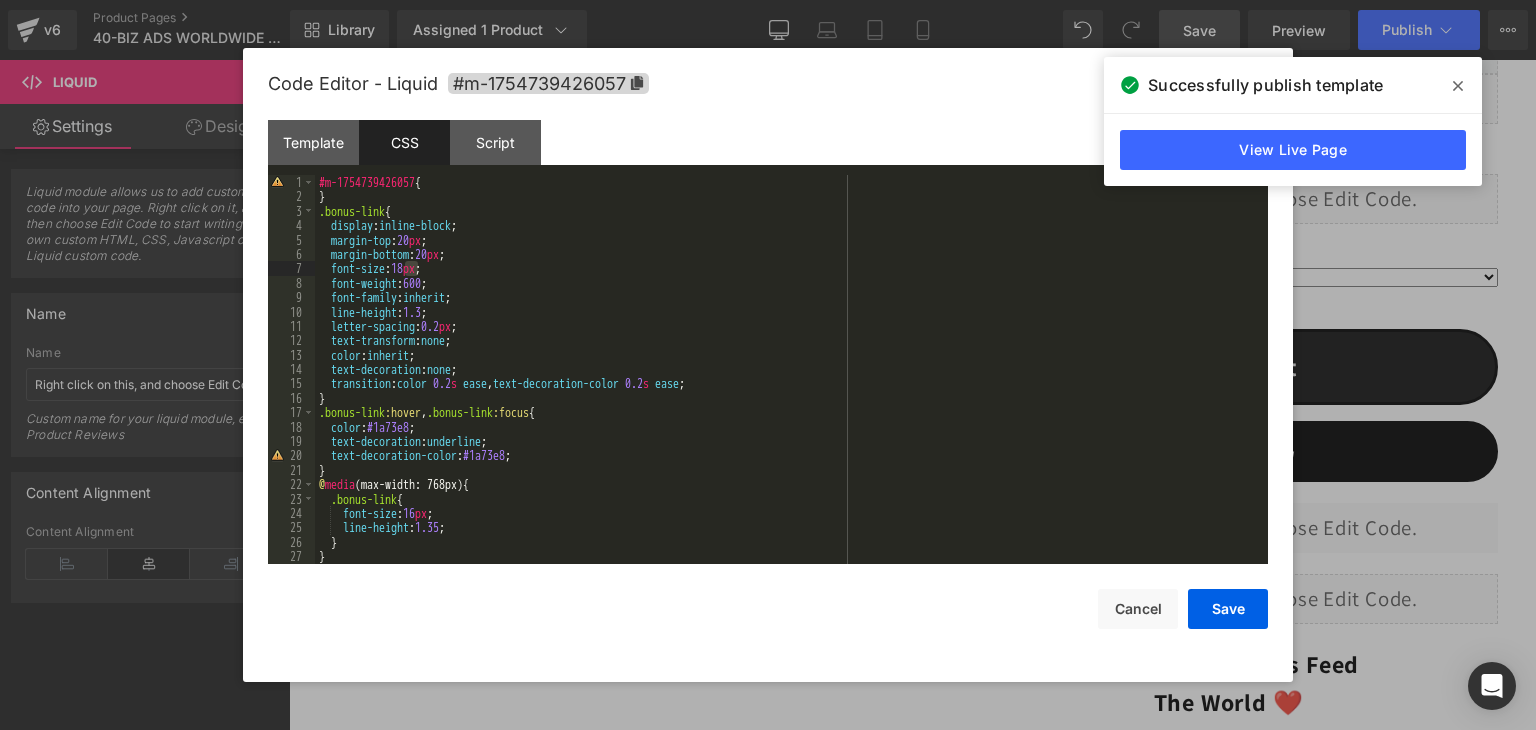 drag, startPoint x: 417, startPoint y: 267, endPoint x: 406, endPoint y: 267, distance: 11 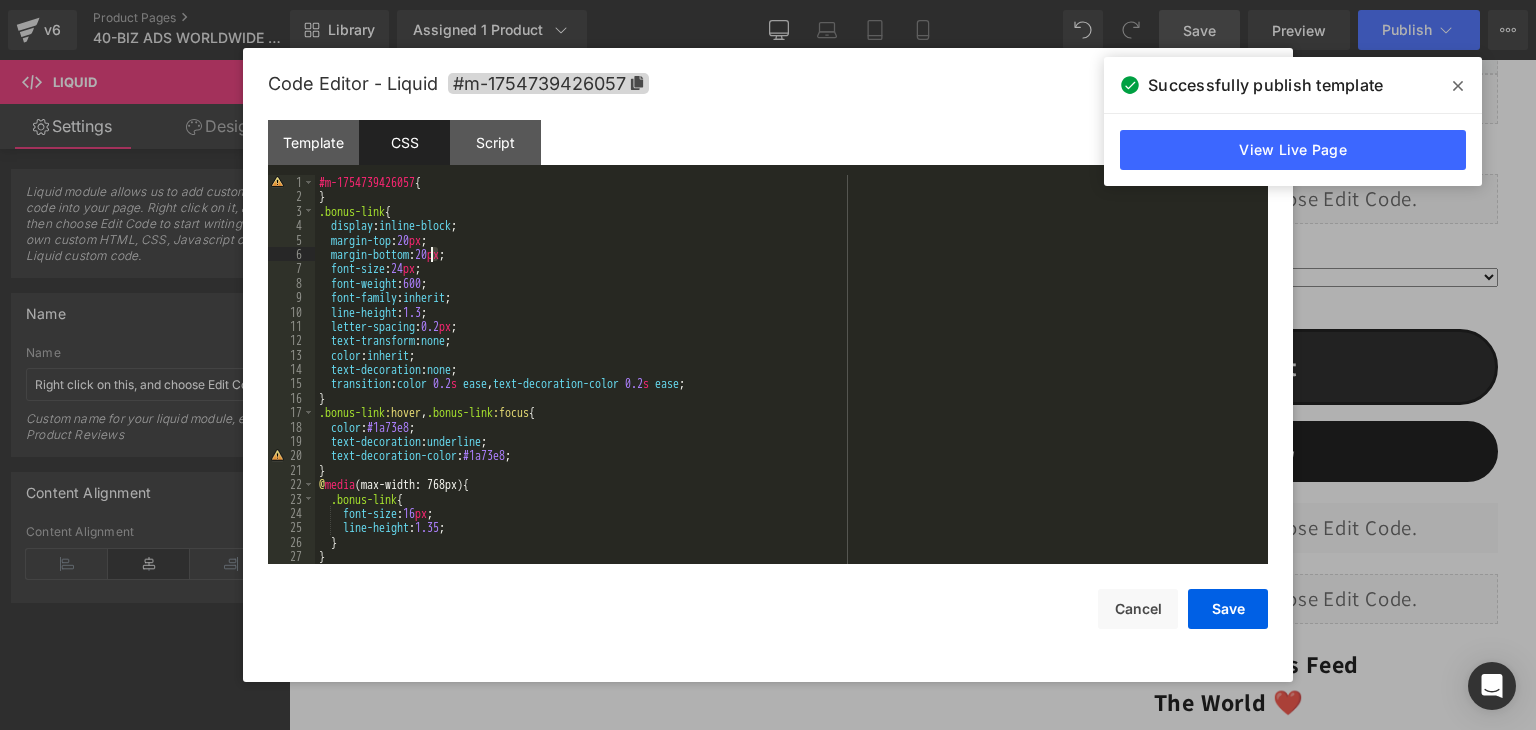 click on "#m-1754739426057 { } .bonus-link {    display :  inline-block ;    margin-top :  20 px ;    margin-bottom :  20 px ;    font-size :  24 px ;    font-weight :  600 ;    font-family :  inherit ;    line-height :  1.3 ;    letter-spacing :  0.2 px ;    text-transform :  none ;    color :  inherit ;    text-decoration :  none ;    transition :  color   0.2 s   ease ,  text-decoration-color   0.2 s   ease ; } .bonus-link :hover ,  .bonus-link :focus {    color :  #1a73e8 ;    text-decoration :  underline ;    text-decoration-color :  #1a73e8 ; } @ media  (max-width: 768px) {    .bonus-link {       font-size :  16 px ;       line-height :  1.35 ;    } }" at bounding box center [787, 384] 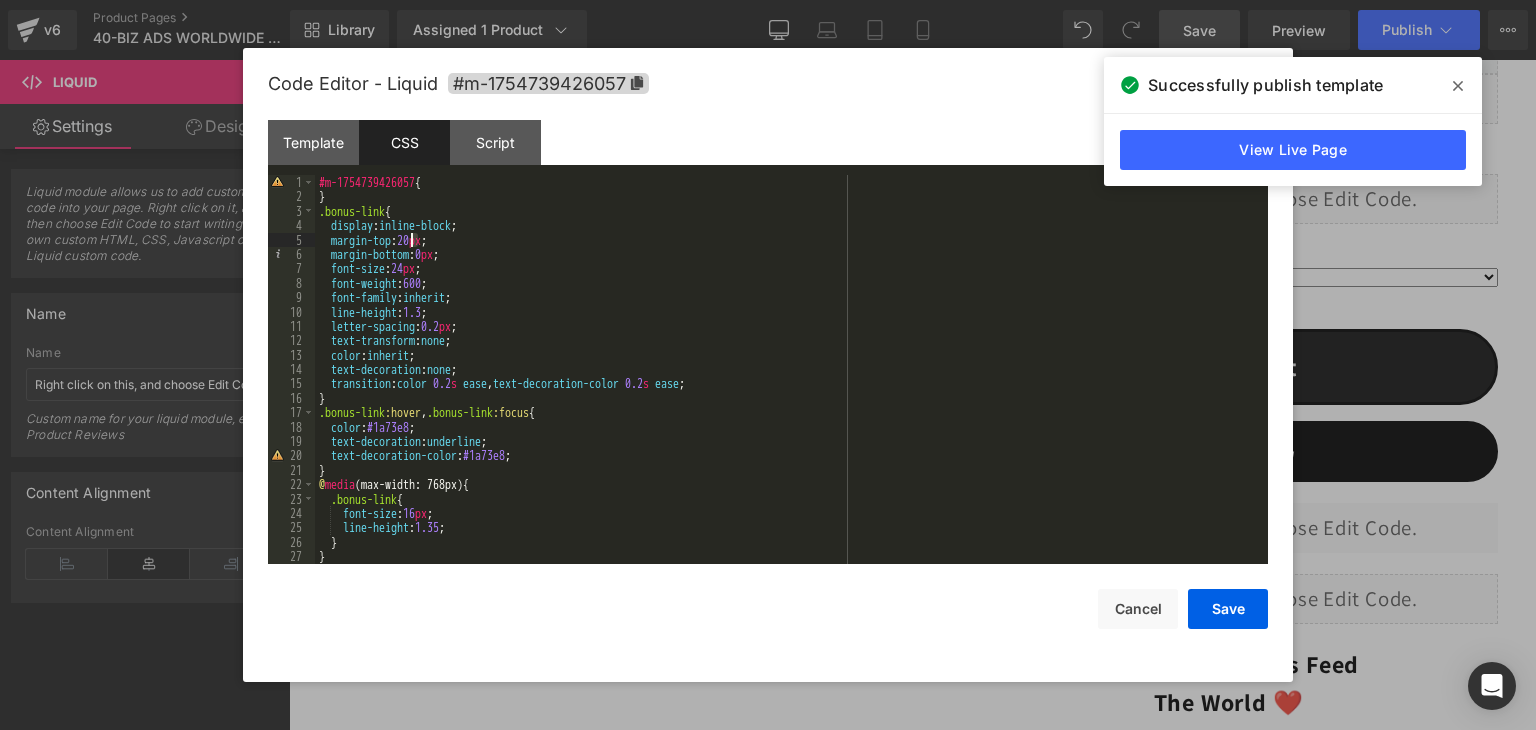 click on "#m-1754739426057 { } .bonus-link {    display :  inline-block ;    margin-top :  20 px ;    margin-bottom :  0 px ;    font-size :  24 px ;    font-weight :  600 ;    font-family :  inherit ;    line-height :  1.3 ;    letter-spacing :  0.2 px ;    text-transform :  none ;    color :  inherit ;    text-decoration :  none ;    transition :  color   0.2 s   ease ,  text-decoration-color   0.2 s   ease ; } .bonus-link :hover ,  .bonus-link :focus {    color :  #1a73e8 ;    text-decoration :  underline ;    text-decoration-color :  #1a73e8 ; } @ media  (max-width: 768px) {    .bonus-link {       font-size :  16 px ;       line-height :  1.35 ;    } }" at bounding box center [787, 384] 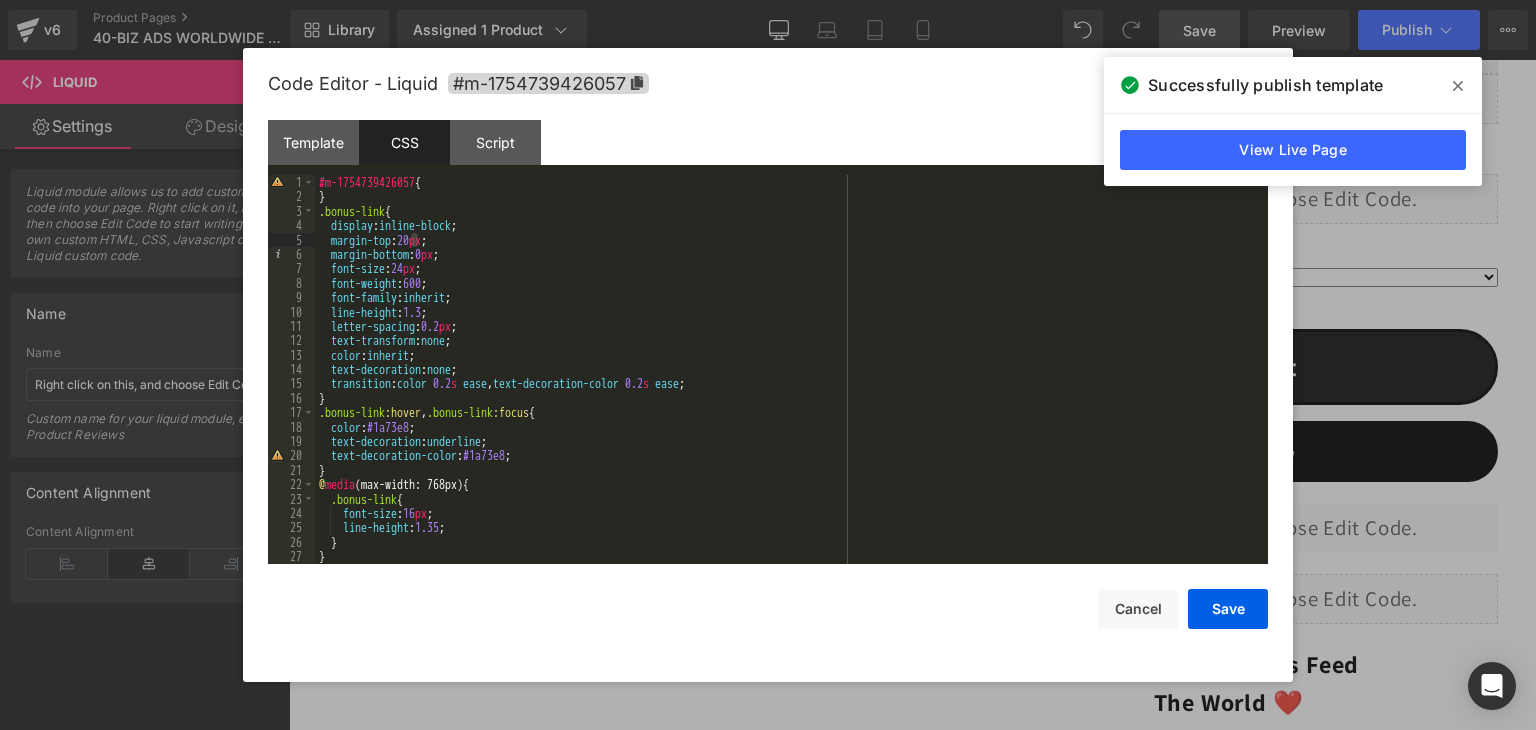 type 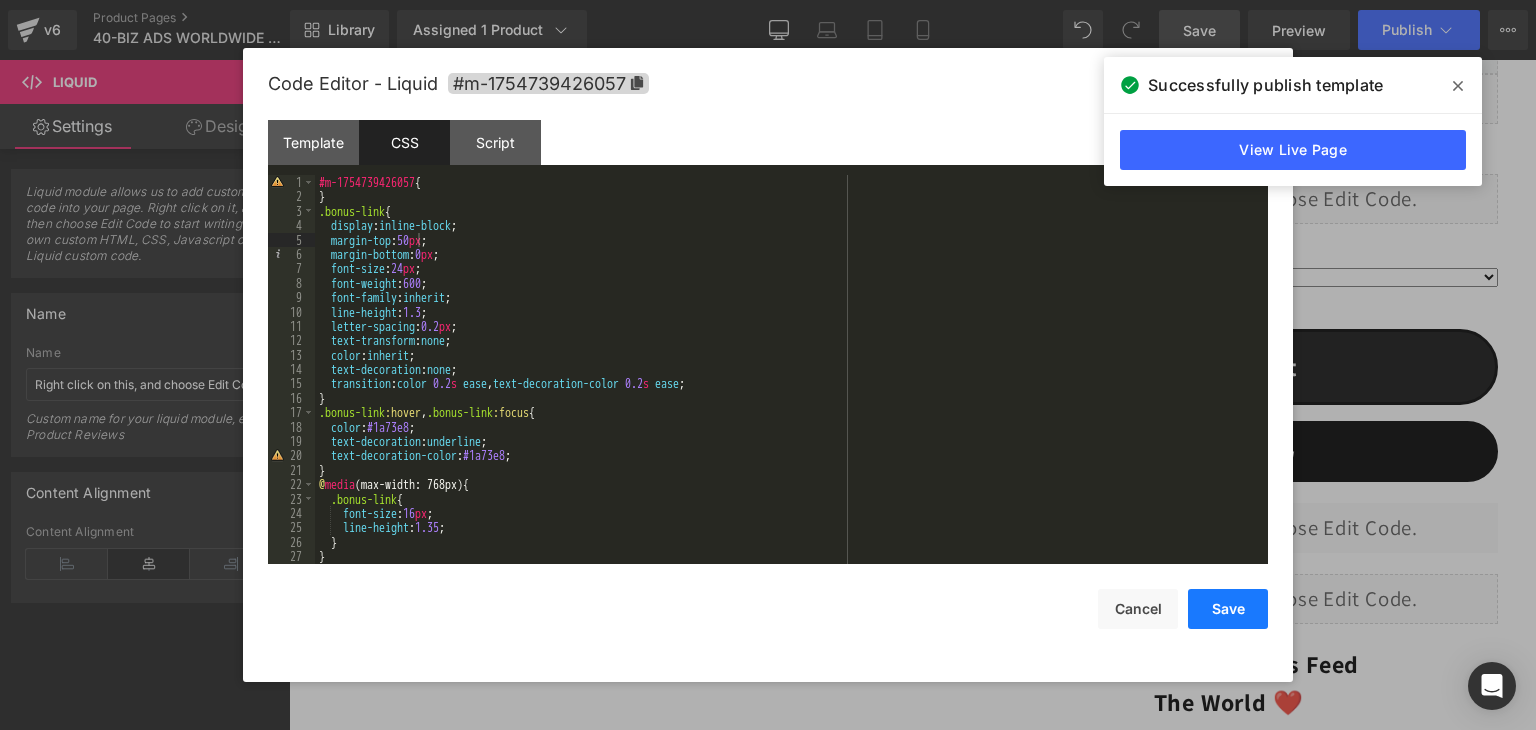 click on "Save" at bounding box center [1228, 609] 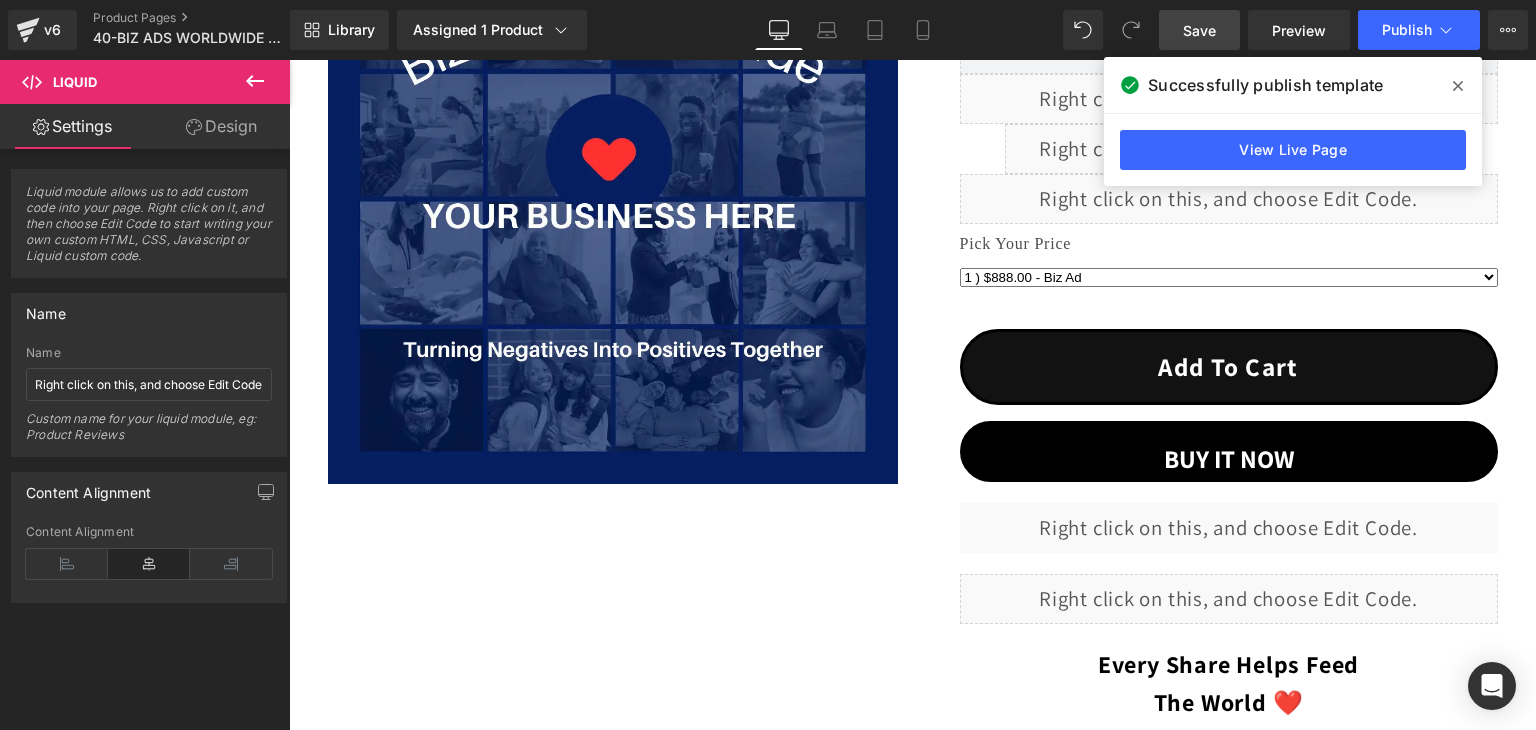 click on "Save" at bounding box center (1199, 30) 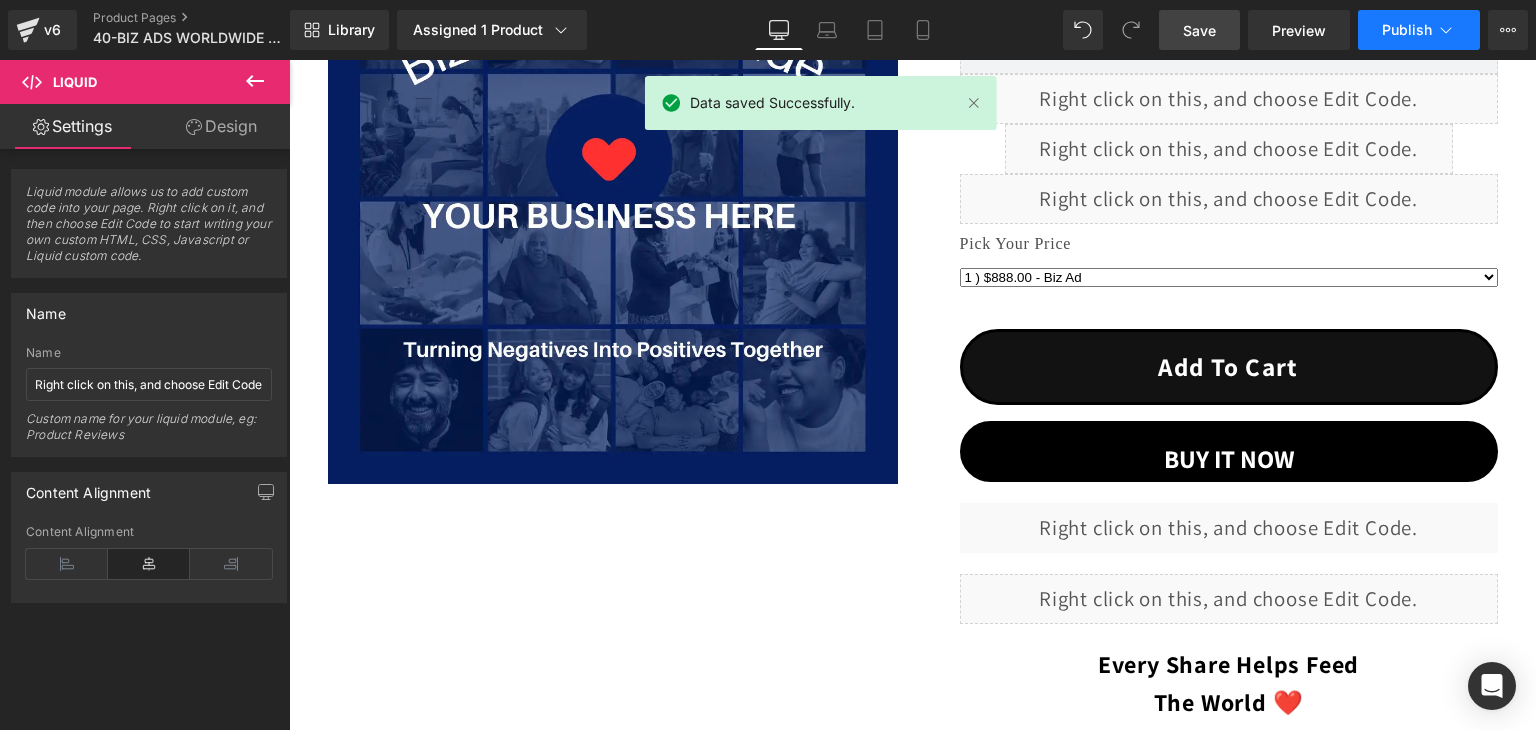 click 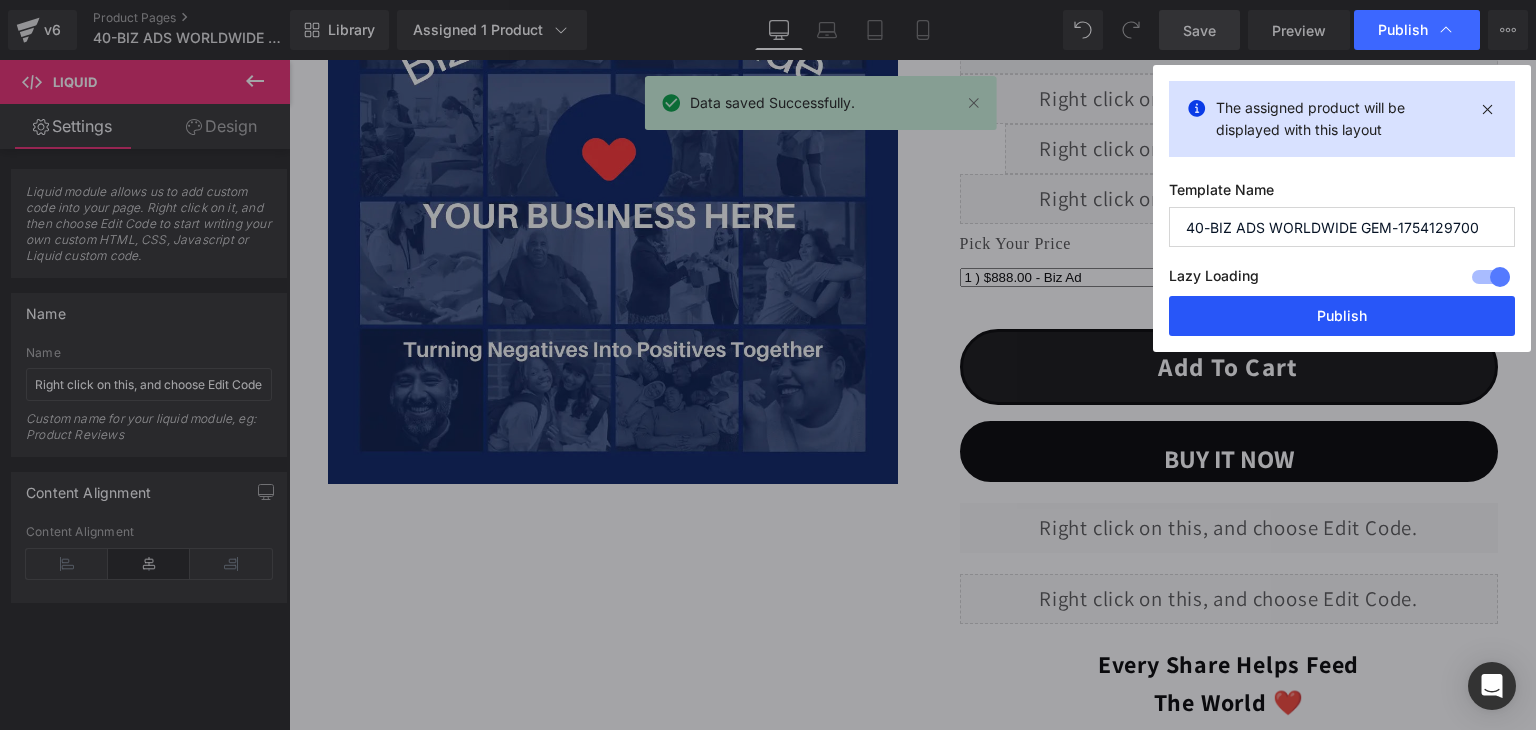 click on "Publish" at bounding box center (1342, 316) 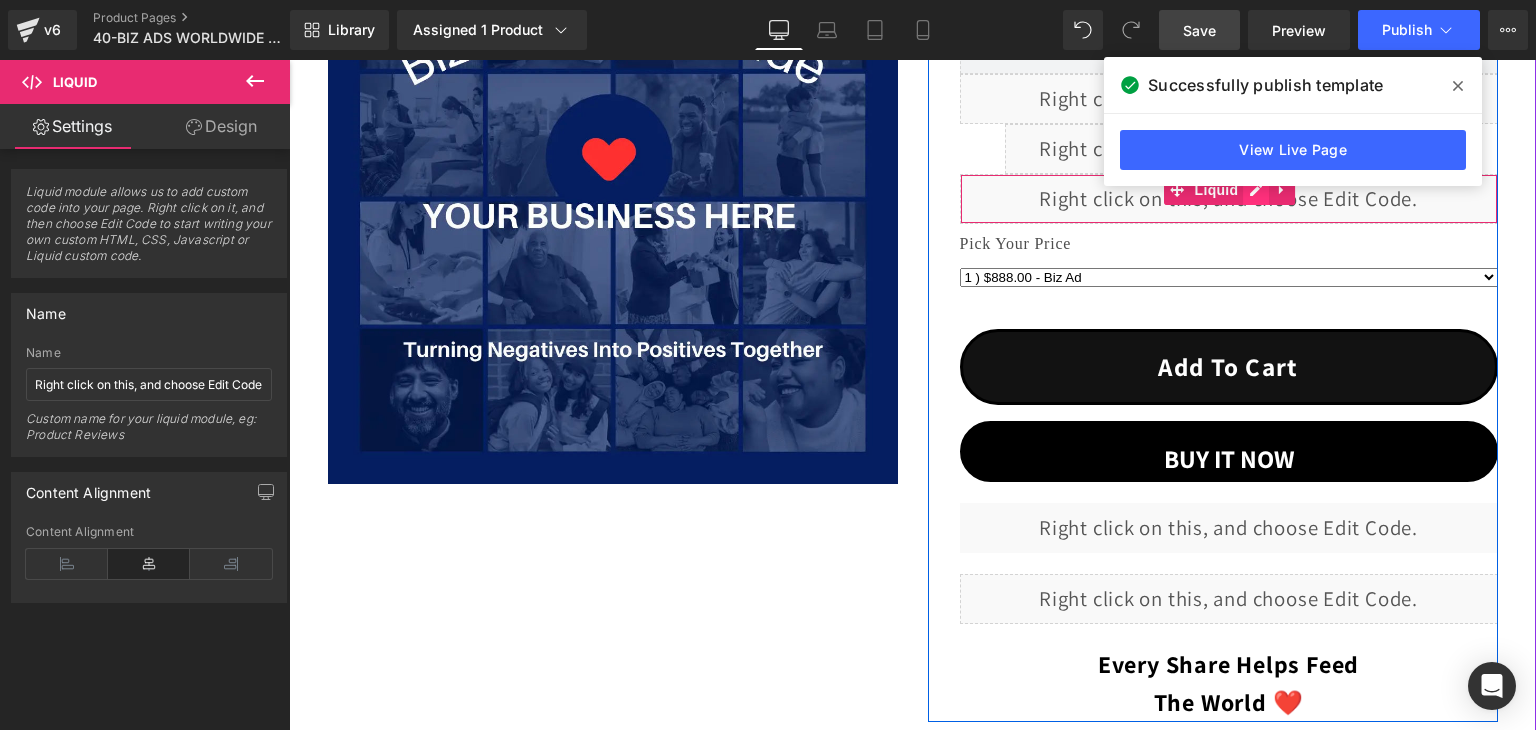 click on "Liquid" at bounding box center (1229, 199) 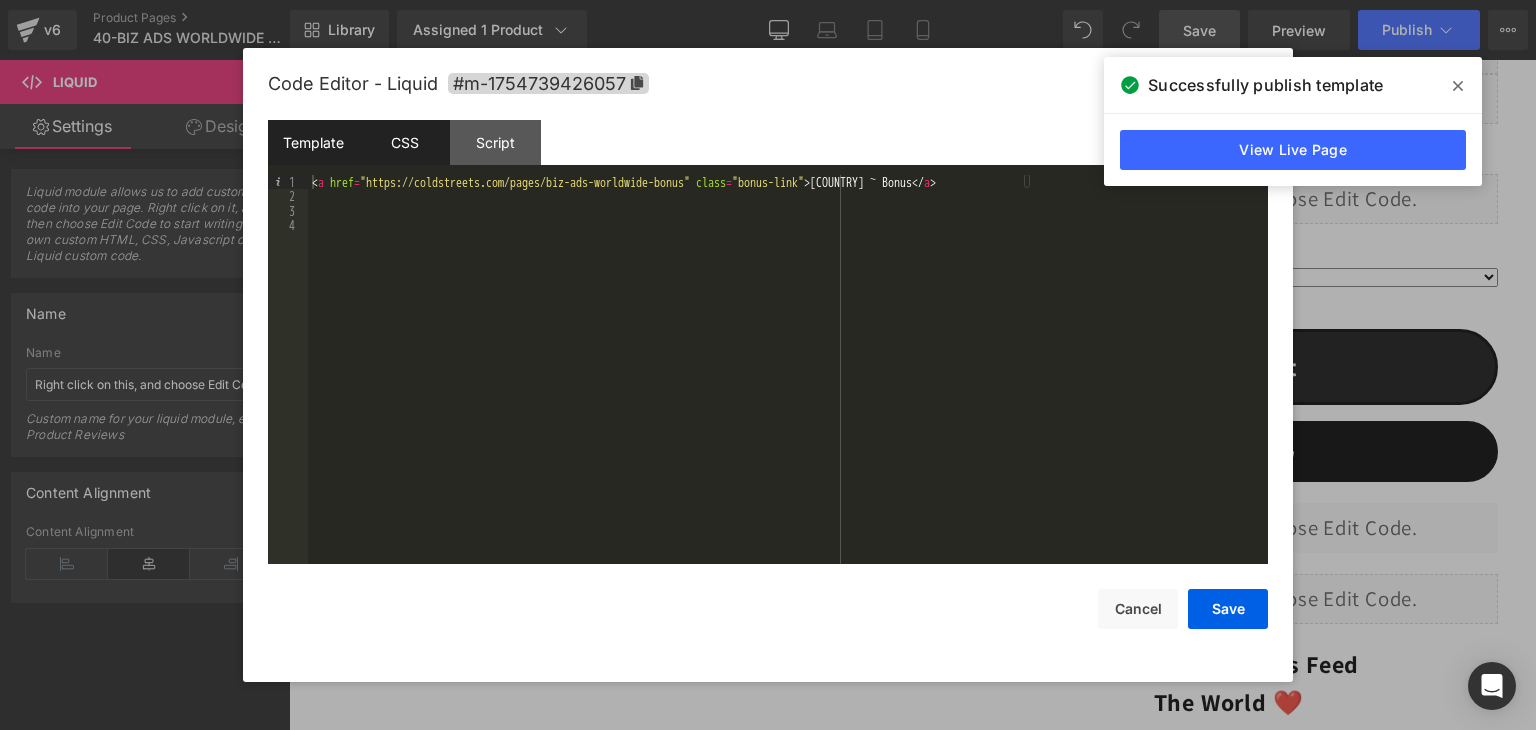click on "CSS" at bounding box center (404, 142) 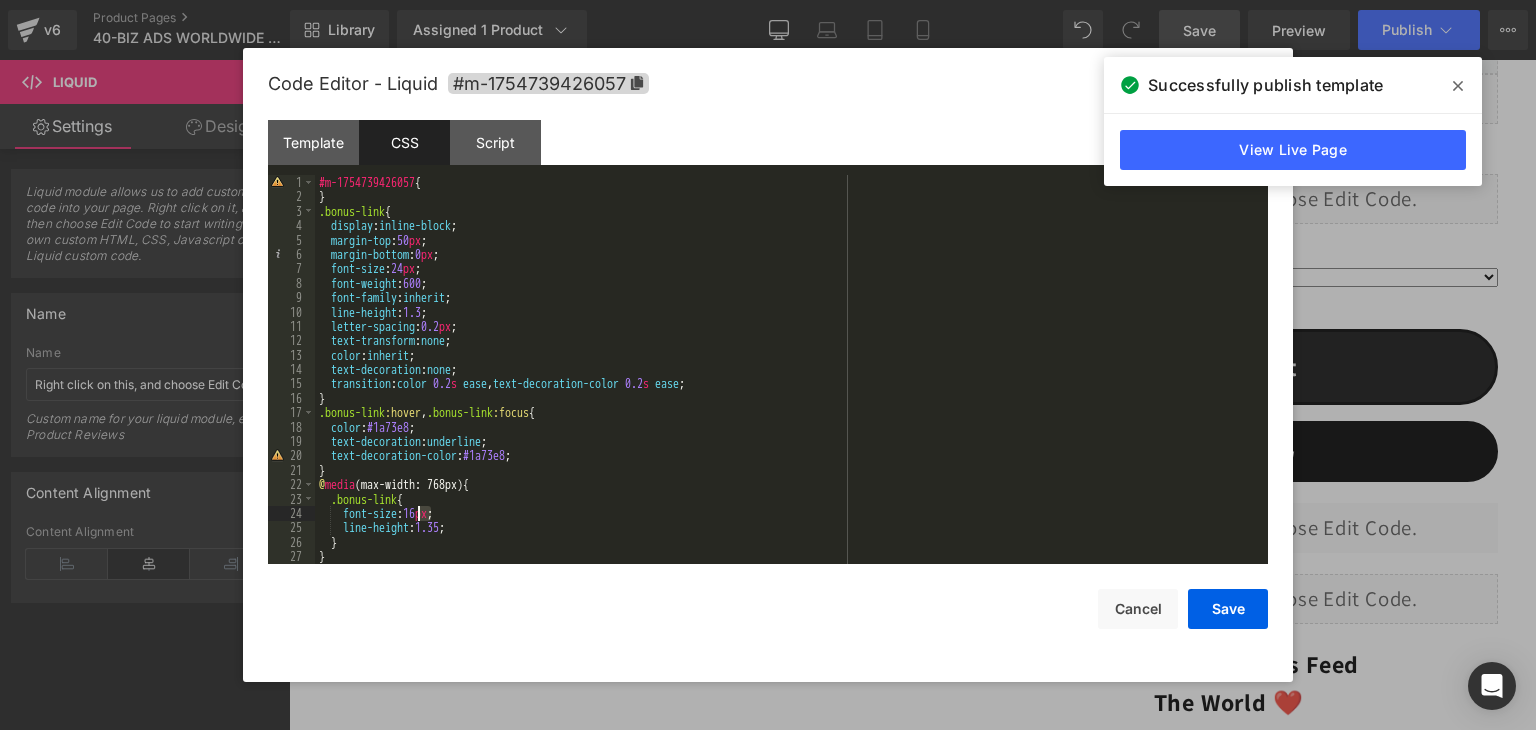 click on "#m-1754739426057 { } .bonus-link {    display :  inline-block ;    margin-top :  50 px ;    margin-bottom :  0 px ;    font-size :  24 px ;    font-weight :  600 ;    font-family :  inherit ;    line-height :  1.3 ;    letter-spacing :  0.2 px ;    text-transform :  none ;    color :  inherit ;    text-decoration :  none ;    transition :  color   0.2 s   ease ,  text-decoration-color   0.2 s   ease ; } .bonus-link :hover ,  .bonus-link :focus {    color :  #1a73e8 ;    text-decoration :  underline ;    text-decoration-color :  #1a73e8 ; } @ media  (max-width: 768px) {    .bonus-link {       font-size :  16 px ;       line-height :  1.35 ;    } }" at bounding box center (787, 384) 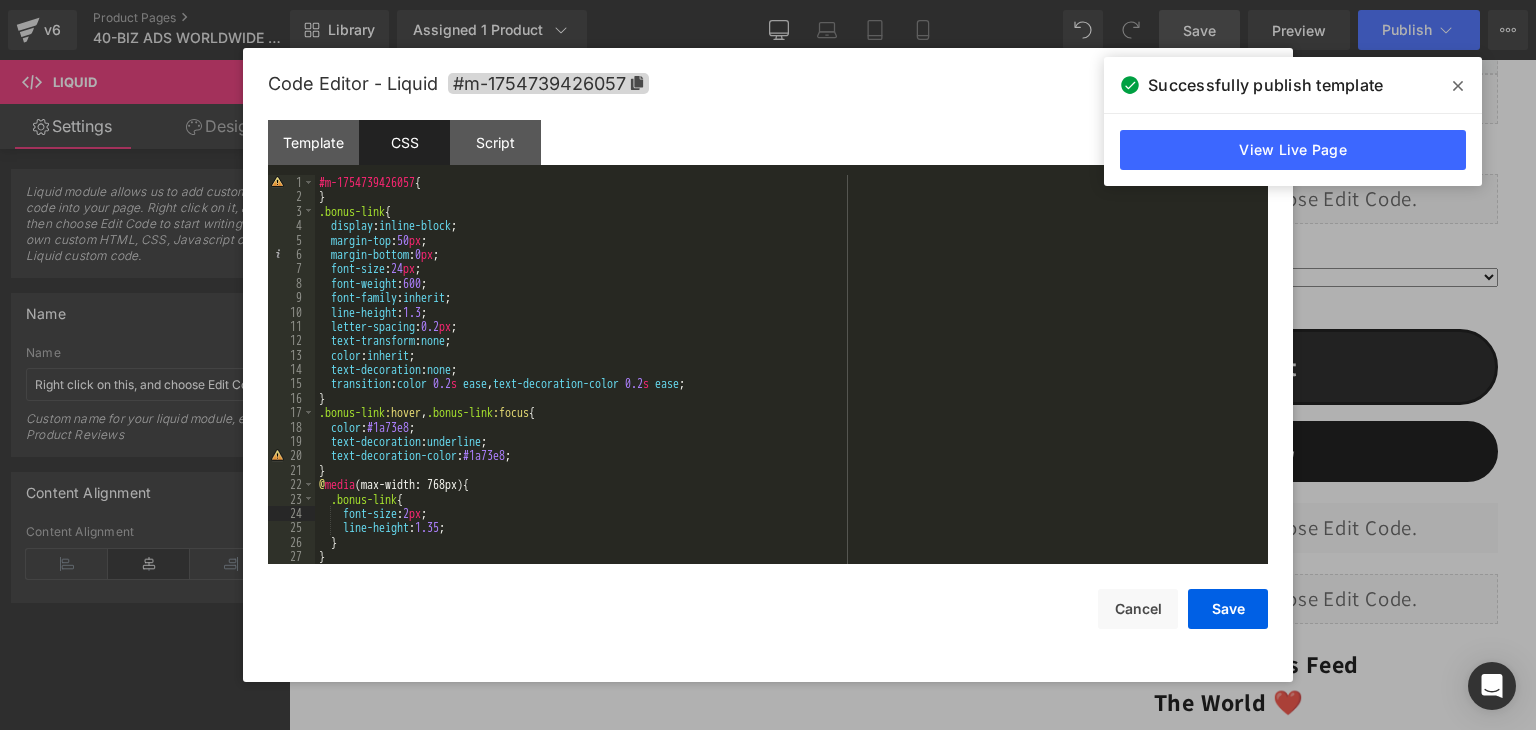 type 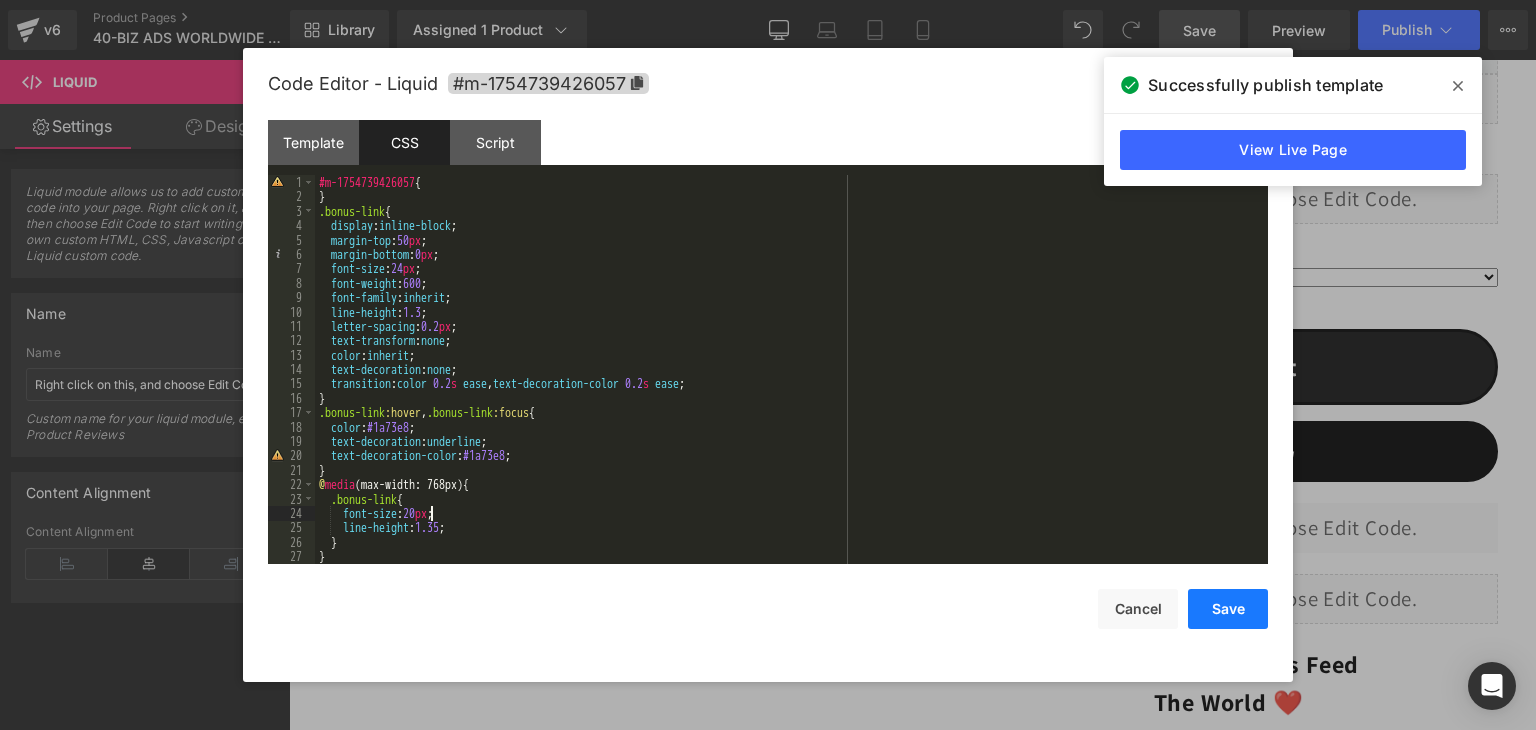 click on "Save" at bounding box center (1228, 609) 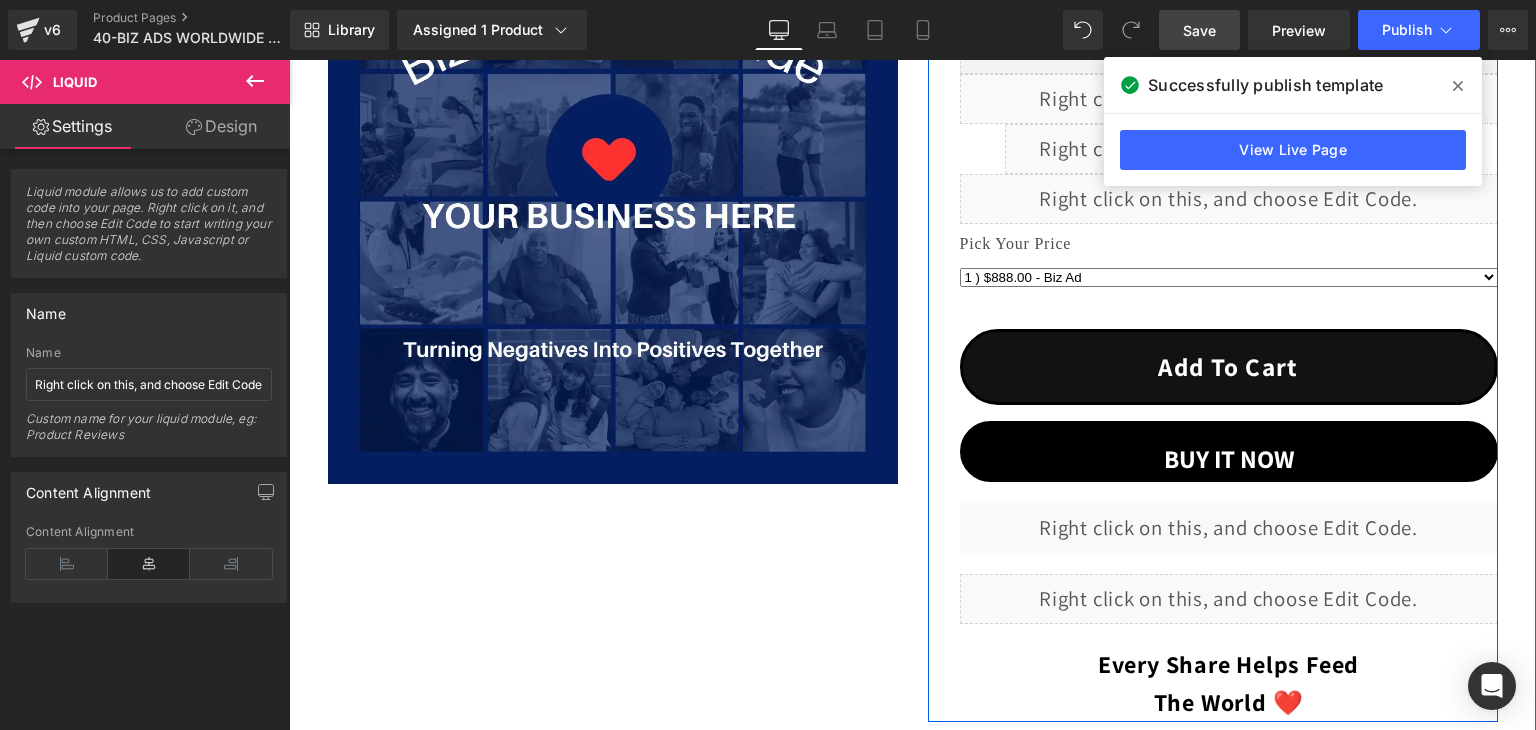 click on "Liquid" at bounding box center [1229, 199] 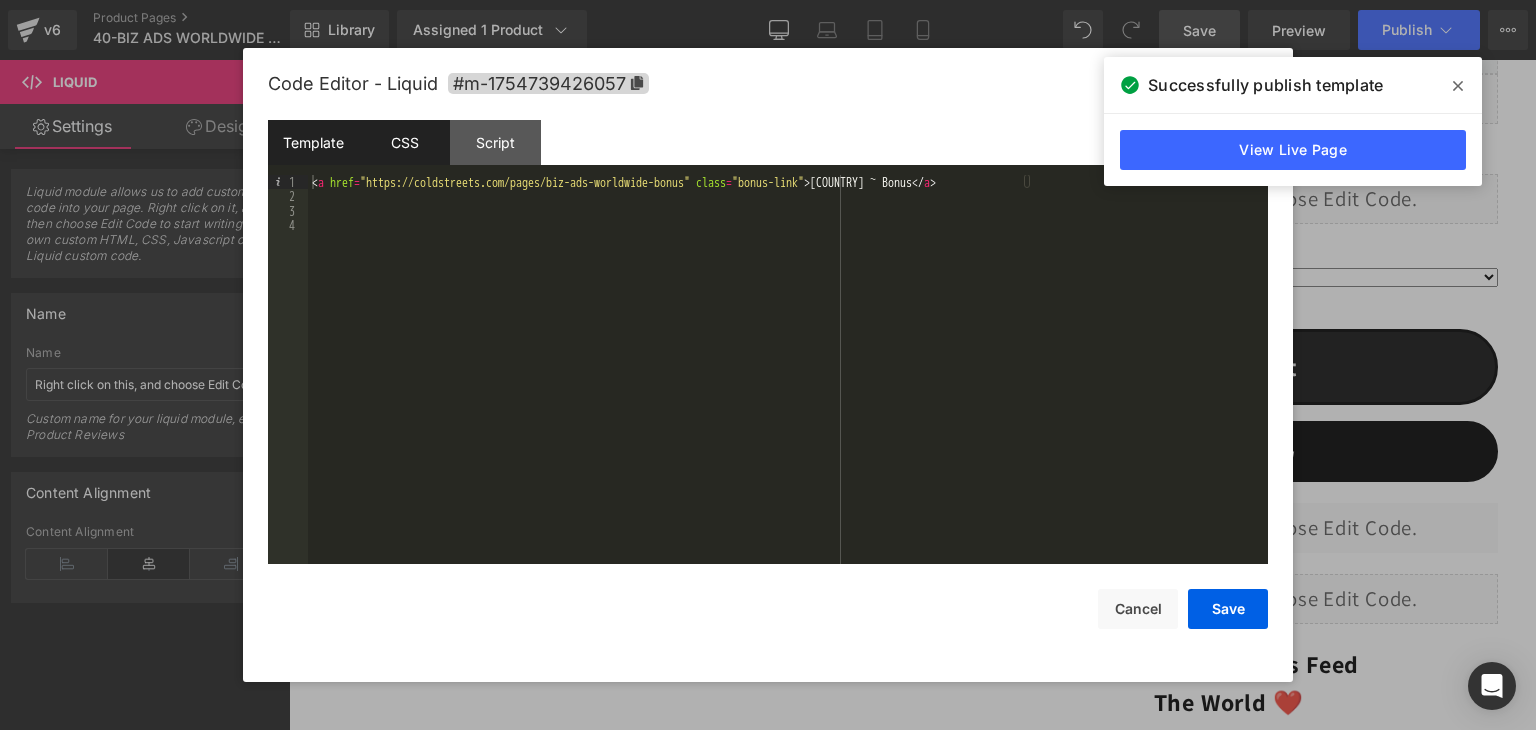 click on "CSS" at bounding box center [404, 142] 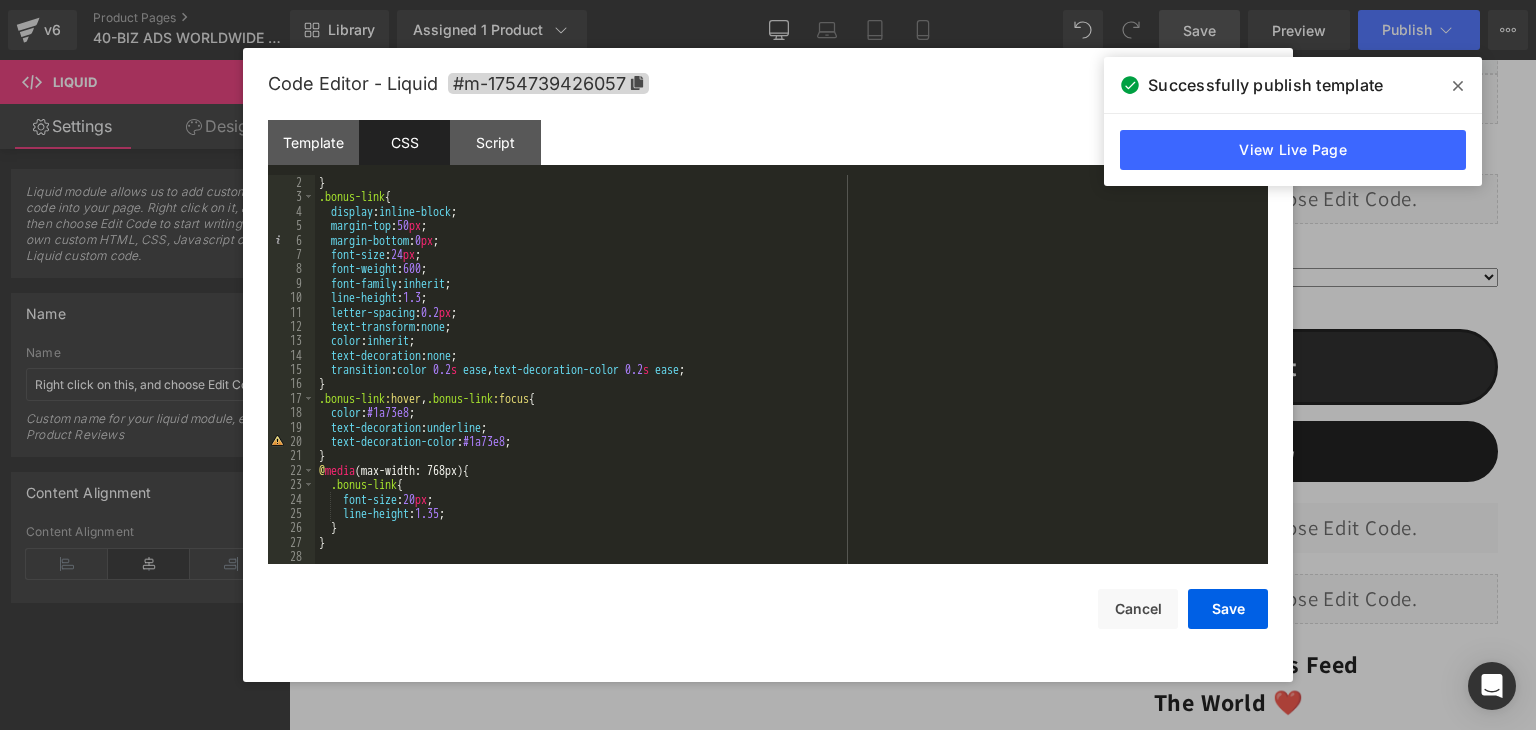 scroll, scrollTop: 14, scrollLeft: 0, axis: vertical 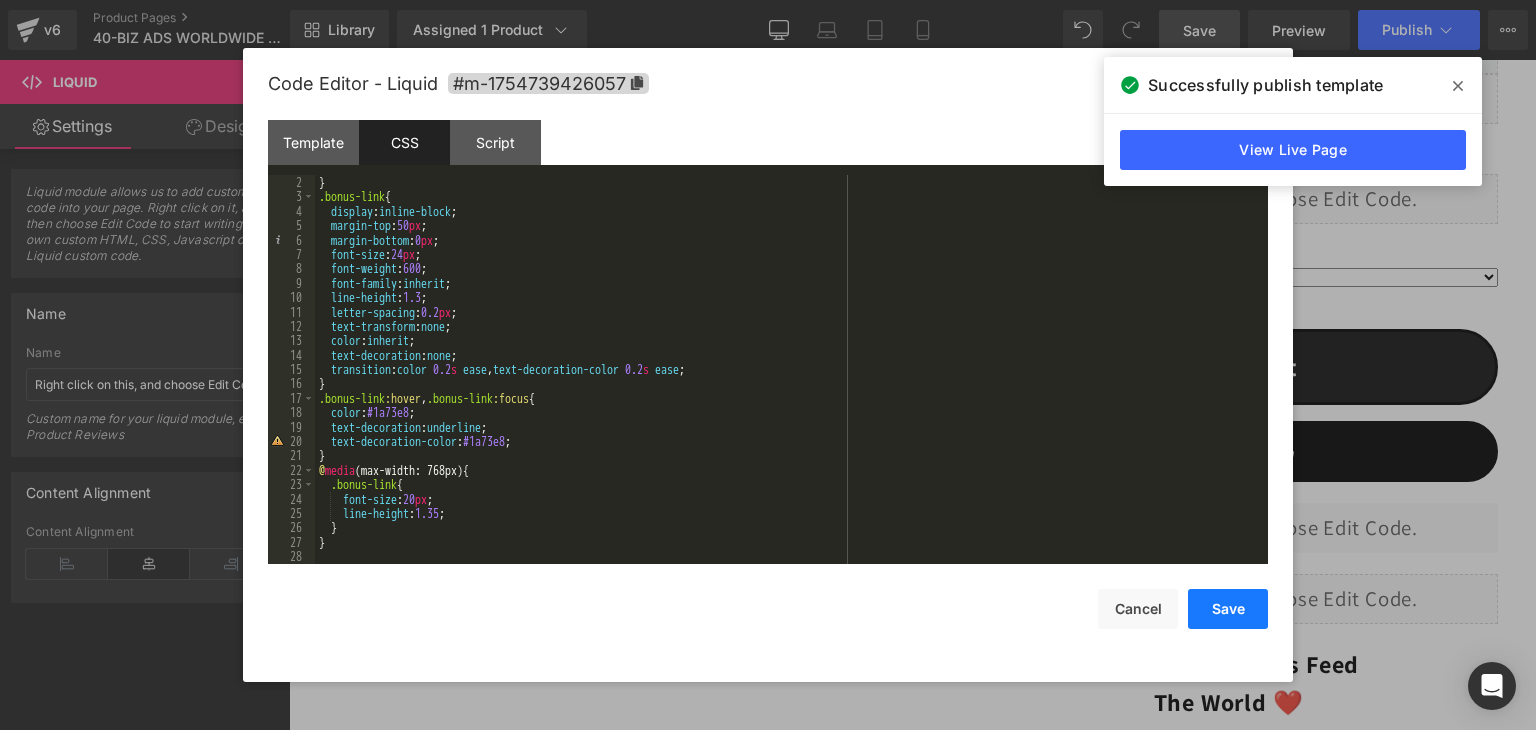 click on "Save" at bounding box center [1228, 609] 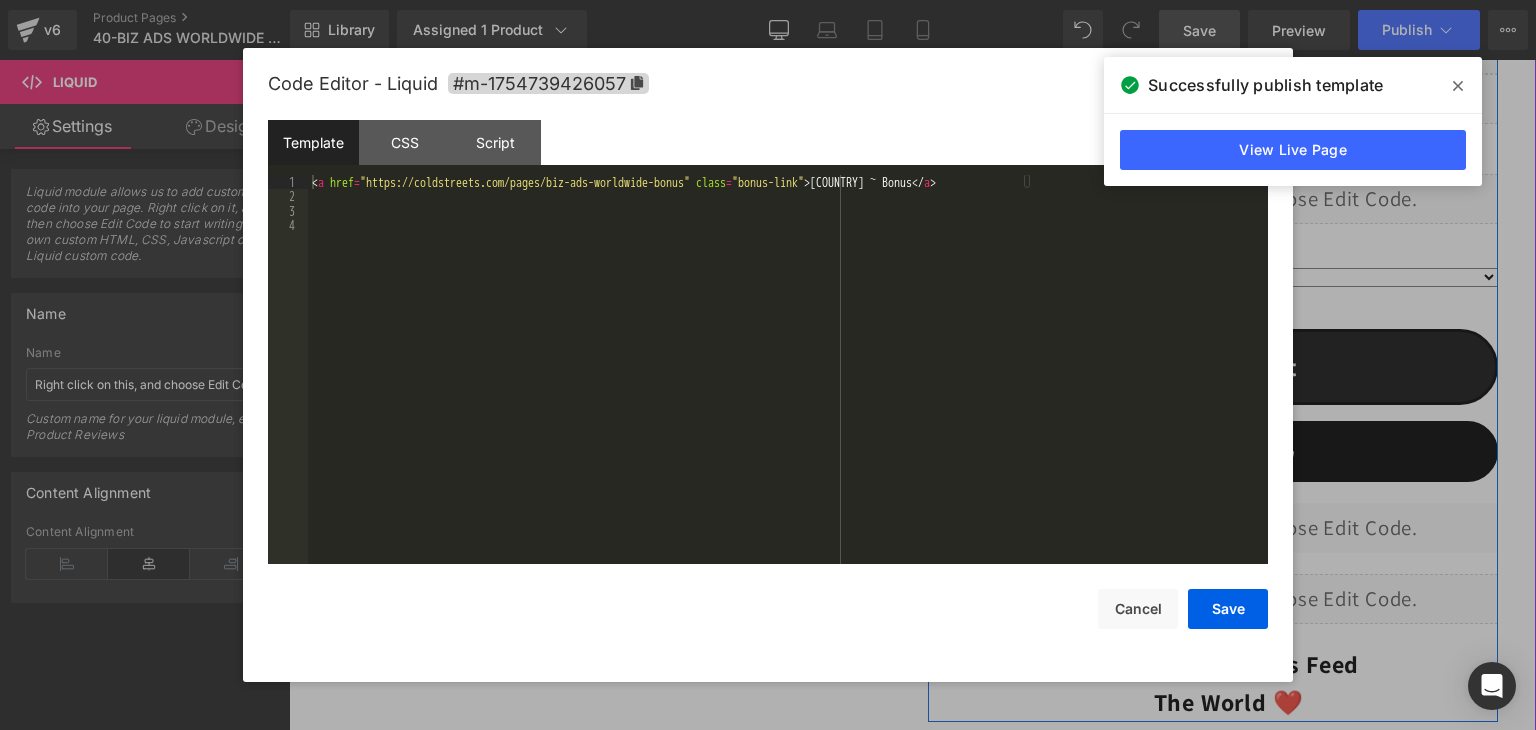 click on "Liquid" at bounding box center (1229, 199) 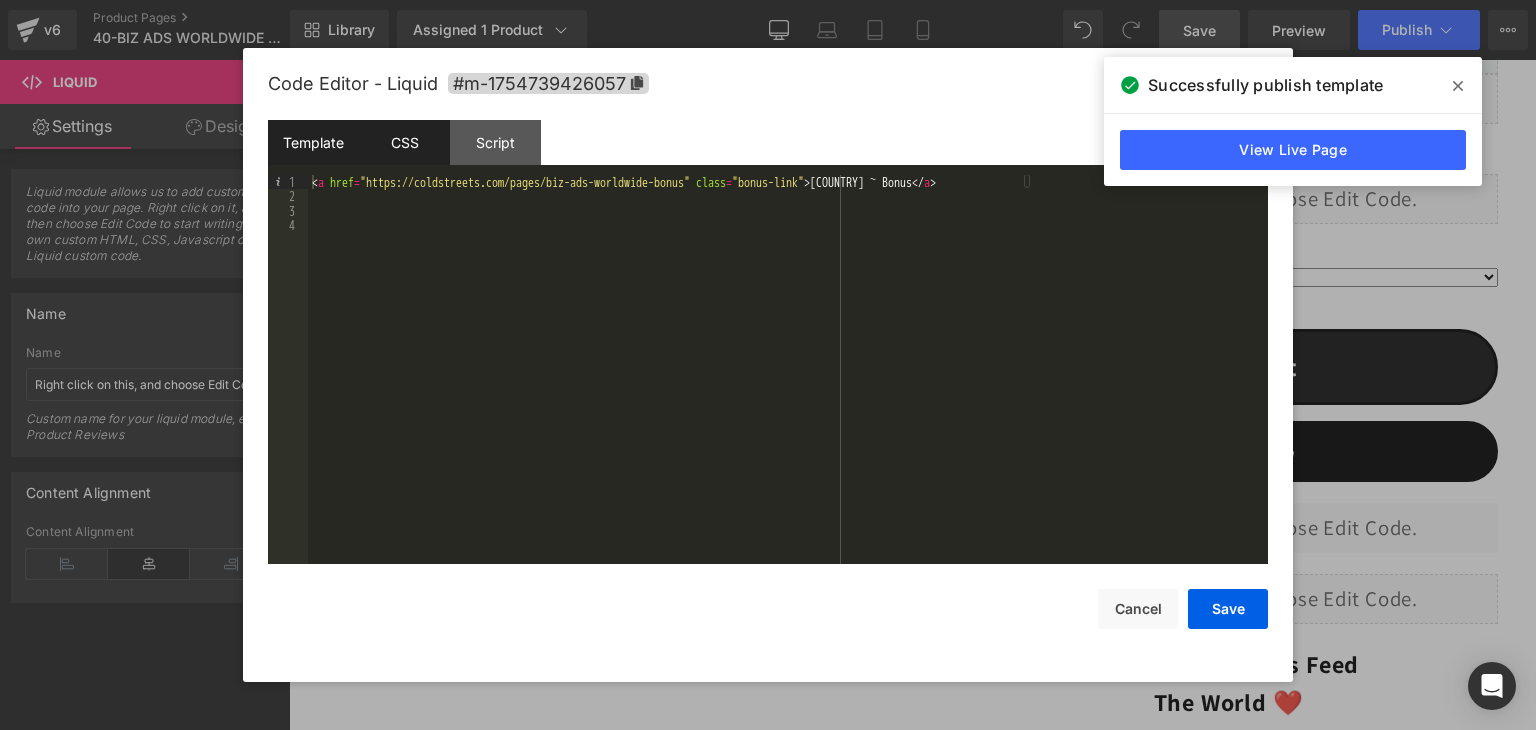 click on "CSS" at bounding box center [404, 142] 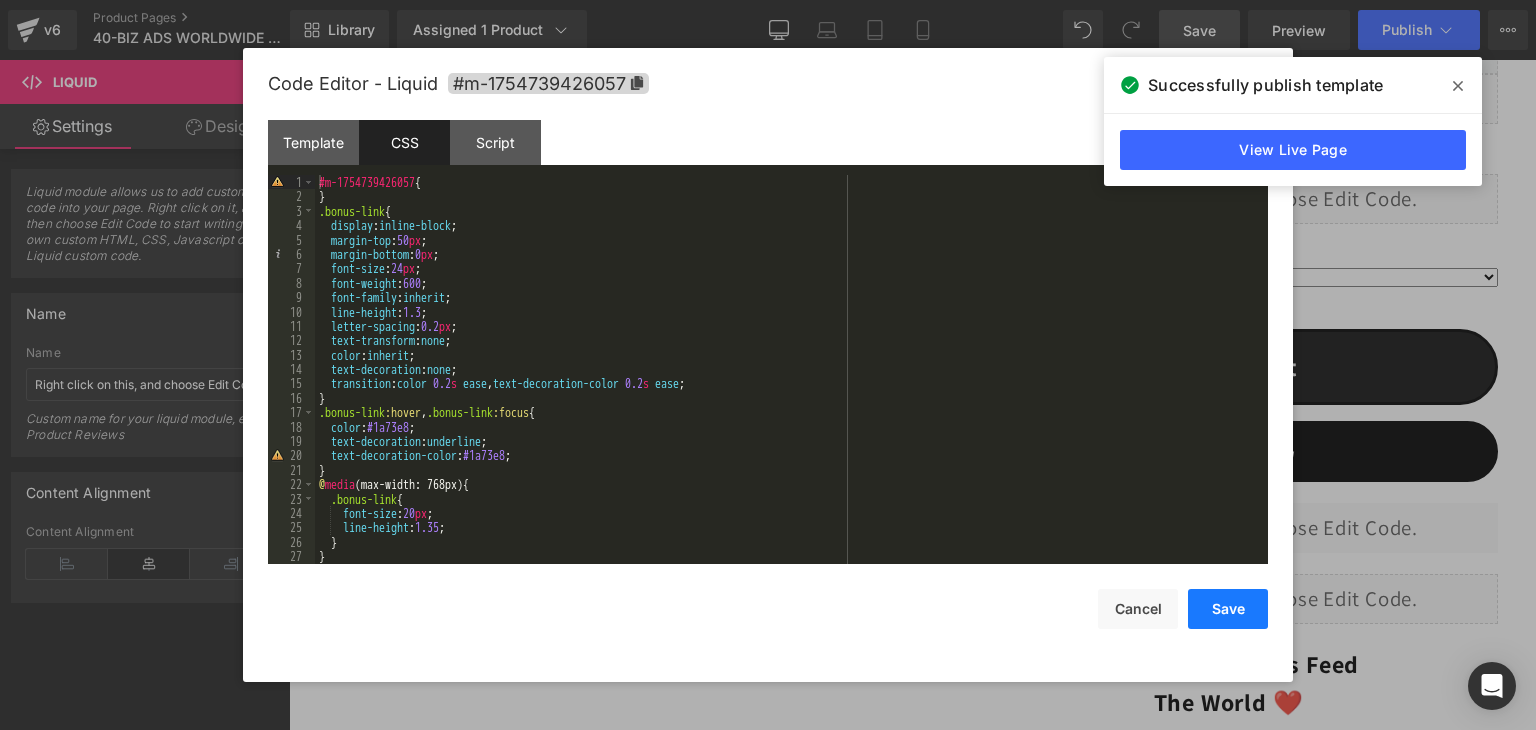 click on "Save" at bounding box center (1228, 609) 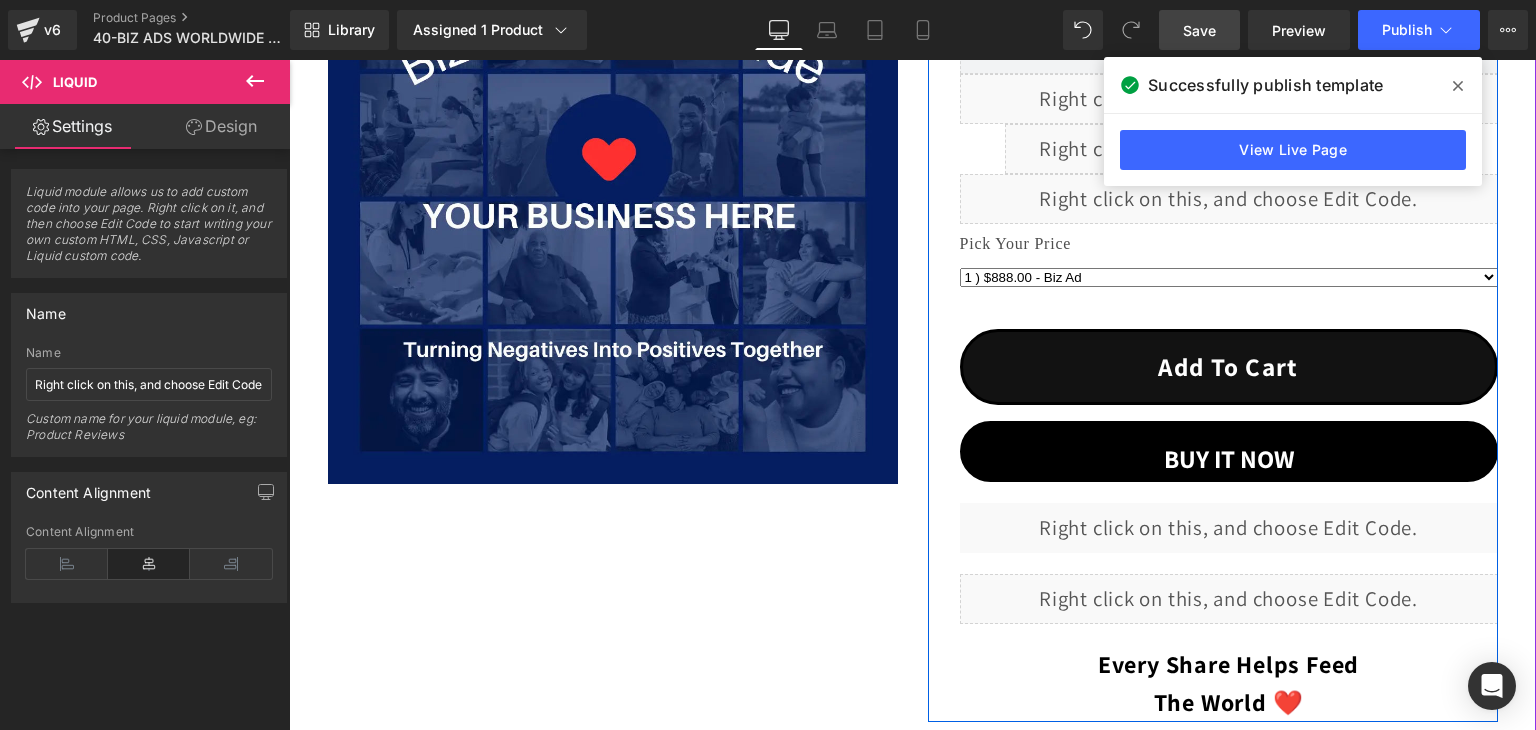 click on "Liquid" at bounding box center (1229, 199) 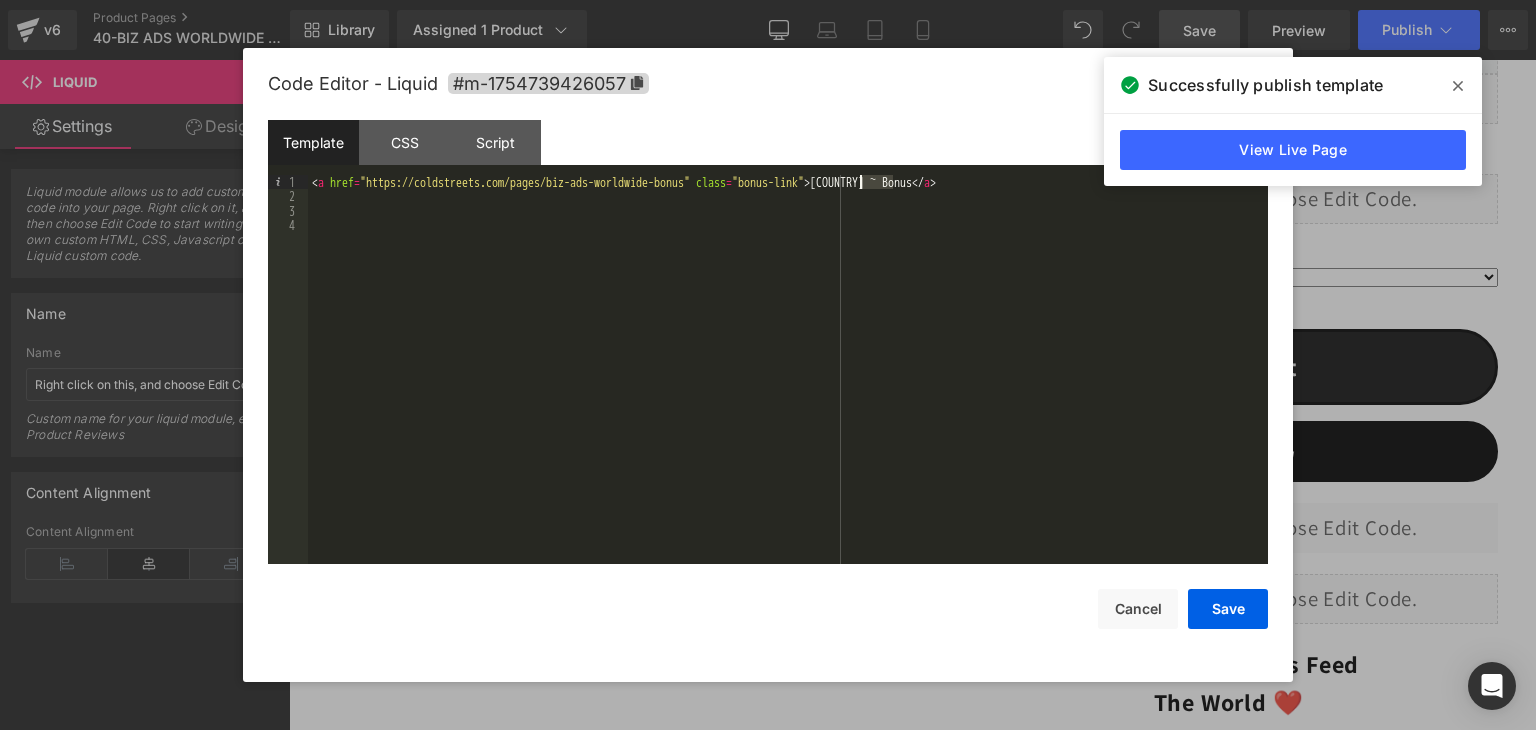 drag, startPoint x: 892, startPoint y: 181, endPoint x: 858, endPoint y: 181, distance: 34 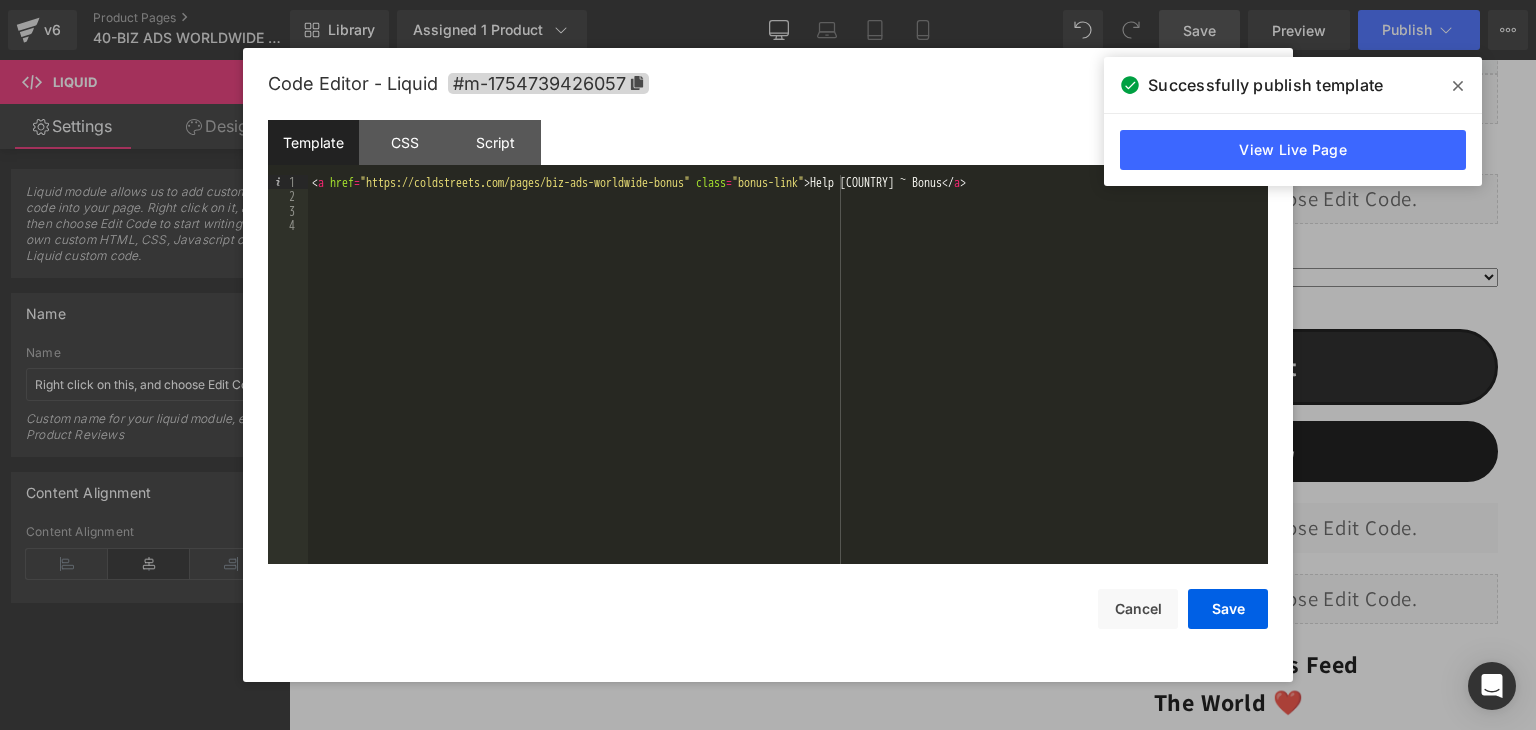 click on "< a   href = "https://coldstreets.com/pages/biz-ads-worldwide-bonus"   class = "bonus-link" > Help Countries ~ Bonus </ a >" at bounding box center (788, 384) 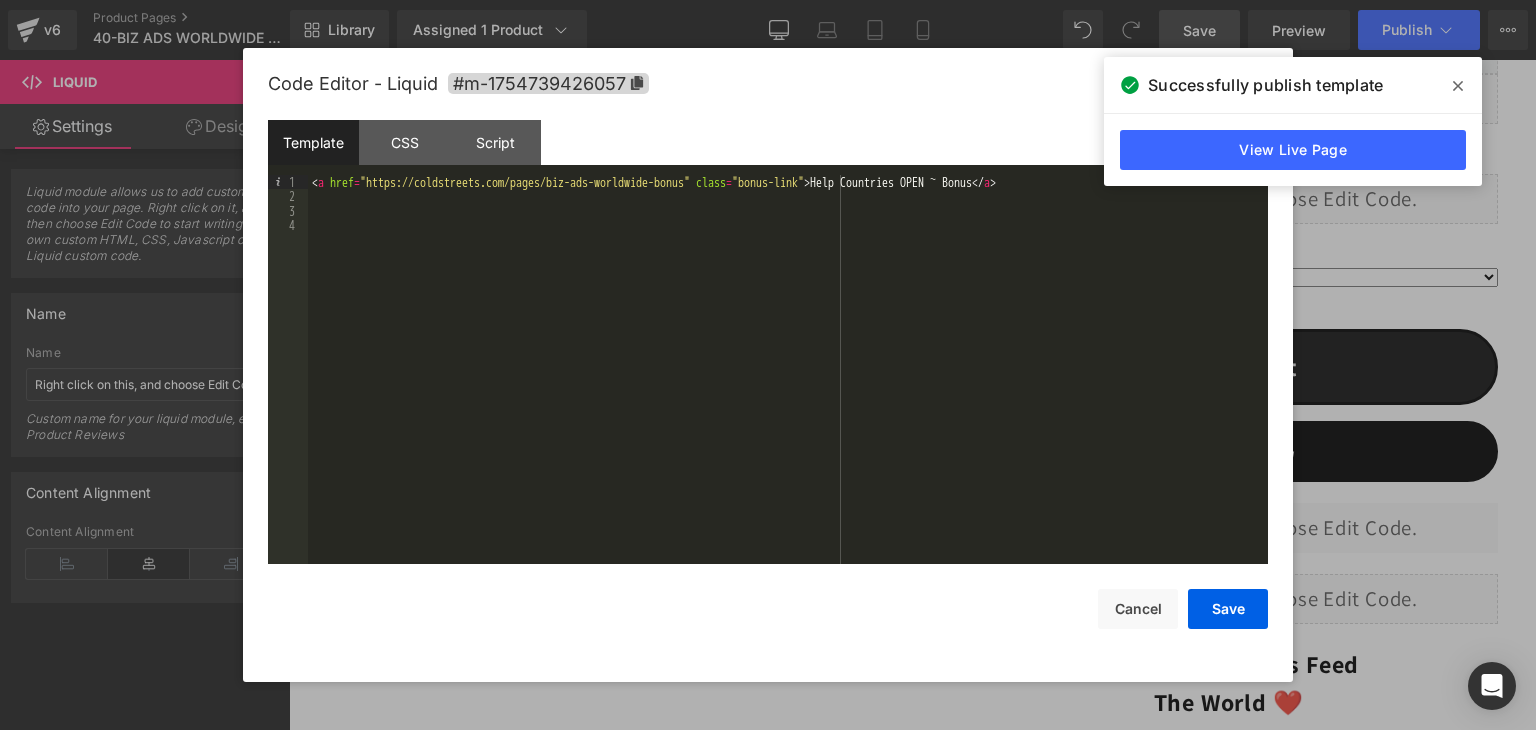 click on "< a   href = "https://coldstreets.com/pages/biz-ads-worldwide-bonus"   class = "bonus-link" > Help Countries OPEN ~ Bonus </ a >" at bounding box center (788, 384) 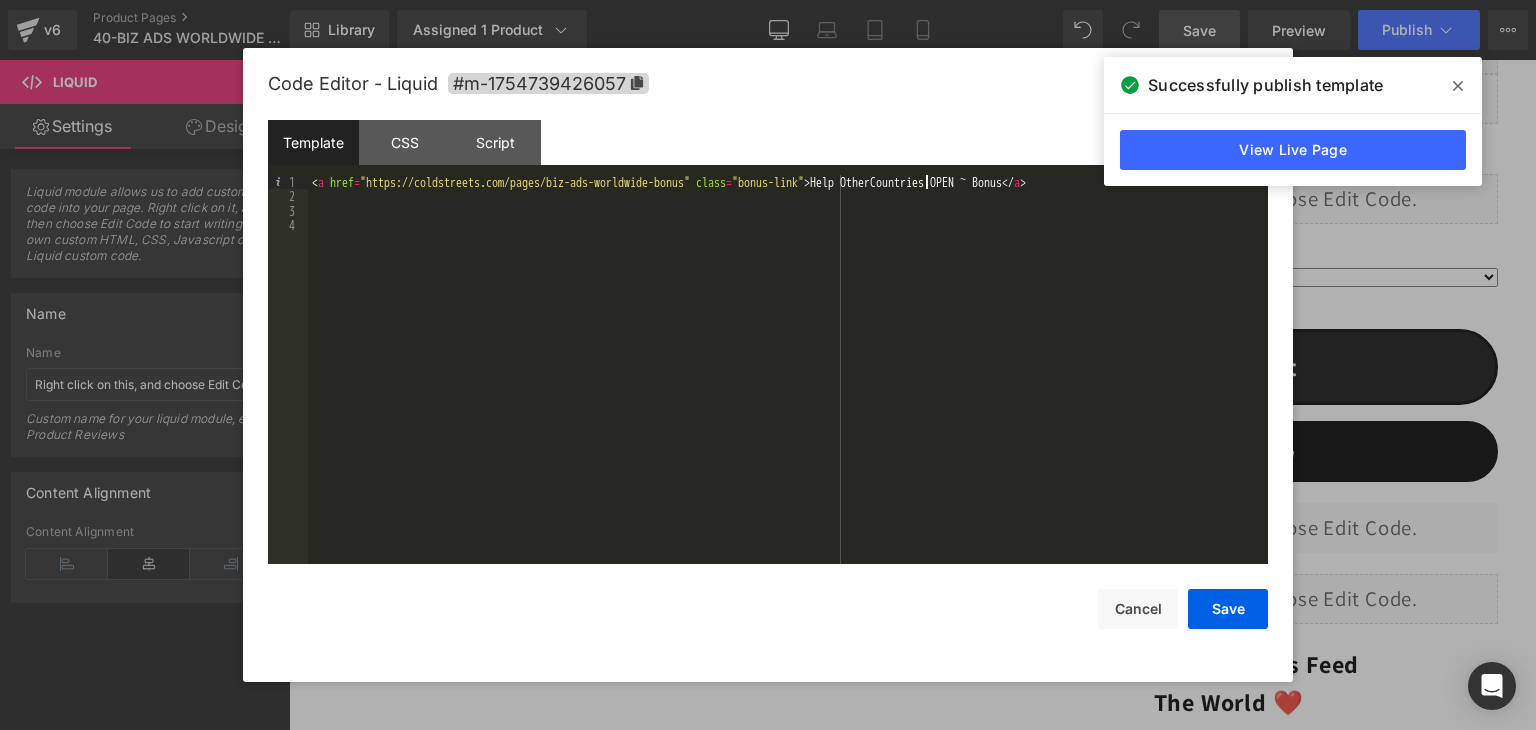 type 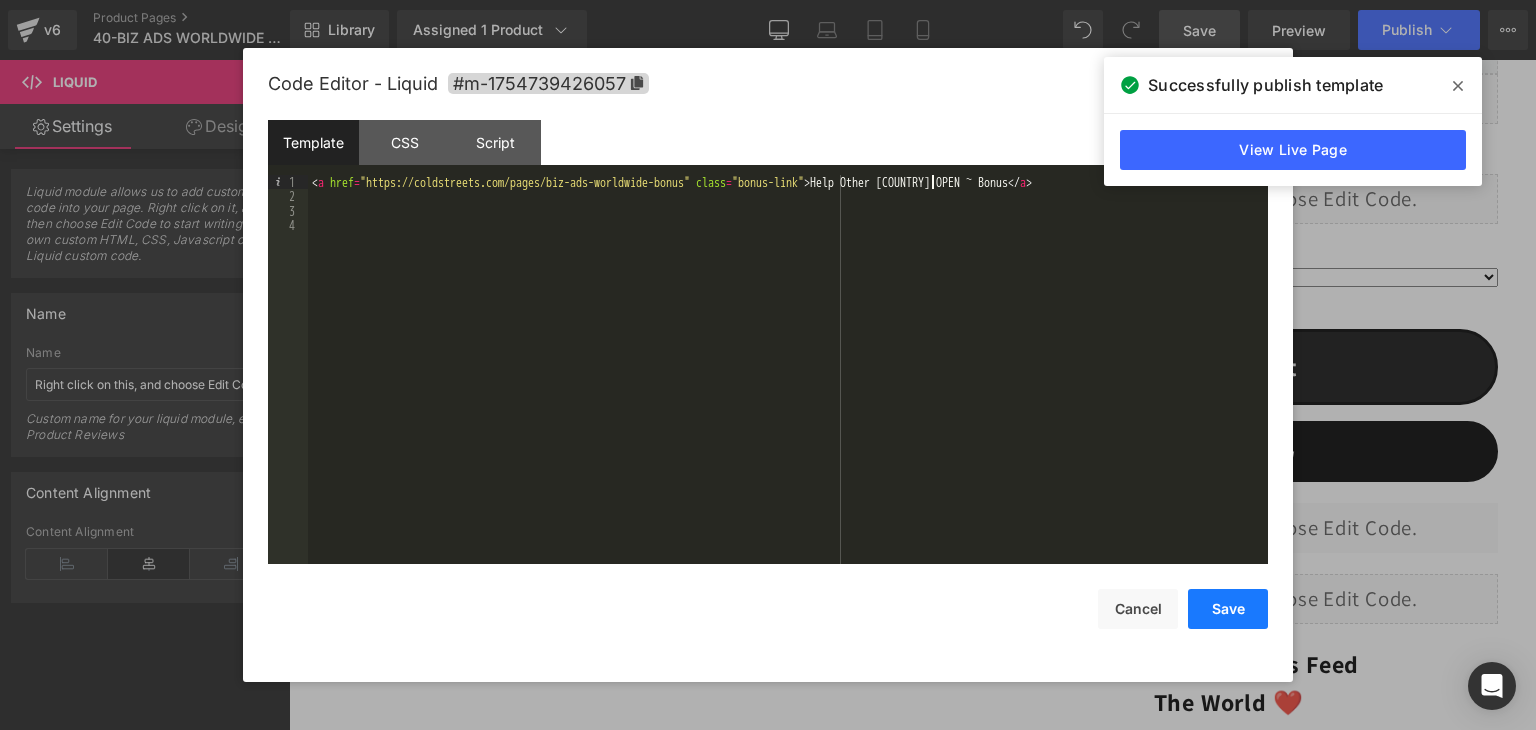 click on "Save" at bounding box center (1228, 609) 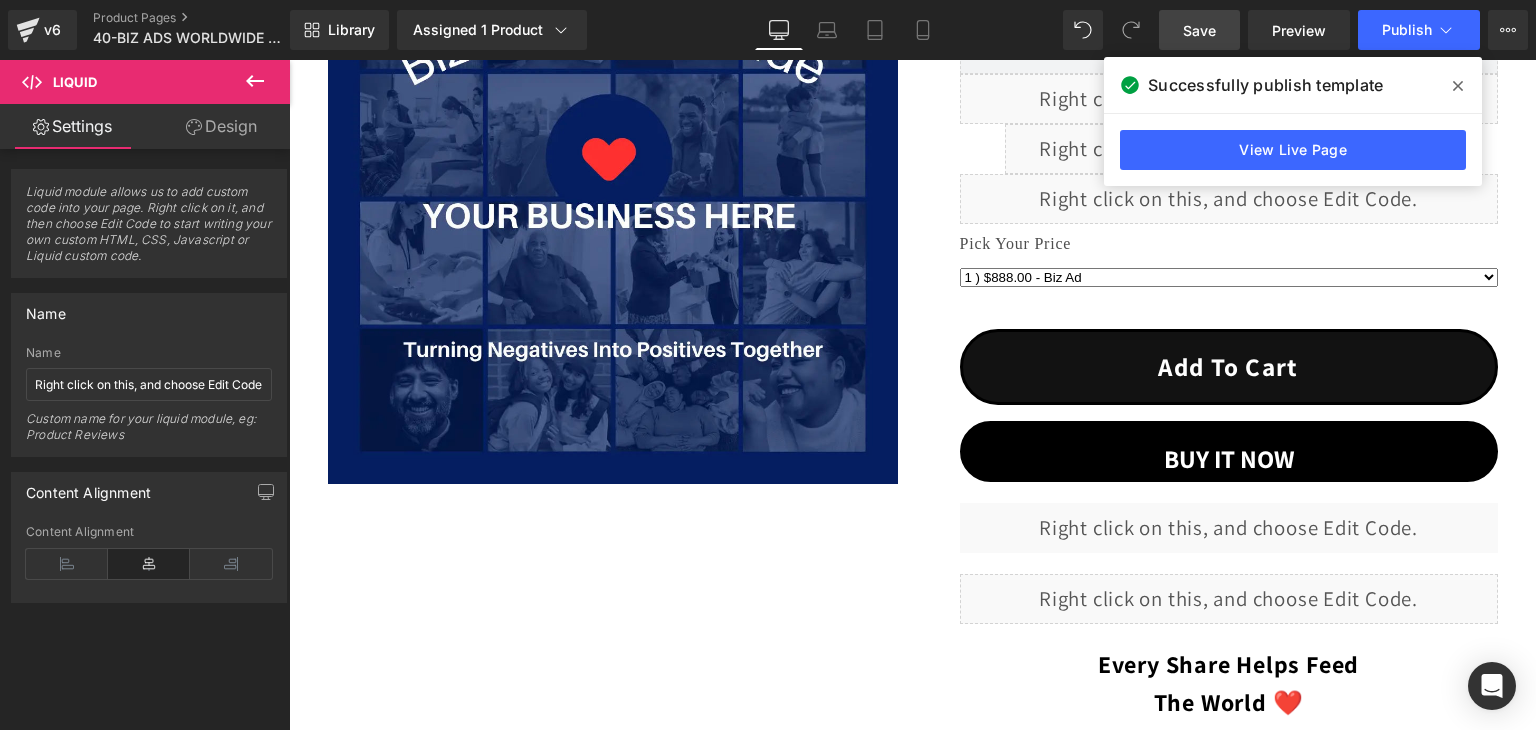 click on "Save" at bounding box center (1199, 30) 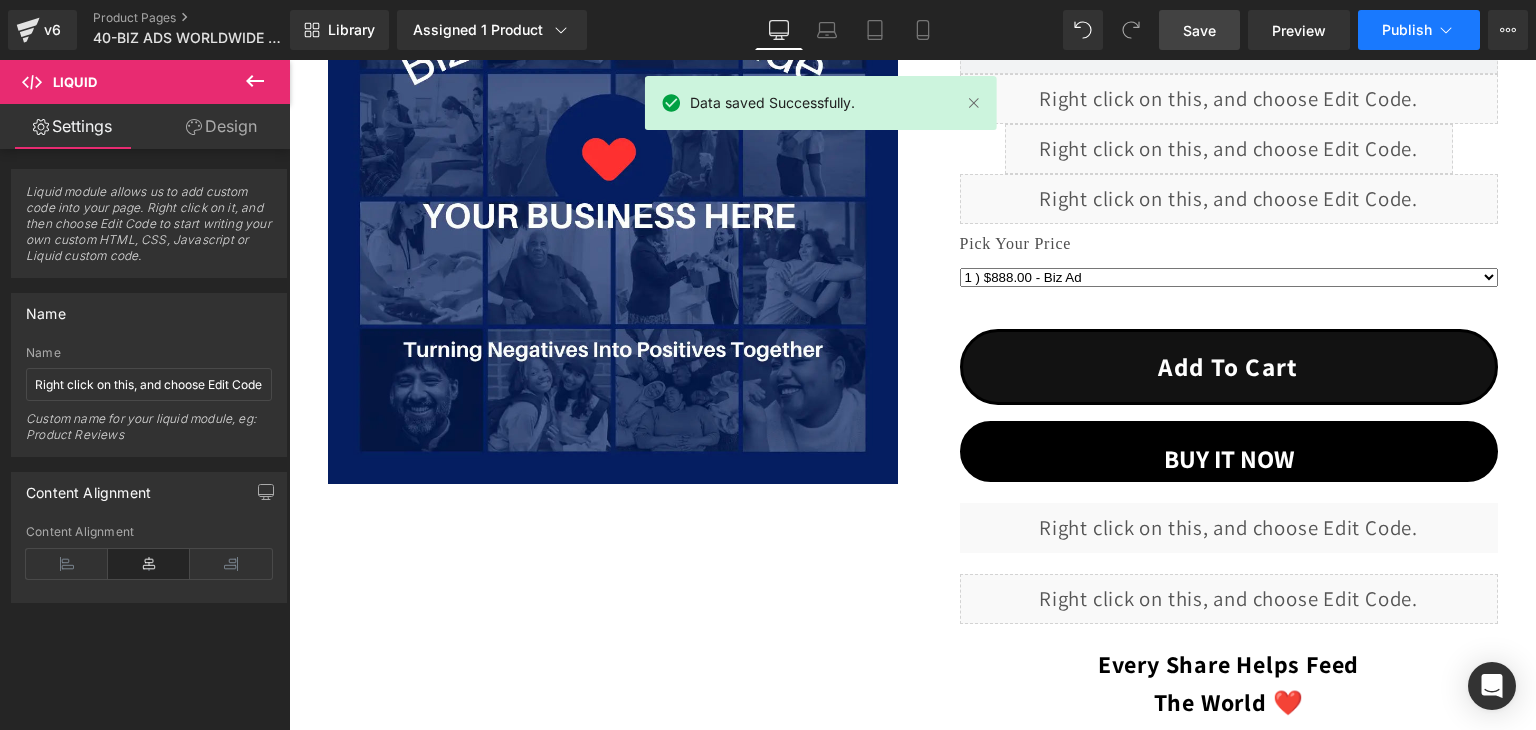click 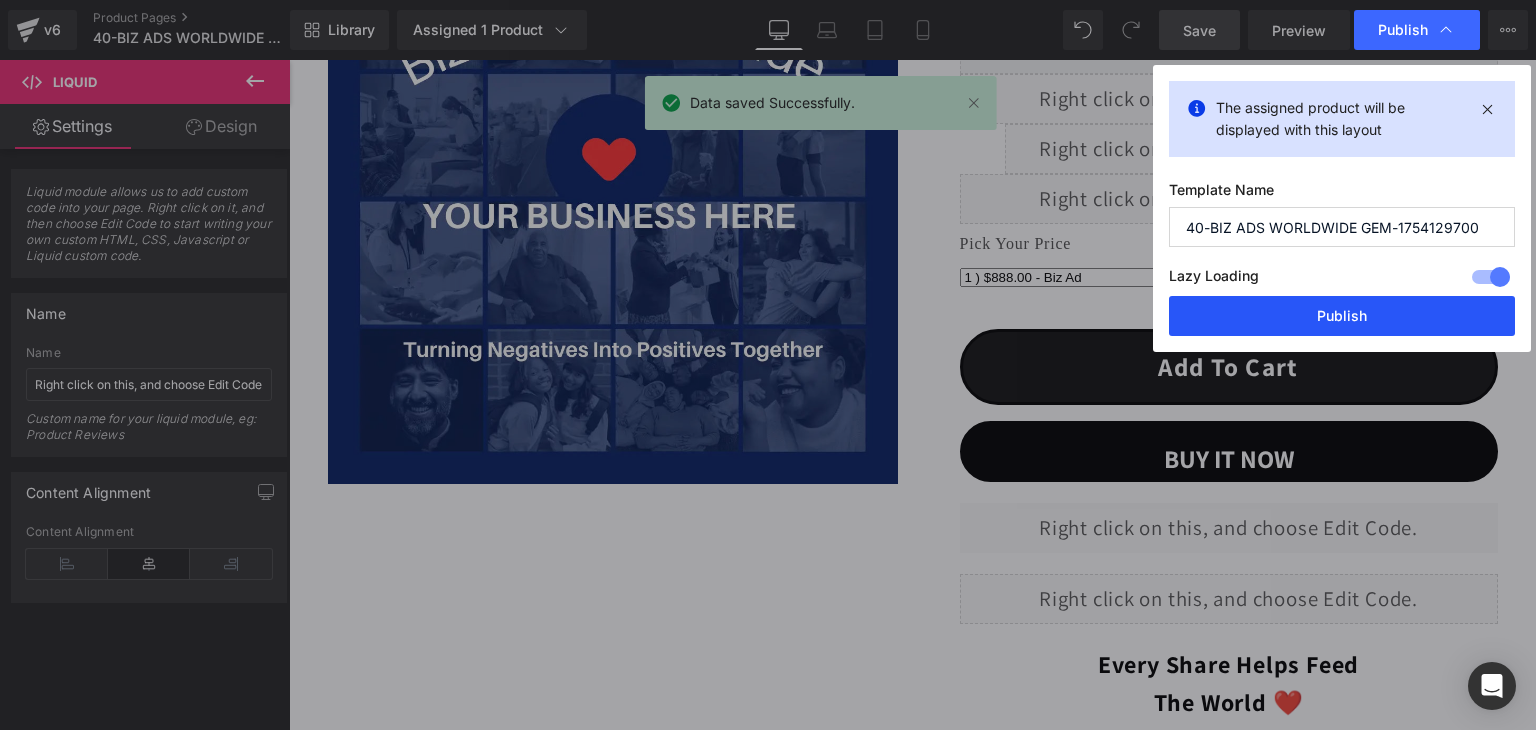 click on "Publish" at bounding box center [1342, 316] 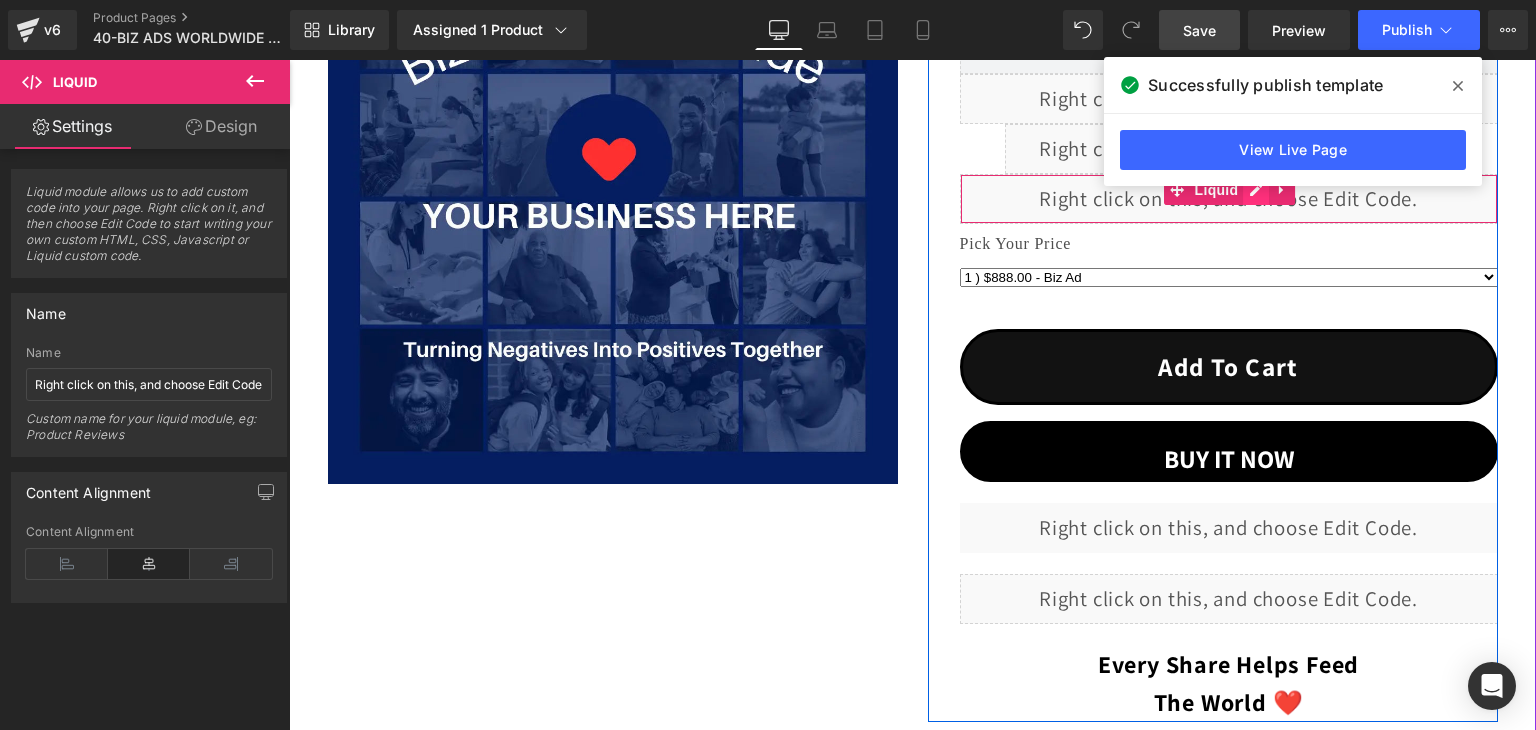 click on "Liquid" at bounding box center [1229, 199] 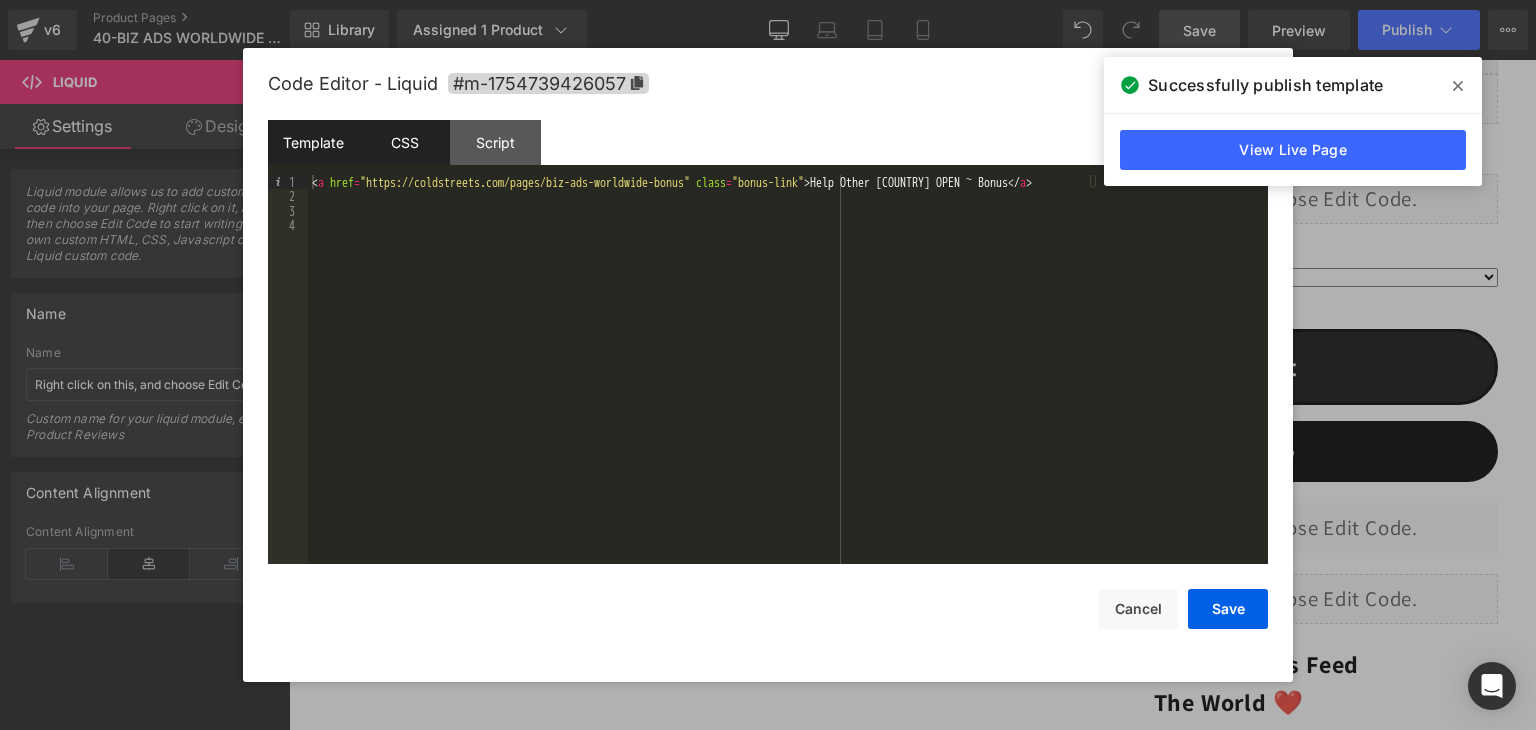 click on "CSS" at bounding box center (404, 142) 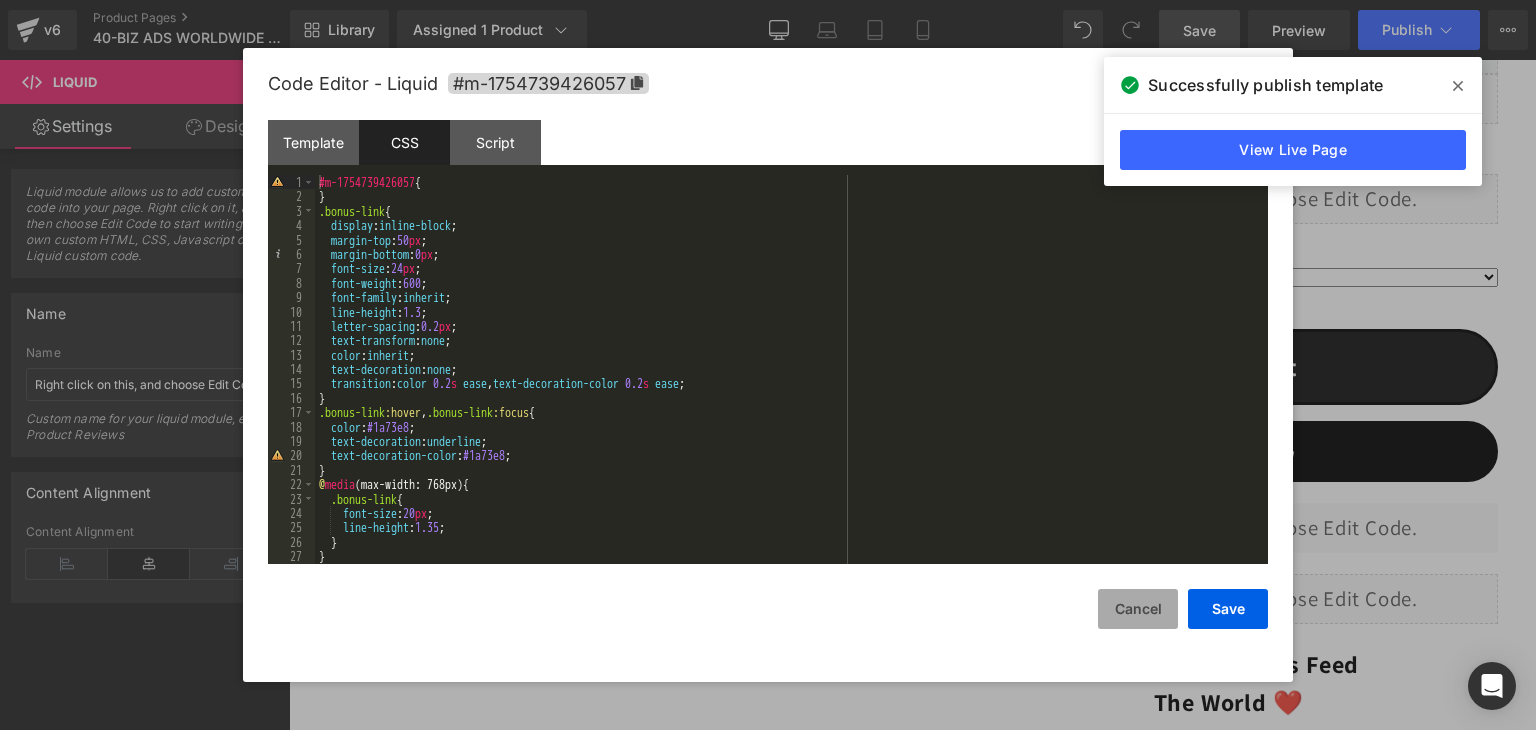 click on "Cancel" at bounding box center (1138, 609) 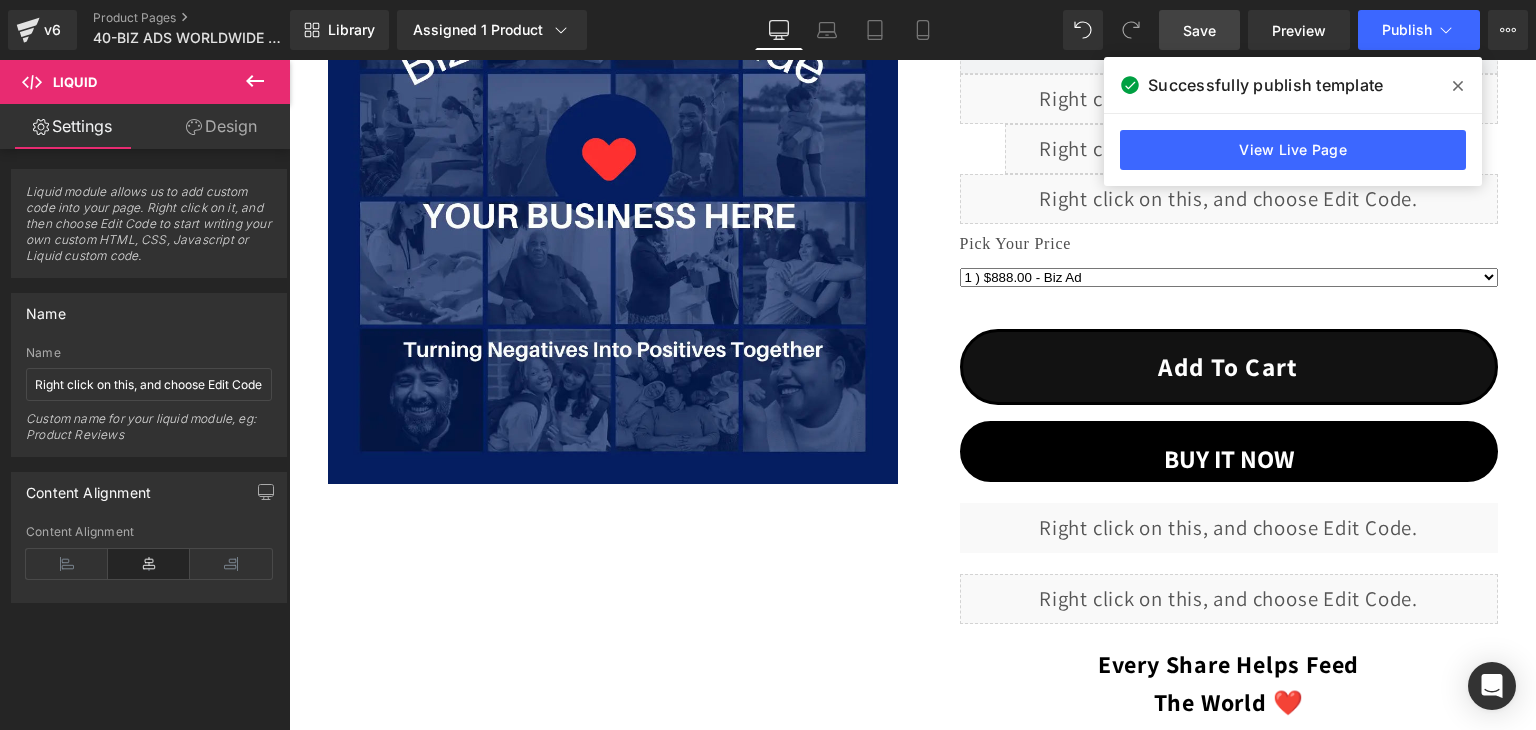 click on "Save" at bounding box center (1199, 30) 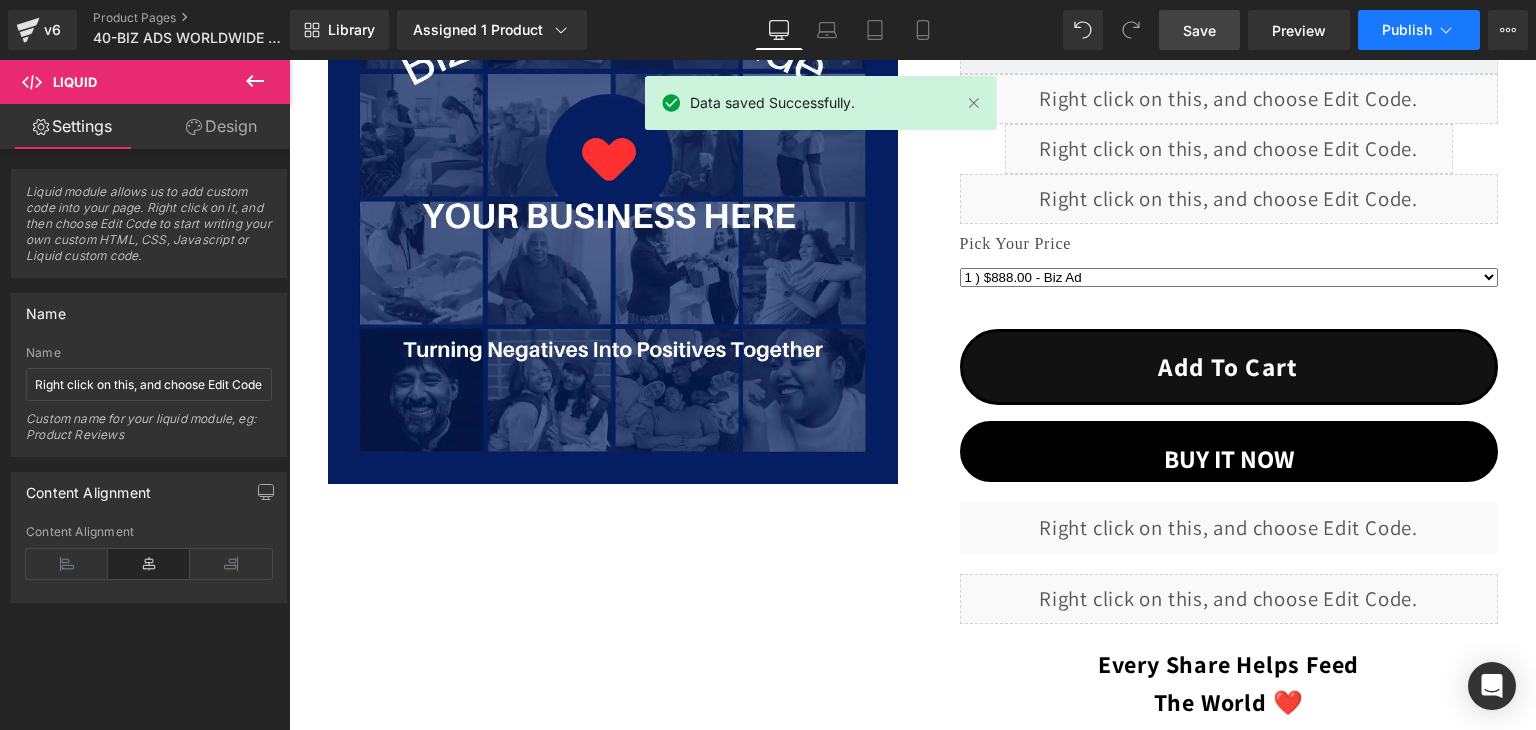 click 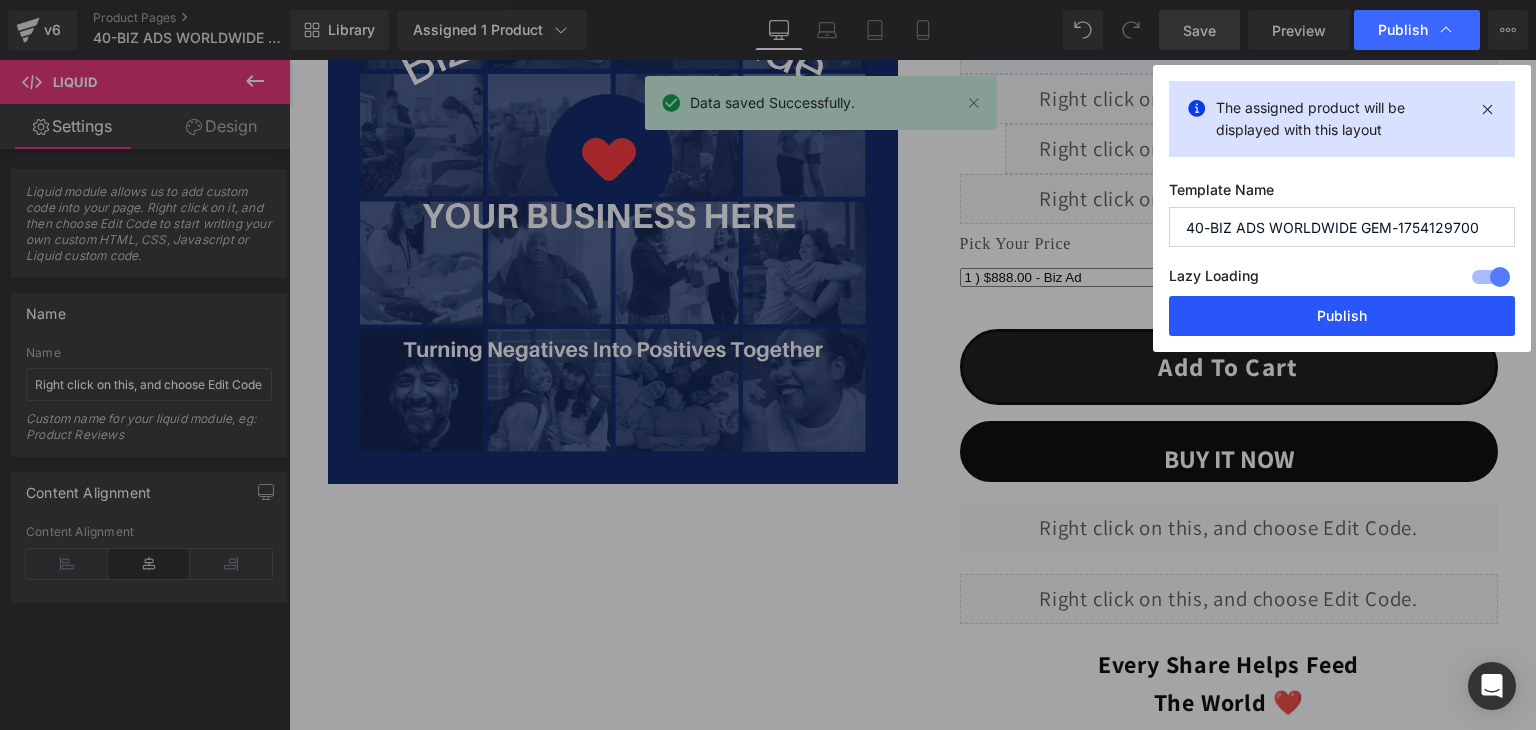 click on "Publish" at bounding box center [1342, 316] 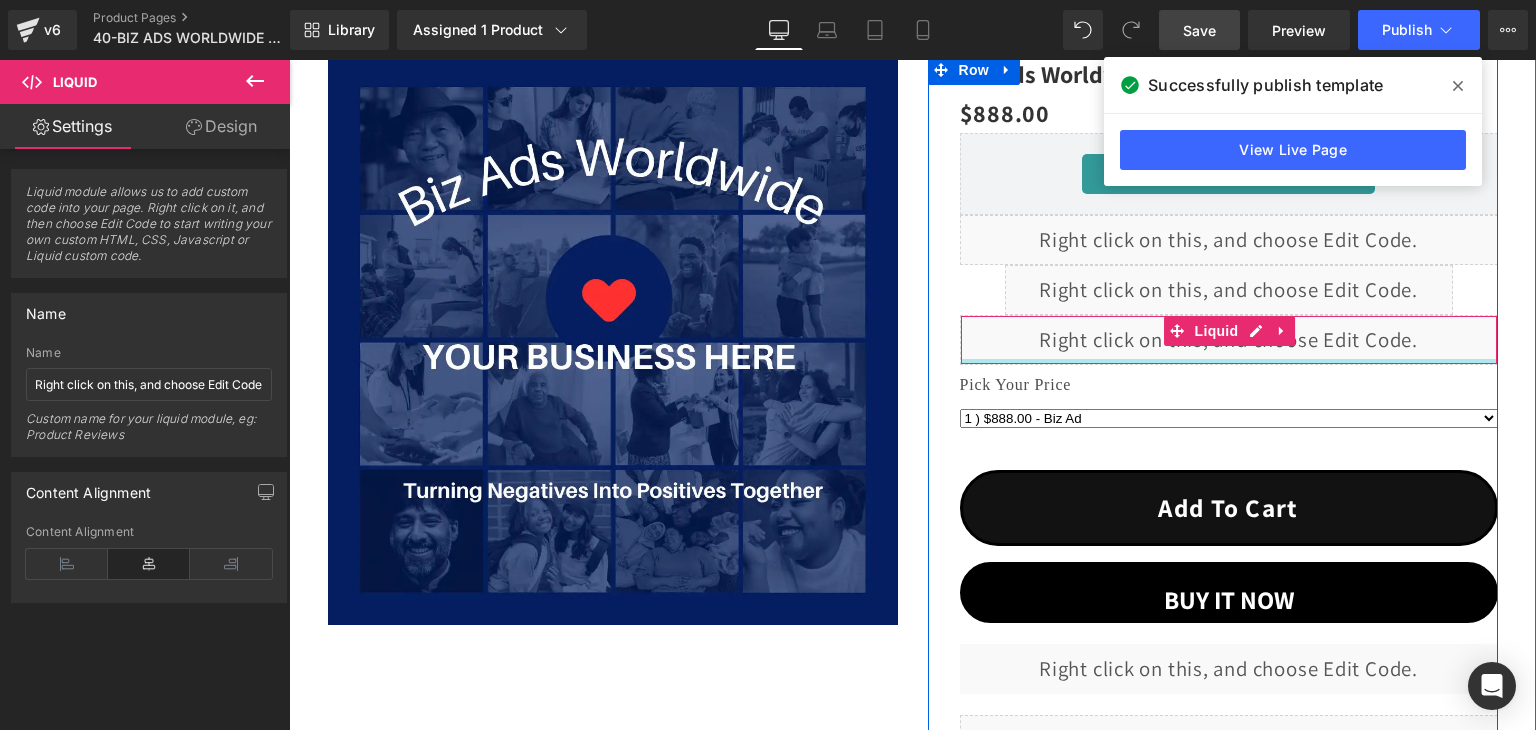 scroll, scrollTop: 367, scrollLeft: 0, axis: vertical 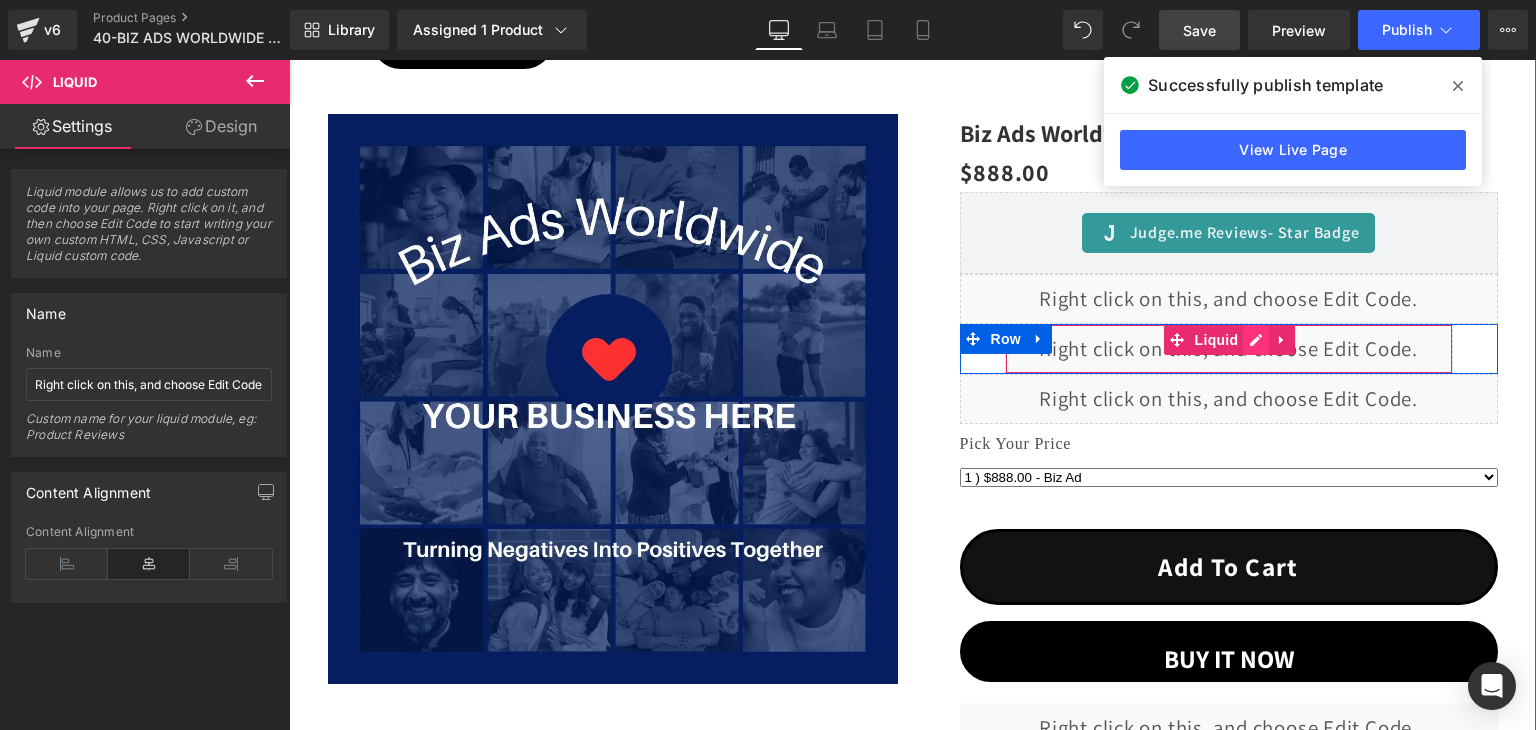 click on "Liquid" at bounding box center [1229, 349] 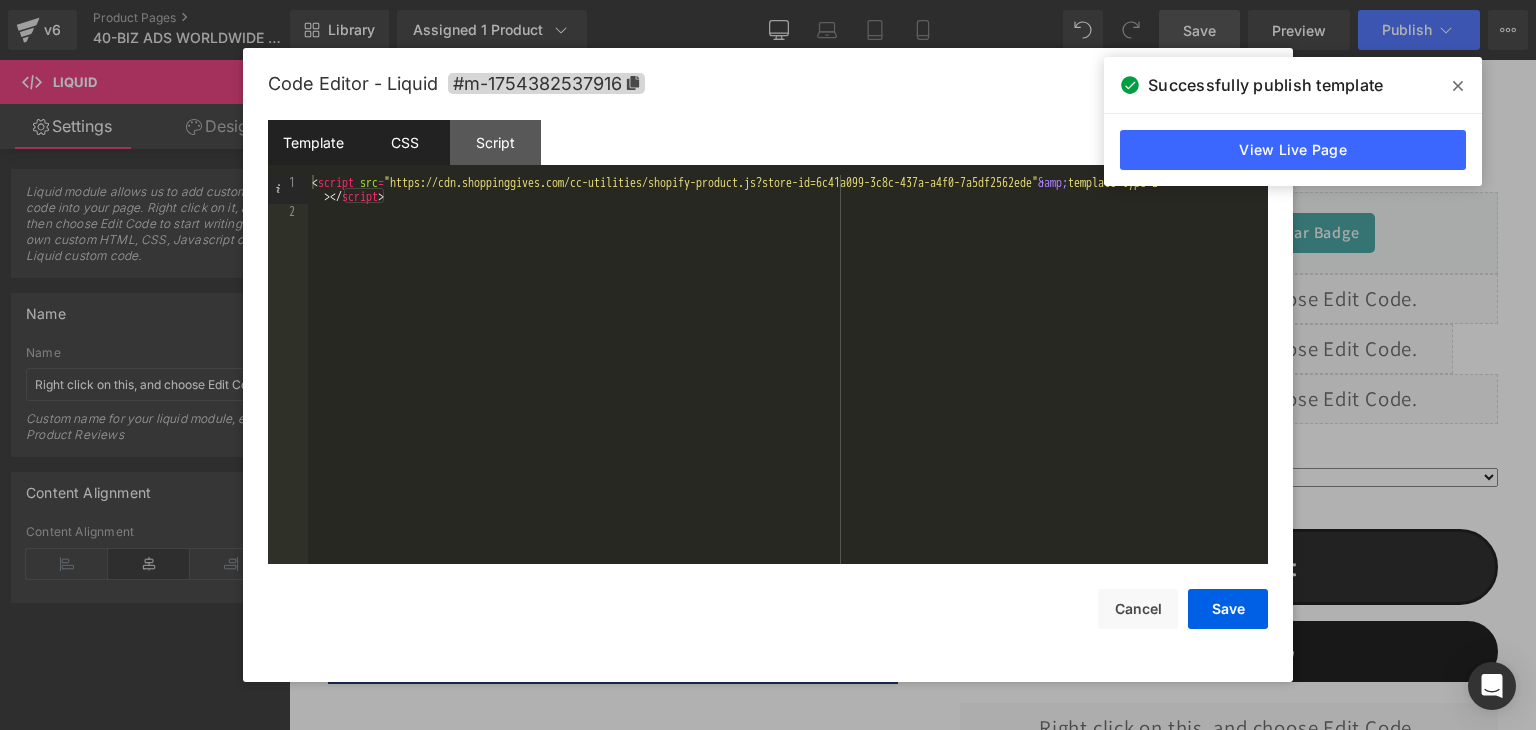 click on "CSS" at bounding box center [404, 142] 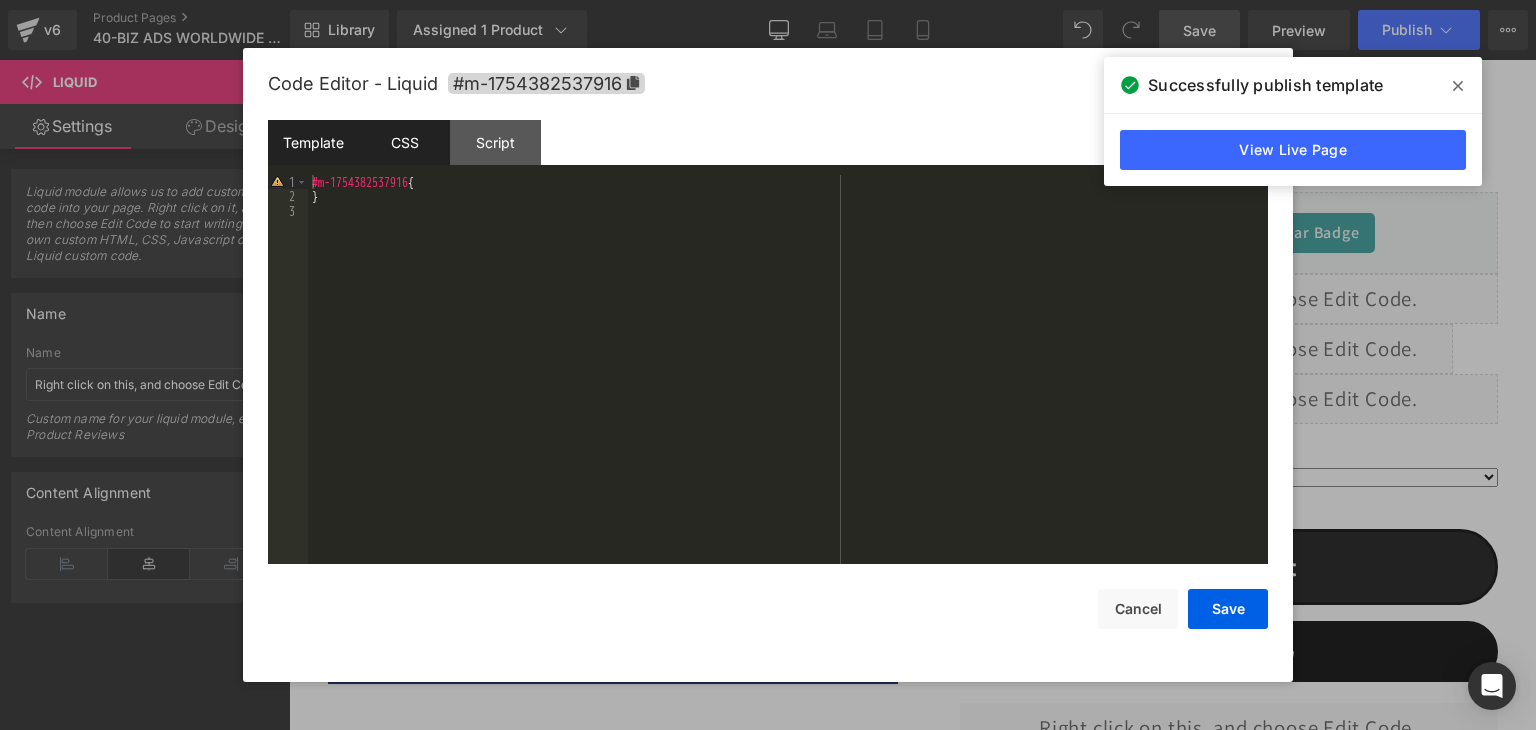 click on "Template" at bounding box center (313, 142) 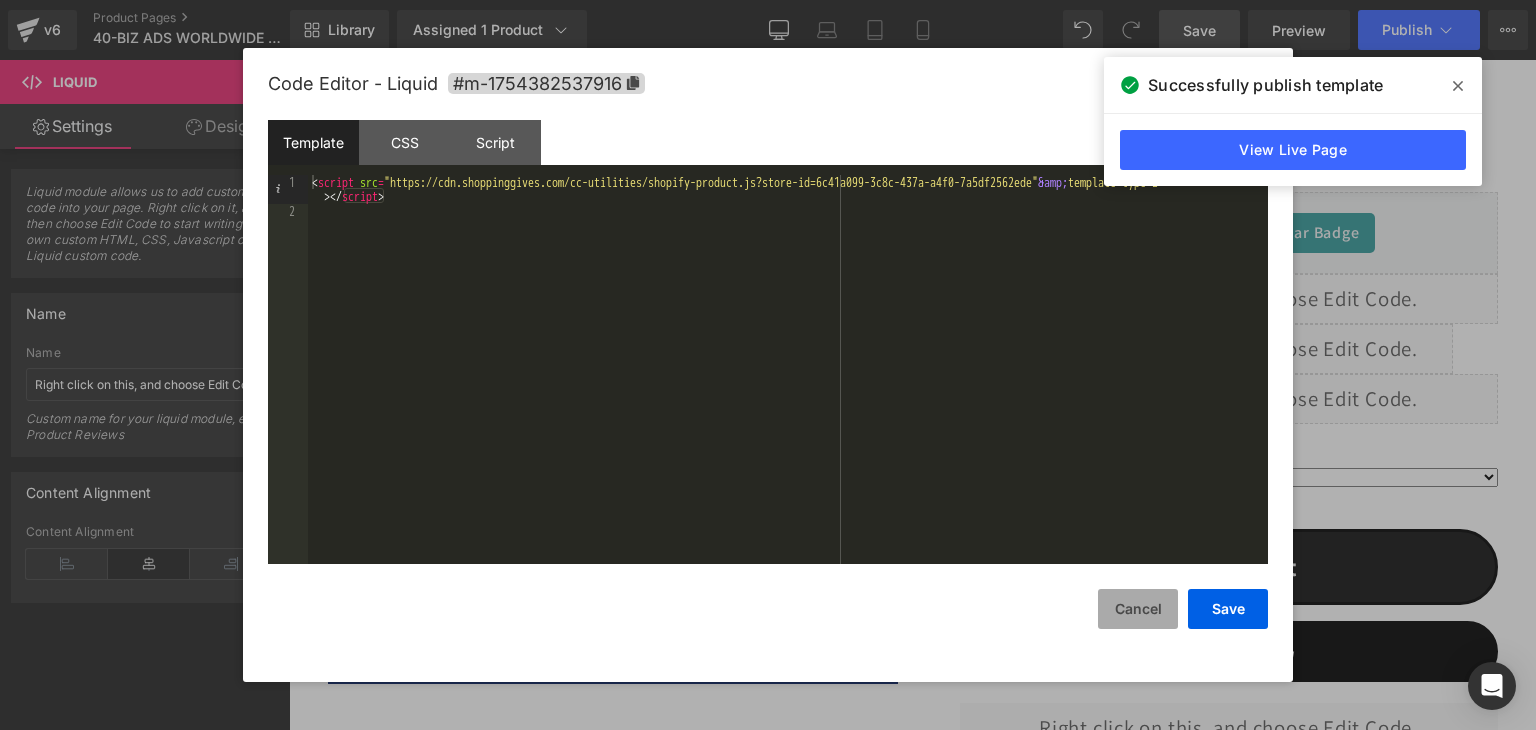 click on "Cancel" at bounding box center (1138, 609) 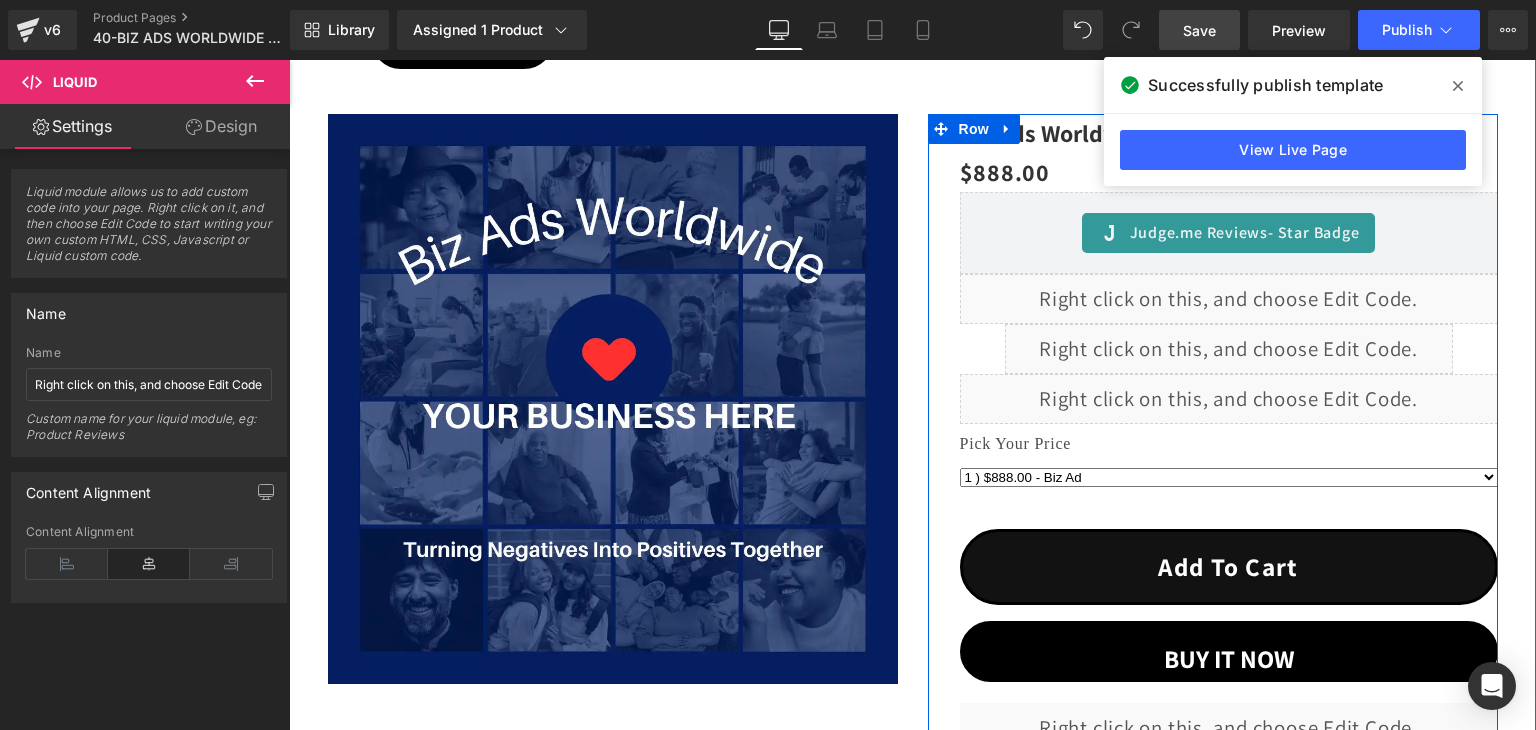 click on "Liquid" at bounding box center (1229, 399) 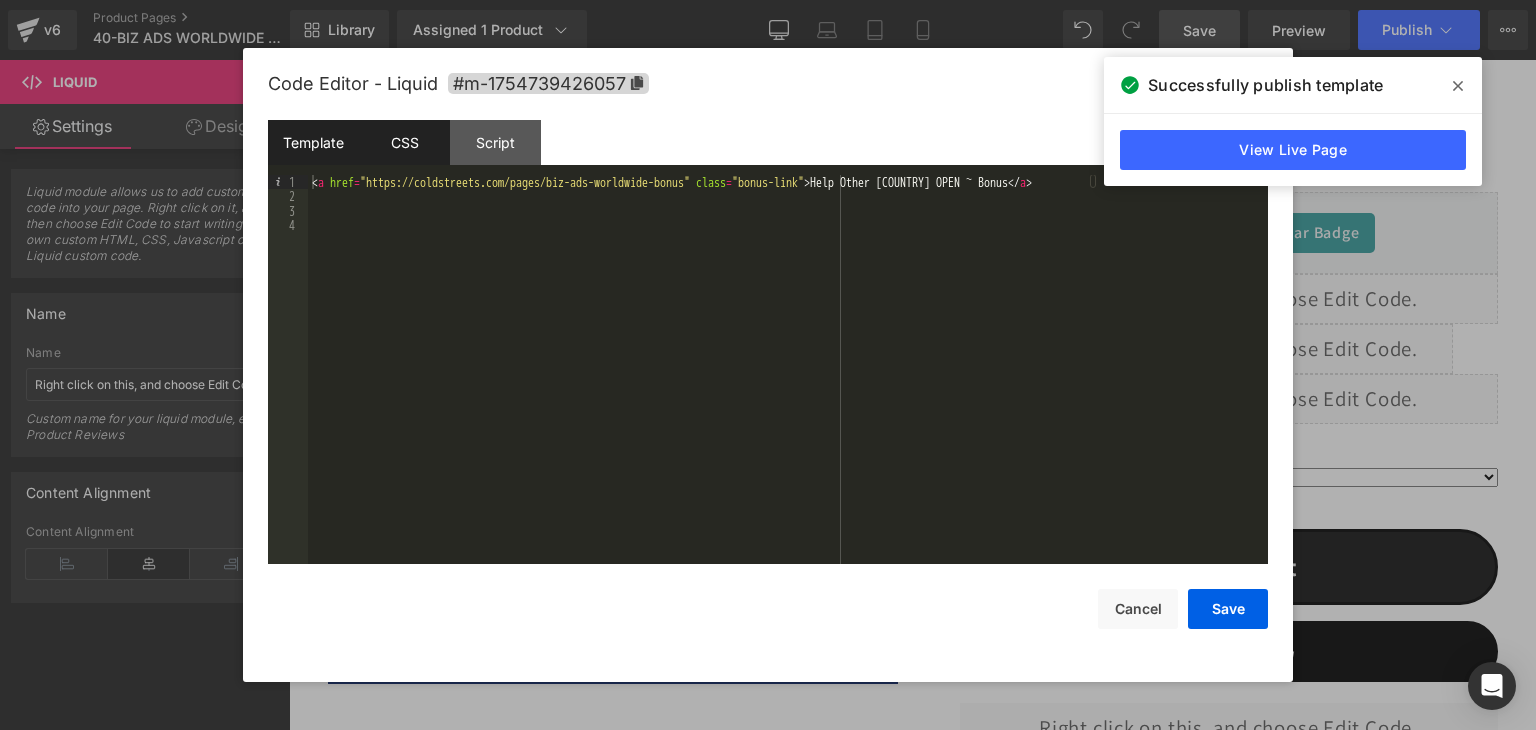 click on "CSS" at bounding box center [404, 142] 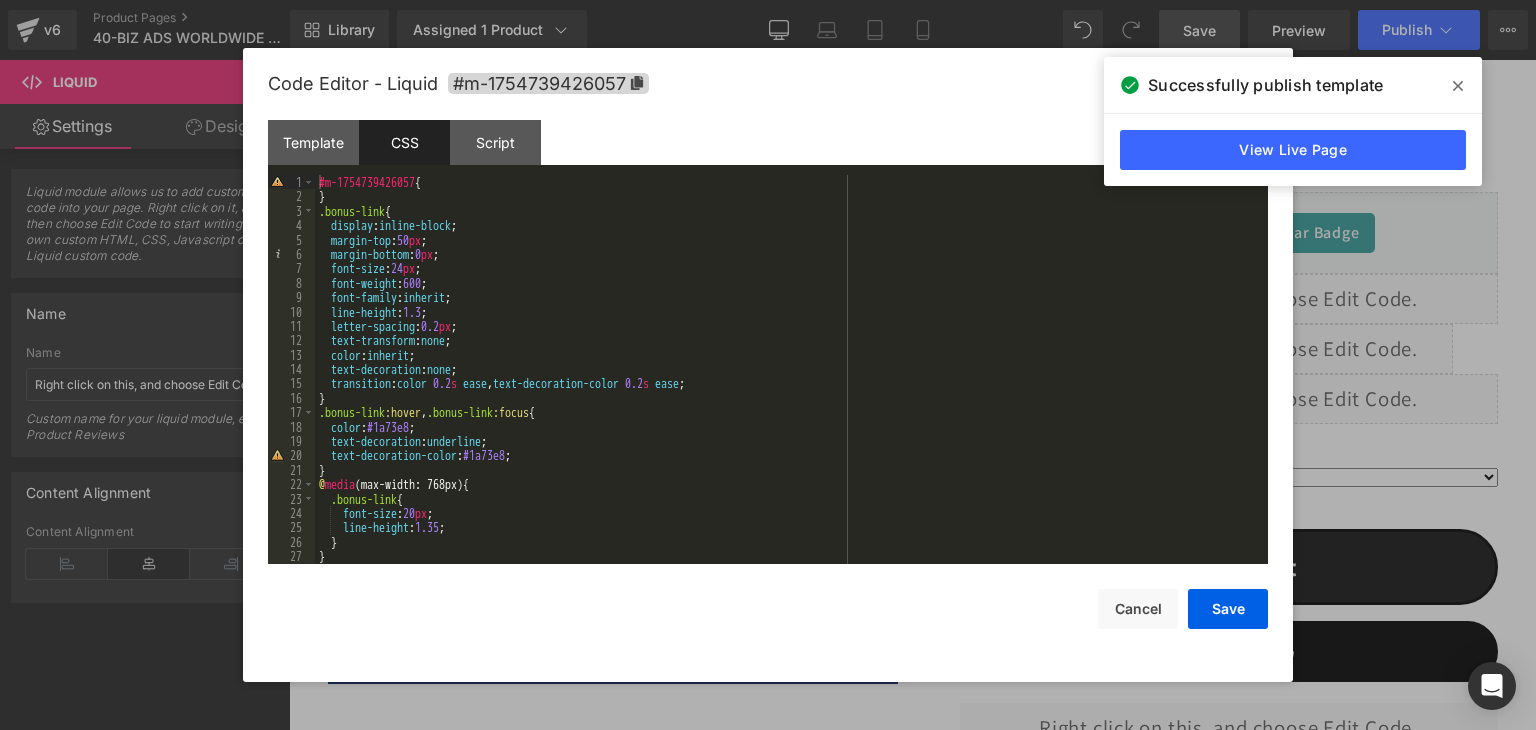 click on "#m-1754739426057 { } .bonus-link {    display :  inline-block ;    margin-top :  50 px ;    margin-bottom :  0 px ;    font-size :  24 px ;    font-weight :  600 ;    font-family :  inherit ;    line-height :  1.3 ;    letter-spacing :  0.2 px ;    text-transform :  none ;    color :  inherit ;    text-decoration :  none ;    transition :  color   0.2 s   ease ,  text-decoration-color   0.2 s   ease ; } .bonus-link :hover ,  .bonus-link :focus {    color :  #1a73e8 ;    text-decoration :  underline ;    text-decoration-color :  #1a73e8 ; } @ media  (max-width: 768px) {    .bonus-link {       font-size :  20 px ;       line-height :  1.35 ;    } }" at bounding box center (787, 384) 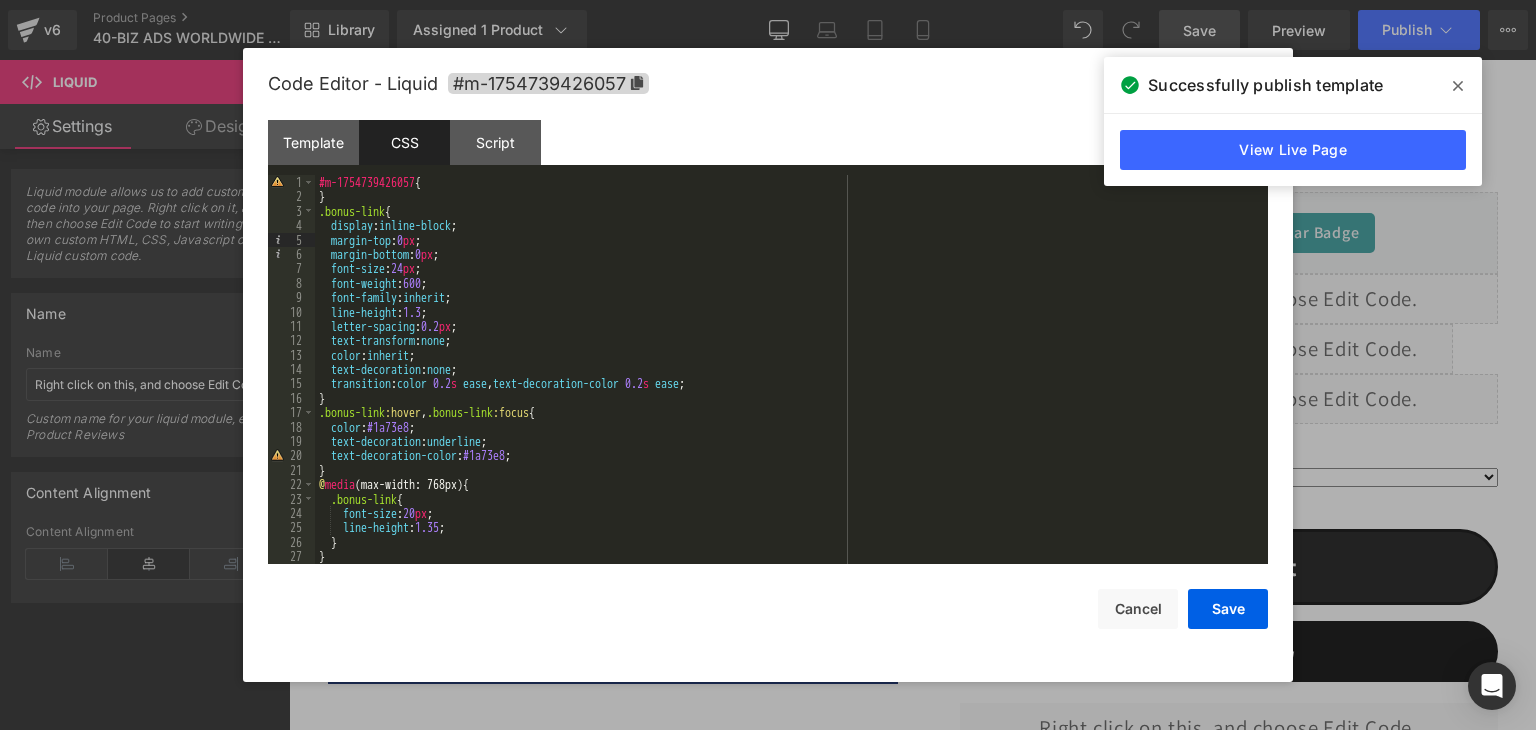 type 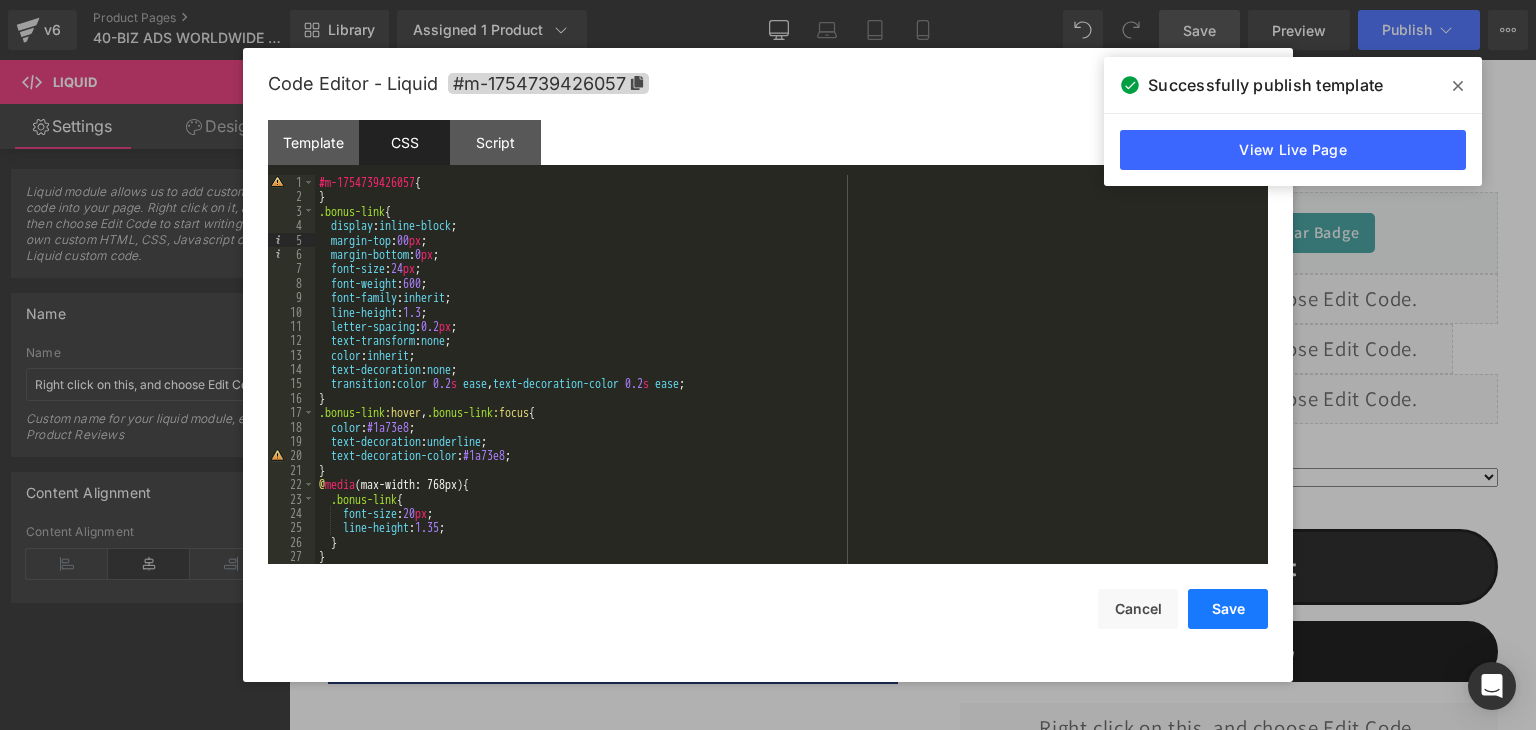 click on "Save" at bounding box center (1228, 609) 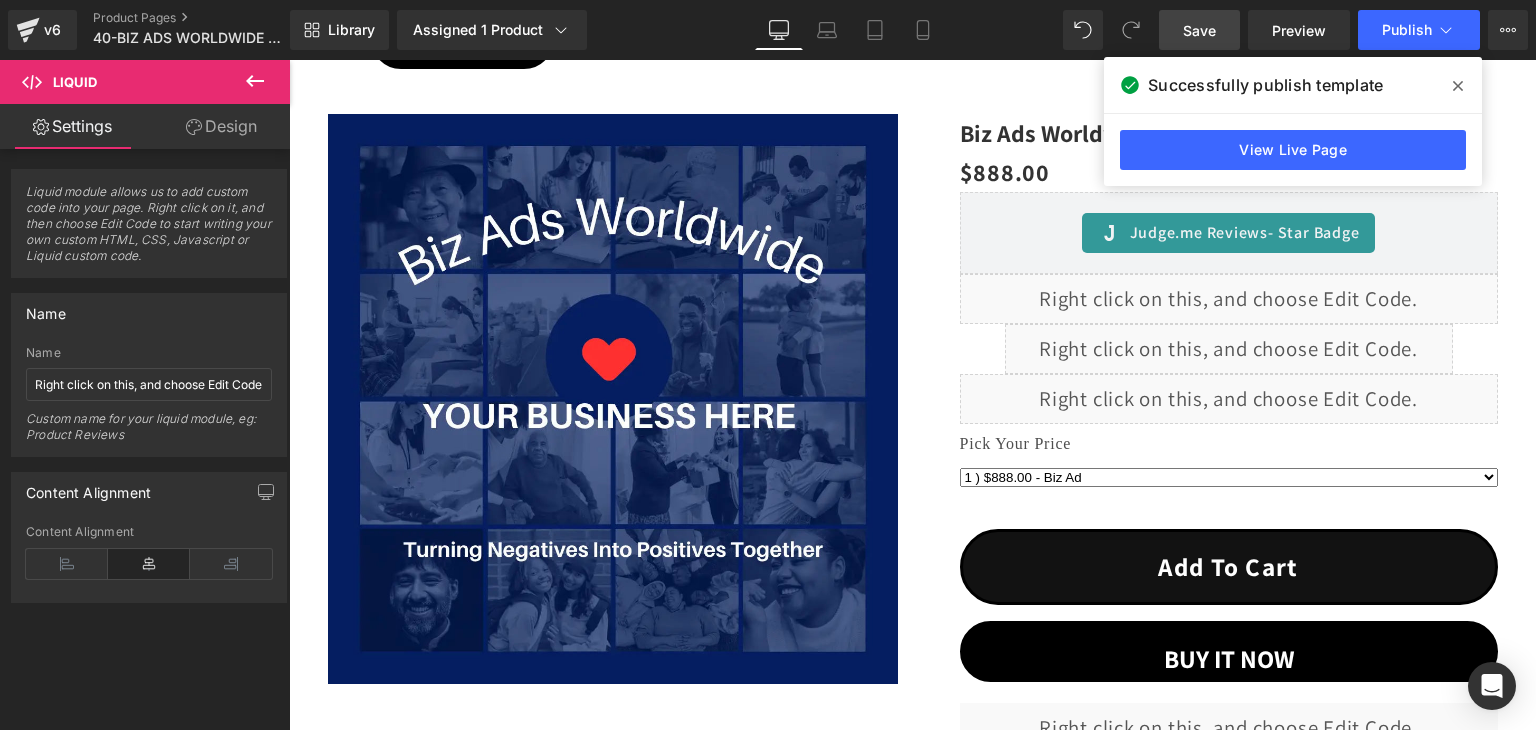 click on "Save" at bounding box center [1199, 30] 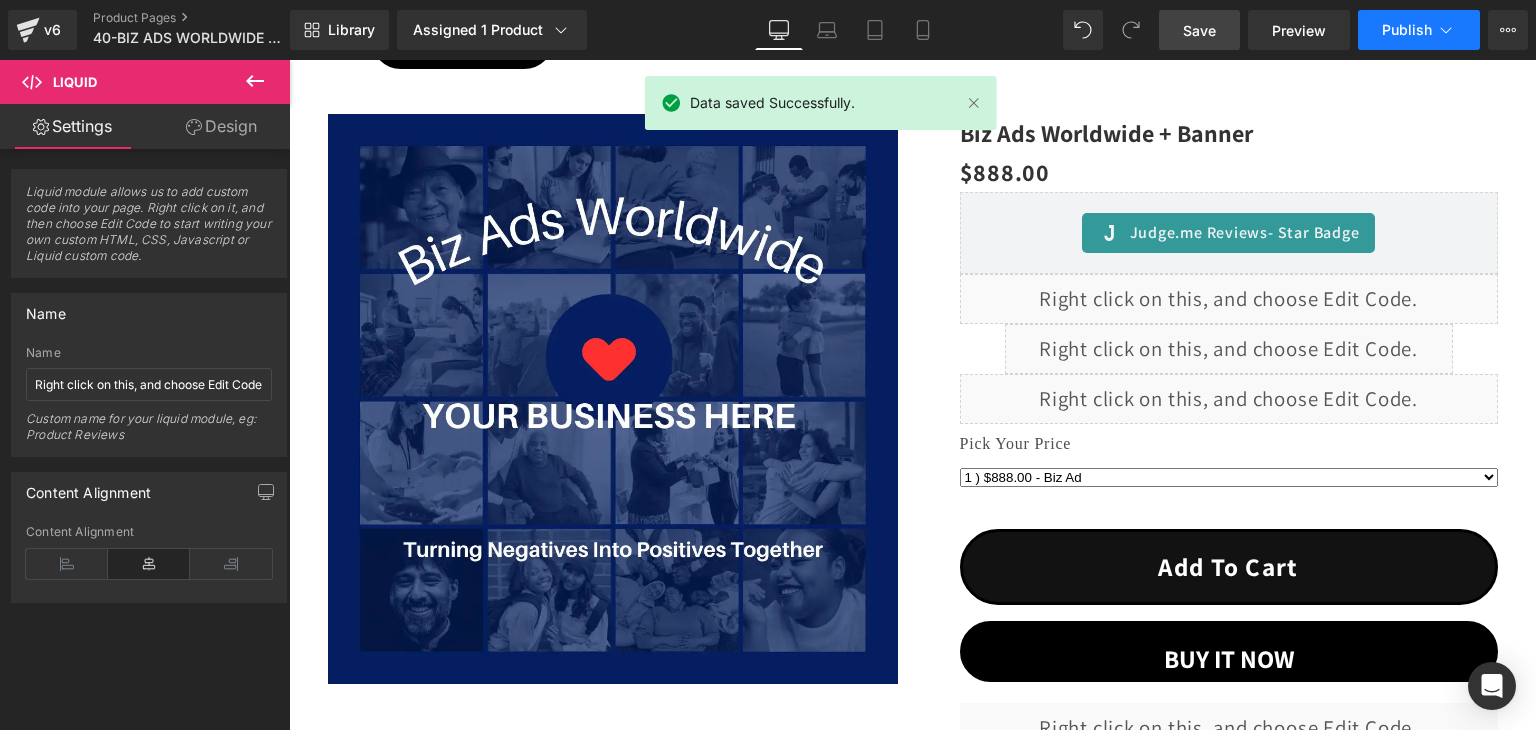 click 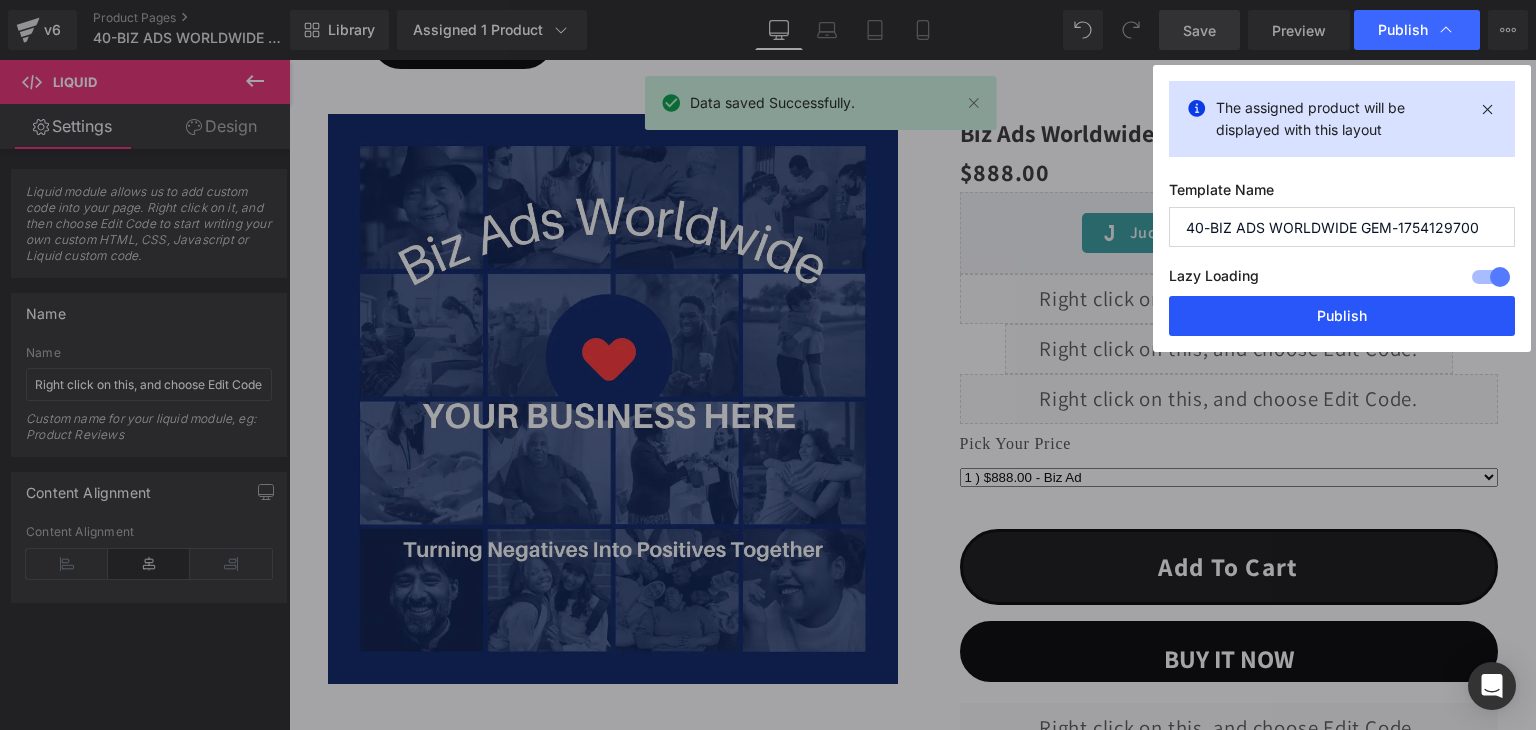 click on "Publish" at bounding box center (1342, 316) 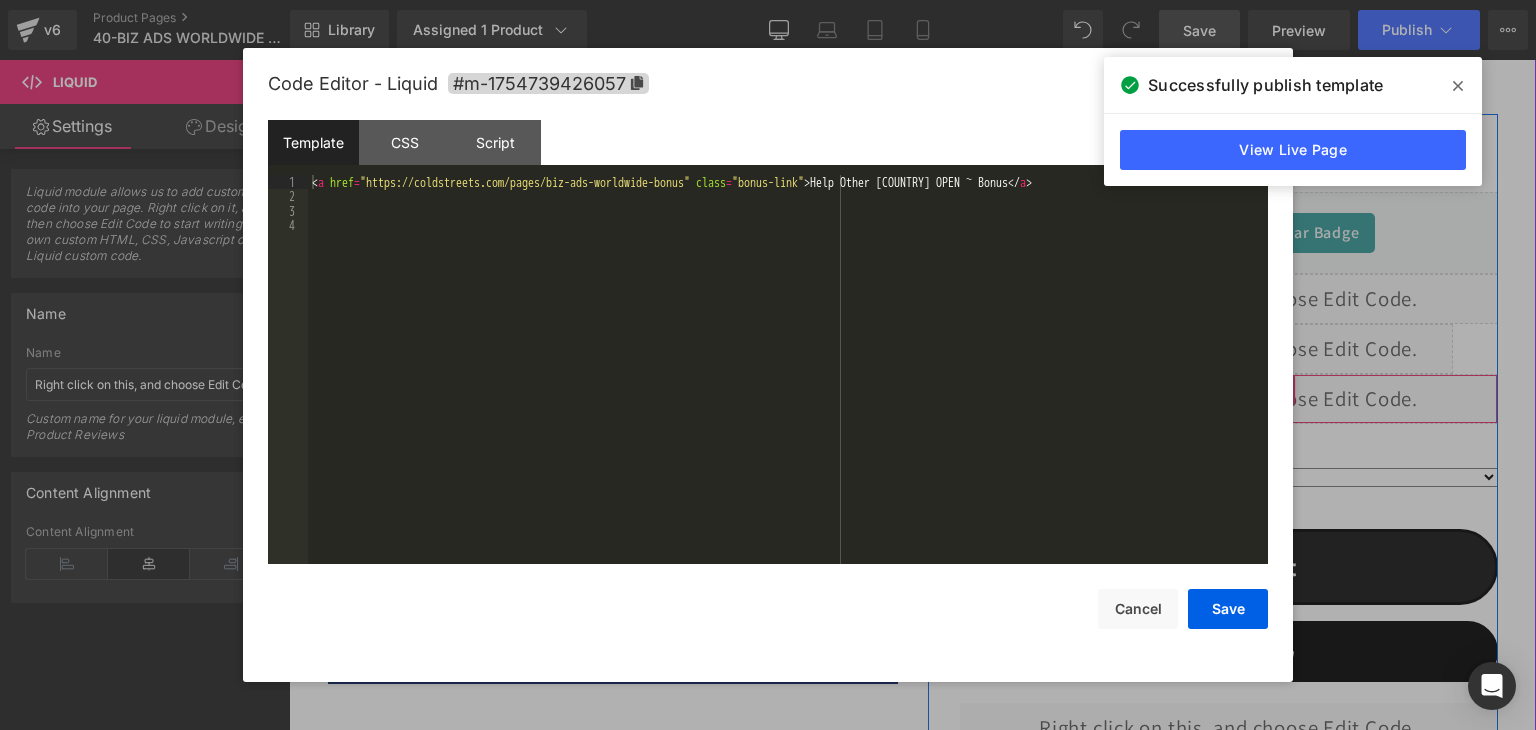click on "Liquid" at bounding box center (1229, 399) 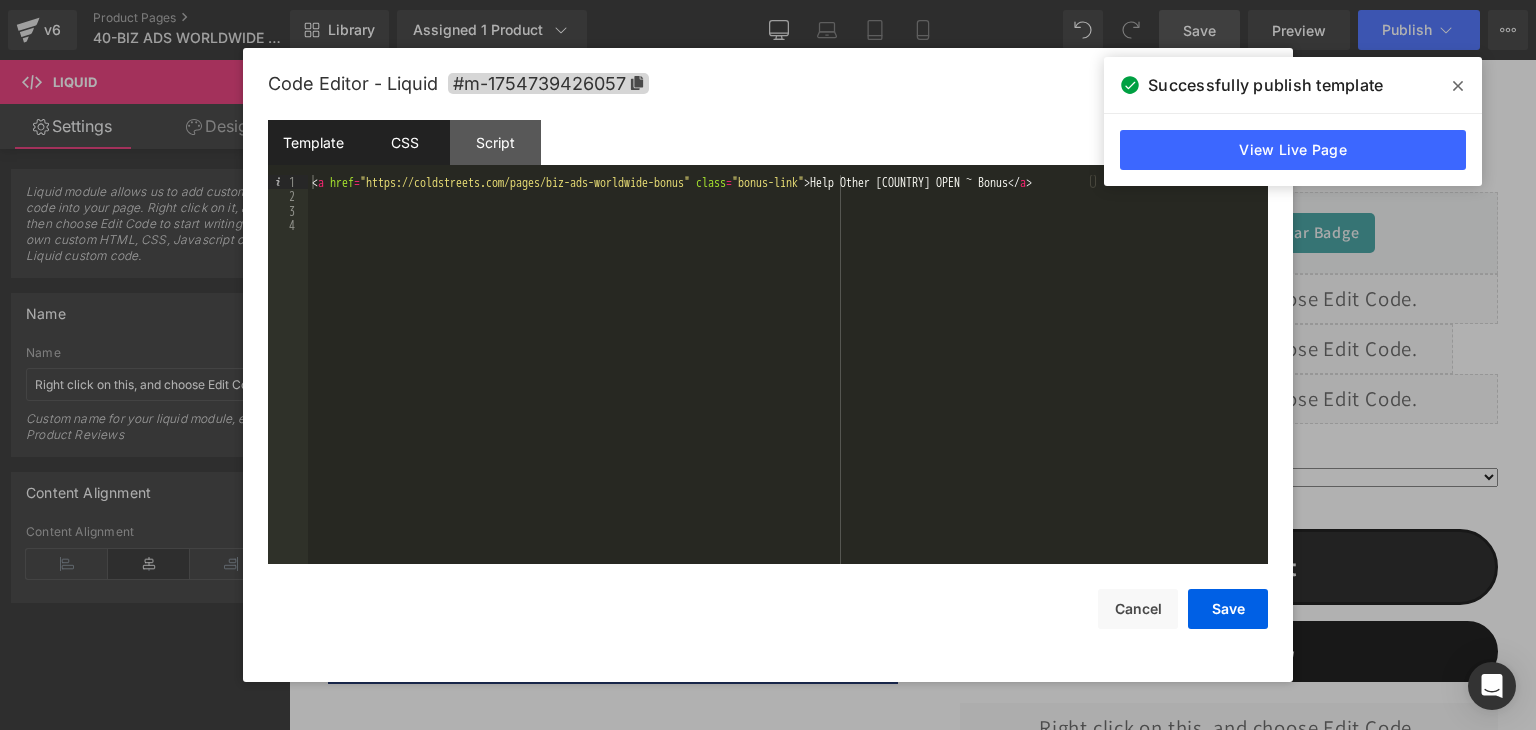 click on "CSS" at bounding box center (404, 142) 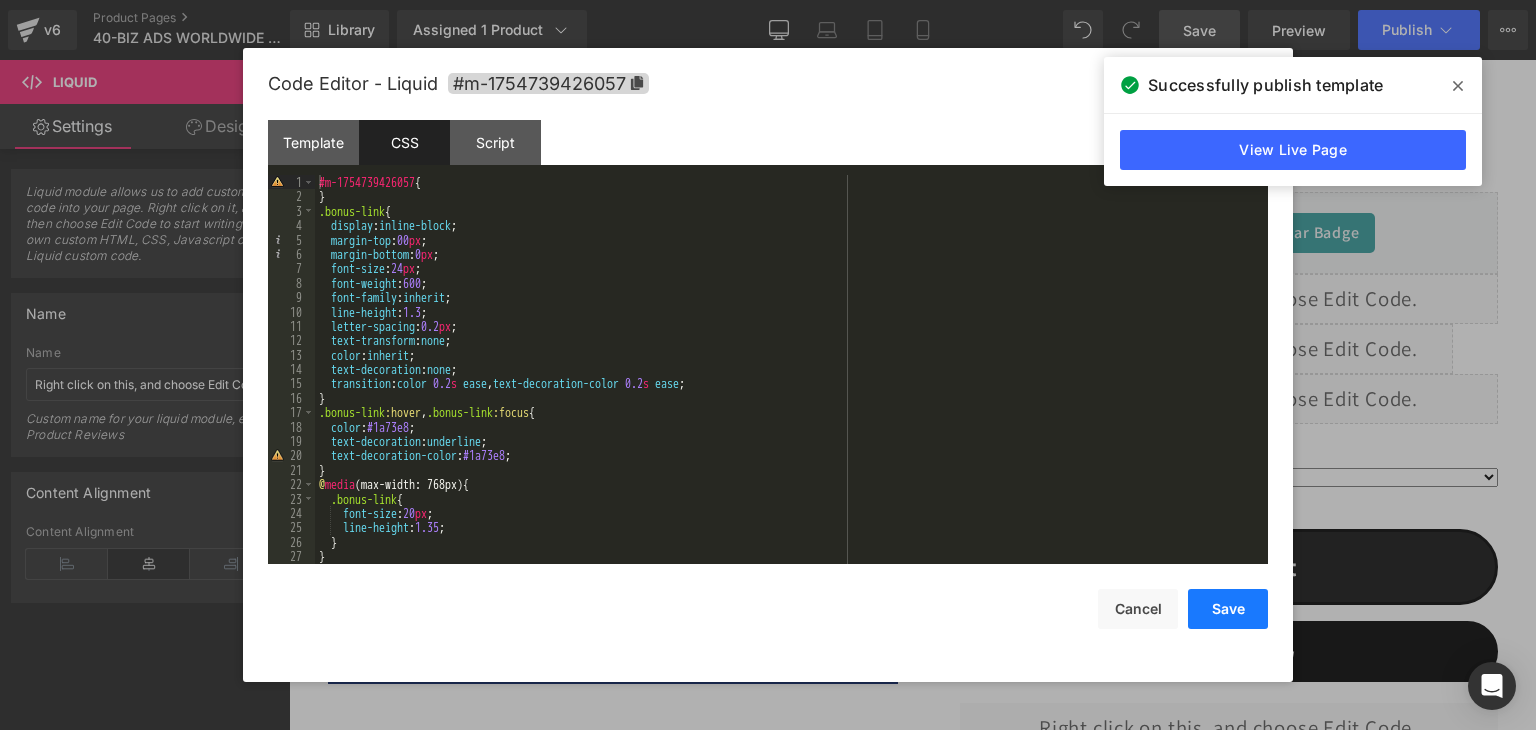 click on "Save" at bounding box center [1228, 609] 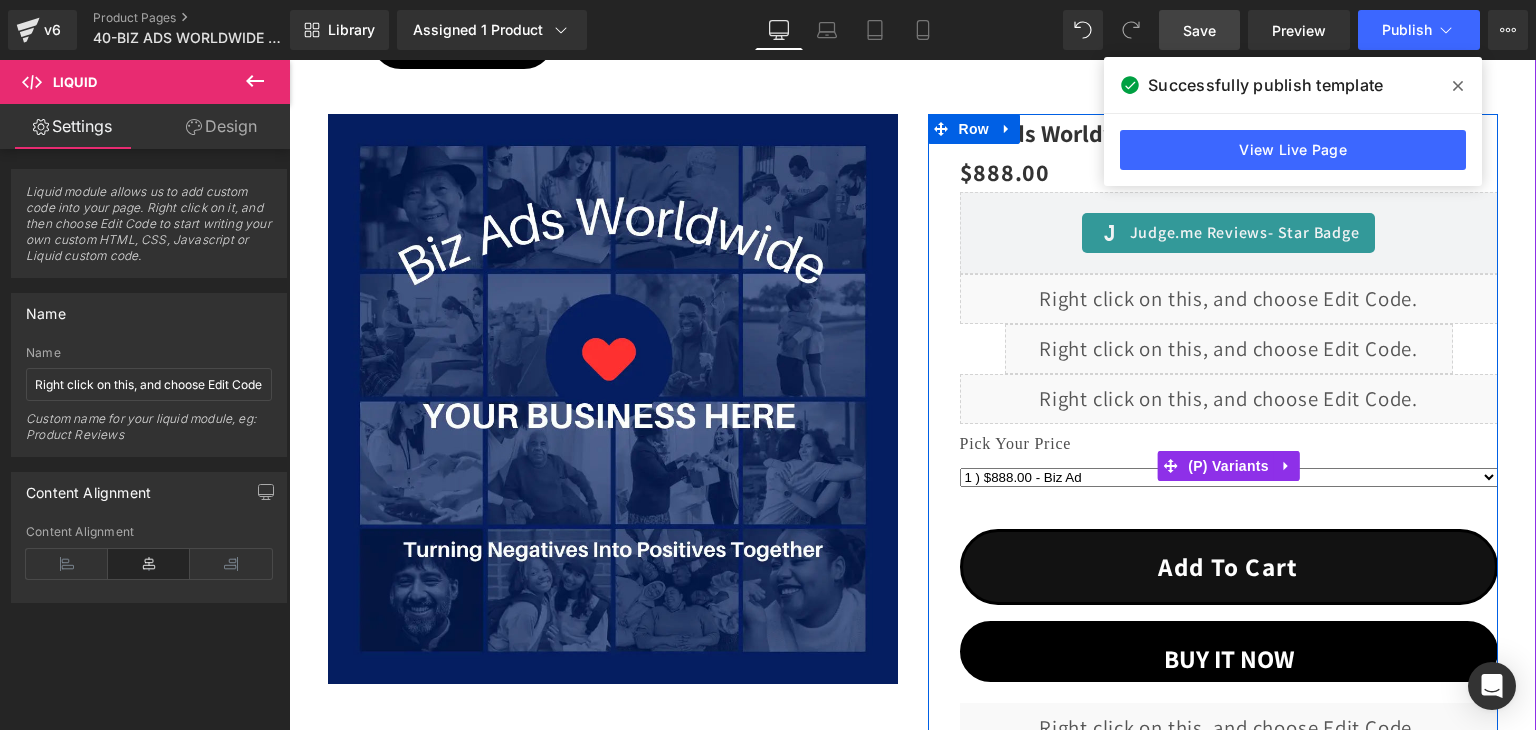 click on "Pick Your Price" at bounding box center (1229, 446) 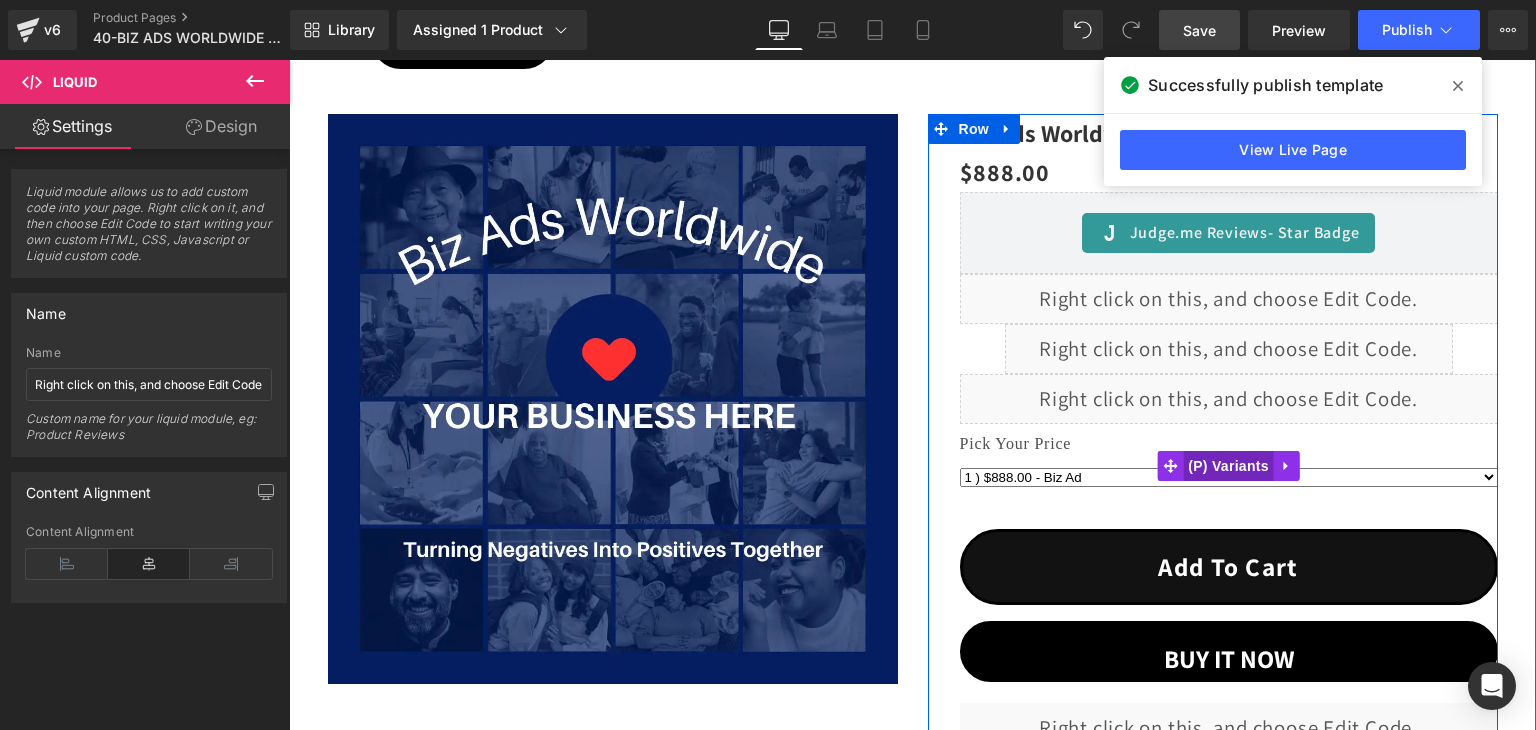 click on "(P) Variants" at bounding box center [1228, 466] 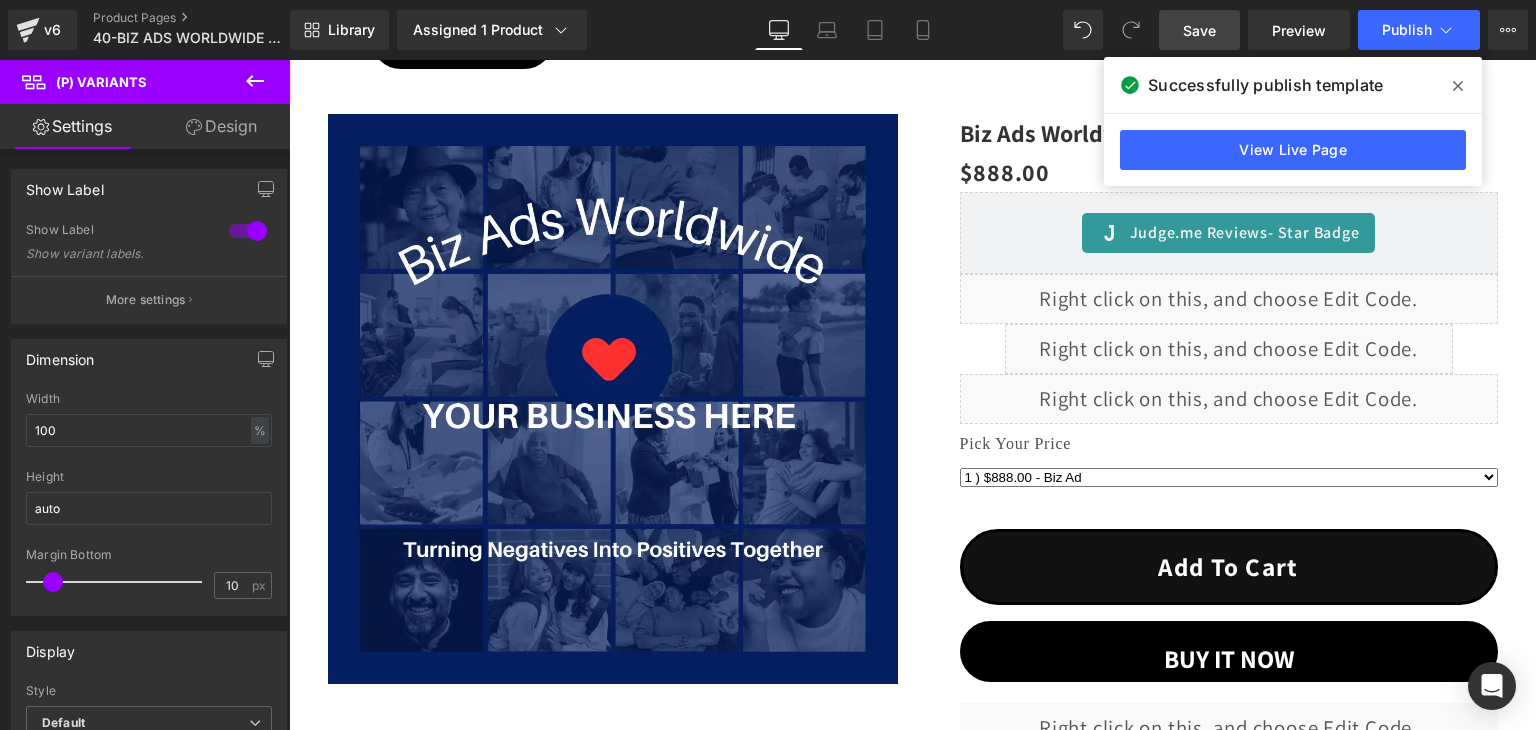 click on "Design" at bounding box center [221, 126] 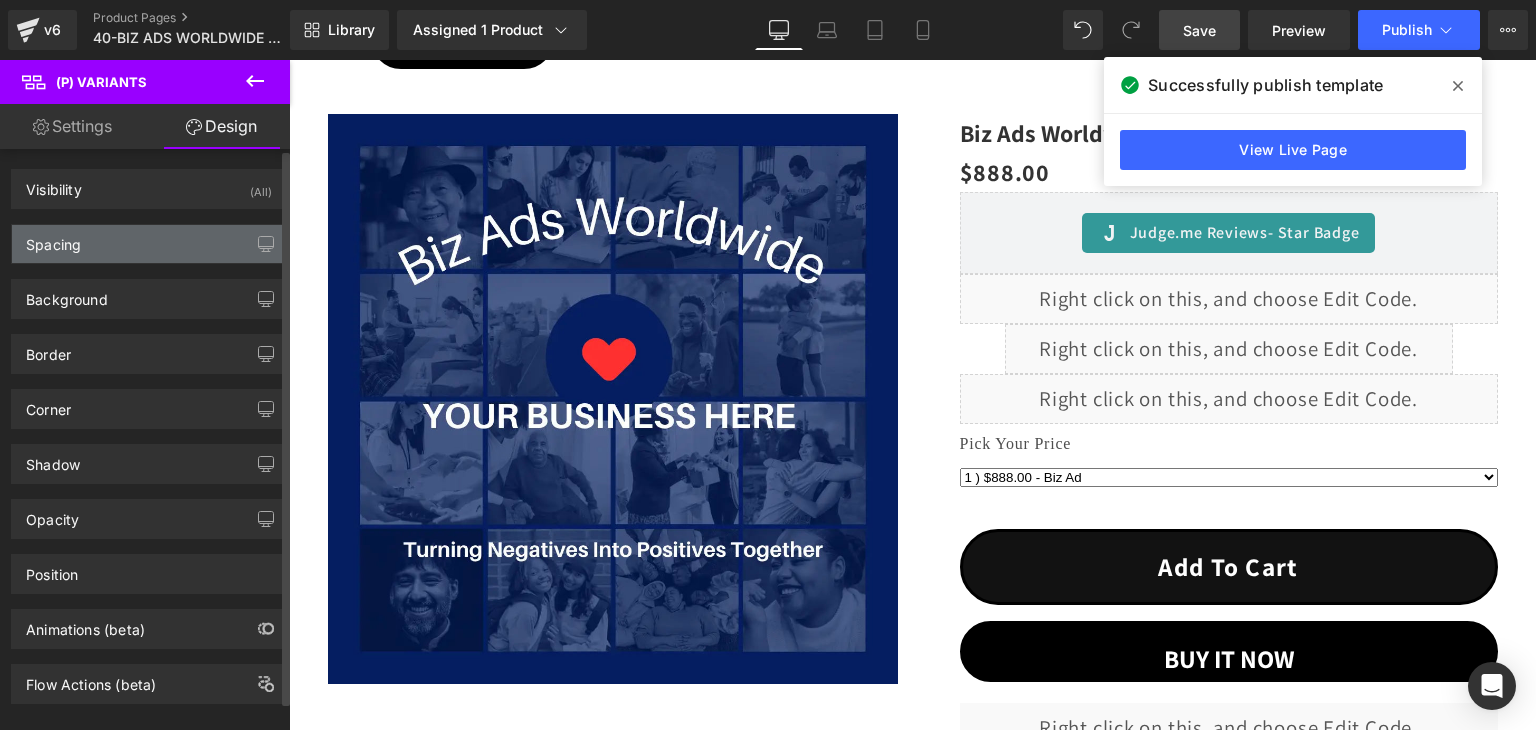 click on "Spacing" at bounding box center [53, 239] 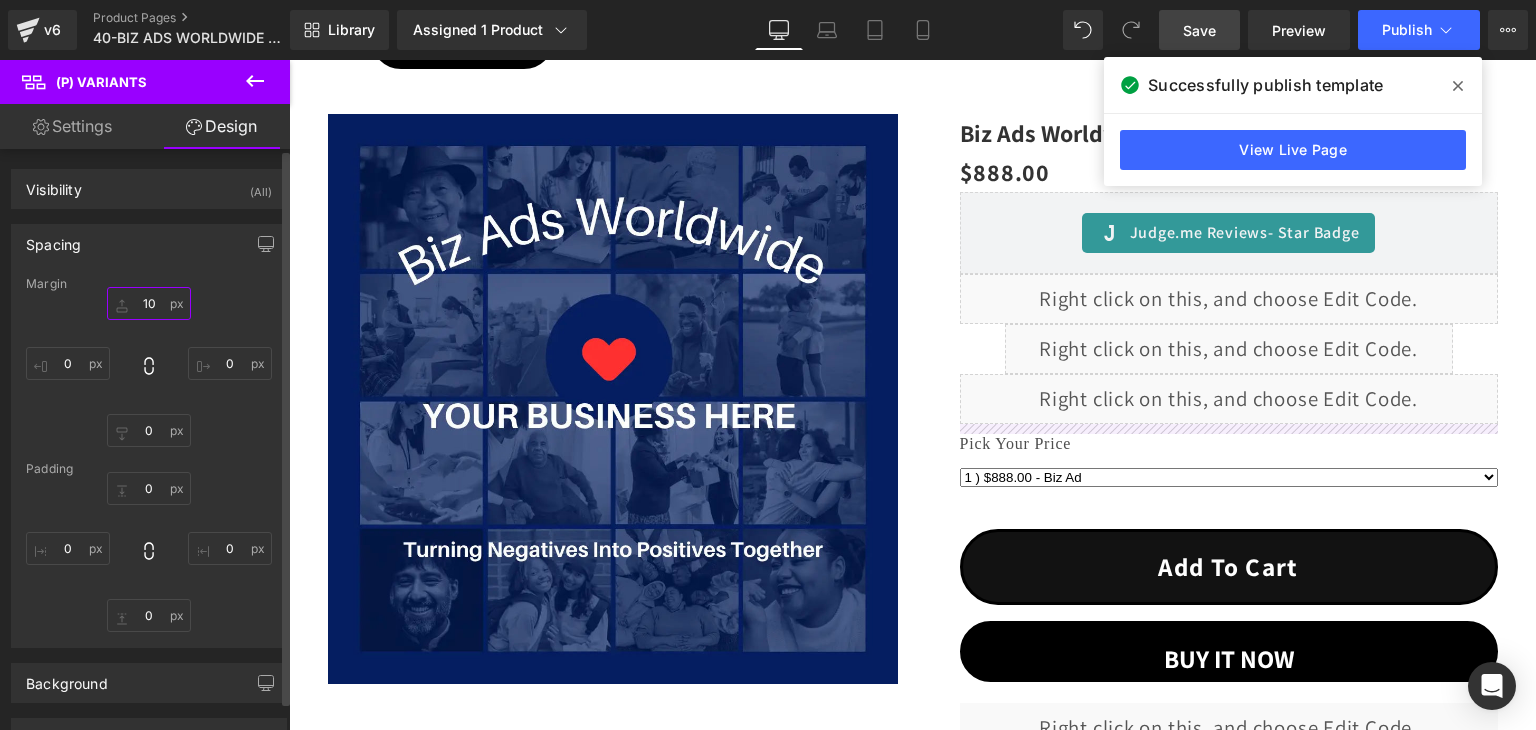 click on "10" at bounding box center [149, 303] 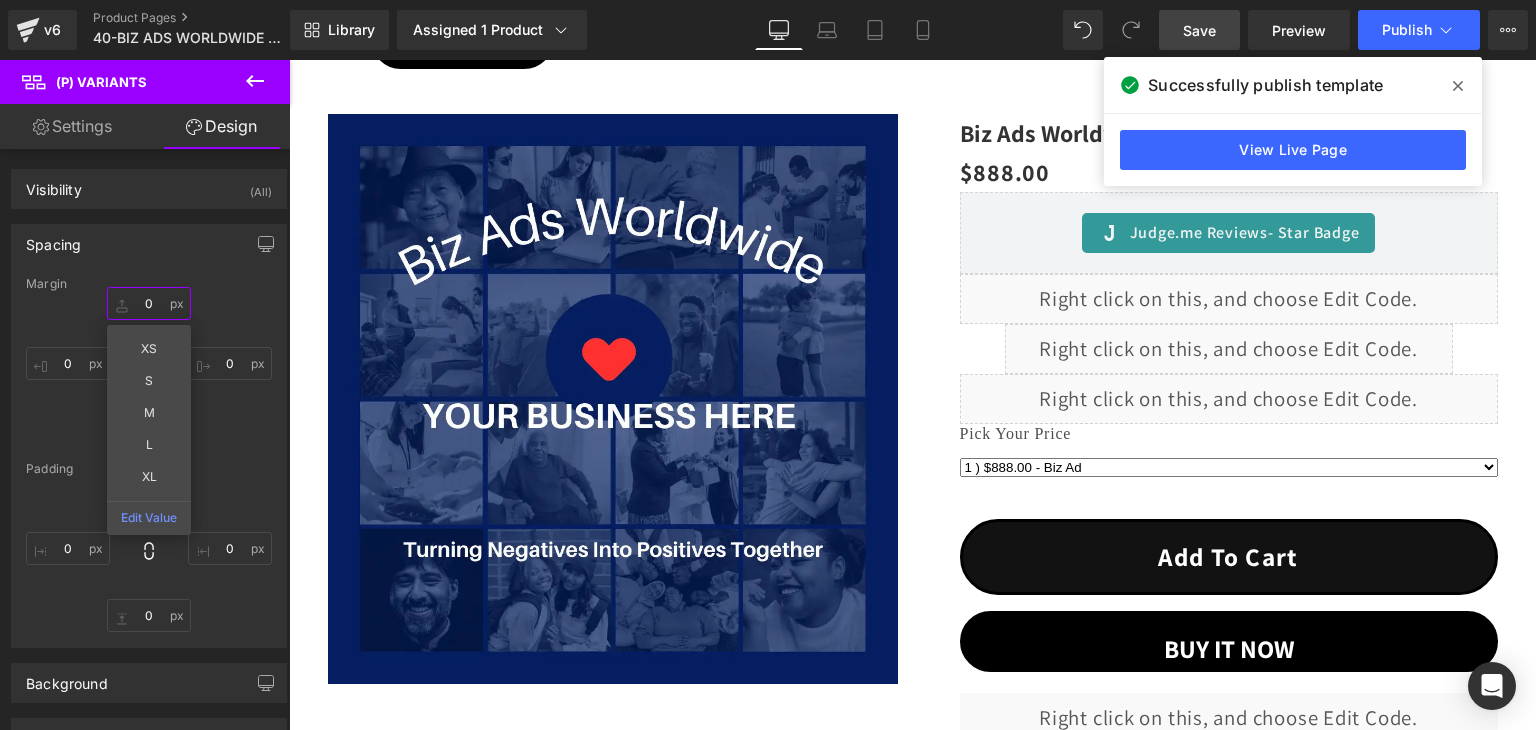 type on "0" 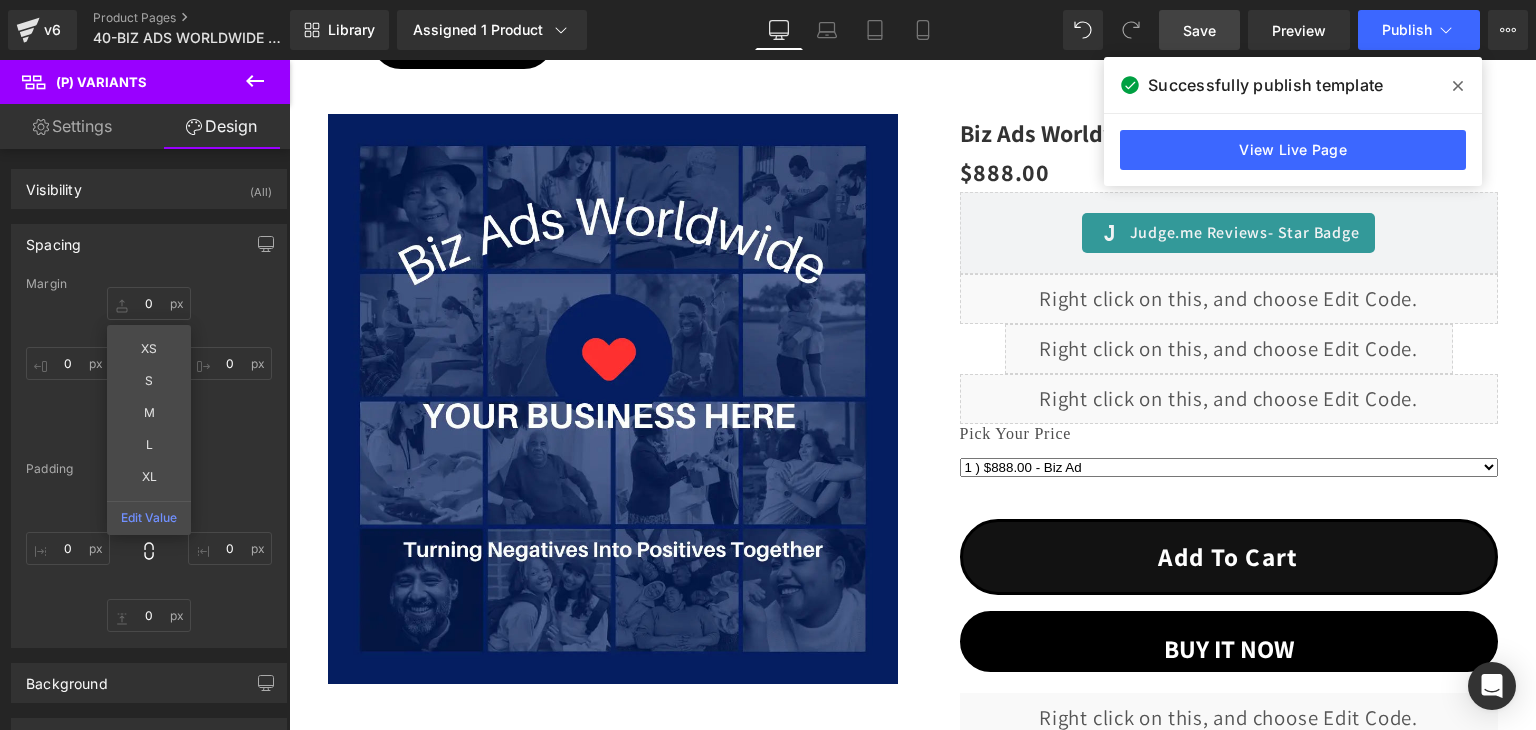 click on "Save" at bounding box center [1199, 30] 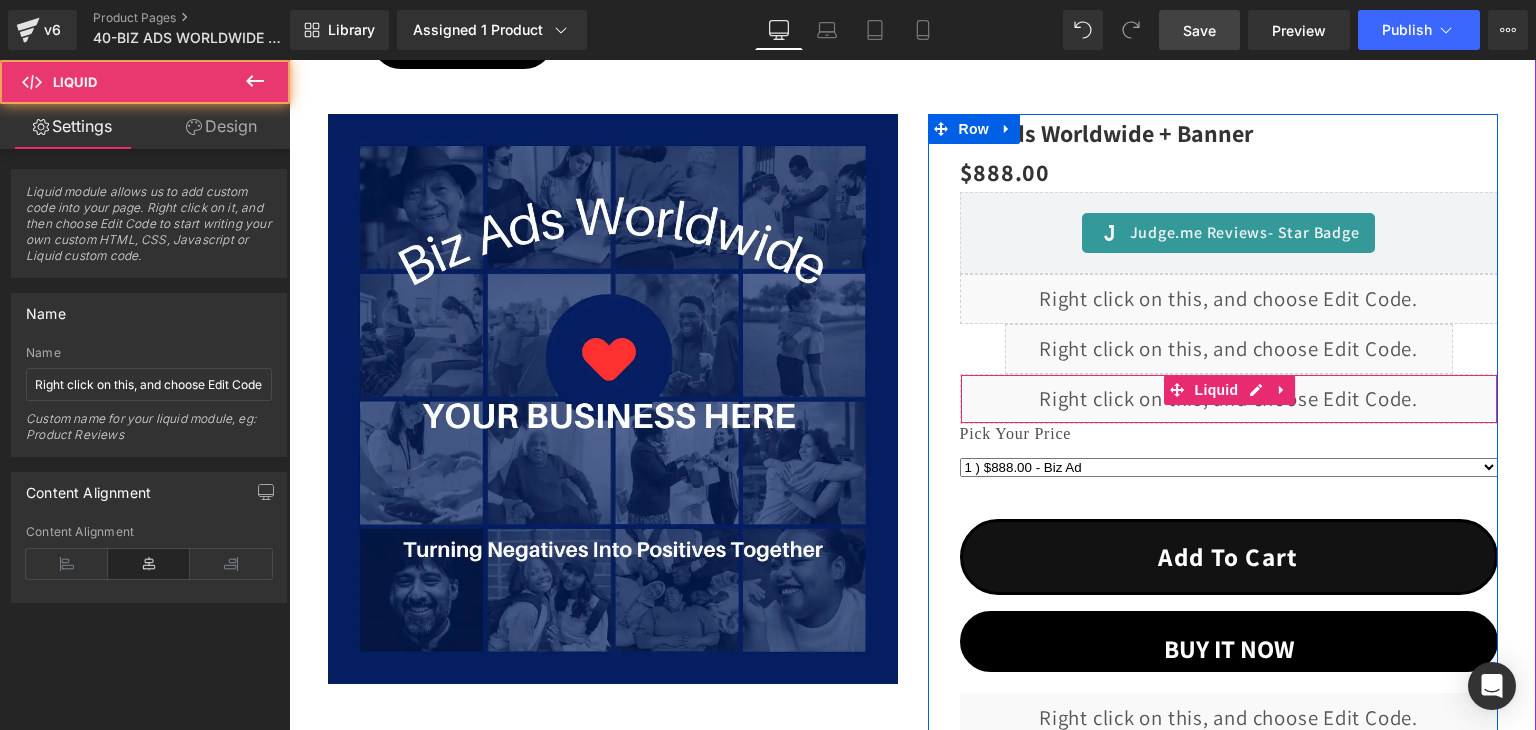 click on "Liquid" at bounding box center [1229, 399] 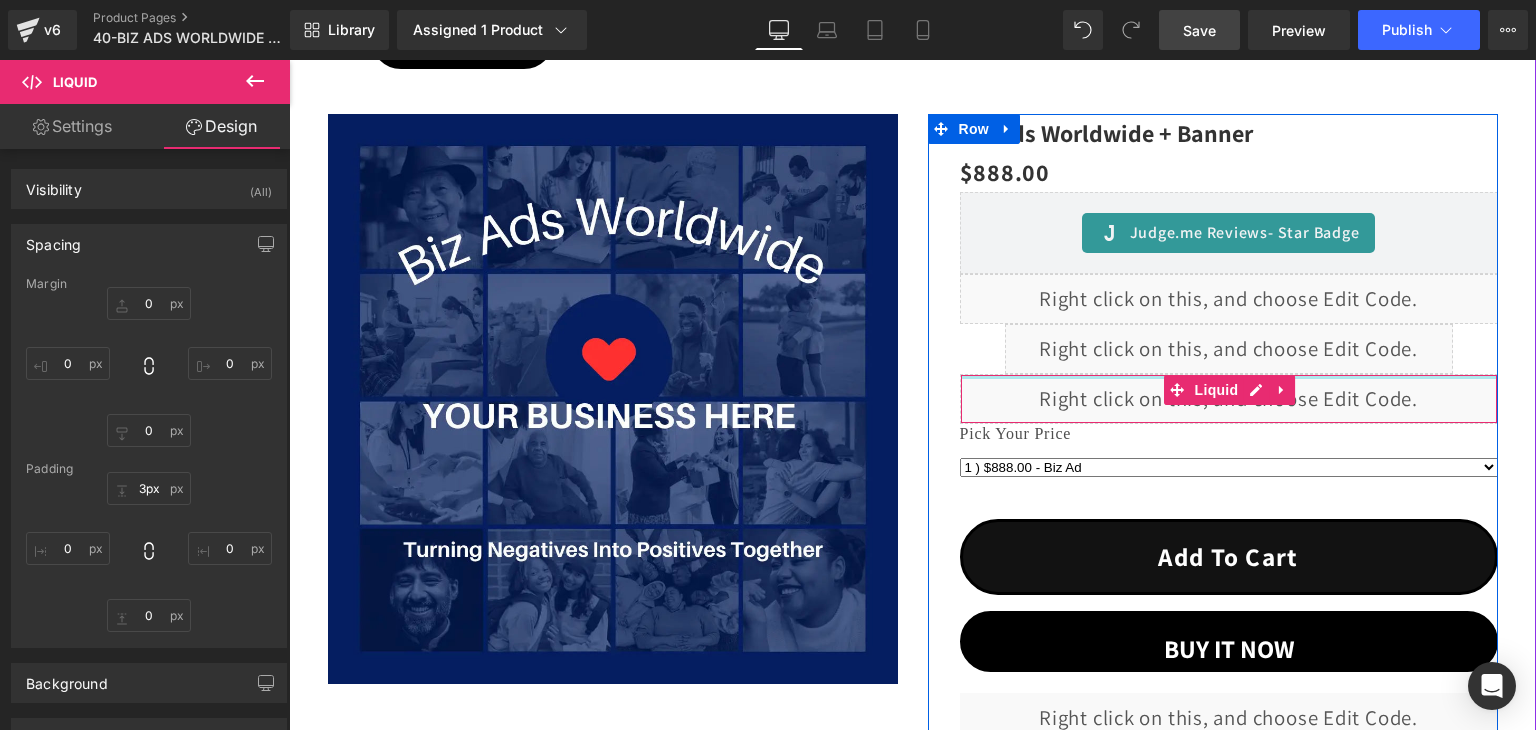 click on "Liquid" at bounding box center [1229, 399] 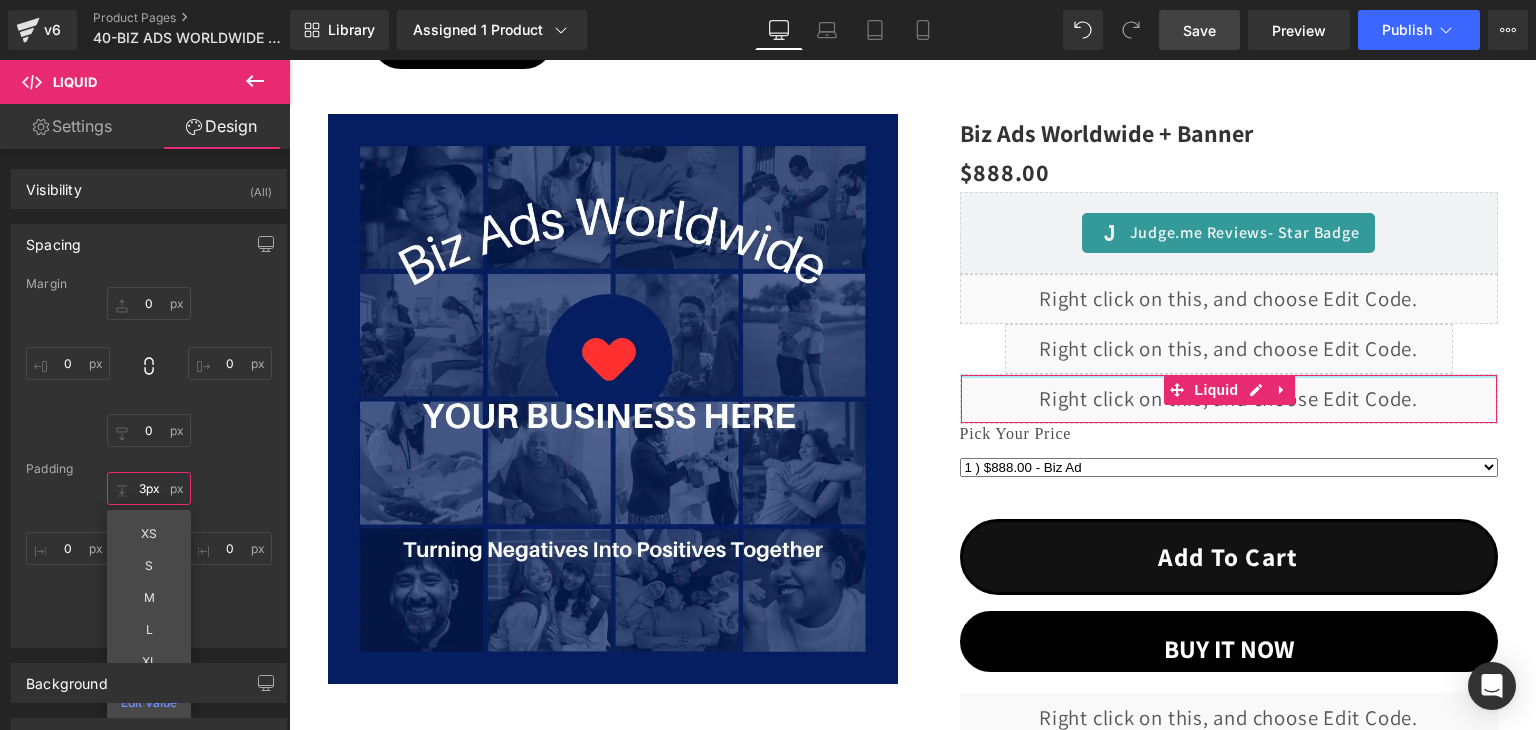 click on "3px" at bounding box center (149, 488) 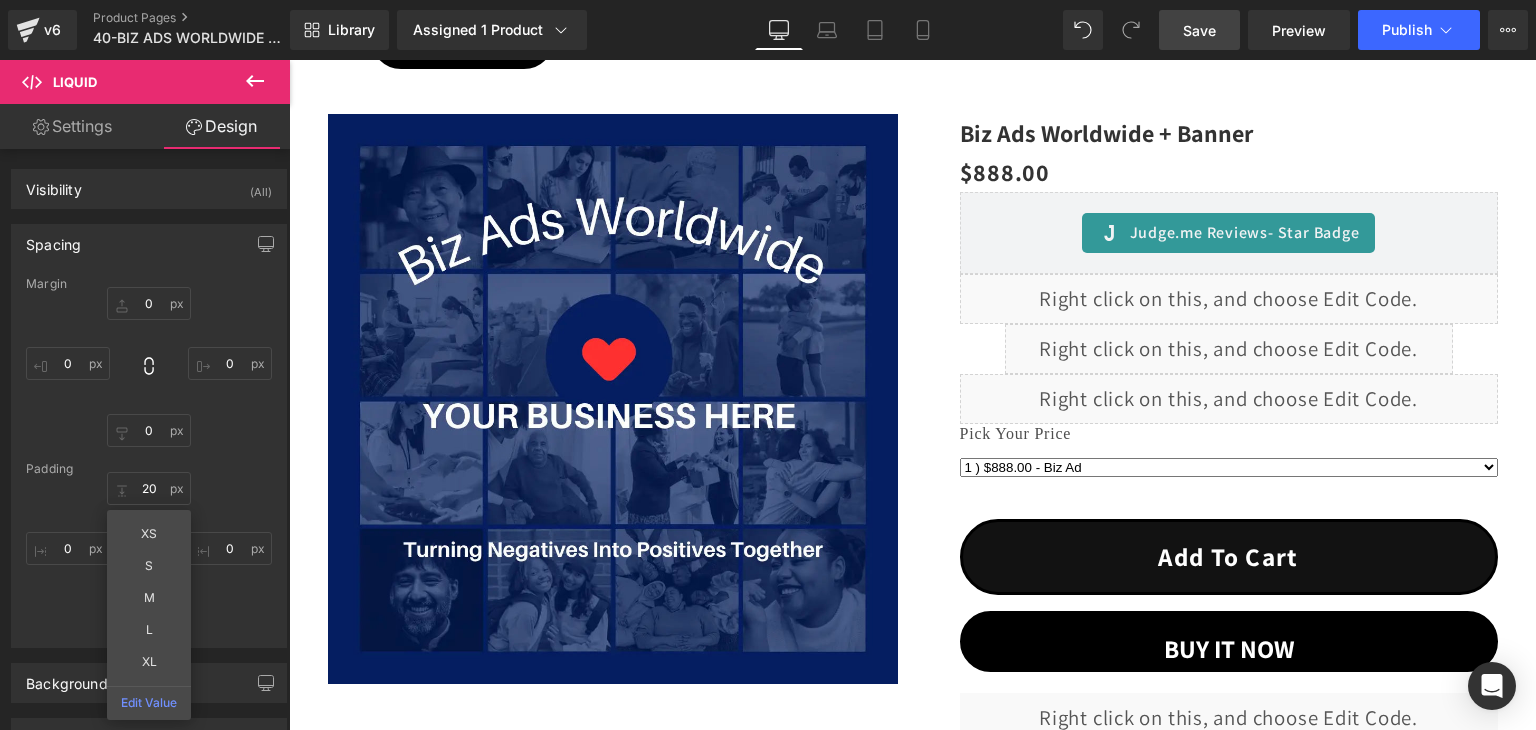 click on "Save" at bounding box center (1199, 30) 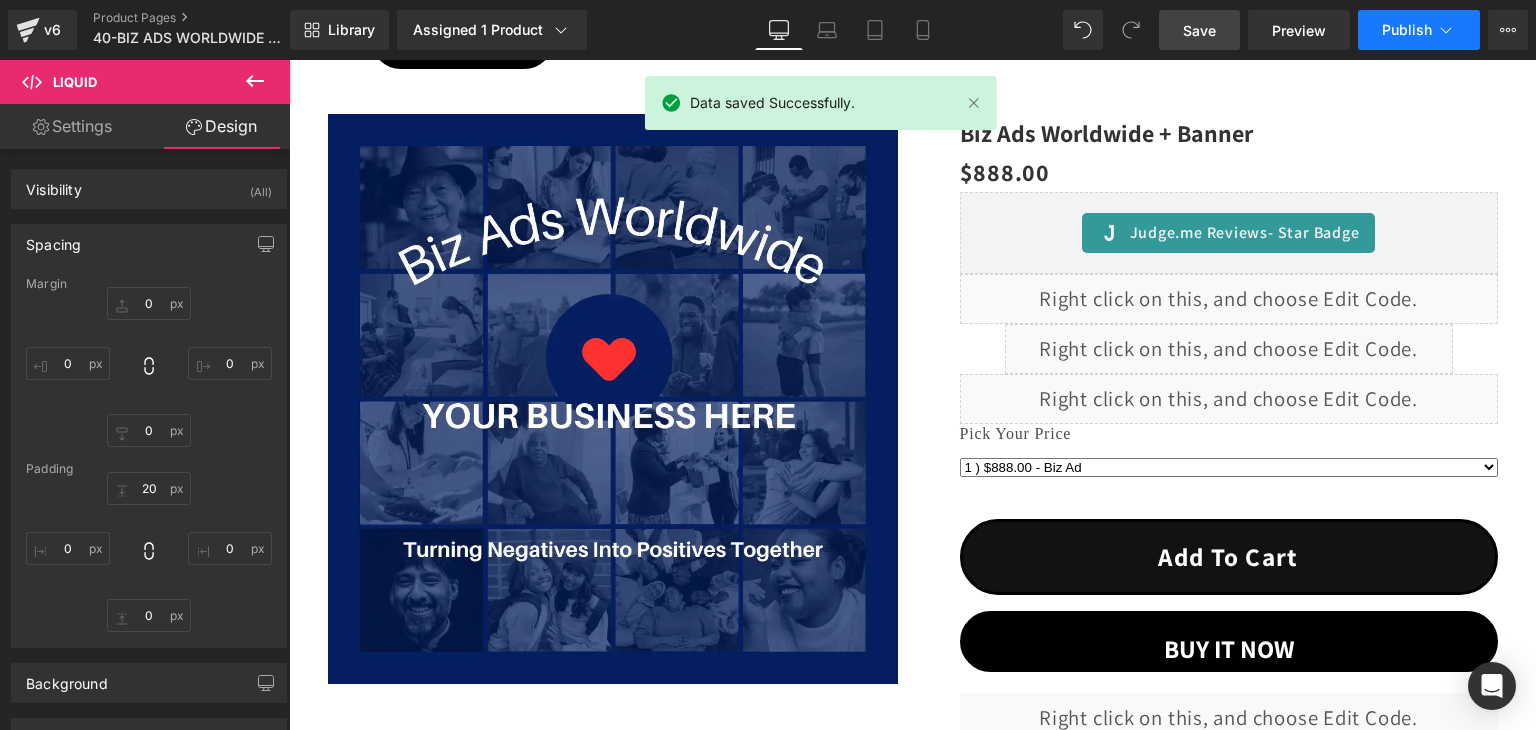 click on "Publish" at bounding box center (1407, 30) 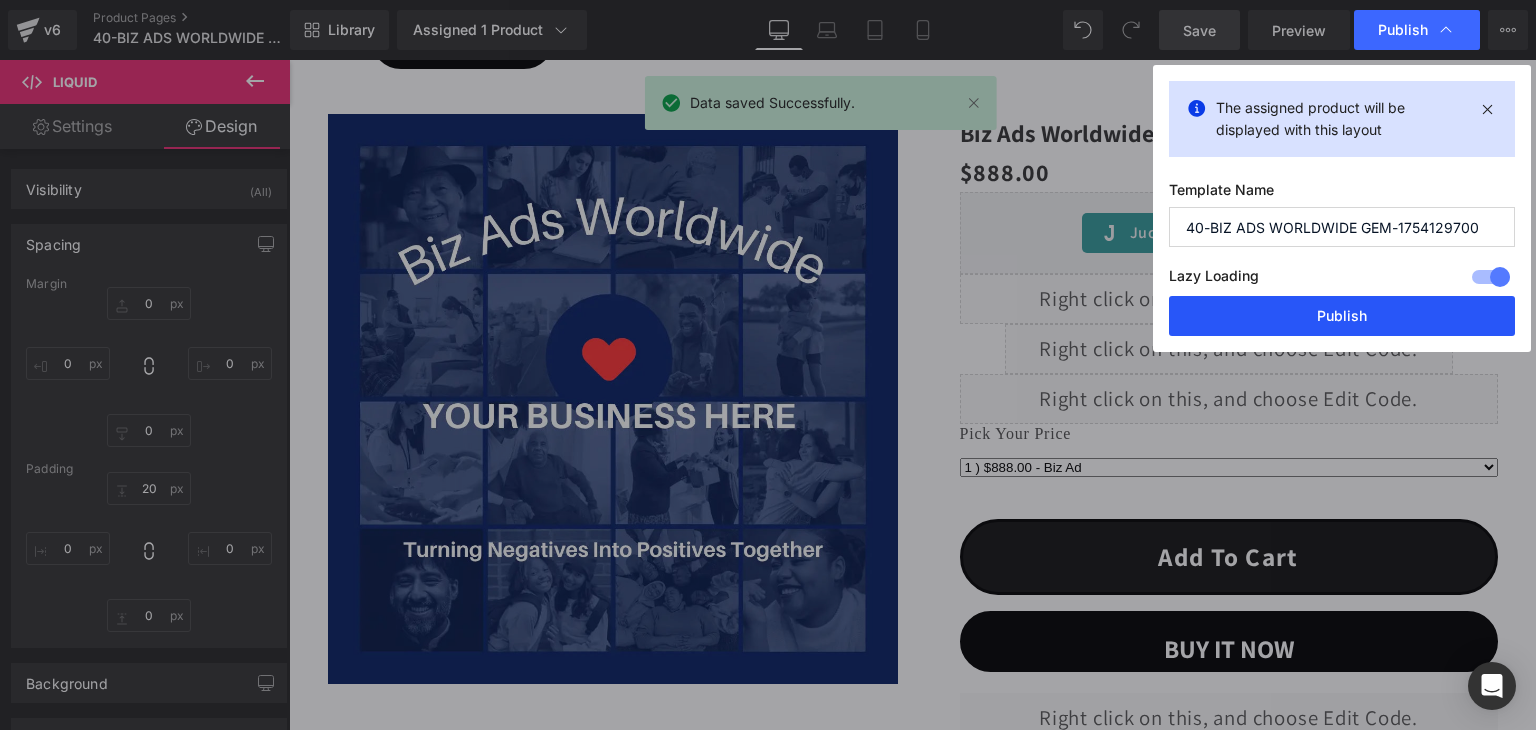 click on "Publish" at bounding box center (1342, 316) 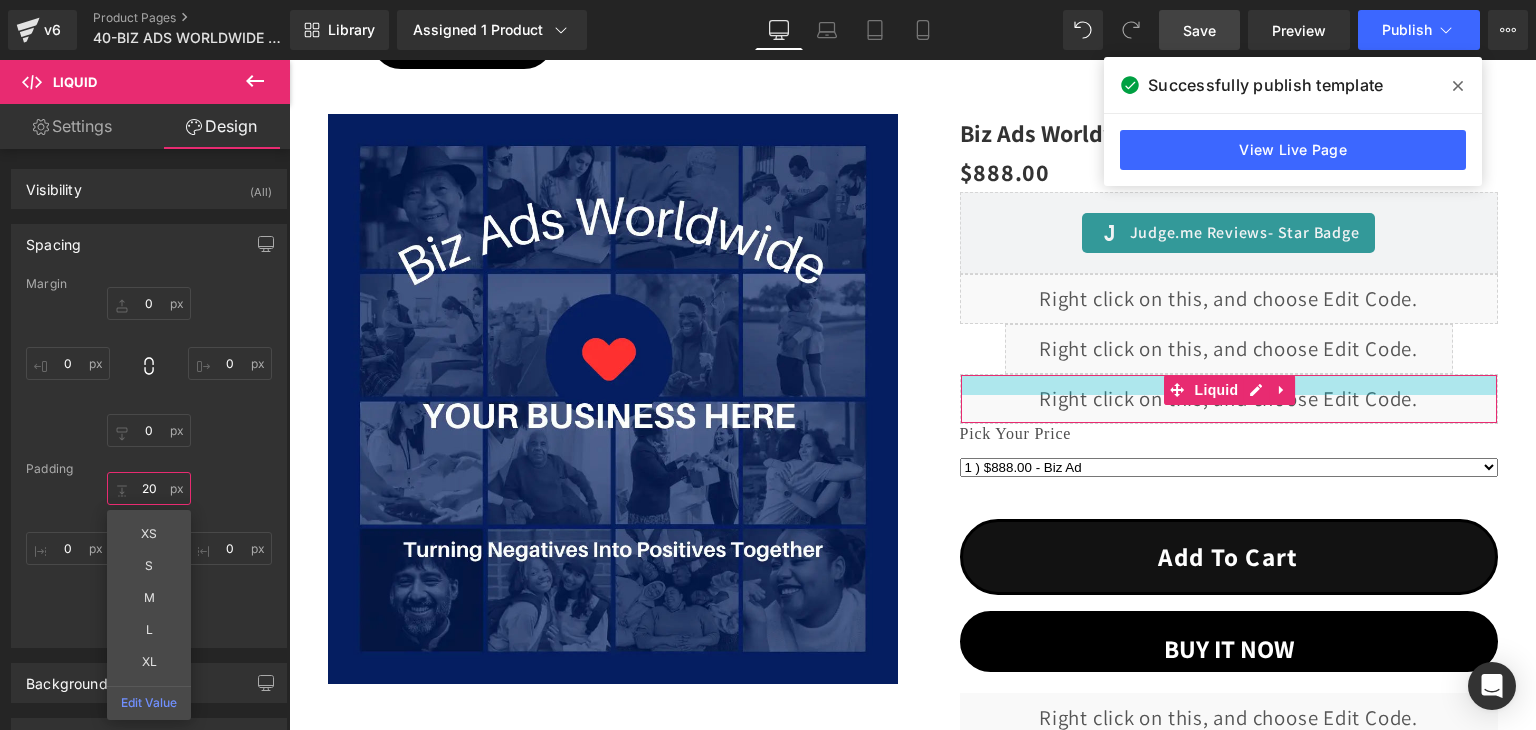 click on "20" at bounding box center [149, 488] 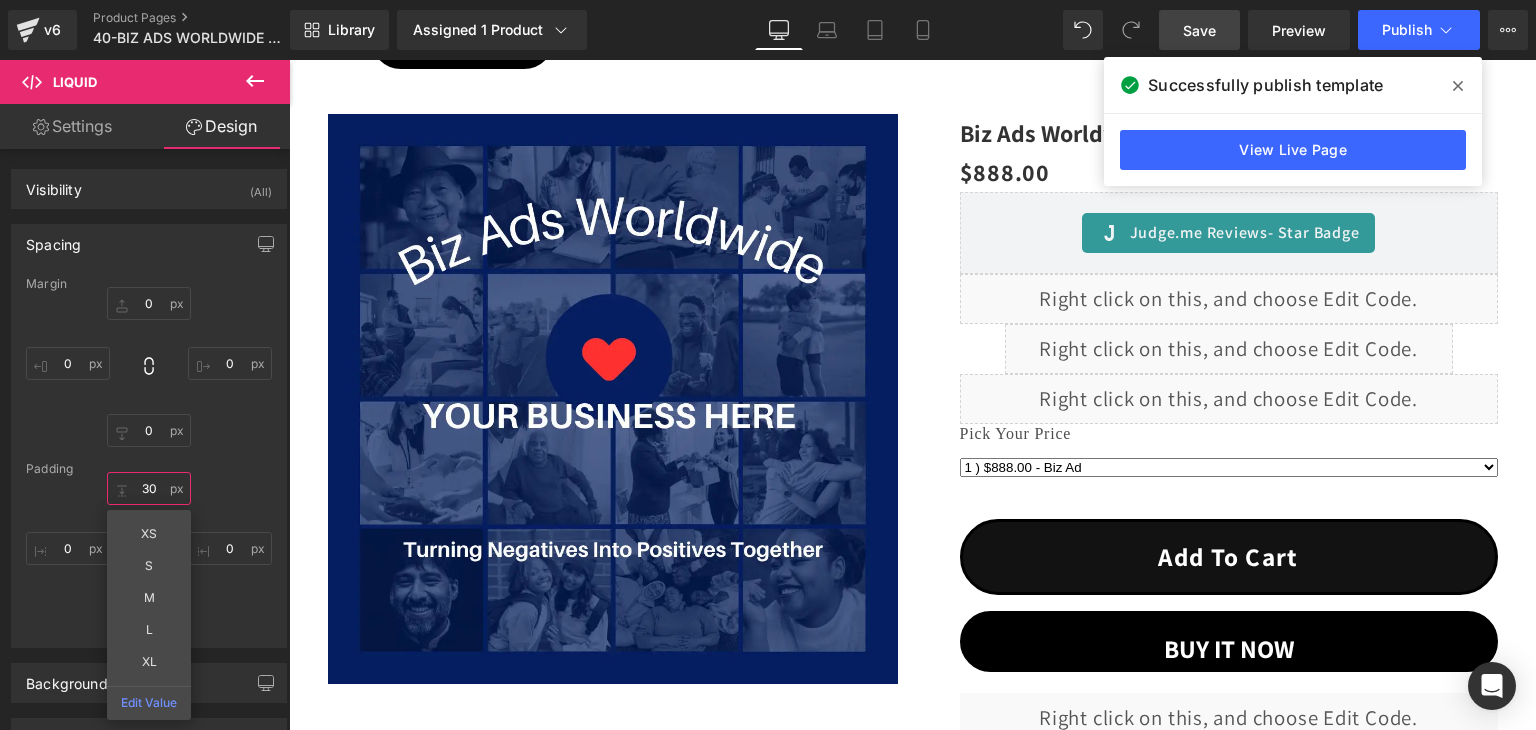 type on "30" 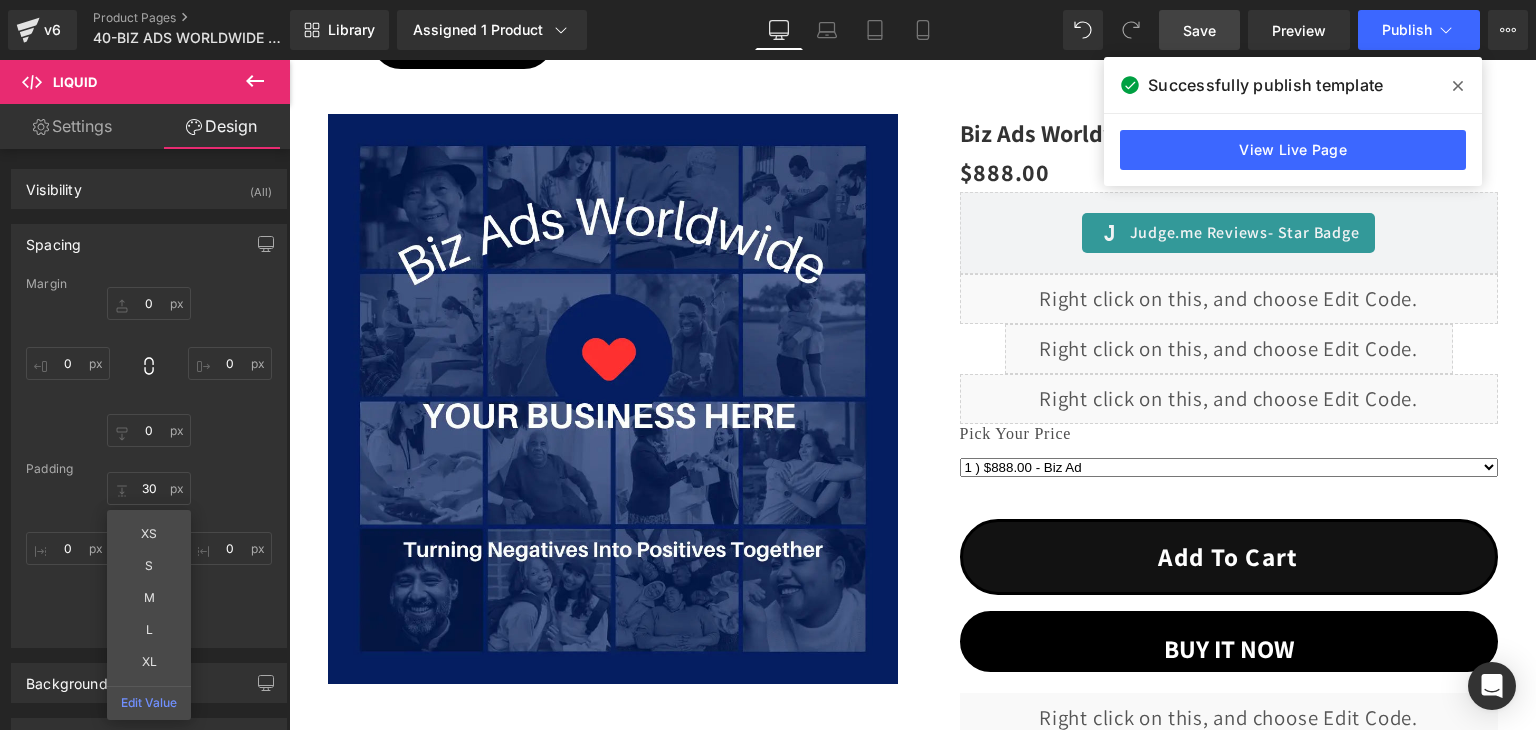 click on "Save" at bounding box center (1199, 30) 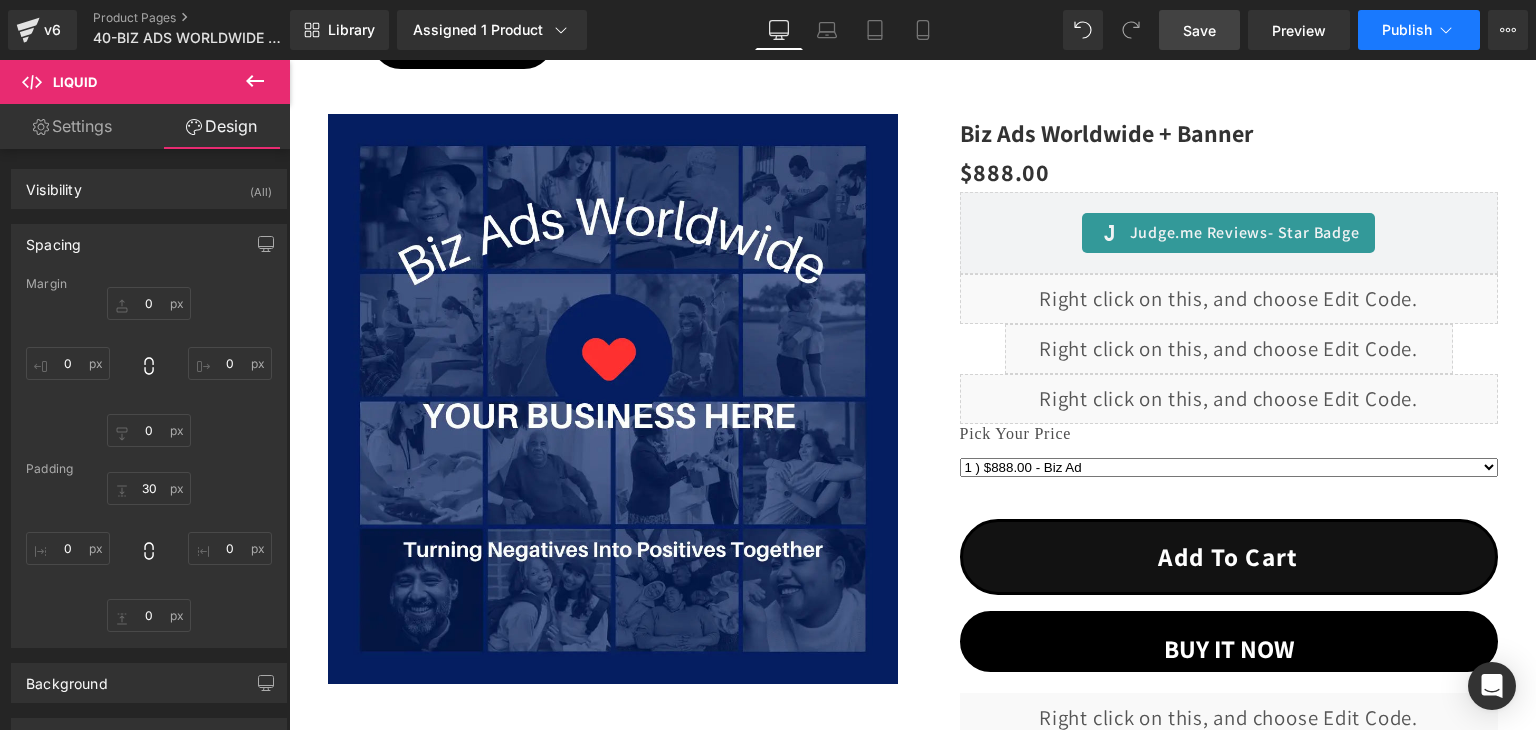 click on "Publish" at bounding box center (1407, 30) 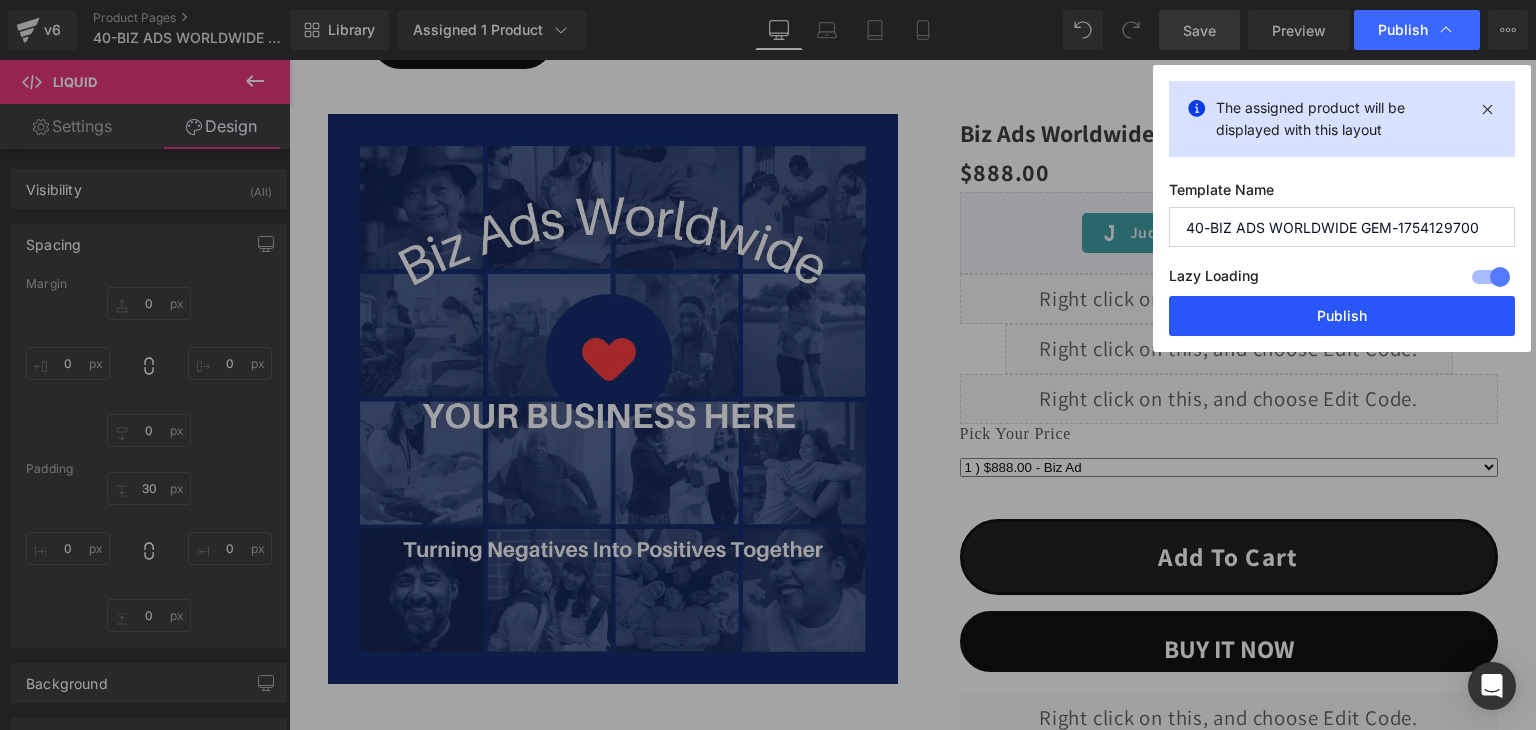 click on "Publish" at bounding box center (1342, 316) 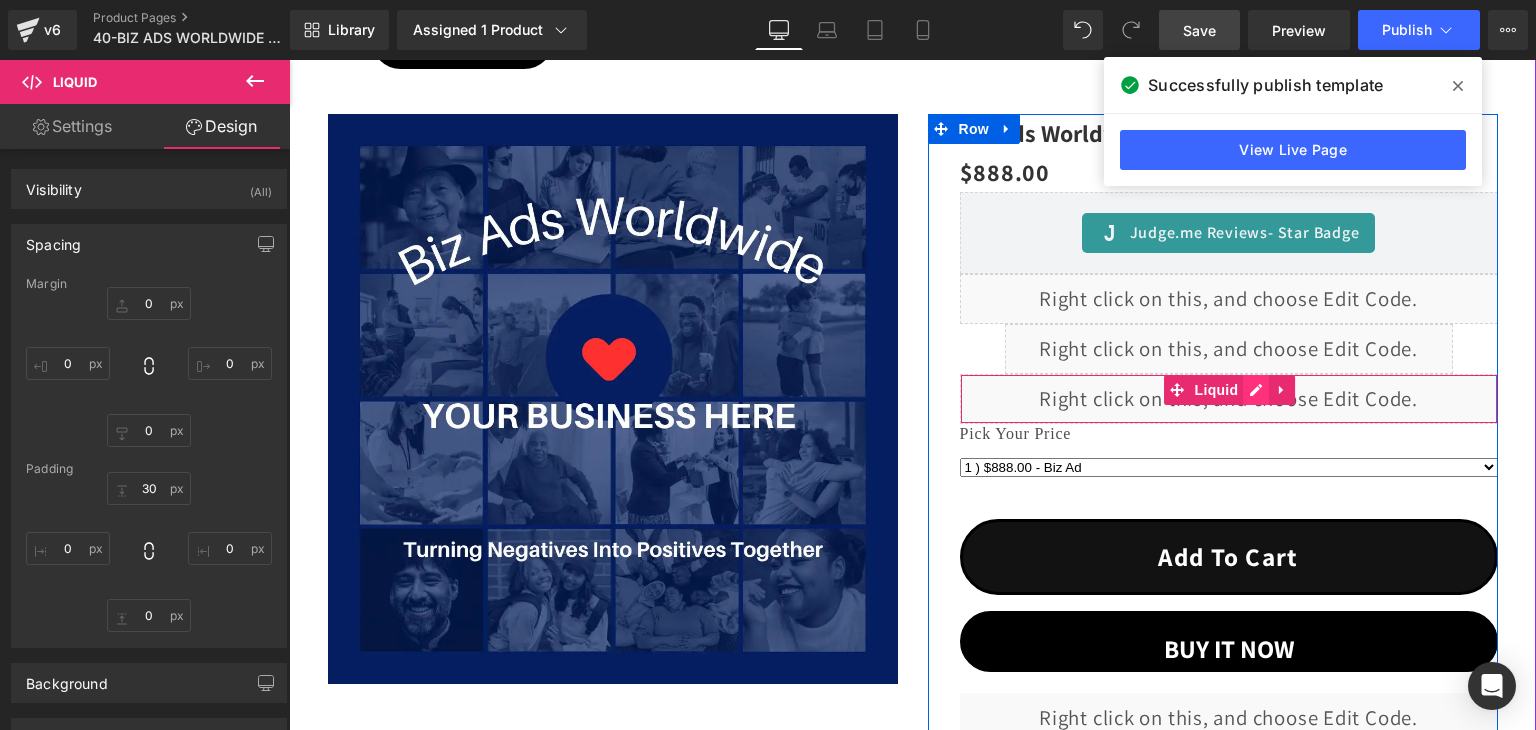 click on "Liquid" at bounding box center [1229, 399] 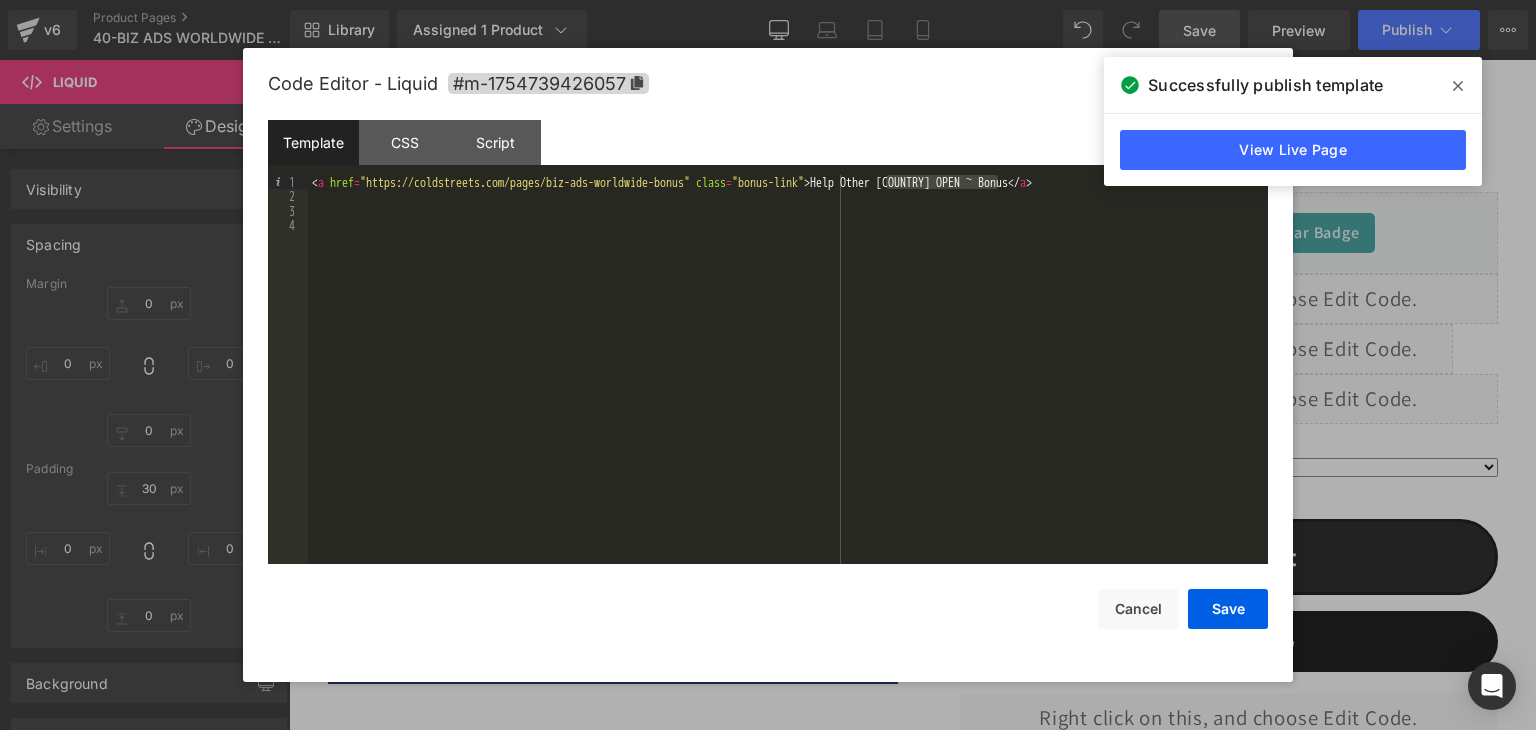 drag, startPoint x: 1000, startPoint y: 181, endPoint x: 887, endPoint y: 181, distance: 113 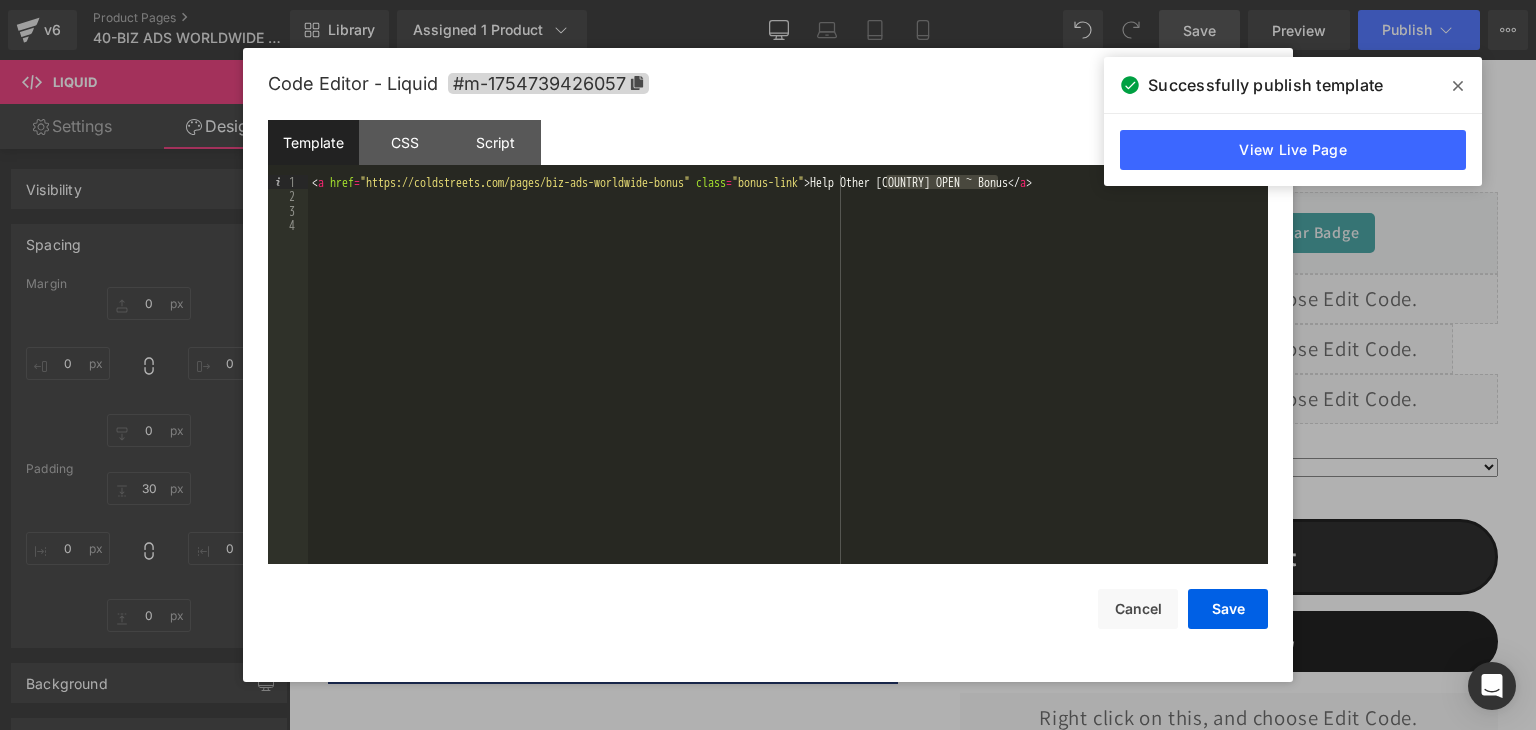 click on "< a   href = "https://coldstreets.com/pages/biz-ads-worldwide-bonus"   class = "bonus-link" > Help Other Countries OPEN ~ Bonus </ a >" at bounding box center [788, 384] 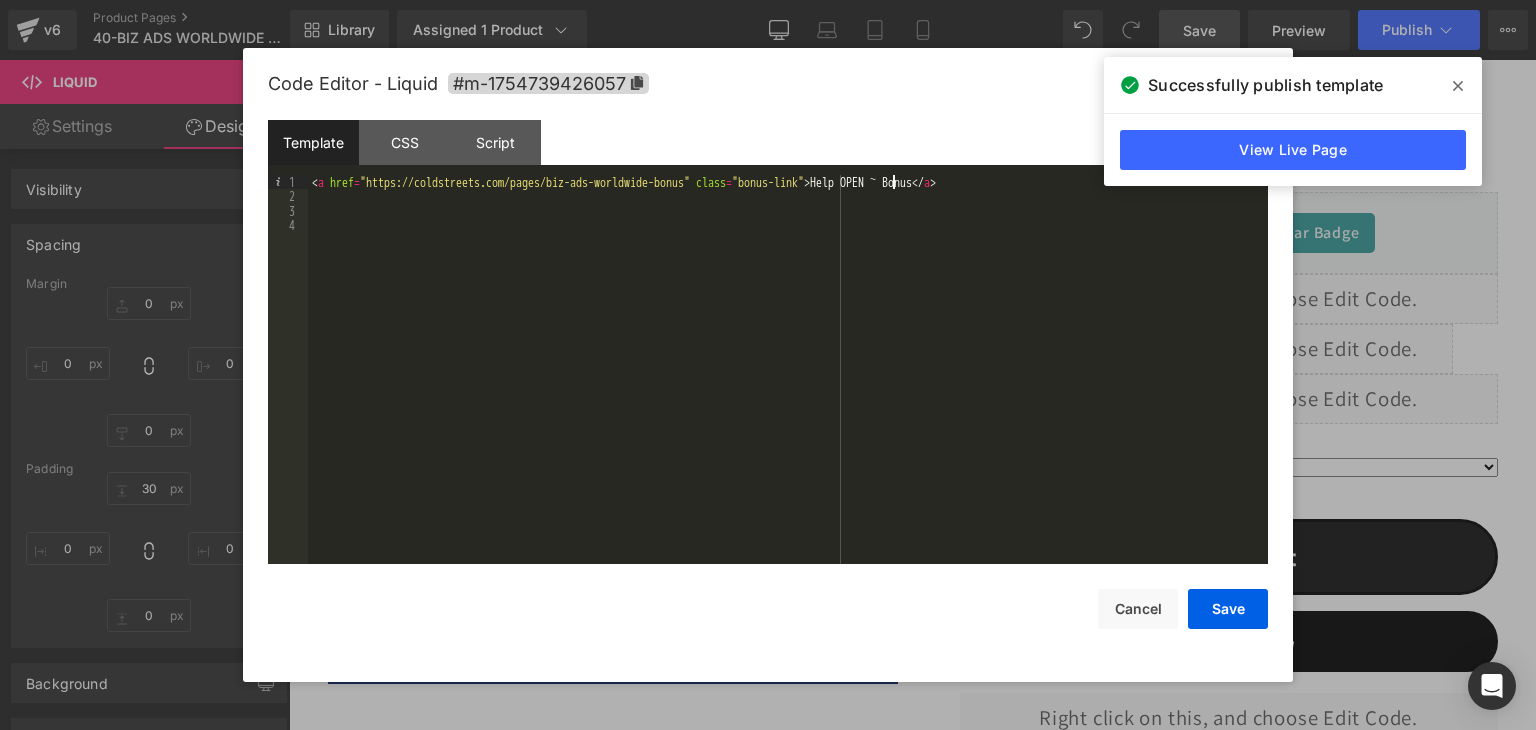 click on "< a   href = "https://coldstreets.com/pages/biz-ads-worldwide-bonus"   class = "bonus-link" > Help OPEN ~ Bonus </ a >" at bounding box center (788, 384) 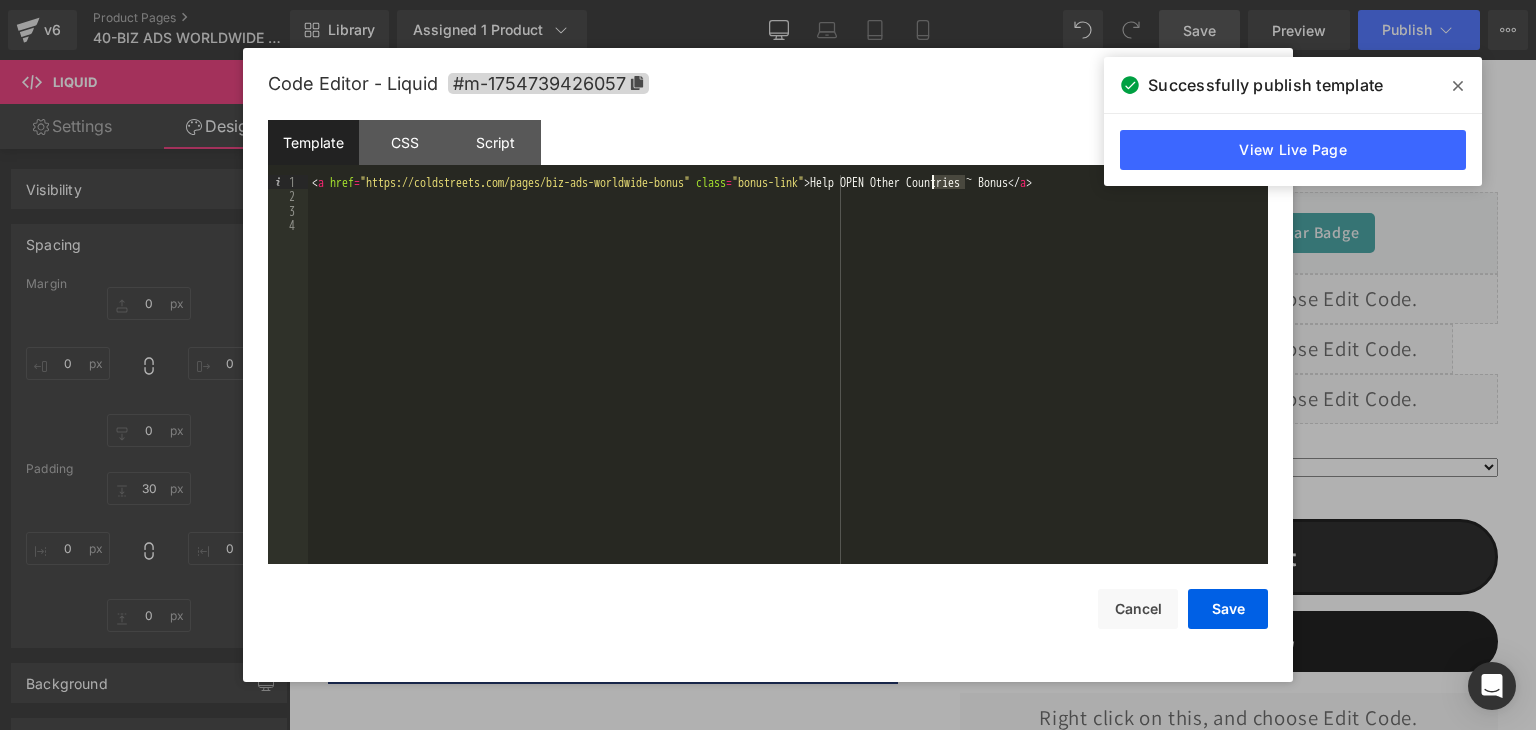 drag, startPoint x: 964, startPoint y: 179, endPoint x: 935, endPoint y: 180, distance: 29.017237 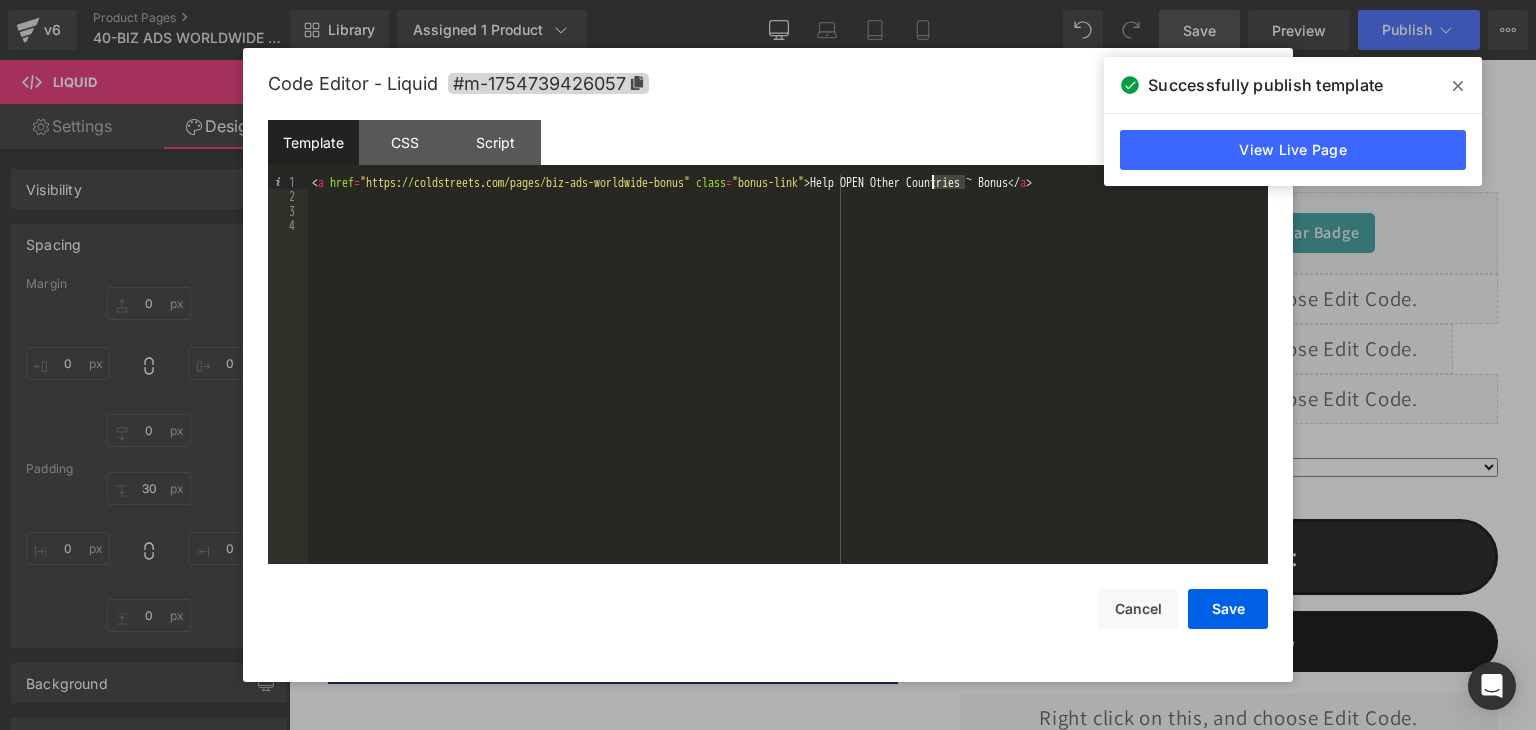 click on "< a   href = "https://coldstreets.com/pages/biz-ads-worldwide-bonus"   class = "bonus-link" > Help OPEN  Other Countries ~ Bonus </ a >" at bounding box center [788, 384] 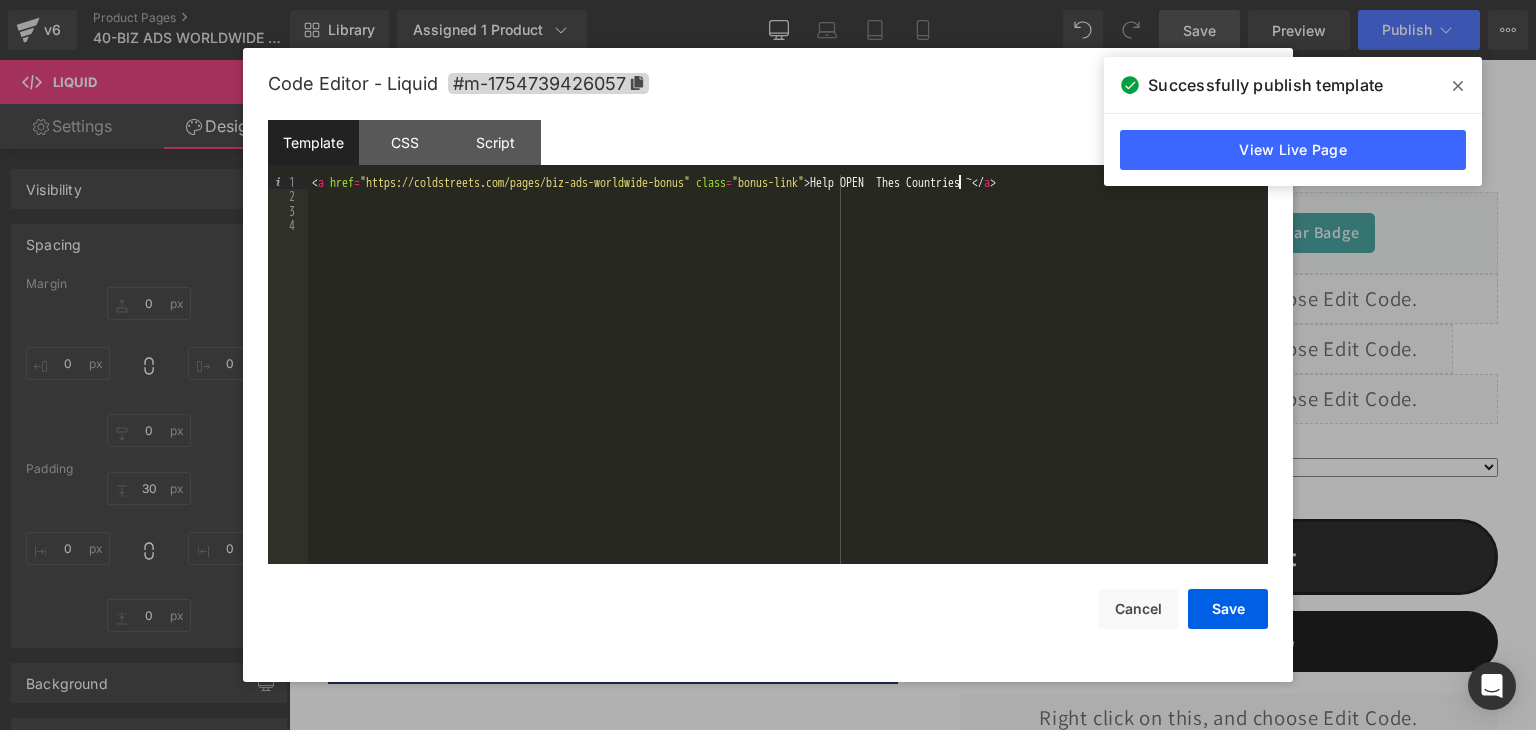 type 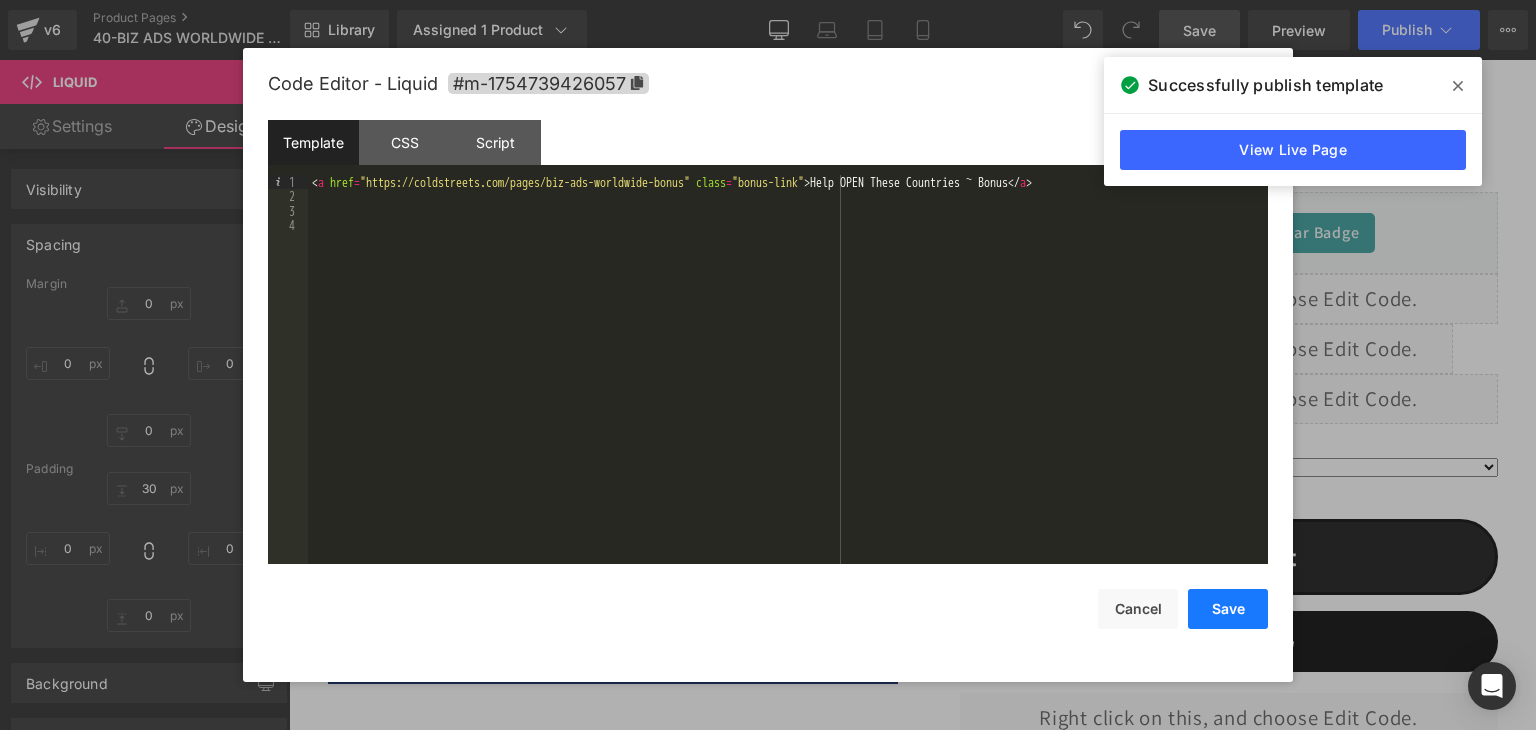 click on "Save" at bounding box center (1228, 609) 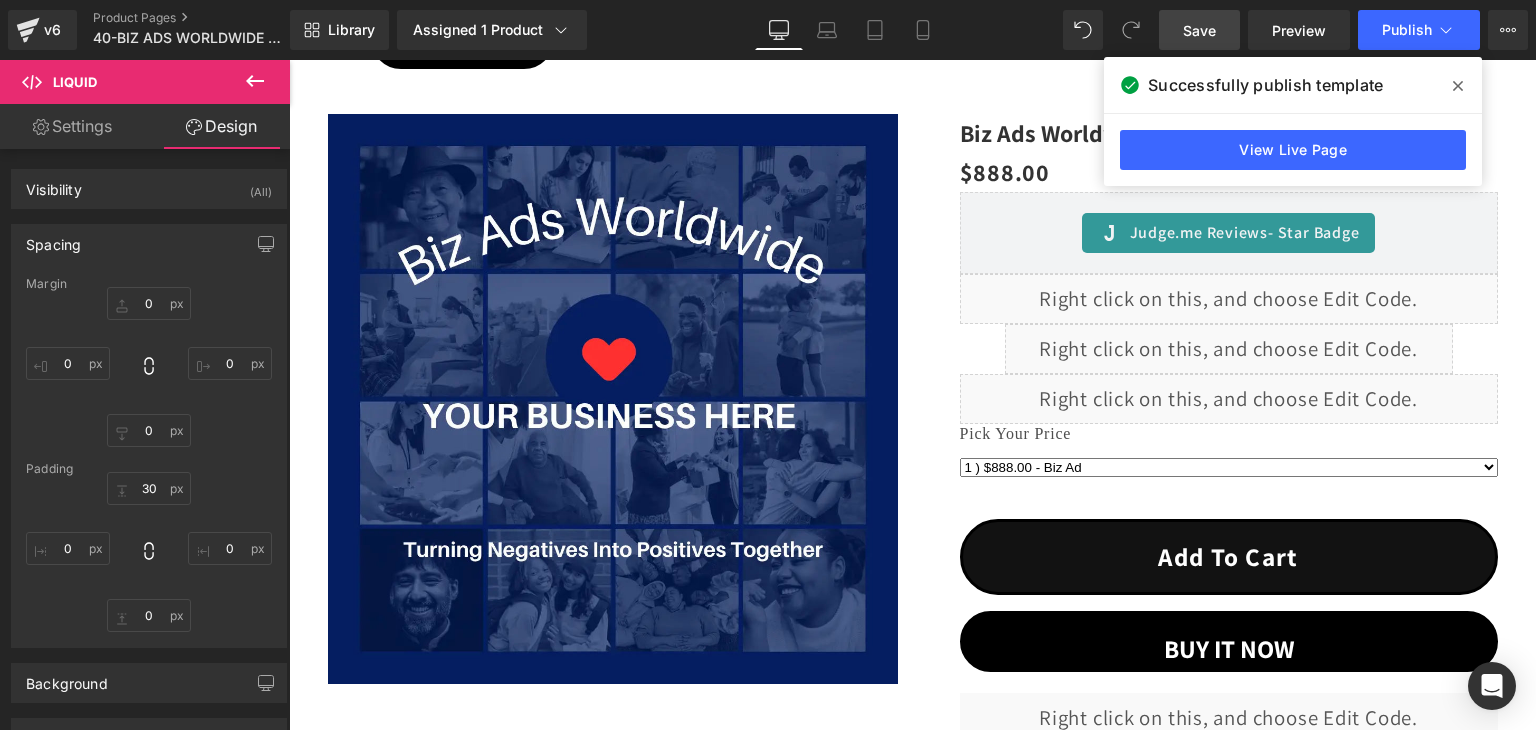 click on "Save" at bounding box center (1199, 30) 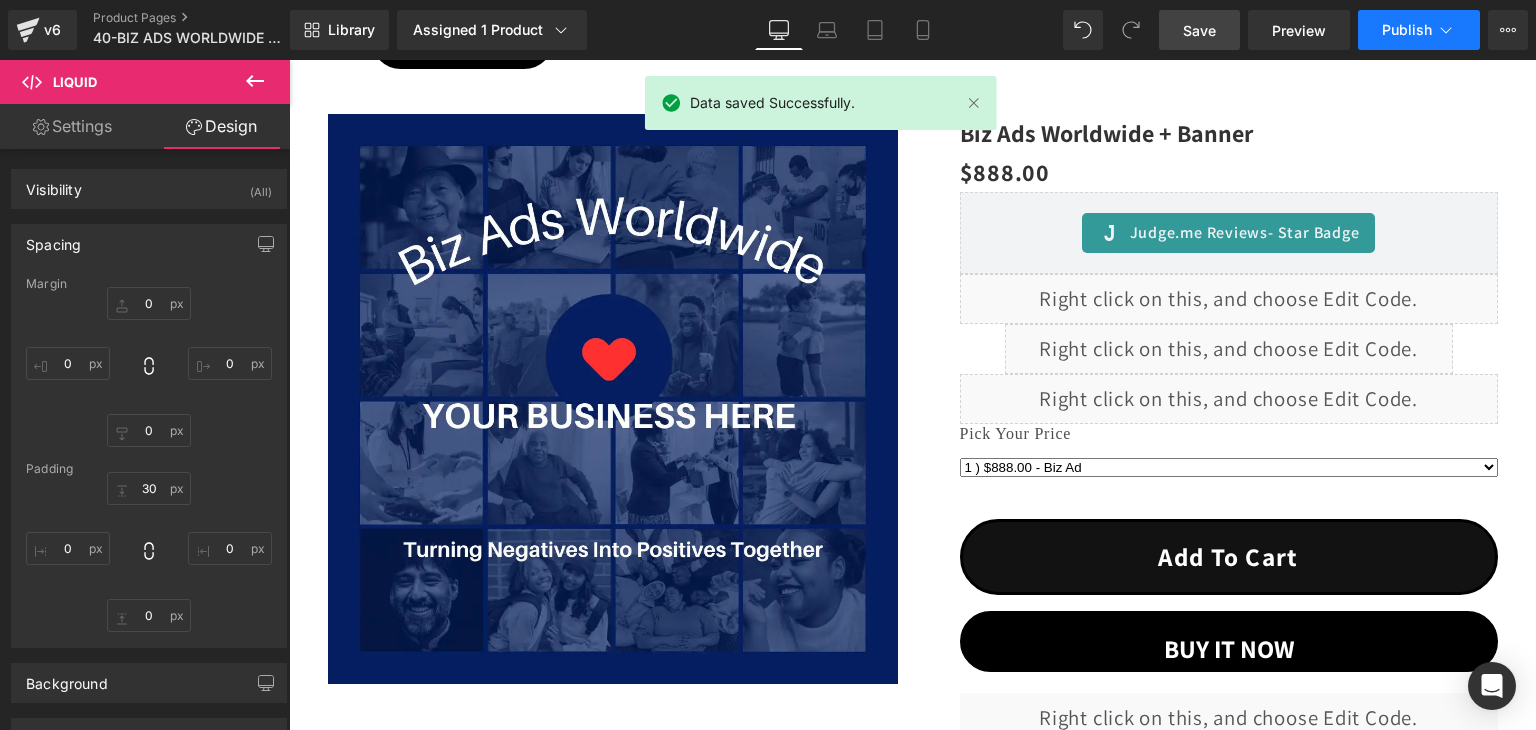 click 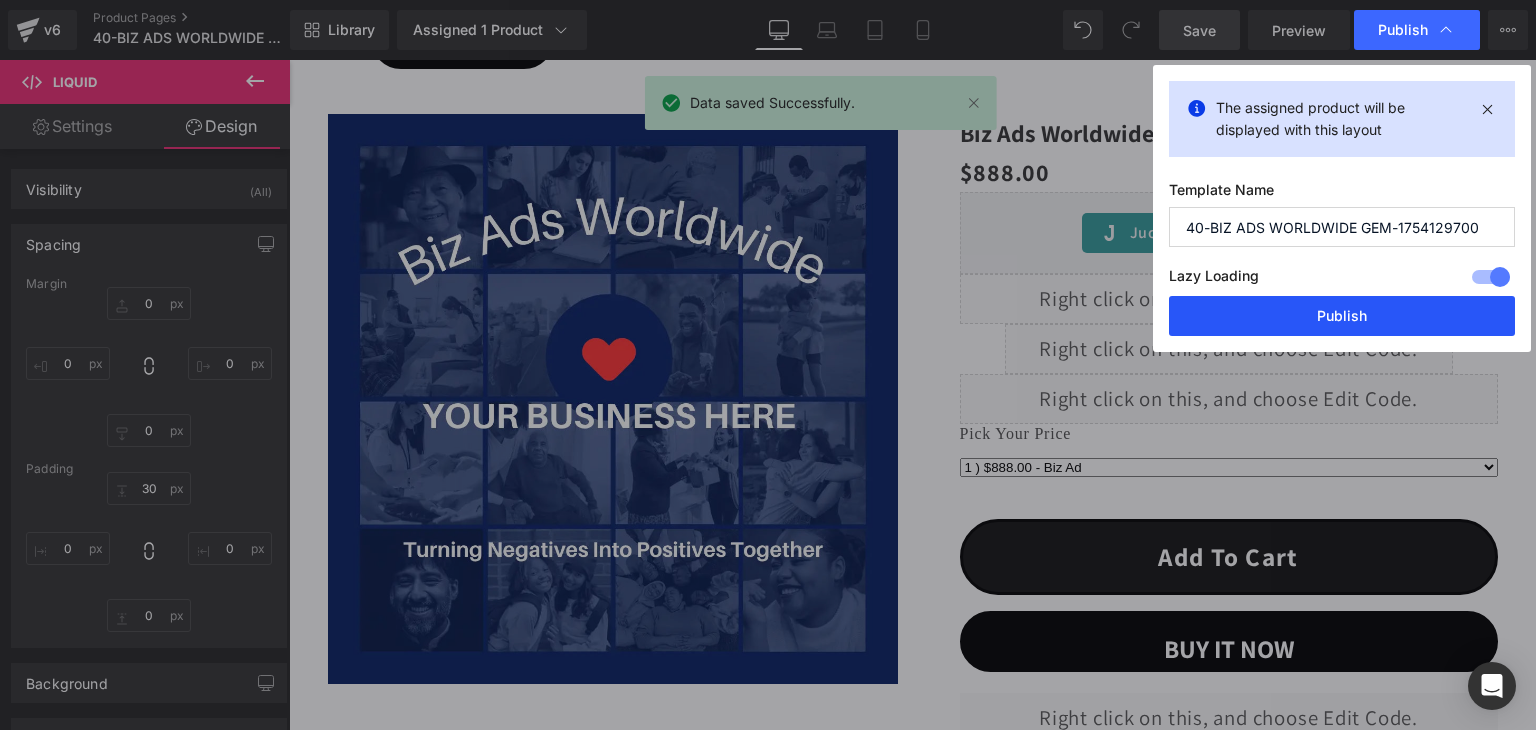 click on "Publish" at bounding box center [1342, 316] 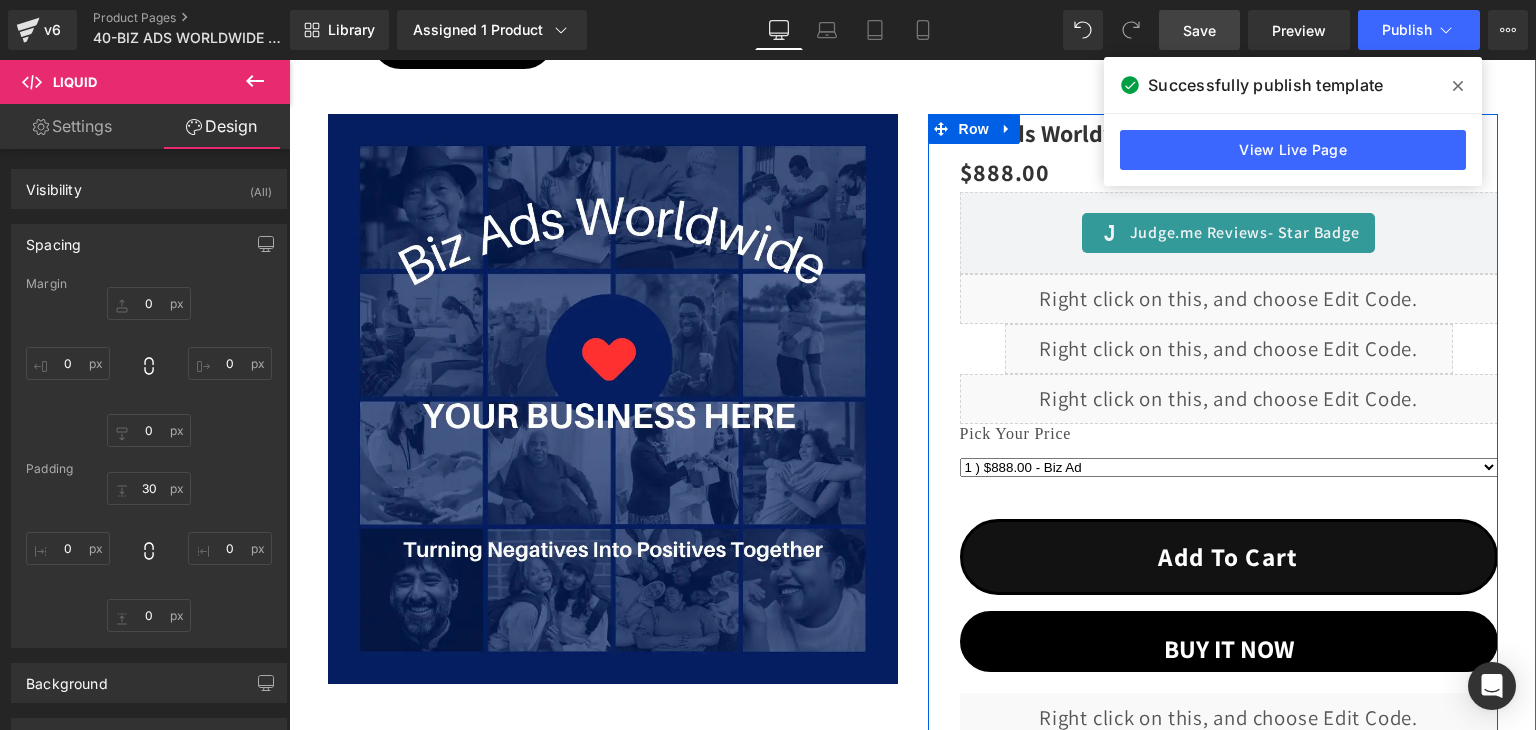 click on "Liquid" at bounding box center [1229, 399] 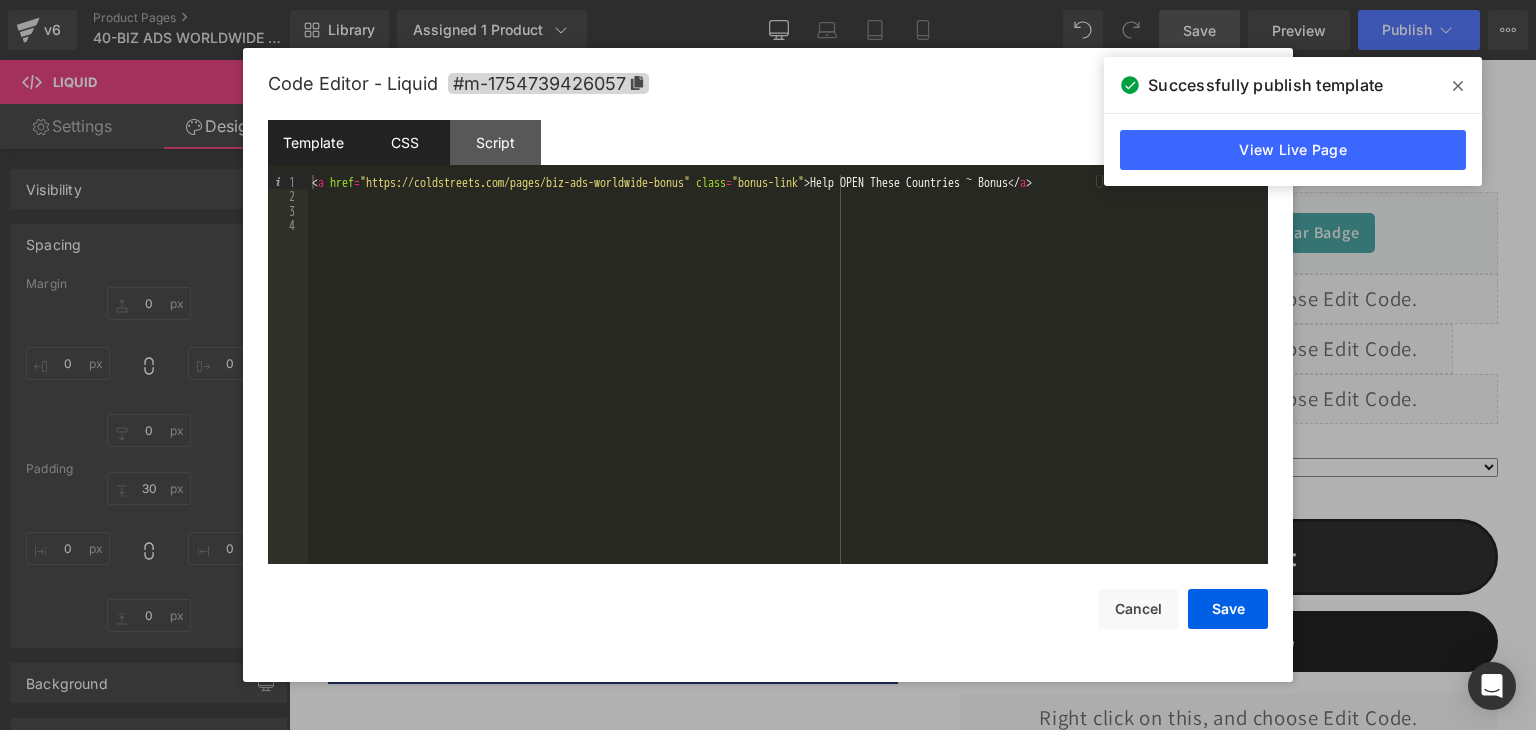 click on "CSS" at bounding box center (404, 142) 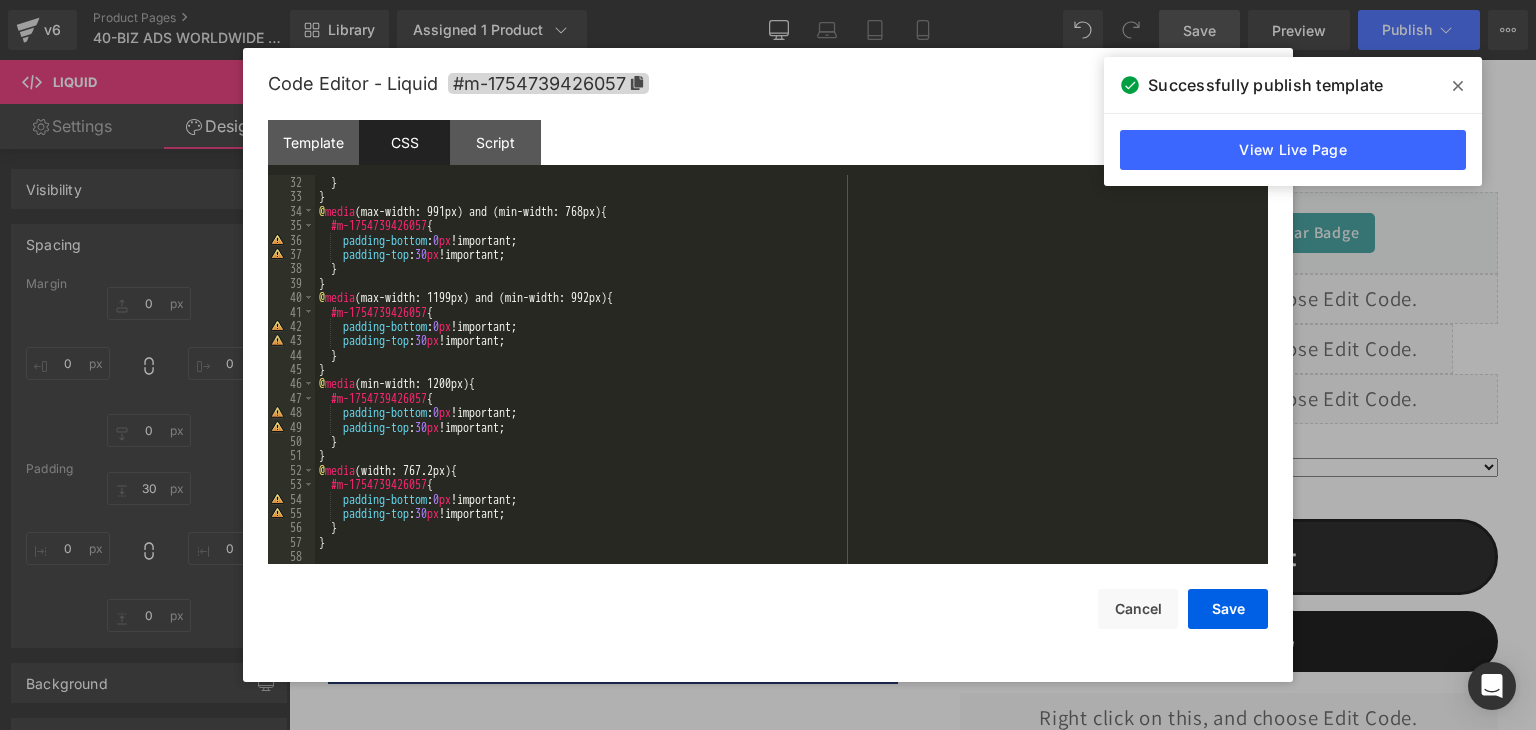 scroll, scrollTop: 446, scrollLeft: 0, axis: vertical 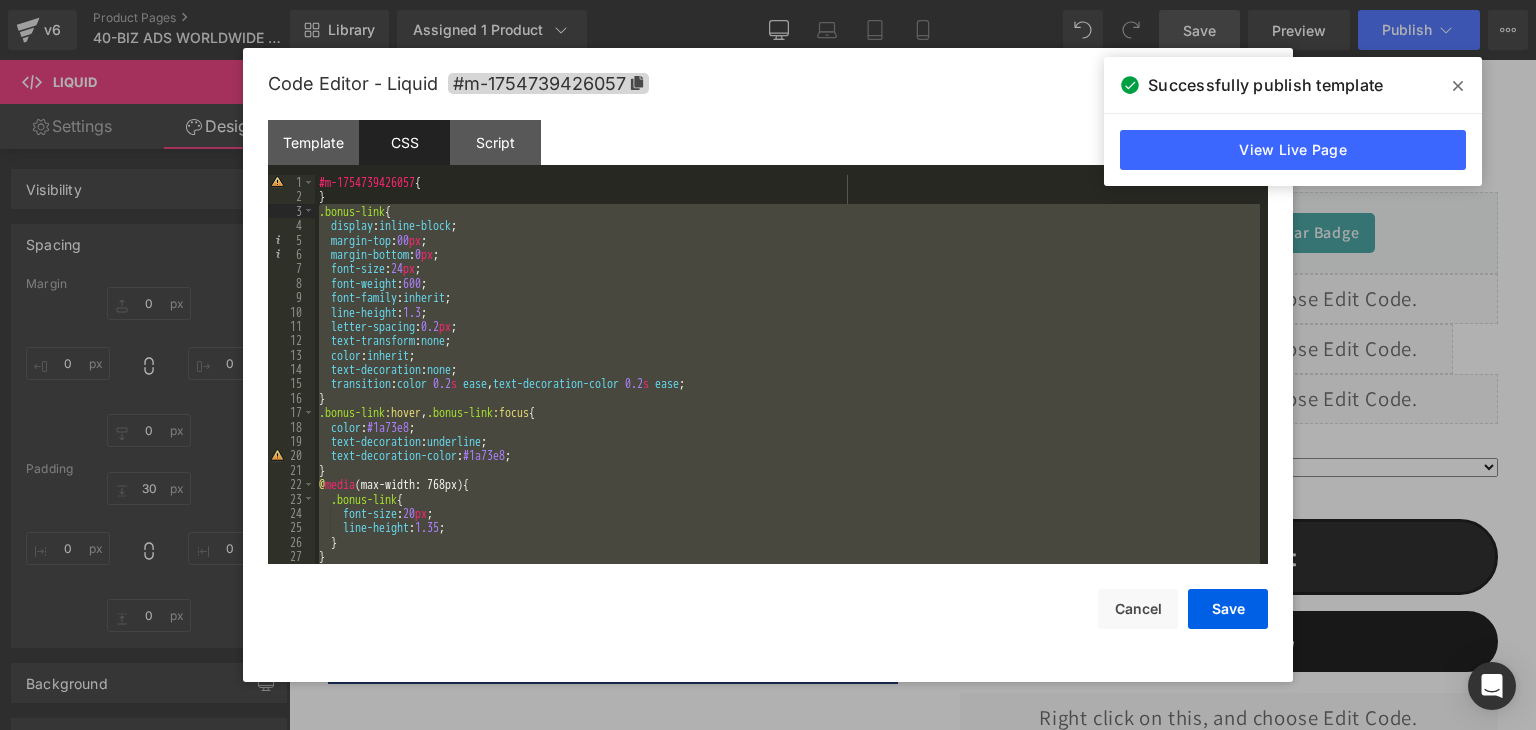 drag, startPoint x: 359, startPoint y: 540, endPoint x: 316, endPoint y: 213, distance: 329.8151 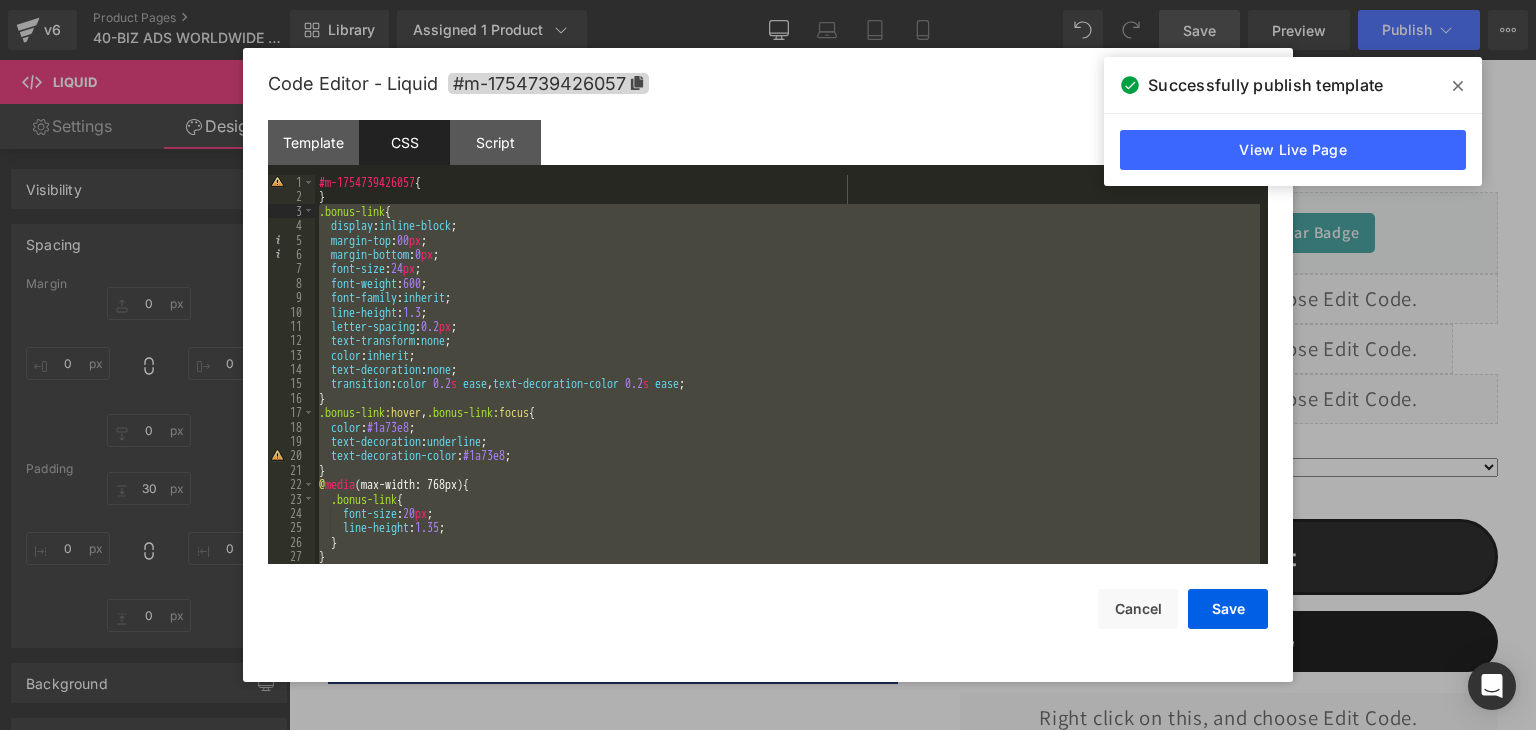 click on "#m-1754739426057 { } .bonus-link {    display :  inline-block ;    margin-top :  00 px ;    margin-bottom :  0 px ;    font-size :  24 px ;    font-weight :  600 ;    font-family :  inherit ;    line-height :  1.3 ;    letter-spacing :  0.2 px ;    text-transform :  none ;    color :  inherit ;    text-decoration :  none ;    transition :  color   0.2 s   ease ,  text-decoration-color   0.2 s   ease ; } .bonus-link :hover ,  .bonus-link :focus {    color :  #1a73e8 ;    text-decoration :  underline ;    text-decoration-color :  #1a73e8 ; } @ media  (max-width: 768px) {    .bonus-link {       font-size :  20 px ;       line-height :  1.35 ;    } } @ media  (max-width: 767px) {" at bounding box center (787, 384) 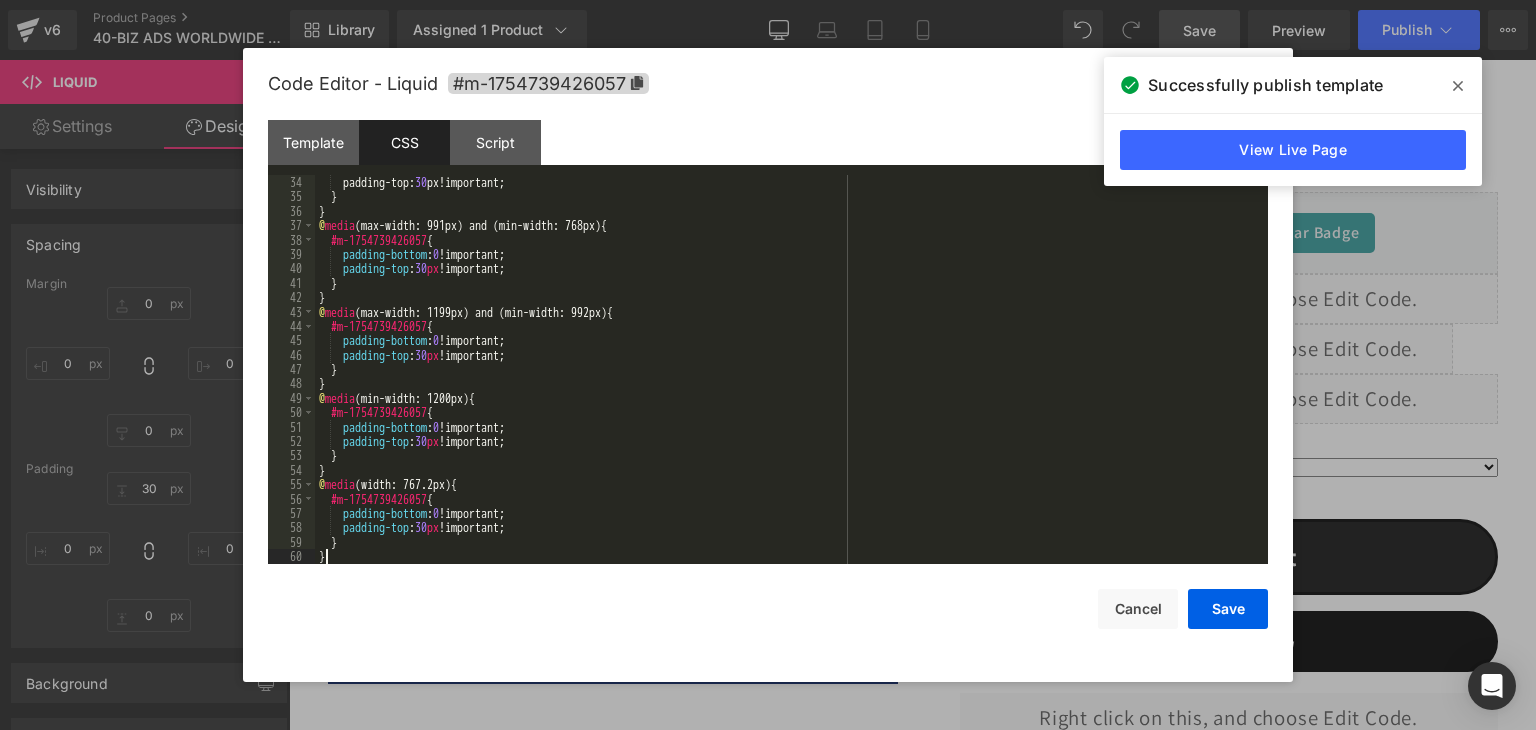 scroll, scrollTop: 475, scrollLeft: 0, axis: vertical 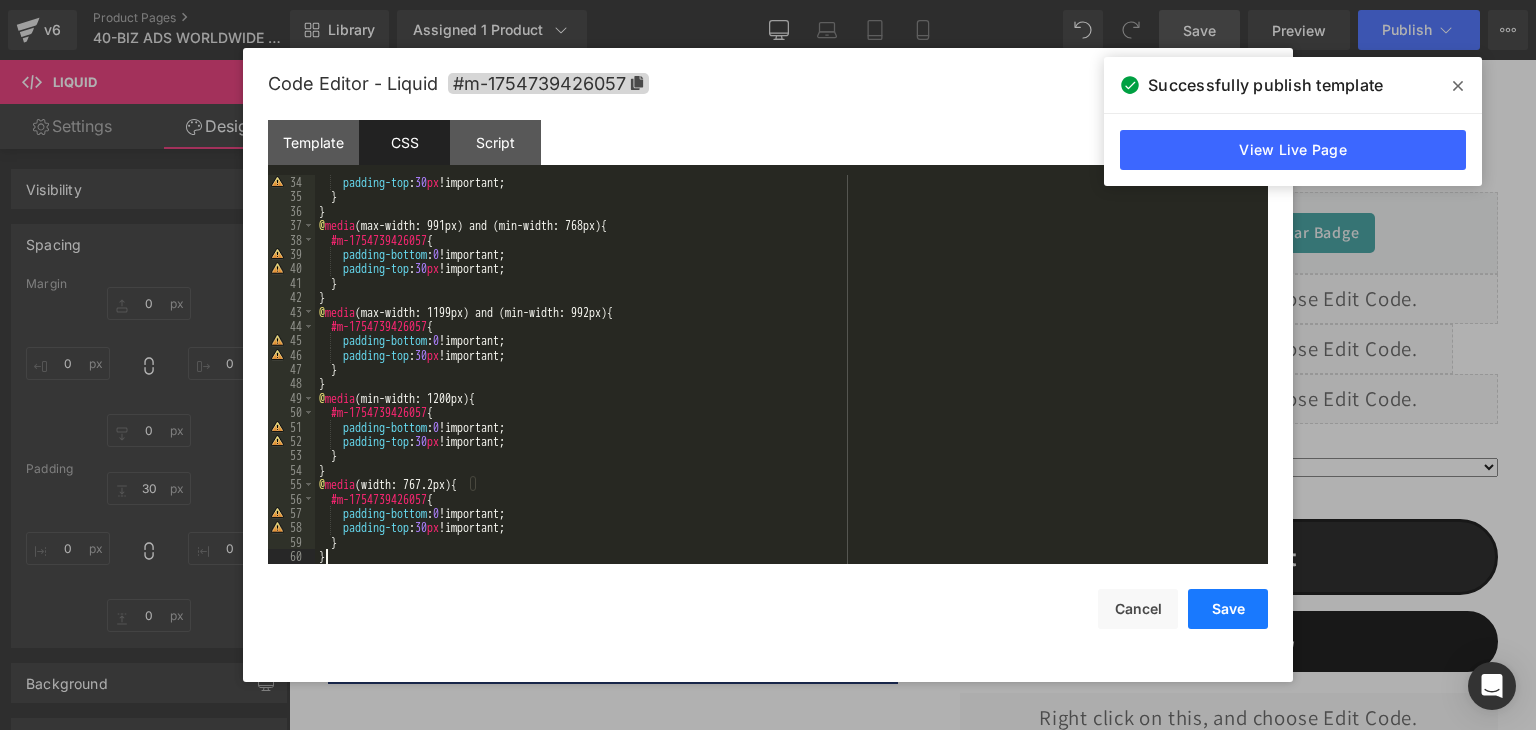click on "Save" at bounding box center [1228, 609] 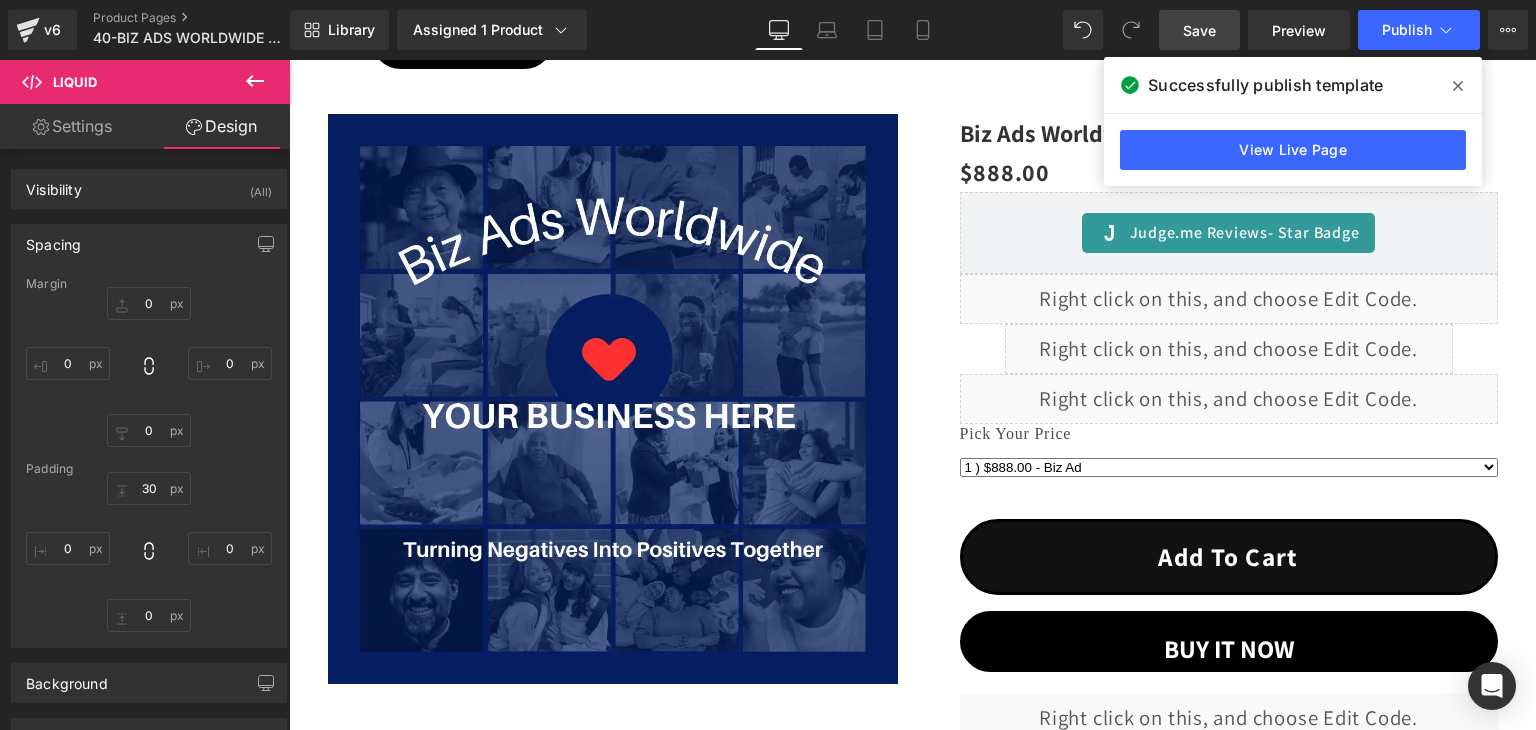 click on "Save" at bounding box center (1199, 30) 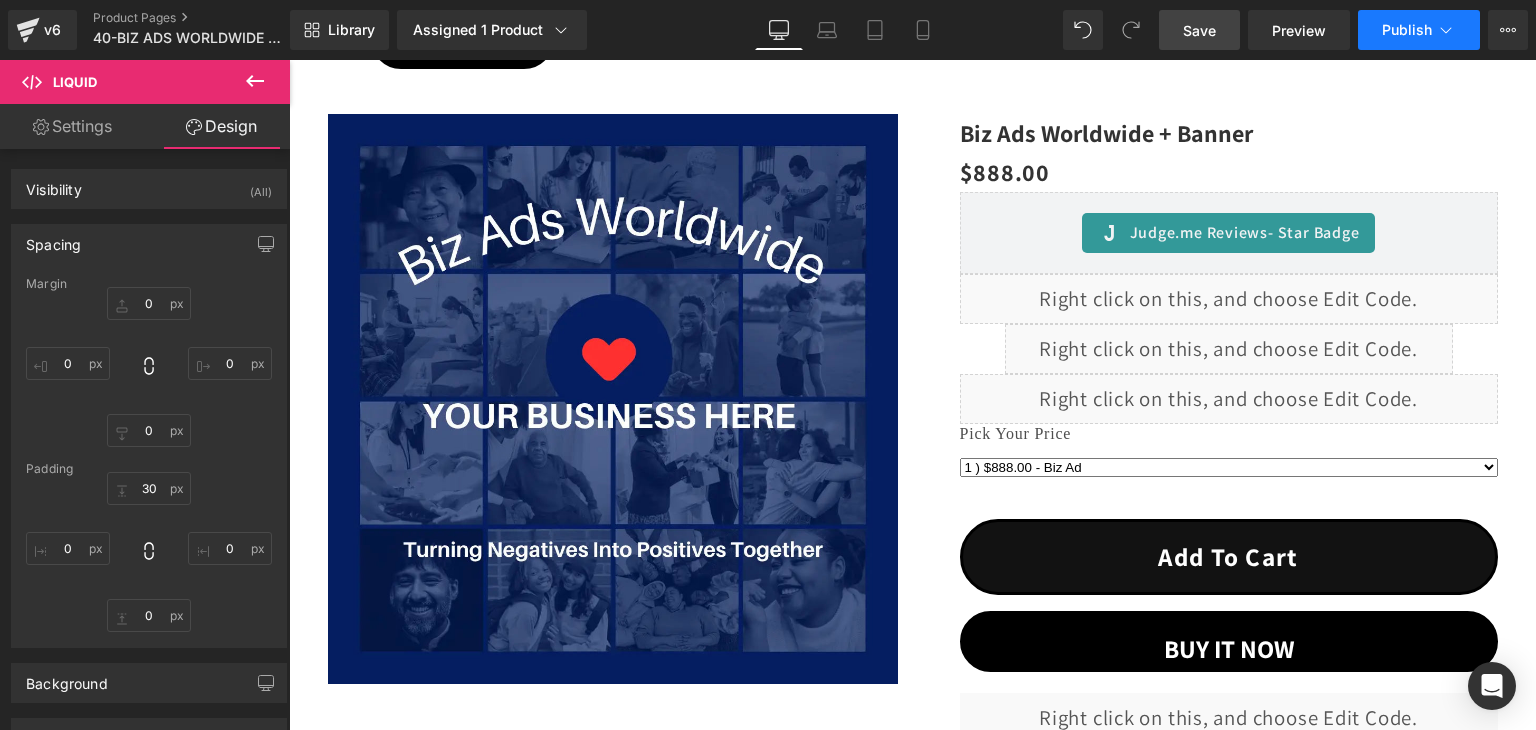 click 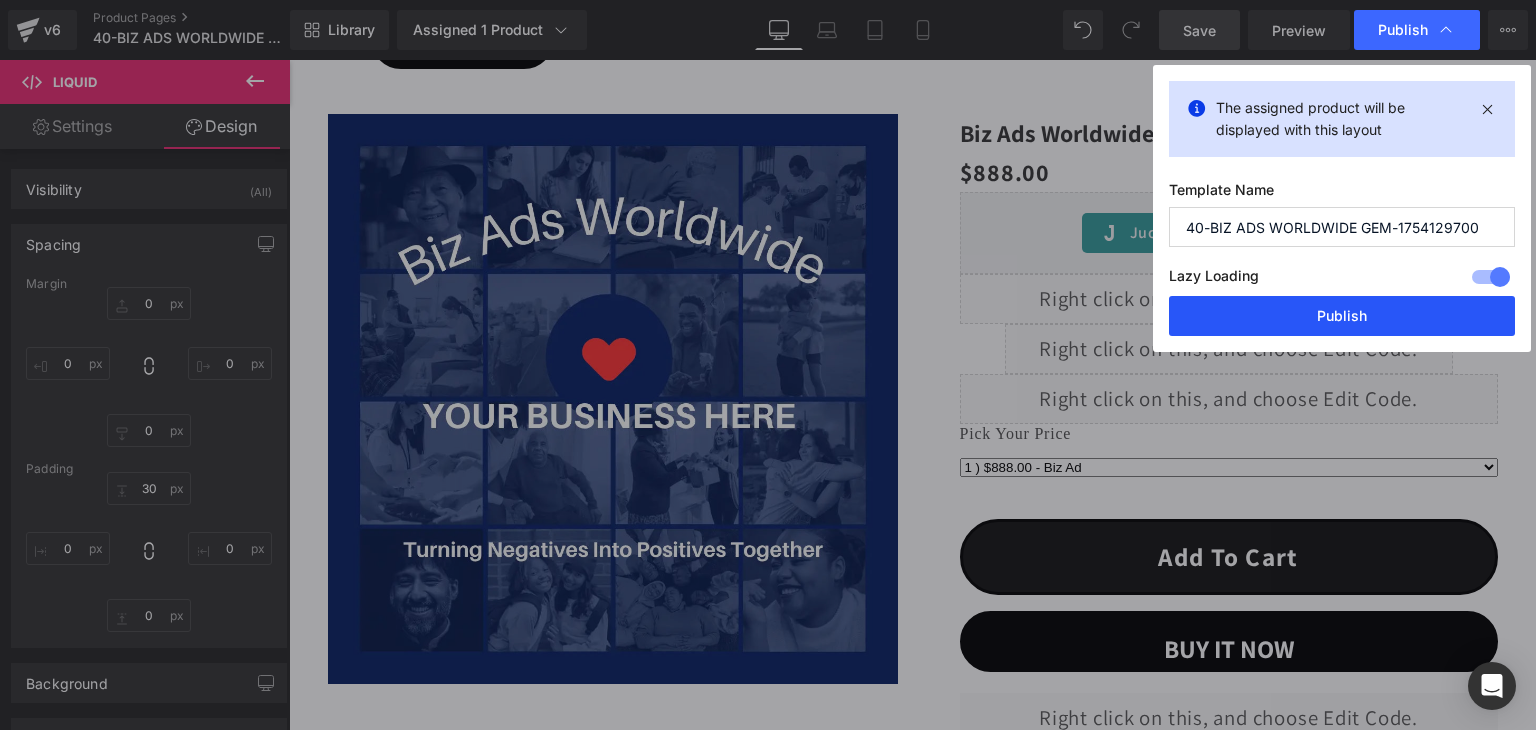 click on "Publish" at bounding box center [1342, 316] 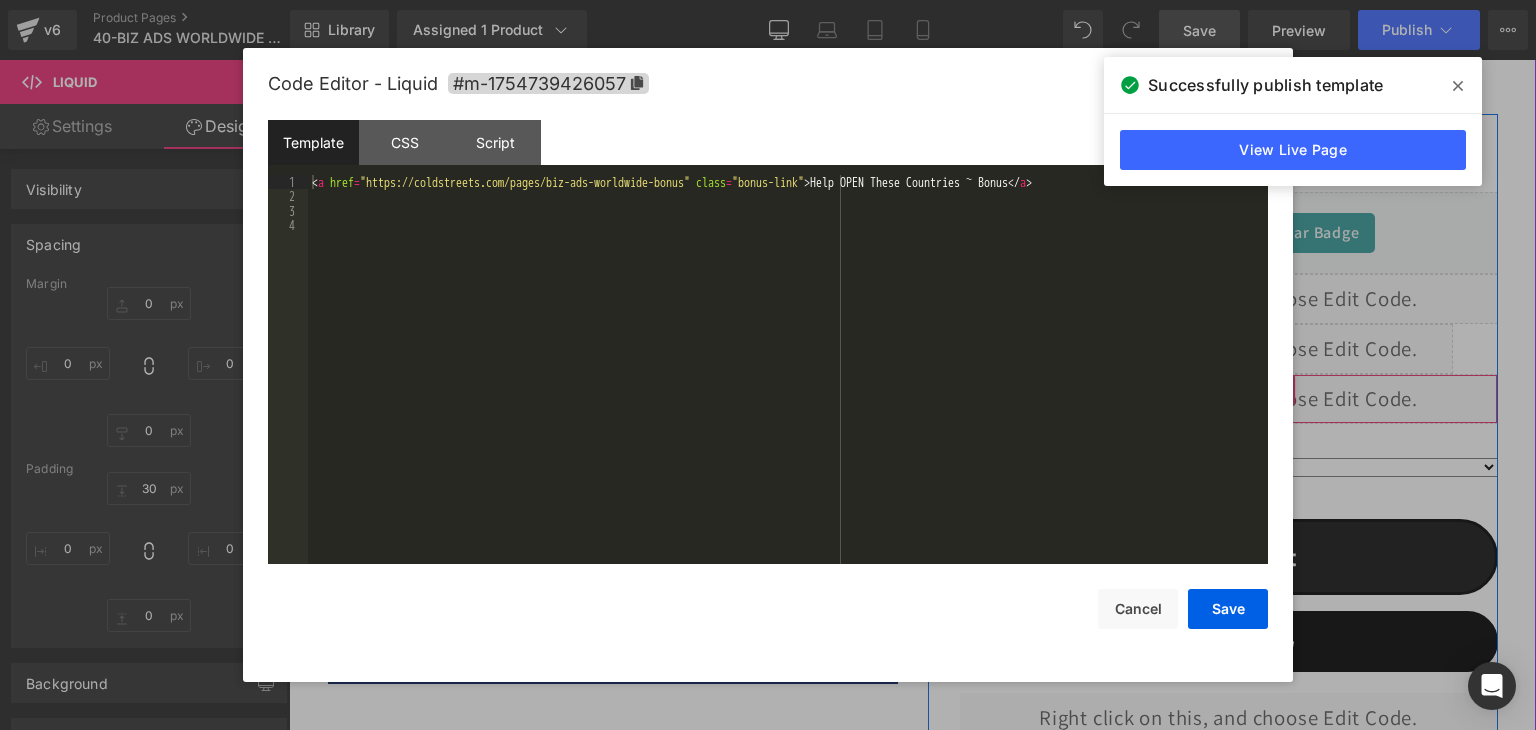 click on "Liquid" at bounding box center [1229, 399] 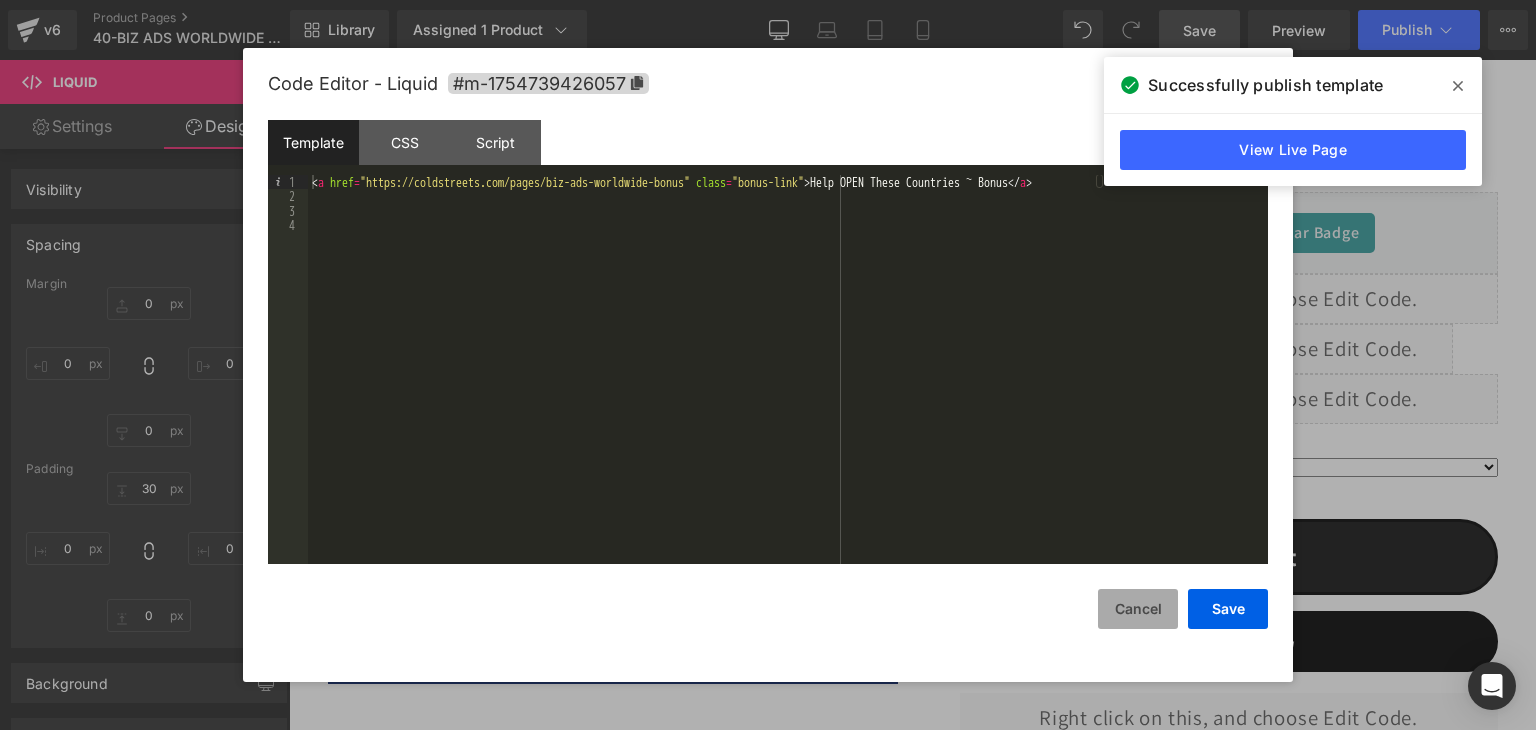 click on "Cancel" at bounding box center [1138, 609] 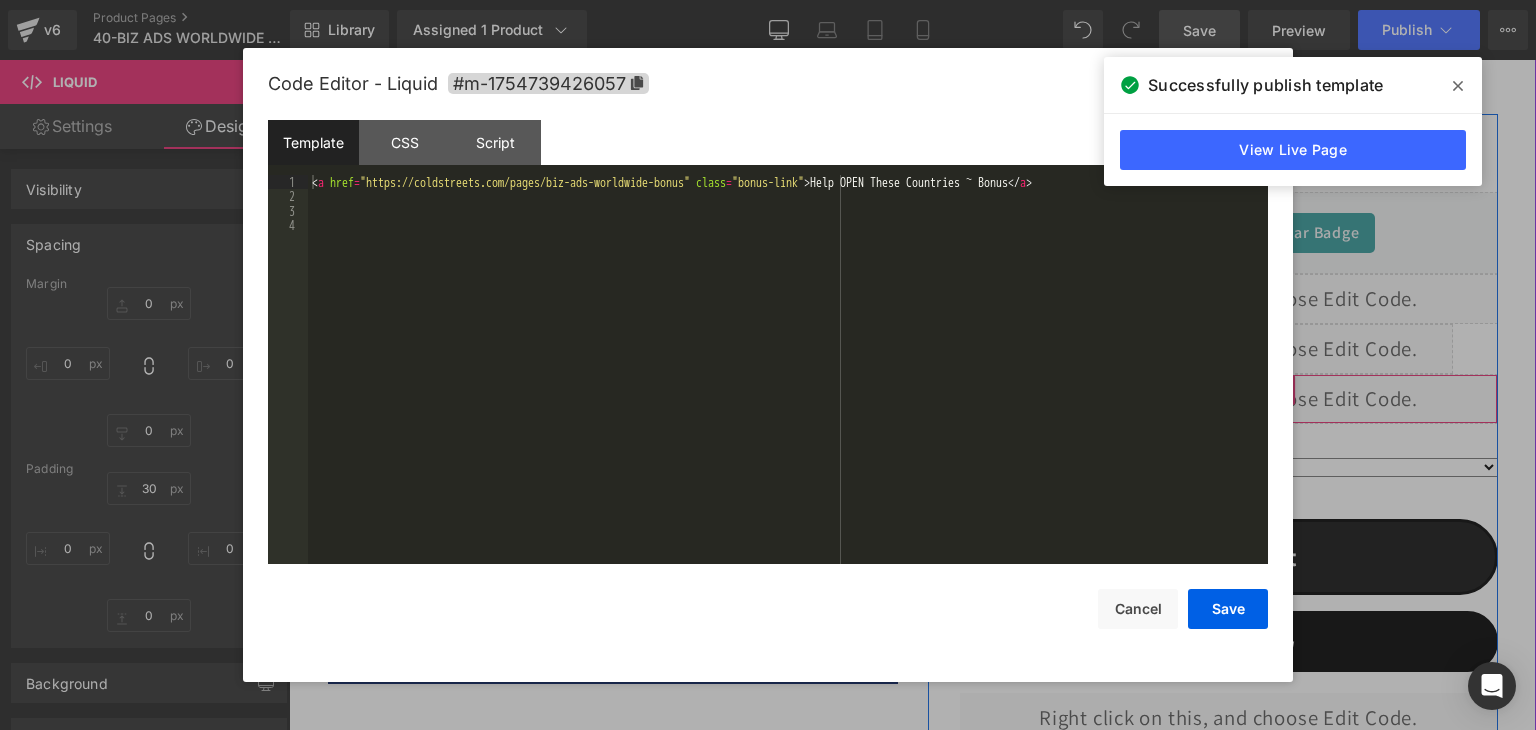 click on "Liquid" at bounding box center (1229, 399) 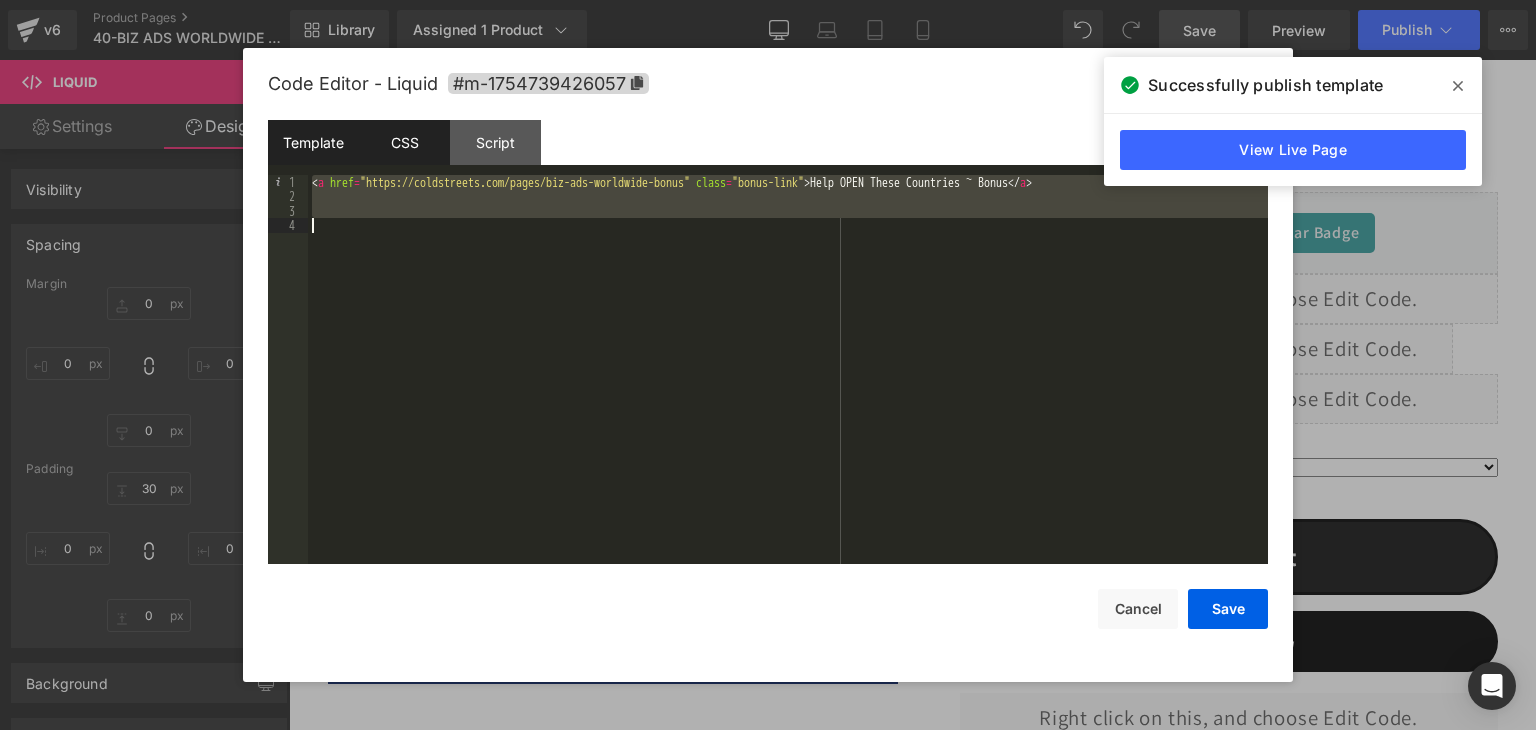 click on "CSS" at bounding box center [404, 142] 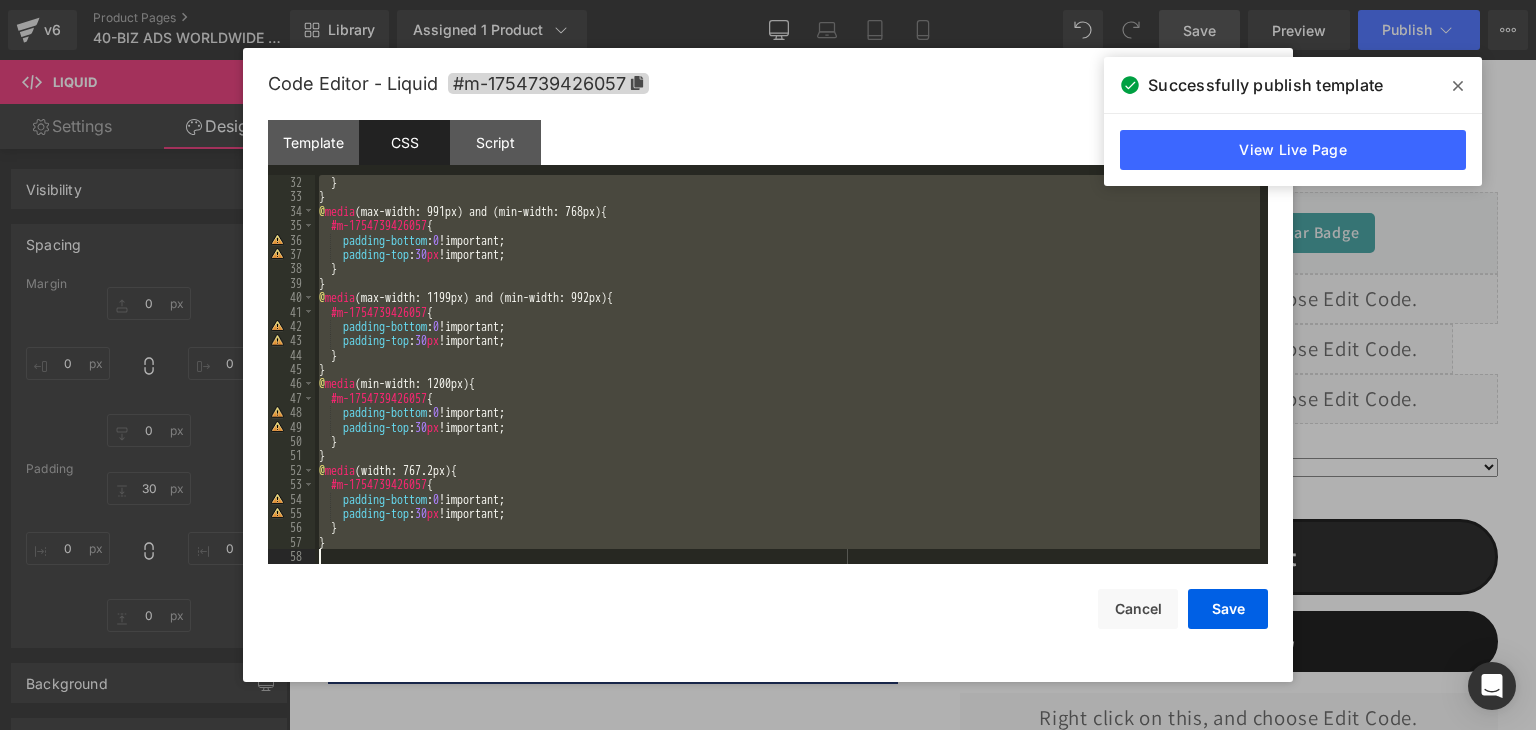scroll, scrollTop: 446, scrollLeft: 0, axis: vertical 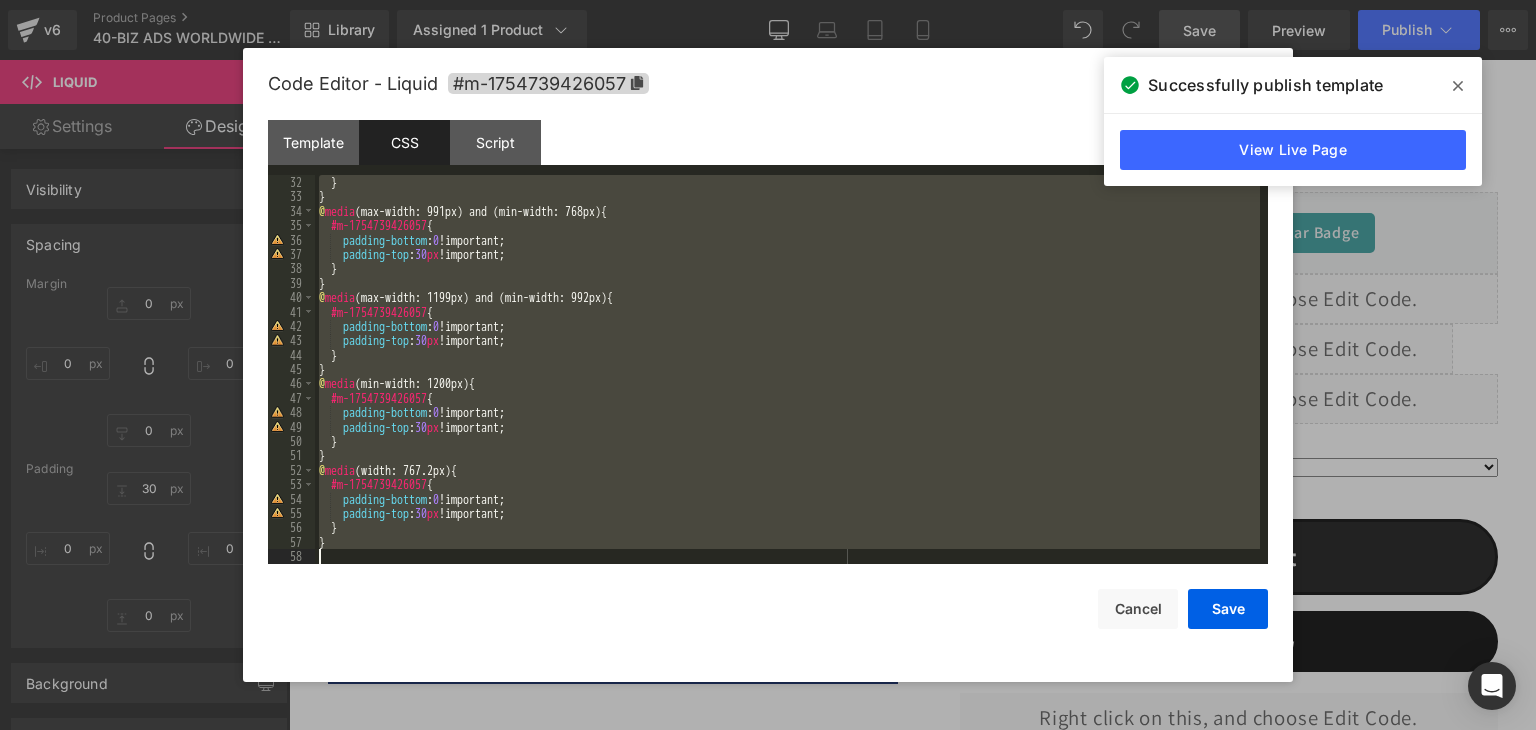 click on "} } @ media  (max-width: 991px) and (min-width: 768px) {    #m-1754739426057 {       padding-bottom :  0 !important;       padding-top :  30 px !important;    } } @ media  (max-width: 1199px) and (min-width: 992px) {    #m-1754739426057 {       padding-bottom :  0 !important;       padding-top :  30 px !important;    } } @ media  (min-width: 1200px) {    #m-1754739426057 {       padding-bottom :  0 !important;       padding-top :  30 px !important;    } } @ media  (width: 767.2px) {    #m-1754739426057 {       padding-bottom :  0 !important;       padding-top :  30 px !important;    } }" at bounding box center (787, 384) 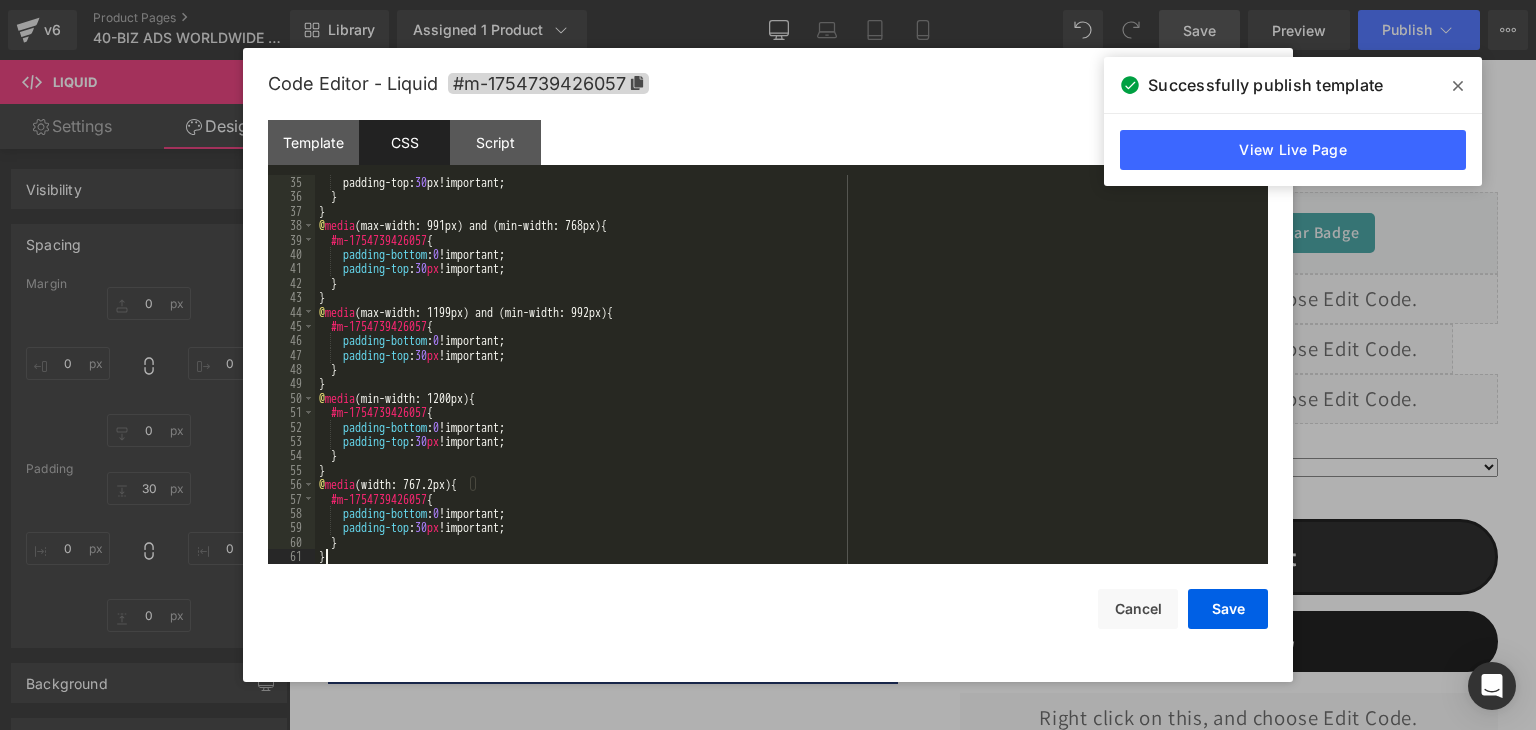 scroll, scrollTop: 489, scrollLeft: 0, axis: vertical 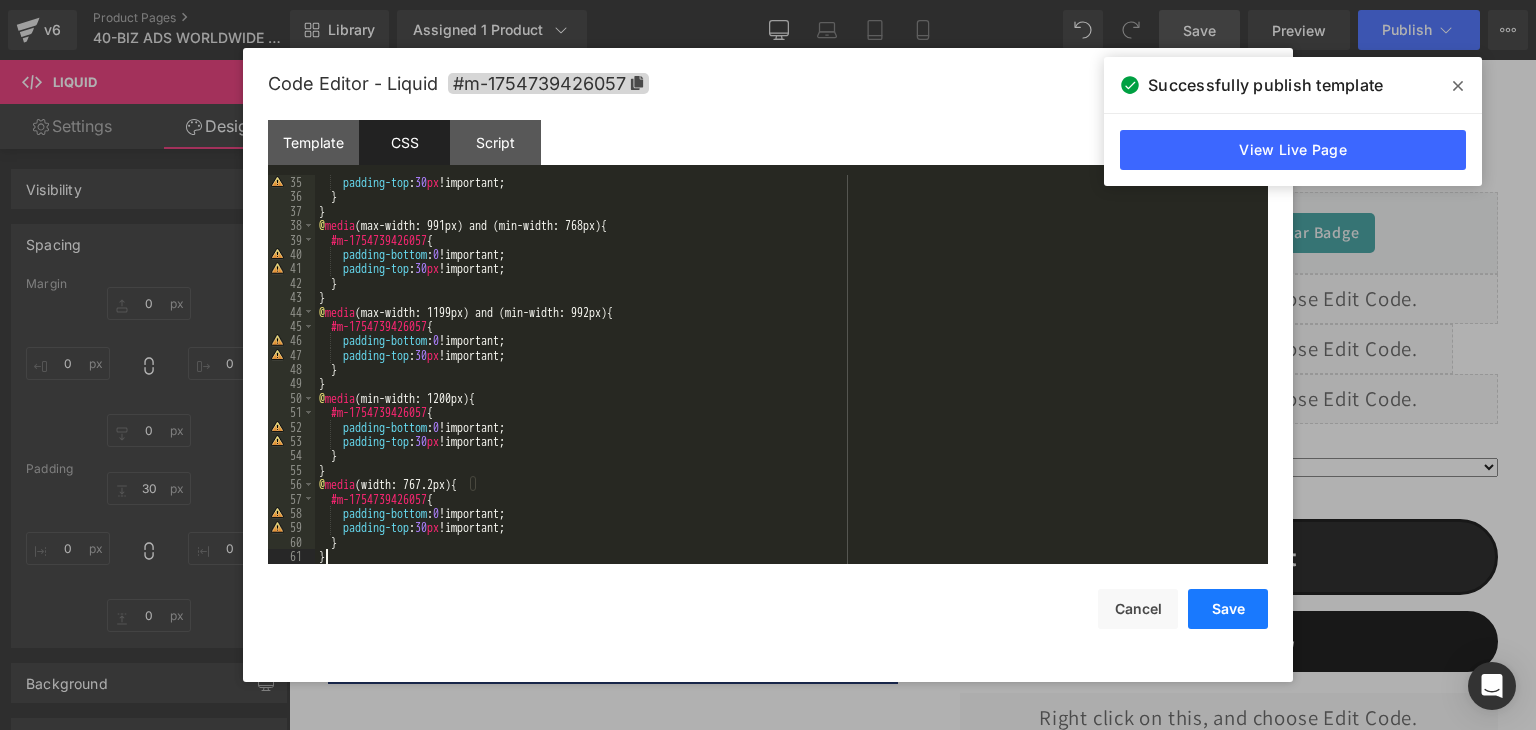 click on "Save" at bounding box center [1228, 609] 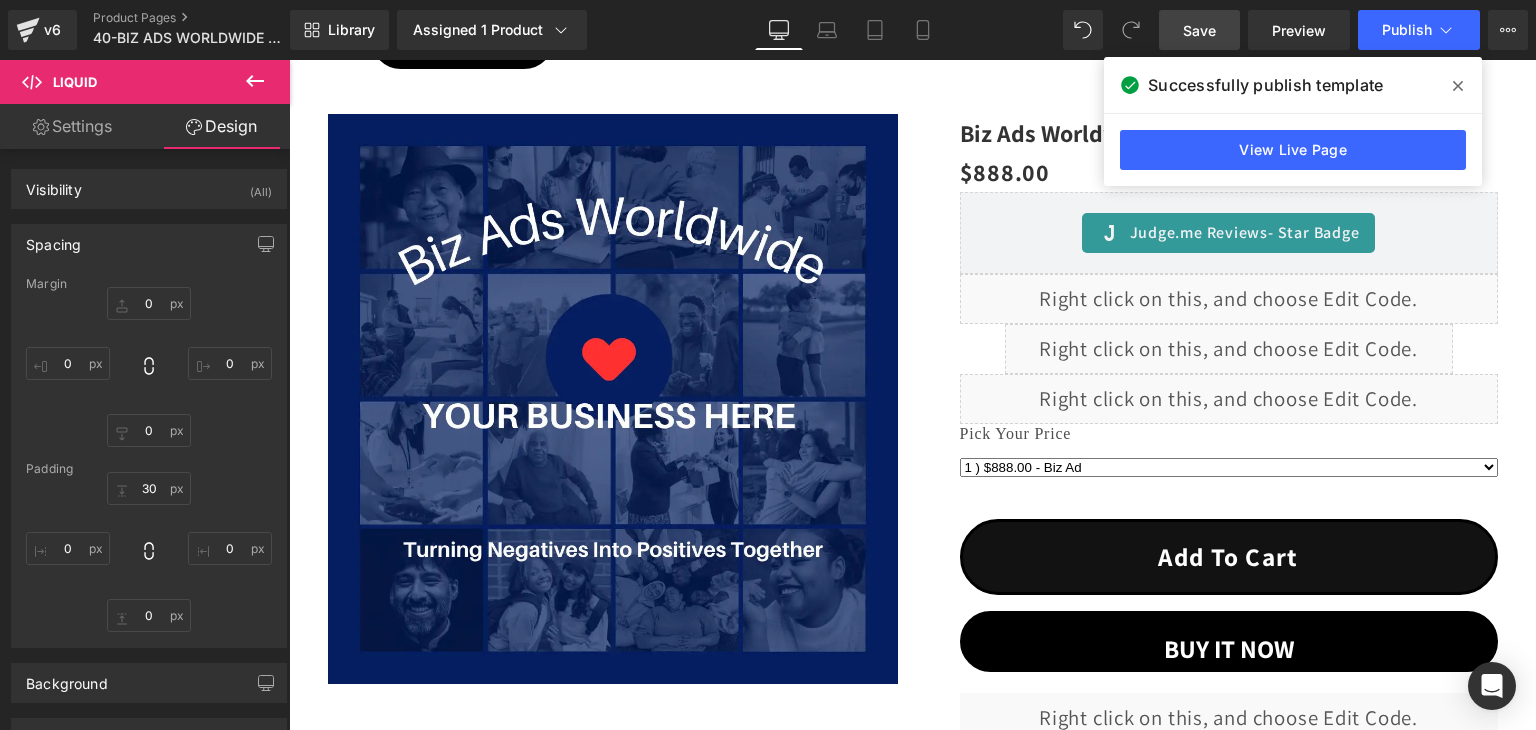 click on "Save" at bounding box center (1199, 30) 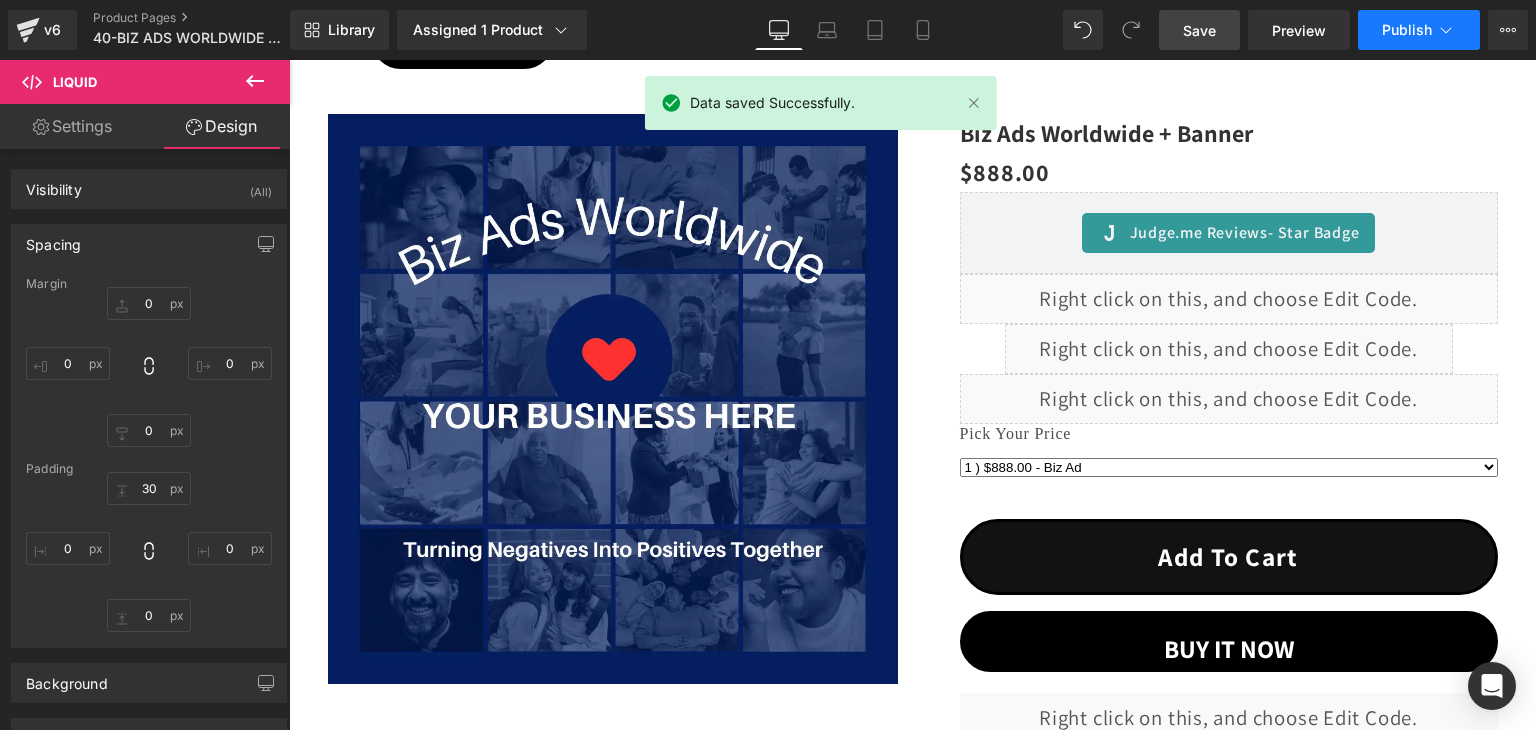 click 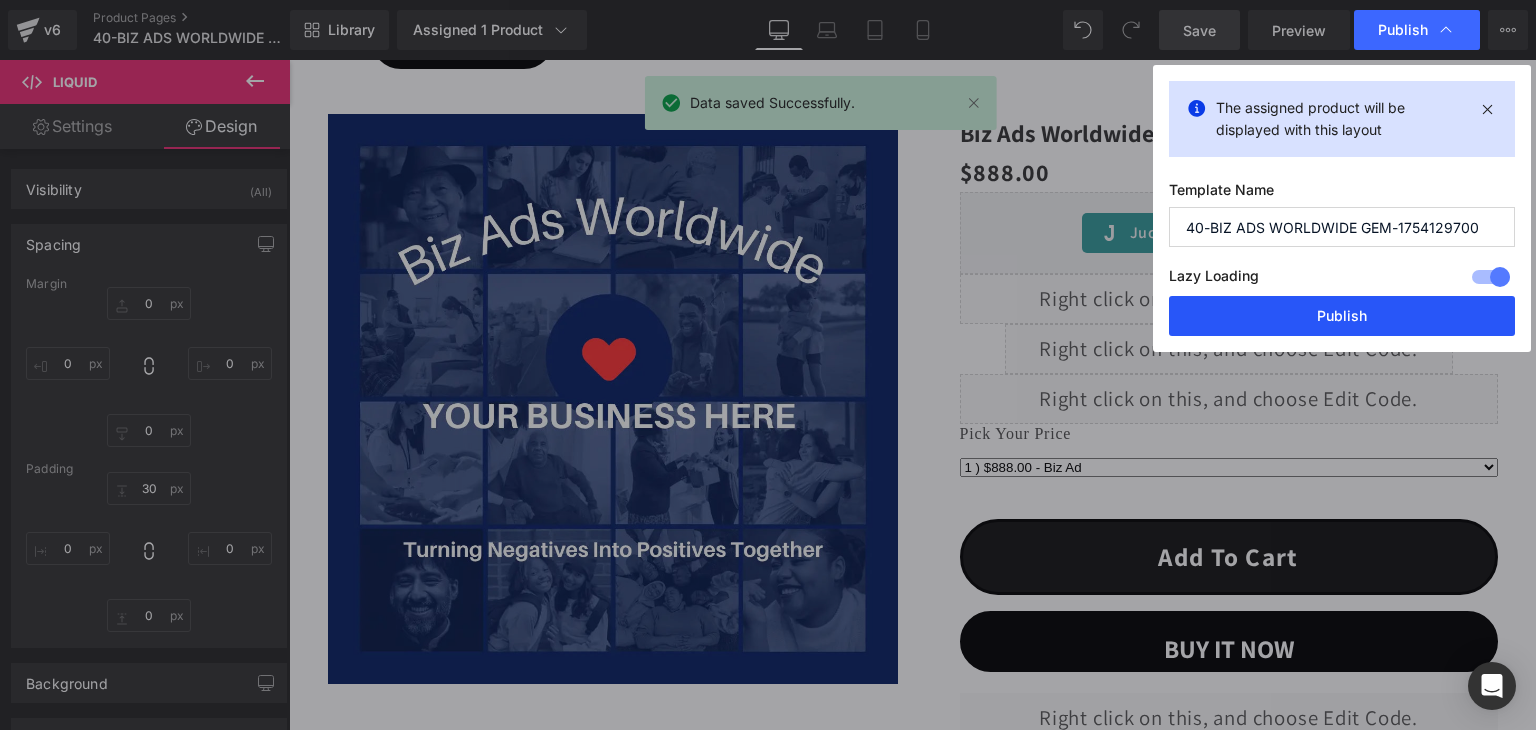 click on "Publish" at bounding box center (1342, 316) 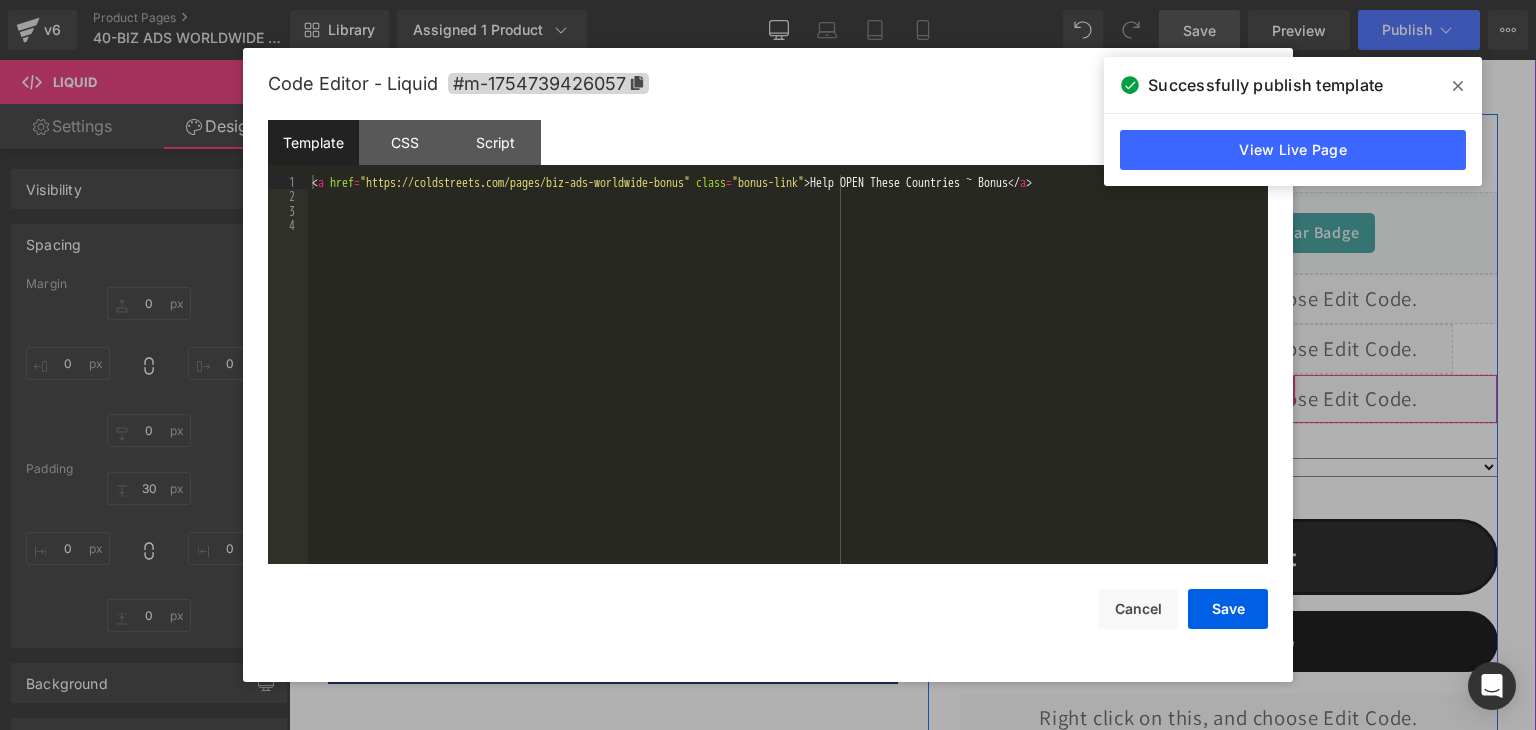 click on "Liquid" at bounding box center [1229, 399] 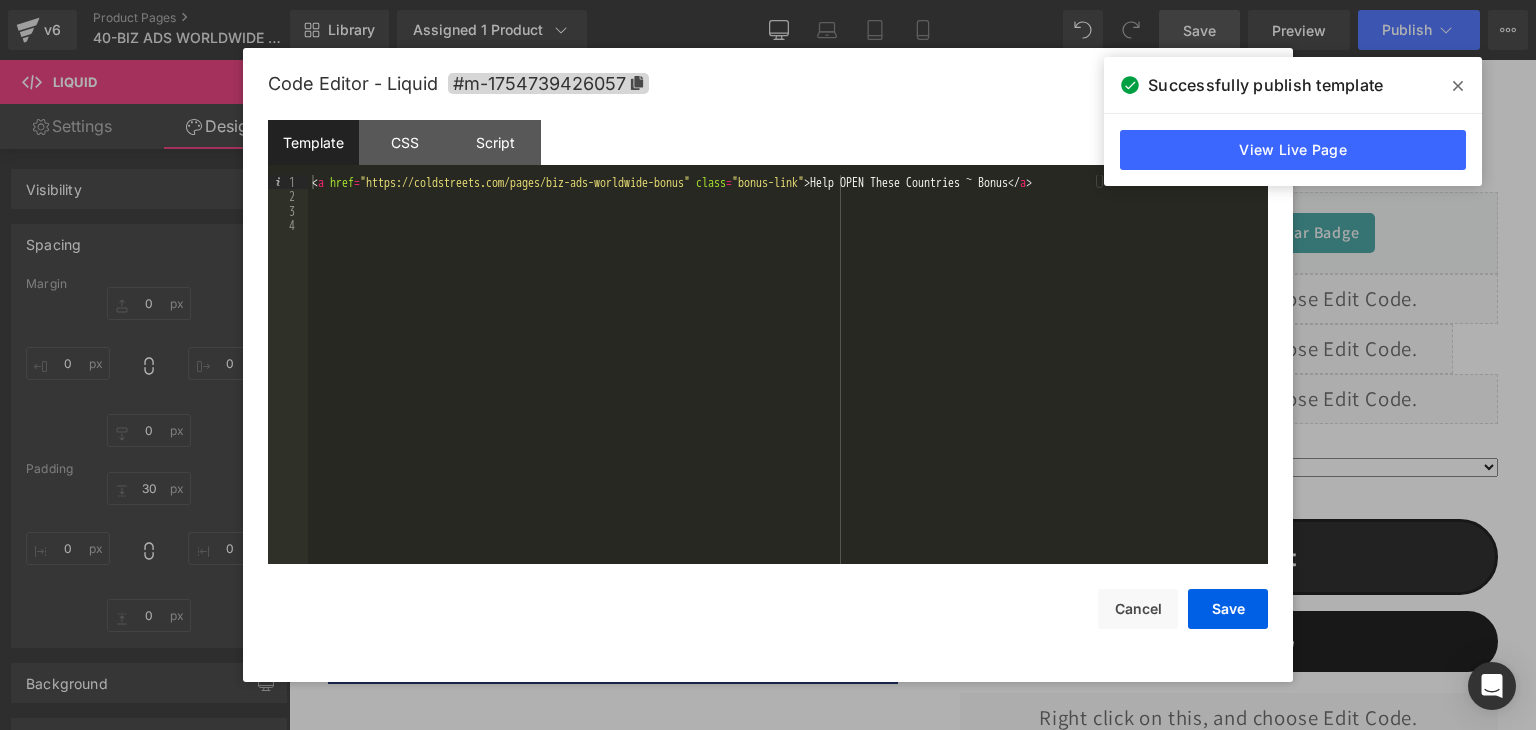 click at bounding box center (1458, 86) 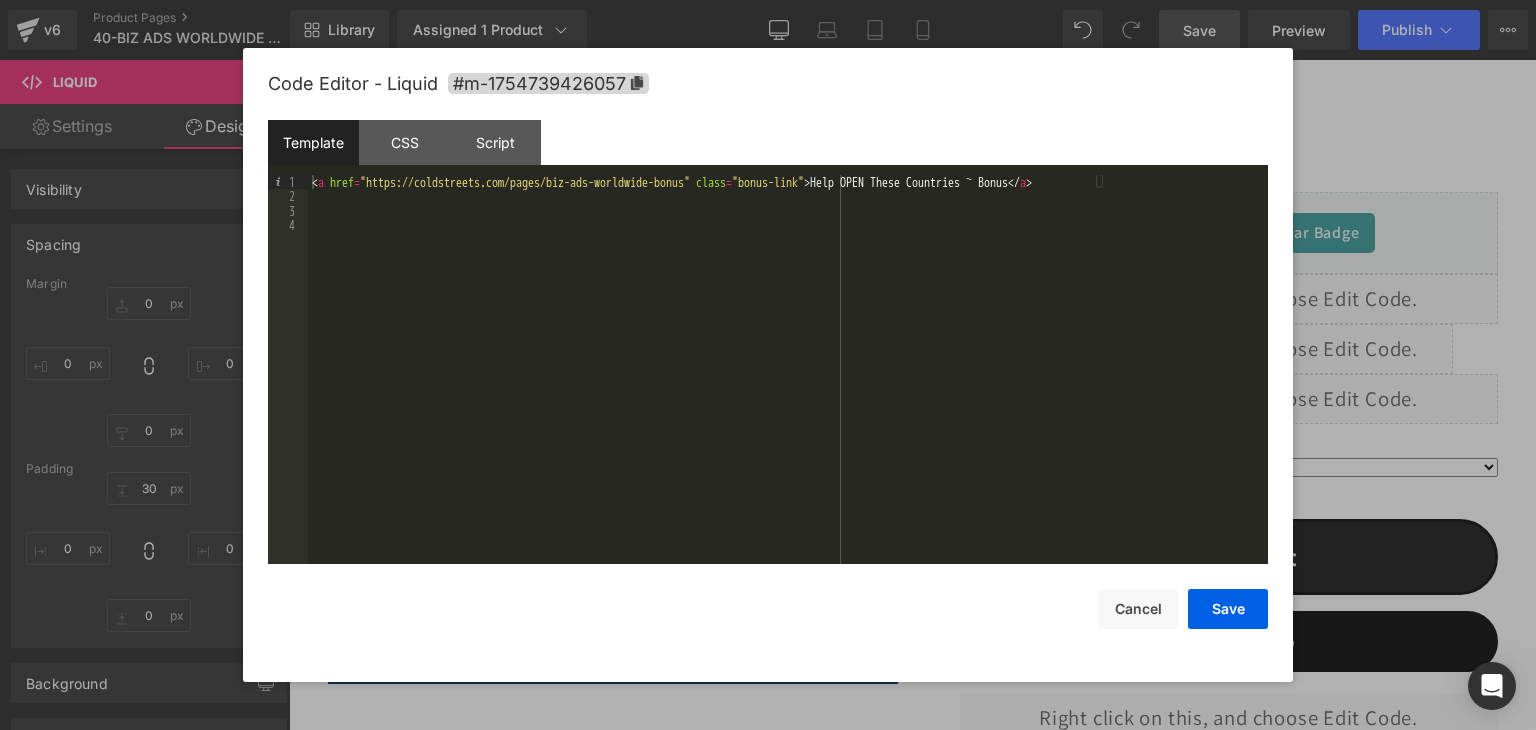 click on "< a   href = "https://coldstreets.com/pages/biz-ads-worldwide-bonus"   class = "bonus-link" > Help OPEN  These Countries ~ Bonus </ a >" at bounding box center (788, 384) 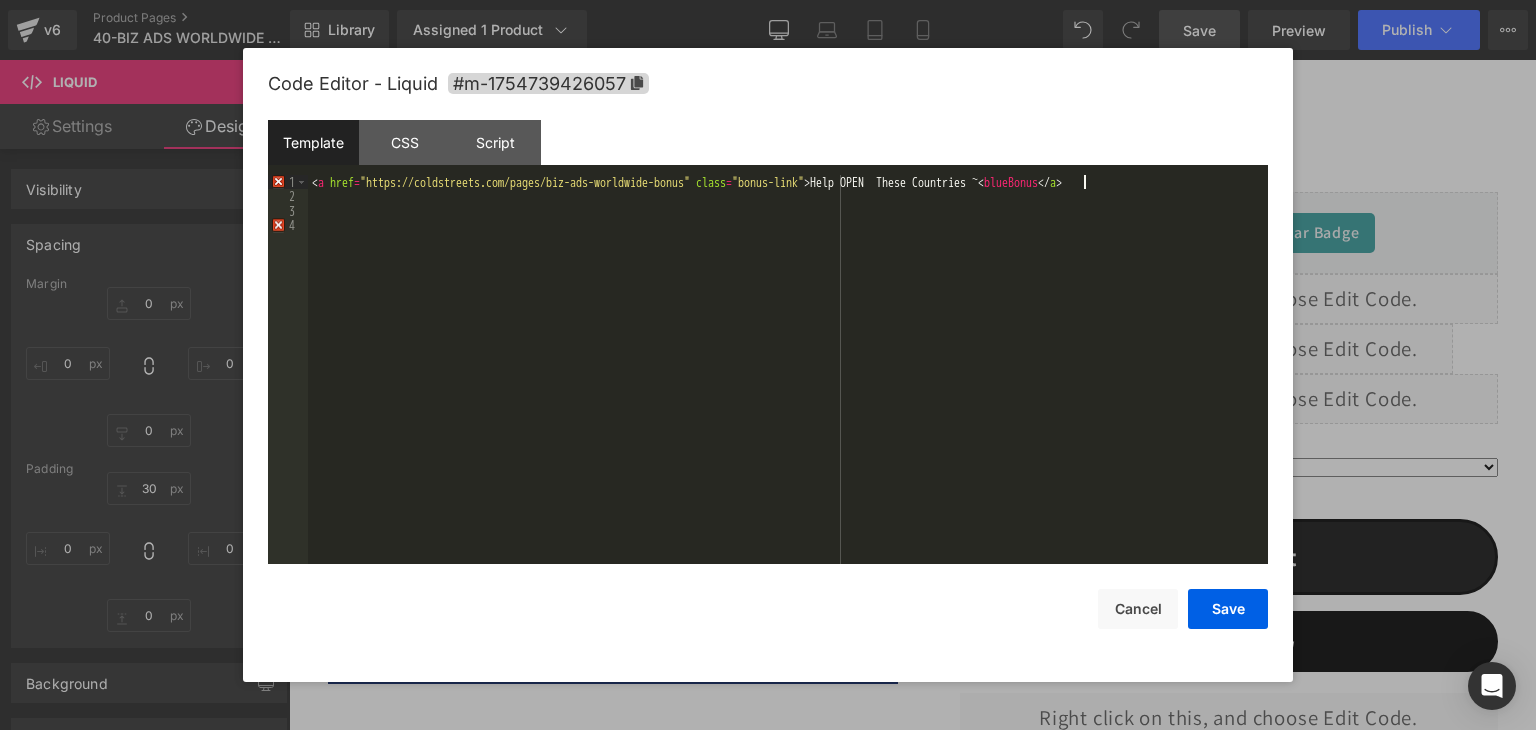 type 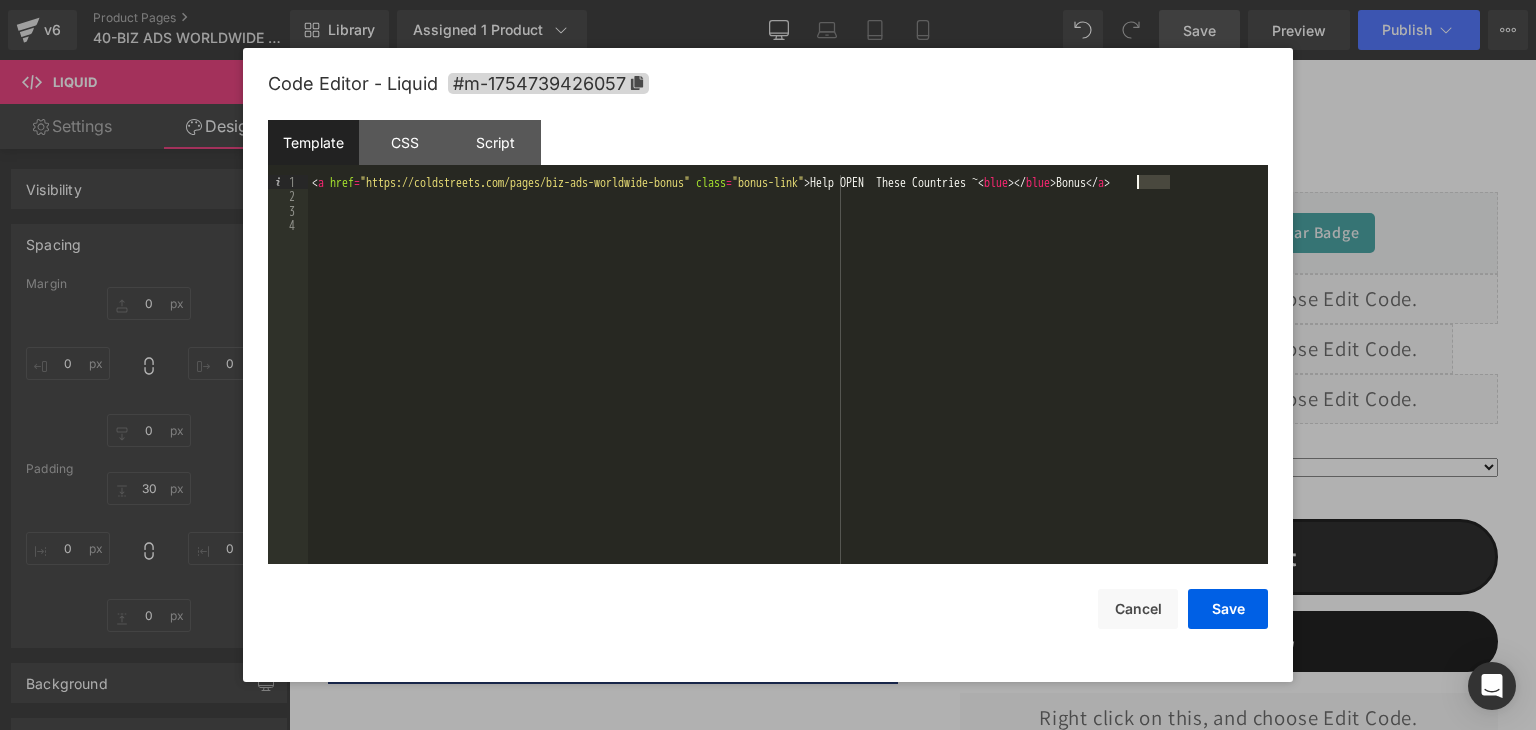 drag, startPoint x: 1171, startPoint y: 185, endPoint x: 1139, endPoint y: 184, distance: 32.01562 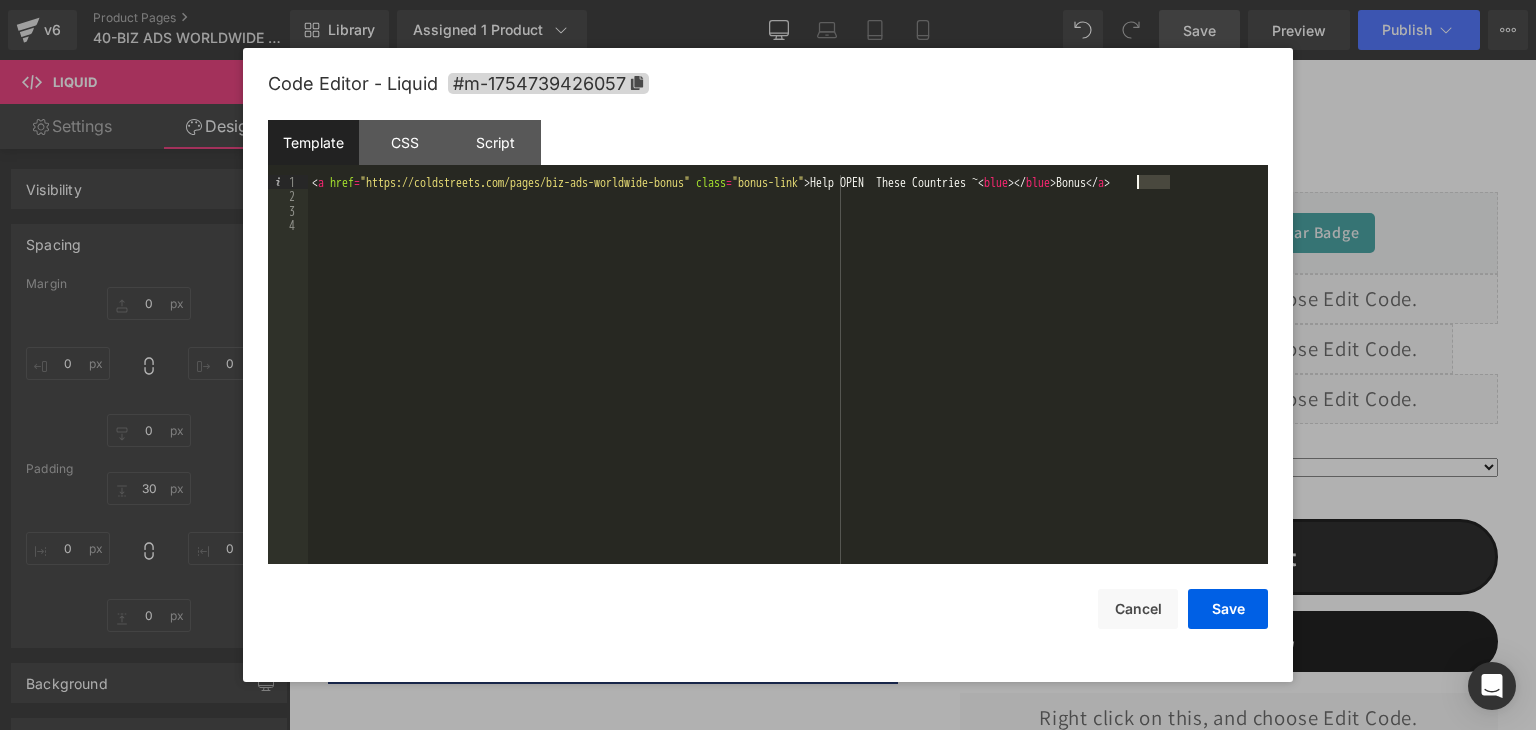 click on "< a   href = "https://coldstreets.com/pages/biz-ads-worldwide-bonus"   class = "bonus-link" > Help OPEN  These Countries ~  < blue > </ blue > Bonus </ a >" at bounding box center (788, 384) 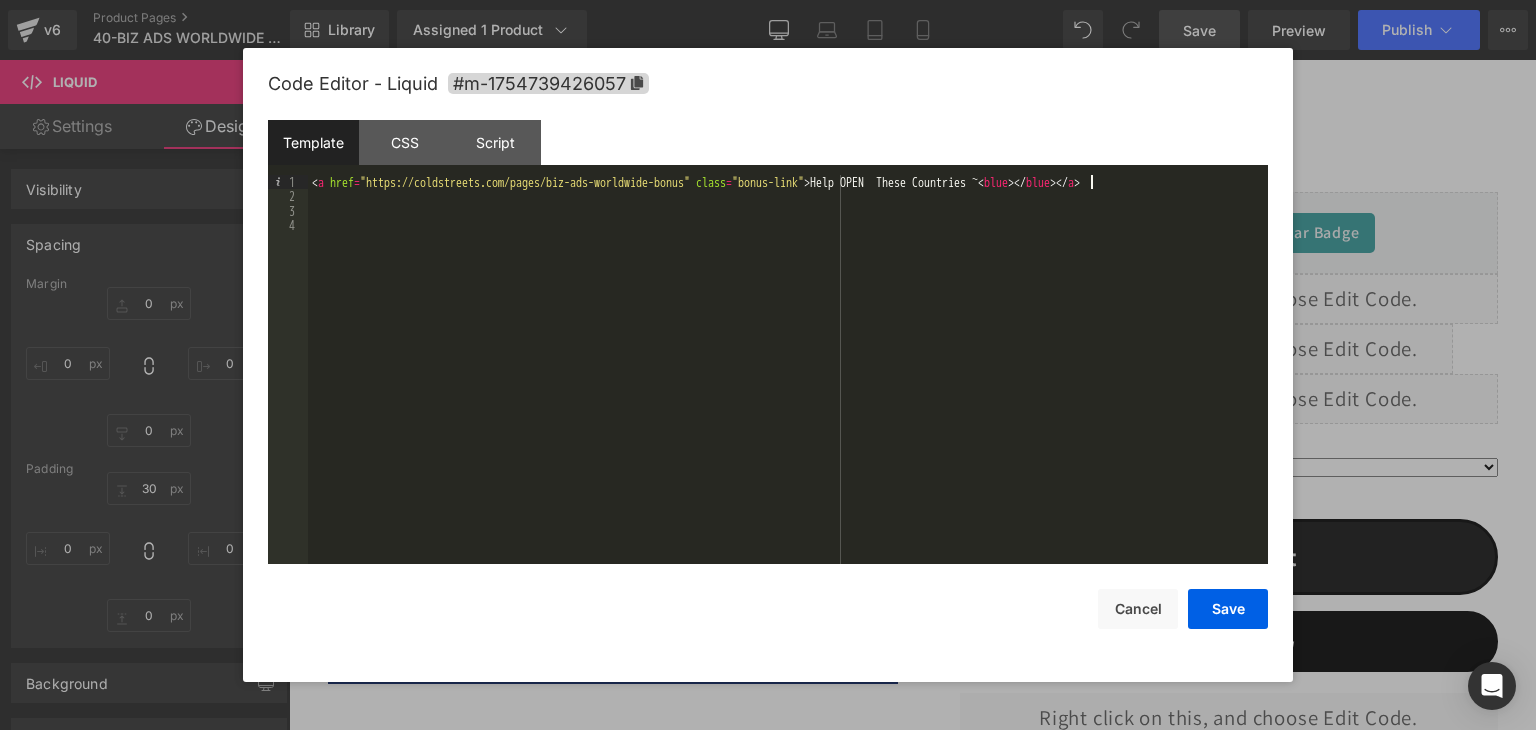 click on "< a   href = "https://coldstreets.com/pages/biz-ads-worldwide-bonus"   class = "bonus-link" > Help OPEN  These Countries ~  < blue > </ blue > </ a >" at bounding box center [788, 384] 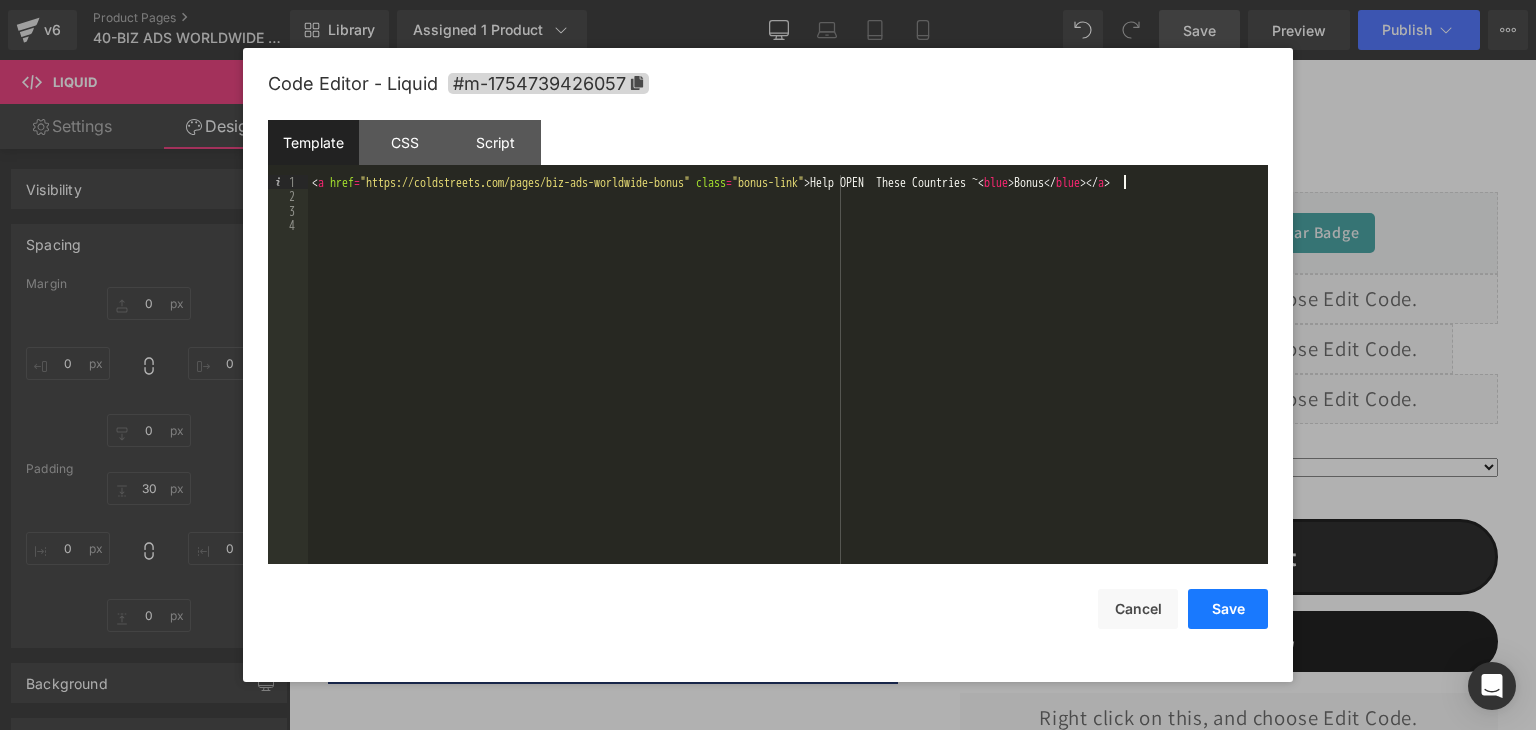 click on "Save" at bounding box center (1228, 609) 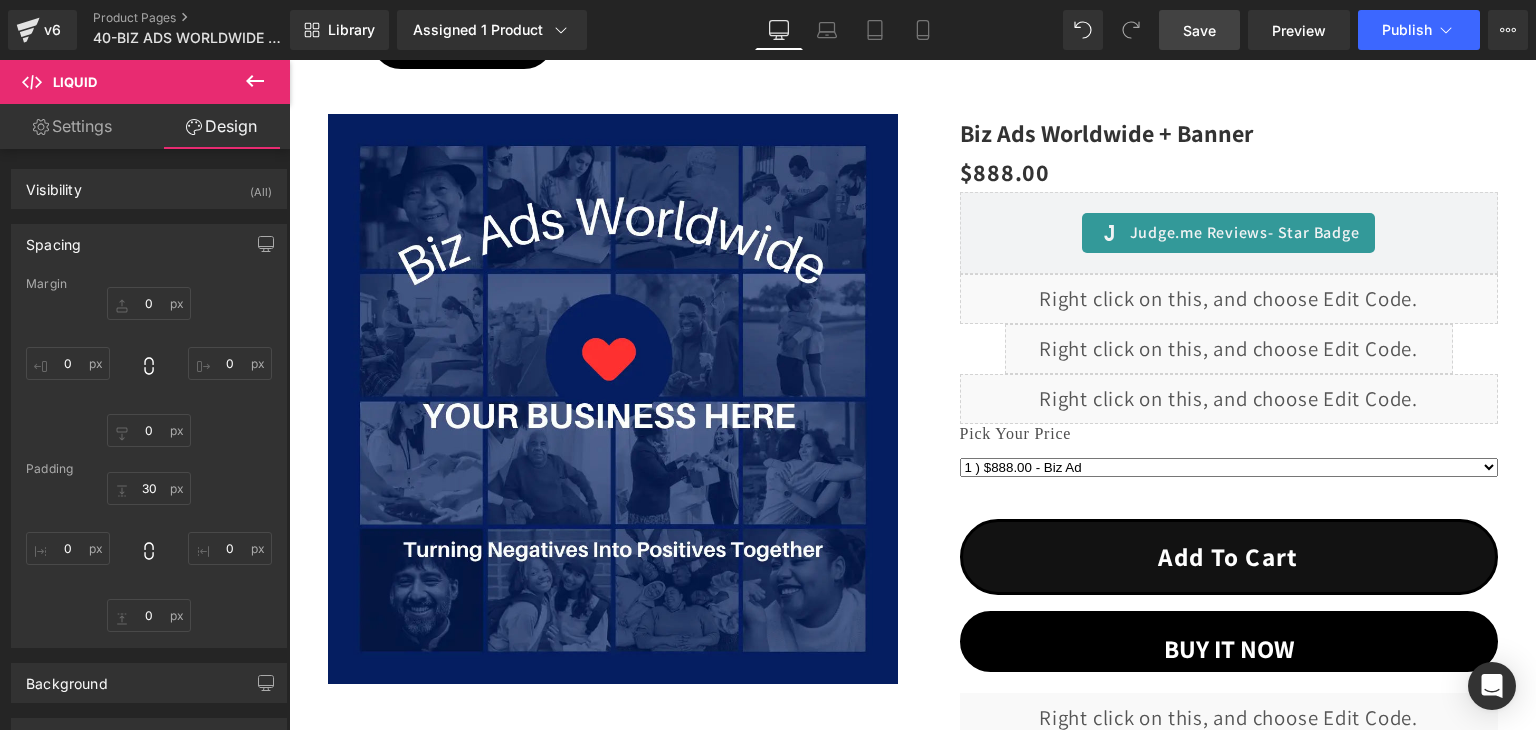 click on "Save" at bounding box center [1199, 30] 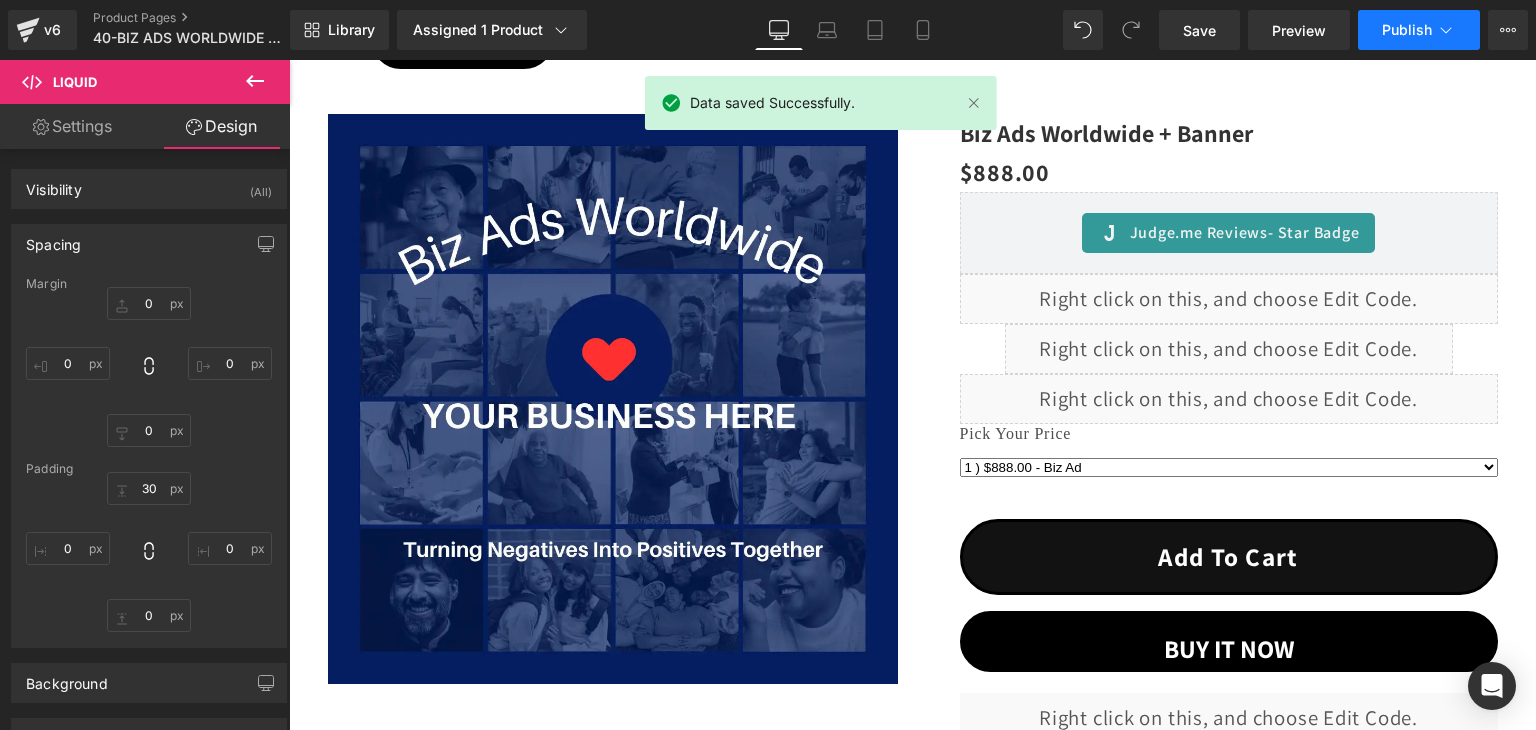 click on "Publish" at bounding box center (1407, 30) 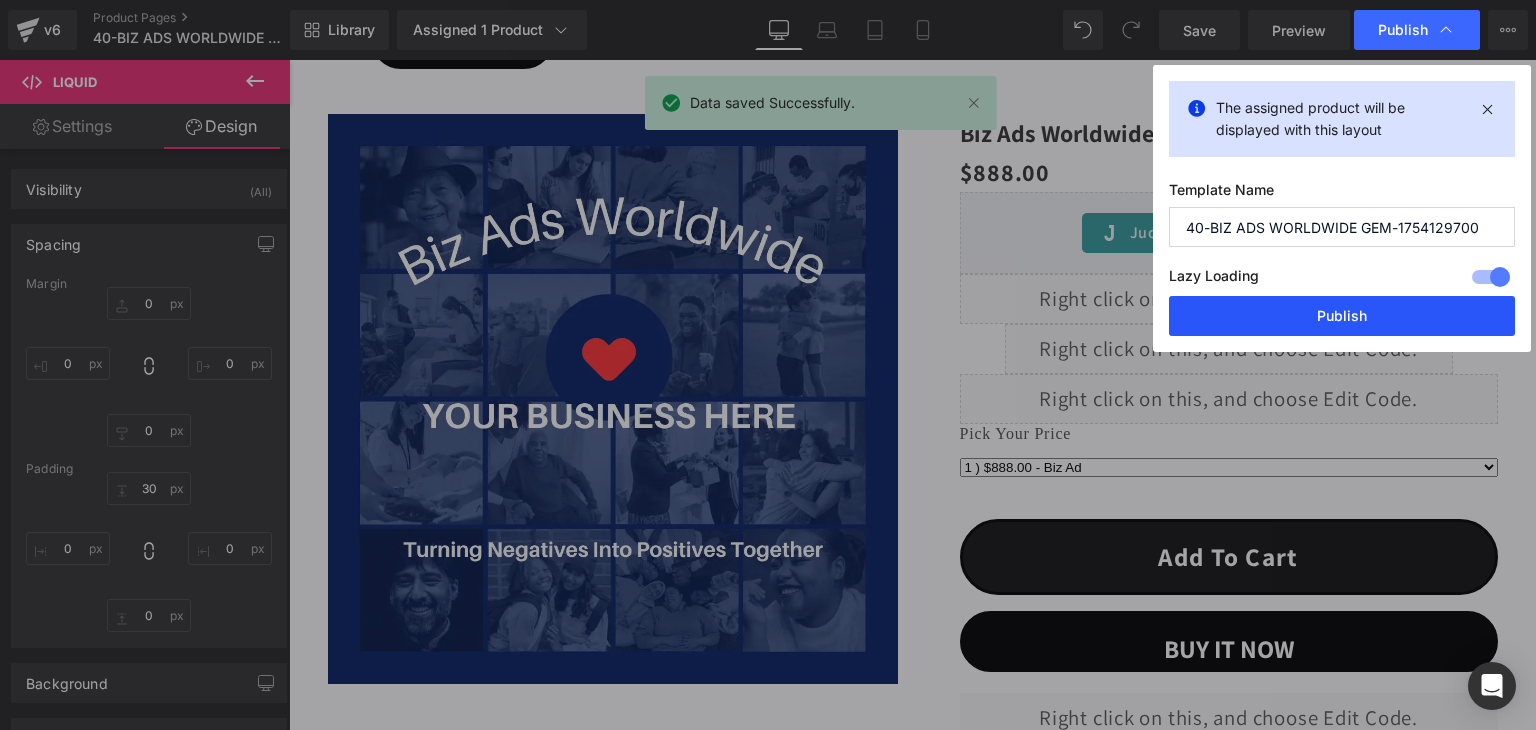 click on "Publish" at bounding box center (1342, 316) 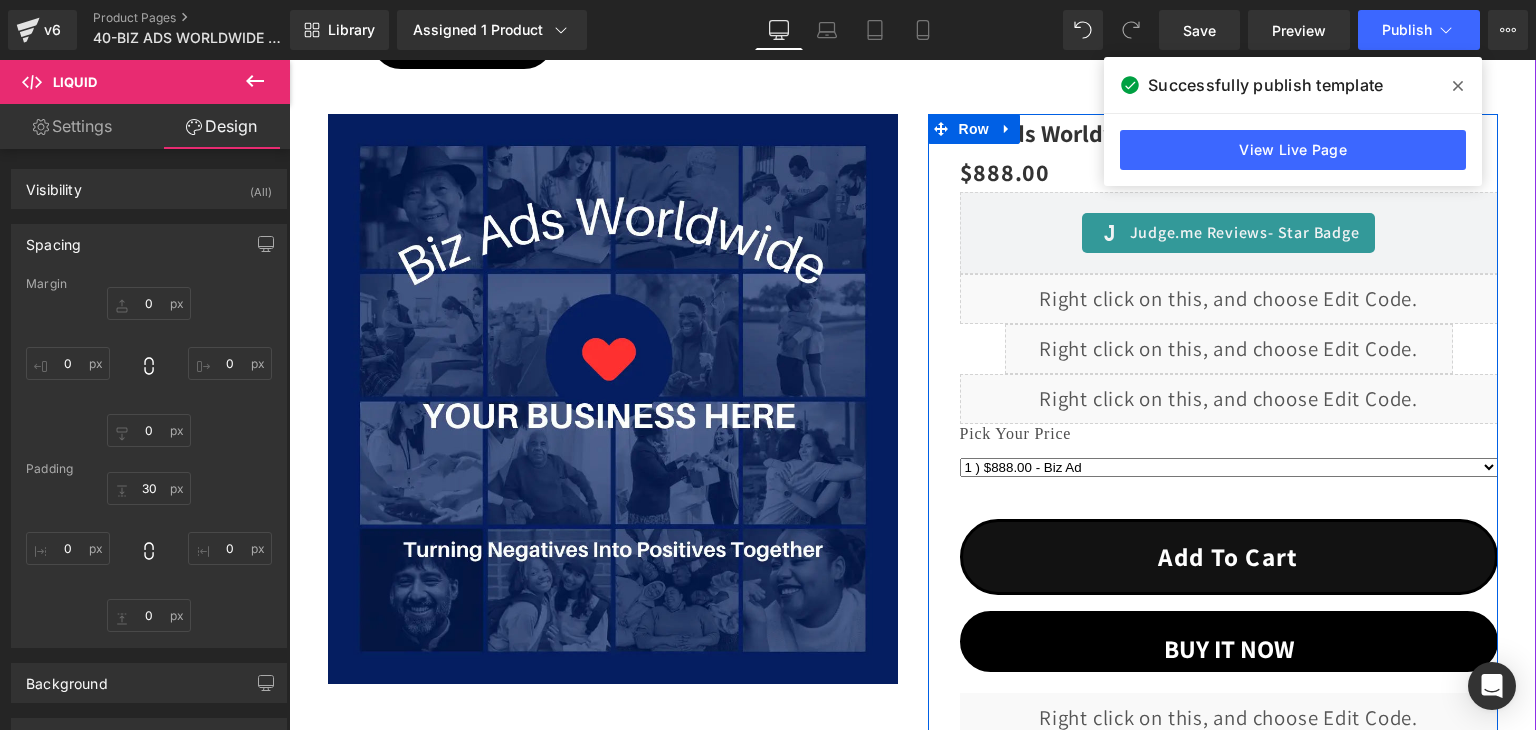 click on "Liquid" at bounding box center [1229, 399] 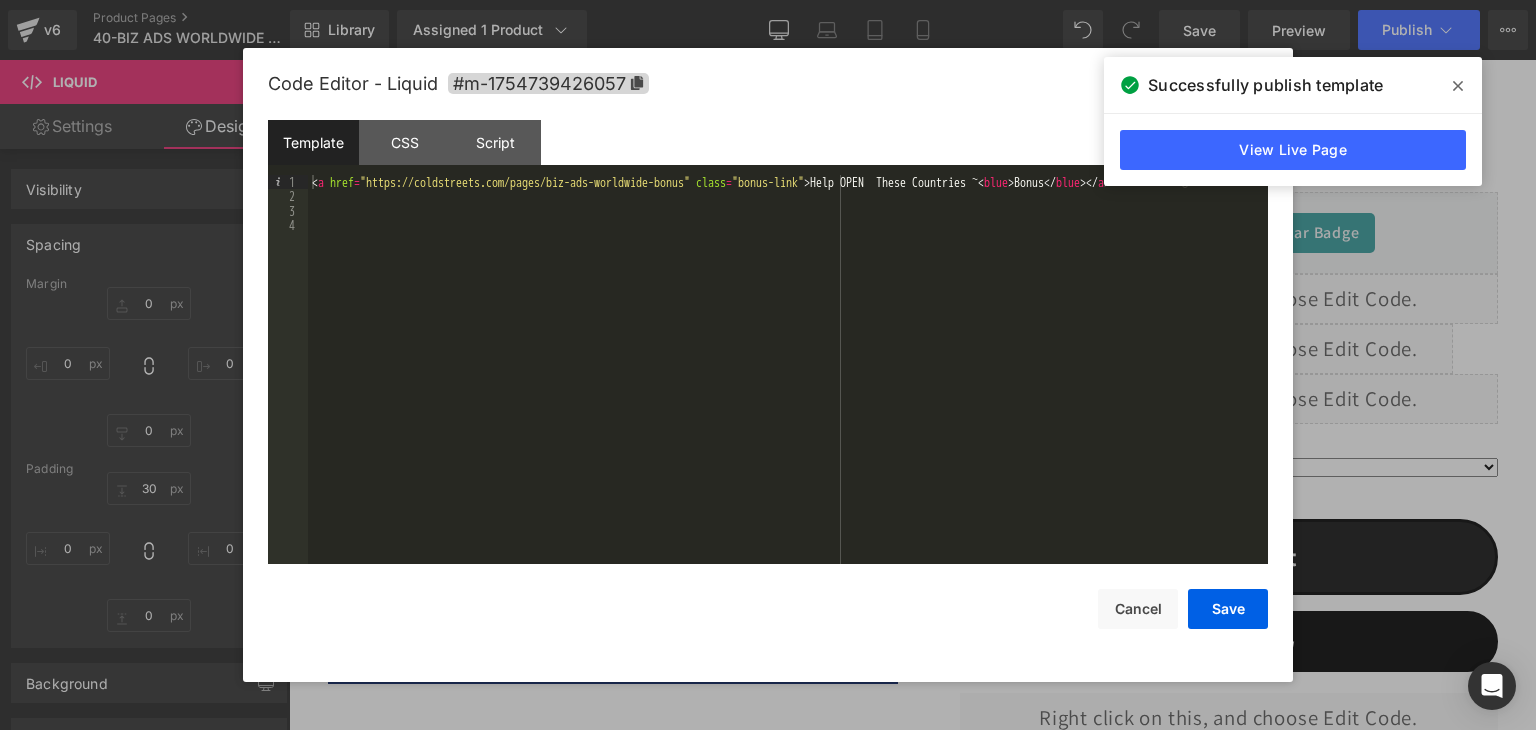 click 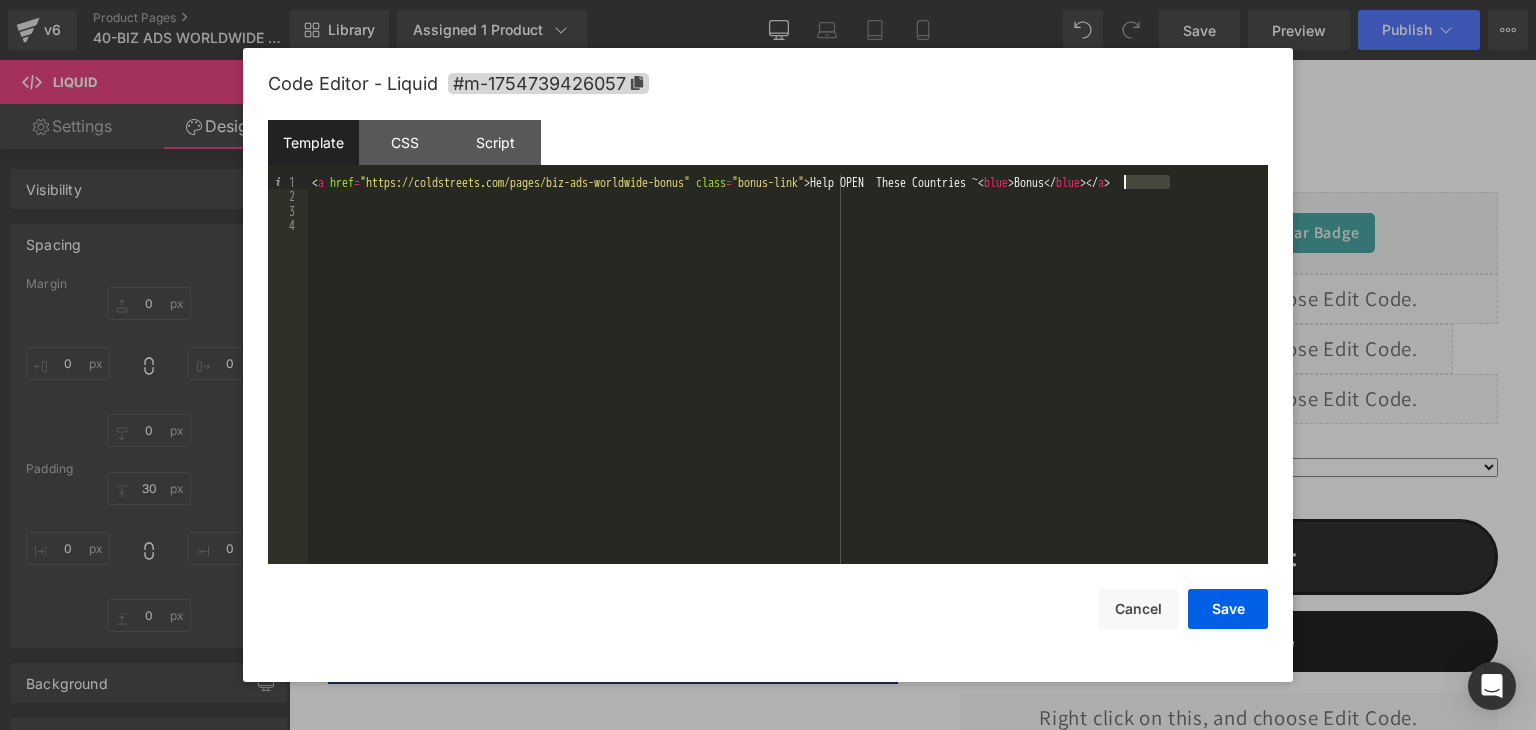 drag, startPoint x: 1172, startPoint y: 180, endPoint x: 1126, endPoint y: 183, distance: 46.09772 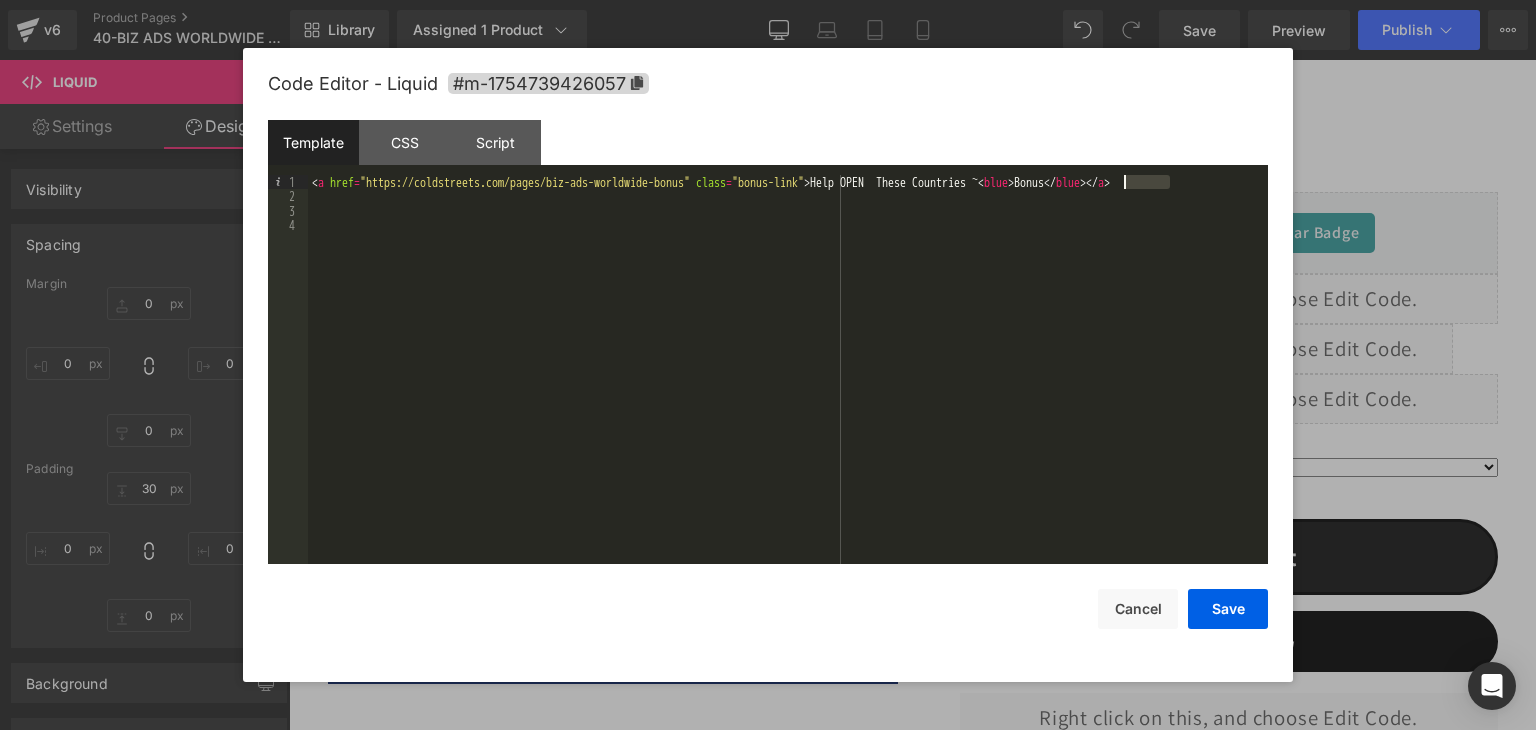 click on "< a   href = "https://coldstreets.com/pages/biz-ads-worldwide-bonus"   class = "bonus-link" > Help OPEN  These Countries ~  < blue > Bonus </ blue > </ a >" at bounding box center (788, 384) 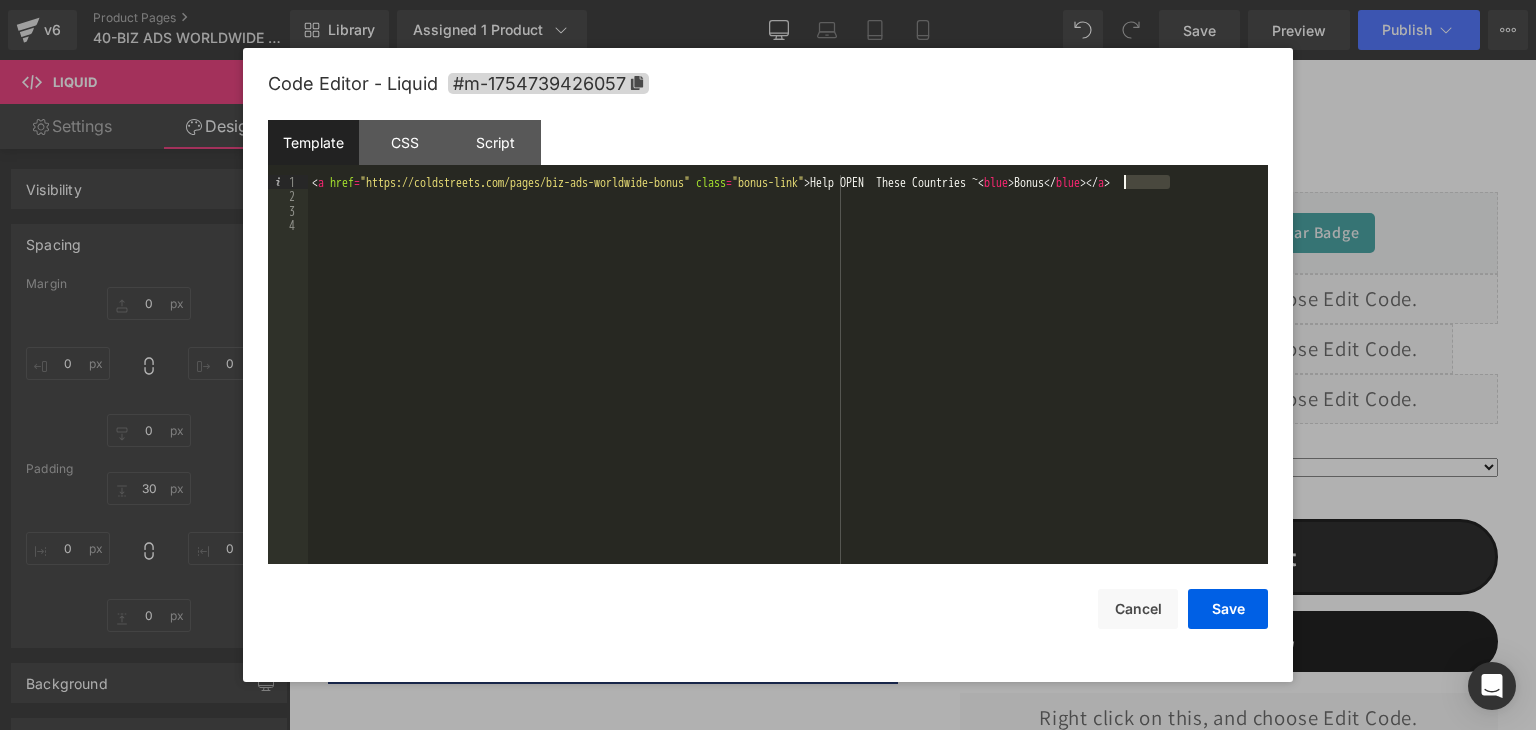 drag, startPoint x: 1173, startPoint y: 181, endPoint x: 1124, endPoint y: 183, distance: 49.0408 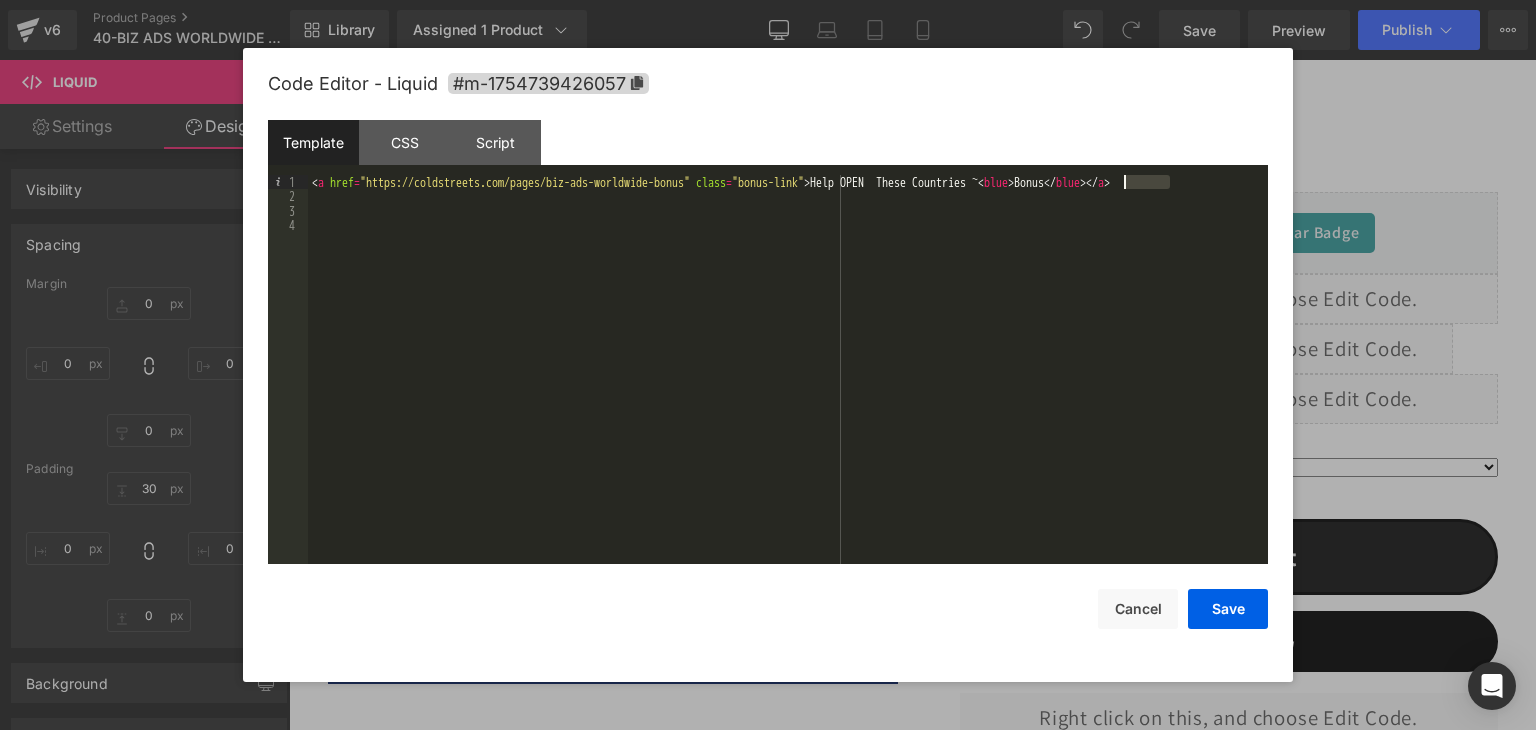 click on "< a   href = "https://coldstreets.com/pages/biz-ads-worldwide-bonus"   class = "bonus-link" > Help OPEN  These Countries ~  < blue > Bonus </ blue > </ a >" at bounding box center (788, 384) 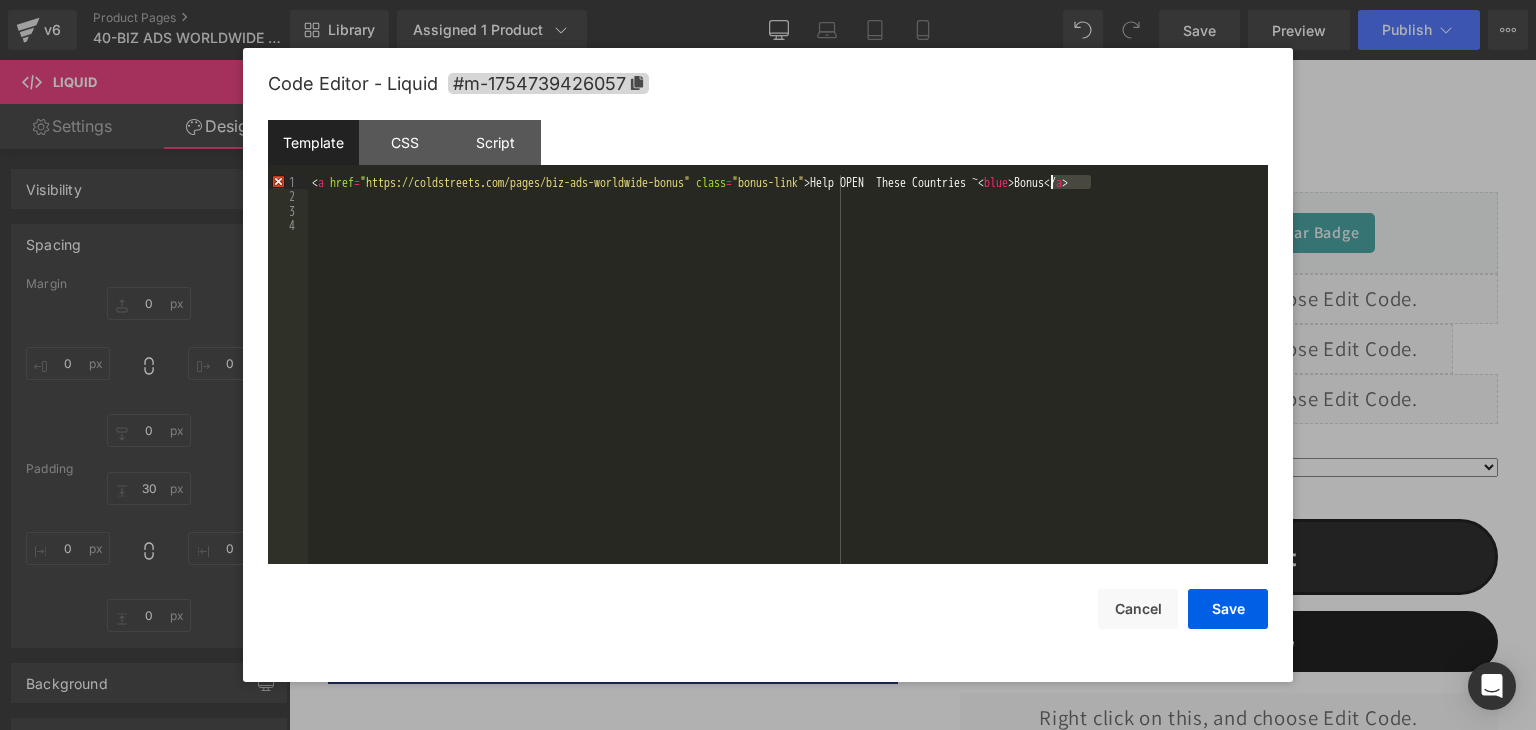 drag, startPoint x: 1090, startPoint y: 179, endPoint x: 1052, endPoint y: 183, distance: 38.209946 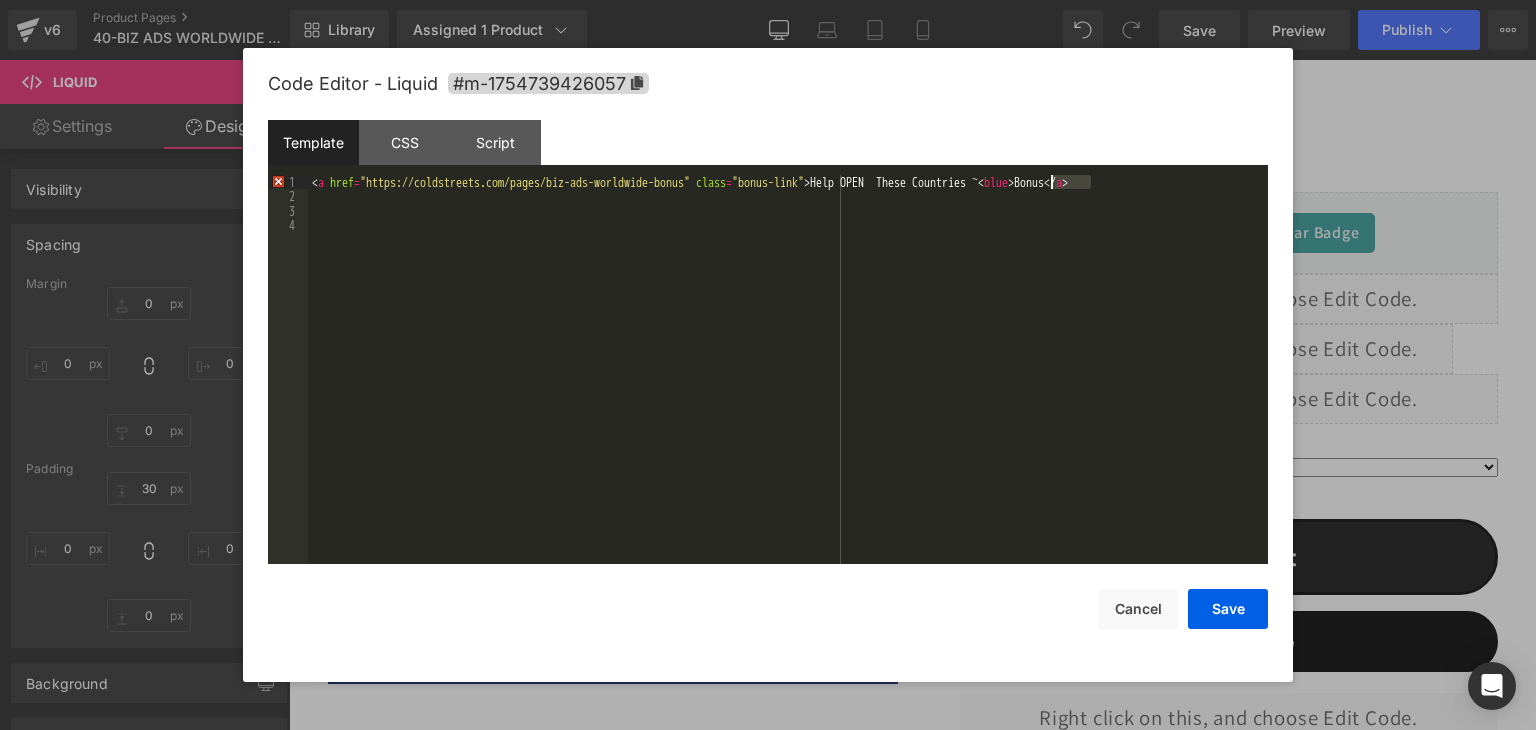 click on "< a   href = "https://coldstreets.com/pages/biz-ads-worldwide-bonus"   class = "bonus-link" > Help OPEN  These Countries ~  < blue > Bonus </ a >" at bounding box center (788, 384) 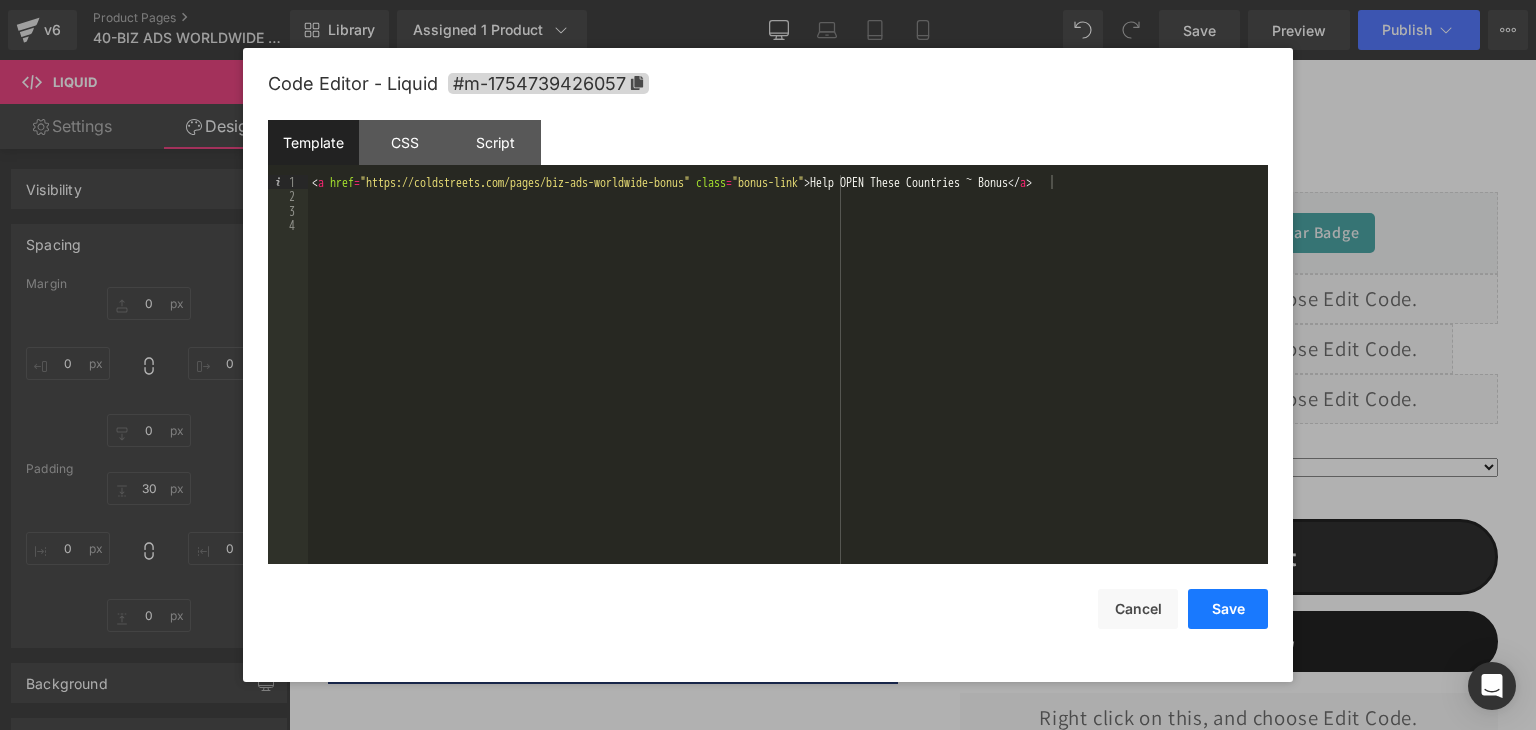 click on "Save" at bounding box center (1228, 609) 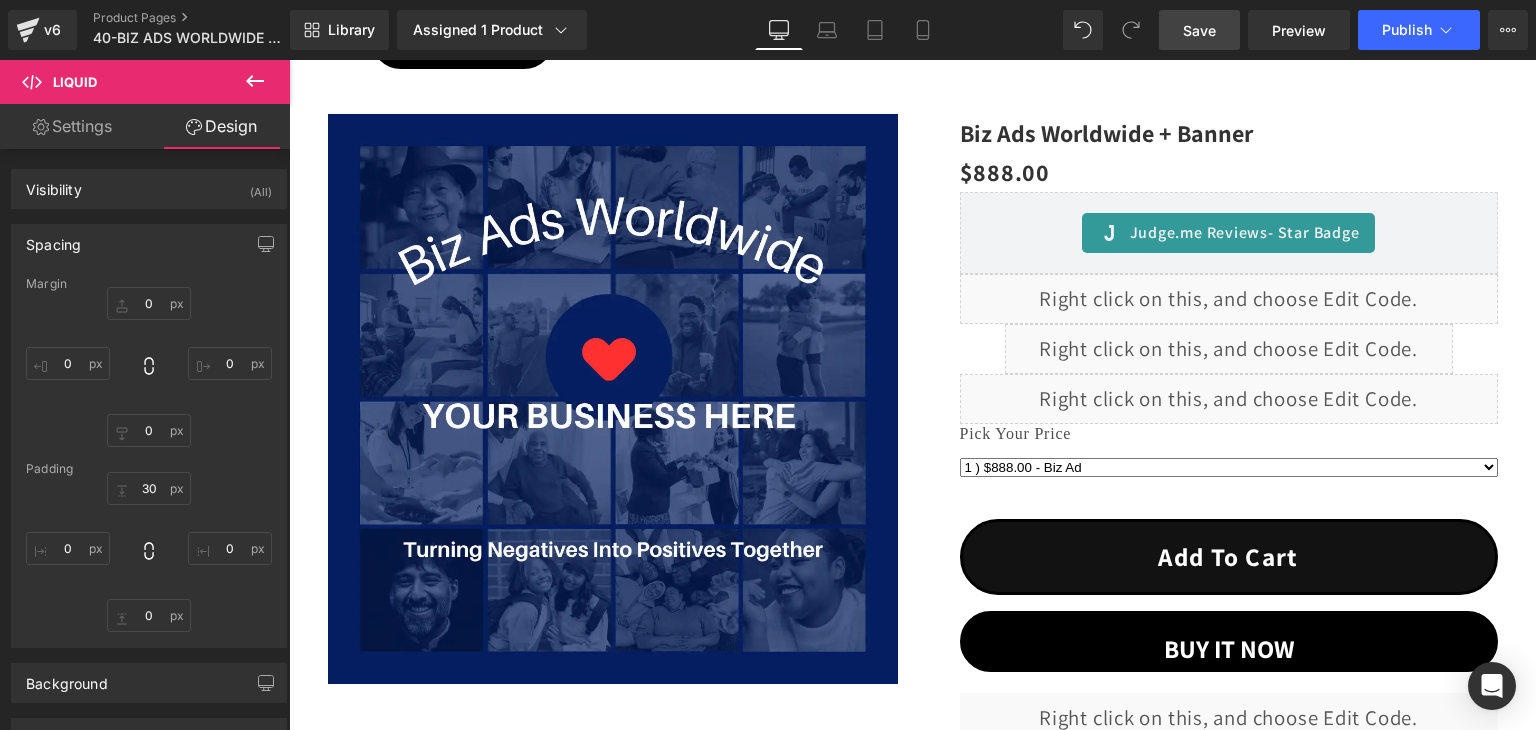 click on "Save" at bounding box center (1199, 30) 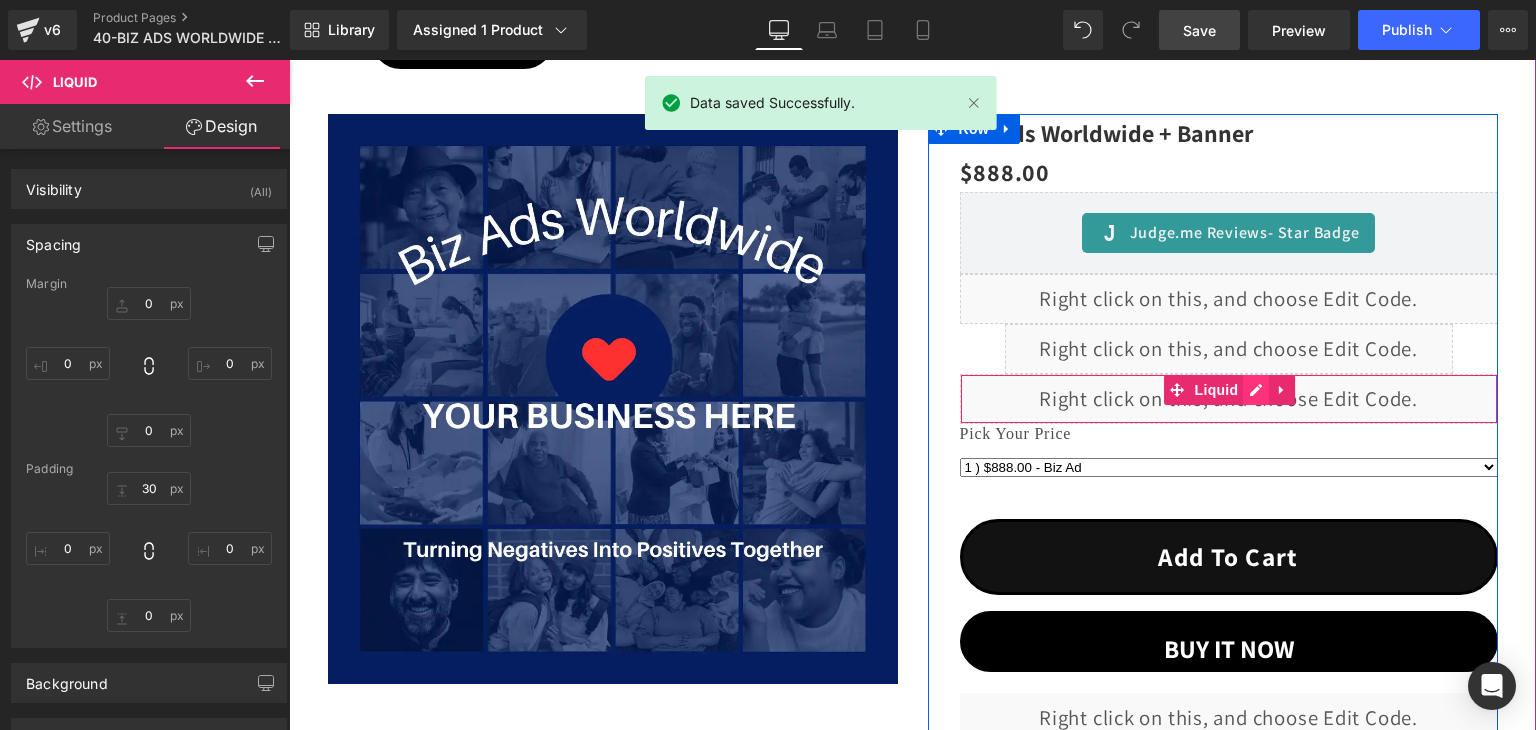 click on "Liquid" at bounding box center [1229, 399] 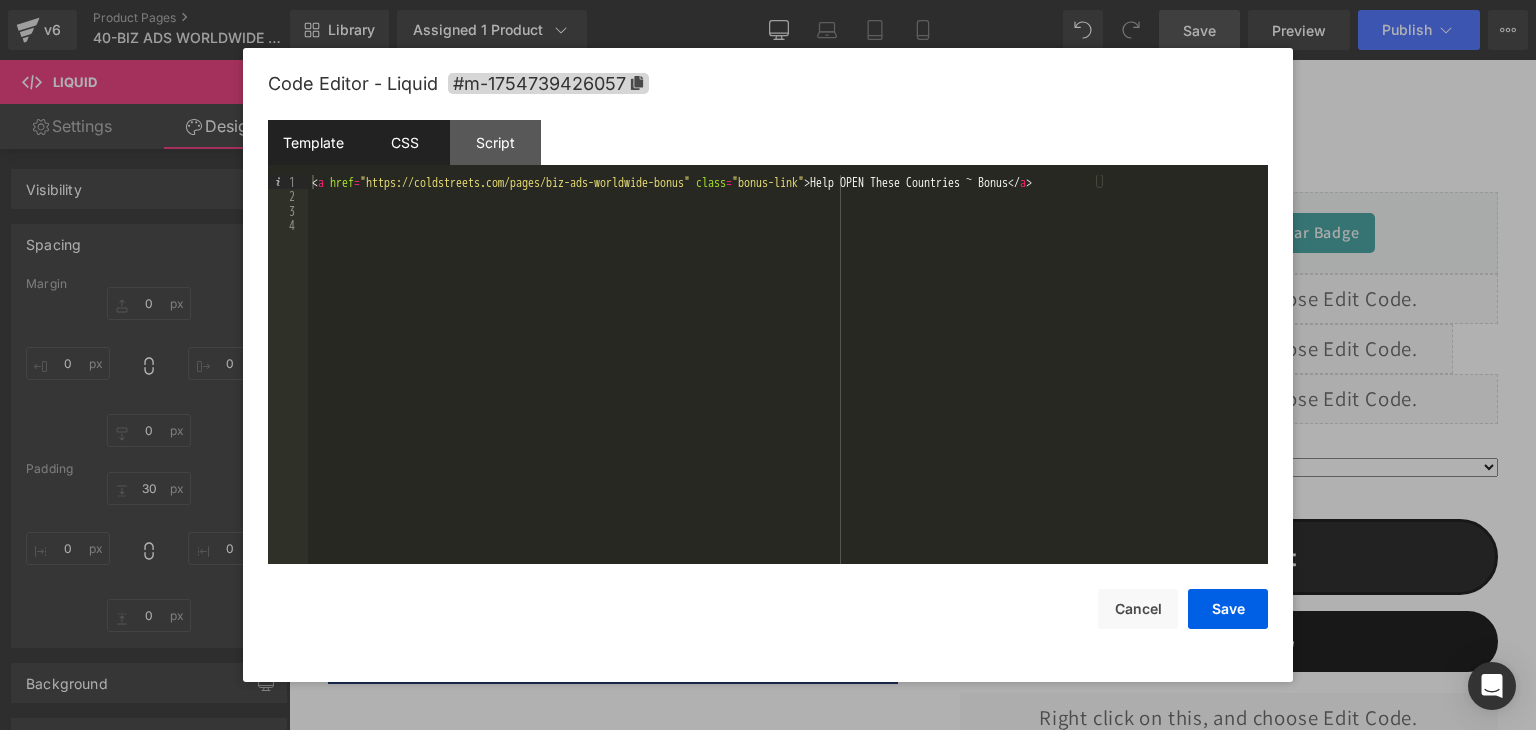 click on "CSS" at bounding box center [404, 142] 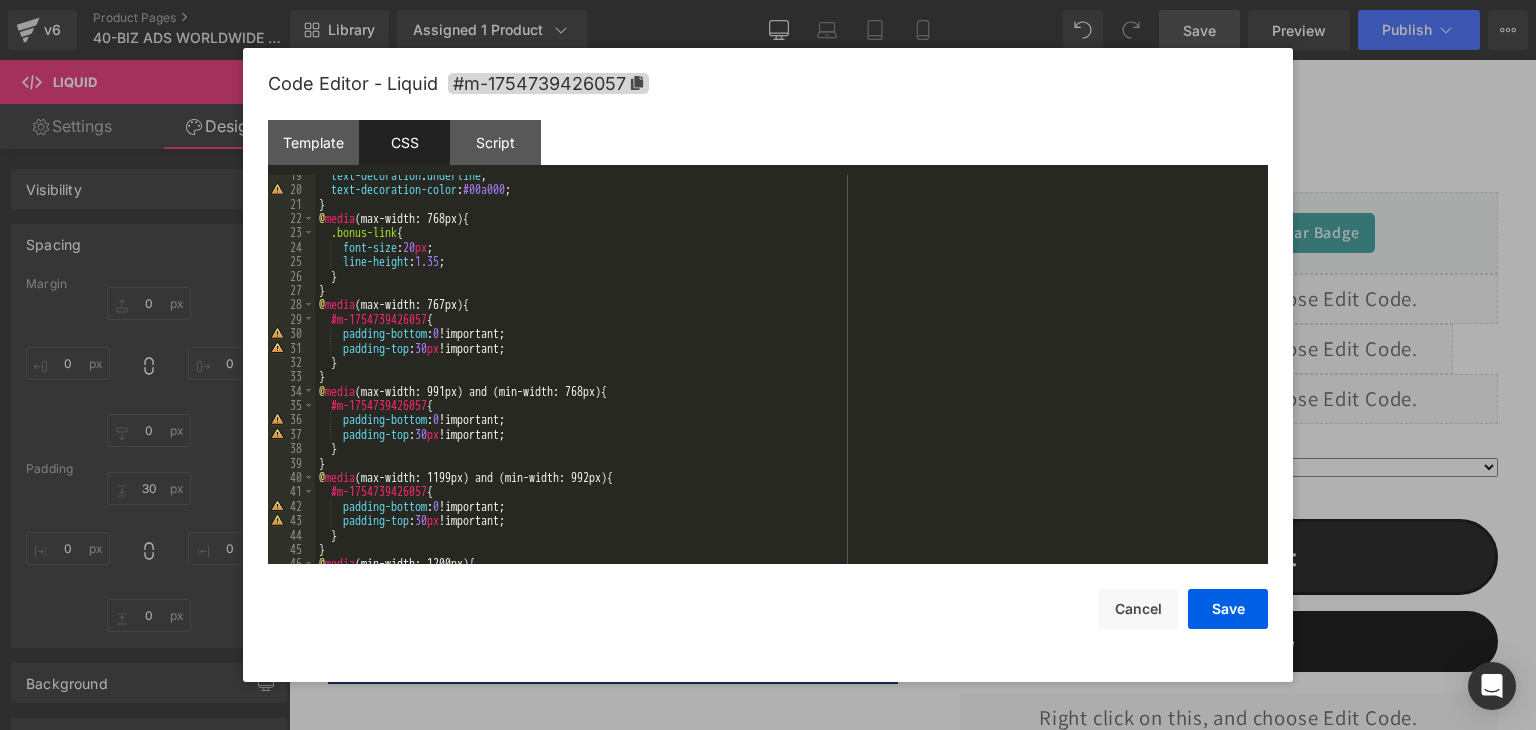 scroll, scrollTop: 26, scrollLeft: 0, axis: vertical 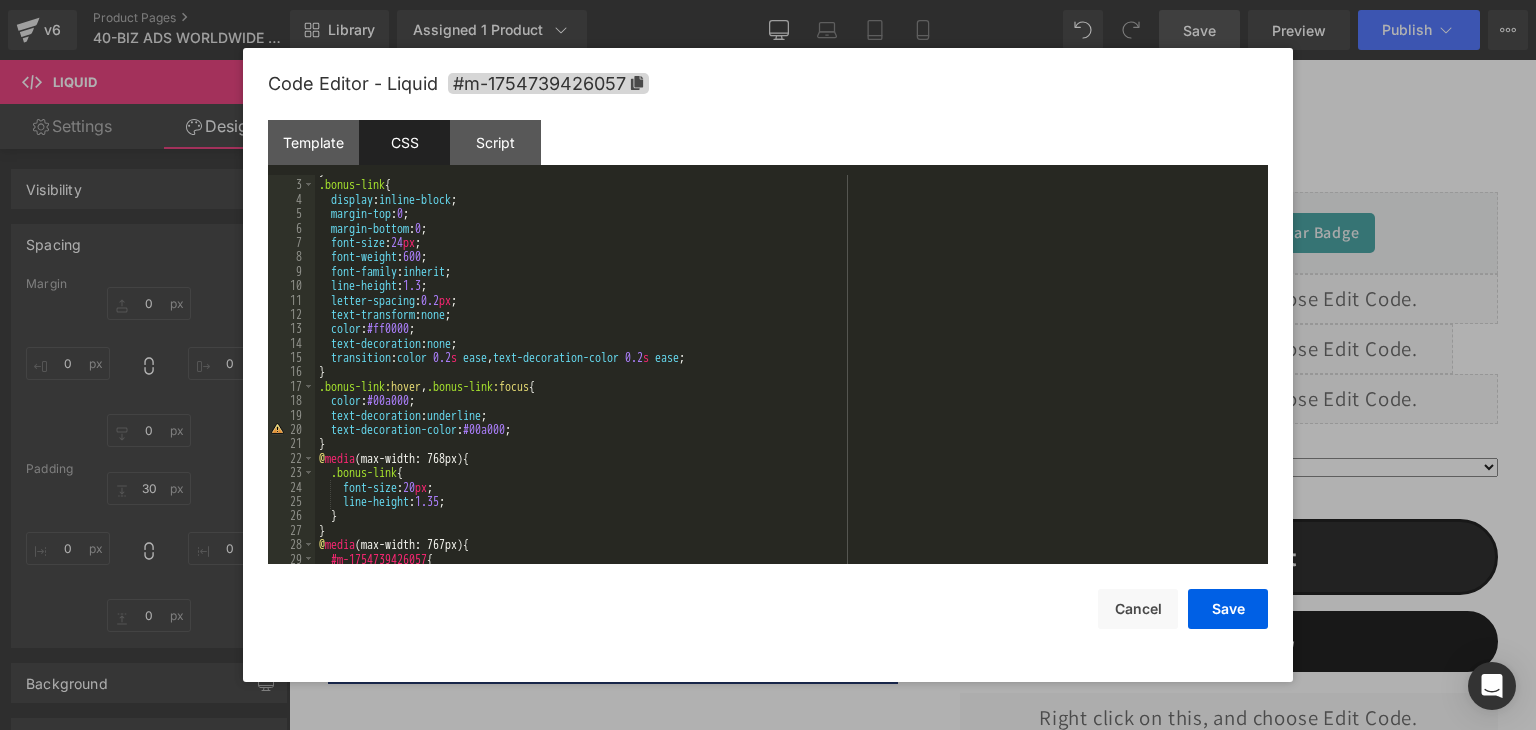 click on "} .bonus-link {    display :  inline-block ;    margin-top :  0 ;    margin-bottom :  0 ;    font-size :  24 px ;    font-weight :  600 ;    font-family :  inherit ;    line-height :  1.3 ;    letter-spacing :  0.2 px ;    text-transform :  none ;    color :  #ff0000 ;    text-decoration :  none ;    transition :  color   0.2 s   ease ,  text-decoration-color   0.2 s   ease ; } .bonus-link :hover , .bonus-link :focus {    color :  #00a000 ;    text-decoration :  underline ;    text-decoration-color :  #00a000 ; } @ media  (max-width: 768px) {    .bonus-link {       font-size :  20 px ;       line-height :  1.35 ;    } } @ media  (max-width: 767px) {    #m-1754739426057 {" at bounding box center [787, 372] 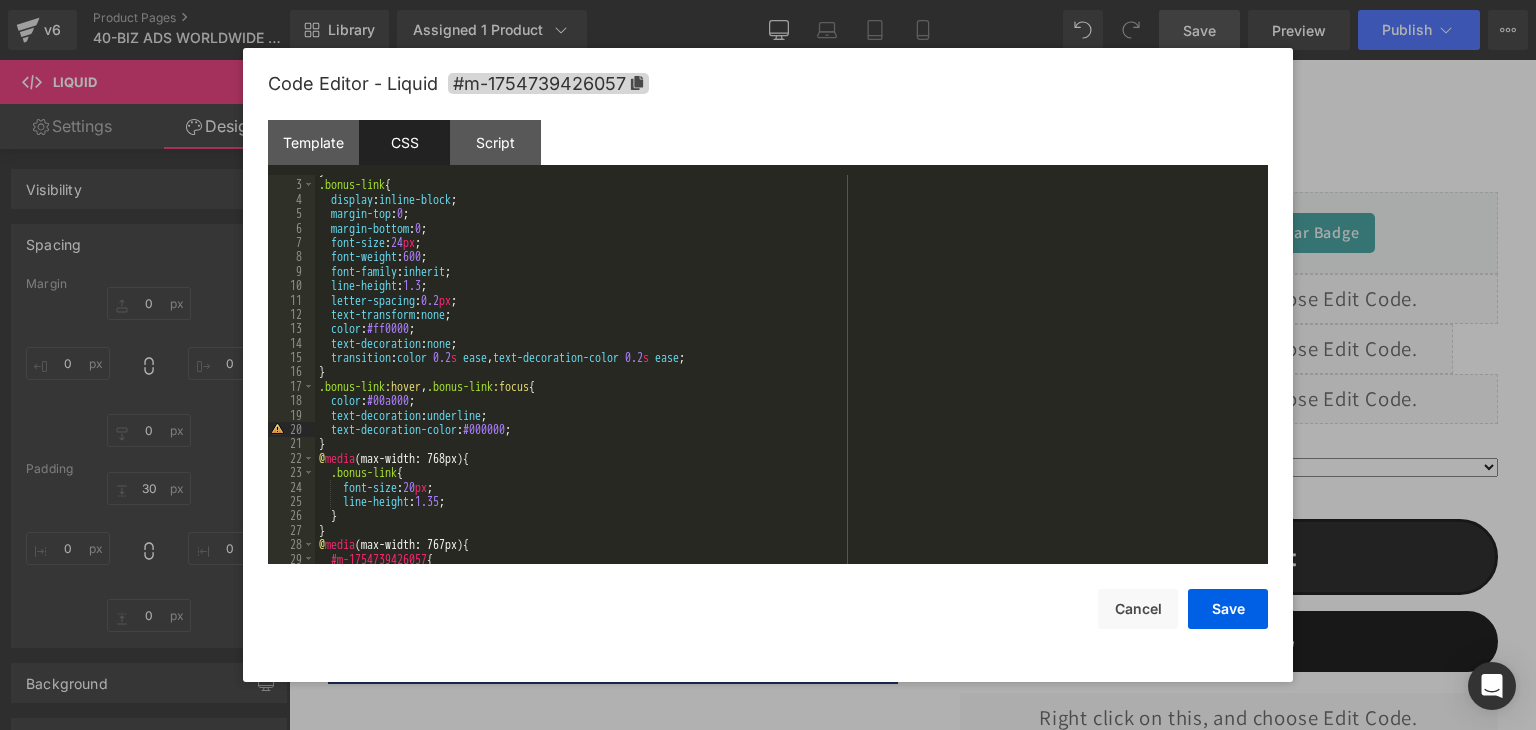 click on "} .bonus-link {    display :  inline-block ;    margin-top :  0 ;    margin-bottom :  0 ;    font-size :  24 px ;    font-weight :  600 ;    font-family :  inherit ;    line-height :  1.3 ;    letter-spacing :  0.2 px ;    text-transform :  none ;    color :  #ff0000 ;    text-decoration :  none ;    transition :  color   0.2 s   ease ,  text-decoration-color   0.2 s   ease ; } .bonus-link :hover , .bonus-link :focus {    color :  #00a000 ;    text-decoration :  underline ;    text-decoration-color :  #000000 ; } @ media  (max-width: 768px) {    .bonus-link {       font-size :  20 px ;       line-height :  1.35 ;    } } @ media  (max-width: 767px) {    #m-1754739426057 {" at bounding box center [787, 372] 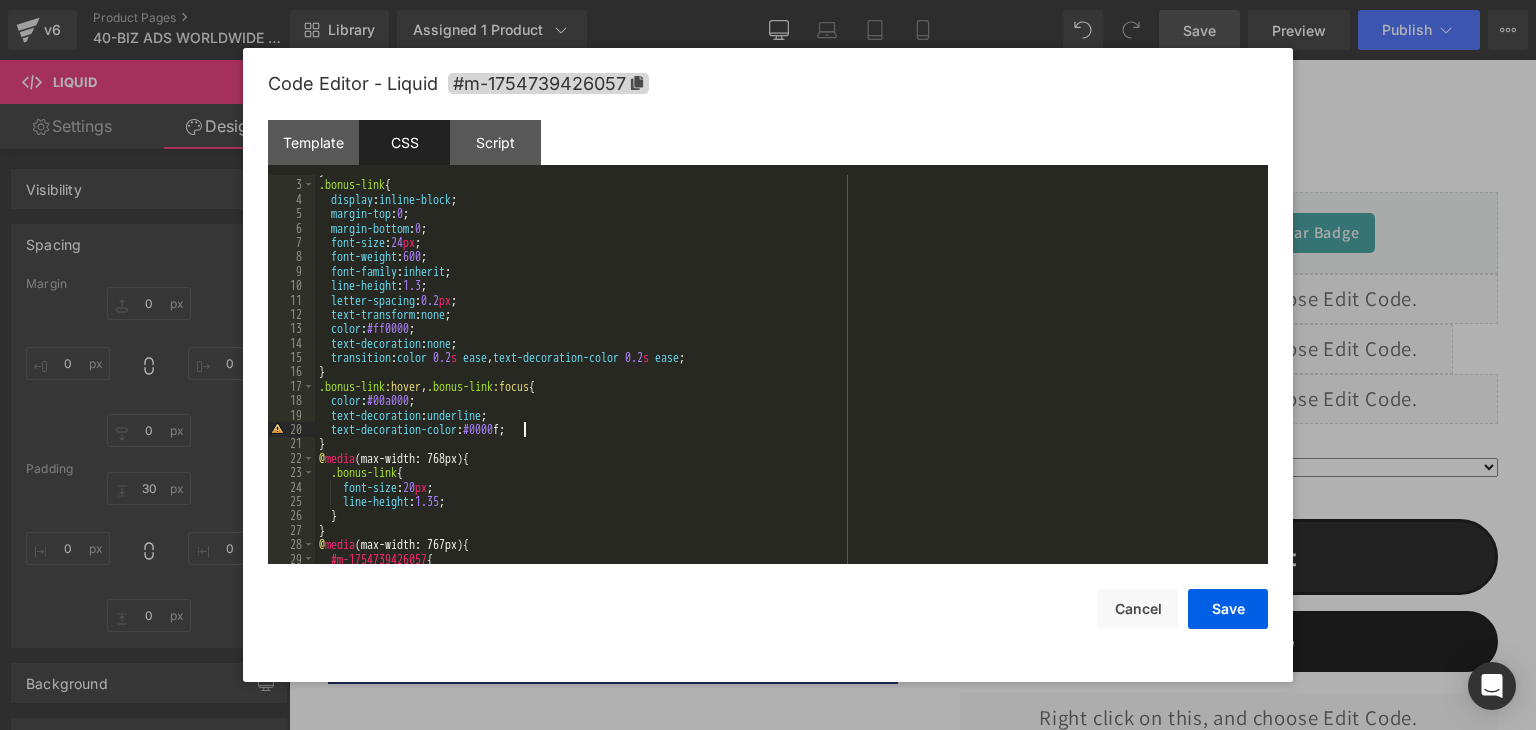 type 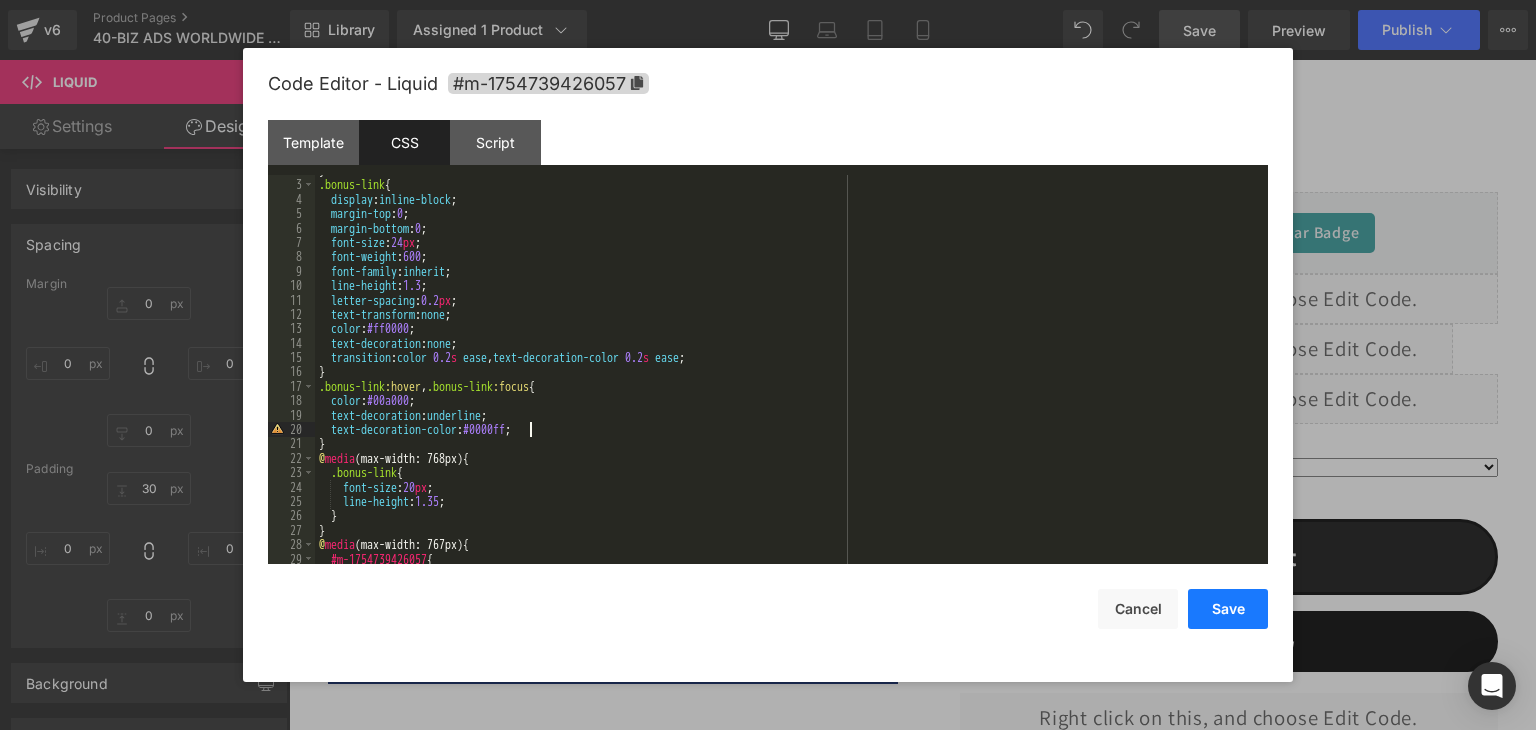 click on "Save" at bounding box center [1228, 609] 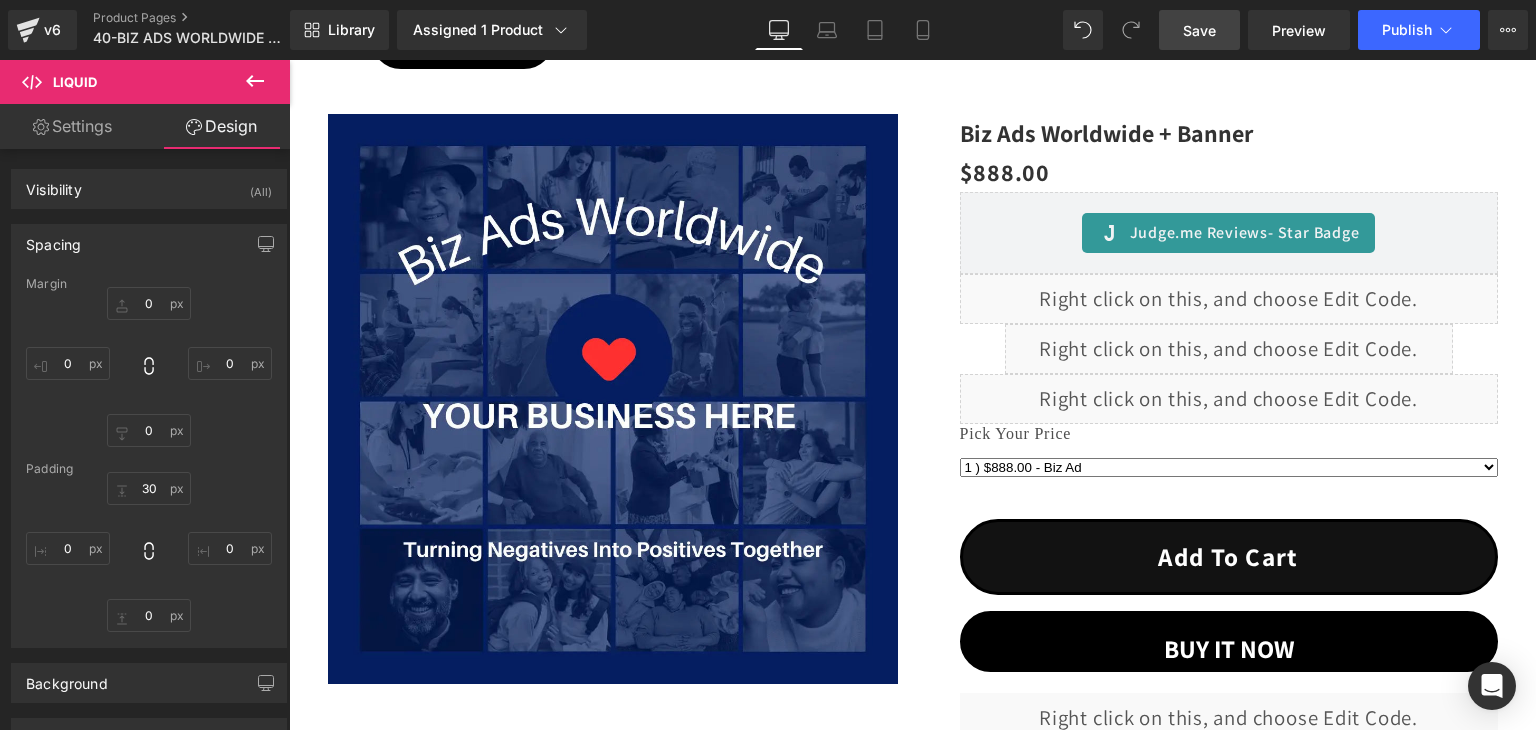 click on "Save" at bounding box center (1199, 30) 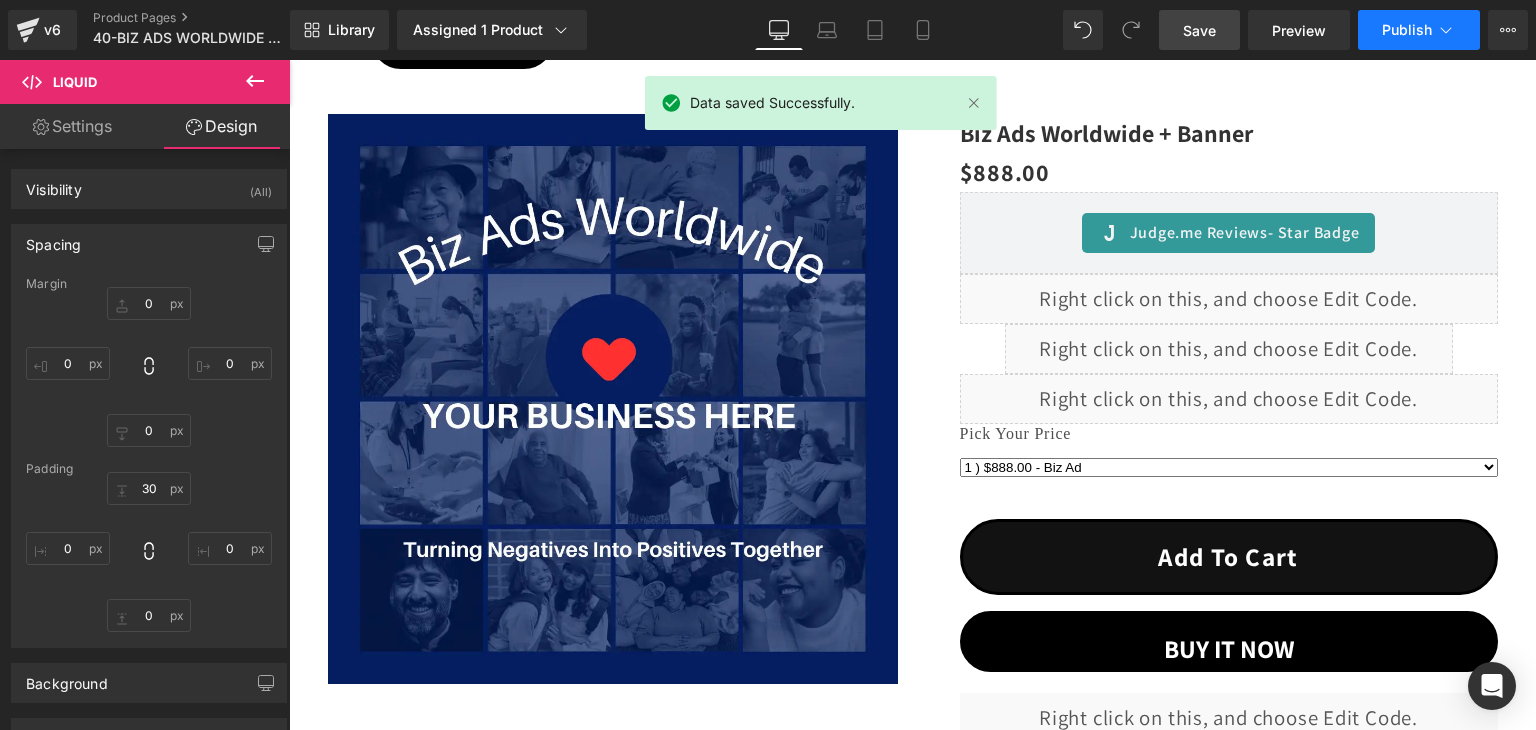 click 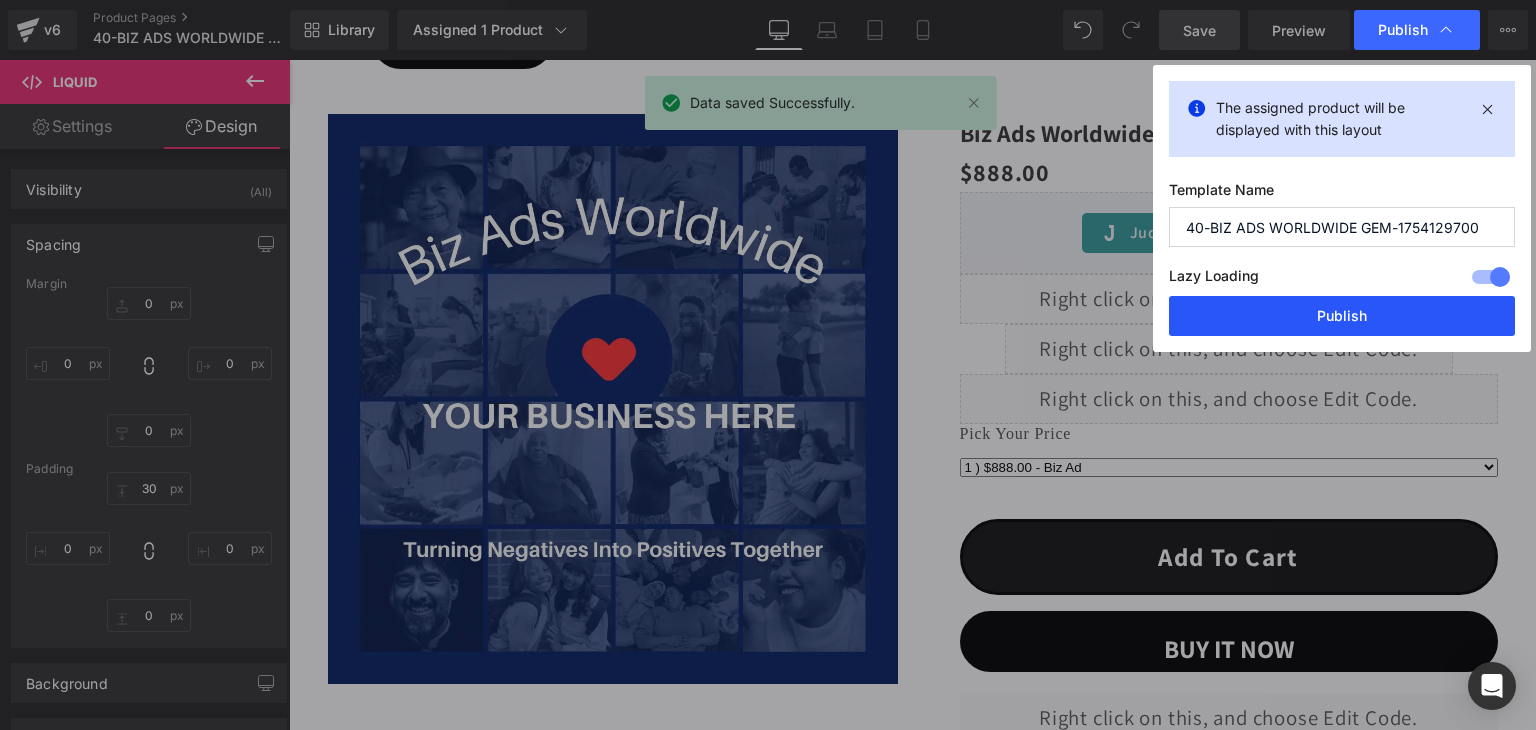 click on "Publish" at bounding box center (1342, 316) 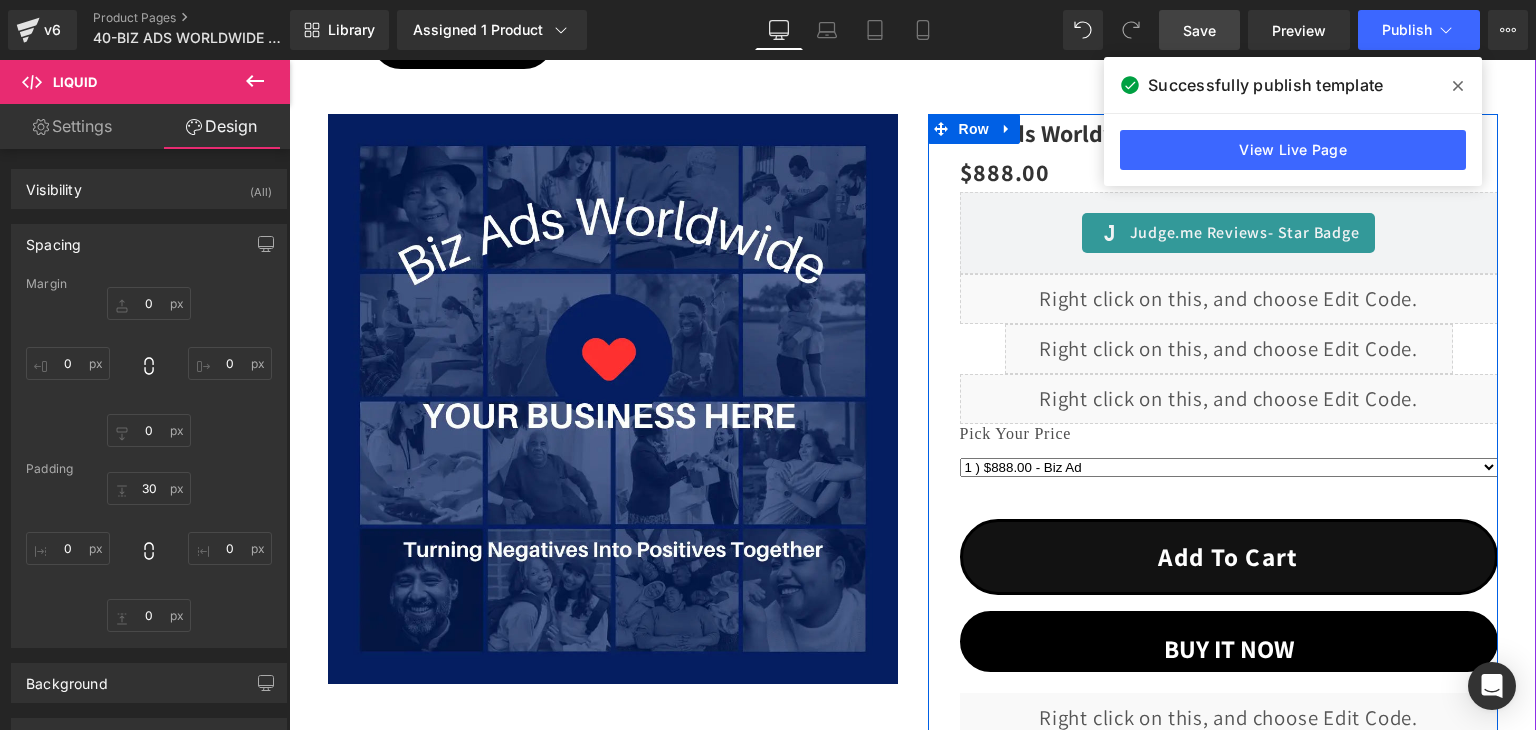 click on "Liquid" at bounding box center [1229, 399] 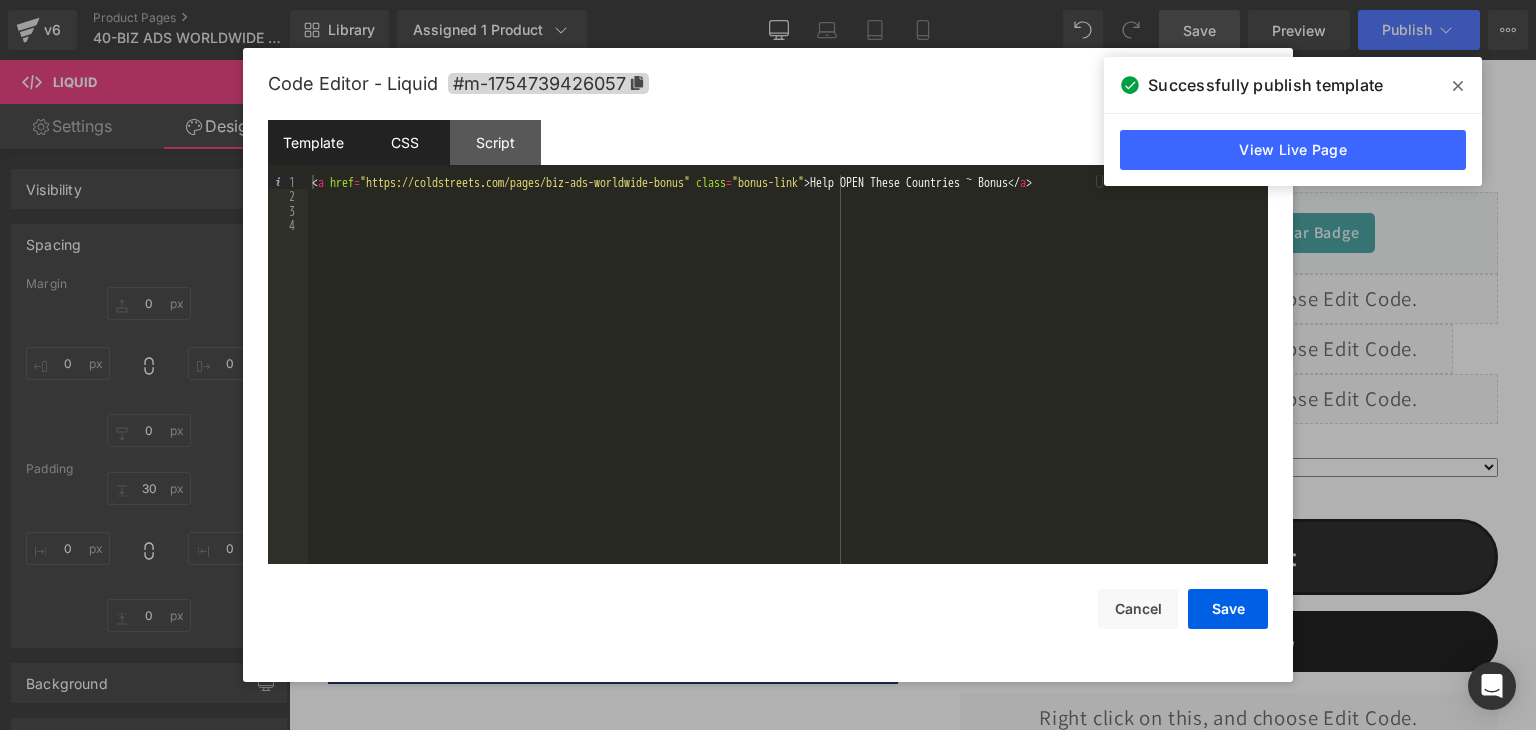 click on "CSS" at bounding box center [404, 142] 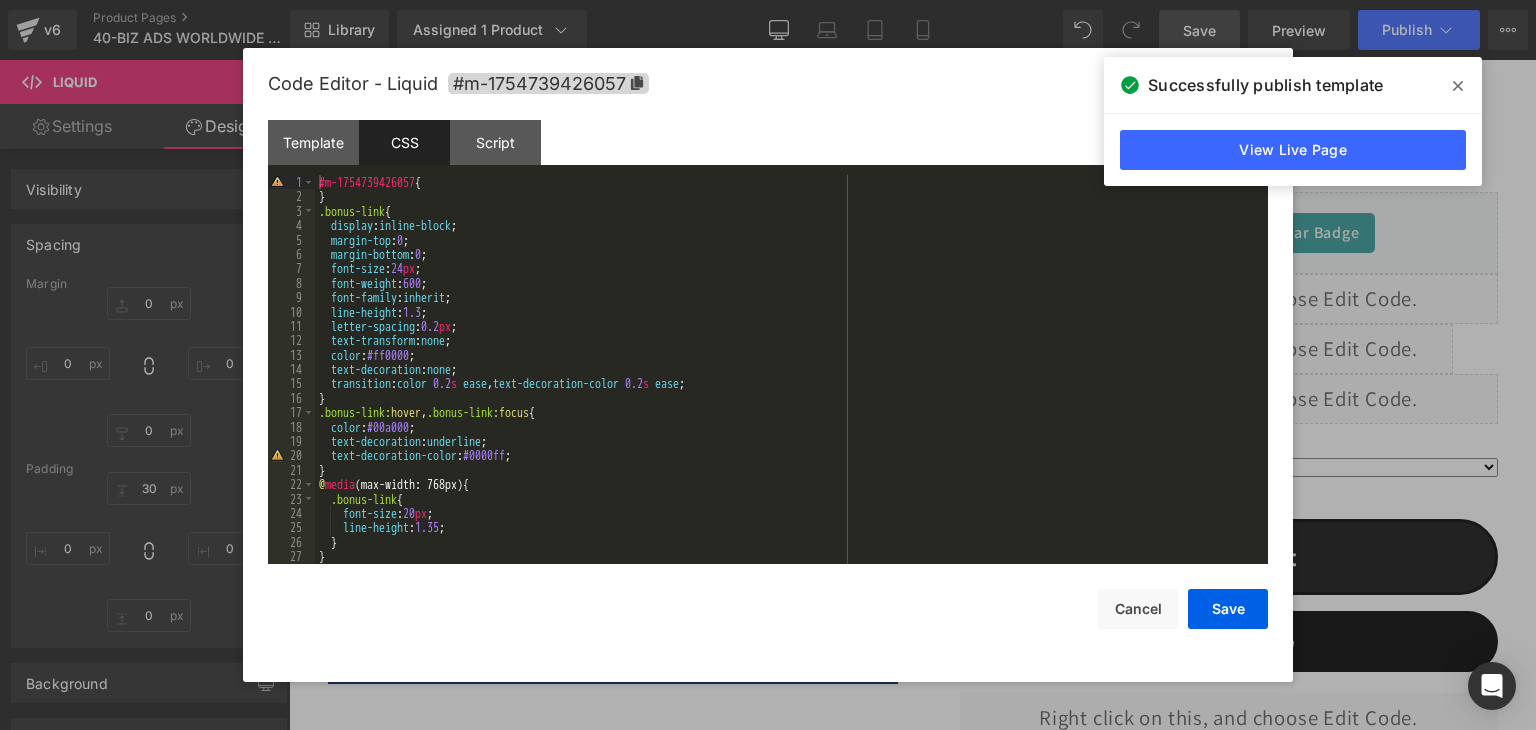 click at bounding box center [768, 365] 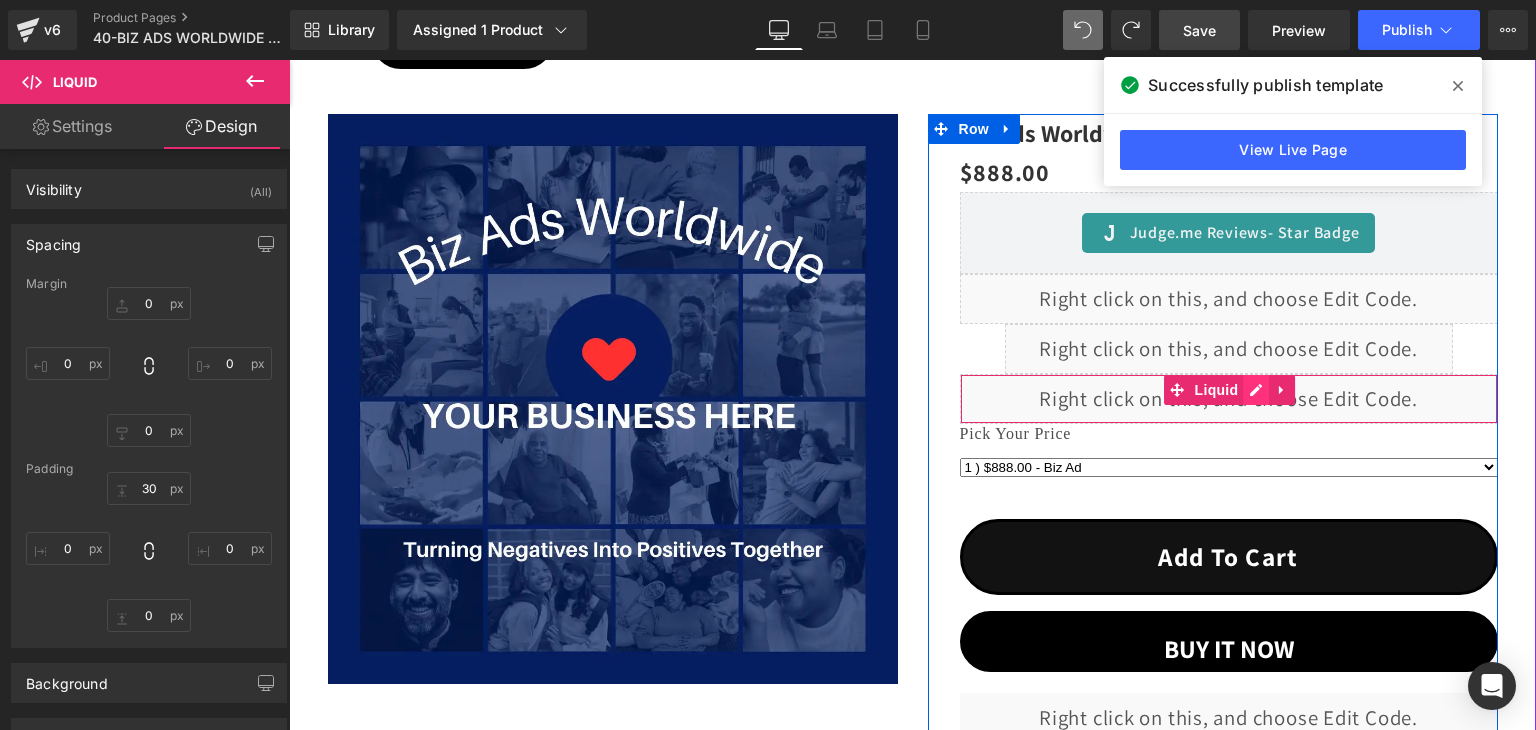 click on "Liquid" at bounding box center (1229, 399) 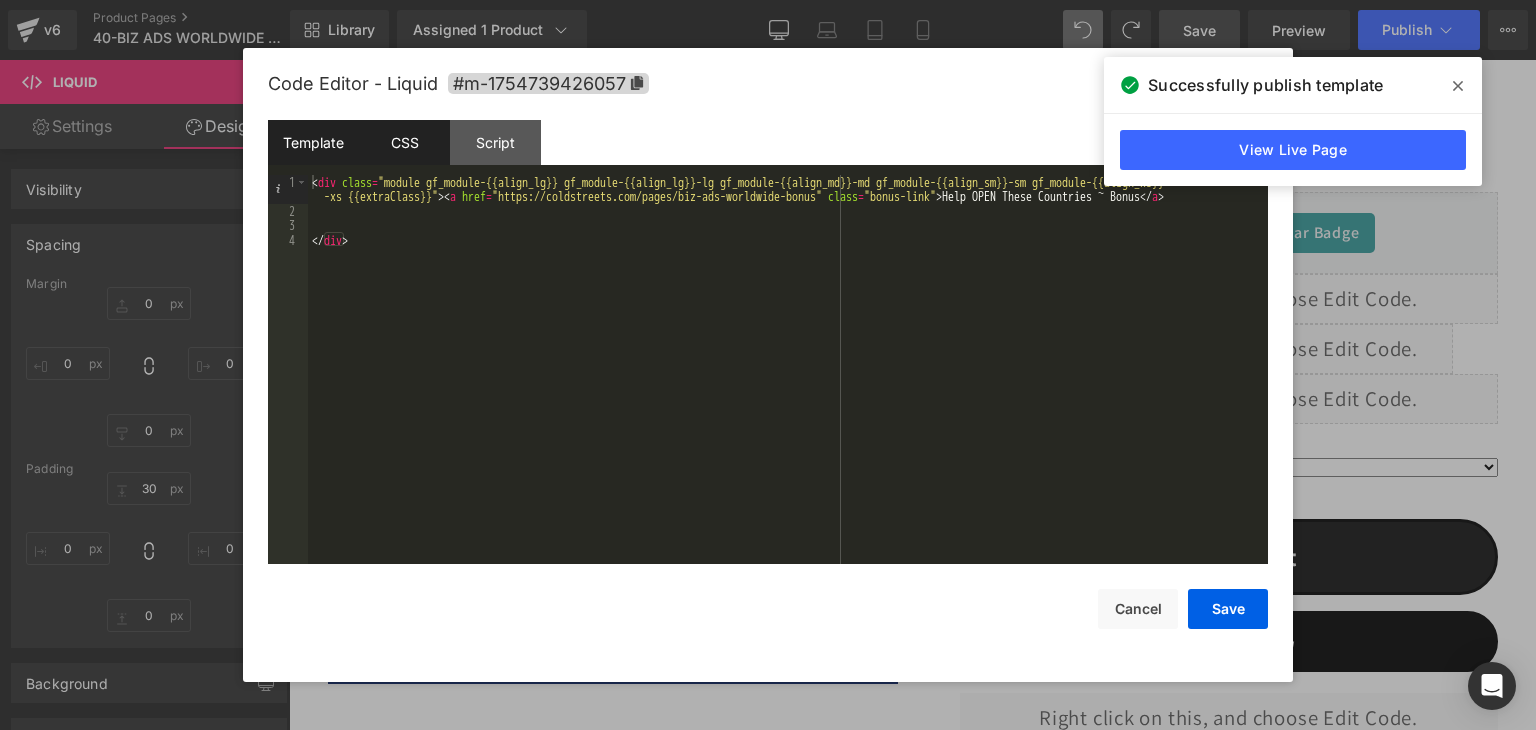 click on "CSS" at bounding box center (404, 142) 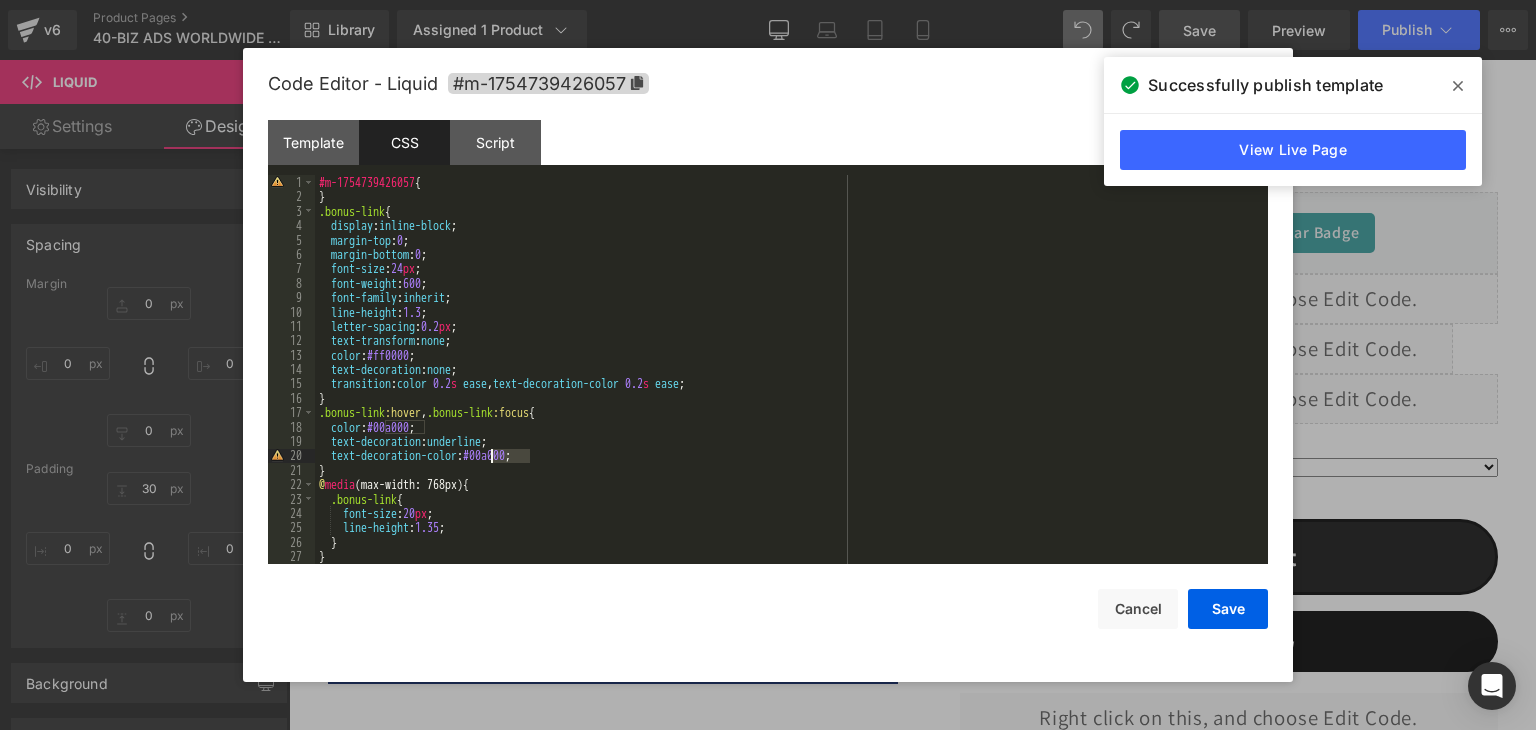 drag, startPoint x: 532, startPoint y: 456, endPoint x: 493, endPoint y: 458, distance: 39.051247 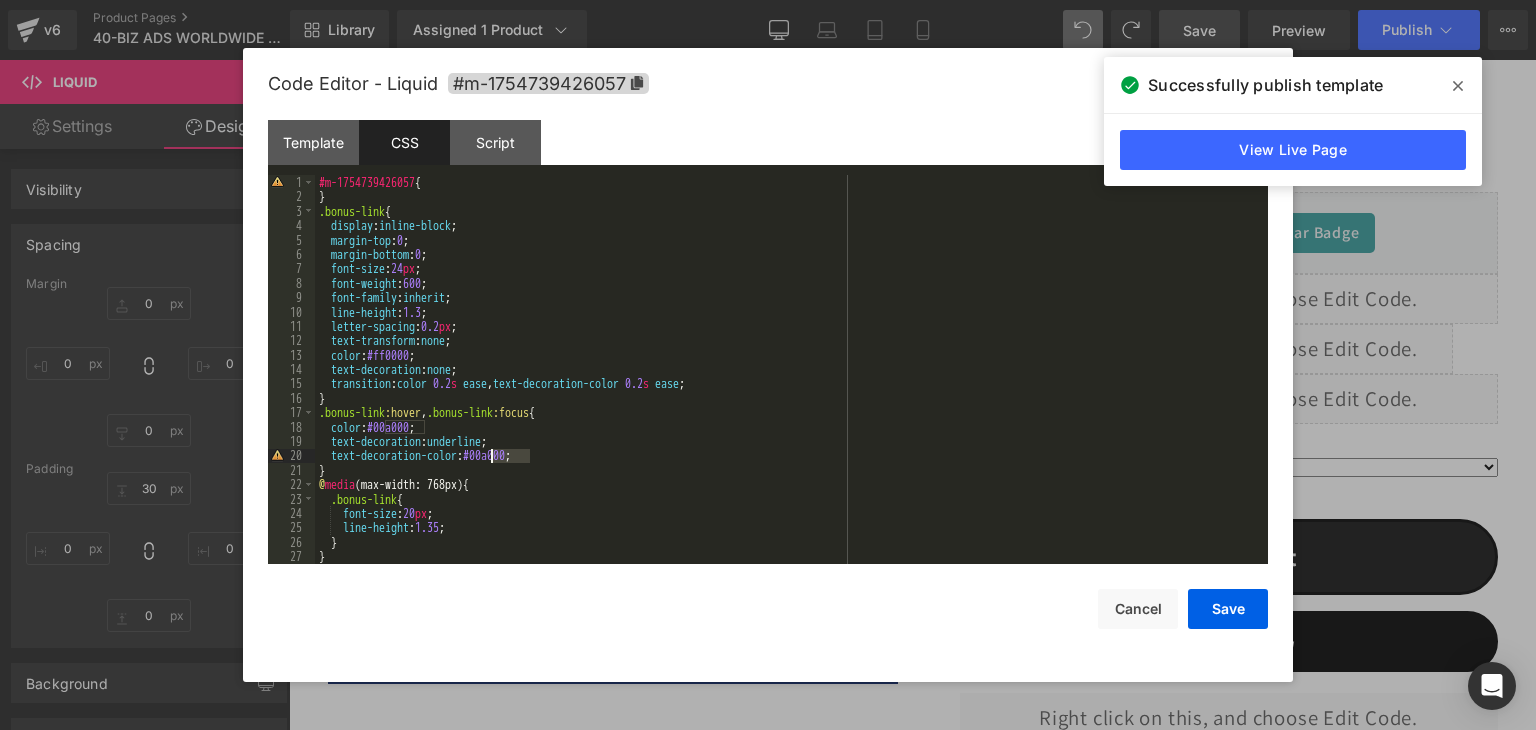 click on "#m-1754739426057 { } .bonus-link {    display :  inline-block ;    margin-top :  0 ;    margin-bottom :  0 ;    font-size :  24 px ;    font-weight :  600 ;    font-family :  inherit ;    line-height :  1.3 ;    letter-spacing :  0.2 px ;    text-transform :  none ;    color :  #ff0000 ;    text-decoration :  none ;    transition :  color   0.2 s   ease ,  text-decoration-color   0.2 s   ease ; } .bonus-link :hover , .bonus-link :focus {    color :  #00a000 ;    text-decoration :  underline ;    text-decoration-color :  #00a000 ; } @ media  (max-width: 768px) {    .bonus-link {       font-size :  20 px ;       line-height :  1.35 ;    } } @ media  (max-width: 767px) {" at bounding box center (787, 384) 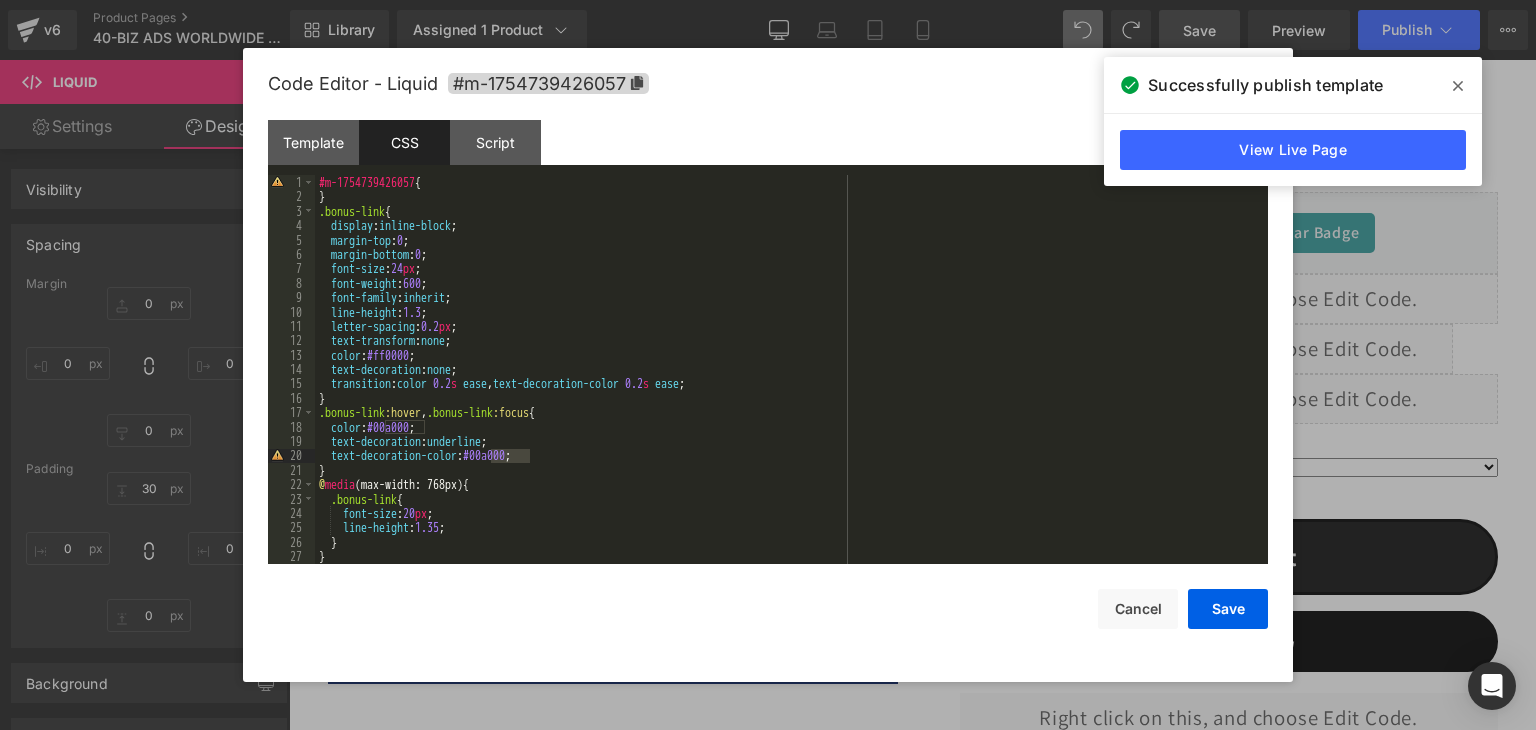 click on "#m-1754739426057 { } .bonus-link {    display :  inline-block ;    margin-top :  0 ;    margin-bottom :  0 ;    font-size :  24 px ;    font-weight :  600 ;    font-family :  inherit ;    line-height :  1.3 ;    letter-spacing :  0.2 px ;    text-transform :  none ;    color :  #ff0000 ;    text-decoration :  none ;    transition :  color   0.2 s   ease ,  text-decoration-color   0.2 s   ease ; } .bonus-link :hover , .bonus-link :focus {    color :  #00a000 ;    text-decoration :  underline ;    text-decoration-color :  #00a000 ; } @ media  (max-width: 768px) {    .bonus-link {       font-size :  20 px ;       line-height :  1.35 ;    } } @ media  (max-width: 767px) {" at bounding box center [787, 369] 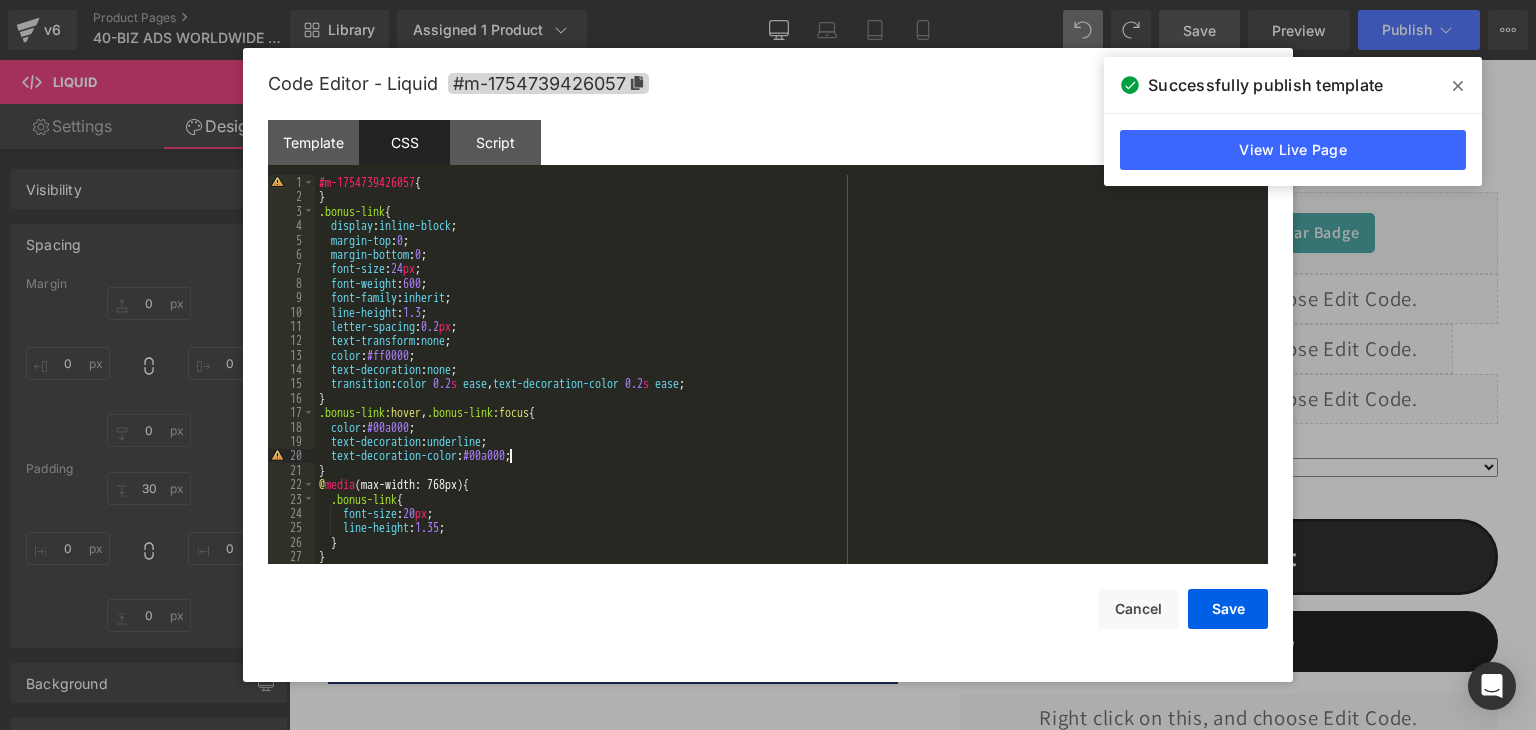 click on "#m-1754739426057 { } .bonus-link {    display :  inline-block ;    margin-top :  0 ;    margin-bottom :  0 ;    font-size :  24 px ;    font-weight :  600 ;    font-family :  inherit ;    line-height :  1.3 ;    letter-spacing :  0.2 px ;    text-transform :  none ;    color :  #ff0000 ;    text-decoration :  none ;    transition :  color   0.2 s   ease ,  text-decoration-color   0.2 s   ease ; } .bonus-link :hover , .bonus-link :focus {    color :  #00a000 ;    text-decoration :  underline ;    text-decoration-color :  #00a000 ; } @ media  (max-width: 768px) {    .bonus-link {       font-size :  20 px ;       line-height :  1.35 ;    } } @ media  (max-width: 767px) {" at bounding box center [787, 384] 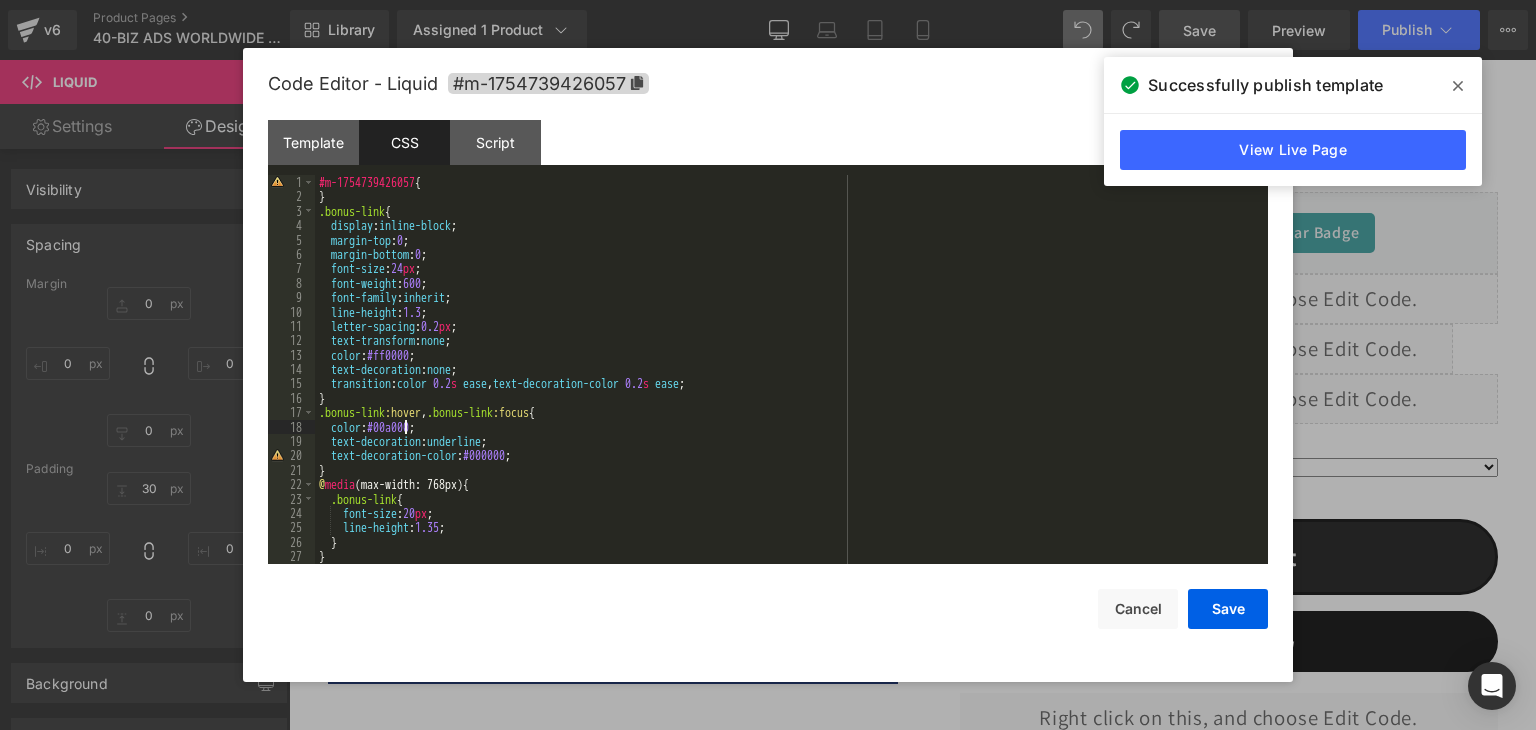 click on "#m-1754739426057 { } .bonus-link {    display :  inline-block ;    margin-top :  0 ;    margin-bottom :  0 ;    font-size :  24 px ;    font-weight :  600 ;    font-family :  inherit ;    line-height :  1.3 ;    letter-spacing :  0.2 px ;    text-transform :  none ;    color :  #ff0000 ;    text-decoration :  none ;    transition :  color   0.2 s   ease ,  text-decoration-color   0.2 s   ease ; } .bonus-link :hover , .bonus-link :focus {    color :  #00a000 ;    text-decoration :  underline ;    text-decoration-color :  #000000 ; } @ media  (max-width: 768px) {    .bonus-link {       font-size :  20 px ;       line-height :  1.35 ;    } } @ media  (max-width: 767px) {" at bounding box center (787, 384) 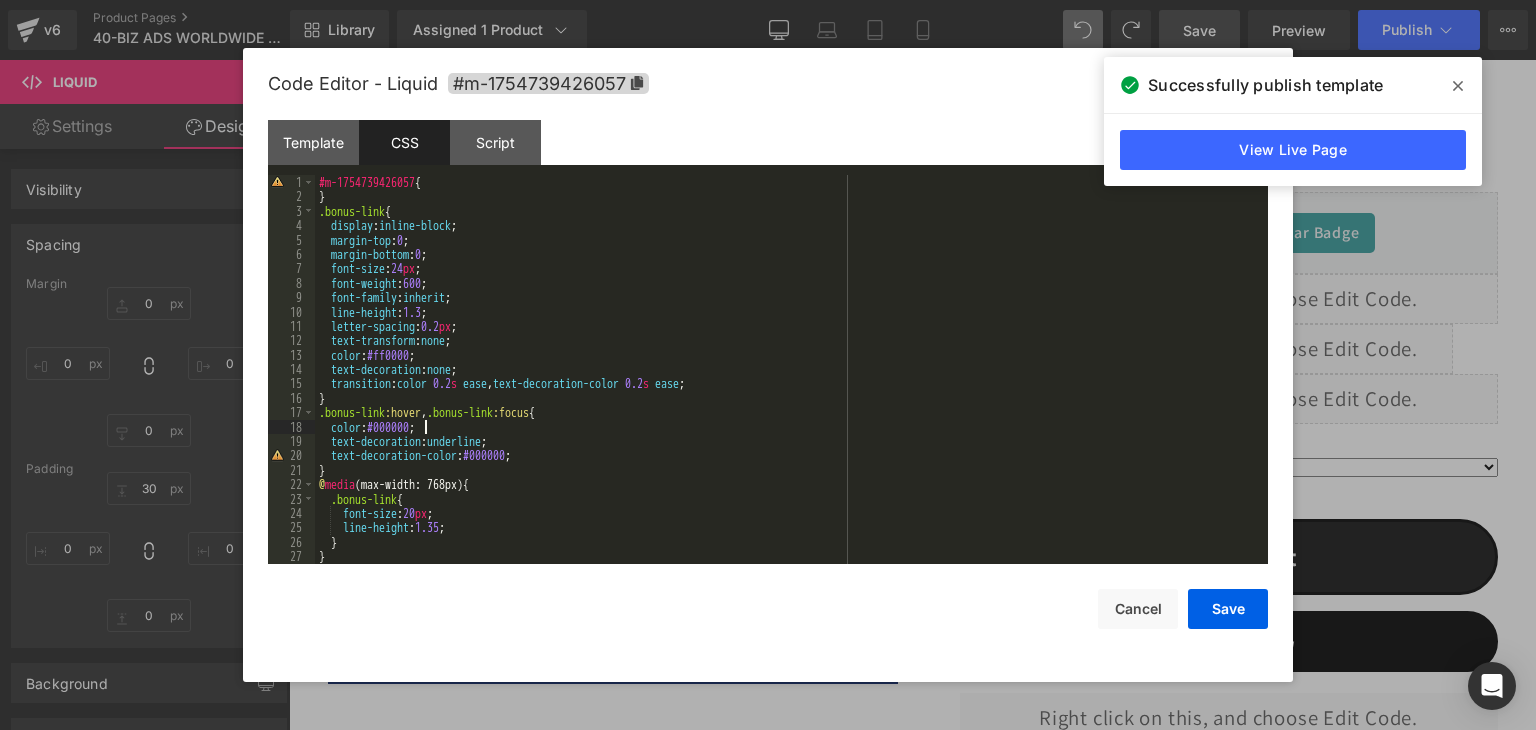 click on "#m-1754739426057 { } .bonus-link {    display :  inline-block ;    margin-top :  0 ;    margin-bottom :  0 ;    font-size :  24 px ;    font-weight :  600 ;    font-family :  inherit ;    line-height :  1.3 ;    letter-spacing :  0.2 px ;    text-transform :  none ;    color :  #ff0000 ;    text-decoration :  none ;    transition :  color   0.2 s   ease ,  text-decoration-color   0.2 s   ease ; } .bonus-link :hover , .bonus-link :focus {    color :  #000000 ;    text-decoration :  underline ;    text-decoration-color :  #000000 ; } @ media  (max-width: 768px) {    .bonus-link {       font-size :  20 px ;       line-height :  1.35 ;    } } @ media  (max-width: 767px) {" at bounding box center (787, 384) 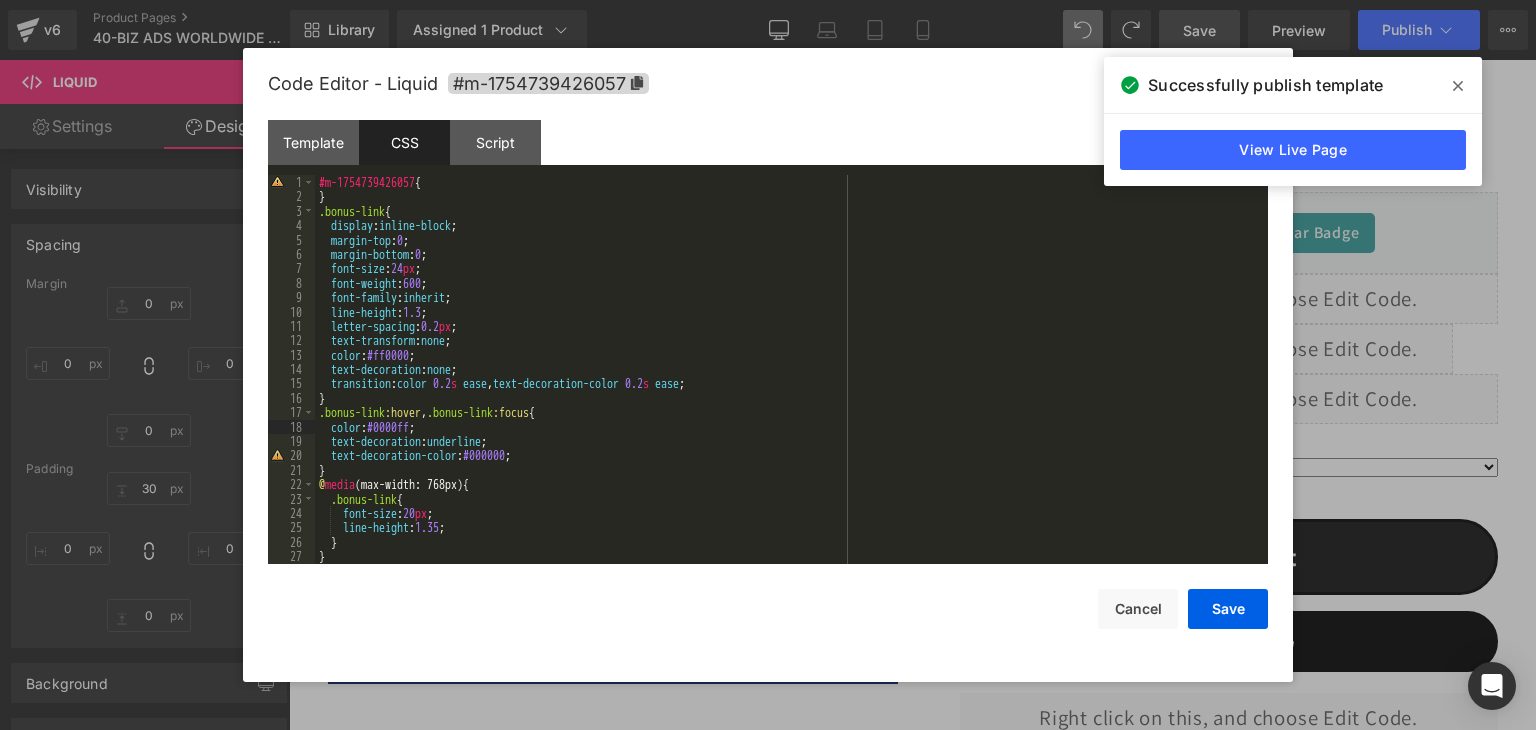 click on "#m-1754739426057 { } .bonus-link {    display :  inline-block ;    margin-top :  0 ;    margin-bottom :  0 ;    font-size :  24 px ;    font-weight :  600 ;    font-family :  inherit ;    line-height :  1.3 ;    letter-spacing :  0.2 px ;    text-transform :  none ;    color :  #ff0000 ;    text-decoration :  none ;    transition :  color   0.2 s   ease ,  text-decoration-color   0.2 s   ease ; } .bonus-link :hover , .bonus-link :focus {    color :  #0000ff ;    text-decoration :  underline ;    text-decoration-color :  #000000 ; } @ media  (max-width: 768px) {    .bonus-link {       font-size :  20 px ;       line-height :  1.35 ;    } } @ media  (max-width: 767px) {" at bounding box center (787, 384) 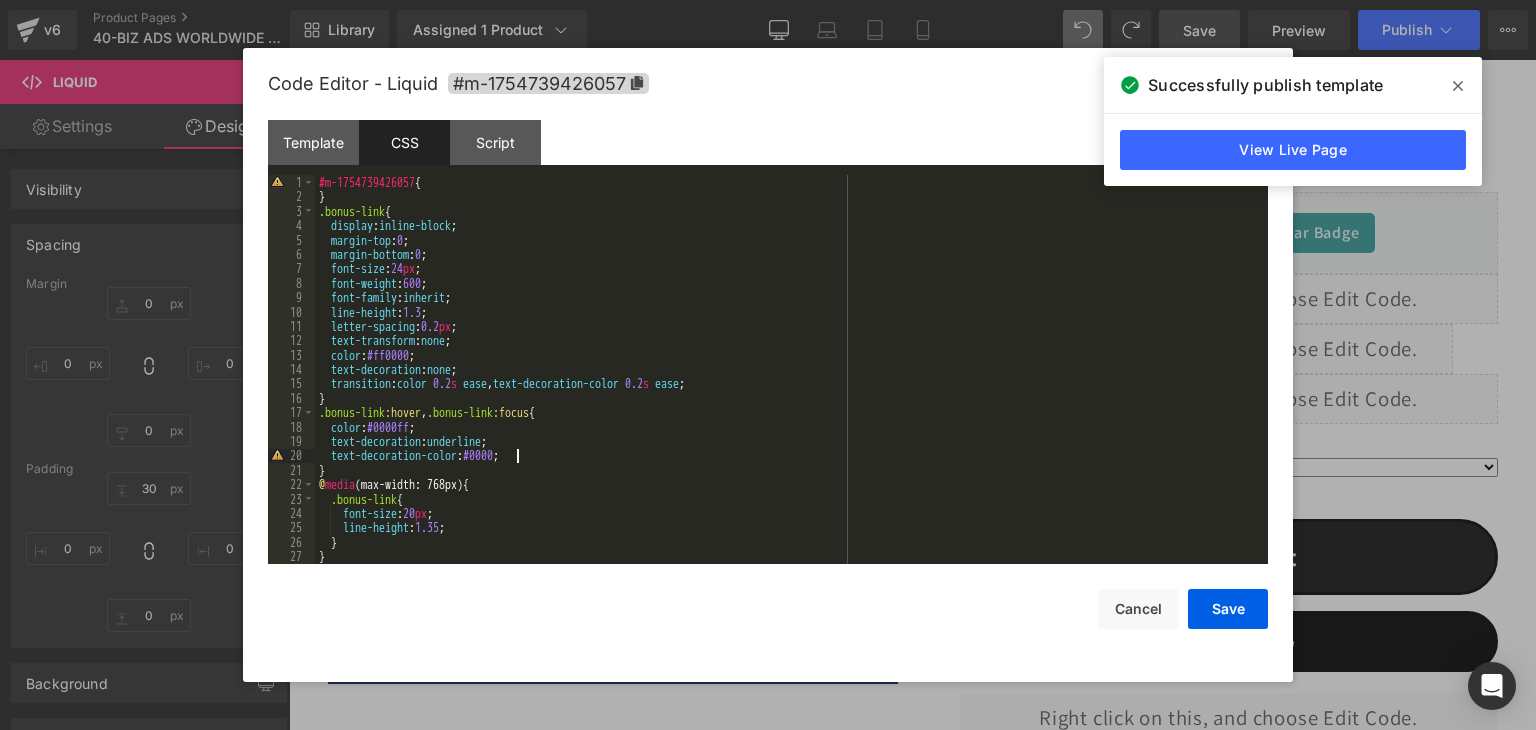 type 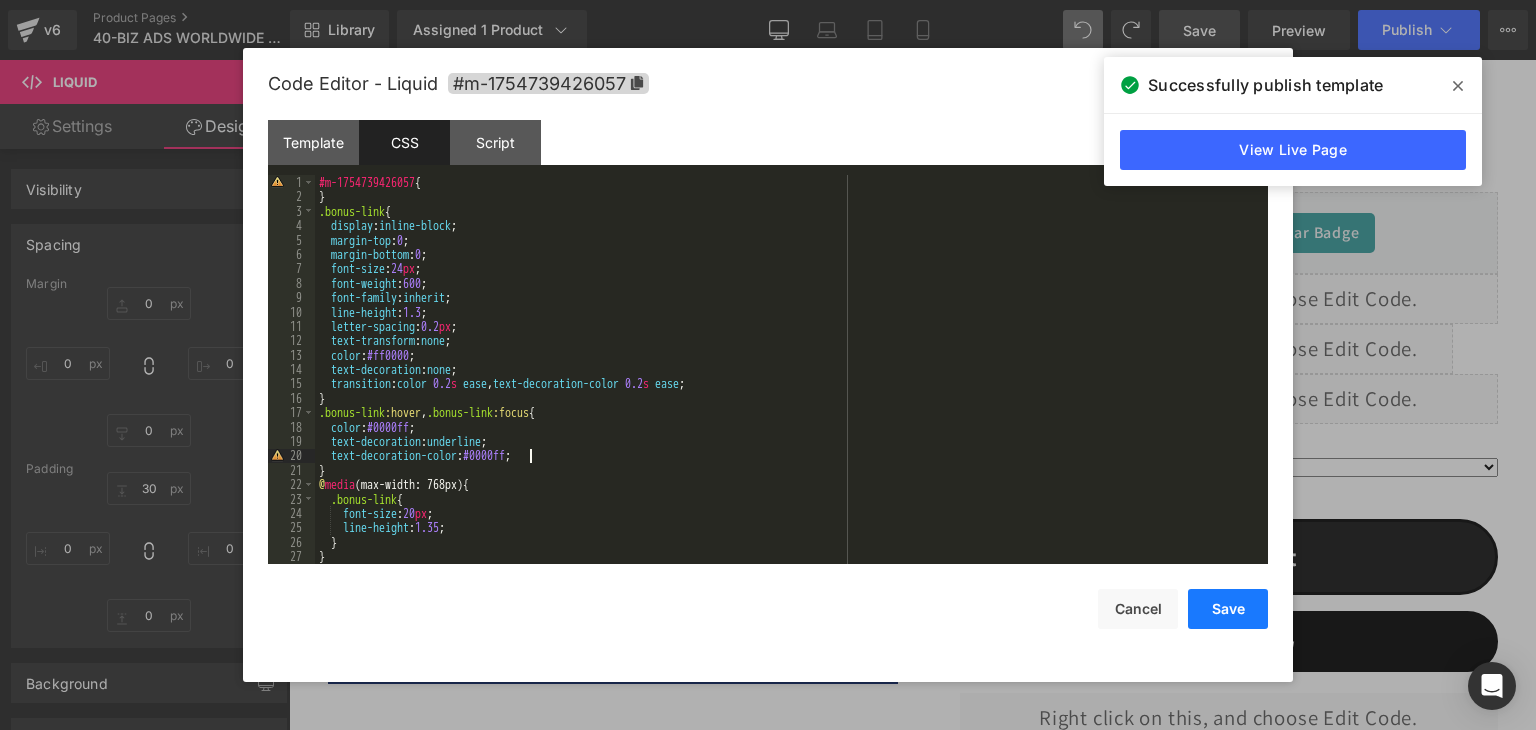 click on "Save" at bounding box center (1228, 609) 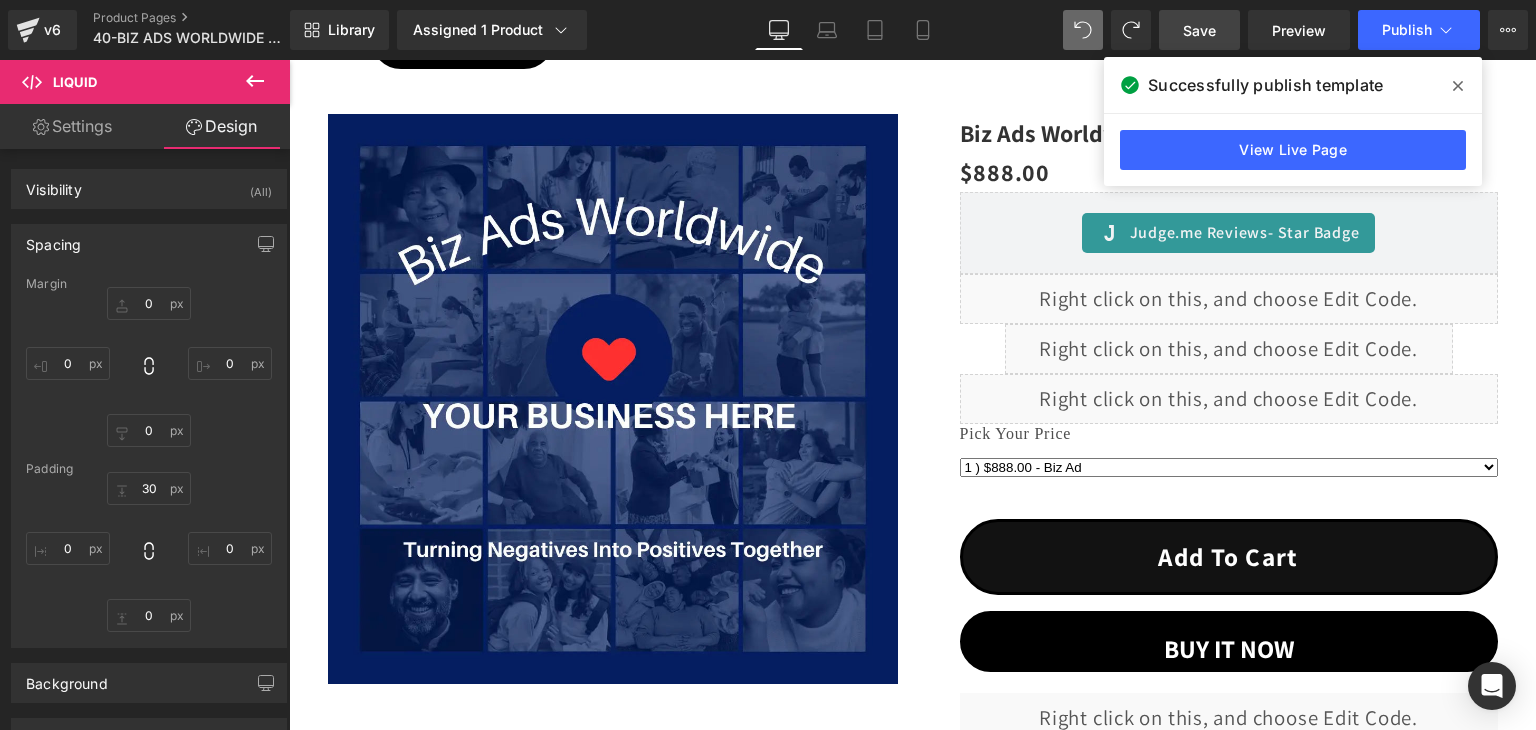 click on "Save" at bounding box center [1199, 30] 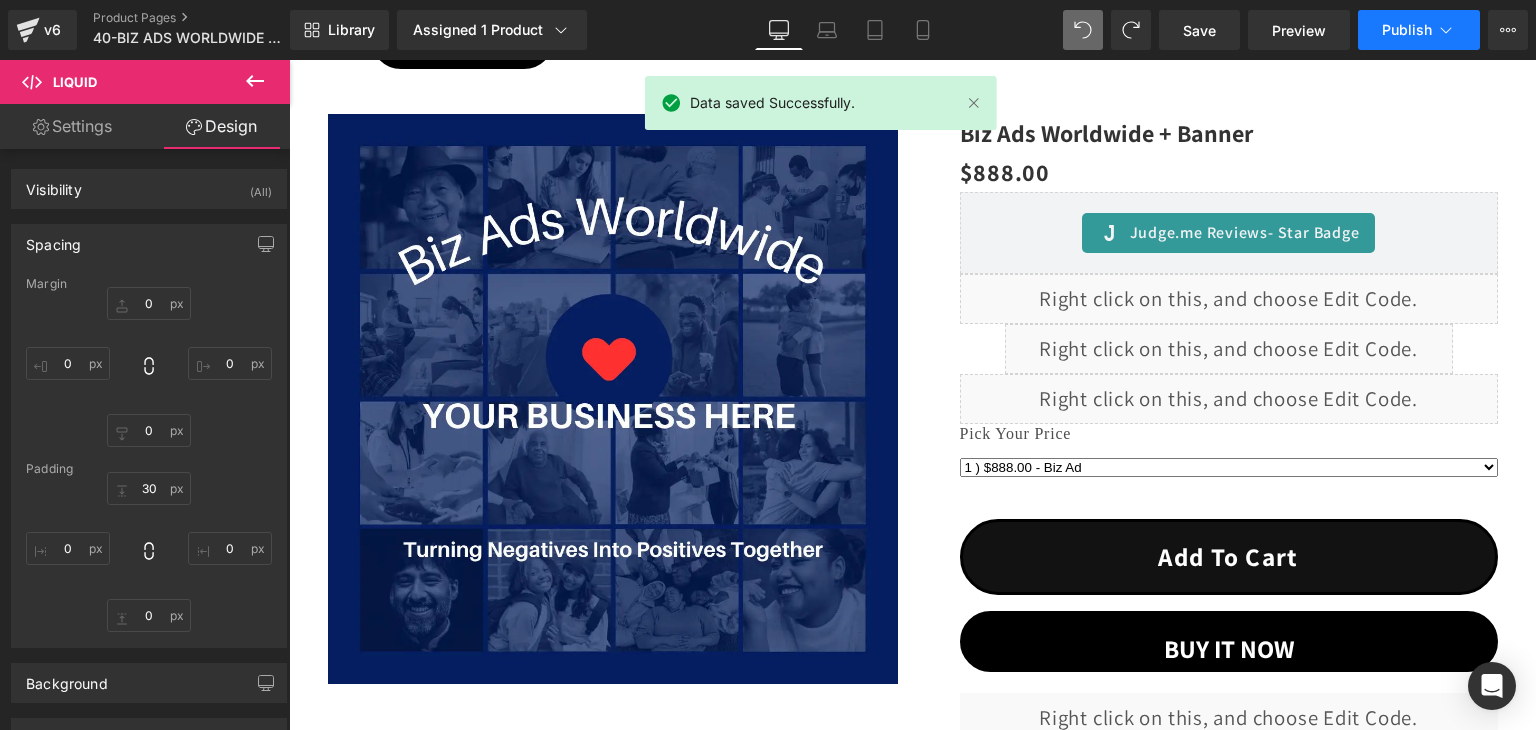 click 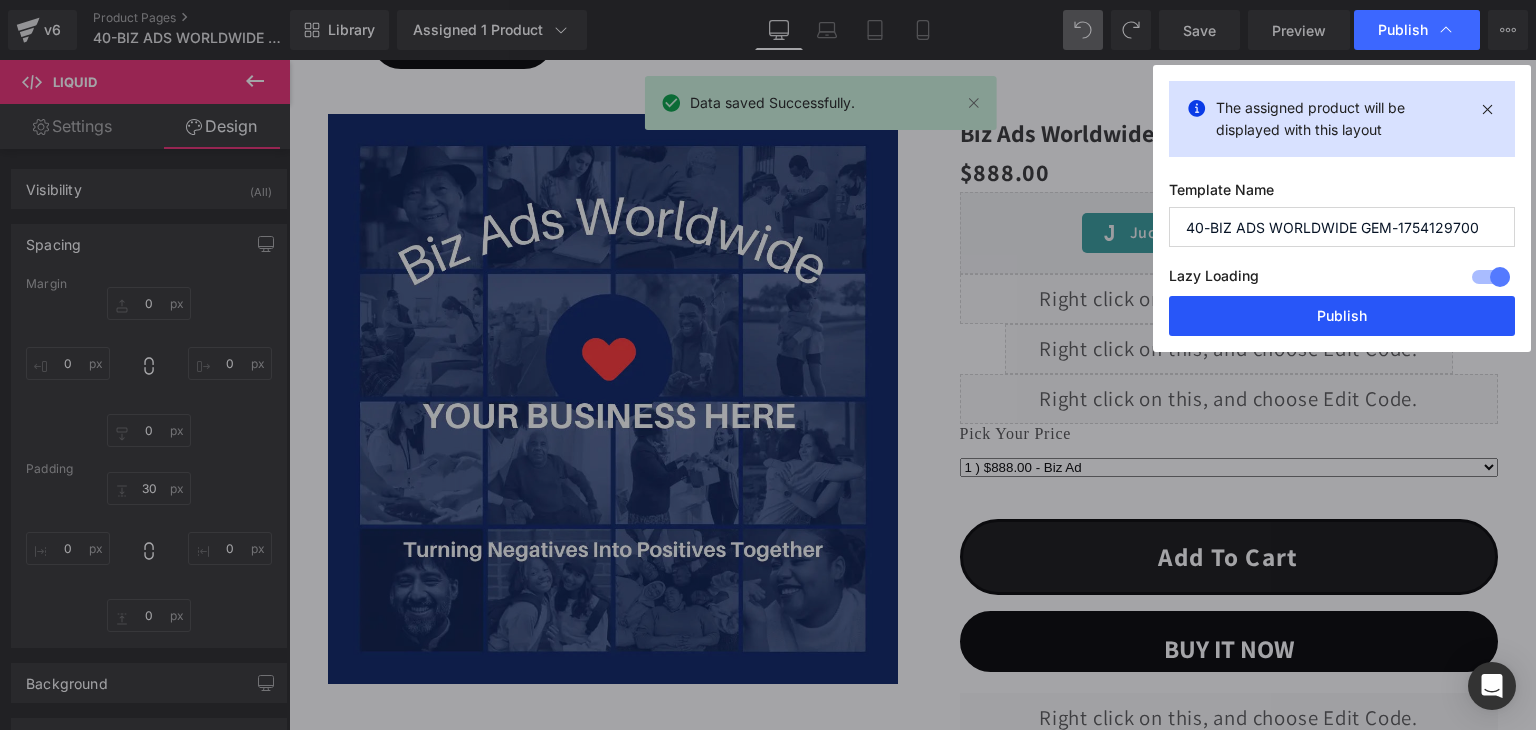 click on "Publish" at bounding box center [1342, 316] 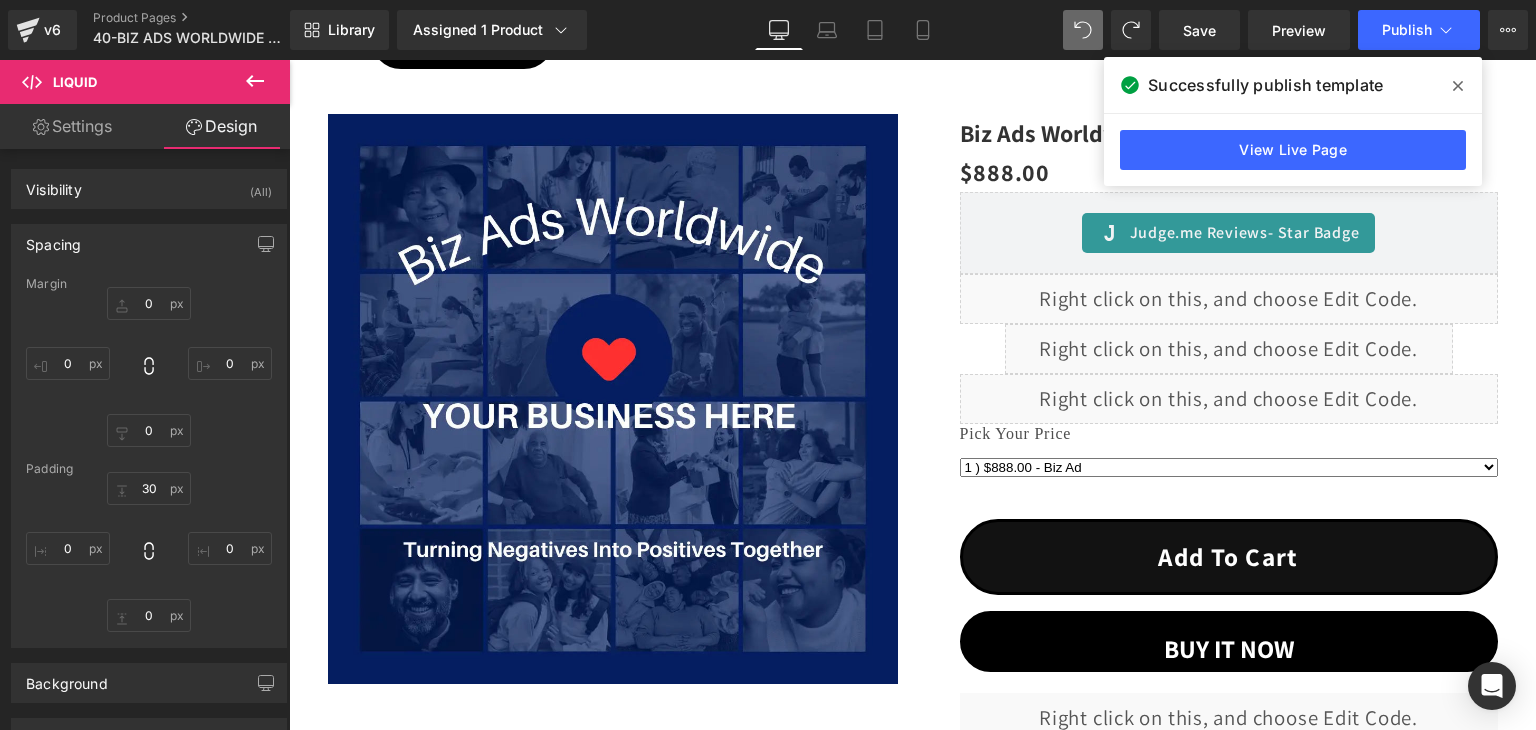 click 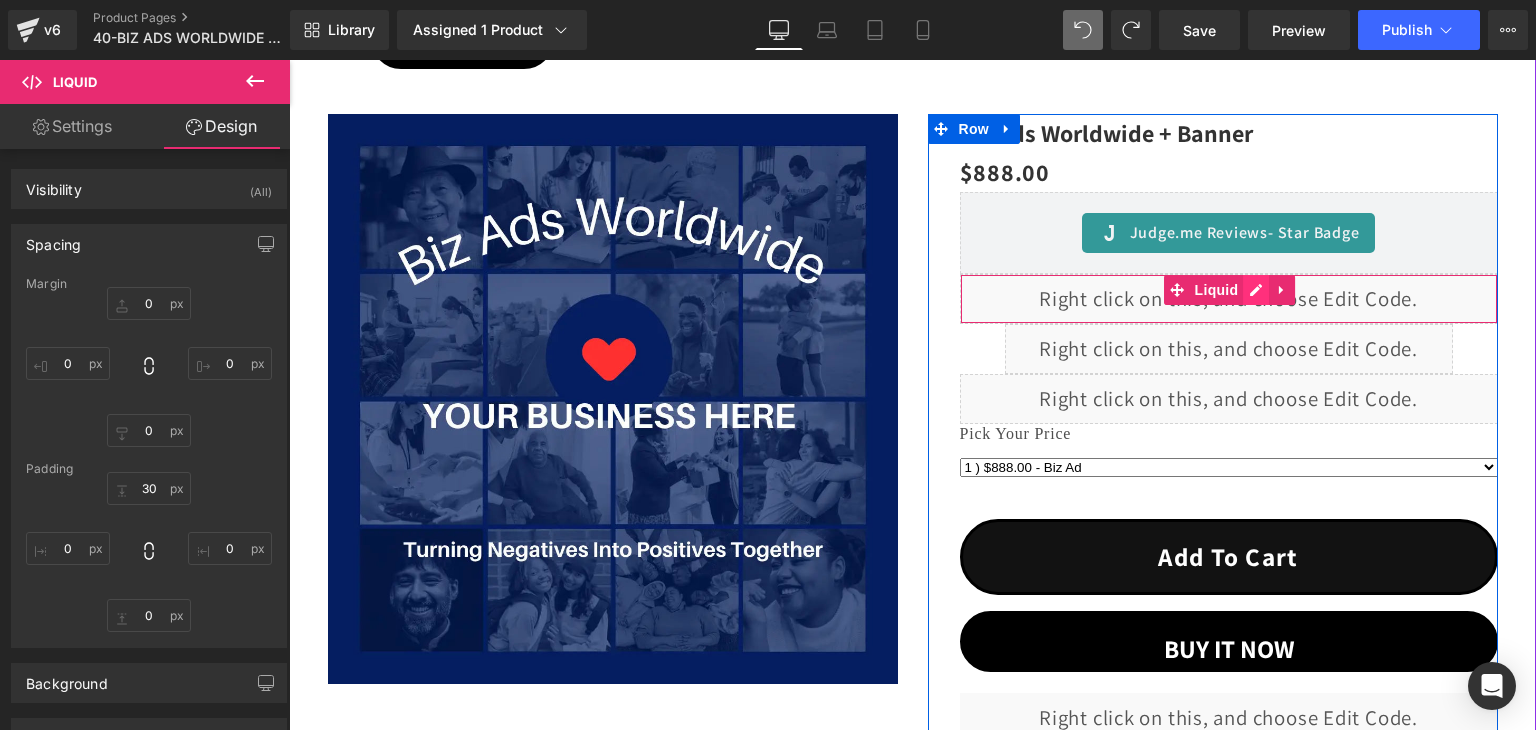 click on "Liquid" at bounding box center (1229, 299) 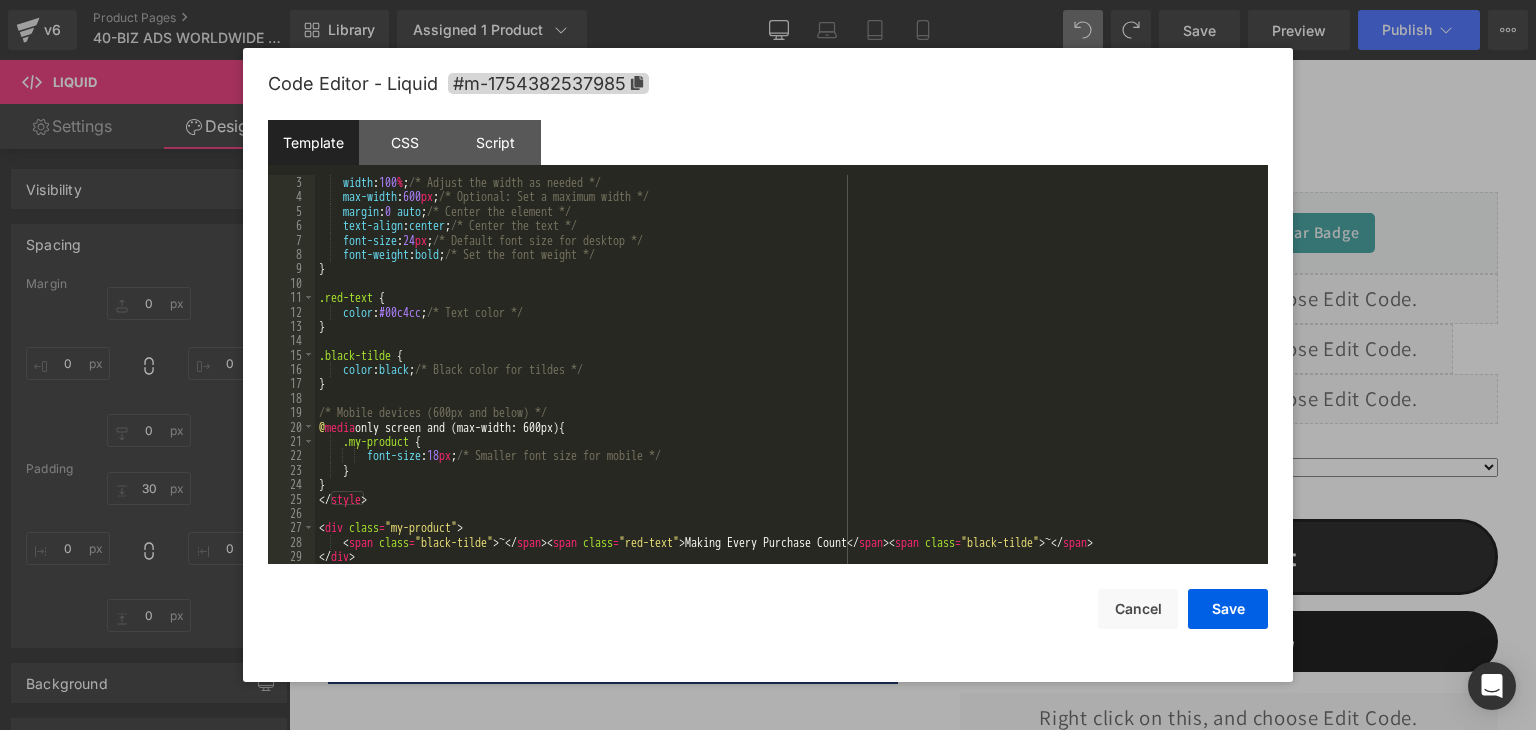 scroll, scrollTop: 28, scrollLeft: 0, axis: vertical 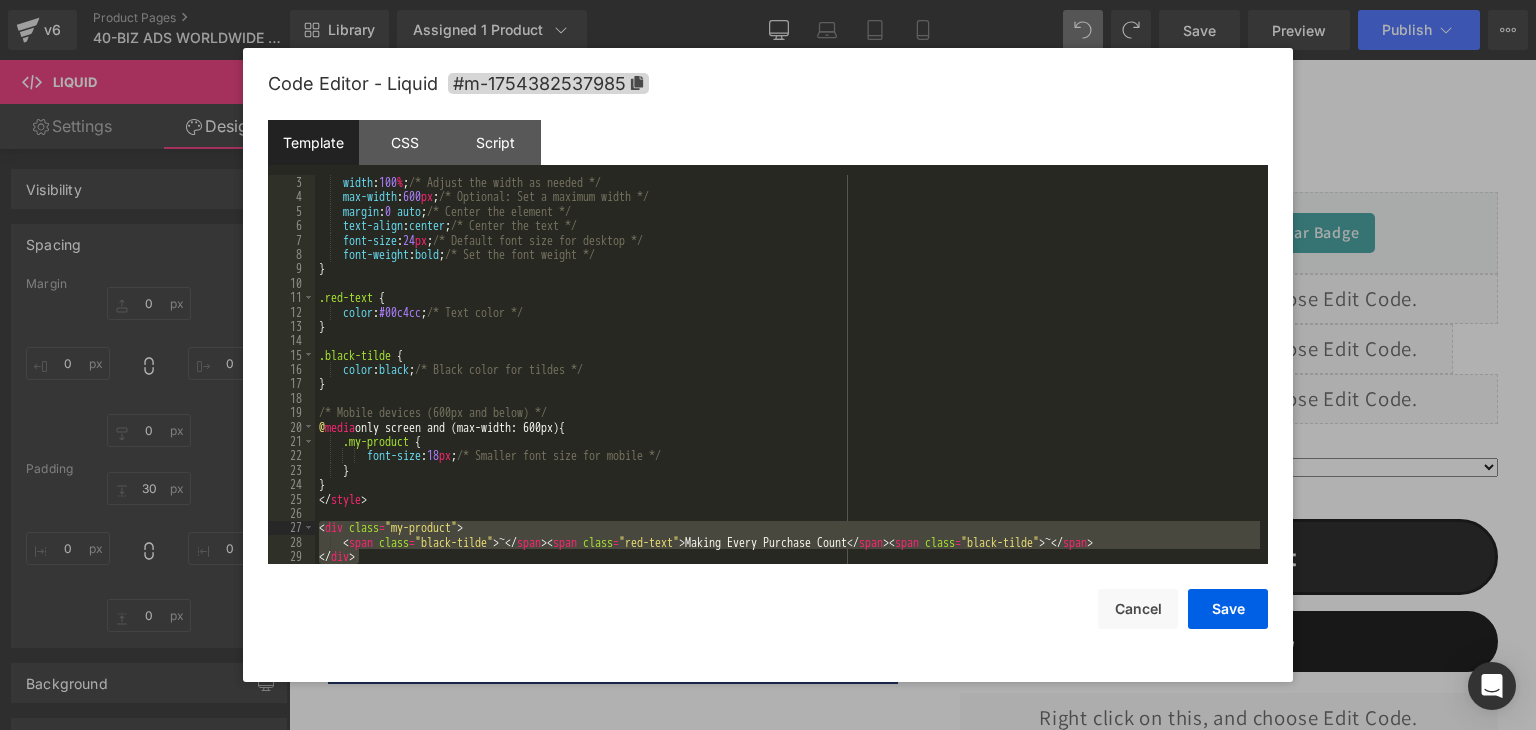drag, startPoint x: 372, startPoint y: 551, endPoint x: 316, endPoint y: 525, distance: 61.741398 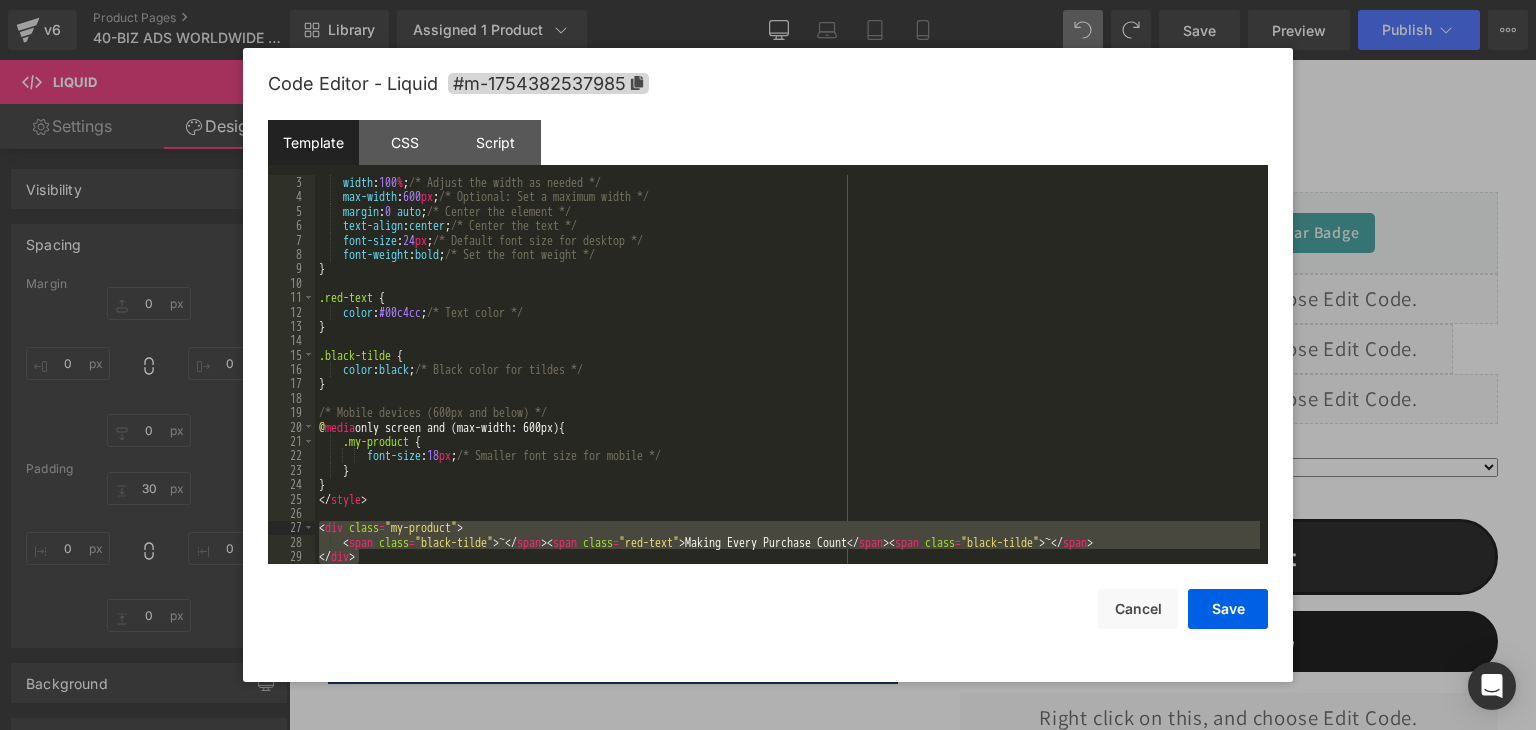 click on "width :  100 % ;  /* Adjust the width as needed */       max-width :  600 px ;  /* Optional: Set a maximum width */       margin :  0   auto ;  /* Center the element */       text-align :  center ;  /* Center the text */       font-size :  24 px ;  /* Default font size for desktop */       font-weight :  bold ;  /* Set the font weight */ } .red-text   {       color :  #00c4cc ;  /* Text color */ } .black-tilde   {       color :  black ;  /* Black color for tildes */ } /* Mobile devices (600px and below) */ @ media  only screen and (max-width: 600px)  {       .my-product   {             font-size :  18 px ;  /* Smaller font size for mobile */       } } </ style > < div   class = "my-product" >       < span   class = "black-tilde" > ~  </ span > < span   class = "red-text" > Making Every Purchase Count </ span > < span   class = "black-tilde" >  ~ </ span > </ div >" at bounding box center (787, 384) 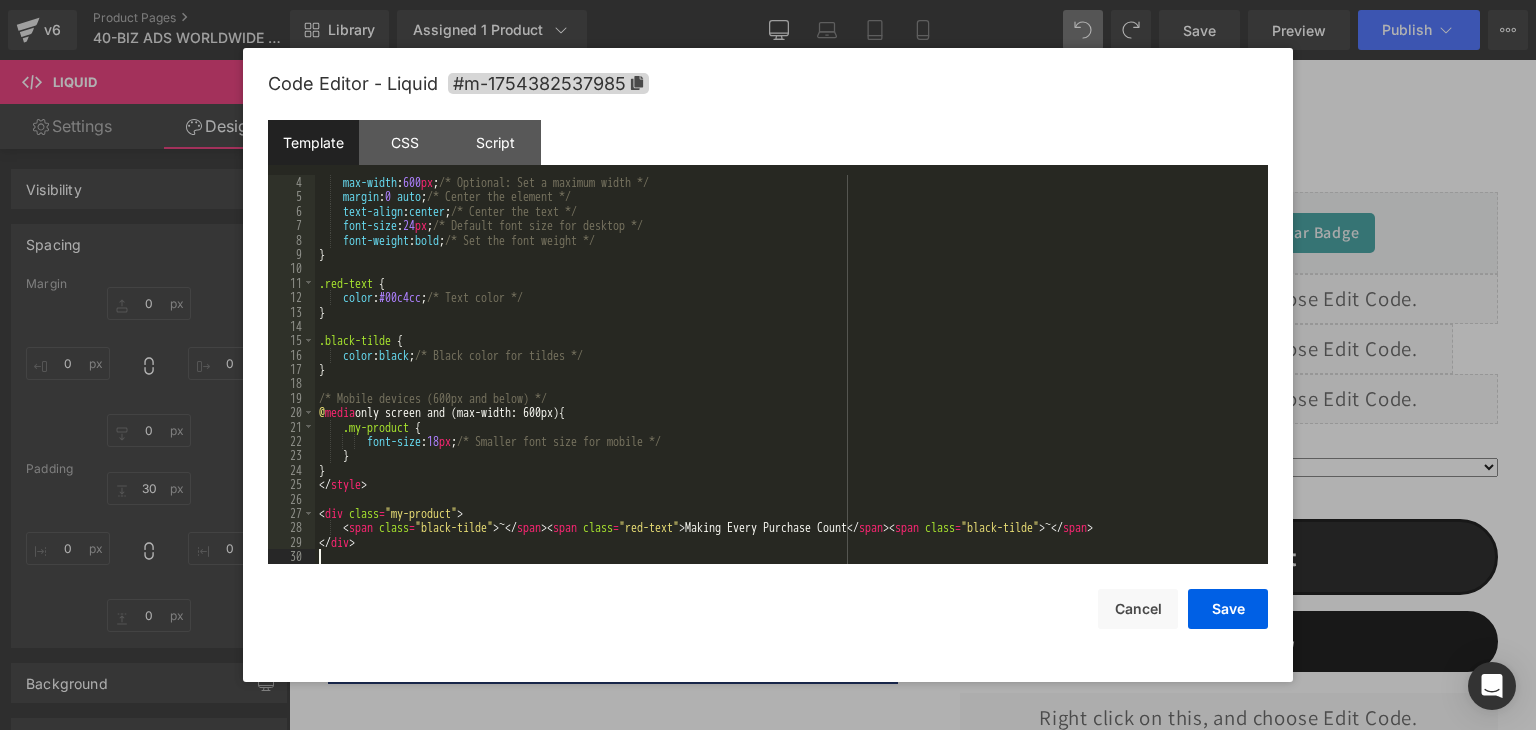 scroll, scrollTop: 43, scrollLeft: 0, axis: vertical 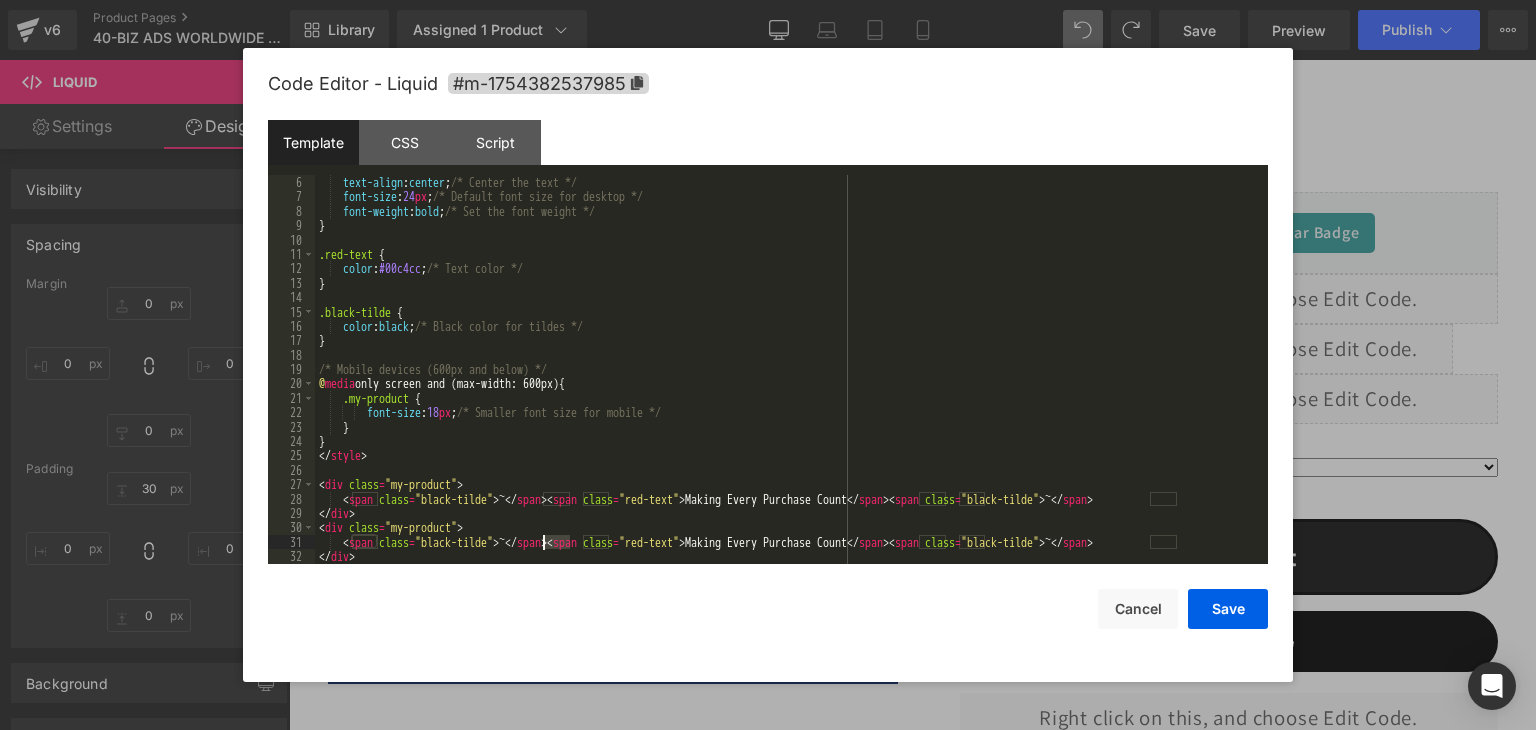 drag, startPoint x: 573, startPoint y: 544, endPoint x: 540, endPoint y: 547, distance: 33.13608 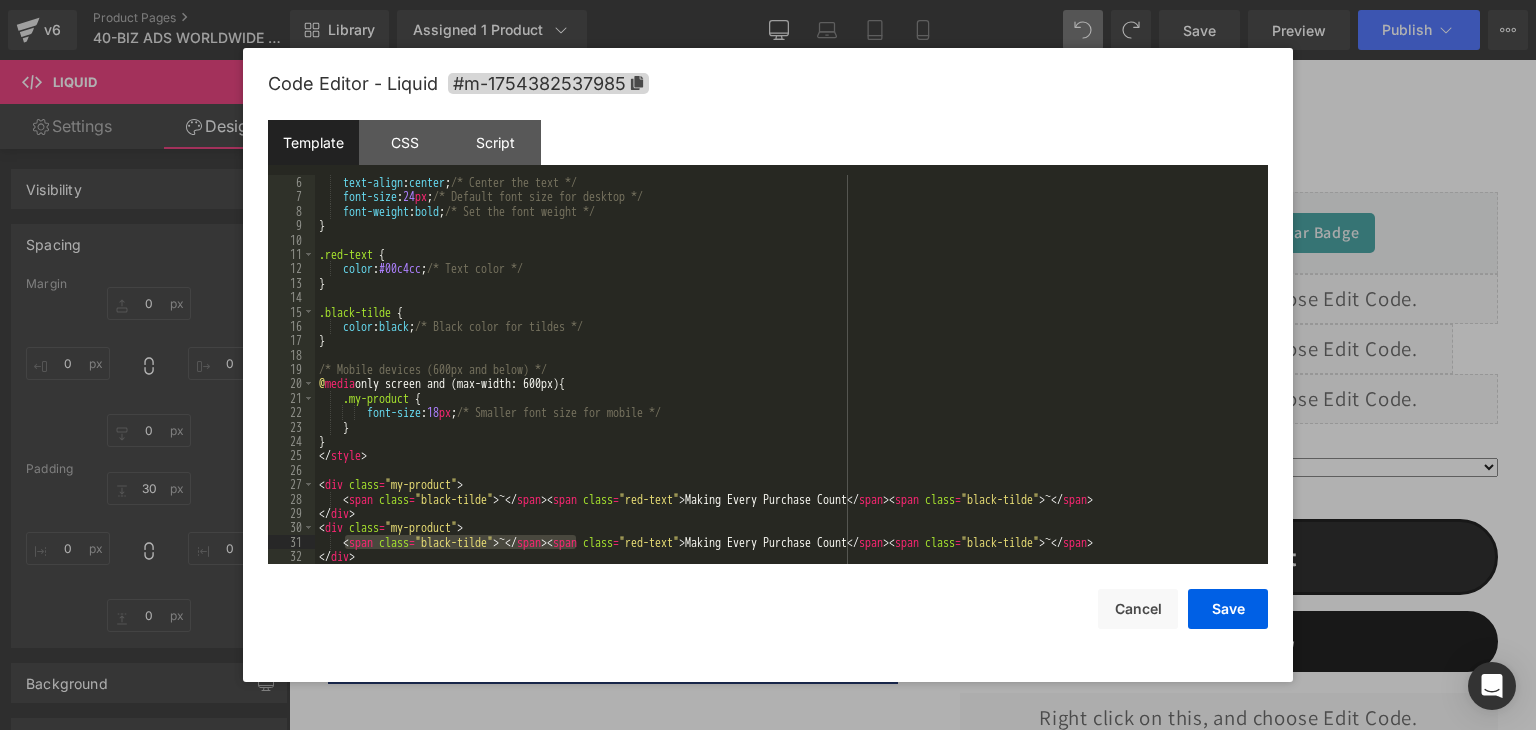 drag, startPoint x: 574, startPoint y: 542, endPoint x: 343, endPoint y: 542, distance: 231 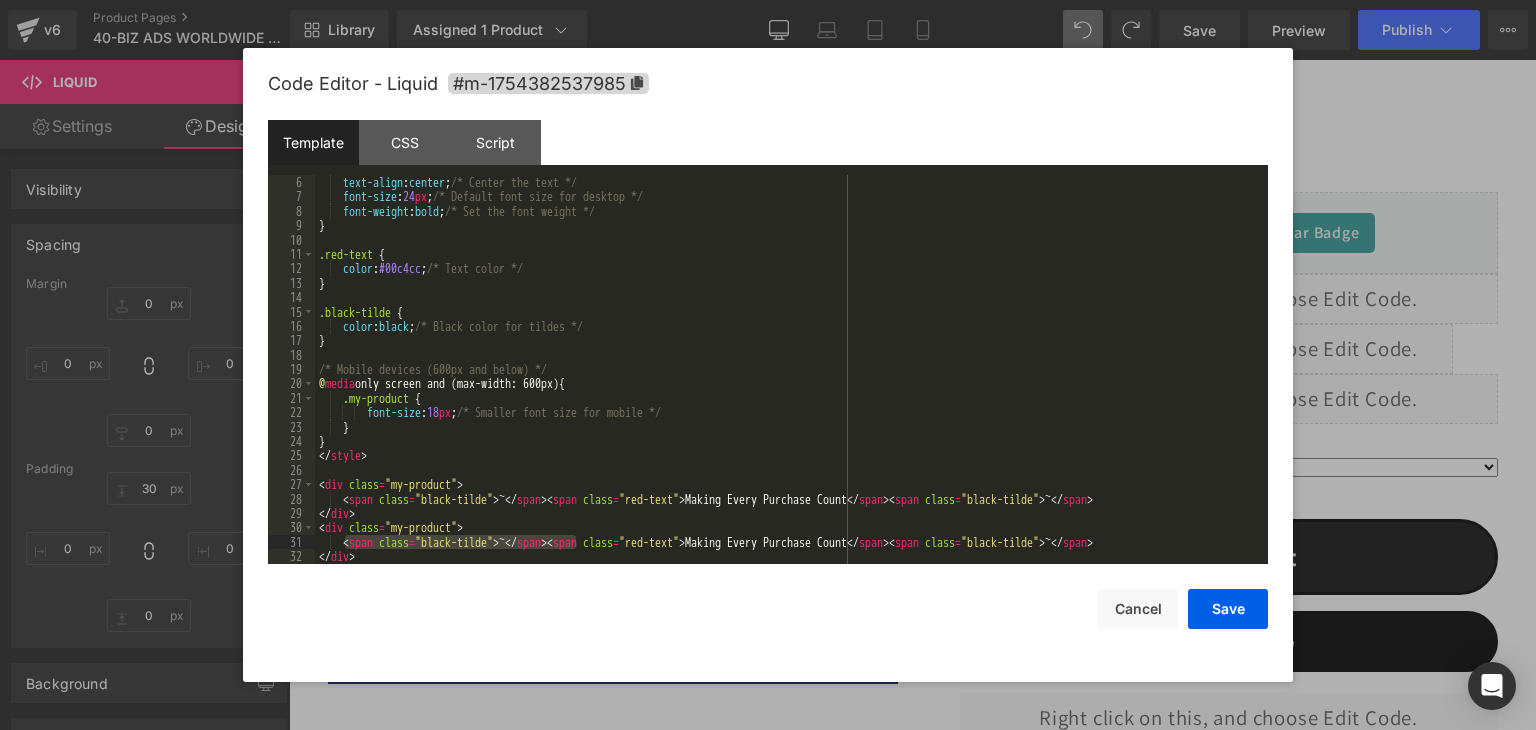 click on "text-align :  center ;  /* Center the text */       font-size :  24 px ;  /* Default font size for desktop */       font-weight :  bold ;  /* Set the font weight */ } .red-text   {       color :  #00c4cc ;  /* Text color */ } .black-tilde   {       color :  black ;  /* Black color for tildes */ } /* Mobile devices (600px and below) */ @ media  only screen and (max-width: 600px)  {       .my-product   {             font-size :  18 px ;  /* Smaller font size for mobile */       } } </ style > < div   class = "my-product" >       < span   class = "black-tilde" > ~  </ span > < span   class = "red-text" > Making Every Purchase Count </ span > < span   class = "black-tilde" >  ~ </ span > </ div > < div   class = "my-product" >       < span   class = "black-tilde" > ~  </ span > < span   class = "red-text" > Making Every Purchase Count </ span > < span   class = "black-tilde" >  ~ </ span > </ div >" at bounding box center [787, 384] 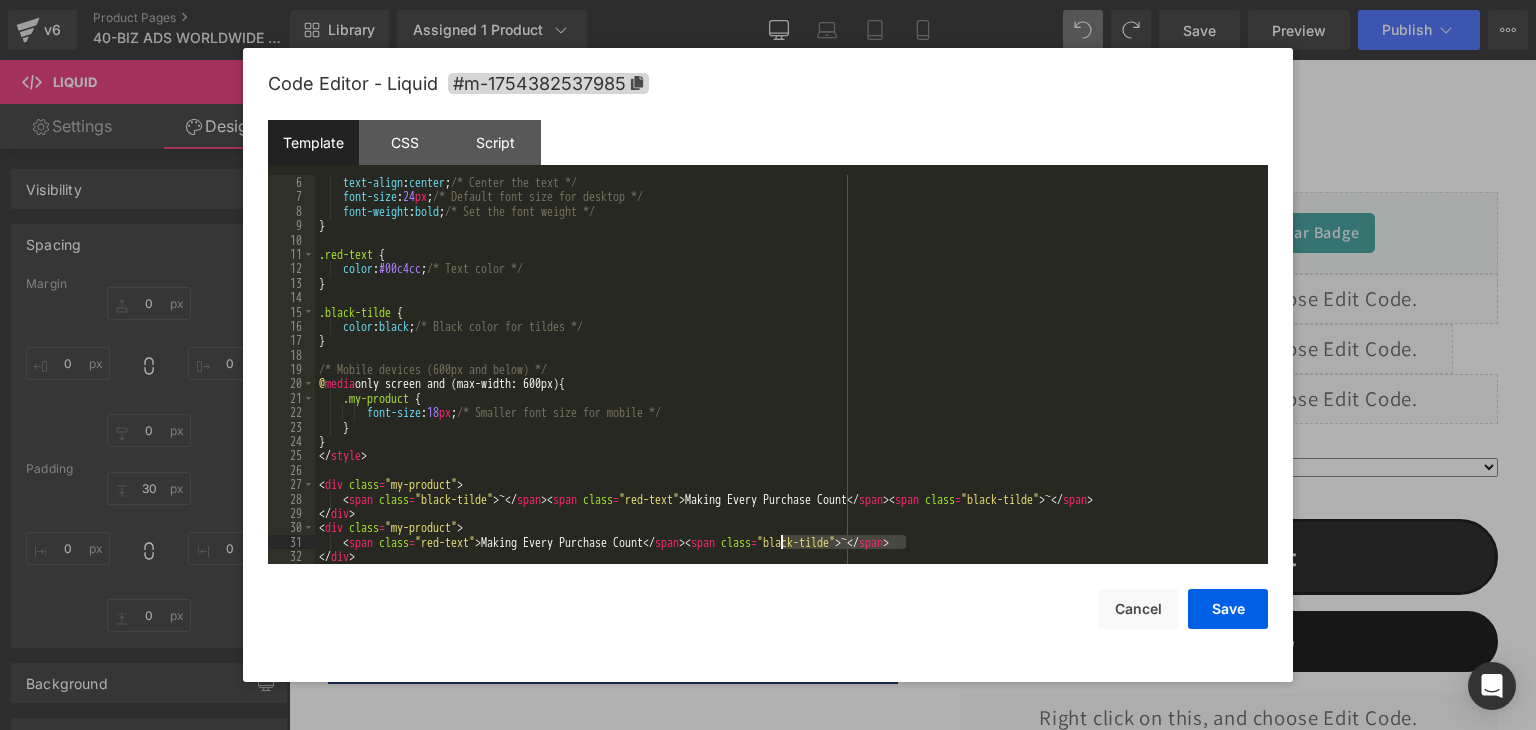 drag, startPoint x: 909, startPoint y: 540, endPoint x: 782, endPoint y: 542, distance: 127.01575 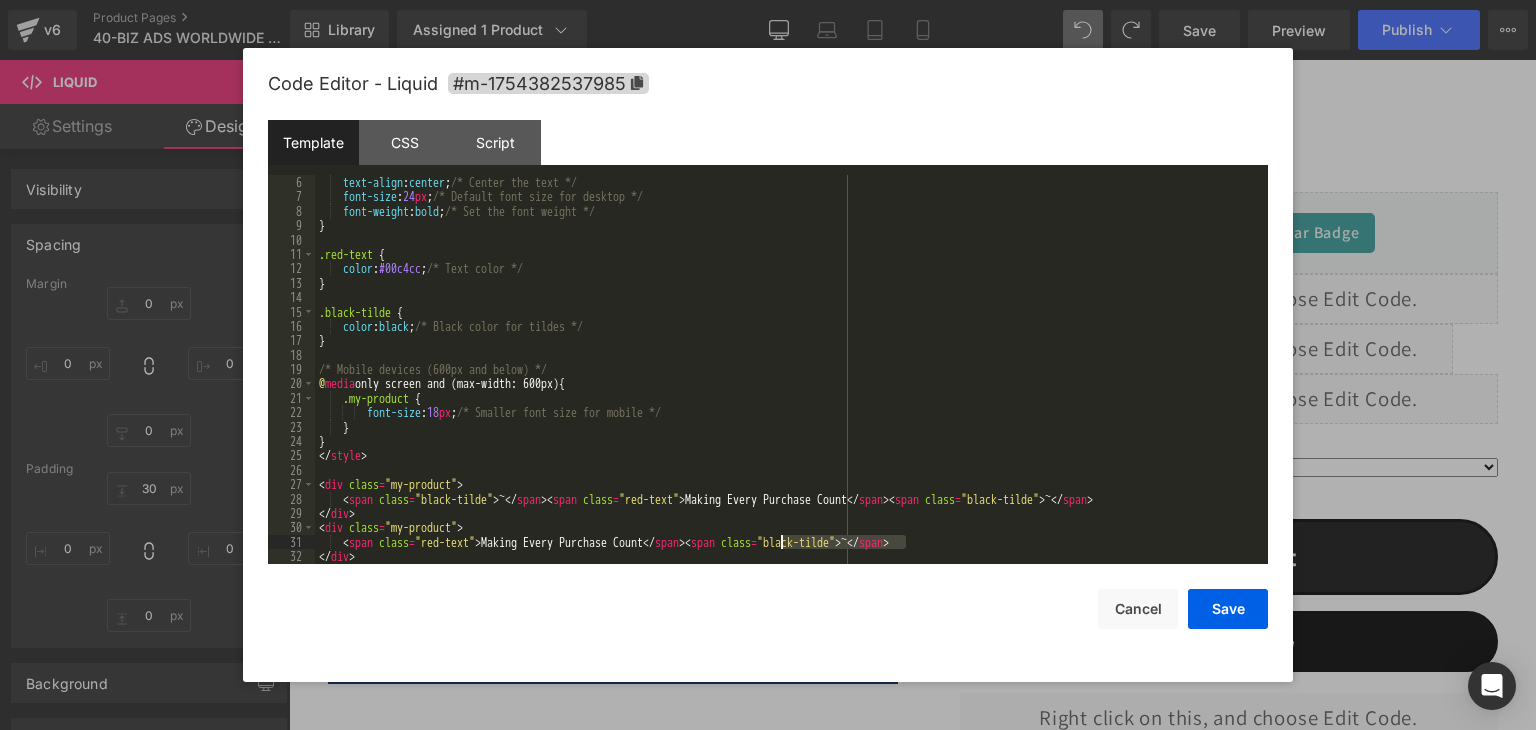 click on "text-align :  center ;  /* Center the text */       font-size :  24 px ;  /* Default font size for desktop */       font-weight :  bold ;  /* Set the font weight */ } .red-text   {       color :  #00c4cc ;  /* Text color */ } .black-tilde   {       color :  black ;  /* Black color for tildes */ } /* Mobile devices (600px and below) */ @ media  only screen and (max-width: 600px)  {       .my-product   {             font-size :  18 px ;  /* Smaller font size for mobile */       } } </ style > < div   class = "my-product" >       < span   class = "black-tilde" > ~  </ span > < span   class = "red-text" > Making Every Purchase Count </ span > < span   class = "black-tilde" >  ~ </ span > </ div > < div   class = "my-product" >       < span   class = "red-text" > Making Every Purchase Count </ span > < span   class = "black-tilde" >  ~ </ span > </ div >" at bounding box center (787, 384) 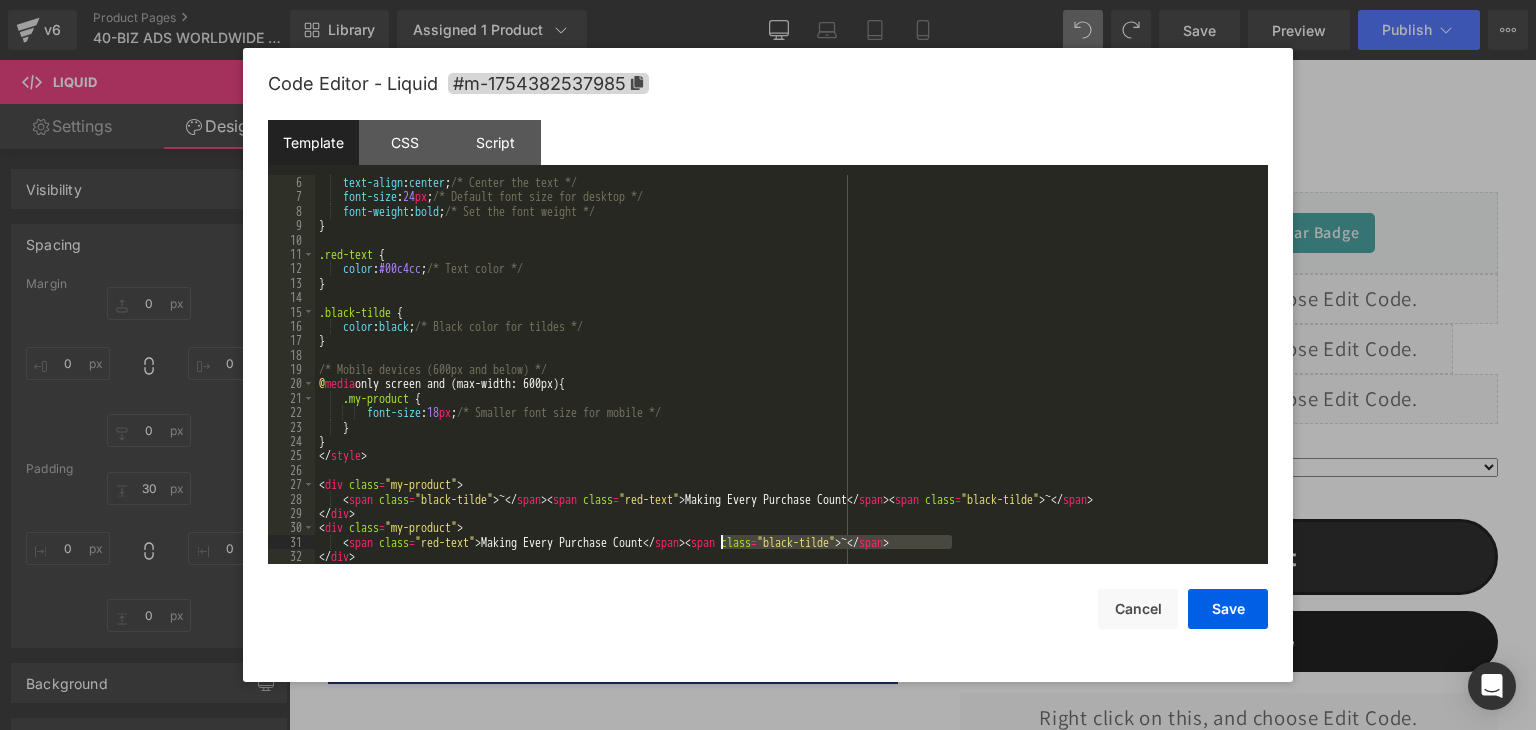 drag, startPoint x: 952, startPoint y: 541, endPoint x: 723, endPoint y: 542, distance: 229.00218 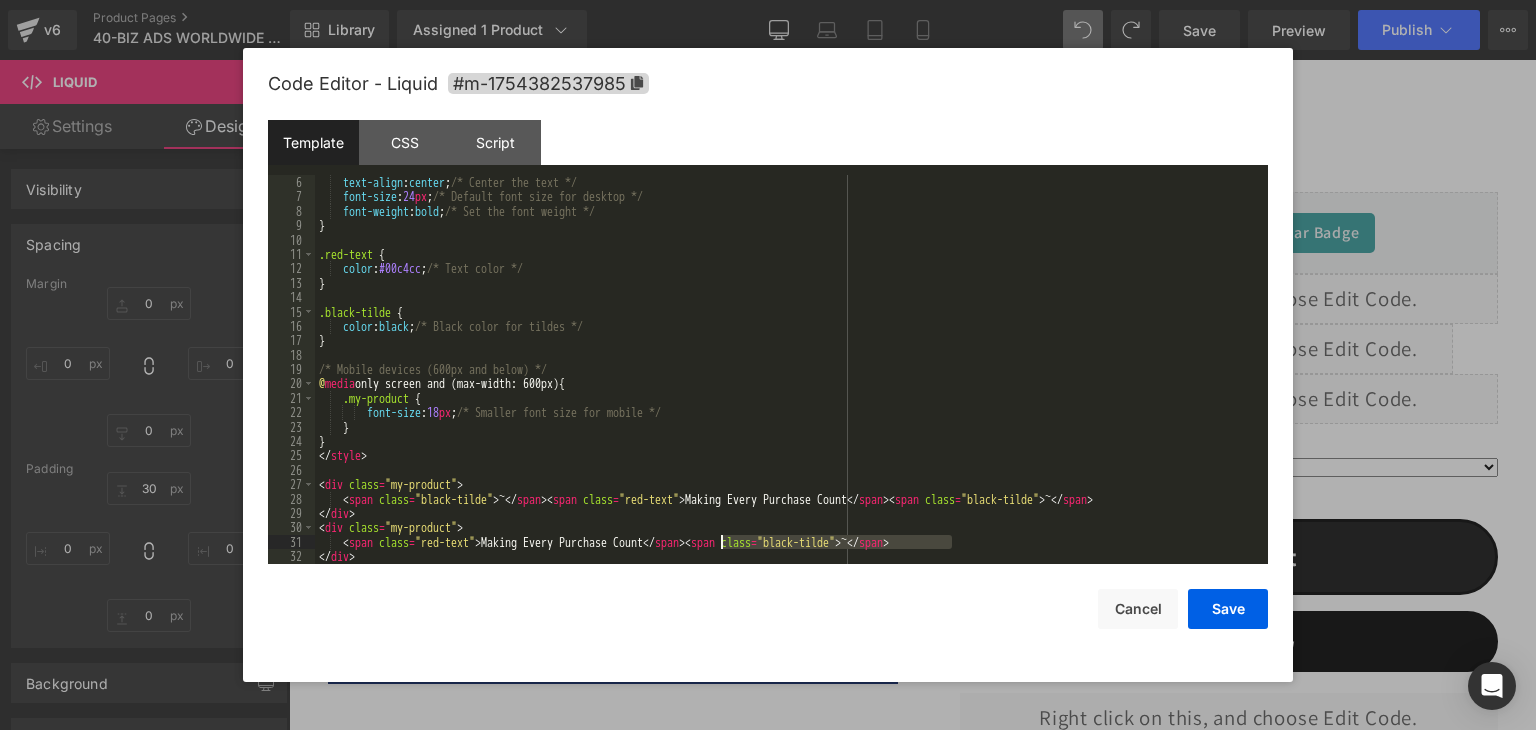 click on "text-align :  center ;  /* Center the text */       font-size :  24 px ;  /* Default font size for desktop */       font-weight :  bold ;  /* Set the font weight */ } .red-text   {       color :  #00c4cc ;  /* Text color */ } .black-tilde   {       color :  black ;  /* Black color for tildes */ } /* Mobile devices (600px and below) */ @ media  only screen and (max-width: 600px)  {       .my-product   {             font-size :  18 px ;  /* Smaller font size for mobile */       } } </ style > < div   class = "my-product" >       < span   class = "black-tilde" > ~  </ span > < span   class = "red-text" > Making Every Purchase Count </ span > < span   class = "black-tilde" >  ~ </ span > </ div > < div   class = "my-product" >       < span   class = "red-text" > Making Every Purchase Count </ span > < span   class = "black-tilde" >  ~ </ span > </ div >" at bounding box center (787, 384) 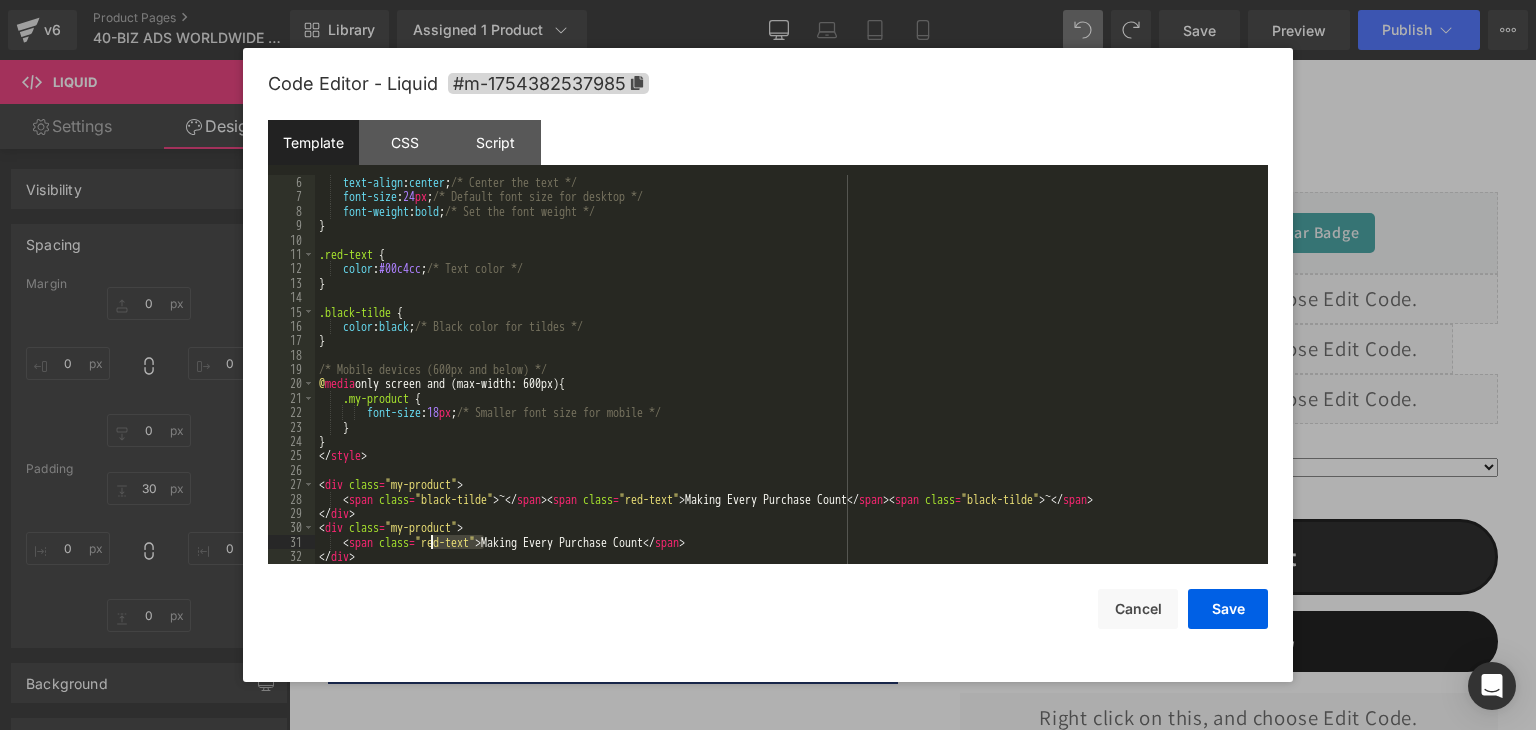 drag, startPoint x: 485, startPoint y: 541, endPoint x: 434, endPoint y: 541, distance: 51 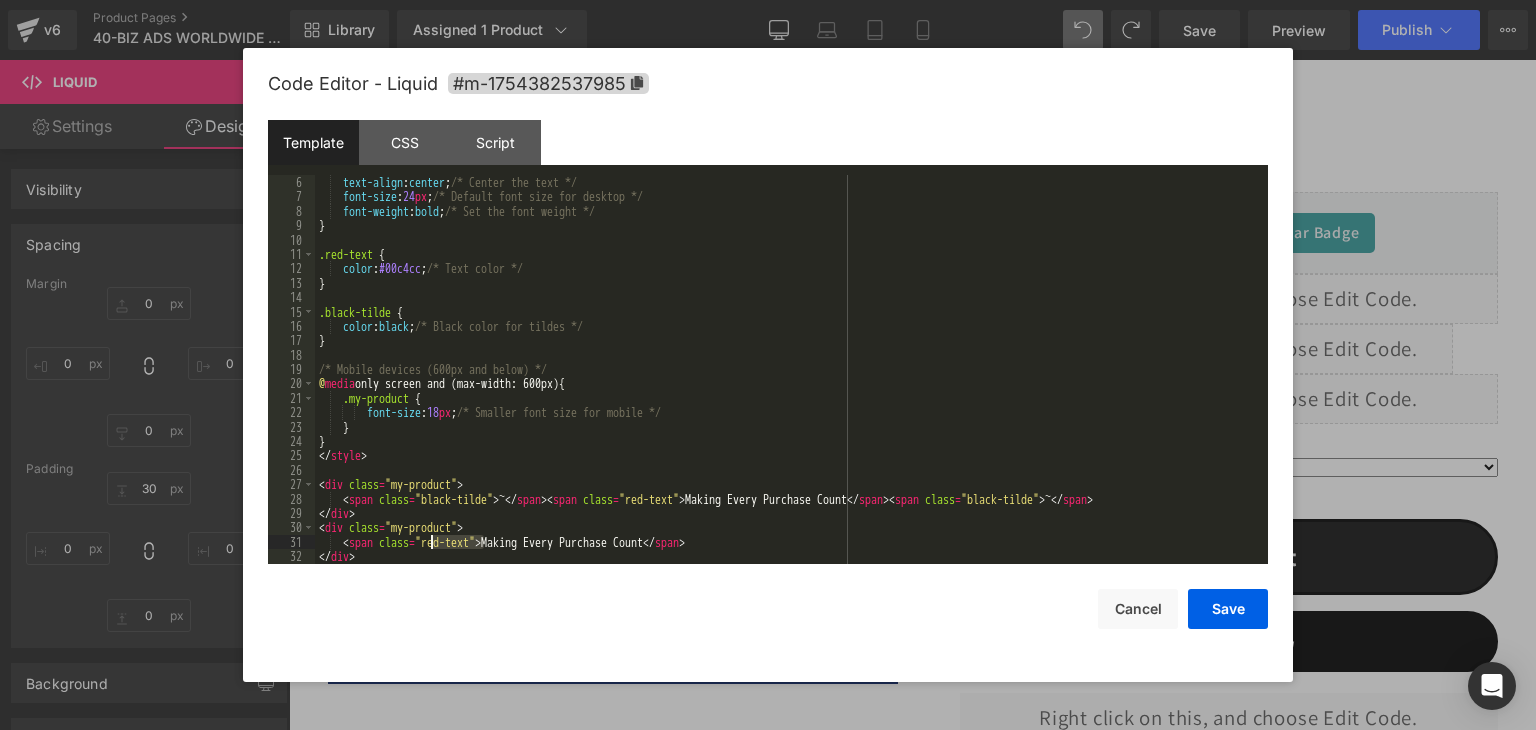 click on "text-align :  center ;  /* Center the text */       font-size :  24 px ;  /* Default font size for desktop */       font-weight :  bold ;  /* Set the font weight */ } .red-text   {       color :  #00c4cc ;  /* Text color */ } .black-tilde   {       color :  black ;  /* Black color for tildes */ } /* Mobile devices (600px and below) */ @ media  only screen and (max-width: 600px)  {       .my-product   {             font-size :  18 px ;  /* Smaller font size for mobile */       } } </ style > < div   class = "my-product" >       < span   class = "black-tilde" > ~  </ span > < span   class = "red-text" > Making Every Purchase Count </ span > < span   class = "black-tilde" >  ~ </ span > </ div > < div   class = "my-product" >       < span   class = "red-text" > Making Every Purchase Count </ span > </ div >" at bounding box center [787, 384] 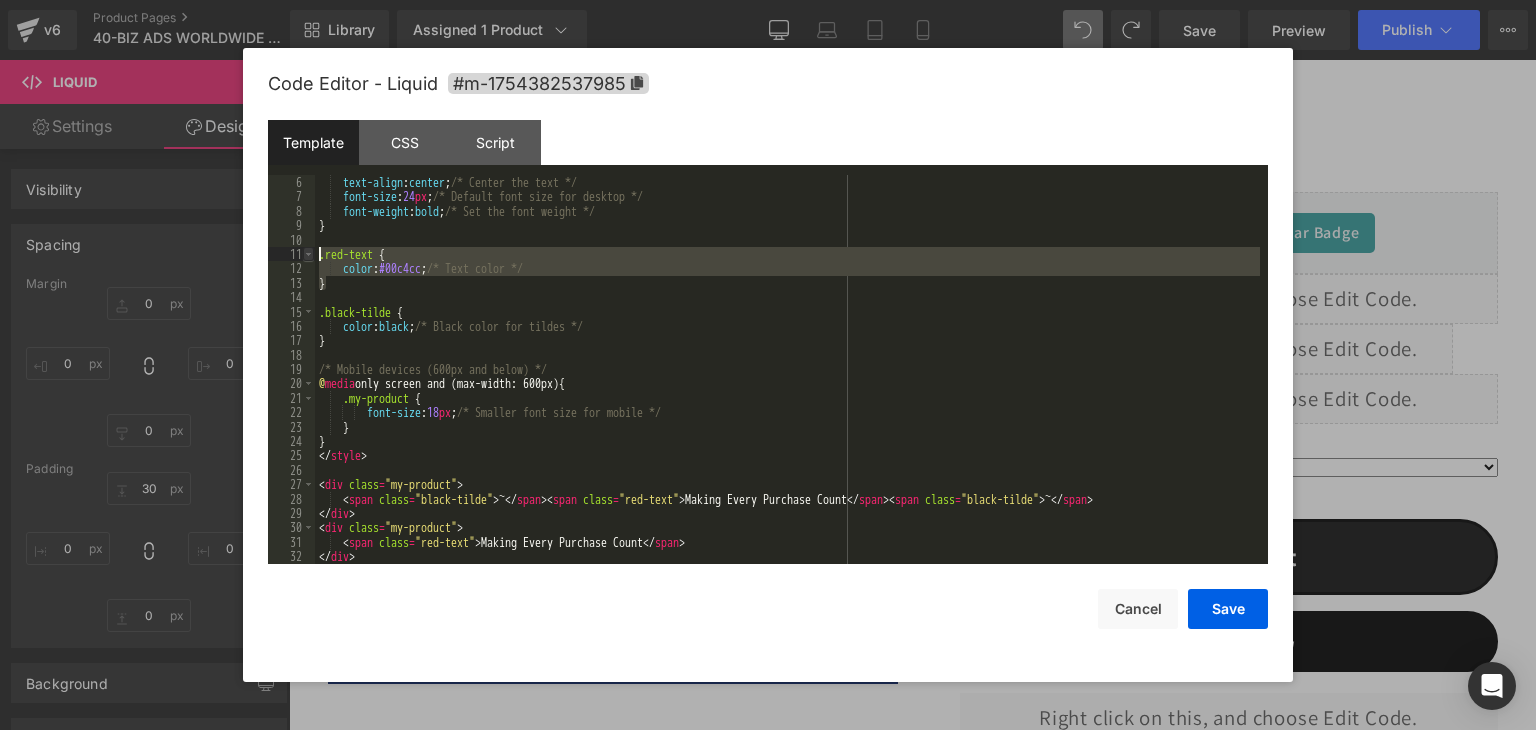 drag, startPoint x: 347, startPoint y: 283, endPoint x: 312, endPoint y: 257, distance: 43.60046 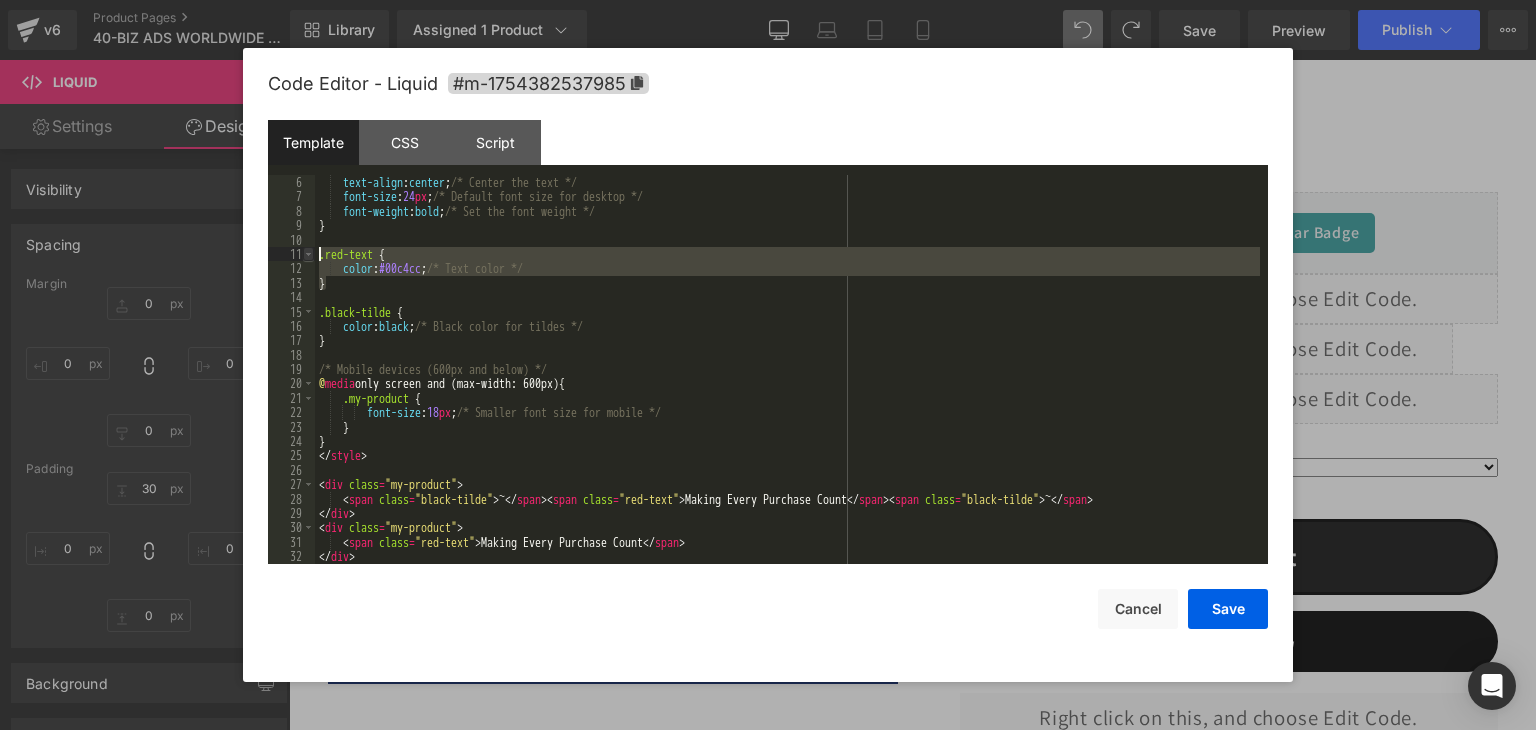 click on "6 7 8 9 10 11 12 13 14 15 16 17 18 19 20 21 22 23 24 25 26 27 28 29 30 31 32       text-align :  center ;  /* Center the text */       font-size :  24 px ;  /* Default font size for desktop */       font-weight :  bold ;  /* Set the font weight */ } .red-text   {       color :  #00c4cc ;  /* Text color */ } .black-tilde   {       color :  black ;  /* Black color for tildes */ } /* Mobile devices (600px and below) */ @ media  only screen and (max-width: 600px)  {       .my-product   {             font-size :  18 px ;  /* Smaller font size for mobile */       } } </ style > < div   class = "my-product" >       < span   class = "black-tilde" > ~  </ span > < span   class = "red-text" > Making Every Purchase Count </ span > < span   class = "black-tilde" >  ~ </ span > </ div > < div   class = "my-product" >       < span   class = "red-text" > Making Every Purchase Count </ span > </ div > XXXXXXXXXXXXXXXXXXXXXXXXXXXXXXXXXXXXXXXXXXXXXXXXXX" at bounding box center [768, 369] 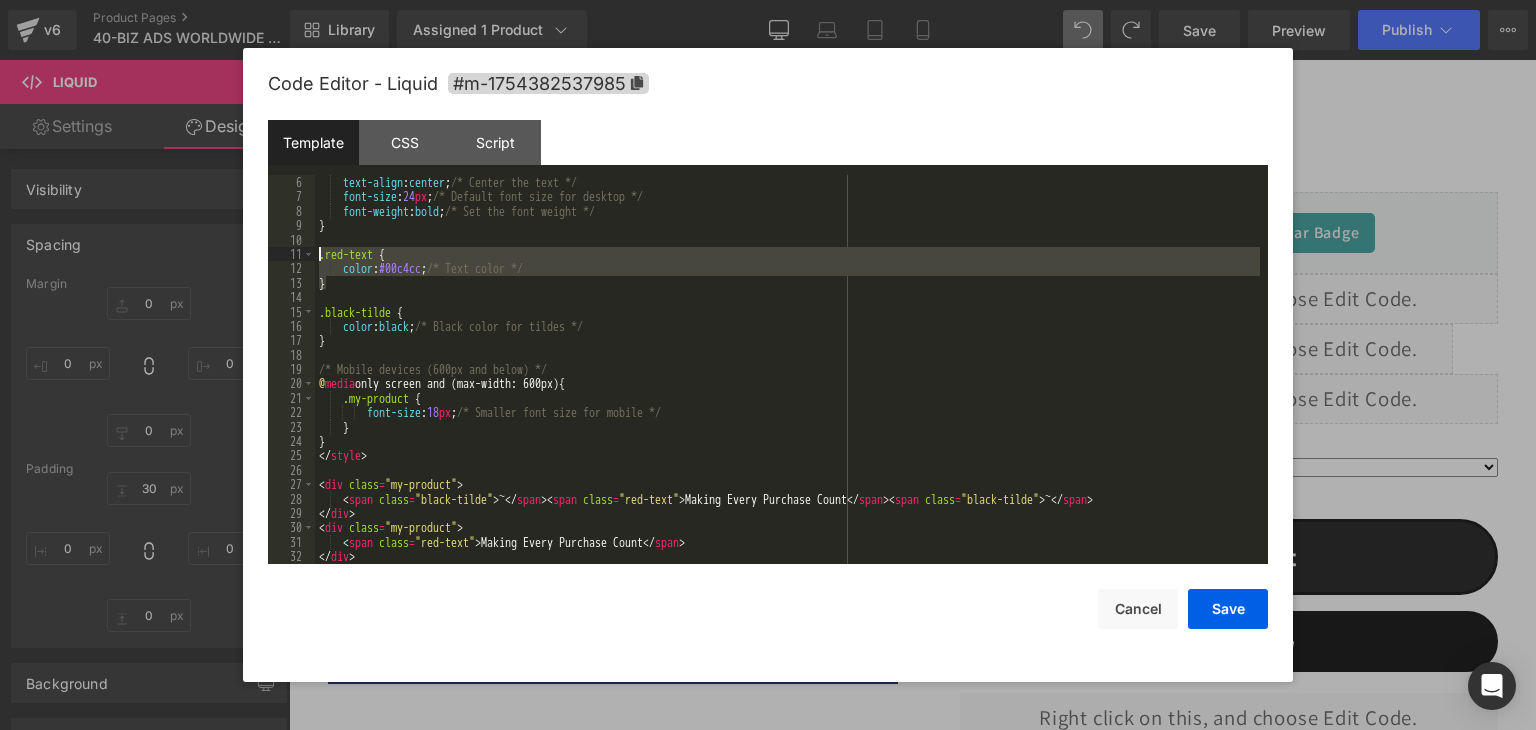 click on "text-align :  center ;  /* Center the text */       font-size :  24 px ;  /* Default font size for desktop */       font-weight :  bold ;  /* Set the font weight */ } .red-text   {       color :  #00c4cc ;  /* Text color */ } .black-tilde   {       color :  black ;  /* Black color for tildes */ } /* Mobile devices (600px and below) */ @ media  only screen and (max-width: 600px)  {       .my-product   {             font-size :  18 px ;  /* Smaller font size for mobile */       } } </ style > < div   class = "my-product" >       < span   class = "black-tilde" > ~  </ span > < span   class = "red-text" > Making Every Purchase Count </ span > < span   class = "black-tilde" >  ~ </ span > </ div > < div   class = "my-product" >       < span   class = "red-text" > Making Every Purchase Count </ span > </ div >" at bounding box center (787, 369) 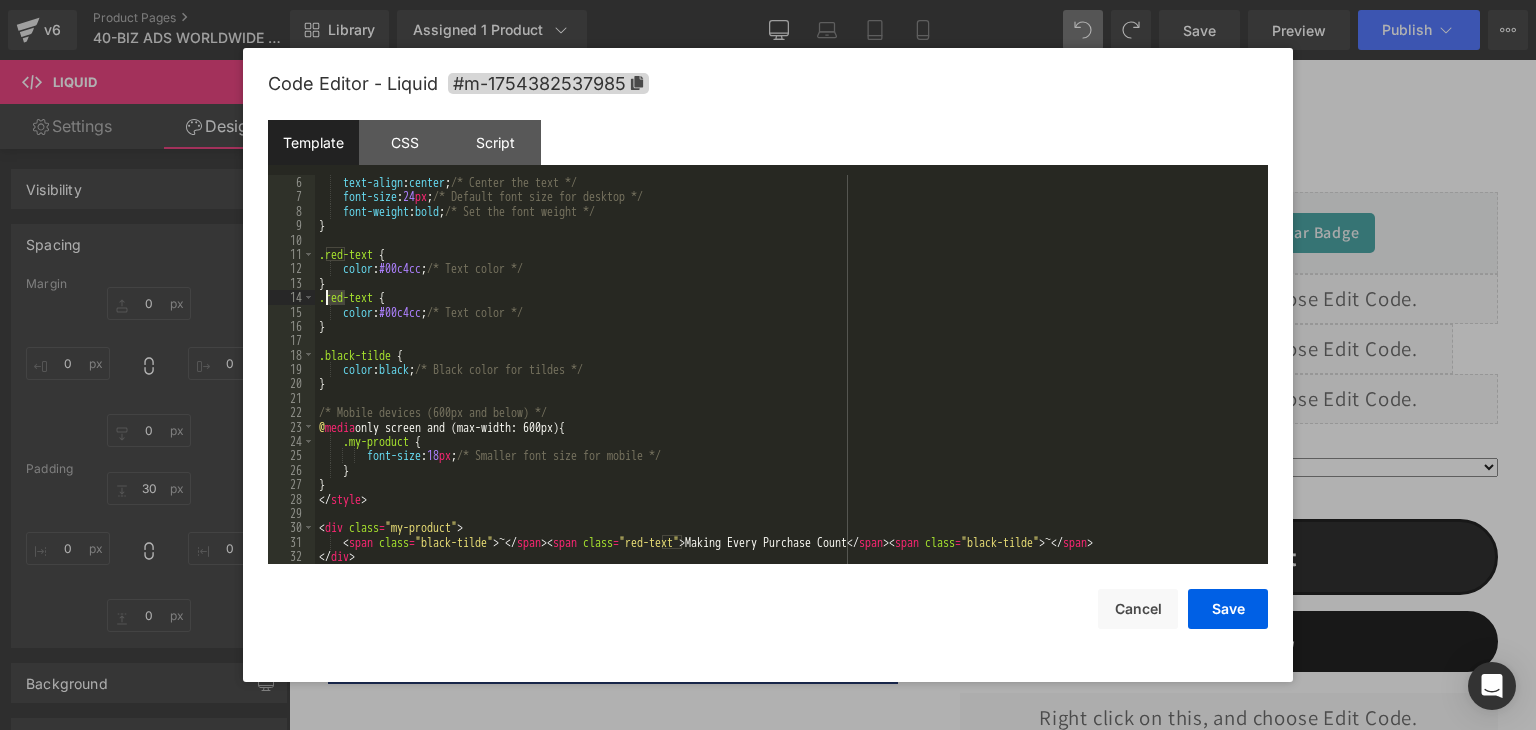 drag, startPoint x: 346, startPoint y: 297, endPoint x: 321, endPoint y: 300, distance: 25.179358 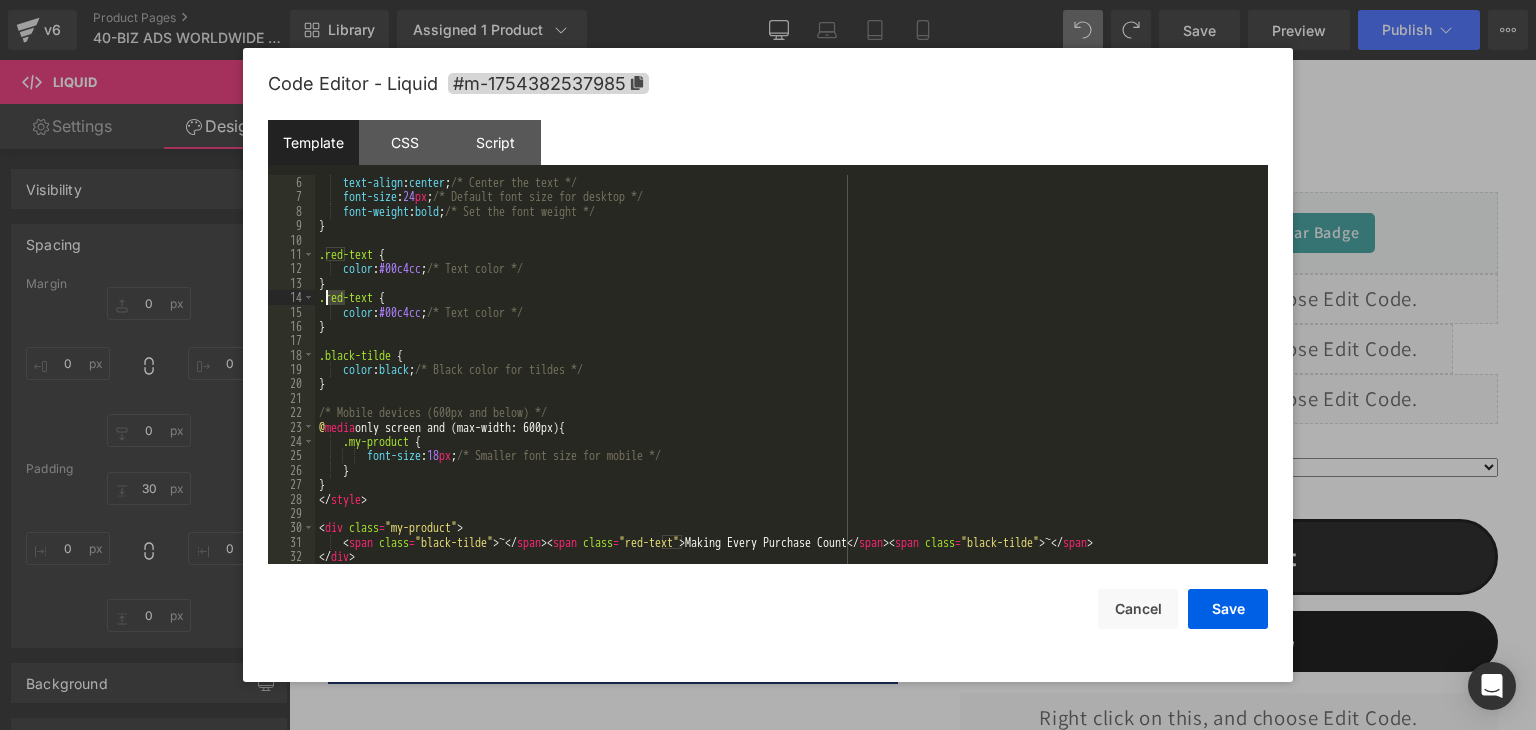 click on "text-align :  center ;  /* Center the text */       font-size :  24 px ;  /* Default font size for desktop */       font-weight :  bold ;  /* Set the font weight */ } .red-text   {       color :  #00c4cc ;  /* Text color */ } .red-text   {       color :  #00c4cc ;  /* Text color */ } .black-tilde   {       color :  black ;  /* Black color for tildes */ } /* Mobile devices (600px and below) */ @ media  only screen and (max-width: 600px)  {       .my-product   {             font-size :  18 px ;  /* Smaller font size for mobile */       } } </ style > < div   class = "my-product" >       < span   class = "black-tilde" > ~  </ span > < span   class = "red-text" > Making Every Purchase Count </ span > < span   class = "black-tilde" >  ~ </ span > </ div > < div   class = "my-product" >" at bounding box center [787, 384] 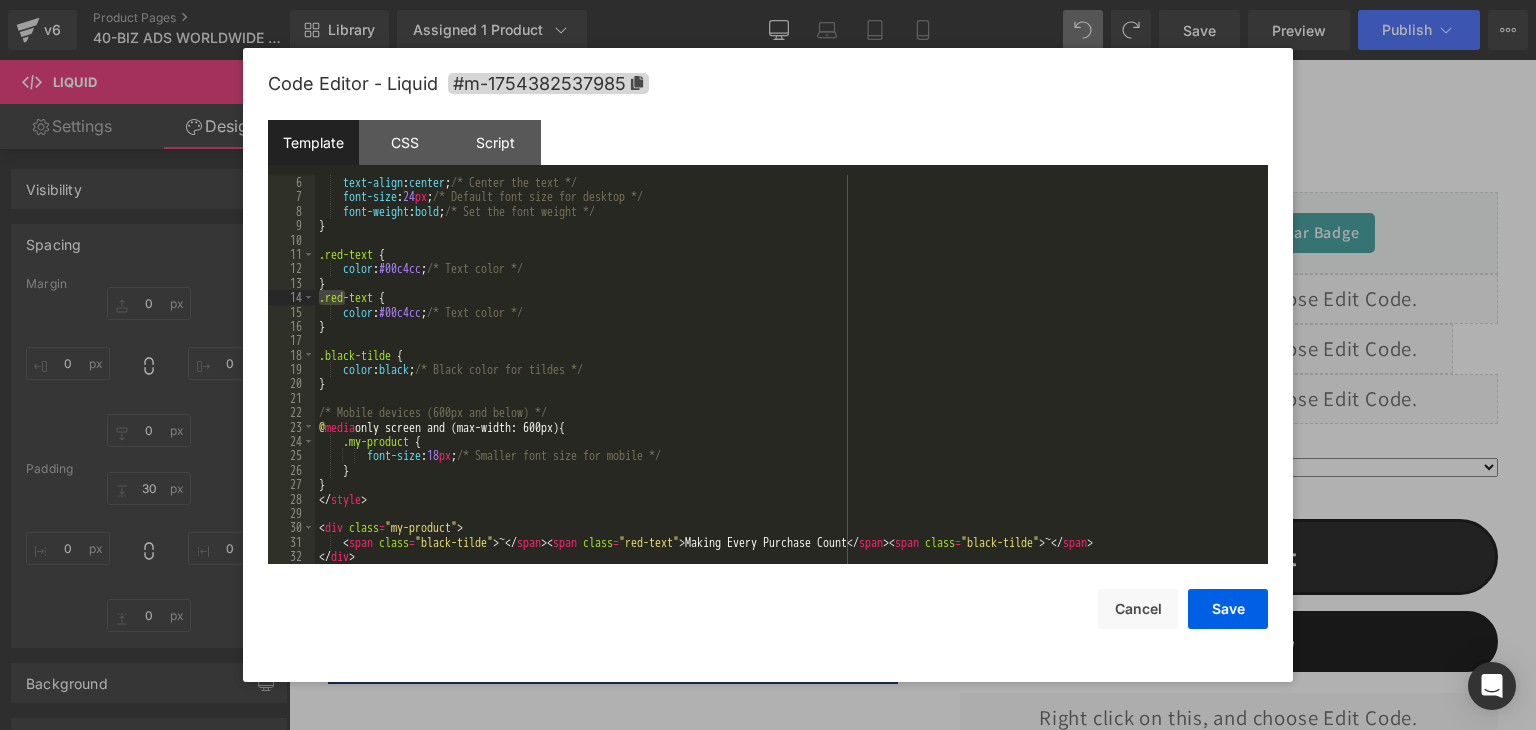 click on "text-align :  center ;  /* Center the text */       font-size :  24 px ;  /* Default font size for desktop */       font-weight :  bold ;  /* Set the font weight */ } .red-text   {       color :  #00c4cc ;  /* Text color */ } .red-text   {       color :  #00c4cc ;  /* Text color */ } .black-tilde   {       color :  black ;  /* Black color for tildes */ } /* Mobile devices (600px and below) */ @ media  only screen and (max-width: 600px)  {       .my-product   {             font-size :  18 px ;  /* Smaller font size for mobile */       } } </ style > < div   class = "my-product" >       < span   class = "black-tilde" > ~  </ span > < span   class = "red-text" > Making Every Purchase Count </ span > < span   class = "black-tilde" >  ~ </ span > </ div > < div   class = "my-product" >" at bounding box center (787, 369) 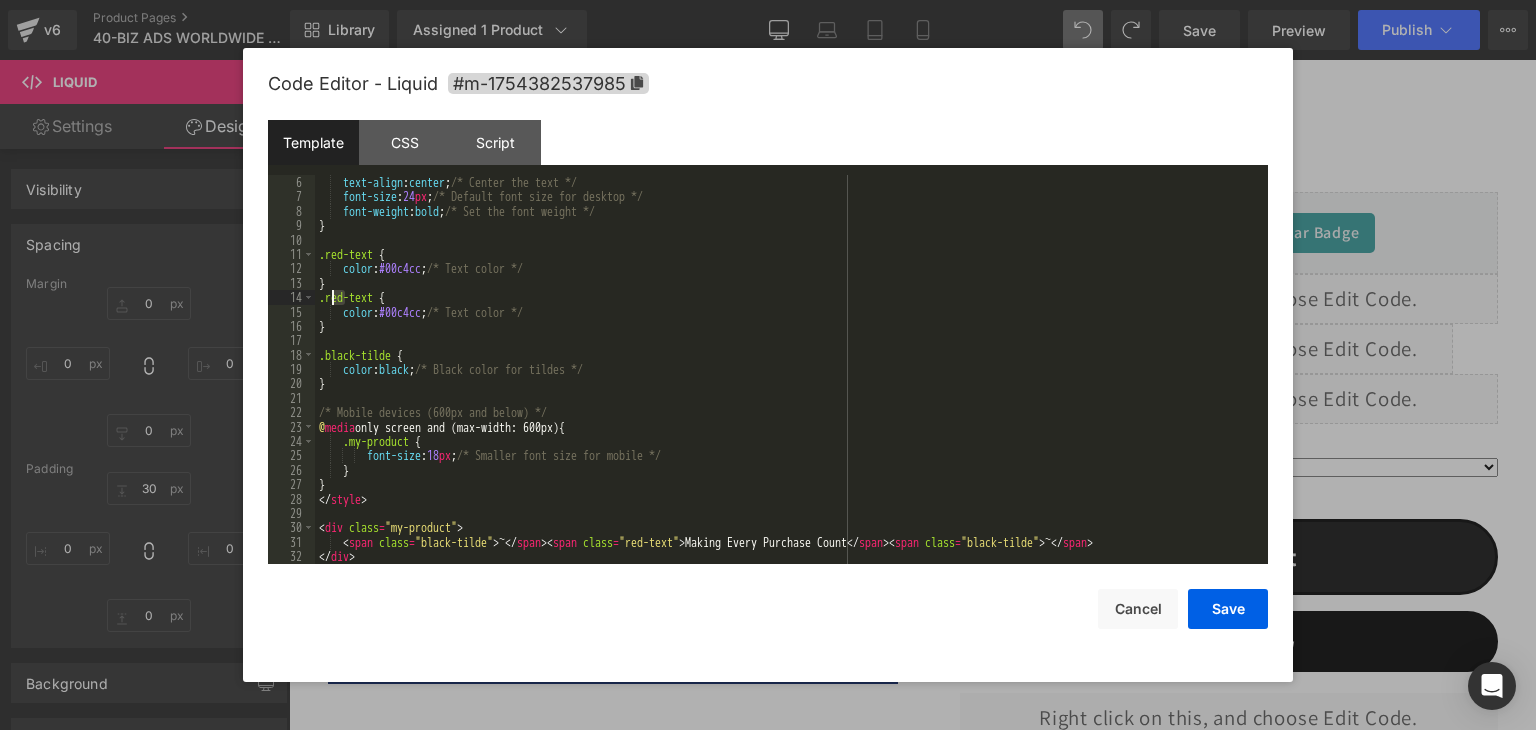 drag, startPoint x: 348, startPoint y: 298, endPoint x: 332, endPoint y: 298, distance: 16 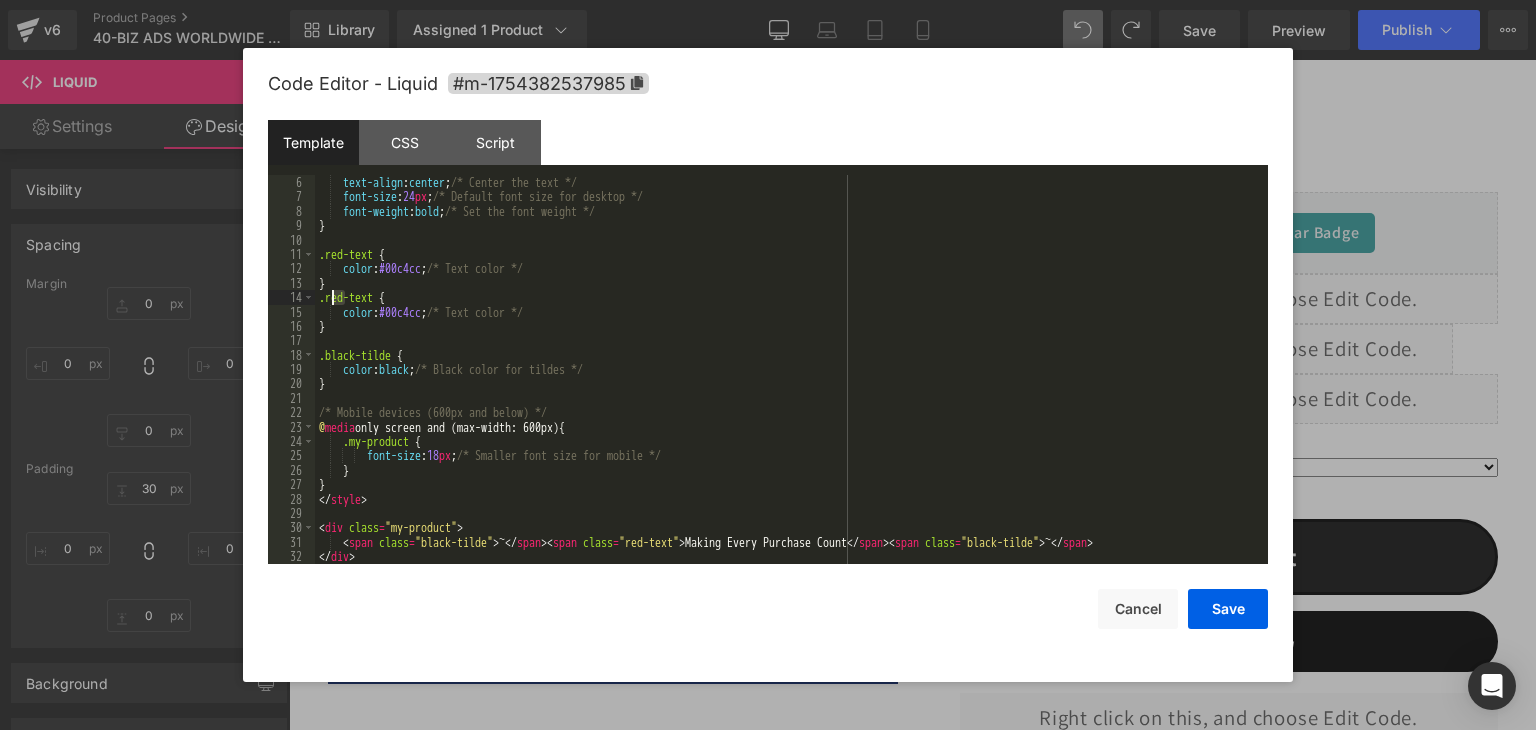 click on "text-align :  center ;  /* Center the text */       font-size :  24 px ;  /* Default font size for desktop */       font-weight :  bold ;  /* Set the font weight */ } .red-text   {       color :  #00c4cc ;  /* Text color */ } .red-text   {       color :  #00c4cc ;  /* Text color */ } .black-tilde   {       color :  black ;  /* Black color for tildes */ } /* Mobile devices (600px and below) */ @ media  only screen and (max-width: 600px)  {       .my-product   {             font-size :  18 px ;  /* Smaller font size for mobile */       } } </ style > < div   class = "my-product" >       < span   class = "black-tilde" > ~  </ span > < span   class = "red-text" > Making Every Purchase Count </ span > < span   class = "black-tilde" >  ~ </ span > </ div > < div   class = "my-product" >" at bounding box center (787, 384) 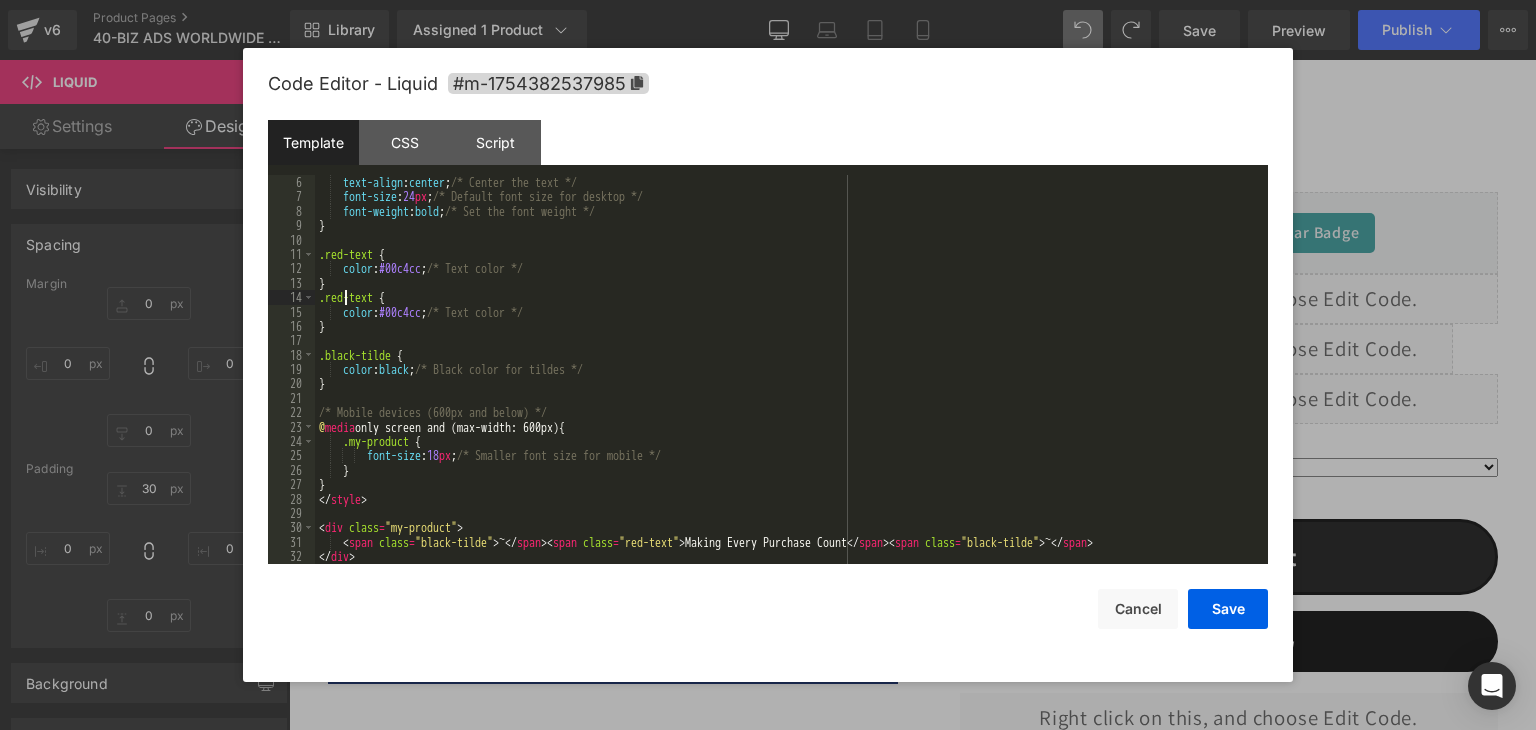 click on "text-align :  center ;  /* Center the text */       font-size :  24 px ;  /* Default font size for desktop */       font-weight :  bold ;  /* Set the font weight */ } .red-text   {       color :  #00c4cc ;  /* Text color */ } .red-text   {       color :  #00c4cc ;  /* Text color */ } .black-tilde   {       color :  black ;  /* Black color for tildes */ } /* Mobile devices (600px and below) */ @ media  only screen and (max-width: 600px)  {       .my-product   {             font-size :  18 px ;  /* Smaller font size for mobile */       } } </ style > < div   class = "my-product" >       < span   class = "black-tilde" > ~  </ span > < span   class = "red-text" > Making Every Purchase Count </ span > < span   class = "black-tilde" >  ~ </ span > </ div > < div   class = "my-product" >" at bounding box center [787, 384] 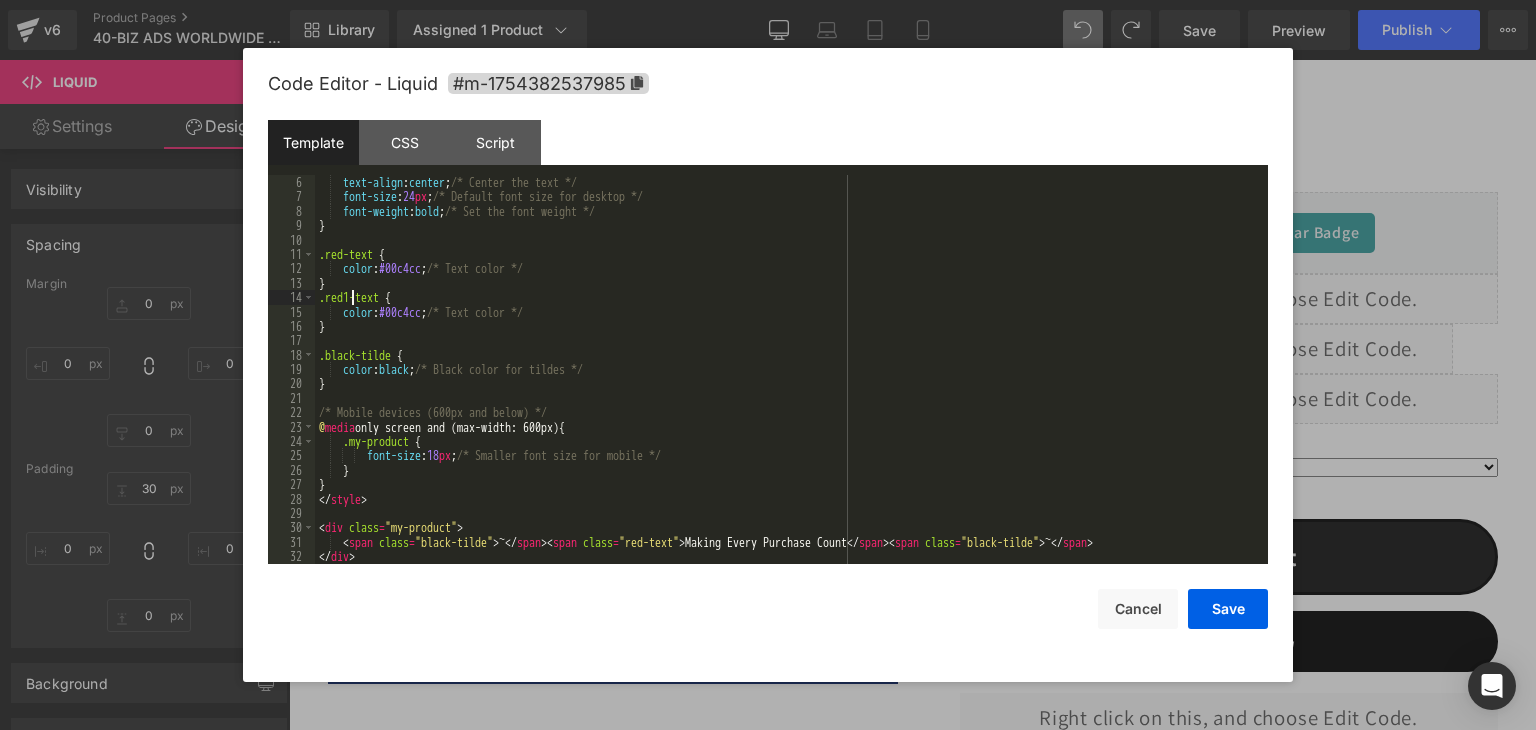 scroll, scrollTop: 115, scrollLeft: 0, axis: vertical 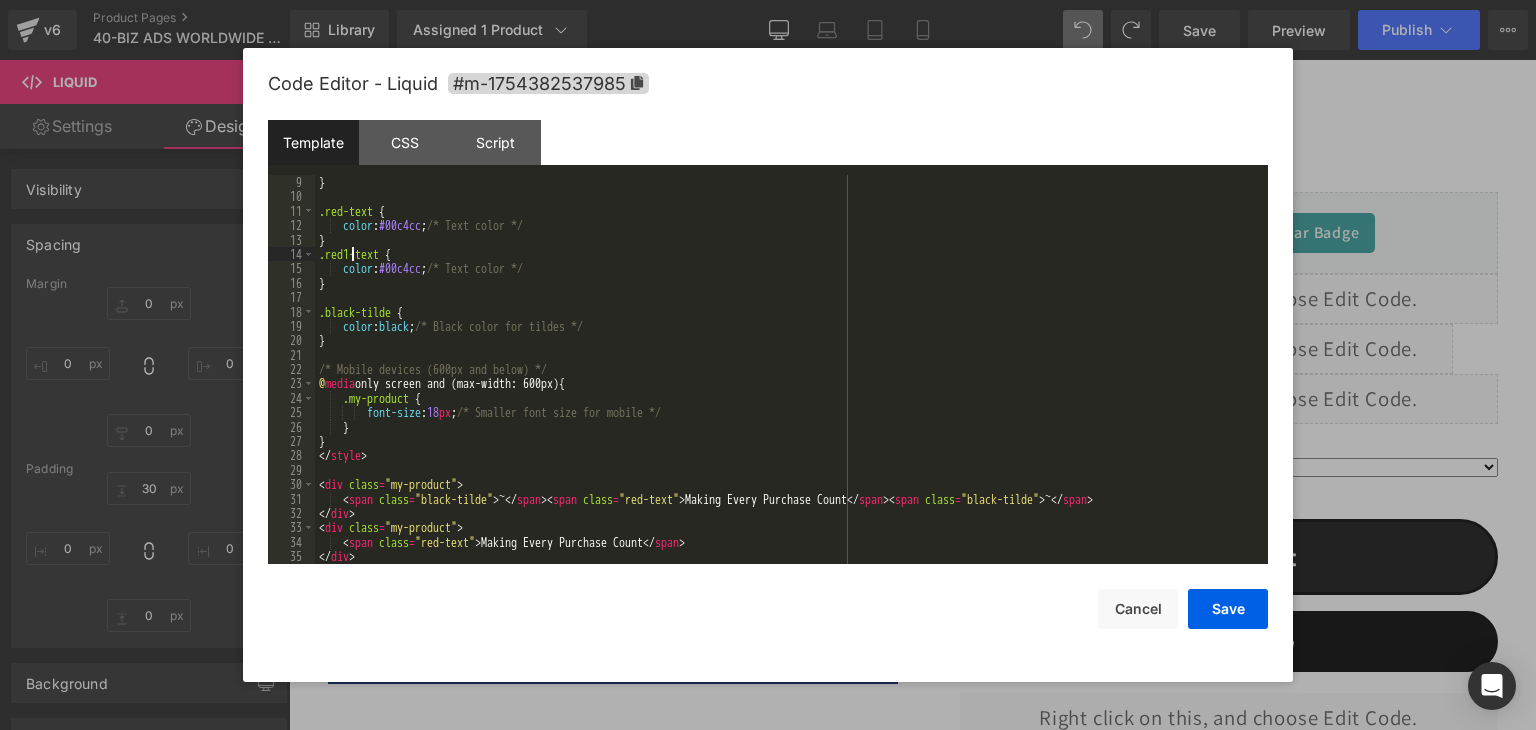 click on "} .red-text   {       color :  #00c4cc ;  /* Text color */ } .red1-text   {       color :  #00c4cc ;  /* Text color */ } .black-tilde   {       color :  black ;  /* Black color for tildes */ } /* Mobile devices (600px and below) */ @ media  only screen and (max-width: 600px)  {       .my-product   {             font-size :  18 px ;  /* Smaller font size for mobile */       } } </ style > < div   class = "my-product" >       < span   class = "black-tilde" > ~  </ span > < span   class = "red-text" > Making Every Purchase Count </ span > < span   class = "black-tilde" >  ~ </ span > </ div > < div   class = "my-product" >       < span   class = "red-text" > Making Every Purchase Count </ span > </ div >" at bounding box center [787, 384] 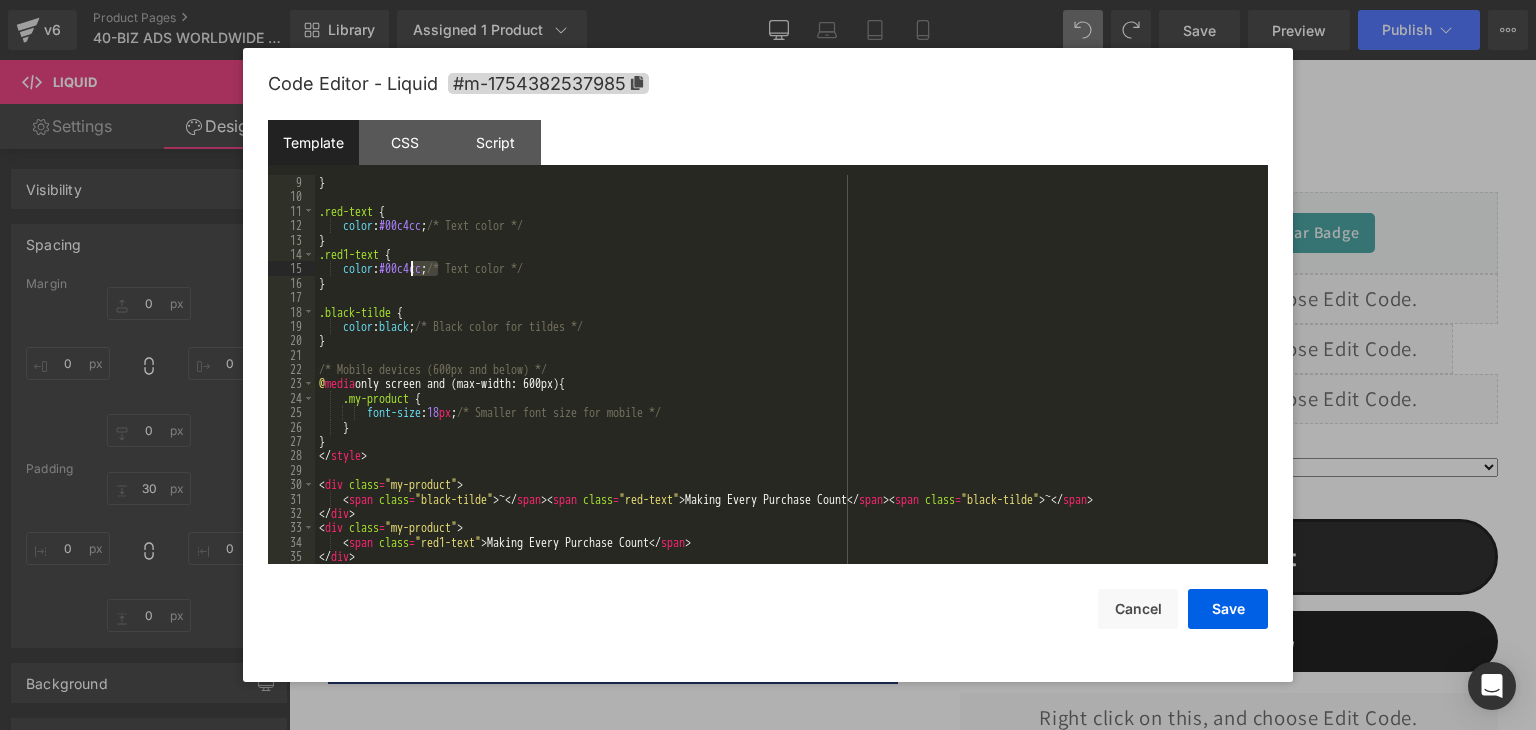 drag, startPoint x: 439, startPoint y: 267, endPoint x: 413, endPoint y: 271, distance: 26.305893 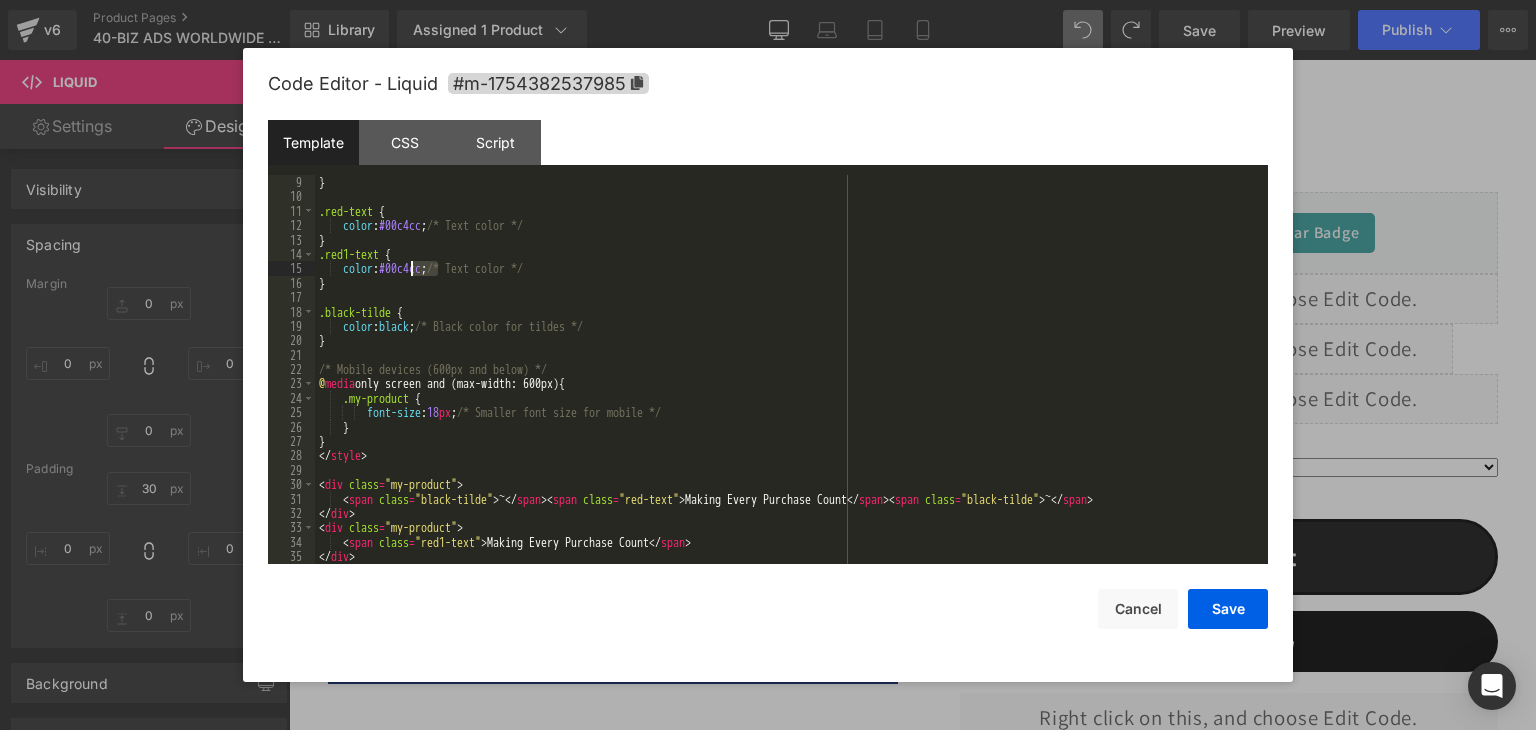 click on "} .red-text   {       color :  #00c4cc ;  /* Text color */ } .red1-text   {       color :  #00c4cc ;  /* Text color */ } .black-tilde   {       color :  black ;  /* Black color for tildes */ } /* Mobile devices (600px and below) */ @ media  only screen and (max-width: 600px)  {       .my-product   {             font-size :  18 px ;  /* Smaller font size for mobile */       } } </ style > < div   class = "my-product" >       < span   class = "black-tilde" > ~  </ span > < span   class = "red-text" > Making Every Purchase Count </ span > < span   class = "black-tilde" >  ~ </ span > </ div > < div   class = "my-product" >       < span   class = "red1-text" > Making Every Purchase Count </ span > </ div >" at bounding box center (787, 384) 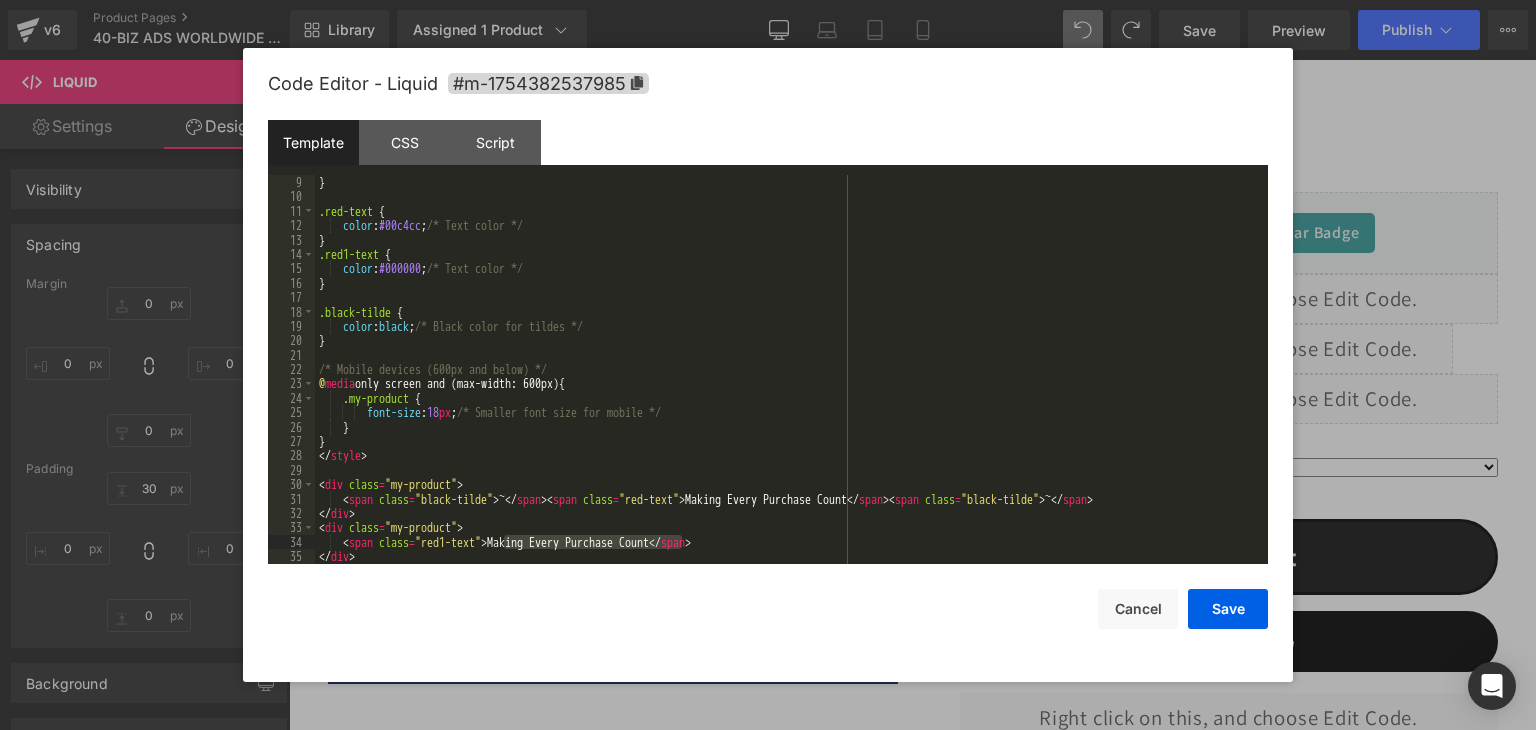 drag, startPoint x: 684, startPoint y: 542, endPoint x: 507, endPoint y: 540, distance: 177.01129 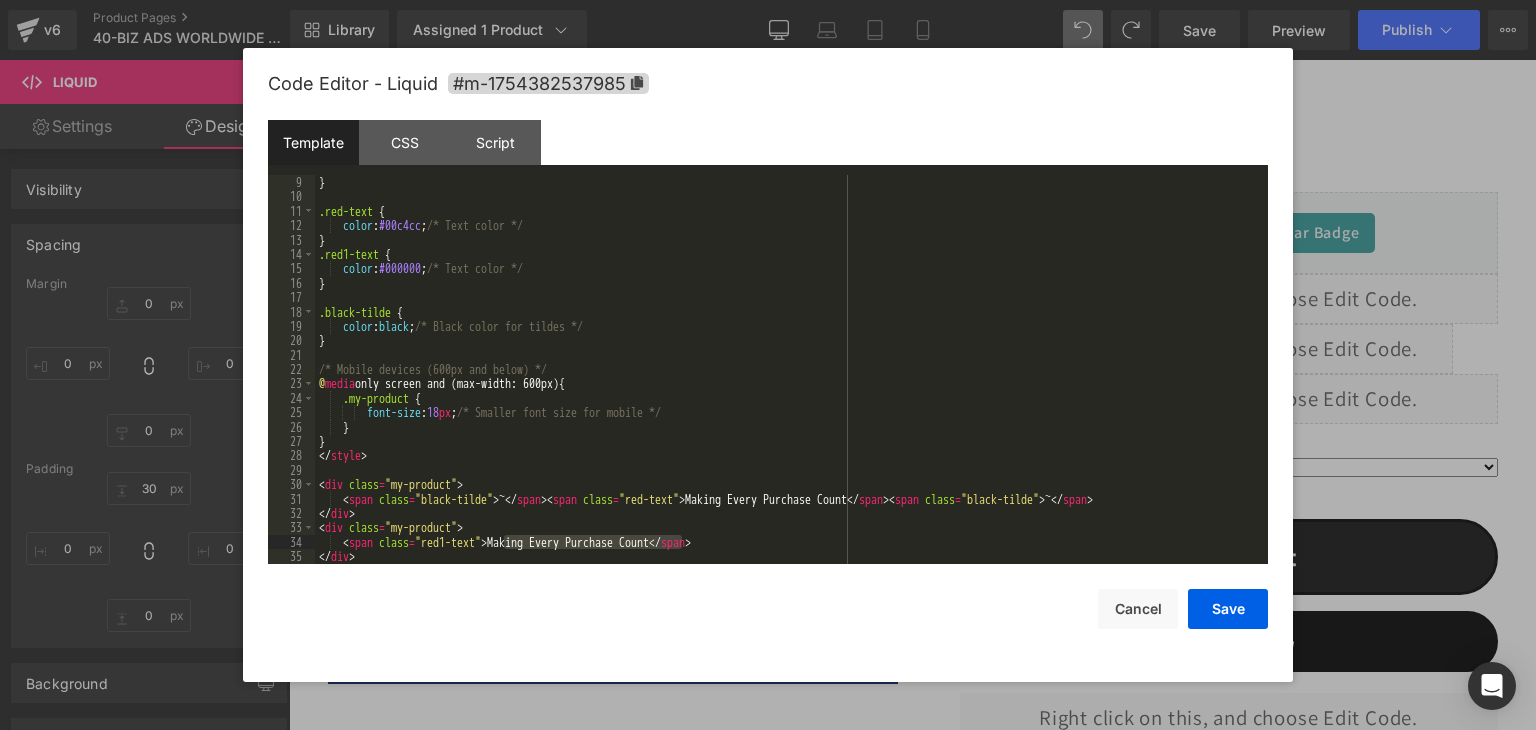 click on "} .red-text   {       color :  #00c4cc ;  /* Text color */ } .red1-text   {       color :  #000000 ;  /* Text color */ } .black-tilde   {       color :  black ;  /* Black color for tildes */ } /* Mobile devices (600px and below) */ @ media  only screen and (max-width: 600px)  {       .my-product   {             font-size :  18 px ;  /* Smaller font size for mobile */       } } </ style > < div   class = "my-product" >       < span   class = "black-tilde" > ~  </ span > < span   class = "red-text" > Making Every Purchase Count </ span > < span   class = "black-tilde" >  ~ </ span > </ div > < div   class = "my-product" >       < span   class = "red1-text" > Making Every Purchase Count </ span > </ div >" at bounding box center [787, 384] 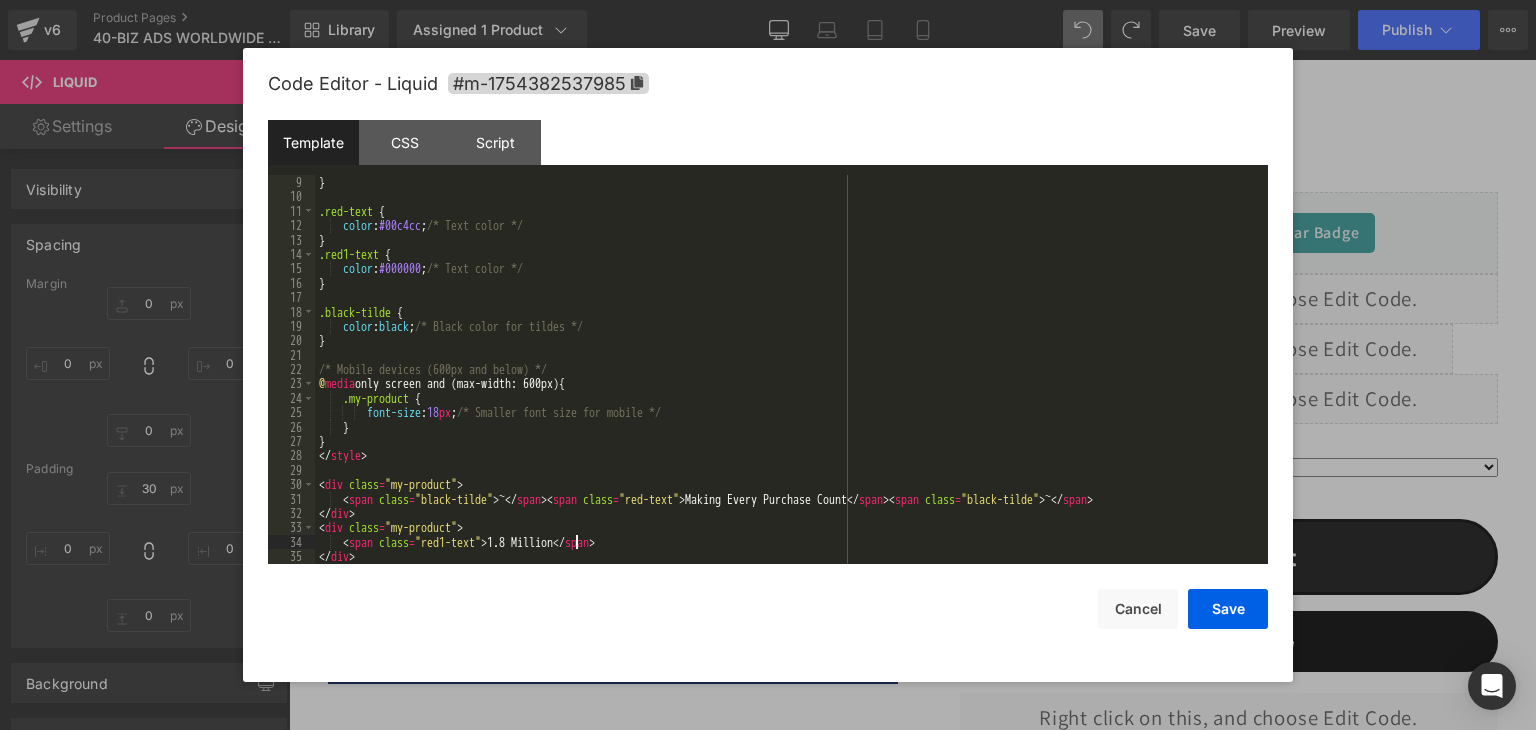 click on "} .red-text   {       color :  #00c4cc ;  /* Text color */ } .red1-text   {       color :  #000000 ;  /* Text color */ } .black-tilde   {       color :  black ;  /* Black color for tildes */ } /* Mobile devices (600px and below) */ @ media  only screen and (max-width: 600px)  {       .my-product   {             font-size :  18 px ;  /* Smaller font size for mobile */       } } </ style > < div   class = "my-product" >       < span   class = "black-tilde" > ~  </ span > < span   class = "red-text" > Making Every Purchase Count </ span > < span   class = "black-tilde" >  ~ </ span > </ div > < div   class = "my-product" >       < span   class = "red1-text" > 1.8 Million </ span > </ div >" at bounding box center (787, 384) 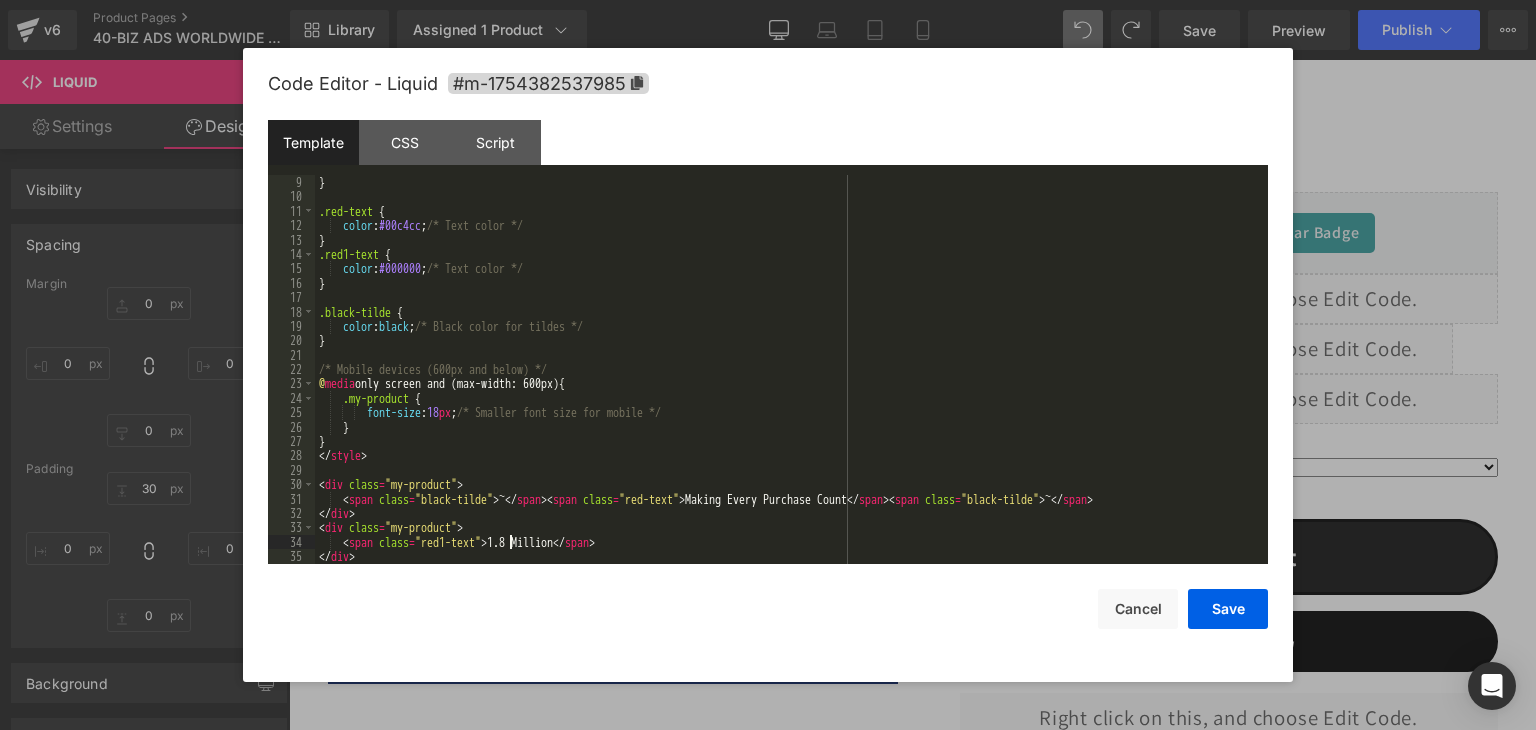 click on "} .red-text   {       color :  #00c4cc ;  /* Text color */ } .red1-text   {       color :  #000000 ;  /* Text color */ } .black-tilde   {       color :  black ;  /* Black color for tildes */ } /* Mobile devices (600px and below) */ @ media  only screen and (max-width: 600px)  {       .my-product   {             font-size :  18 px ;  /* Smaller font size for mobile */       } } </ style > < div   class = "my-product" >       < span   class = "black-tilde" > ~  </ span > < span   class = "red-text" > Making Every Purchase Count </ span > < span   class = "black-tilde" >  ~ </ span > </ div > < div   class = "my-product" >       < span   class = "red1-text" > 1.8 Million </ span > </ div >" at bounding box center (787, 384) 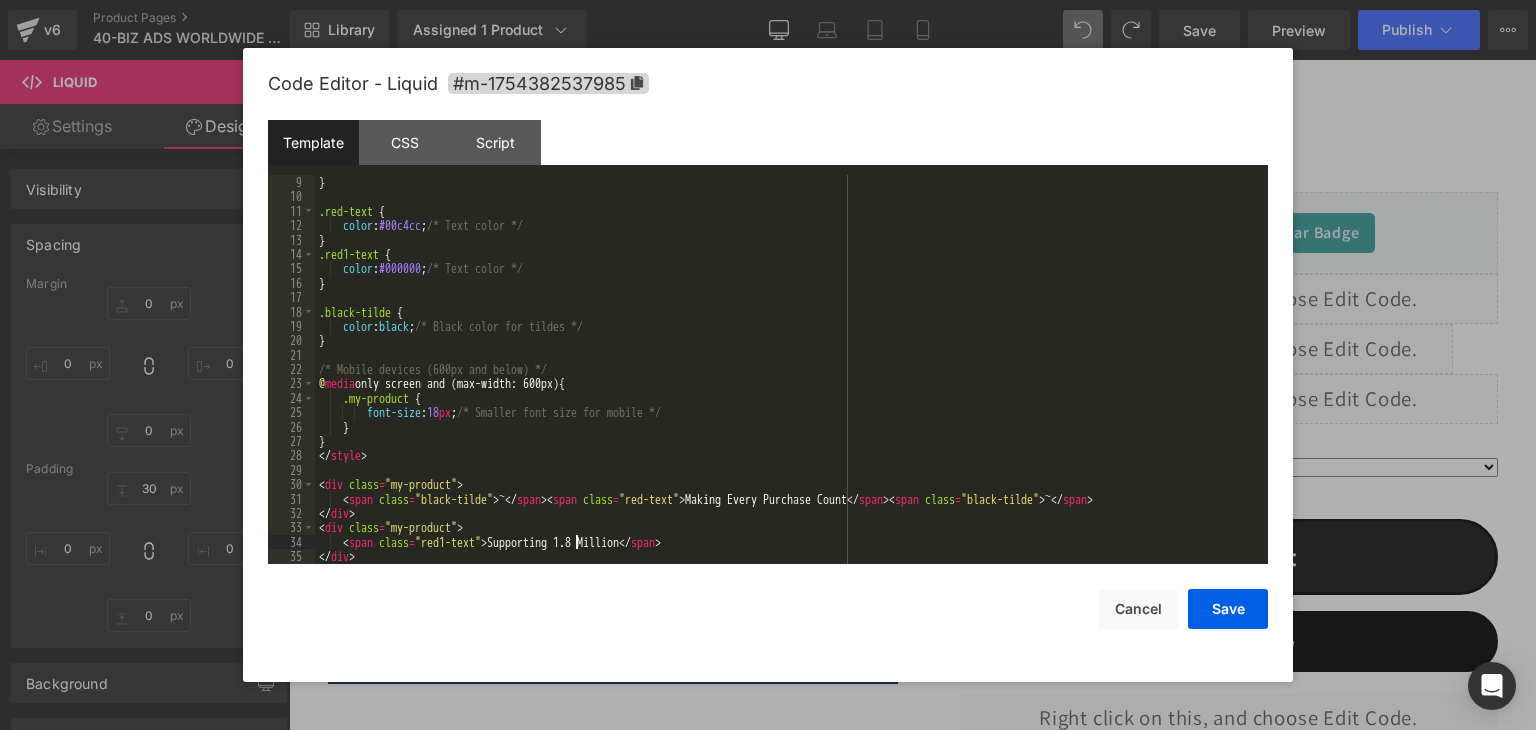 click on "} .red-text   {       color :  #00c4cc ;  /* Text color */ } .red1-text   {       color :  #000000 ;  /* Text color */ } .black-tilde   {       color :  black ;  /* Black color for tildes */ } /* Mobile devices (600px and below) */ @ media  only screen and (max-width: 600px)  {       .my-product   {             font-size :  18 px ;  /* Smaller font size for mobile */       } } </ style > < div   class = "my-product" >       < span   class = "black-tilde" > ~  </ span > < span   class = "red-text" > Making Every Purchase Count </ span > < span   class = "black-tilde" >  ~ </ span > </ div > < div   class = "my-product" >       < span   class = "red1-text" > Supporting 1.8 Million </ span > </ div >" at bounding box center (787, 384) 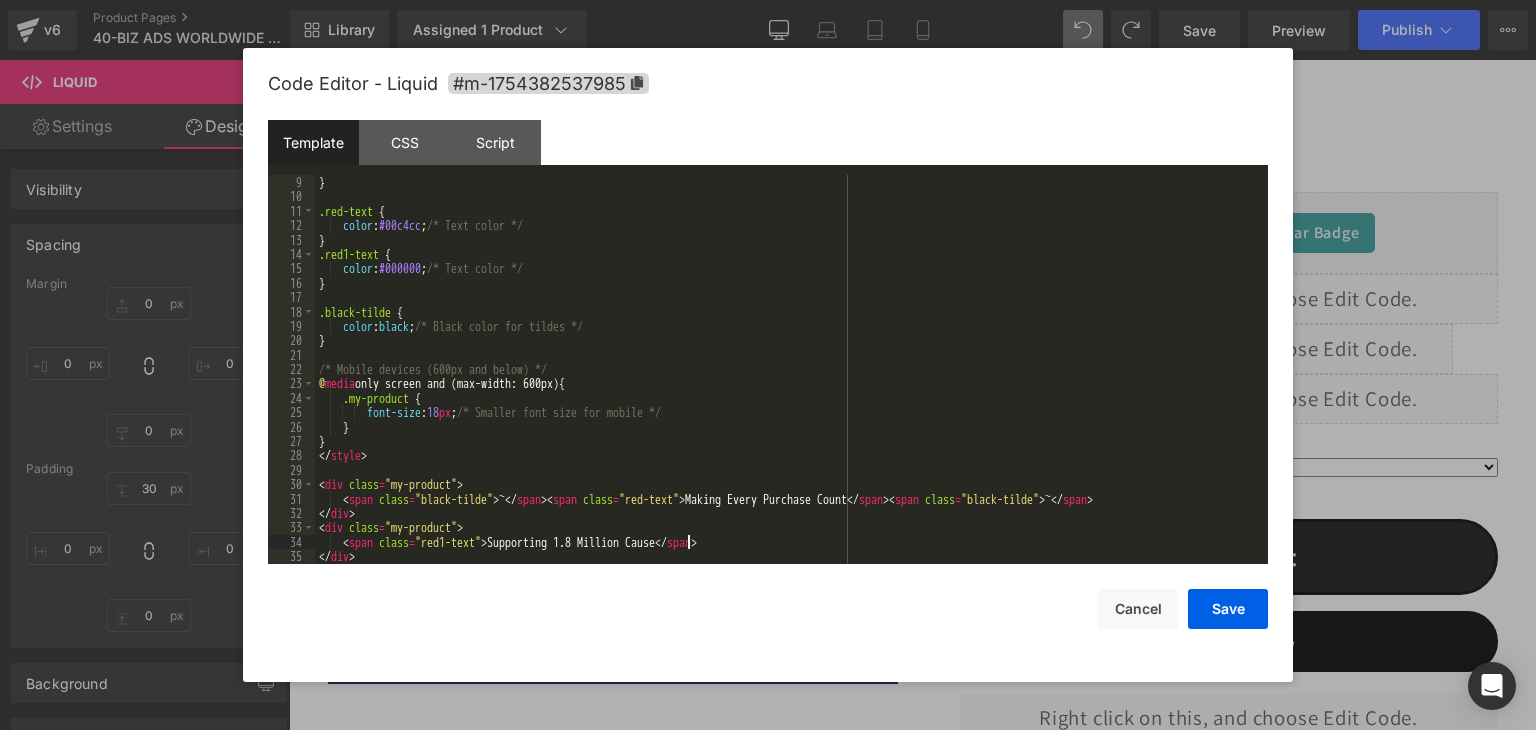 type 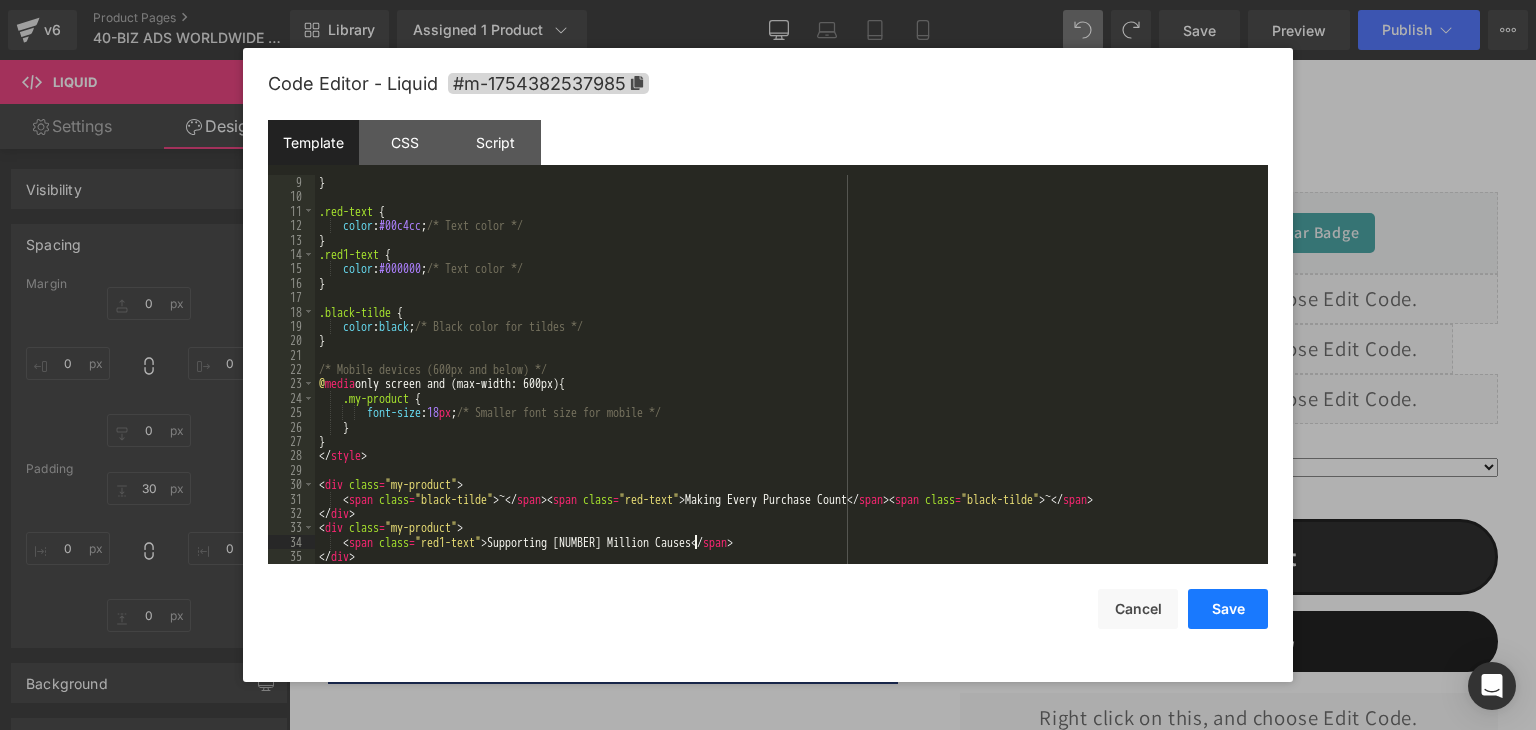 click on "Save" at bounding box center [1228, 609] 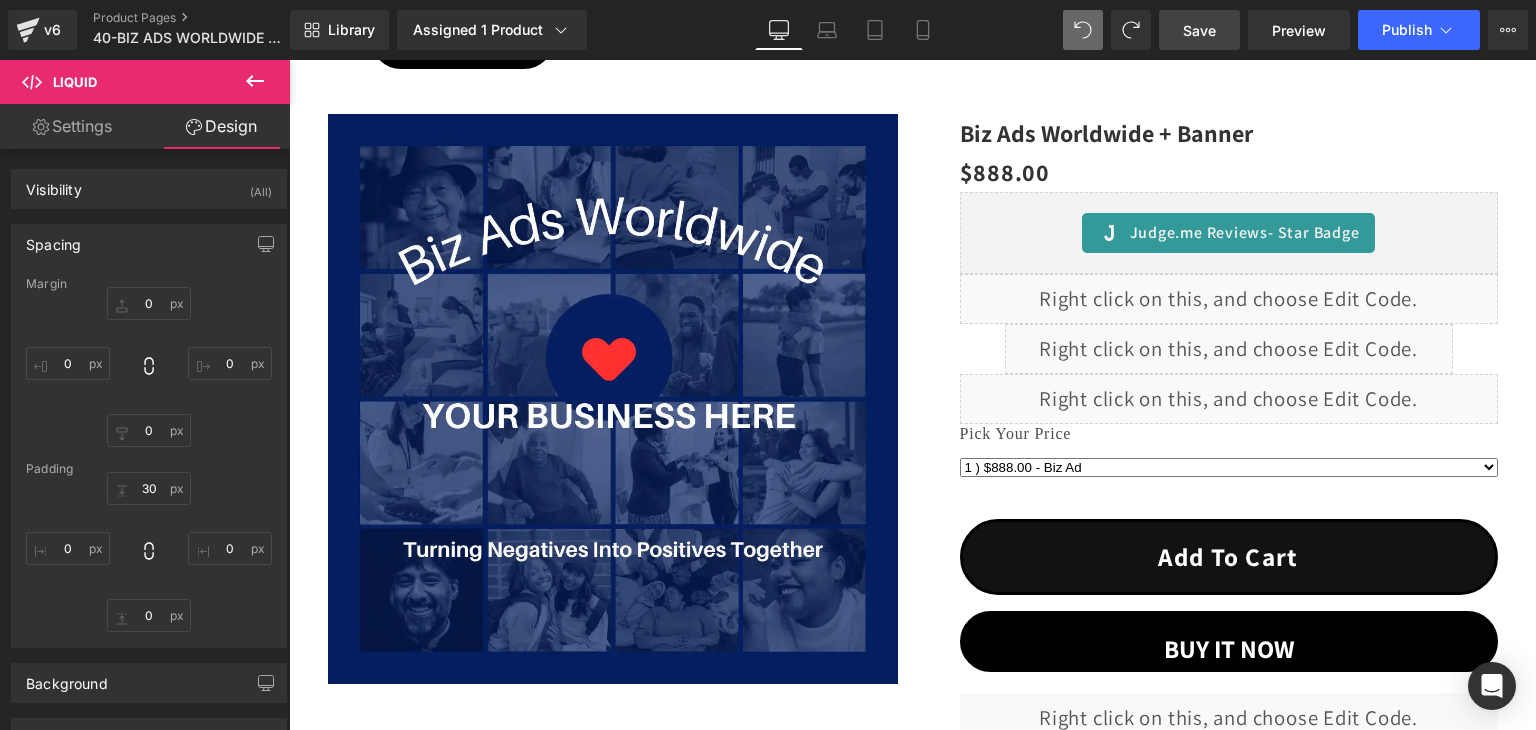 click on "Save" at bounding box center [1199, 30] 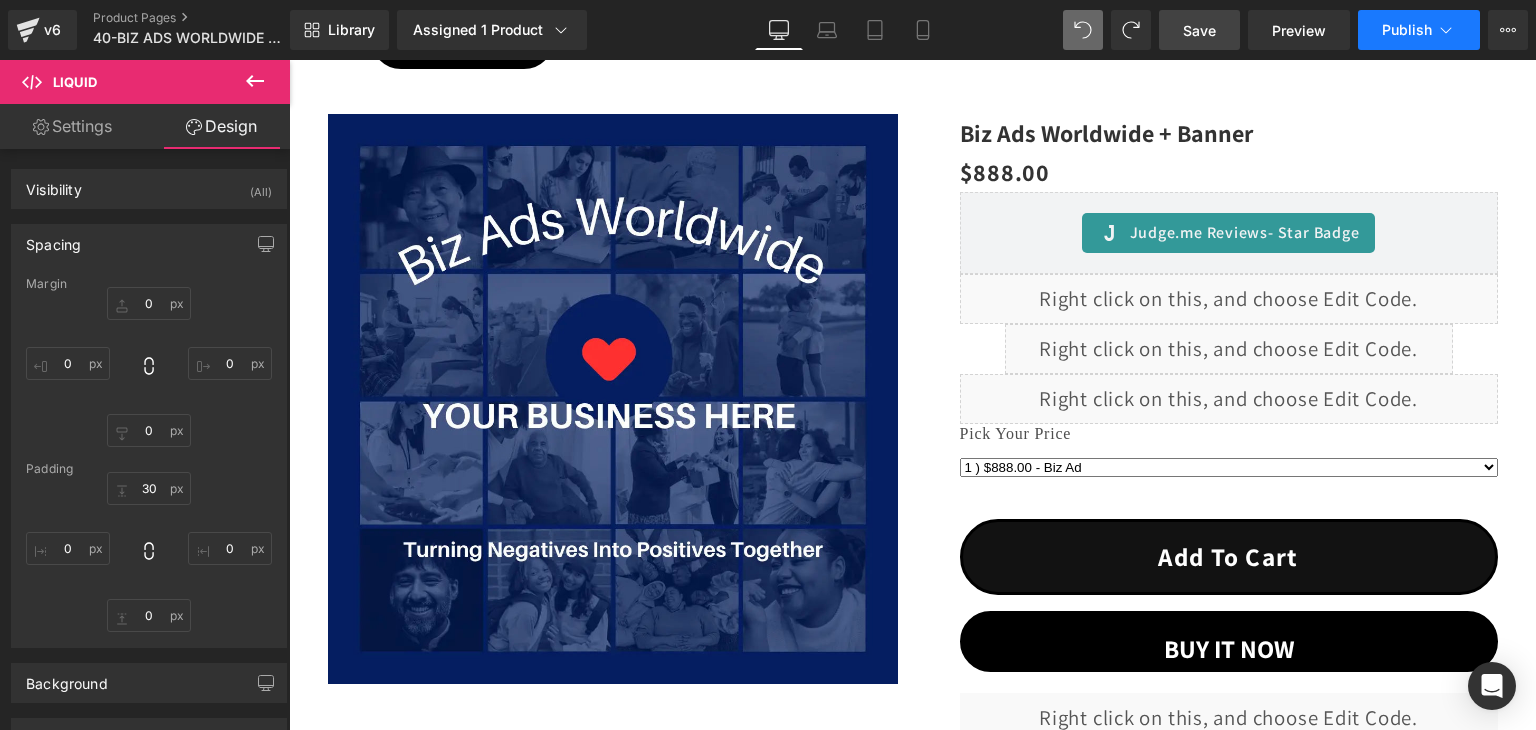 click on "Publish" at bounding box center (1407, 30) 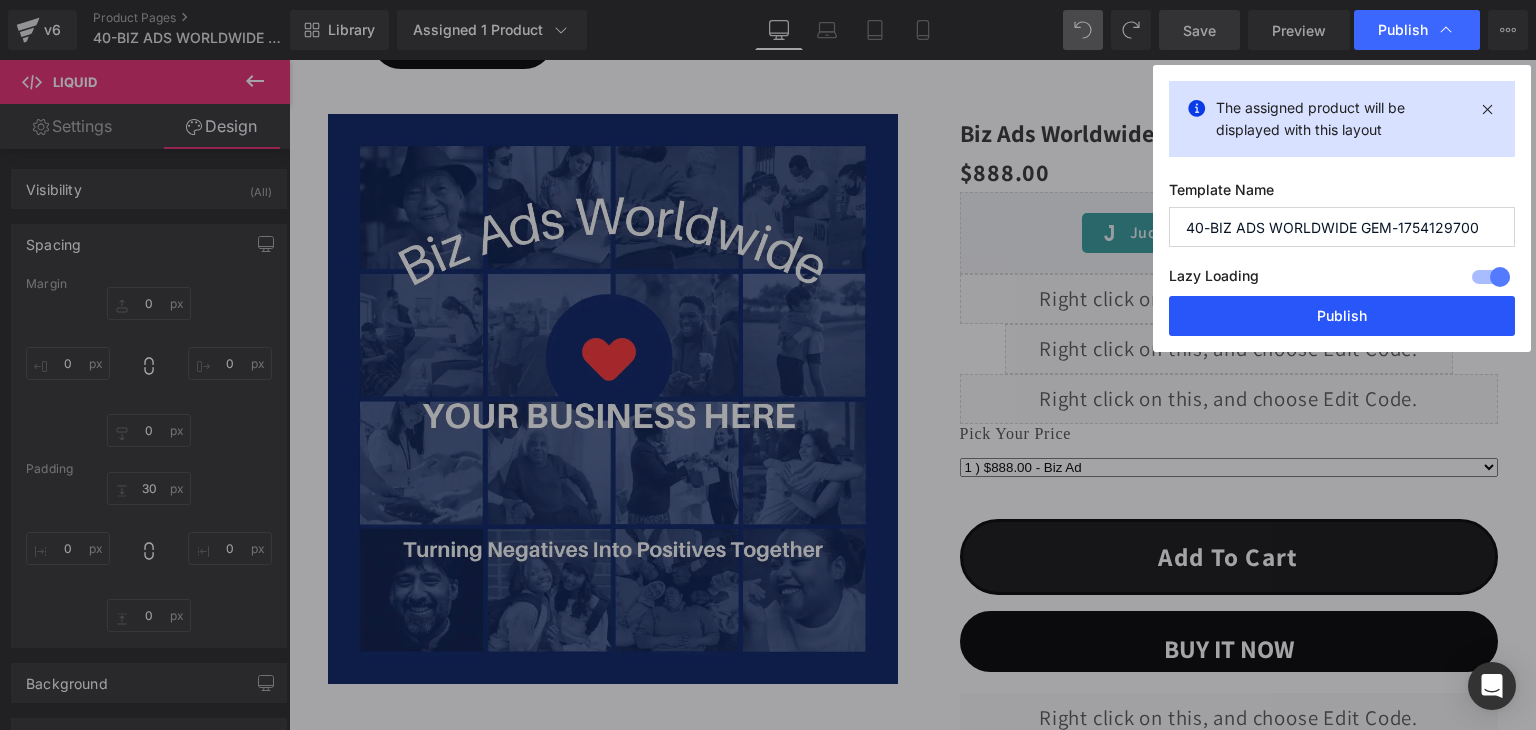 click on "Publish" at bounding box center (1342, 316) 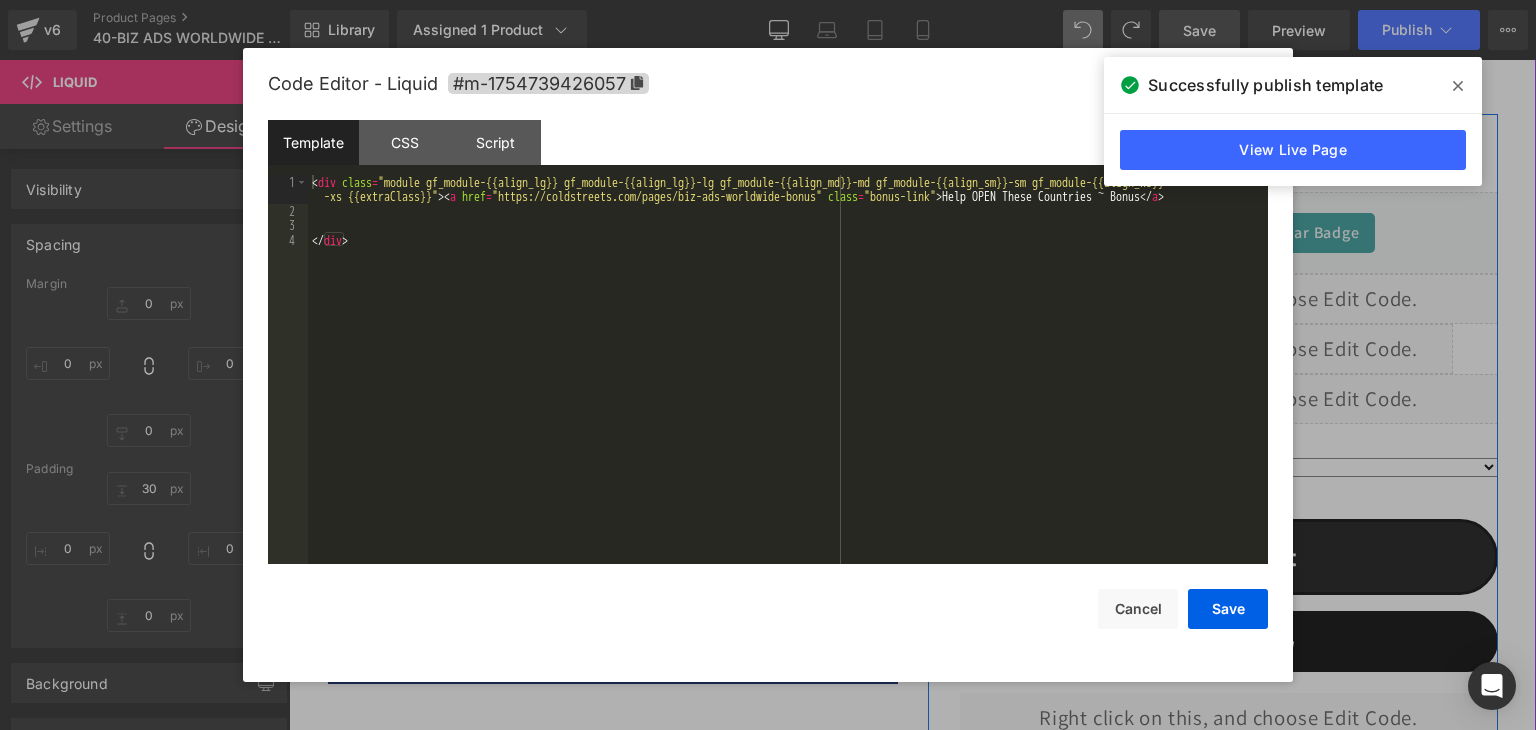 drag, startPoint x: 1251, startPoint y: 387, endPoint x: 1582, endPoint y: 477, distance: 343.0175 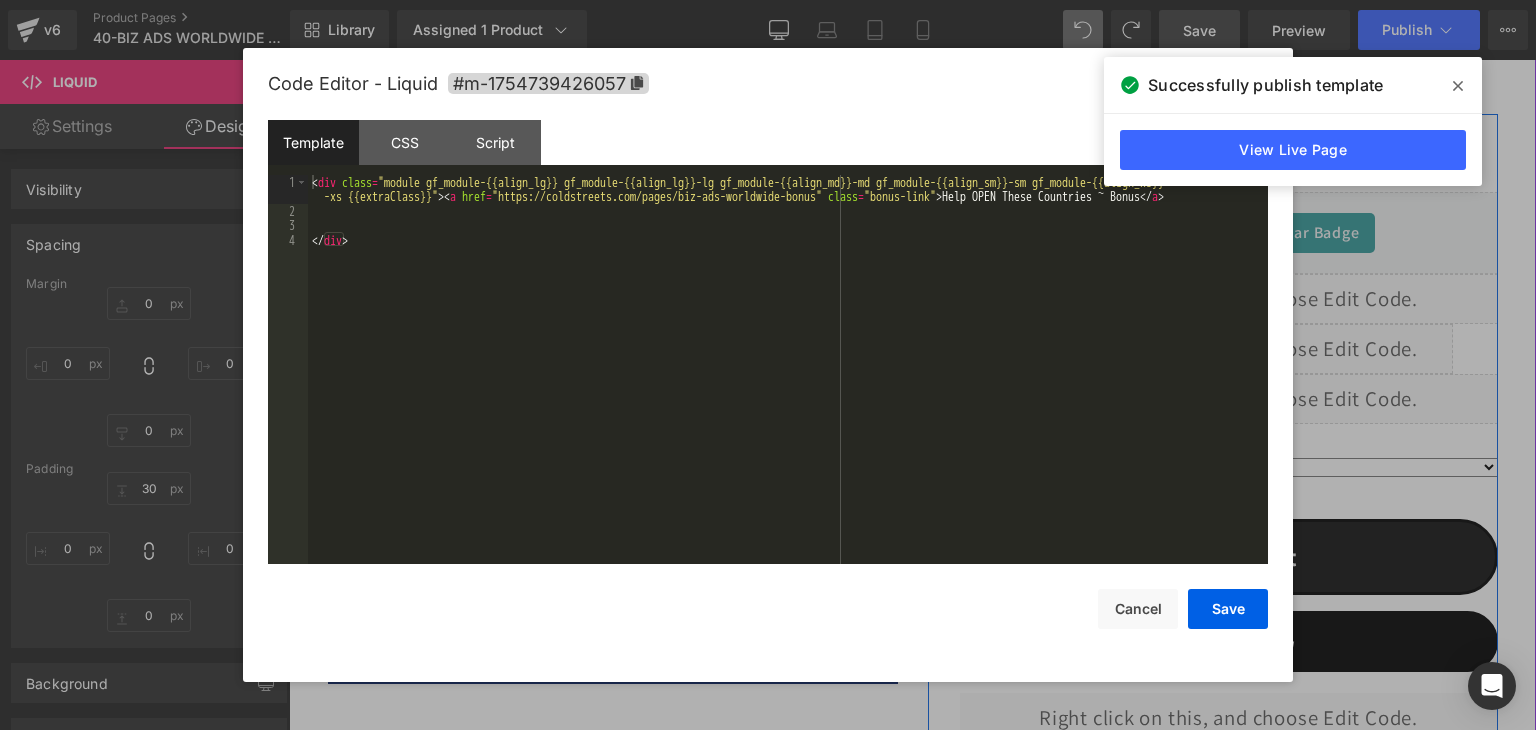 click on "Liquid" at bounding box center [1229, 399] 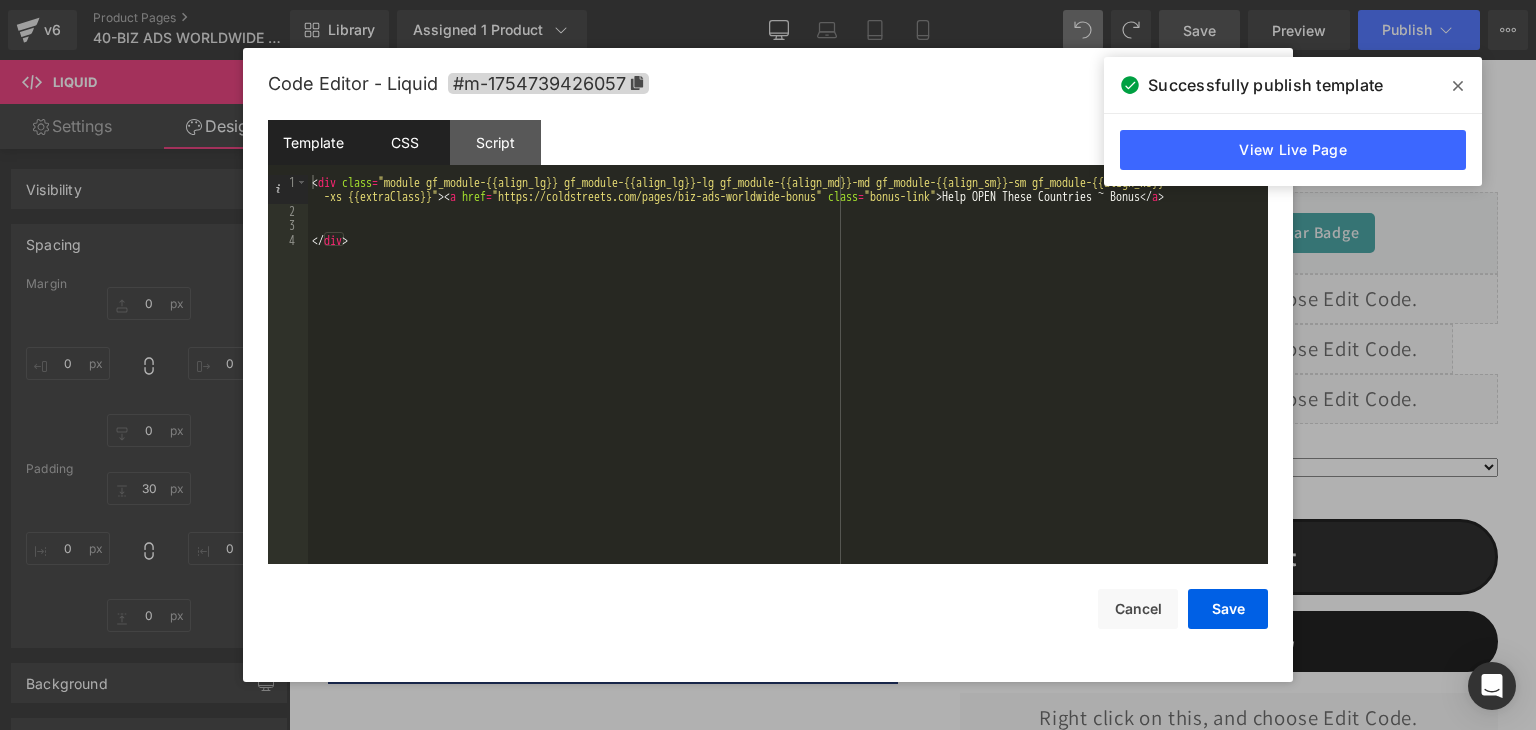 click on "CSS" at bounding box center [404, 142] 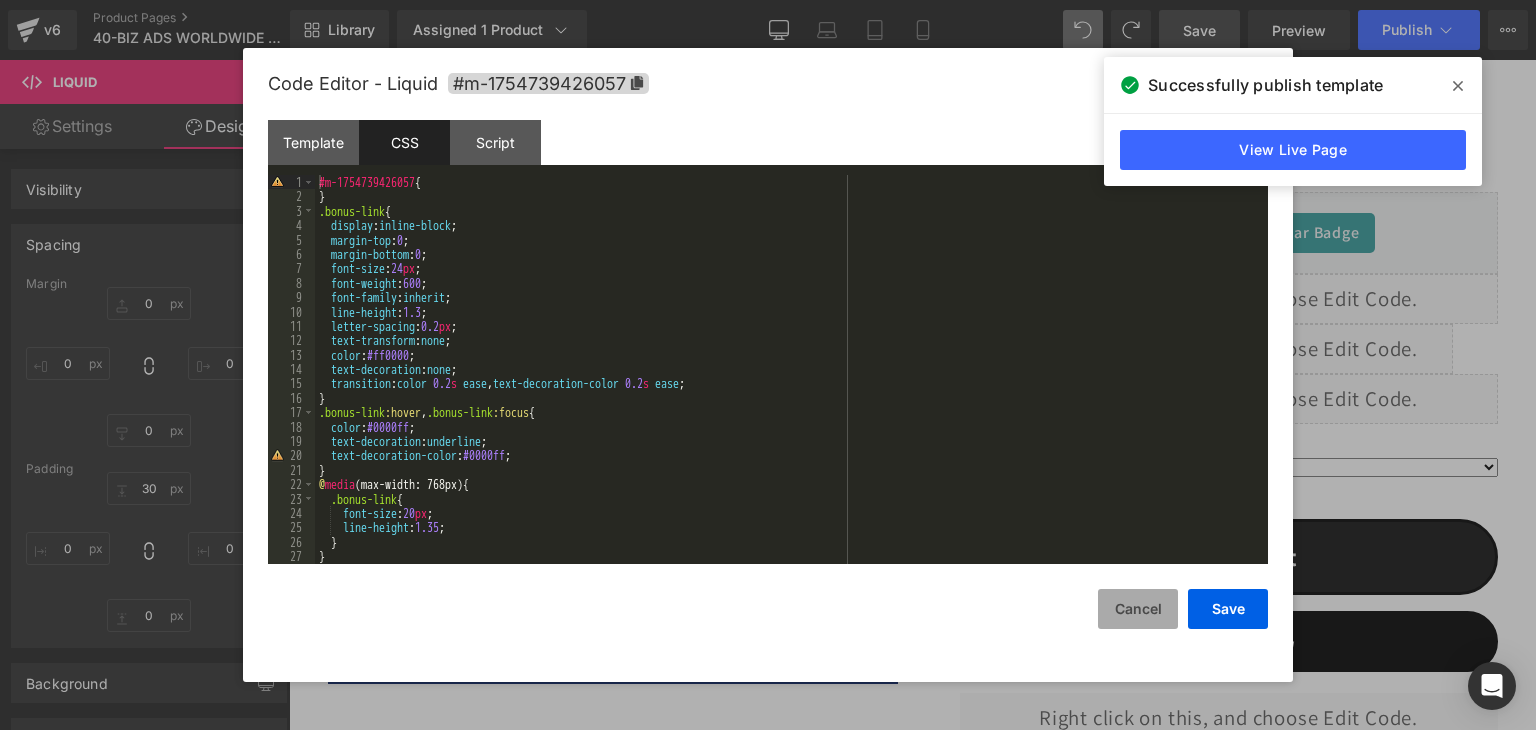 click on "Cancel" at bounding box center [1138, 609] 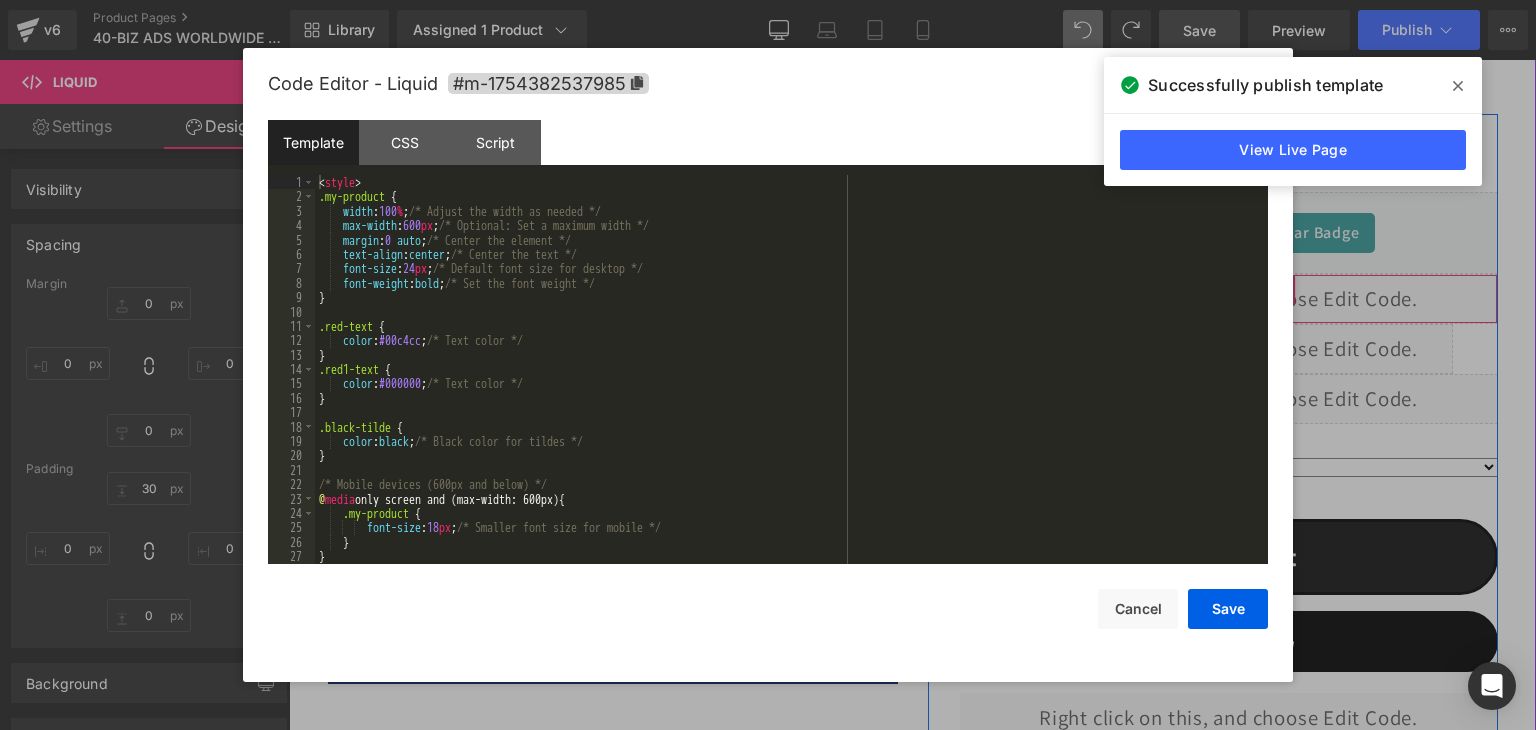 click on "Liquid" at bounding box center [1229, 299] 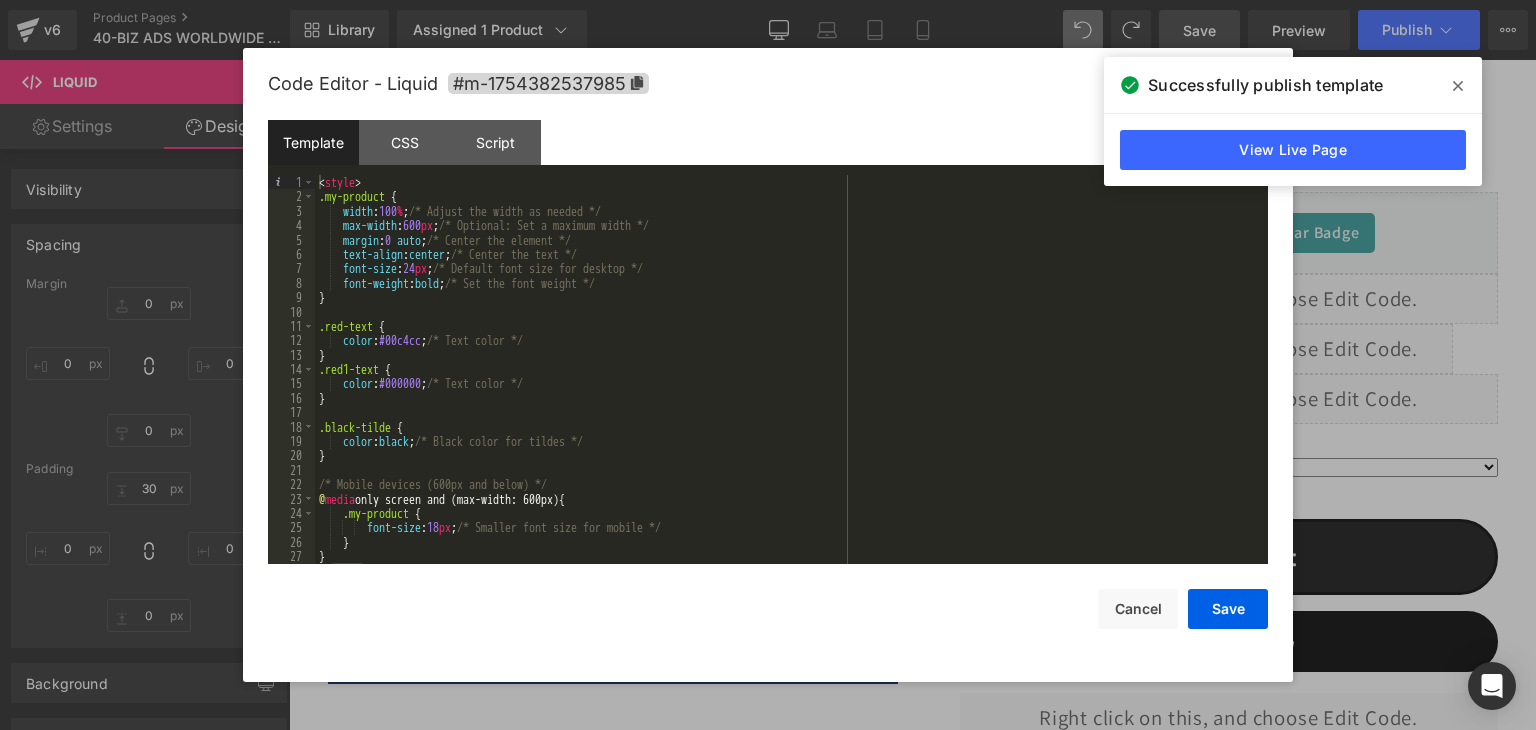 scroll, scrollTop: 115, scrollLeft: 0, axis: vertical 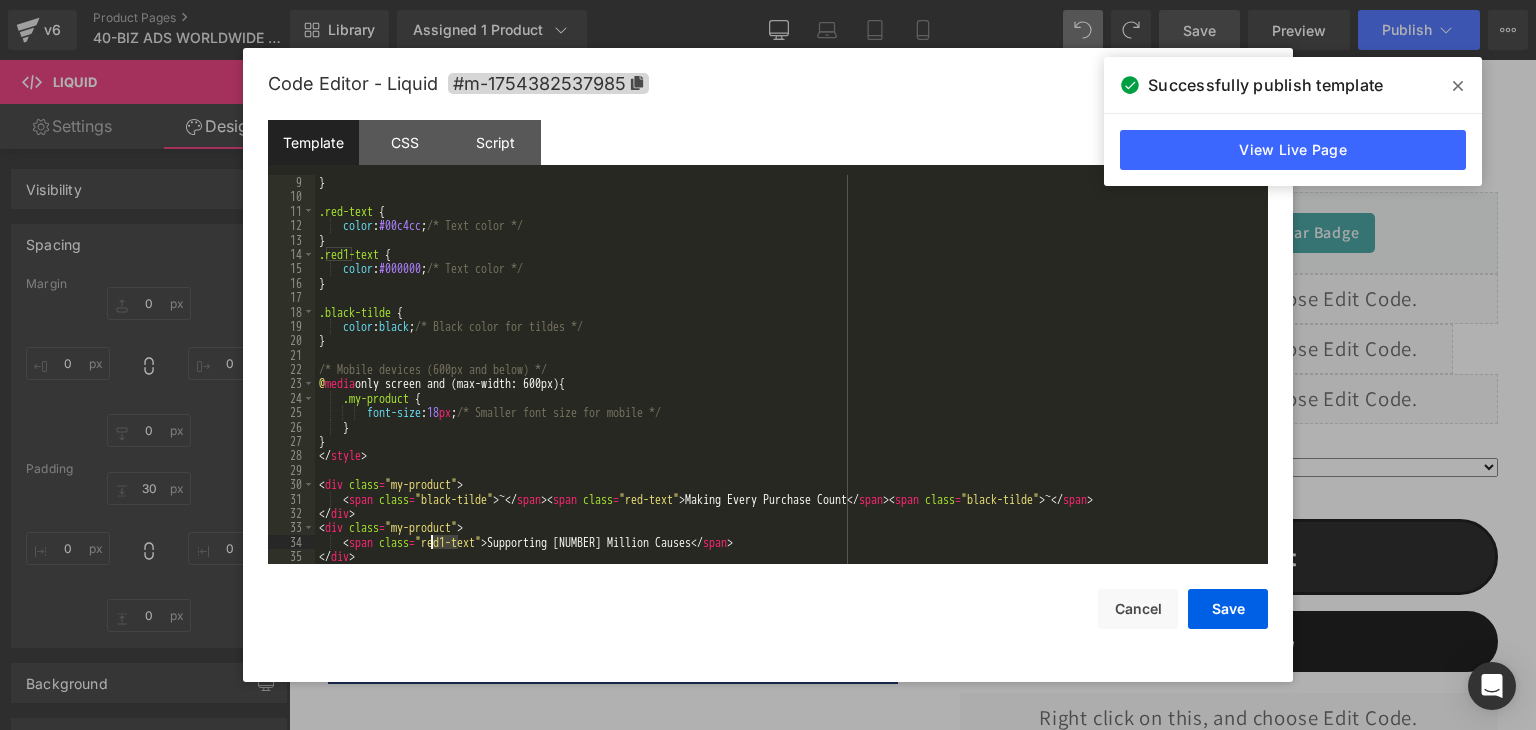 drag, startPoint x: 458, startPoint y: 541, endPoint x: 434, endPoint y: 542, distance: 24.020824 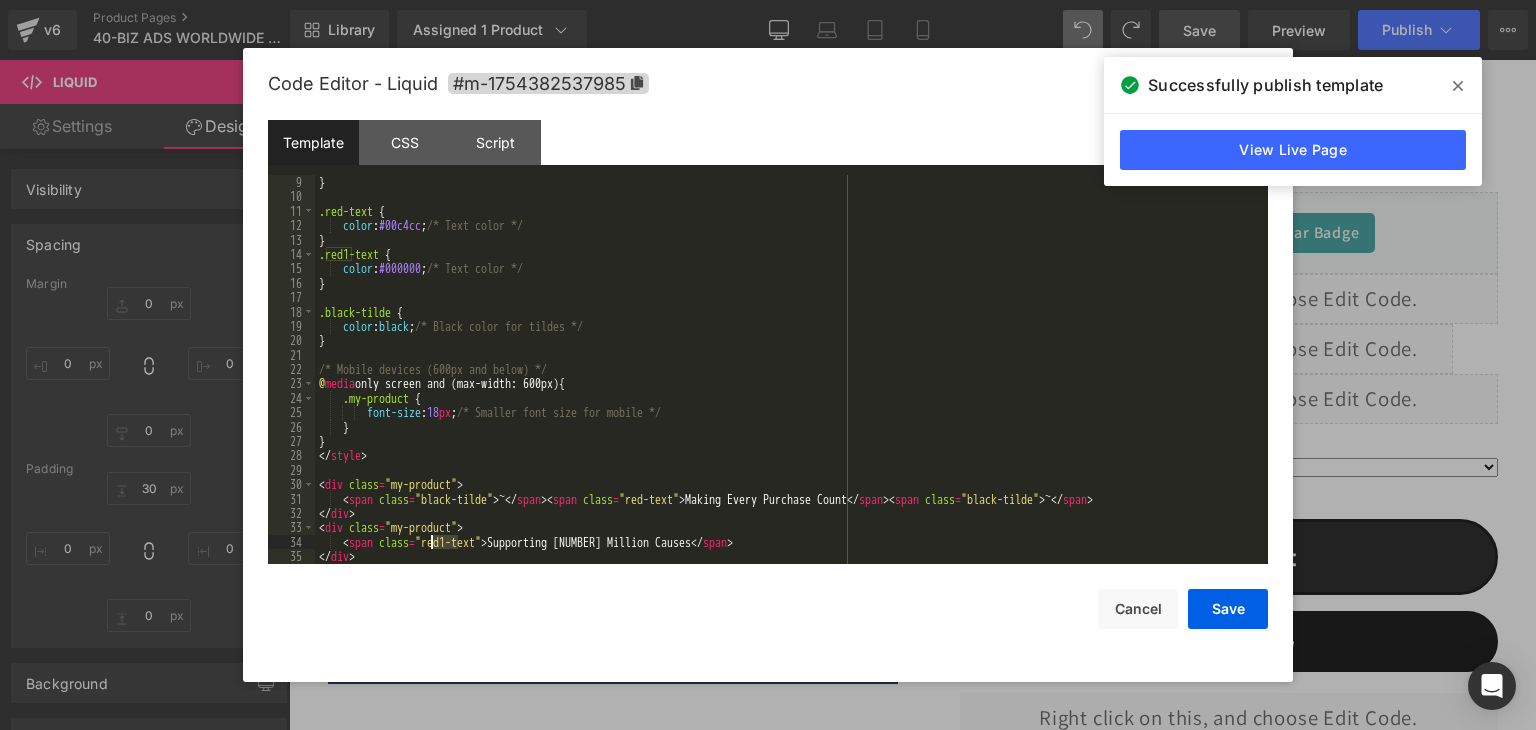 click on "} .red-text   {       color :  #00c4cc ;  /* Text color */ } .red1-text   {       color :  #000000 ;  /* Text color */ } .black-tilde   {       color :  black ;  /* Black color for tildes */ } /* Mobile devices (600px and below) */ @ media  only screen and (max-width: 600px)  {       .my-product   {             font-size :  18 px ;  /* Smaller font size for mobile */       } } </ style > < div   class = "my-product" >       < span   class = "black-tilde" > ~  </ span > < span   class = "red-text" > Making Every Purchase Count </ span > < span   class = "black-tilde" >  ~ </ span > </ div > < div   class = "my-product" >       < span   class = "red1-text" > Supporting 1.8 Million Causes </ span > </ div >" at bounding box center (787, 384) 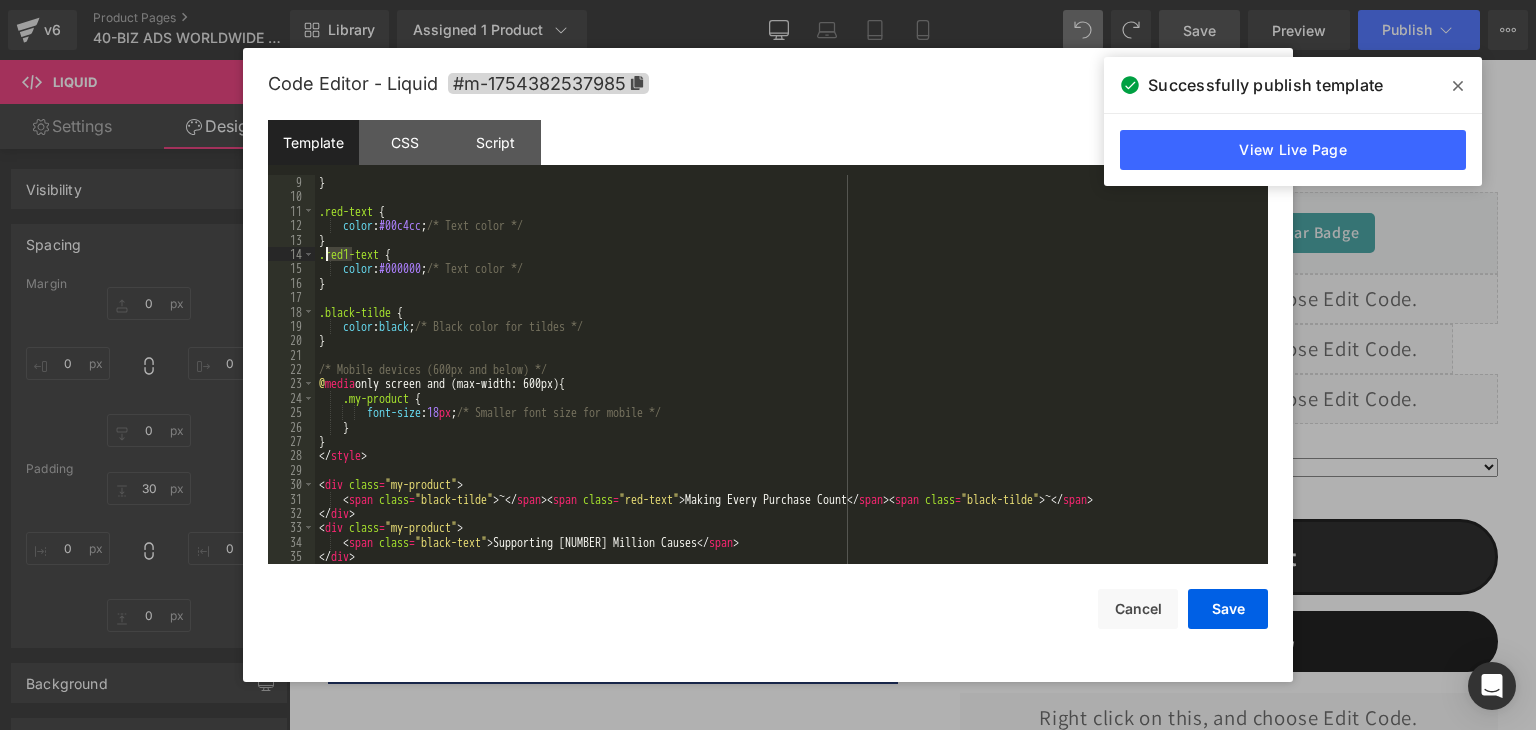drag, startPoint x: 352, startPoint y: 253, endPoint x: 328, endPoint y: 257, distance: 24.33105 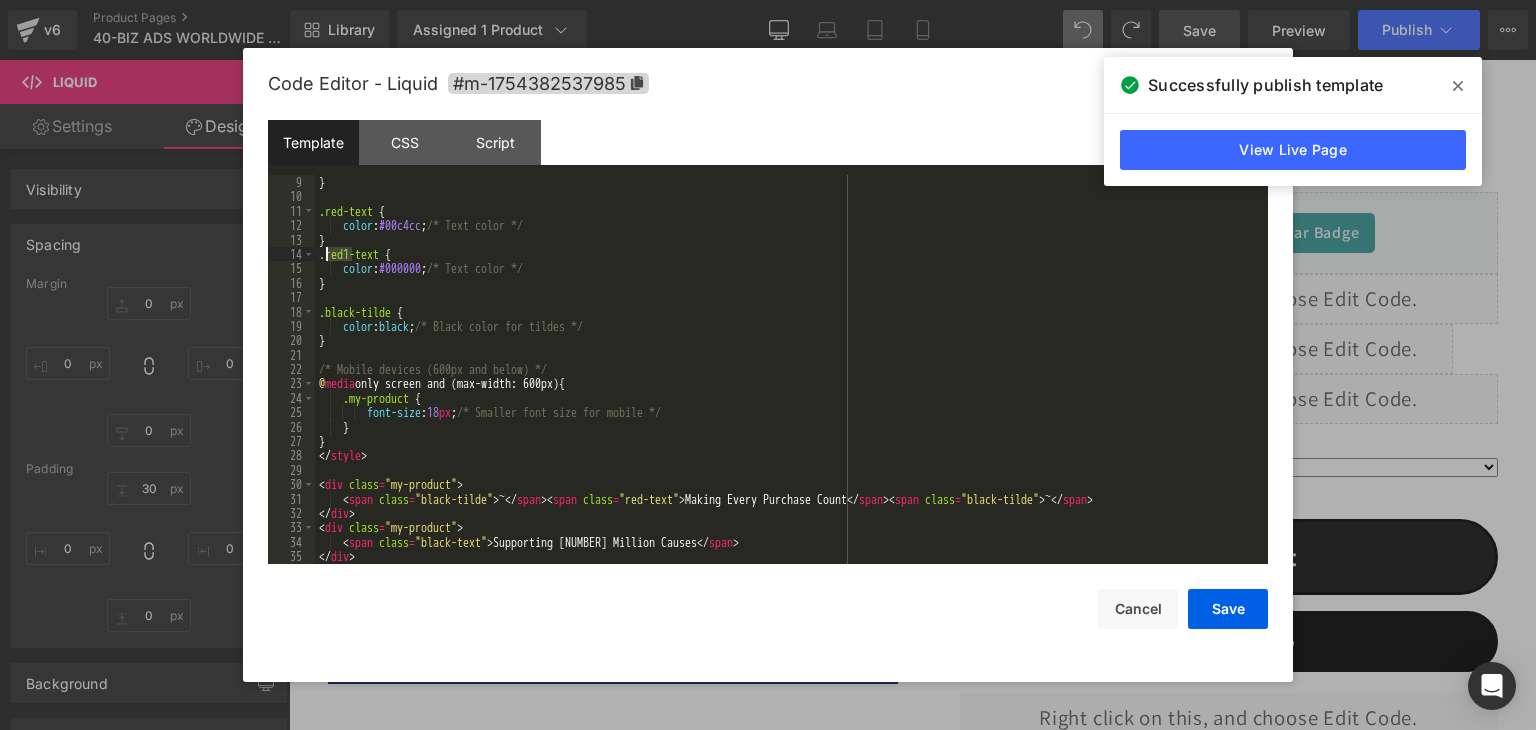click on "} .red-text   {       color :  #00c4cc ;  /* Text color */ } .red1-text   {       color :  #000000 ;  /* Text color */ } .black-tilde   {       color :  black ;  /* Black color for tildes */ } /* Mobile devices (600px and below) */ @ media  only screen and (max-width: 600px)  {       .my-product   {             font-size :  18 px ;  /* Smaller font size for mobile */       } } </ style > < div   class = "my-product" >       < span   class = "black-tilde" > ~  </ span > < span   class = "red-text" > Making Every Purchase Count </ span > < span   class = "black-tilde" >  ~ </ span > </ div > < div   class = "my-product" >       < span   class = "black-text" > Supporting 1.8 Million Causes </ span > </ div >" at bounding box center (787, 384) 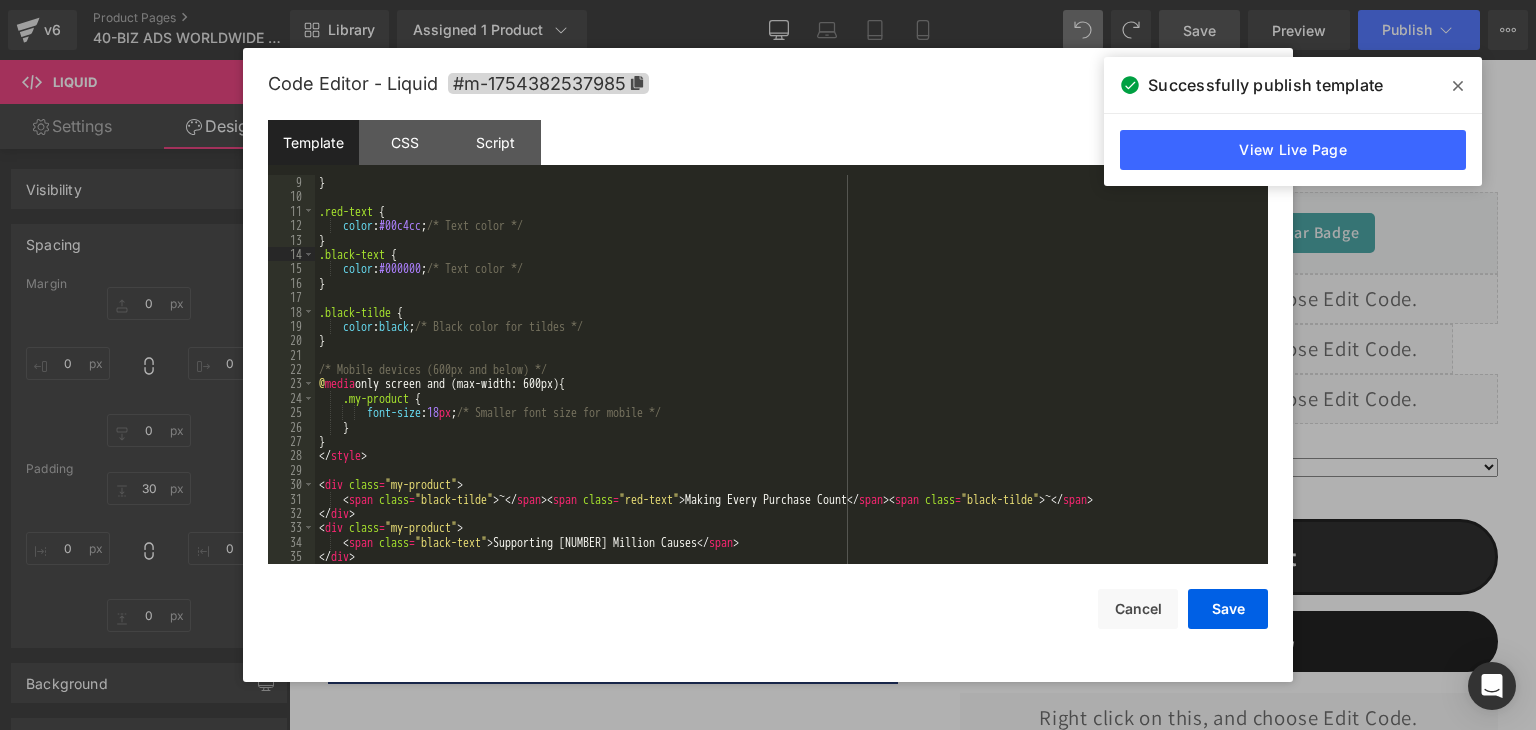 scroll, scrollTop: 0, scrollLeft: 0, axis: both 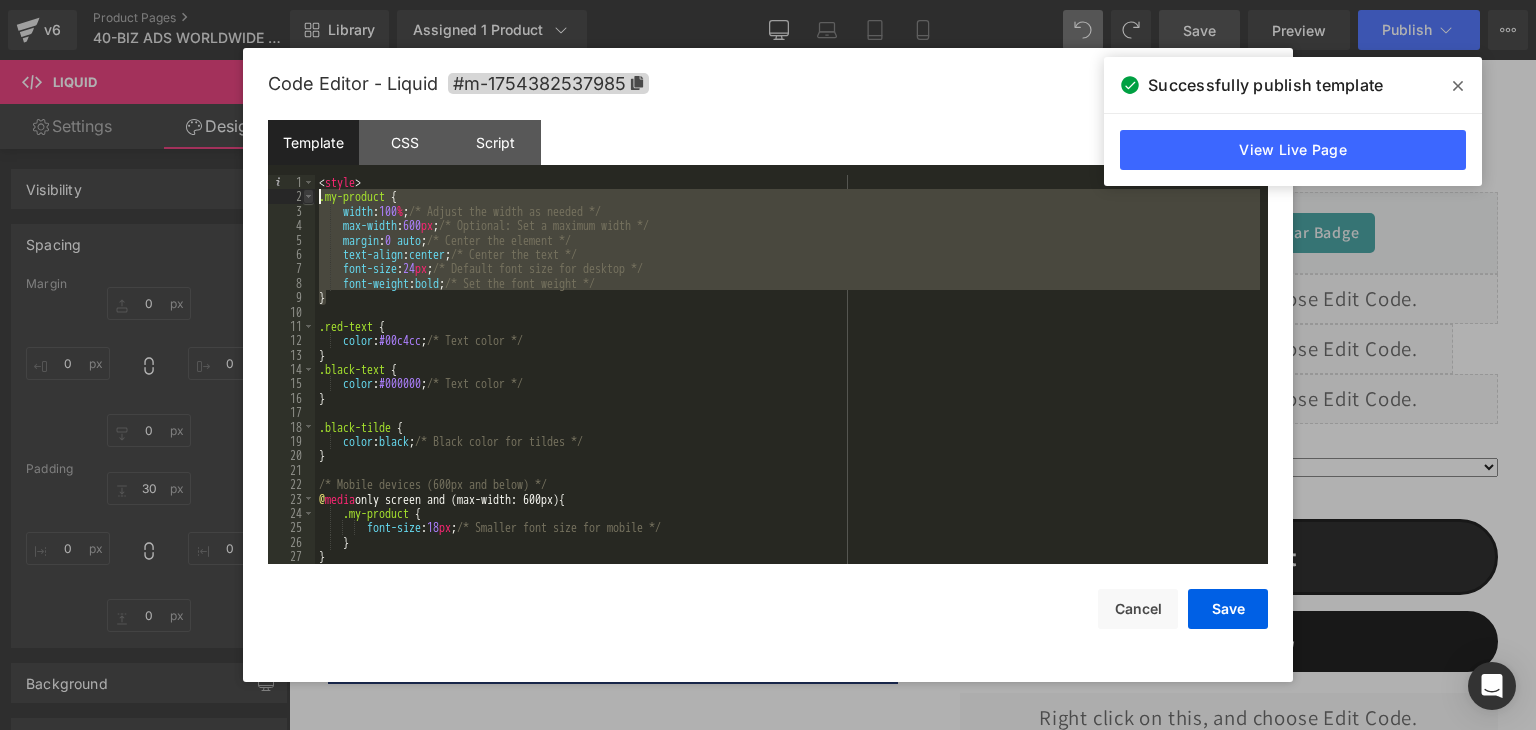 drag, startPoint x: 348, startPoint y: 297, endPoint x: 312, endPoint y: 202, distance: 101.59232 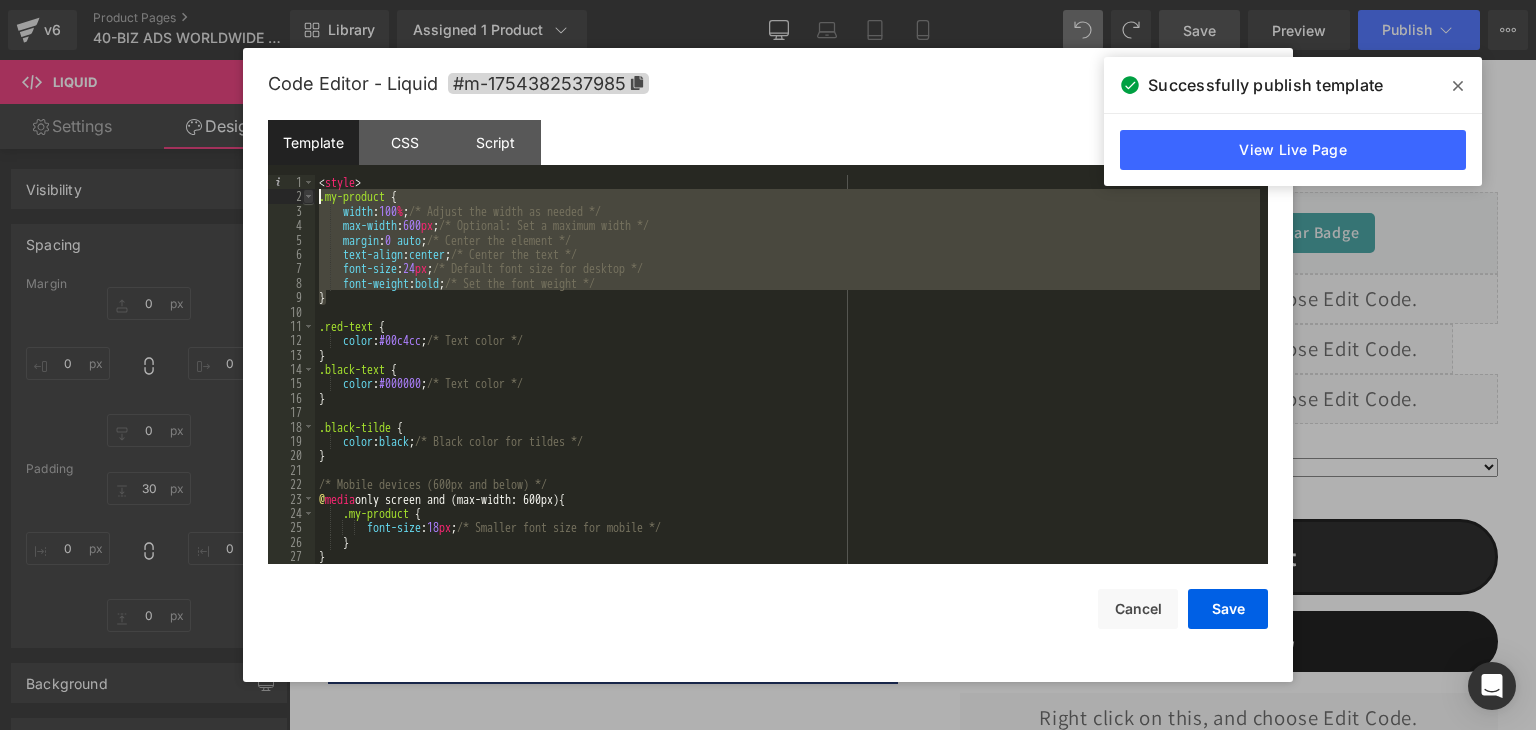 click on "1 2 3 4 5 6 7 8 9 10 11 12 13 14 15 16 17 18 19 20 21 22 23 24 25 26 27 28 < style > .my-product   {       width :  100 % ;  /* Adjust the width as needed */       max-width :  600 px ;  /* Optional: Set a maximum width */       margin :  0   auto ;  /* Center the element */       text-align :  center ;  /* Center the text */       font-size :  24 px ;  /* Default font size for desktop */       font-weight :  bold ;  /* Set the font weight */ } .red-text   {       color :  #00c4cc ;  /* Text color */ } .black-text   {       color :  #000000 ;  /* Text color */ } .black-tilde   {       color :  black ;  /* Black color for tildes */ } /* Mobile devices (600px and below) */ @ media  only screen and (max-width: 600px)  {       .my-product   {             font-size :  18 px ;  /* Smaller font size for mobile */       } } </ style > XXXXXXXXXXXXXXXXXXXXXXXXXXXXXXXXXXXXXXXXXXXXXXXXXX" at bounding box center [768, 369] 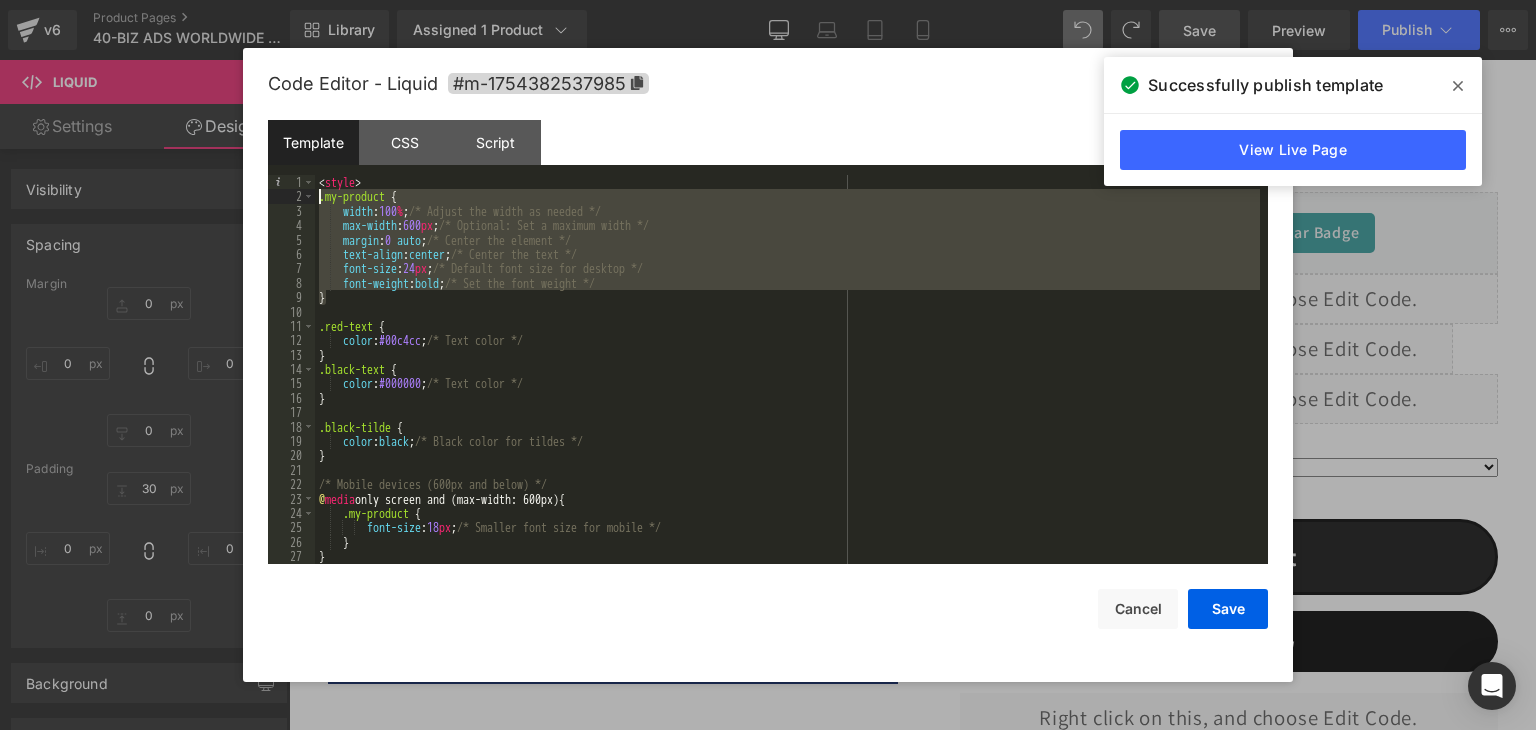 click on "< style > .my-product   {       width :  100 % ;  /* Adjust the width as needed */       max-width :  600 px ;  /* Optional: Set a maximum width */       margin :  0   auto ;  /* Center the element */       text-align :  center ;  /* Center the text */       font-size :  24 px ;  /* Default font size for desktop */       font-weight :  bold ;  /* Set the font weight */ } .red-text   {       color :  #00c4cc ;  /* Text color */ } .black-text   {       color :  #000000 ;  /* Text color */ } .black-tilde   {       color :  black ;  /* Black color for tildes */ } /* Mobile devices (600px and below) */ @ media  only screen and (max-width: 600px)  {       .my-product   {             font-size :  18 px ;  /* Smaller font size for mobile */       } } </ style >" at bounding box center [787, 384] 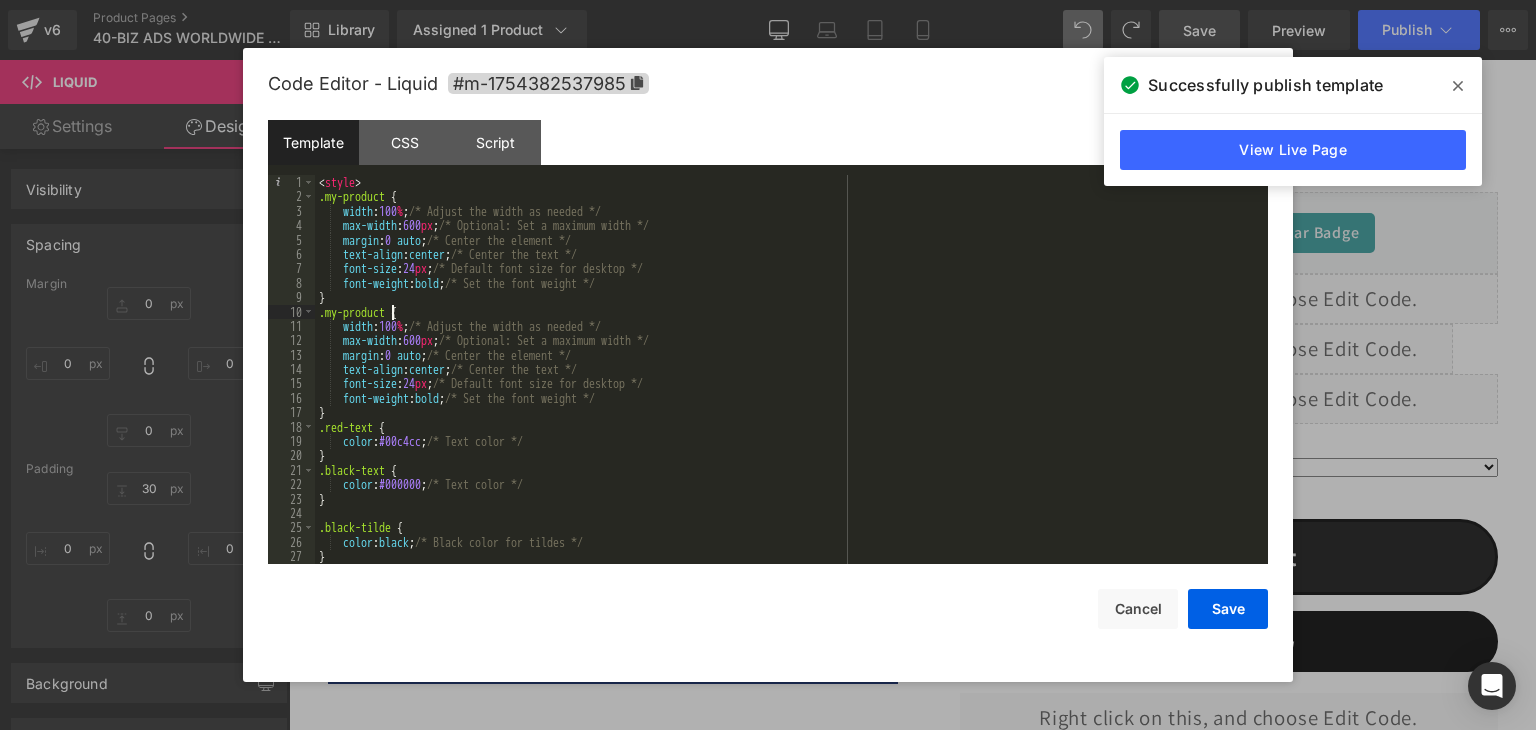 click on "< style > .my-product   {       width :  100 % ;  /* Adjust the width as needed */       max-width :  600 px ;  /* Optional: Set a maximum width */       margin :  0   auto ;  /* Center the element */       text-align :  center ;  /* Center the text */       font-size :  24 px ;  /* Default font size for desktop */       font-weight :  bold ;  /* Set the font weight */ } .my-product   {       width :  100 % ;  /* Adjust the width as needed */       max-width :  600 px ;  /* Optional: Set a maximum width */       margin :  0   auto ;  /* Center the element */       text-align :  center ;  /* Center the text */       font-size :  24 px ;  /* Default font size for desktop */       font-weight :  bold ;  /* Set the font weight */ } .red-text   {       color :  #00c4cc ;  /* Text color */ } .black-text   {       color :  #000000 ;  /* Text color */ } .black-tilde   {       color :  black ;  /* Black color for tildes */ }" at bounding box center (787, 384) 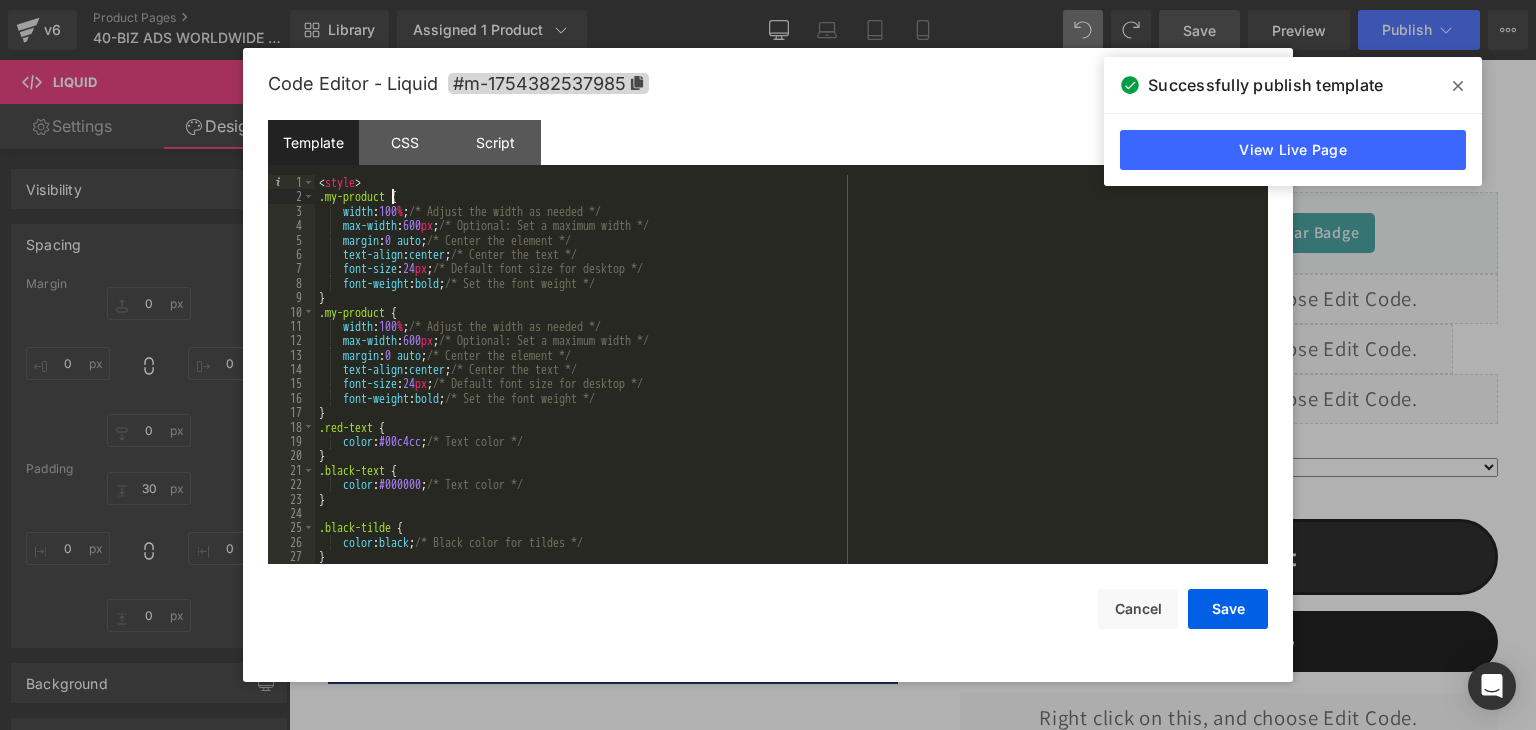 click on "< style > .my-product   {       width :  100 % ;  /* Adjust the width as needed */       max-width :  600 px ;  /* Optional: Set a maximum width */       margin :  0   auto ;  /* Center the element */       text-align :  center ;  /* Center the text */       font-size :  24 px ;  /* Default font size for desktop */       font-weight :  bold ;  /* Set the font weight */ } .my-product   {       width :  100 % ;  /* Adjust the width as needed */       max-width :  600 px ;  /* Optional: Set a maximum width */       margin :  0   auto ;  /* Center the element */       text-align :  center ;  /* Center the text */       font-size :  24 px ;  /* Default font size for desktop */       font-weight :  bold ;  /* Set the font weight */ } .red-text   {       color :  #00c4cc ;  /* Text color */ } .black-text   {       color :  #000000 ;  /* Text color */ } .black-tilde   {       color :  black ;  /* Black color for tildes */ }" at bounding box center [787, 384] 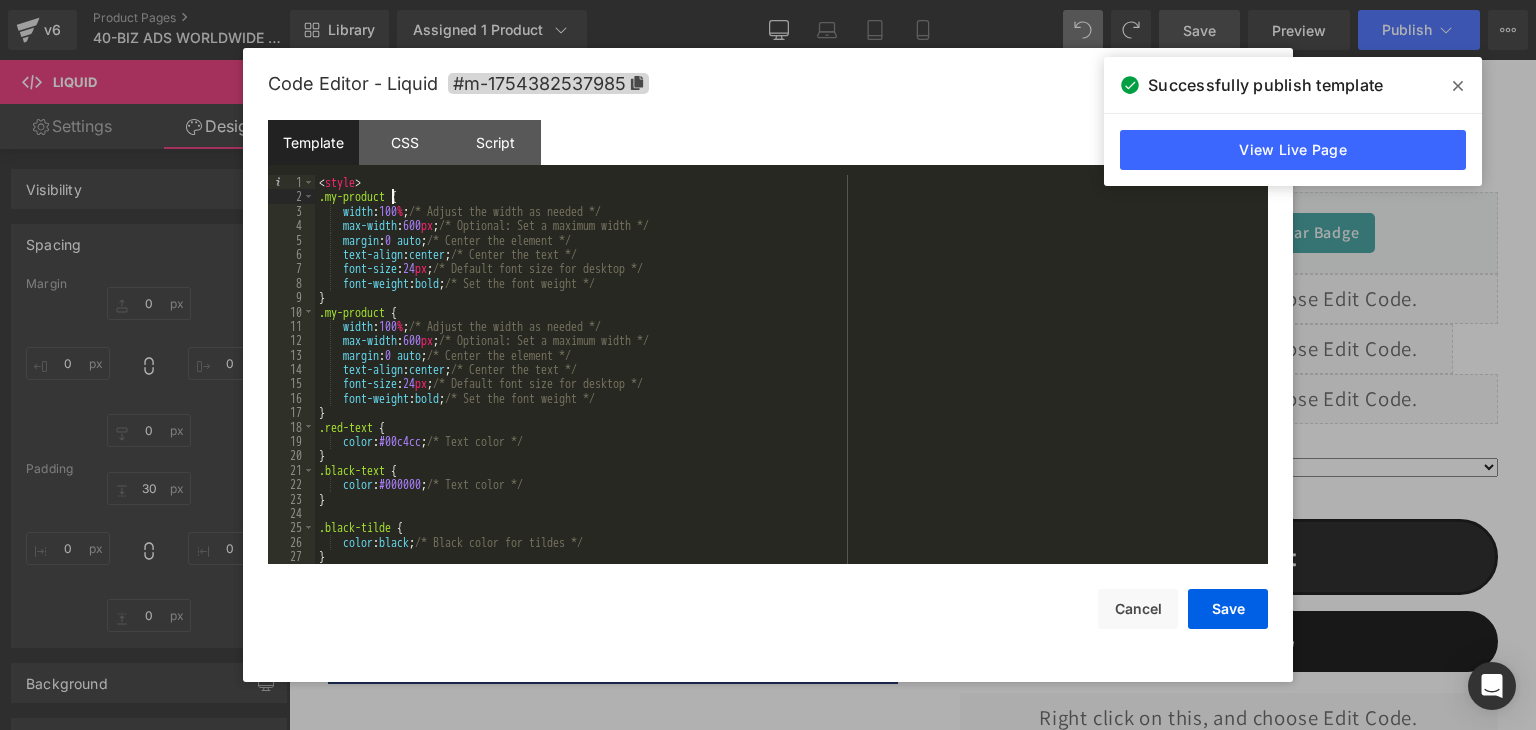 scroll, scrollTop: 0, scrollLeft: 0, axis: both 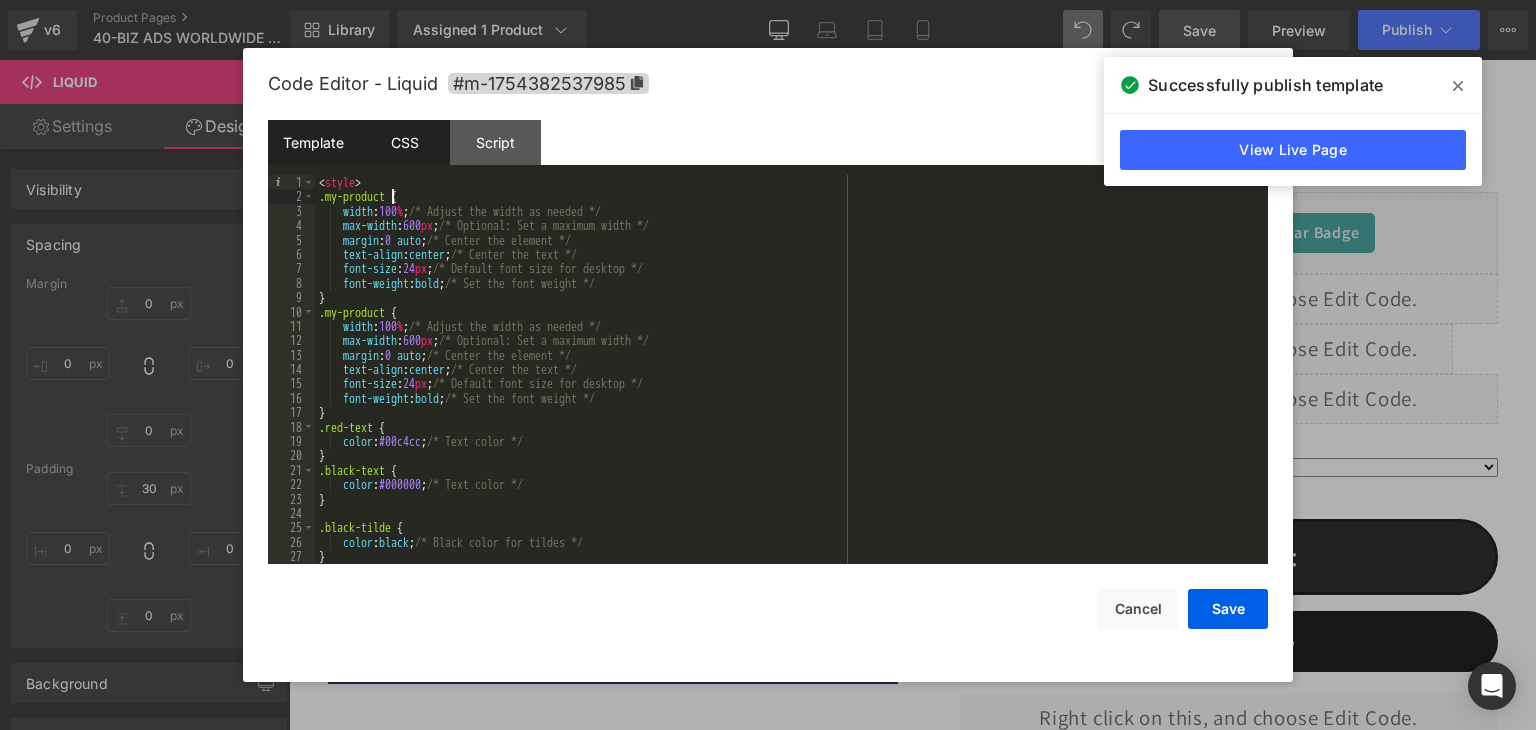 click on "CSS" at bounding box center [404, 142] 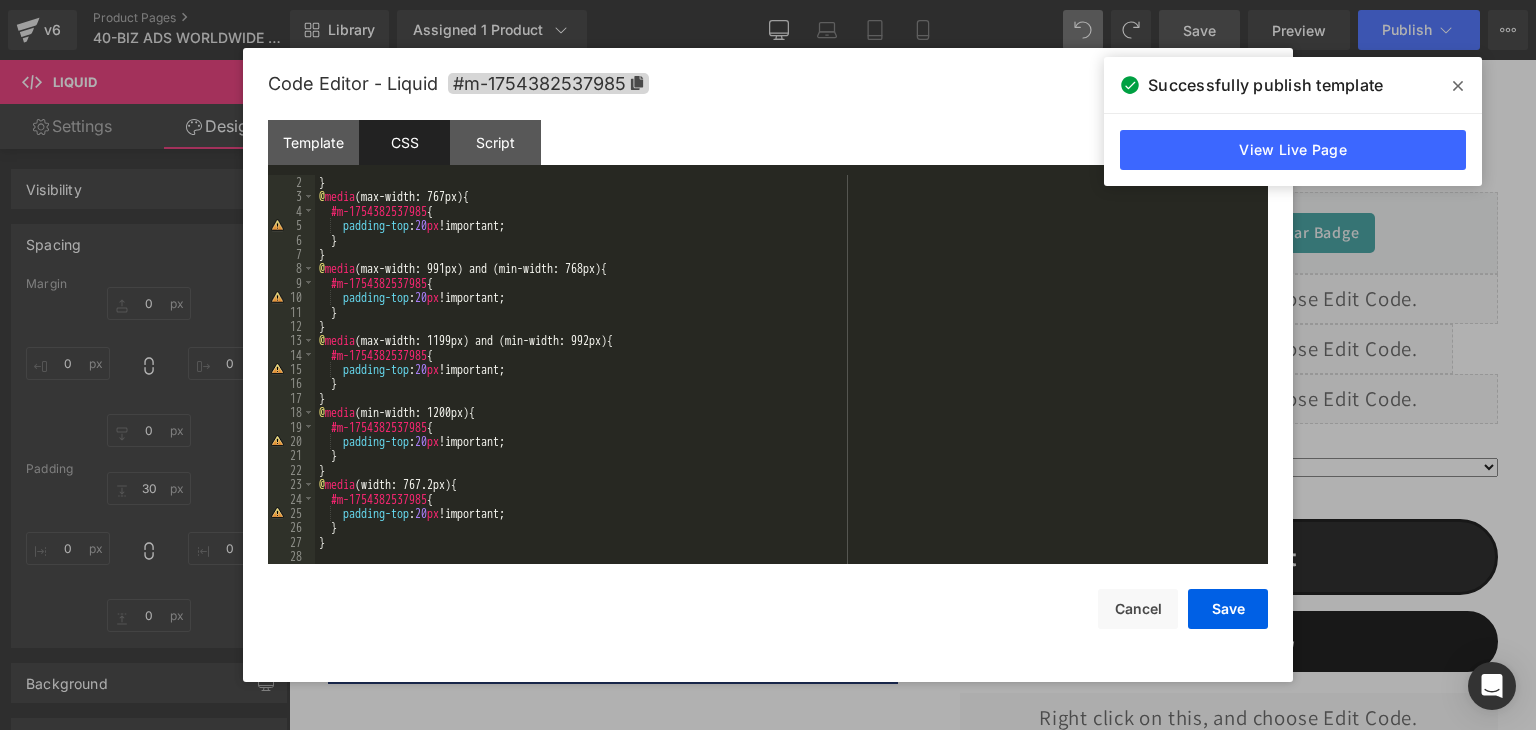 scroll, scrollTop: 0, scrollLeft: 0, axis: both 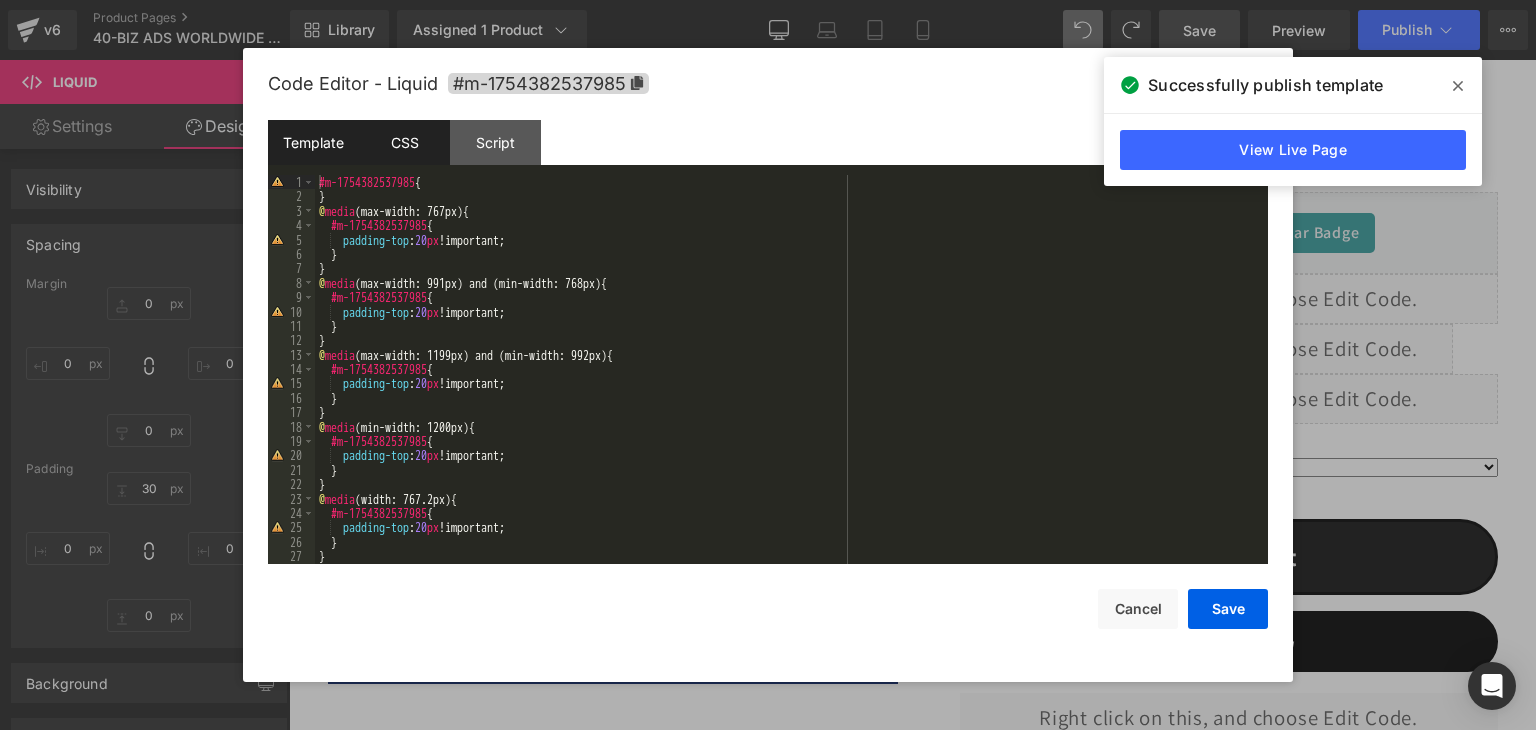 click on "Template" at bounding box center (313, 142) 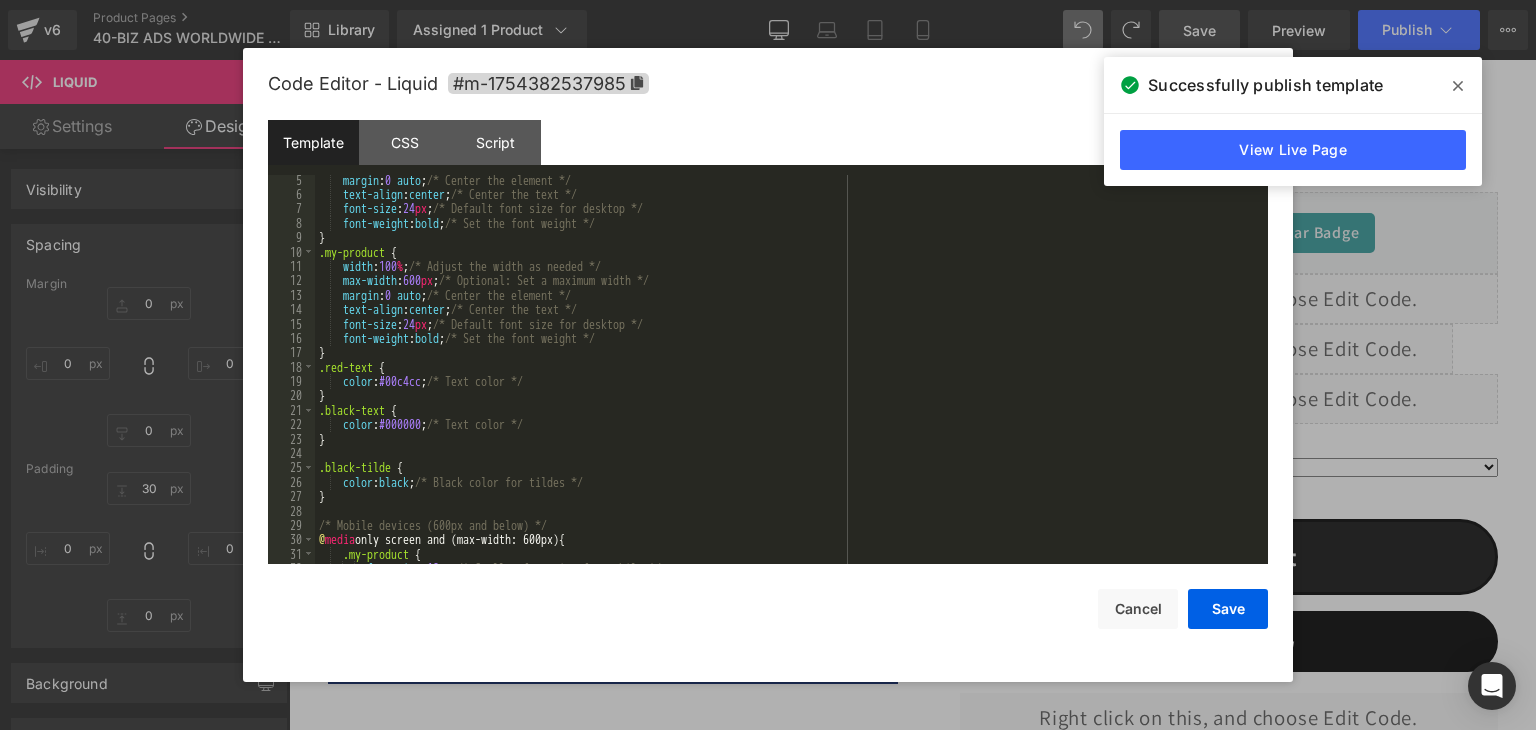scroll, scrollTop: 60, scrollLeft: 0, axis: vertical 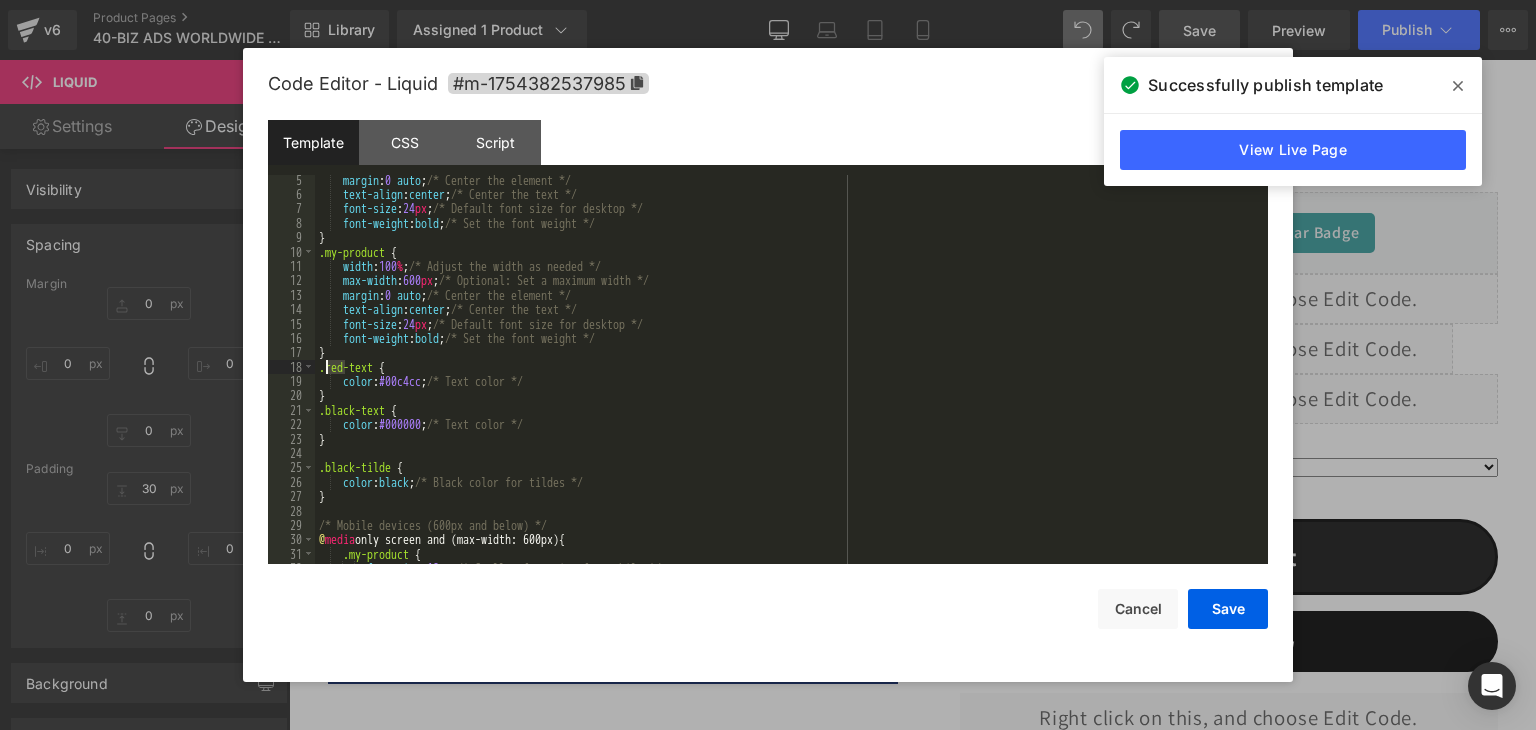 drag, startPoint x: 347, startPoint y: 369, endPoint x: 328, endPoint y: 368, distance: 19.026299 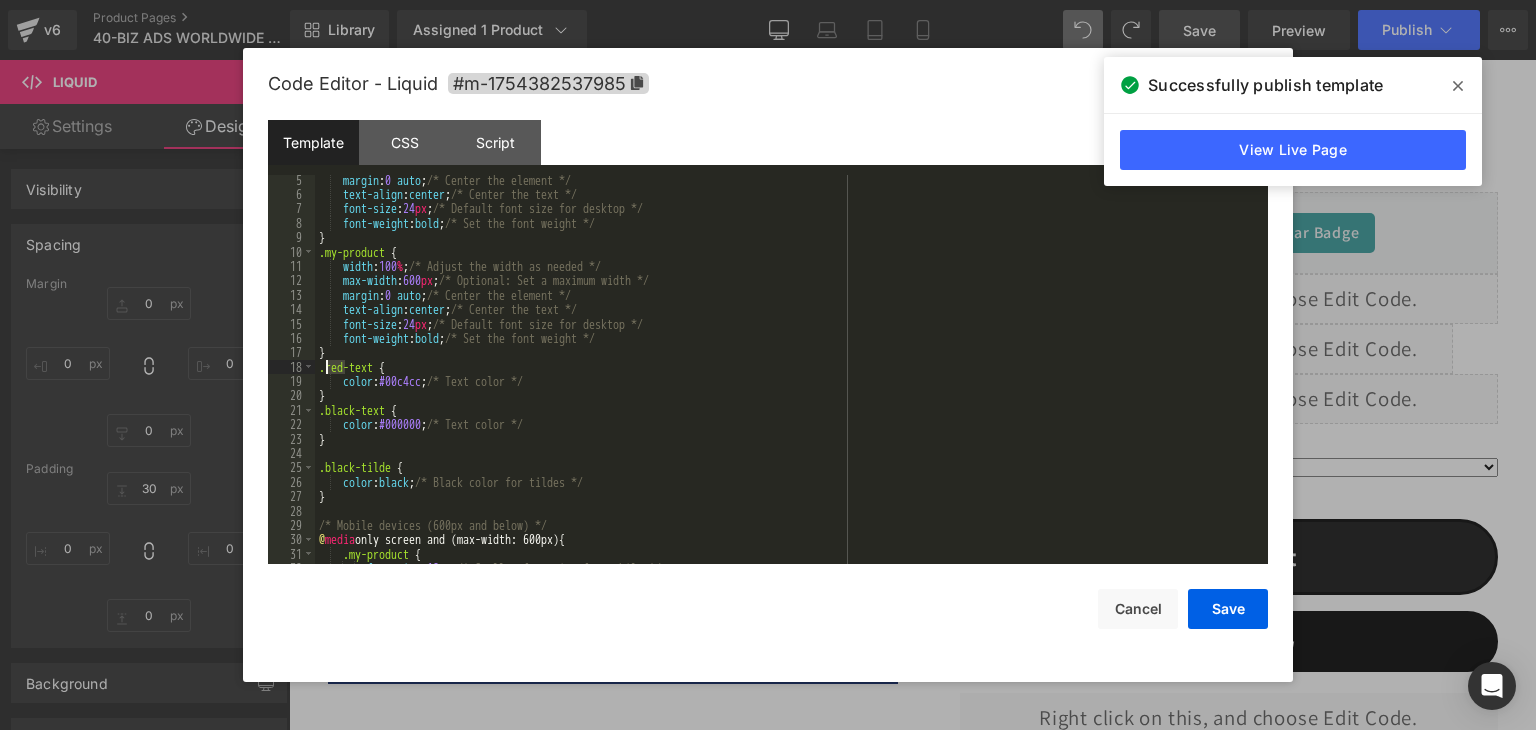 click on "margin :  0   auto ;  /* Center the element */       text-align :  center ;  /* Center the text */       font-size :  24 px ;  /* Default font size for desktop */       font-weight :  bold ;  /* Set the font weight */ } .my-product   {       width :  100 % ;  /* Adjust the width as needed */       max-width :  600 px ;  /* Optional: Set a maximum width */       margin :  0   auto ;  /* Center the element */       text-align :  center ;  /* Center the text */       font-size :  24 px ;  /* Default font size for desktop */       font-weight :  bold ;  /* Set the font weight */ } .red-text   {       color :  #00c4cc ;  /* Text color */ } .black-text   {       color :  #000000 ;  /* Text color */ } .black-tilde   {       color :  black ;  /* Black color for tildes */ } /* Mobile devices (600px and below) */ @ media  only screen and (max-width: 600px)  {       .my-product   {             font-size :  18 px ;  /* Smaller font size for mobile */" at bounding box center [787, 382] 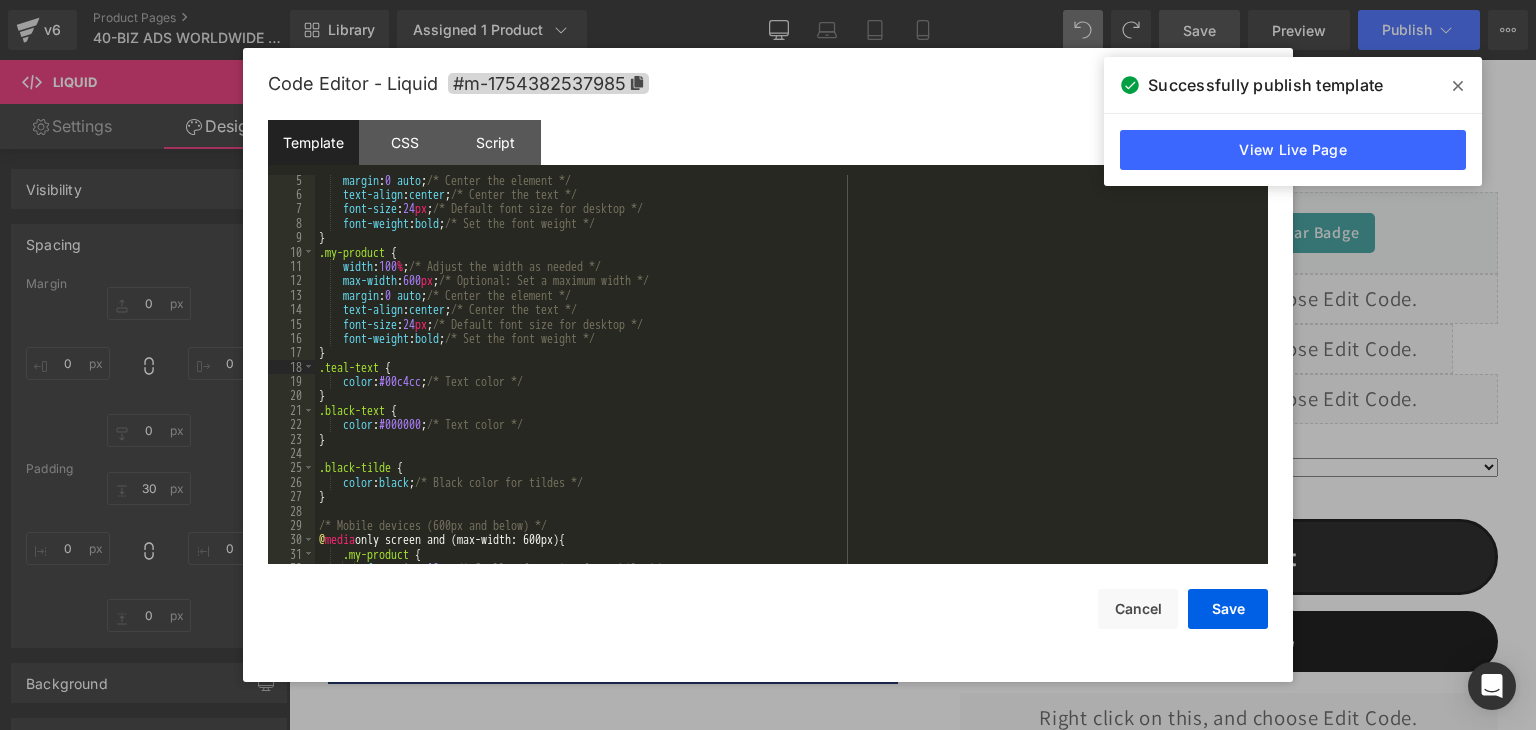 scroll, scrollTop: 0, scrollLeft: 0, axis: both 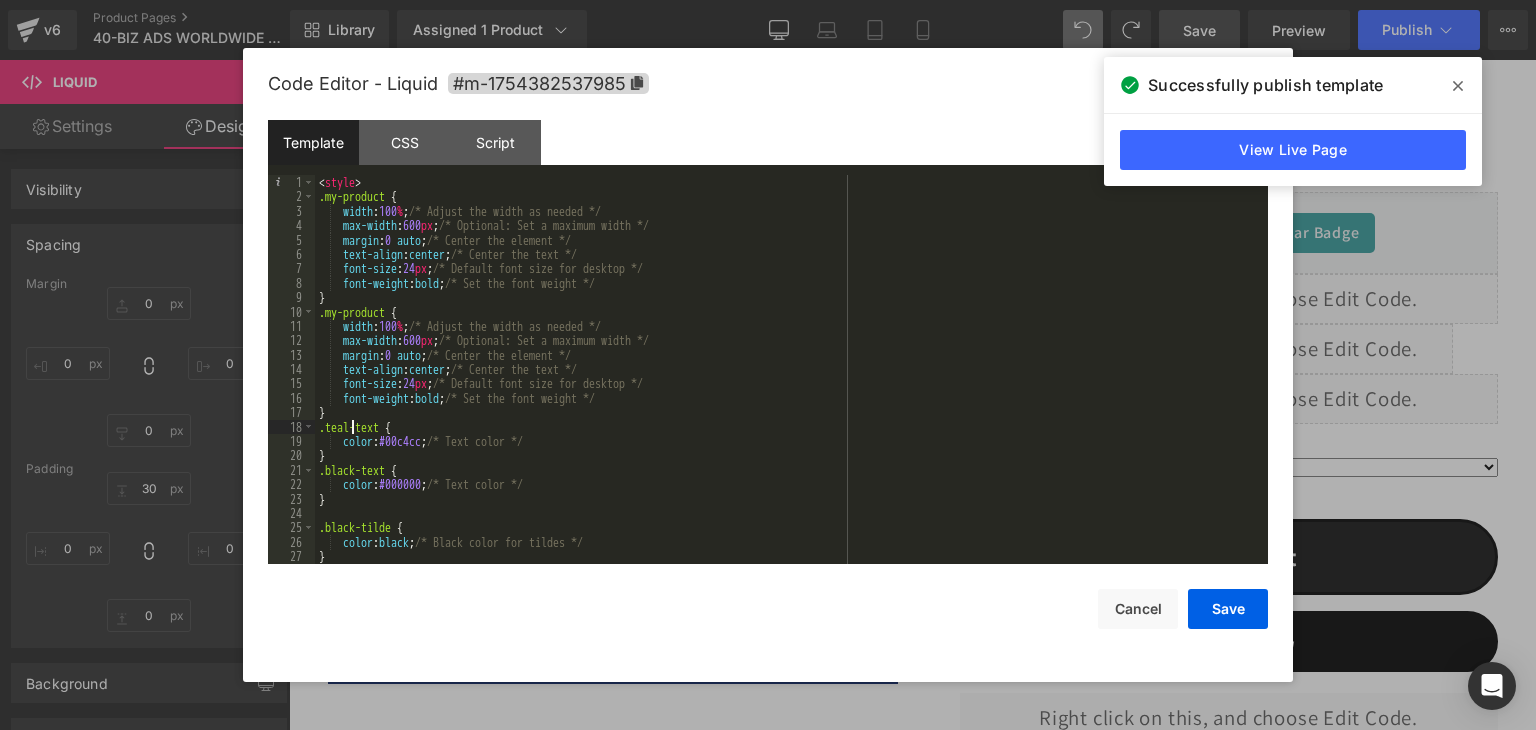 click on "< style > .my-product   {       width :  100 % ;  /* Adjust the width as needed */       max-width :  600 px ;  /* Optional: Set a maximum width */       margin :  0   auto ;  /* Center the element */       text-align :  center ;  /* Center the text */       font-size :  24 px ;  /* Default font size for desktop */       font-weight :  bold ;  /* Set the font weight */ } .my-product   {       width :  100 % ;  /* Adjust the width as needed */       max-width :  600 px ;  /* Optional: Set a maximum width */       margin :  0   auto ;  /* Center the element */       text-align :  center ;  /* Center the text */       font-size :  24 px ;  /* Default font size for desktop */       font-weight :  bold ;  /* Set the font weight */ } .teal-text   {       color :  #00c4cc ;  /* Text color */ } .black-text   {       color :  #000000 ;  /* Text color */ } .black-tilde   {       color :  black ;  /* Black color for tildes */ }" at bounding box center [787, 384] 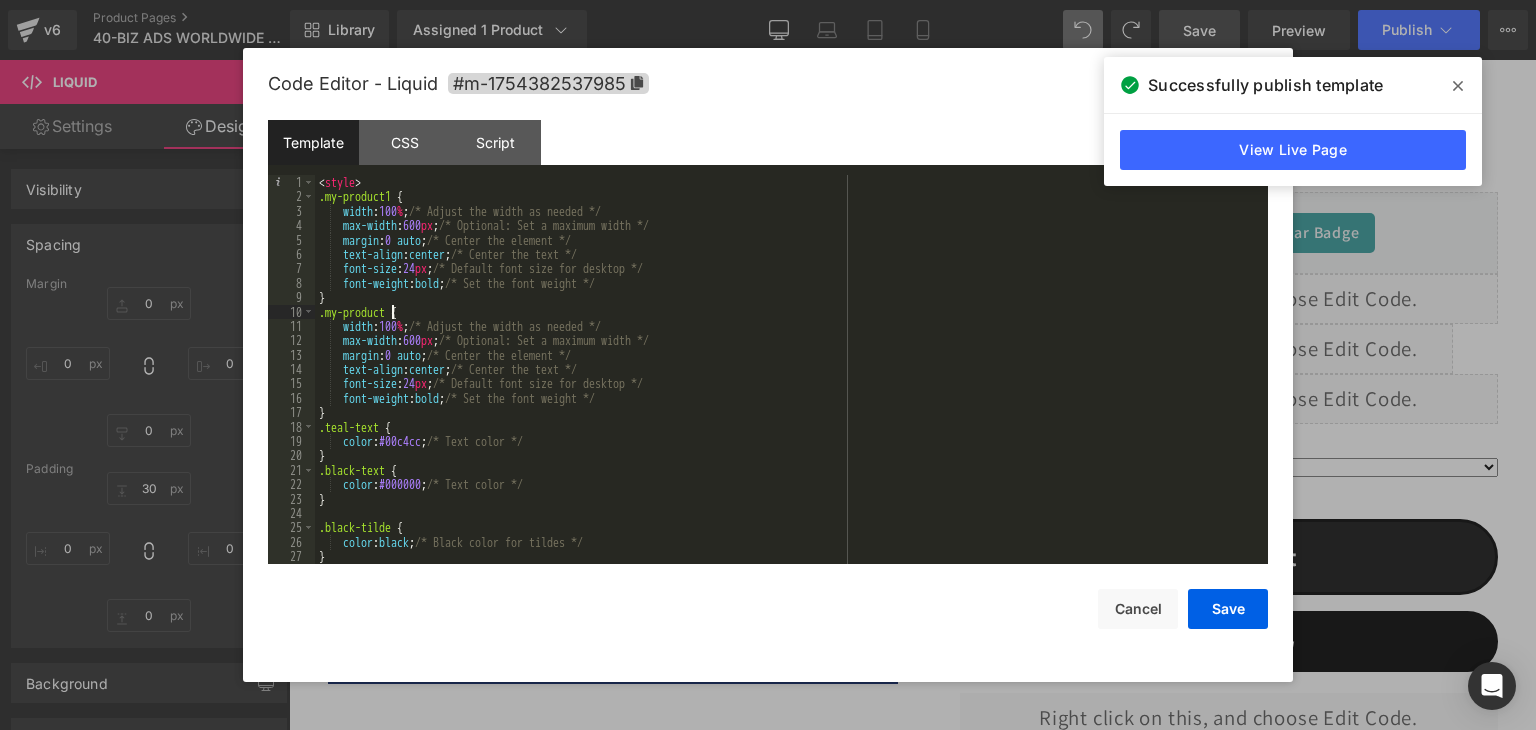 click on "< style > .my-product1   {       width :  100 % ;  /* Adjust the width as needed */       max-width :  600 px ;  /* Optional: Set a maximum width */       margin :  0   auto ;  /* Center the element */       text-align :  center ;  /* Center the text */       font-size :  24 px ;  /* Default font size for desktop */       font-weight :  bold ;  /* Set the font weight */ } .my-product   {       width :  100 % ;  /* Adjust the width as needed */       max-width :  600 px ;  /* Optional: Set a maximum width */       margin :  0   auto ;  /* Center the element */       text-align :  center ;  /* Center the text */       font-size :  24 px ;  /* Default font size for desktop */       font-weight :  bold ;  /* Set the font weight */ } .teal-text   {       color :  #00c4cc ;  /* Text color */ } .black-text   {       color :  #000000 ;  /* Text color */ } .black-tilde   {       color :  black ;  /* Black color for tildes */ }" at bounding box center [787, 384] 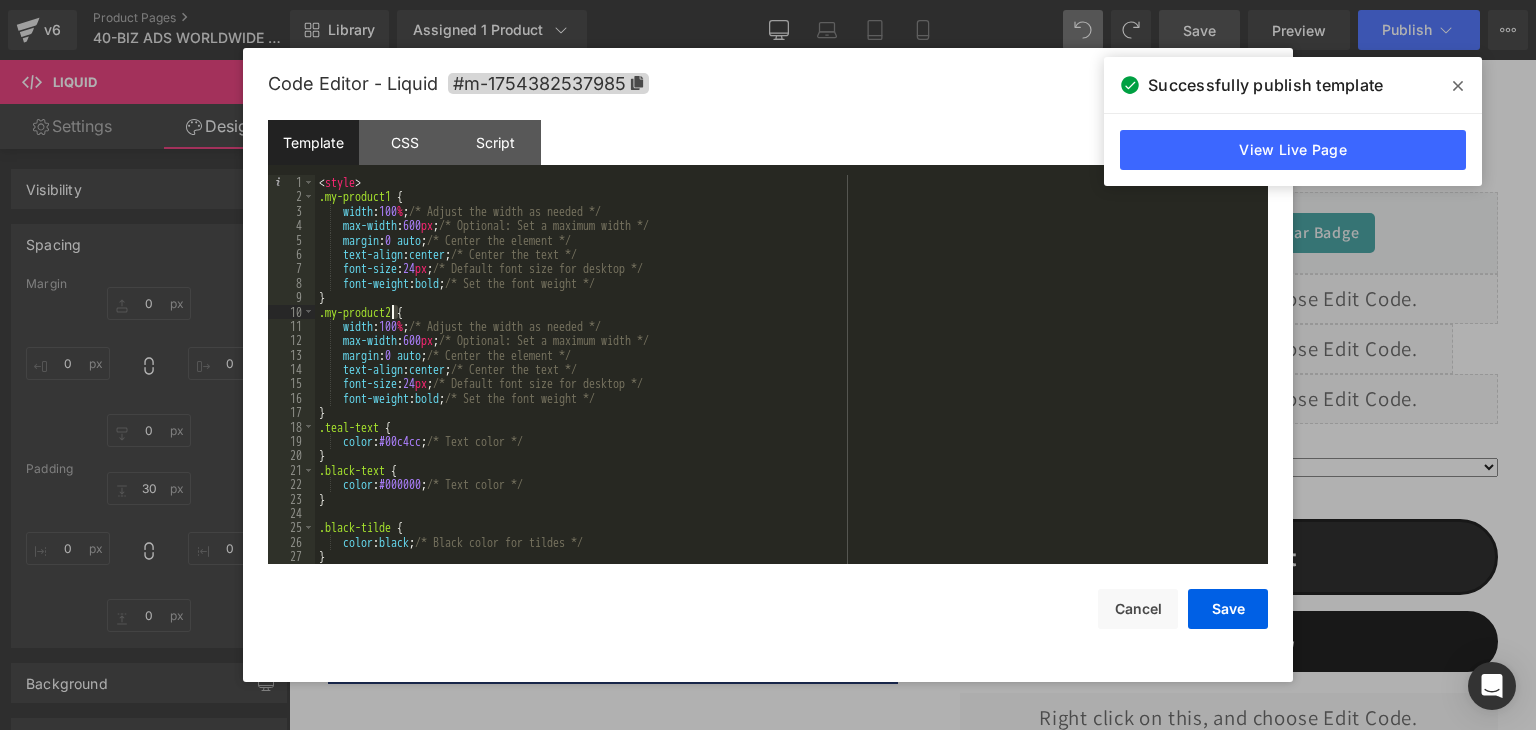 click on "< style > .my-product1   {       width :  100 % ;  /* Adjust the width as needed */       max-width :  600 px ;  /* Optional: Set a maximum width */       margin :  0   auto ;  /* Center the element */       text-align :  center ;  /* Center the text */       font-size :  24 px ;  /* Default font size for desktop */       font-weight :  bold ;  /* Set the font weight */ } .my-product2   {       width :  100 % ;  /* Adjust the width as needed */       max-width :  600 px ;  /* Optional: Set a maximum width */       margin :  0   auto ;  /* Center the element */       text-align :  center ;  /* Center the text */       font-size :  24 px ;  /* Default font size for desktop */       font-weight :  bold ;  /* Set the font weight */ } .teal-text   {       color :  #00c4cc ;  /* Text color */ } .black-text   {       color :  #000000 ;  /* Text color */ } .black-tilde   {       color :  black ;  /* Black color for tildes */ }" at bounding box center [787, 384] 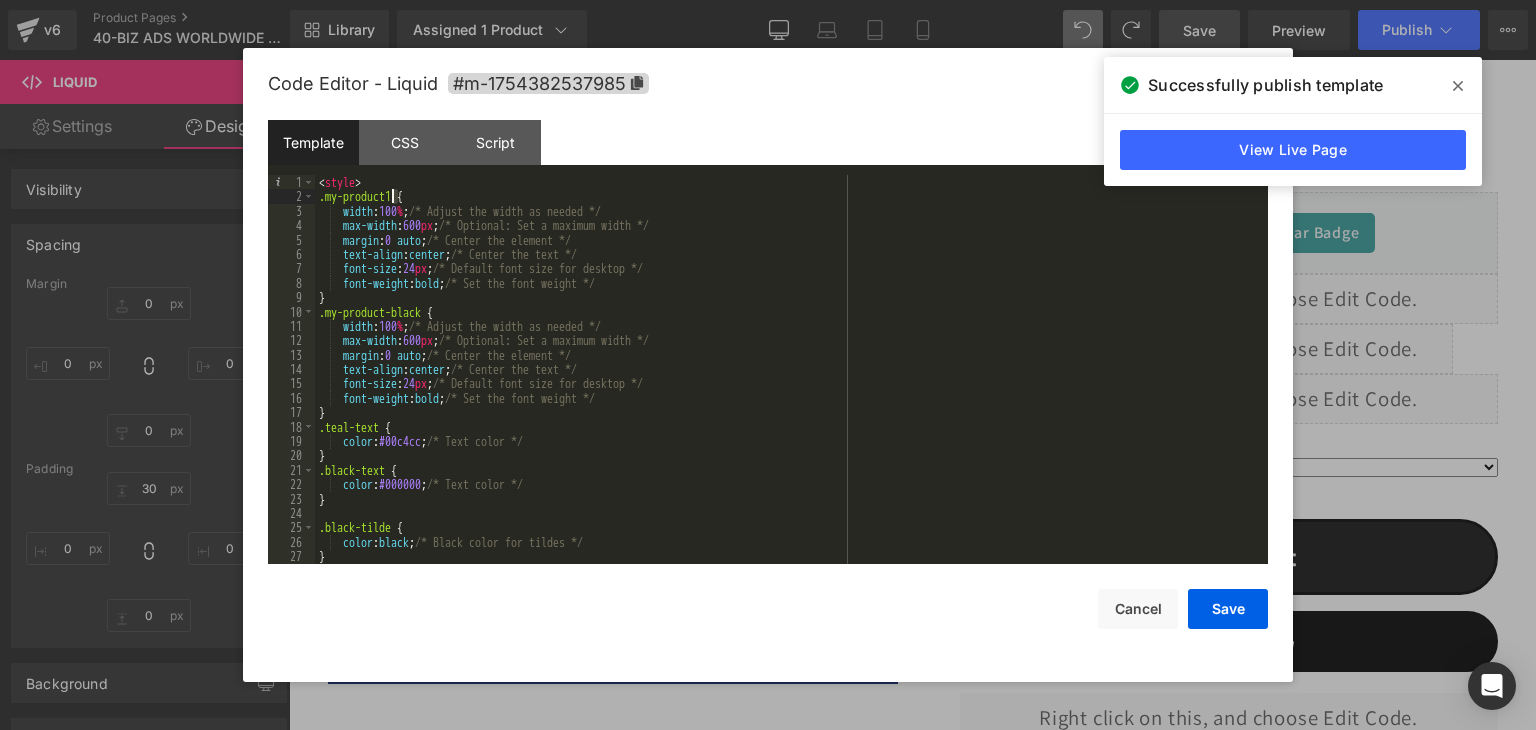 click on "< style > .my-product1   {       width :  100 % ;  /* Adjust the width as needed */       max-width :  600 px ;  /* Optional: Set a maximum width */       margin :  0   auto ;  /* Center the element */       text-align :  center ;  /* Center the text */       font-size :  24 px ;  /* Default font size for desktop */       font-weight :  bold ;  /* Set the font weight */ } .my-product-black   {       width :  100 % ;  /* Adjust the width as needed */       max-width :  600 px ;  /* Optional: Set a maximum width */       margin :  0   auto ;  /* Center the element */       text-align :  center ;  /* Center the text */       font-size :  24 px ;  /* Default font size for desktop */       font-weight :  bold ;  /* Set the font weight */ } .teal-text   {       color :  #00c4cc ;  /* Text color */ } .black-text   {       color :  #000000 ;  /* Text color */ } .black-tilde   {       color :  black ;  /* Black color for tildes */ }" at bounding box center [787, 384] 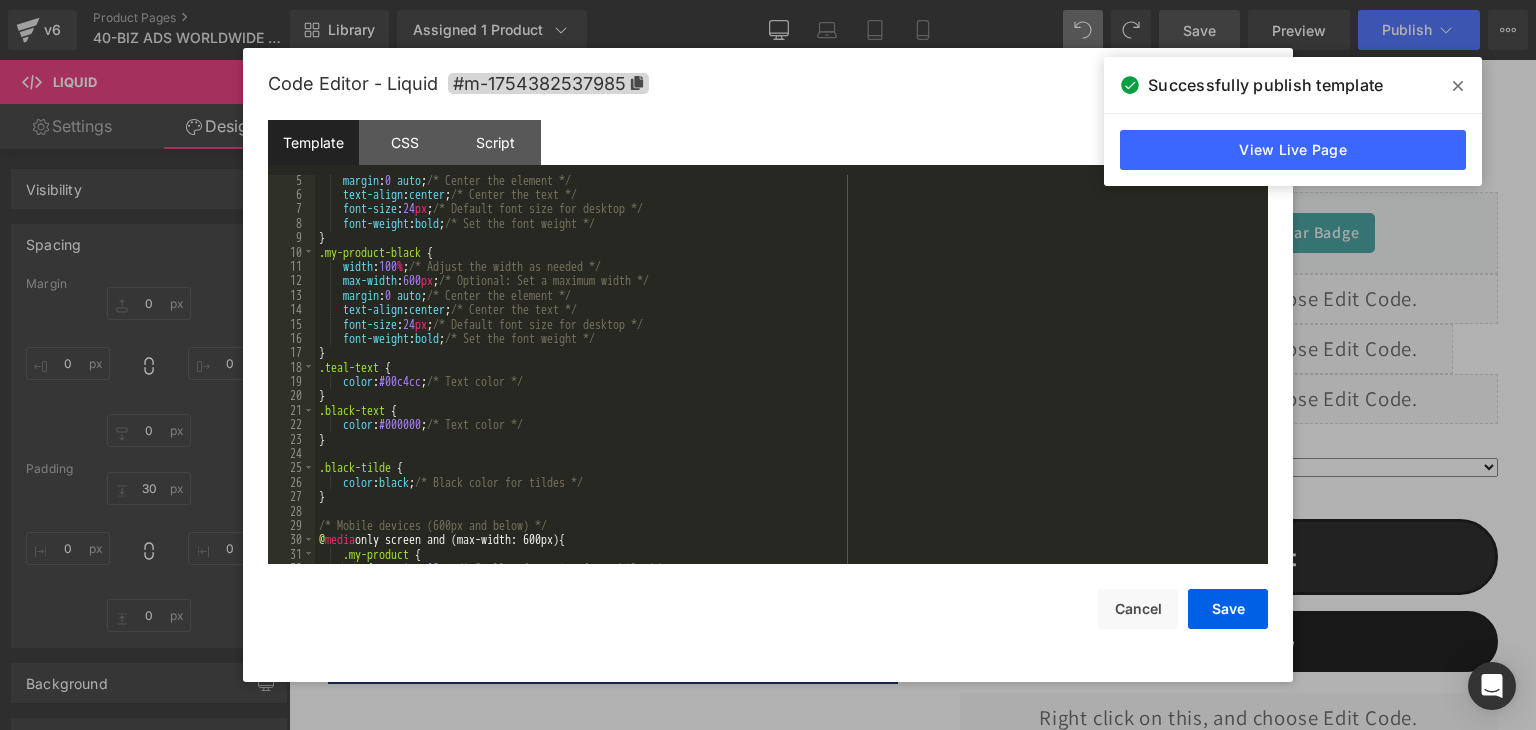 scroll, scrollTop: 120, scrollLeft: 0, axis: vertical 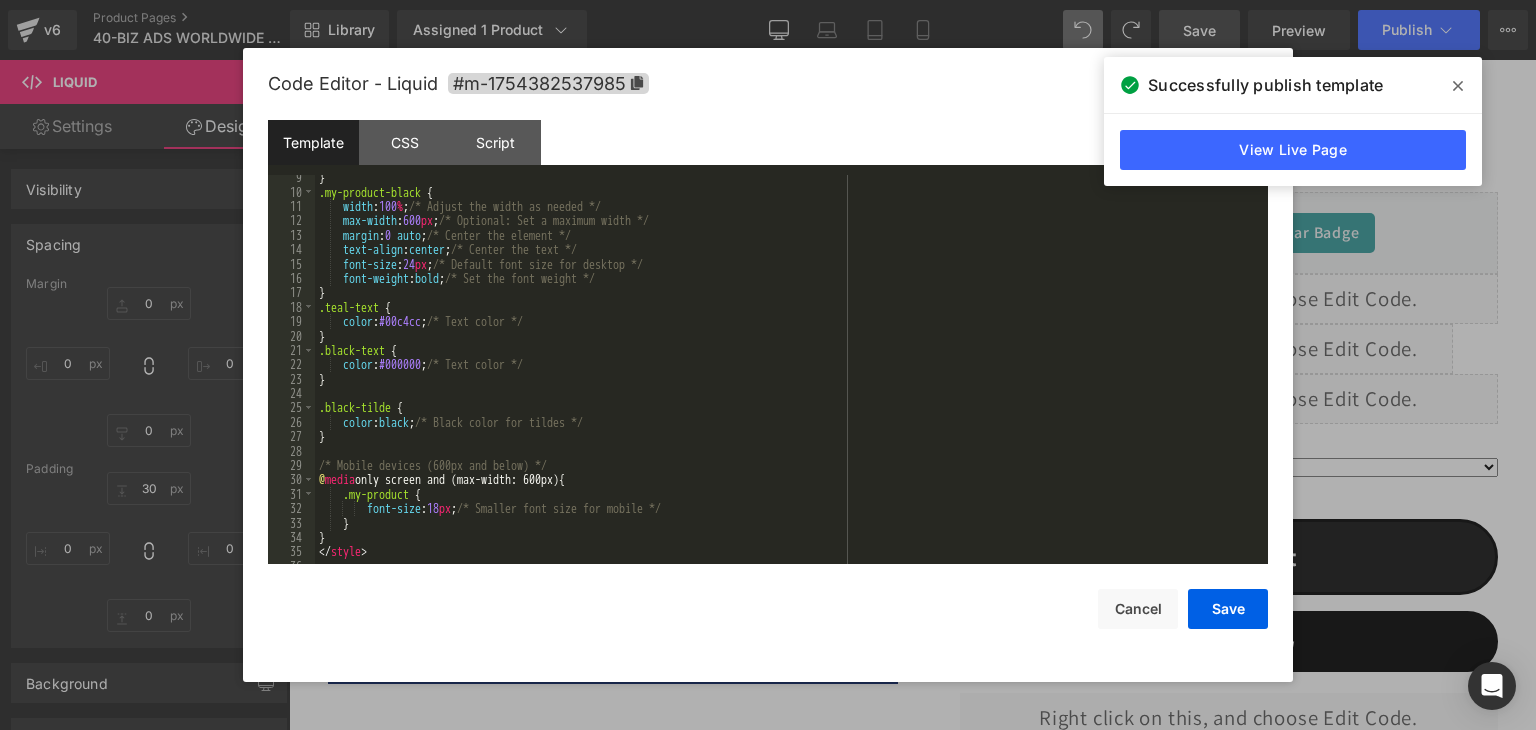 click on "} .my-product-black   {       width :  100 % ;  /* Adjust the width as needed */       max-width :  600 px ;  /* Optional: Set a maximum width */       margin :  0   auto ;  /* Center the element */       text-align :  center ;  /* Center the text */       font-size :  24 px ;  /* Default font size for desktop */       font-weight :  bold ;  /* Set the font weight */ } .teal-text   {       color :  #00c4cc ;  /* Text color */ } .black-text   {       color :  #000000 ;  /* Text color */ } .black-tilde   {       color :  black ;  /* Black color for tildes */ } /* Mobile devices (600px and below) */ @ media  only screen and (max-width: 600px)  {       .my-product   {             font-size :  18 px ;  /* Smaller font size for mobile */       } } </ style >" at bounding box center (787, 379) 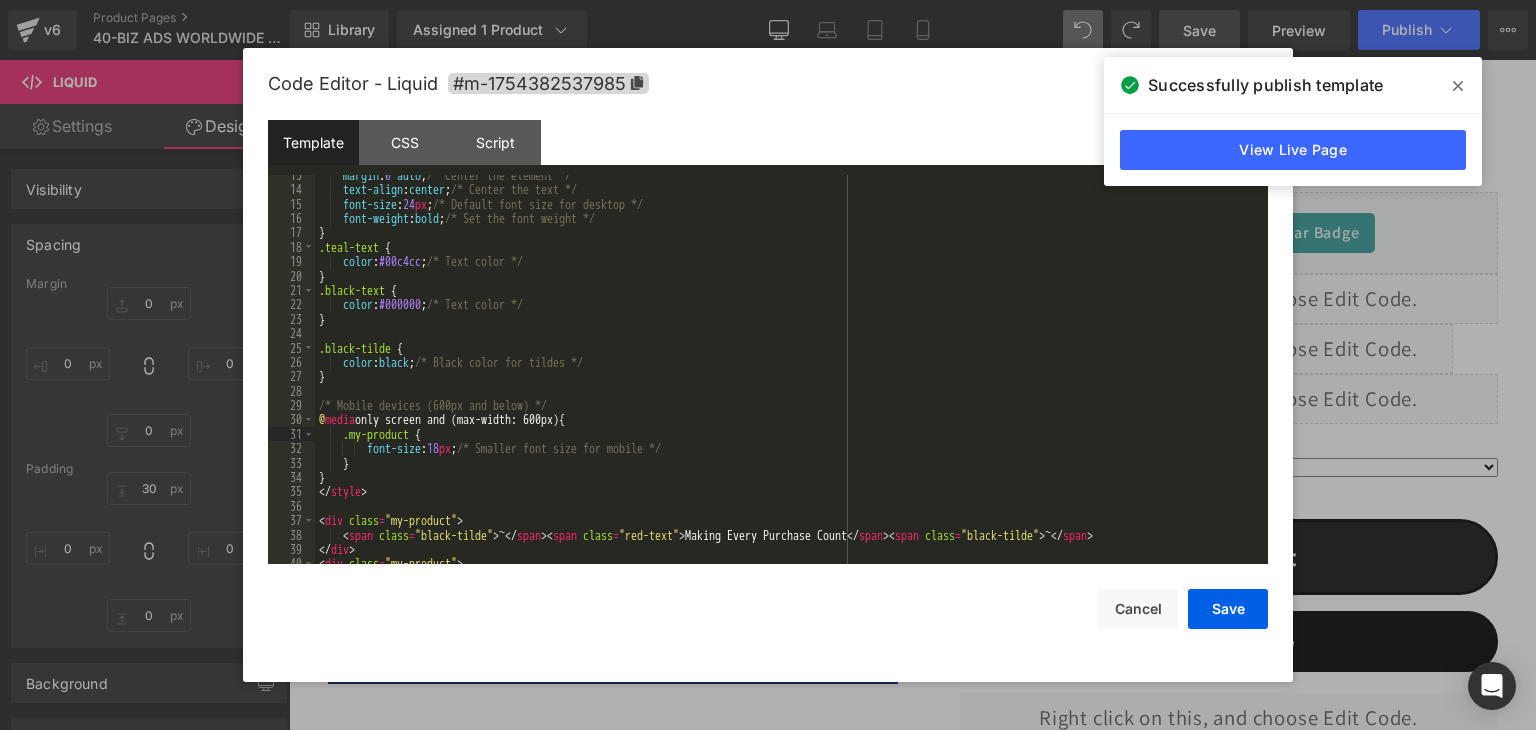 scroll, scrollTop: 216, scrollLeft: 0, axis: vertical 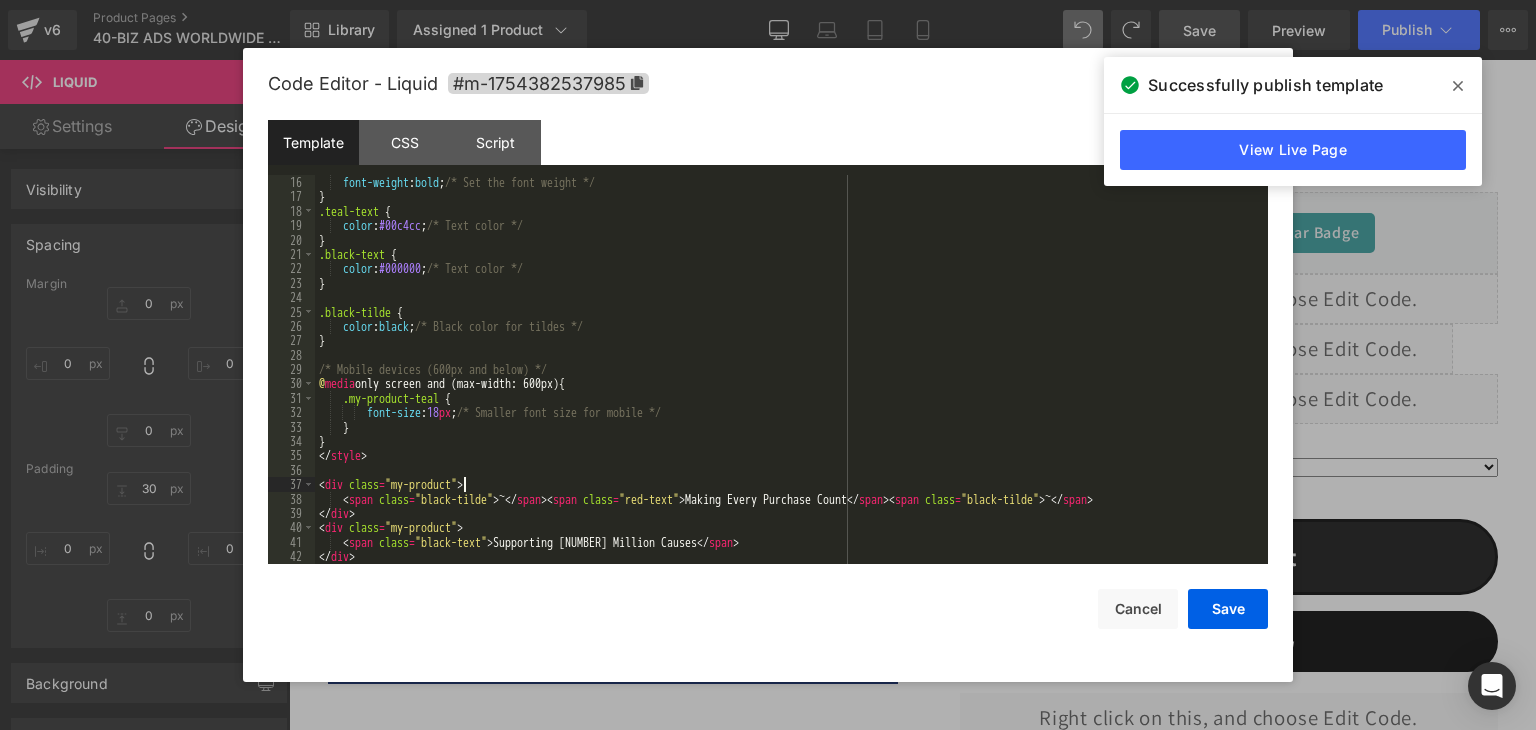 click on "font-weight :  bold ;  /* Set the font weight */ } .teal-text   {       color :  #00c4cc ;  /* Text color */ } .black-text   {       color :  #000000 ;  /* Text color */ } .black-tilde   {       color :  black ;  /* Black color for tildes */ } /* Mobile devices (600px and below) */ @ media  only screen and (max-width: 600px)  {       .my-product-teal   {             font-size :  18 px ;  /* Smaller font size for mobile */       } } </ style > < div   class = "my-product" >       < span   class = "black-tilde" > ~  </ span > < span   class = "red-text" > Making Every Purchase Count </ span > < span   class = "black-tilde" >  ~ </ span > </ div > < div   class = "my-product" >       < span   class = "black-text" > Supporting 1.8 Million Causes </ span > </ div >" at bounding box center [787, 384] 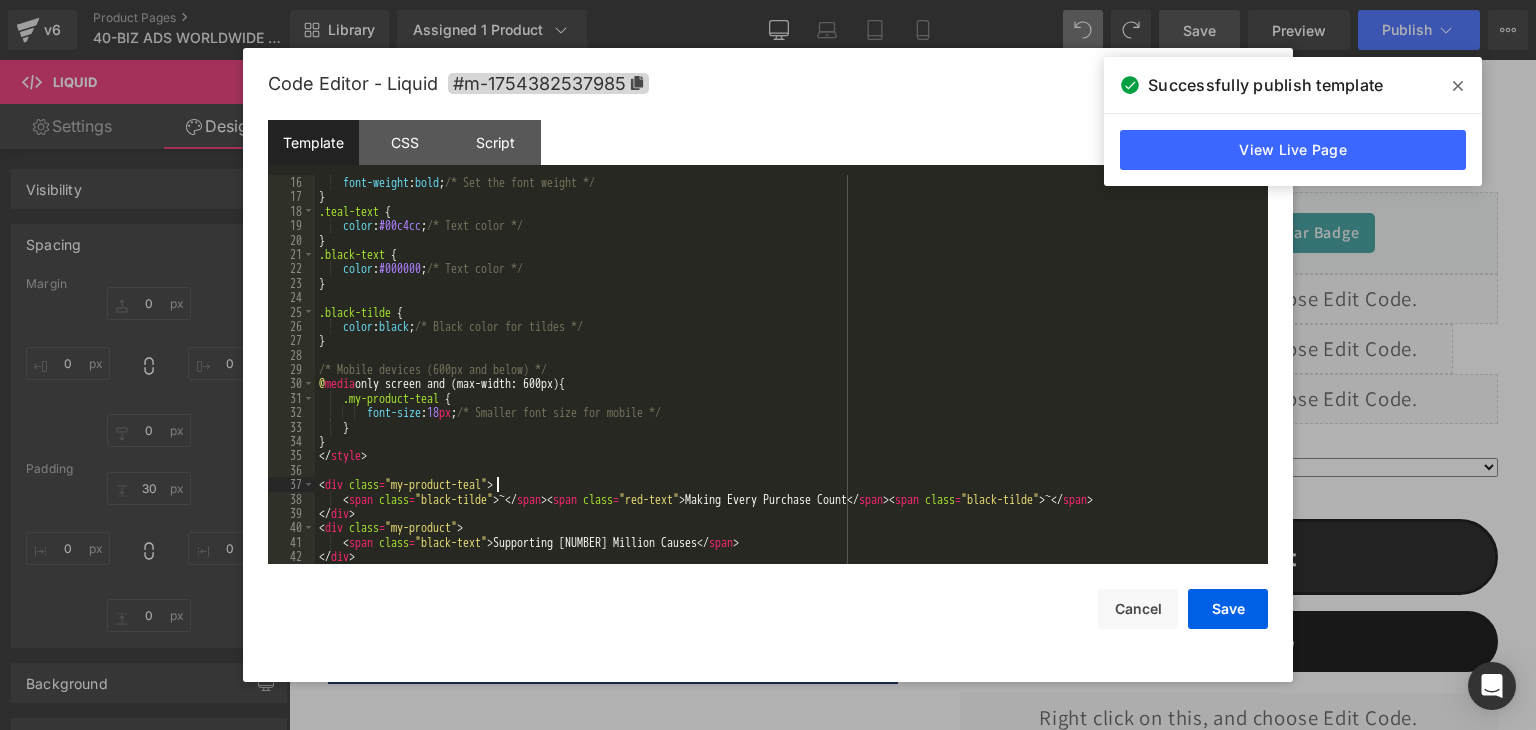 click on "font-weight :  bold ;  /* Set the font weight */ } .teal-text   {       color :  #00c4cc ;  /* Text color */ } .black-text   {       color :  #000000 ;  /* Text color */ } .black-tilde   {       color :  black ;  /* Black color for tildes */ } /* Mobile devices (600px and below) */ @ media  only screen and (max-width: 600px)  {       .my-product-teal   {             font-size :  18 px ;  /* Smaller font size for mobile */       } } </ style > < div   class = "my-product-teal" >       < span   class = "black-tilde" > ~  </ span > < span   class = "red-text" > Making Every Purchase Count </ span > < span   class = "black-tilde" >  ~ </ span > </ div > < div   class = "my-product" >       < span   class = "black-text" > Supporting 1.8 Million Causes </ span > </ div >" at bounding box center [787, 384] 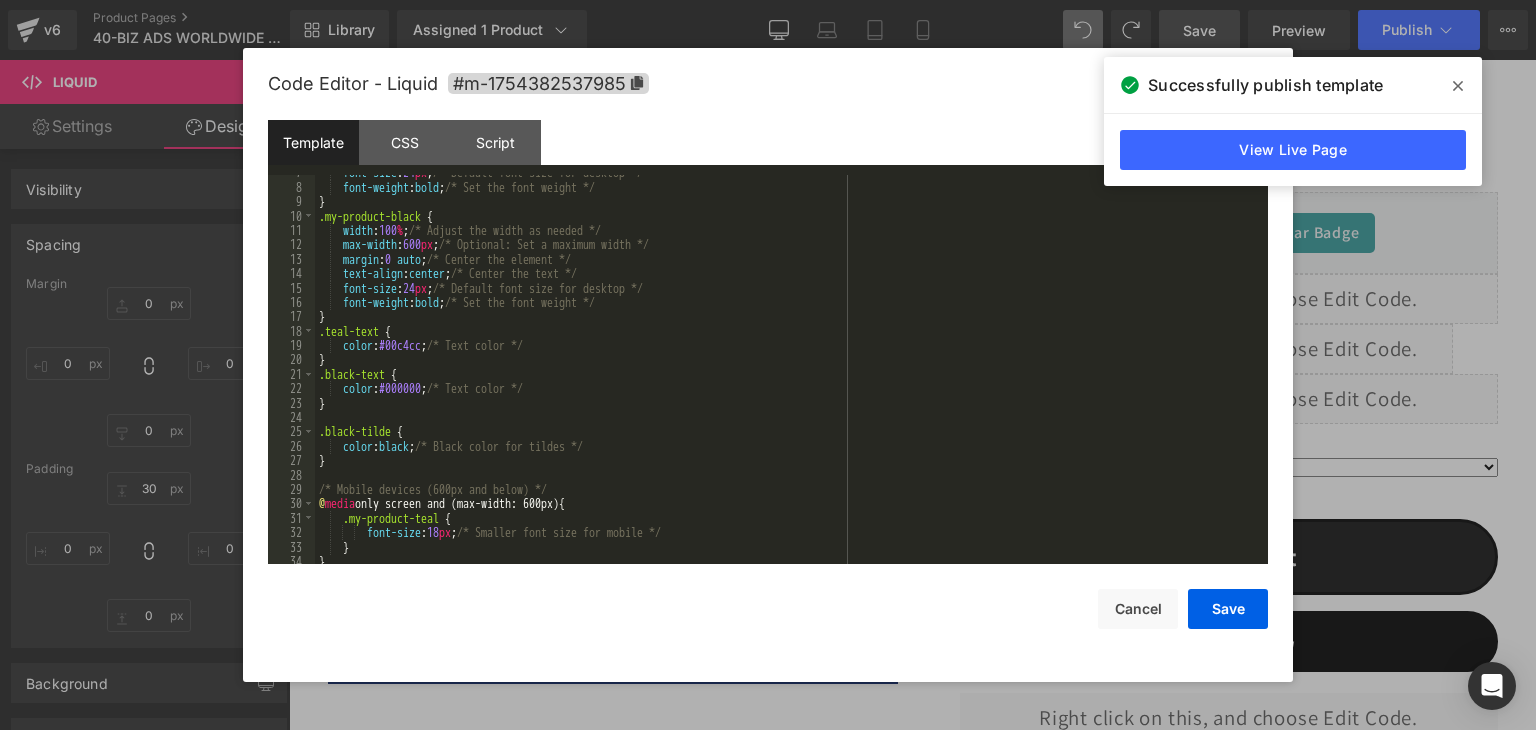 scroll, scrollTop: 0, scrollLeft: 0, axis: both 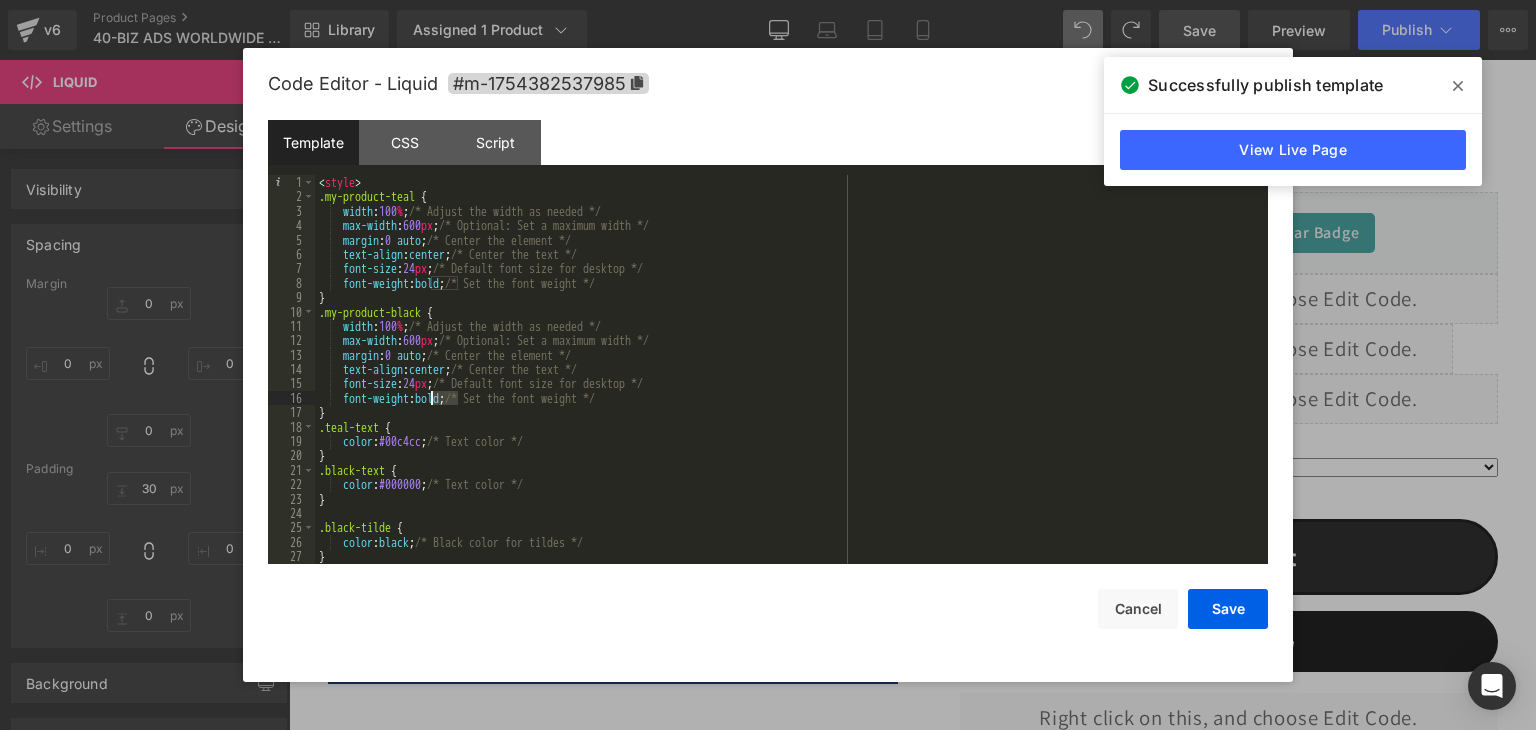 drag, startPoint x: 457, startPoint y: 401, endPoint x: 431, endPoint y: 401, distance: 26 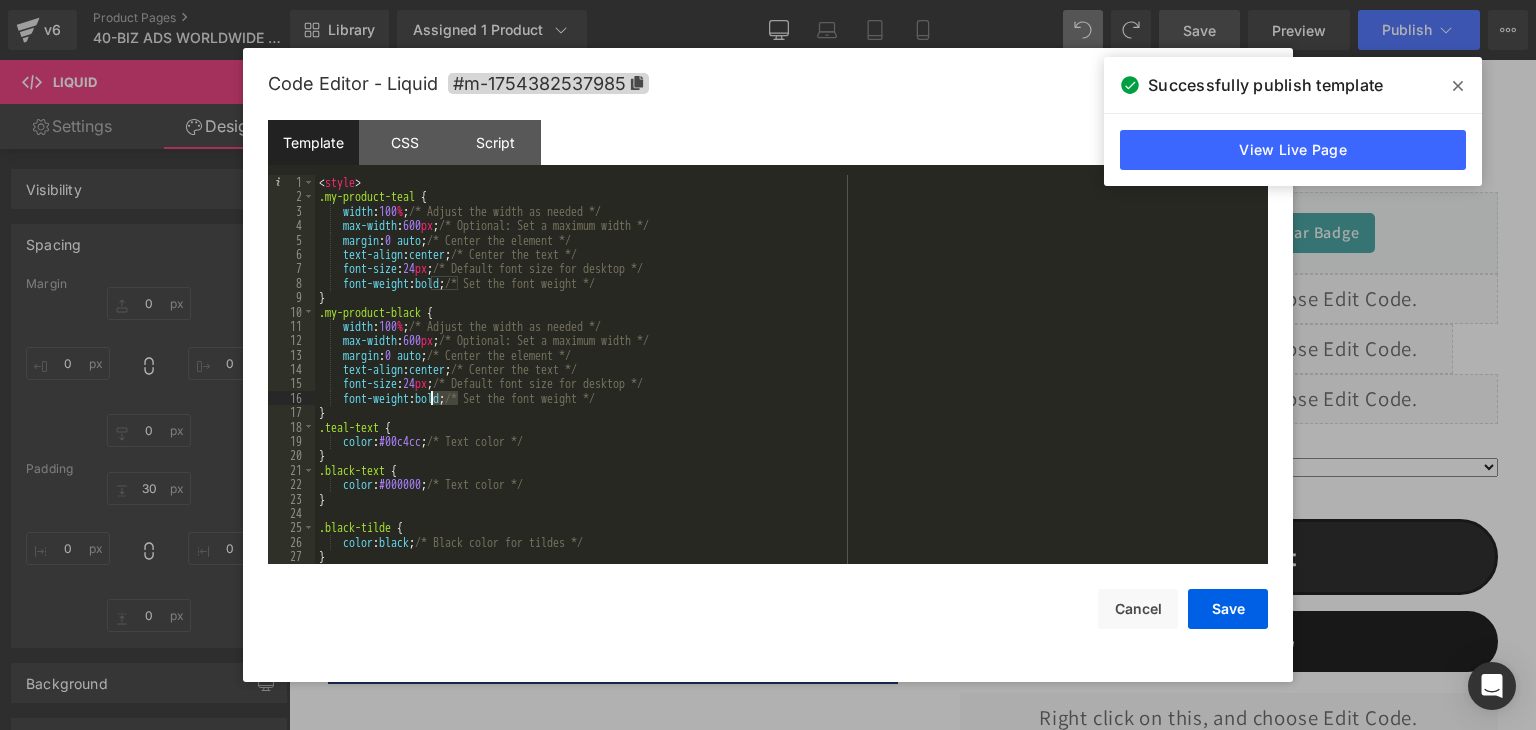 click on "< style > .my-product-teal   {       width :  100 % ;  /* Adjust the width as needed */       max-width :  600 px ;  /* Optional: Set a maximum width */       margin :  0   auto ;  /* Center the element */       text-align :  center ;  /* Center the text */       font-size :  24 px ;  /* Default font size for desktop */       font-weight :  bold ;  /* Set the font weight */ } .my-product-black   {       width :  100 % ;  /* Adjust the width as needed */       max-width :  600 px ;  /* Optional: Set a maximum width */       margin :  0   auto ;  /* Center the element */       text-align :  center ;  /* Center the text */       font-size :  24 px ;  /* Default font size for desktop */       font-weight :  bold ;  /* Set the font weight */ } .teal-text   {       color :  #00c4cc ;  /* Text color */ } .black-text   {       color :  #000000 ;  /* Text color */ } .black-tilde   {       color :  black ;  /* Black color for tildes */ }" at bounding box center [787, 384] 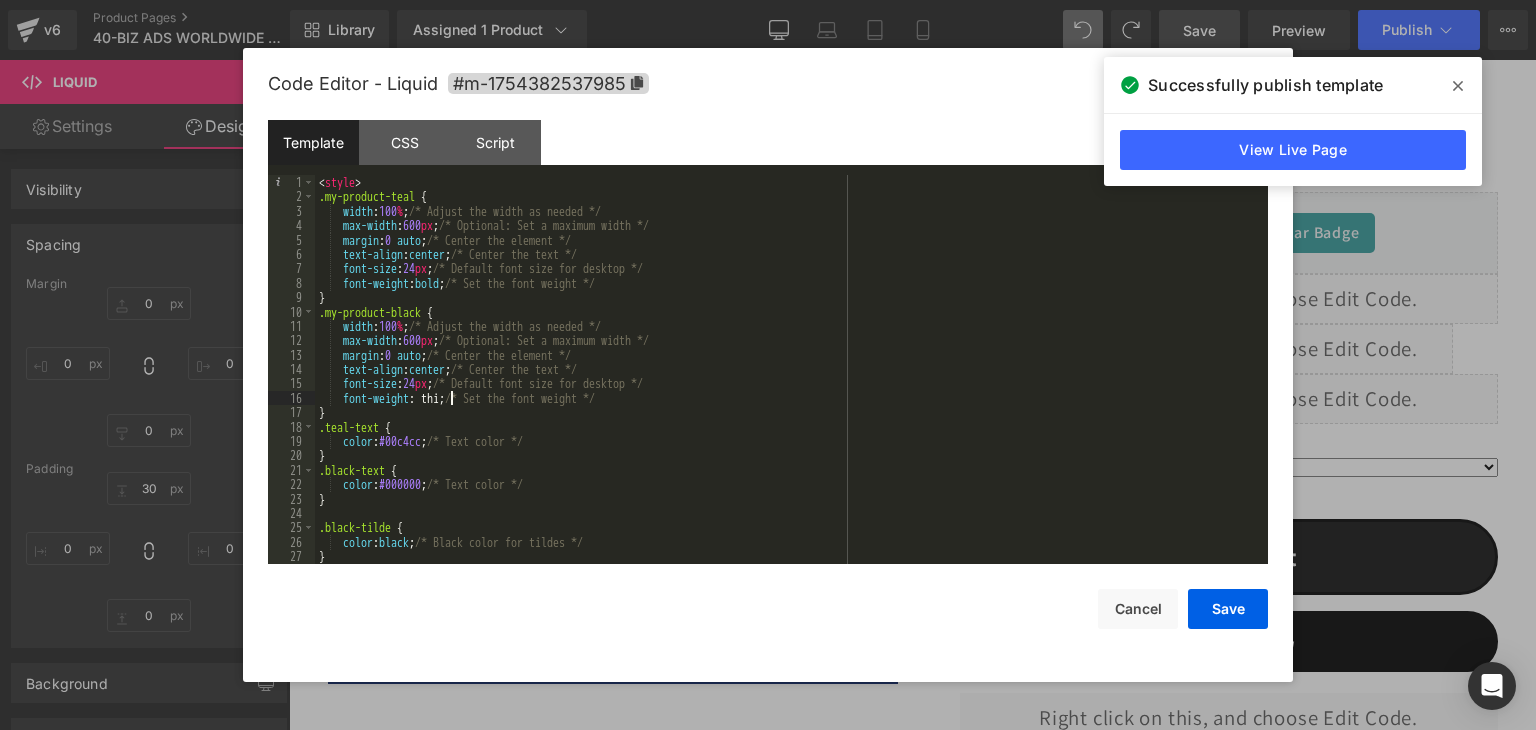 type 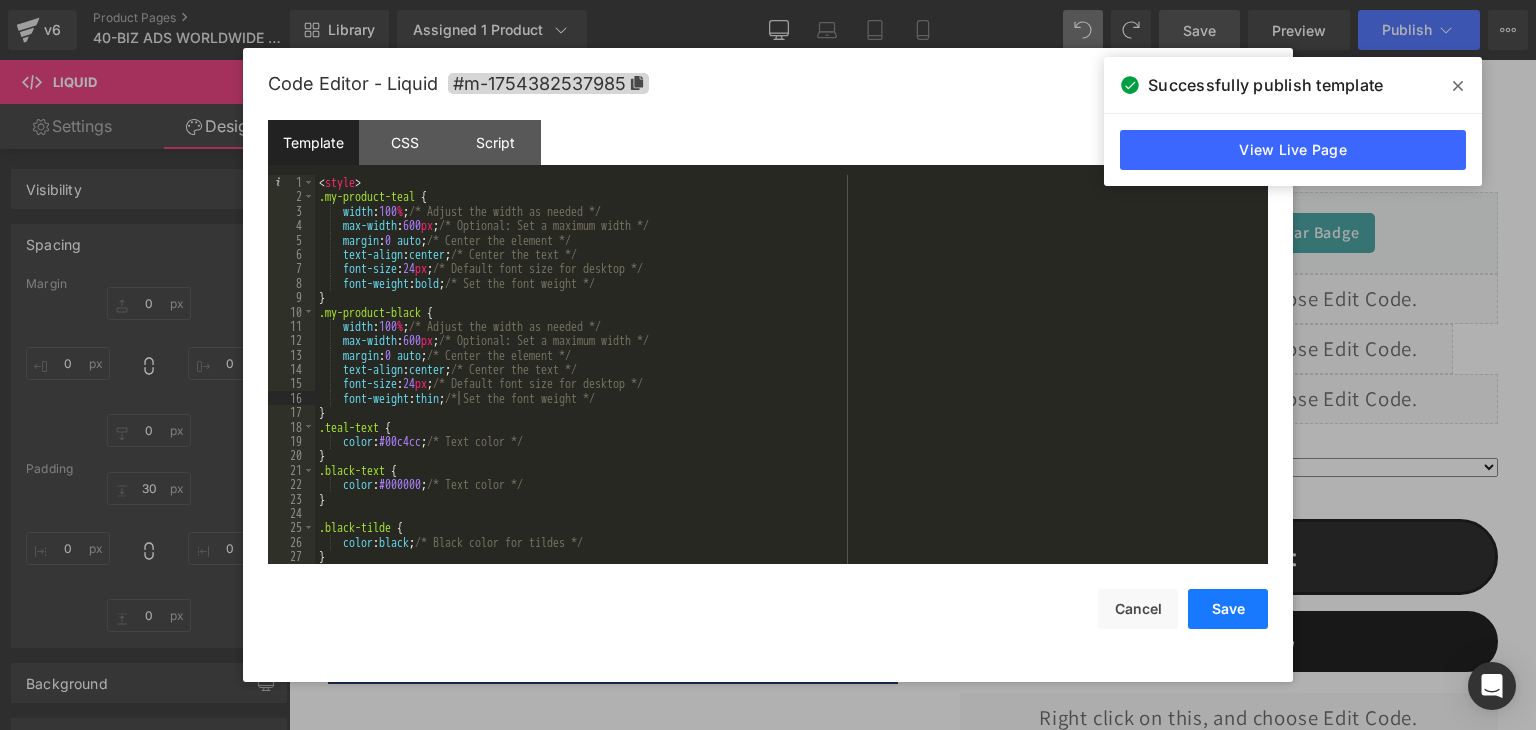 click on "Save" at bounding box center [1228, 609] 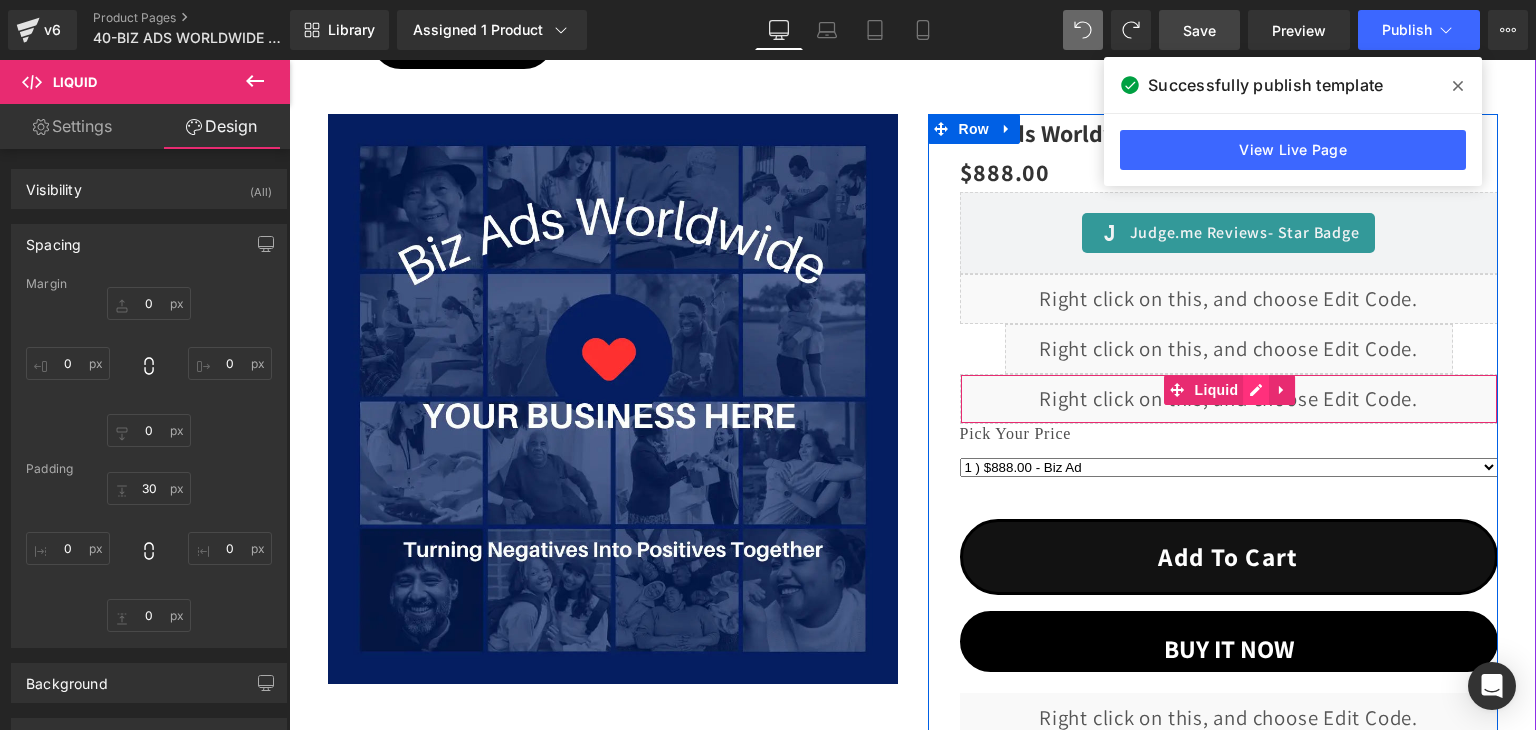 click on "Liquid" at bounding box center [1229, 399] 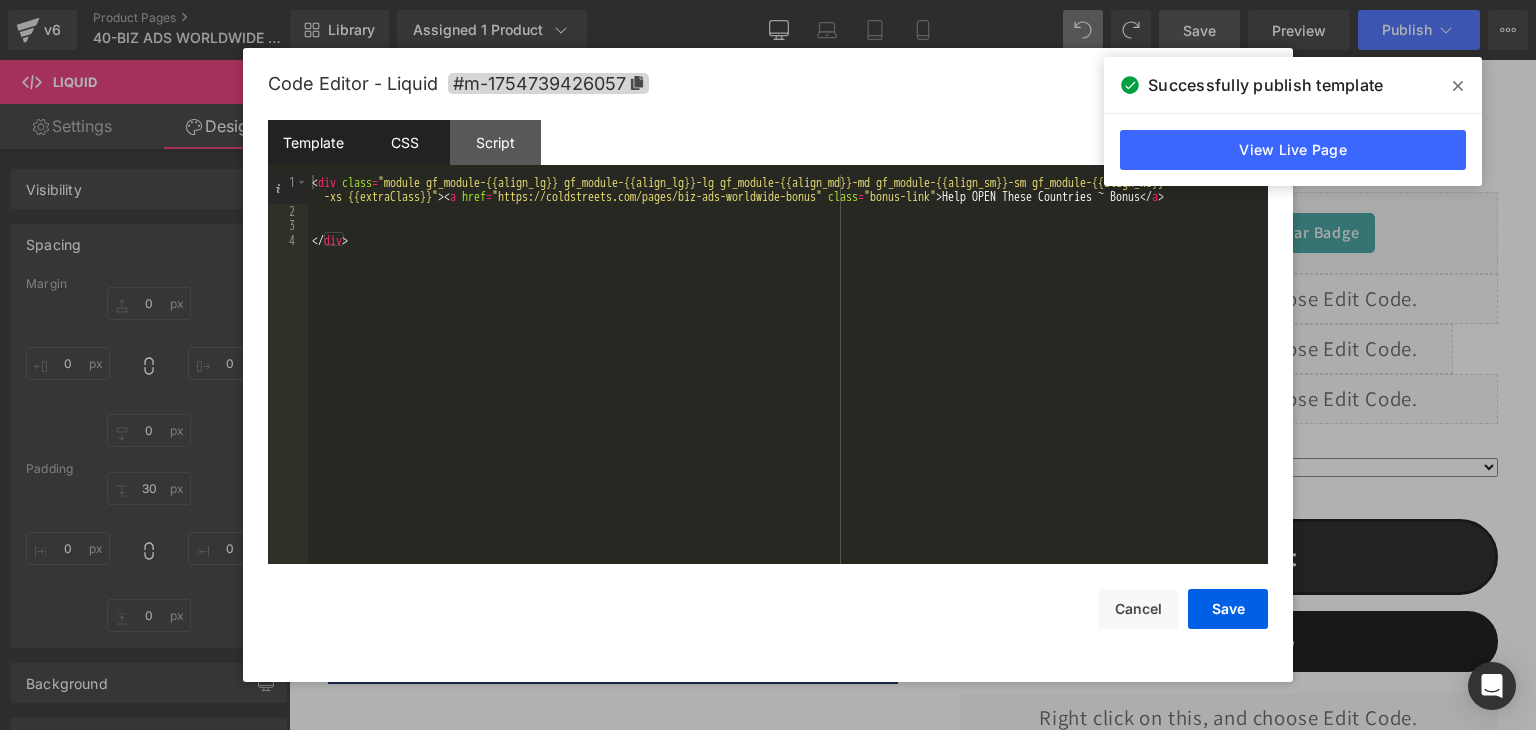 click on "CSS" at bounding box center (404, 142) 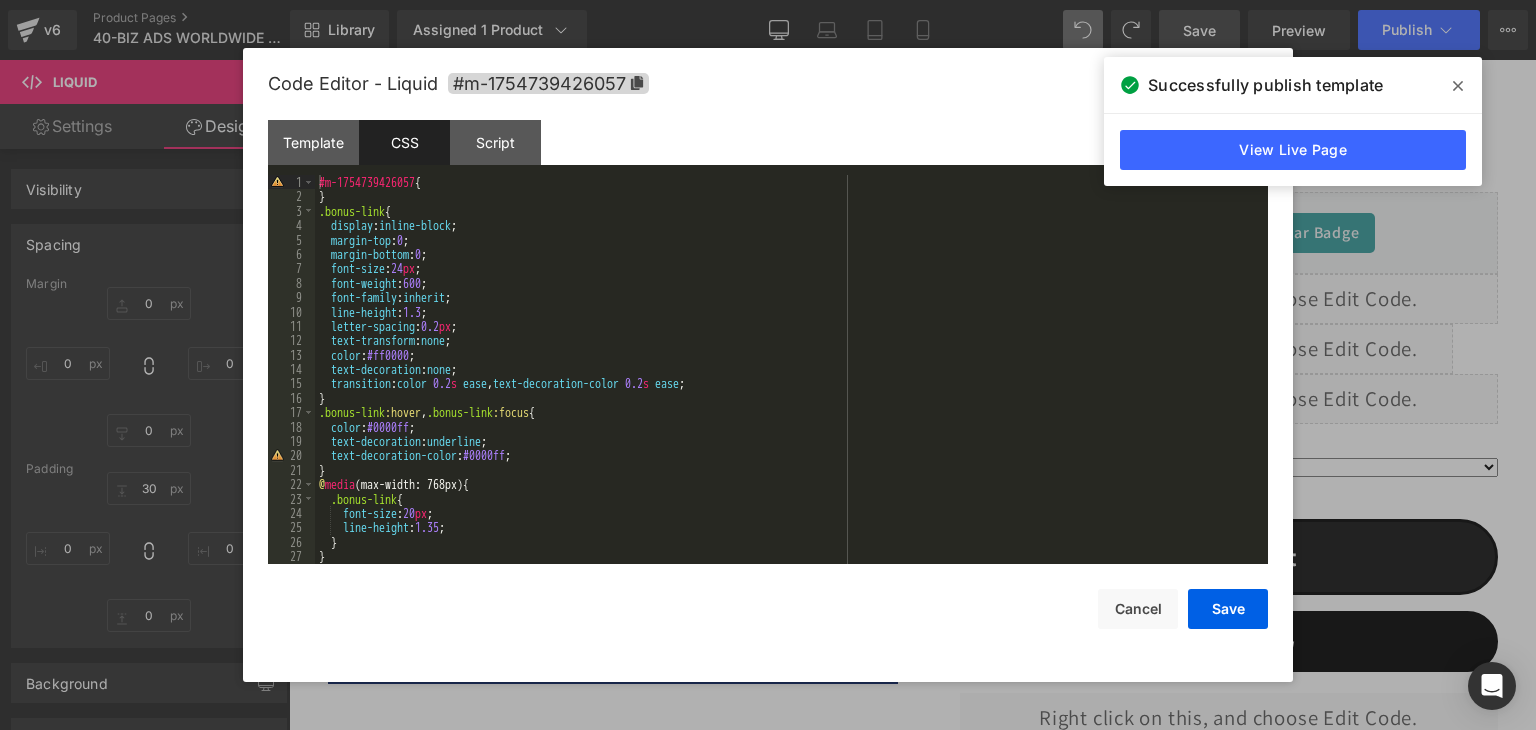 scroll, scrollTop: 0, scrollLeft: 0, axis: both 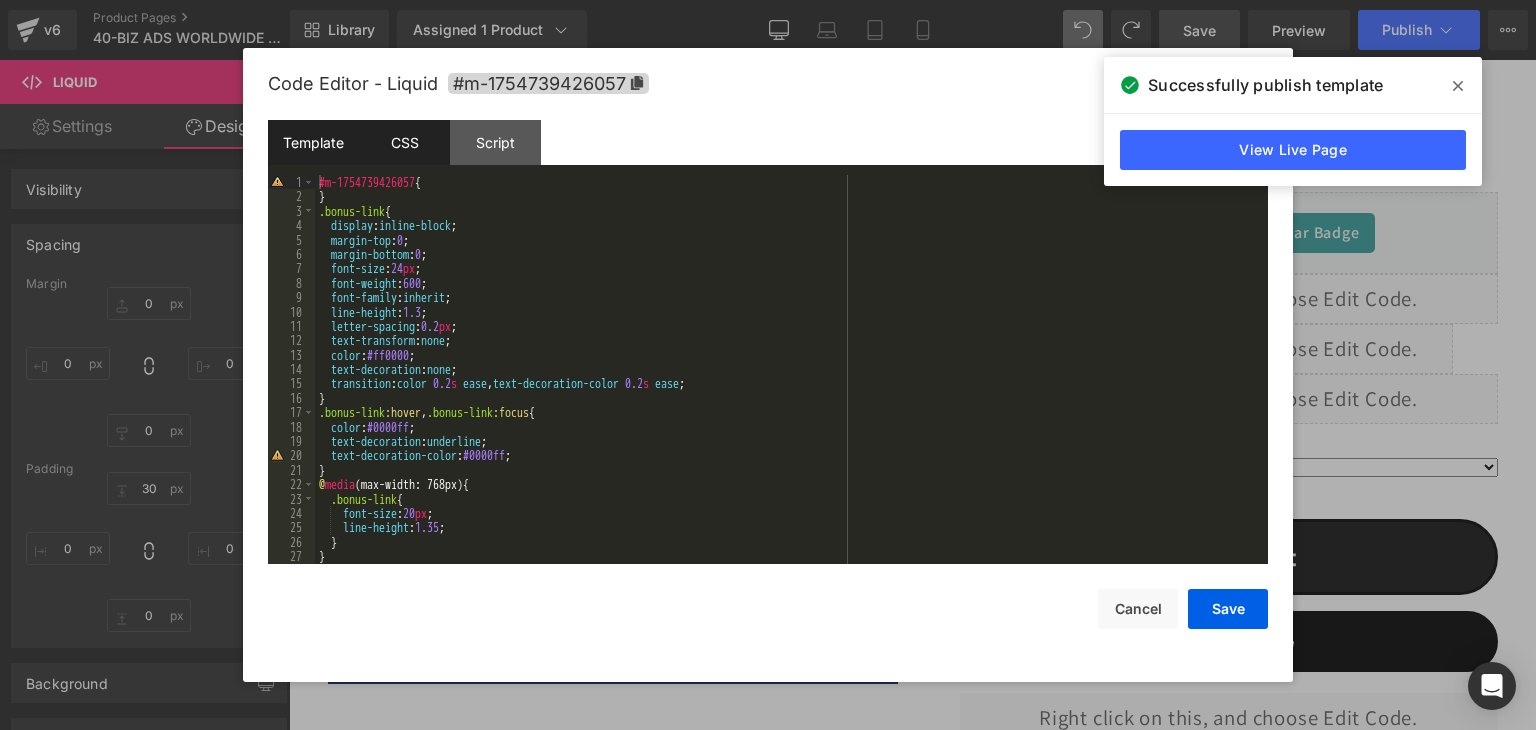 click on "Template" at bounding box center (313, 142) 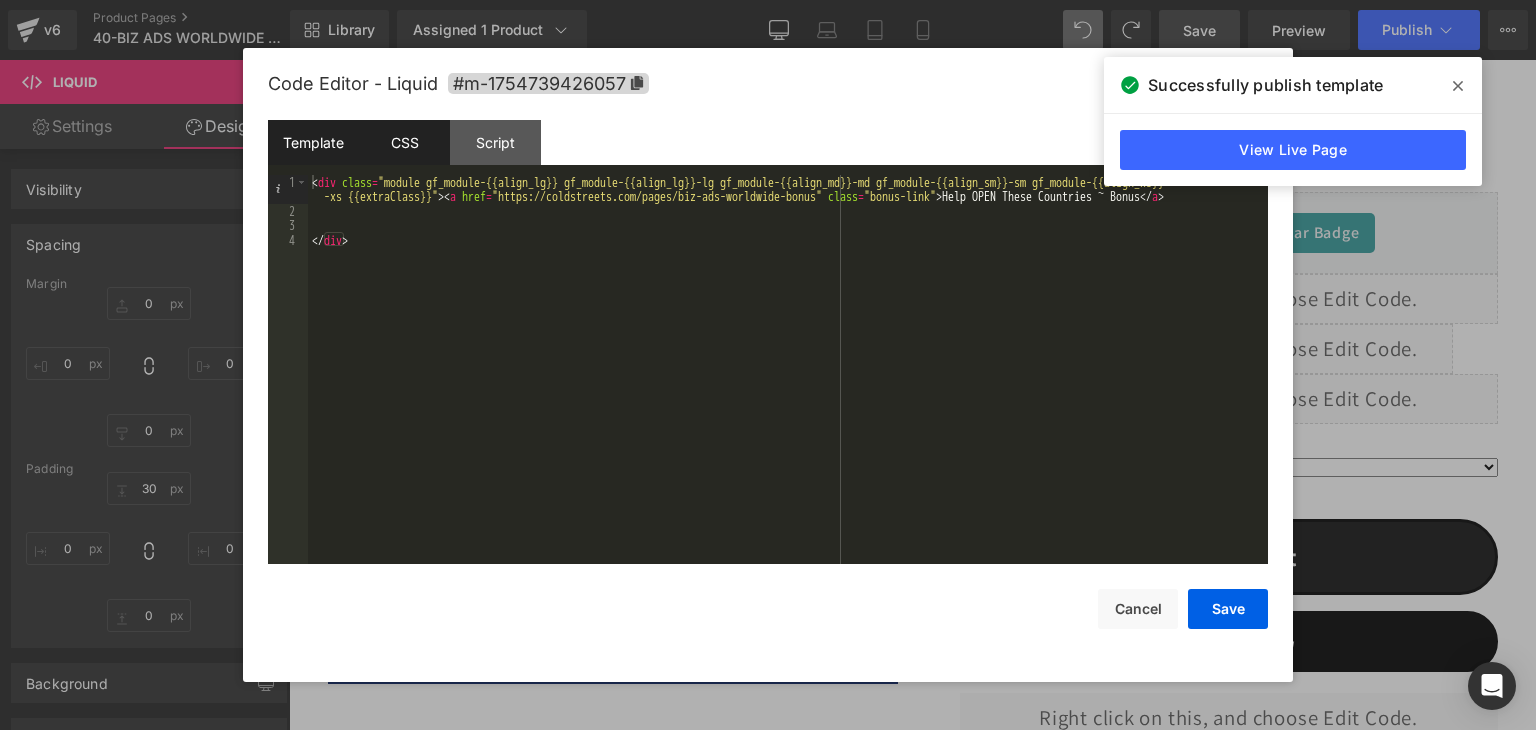 click on "CSS" at bounding box center (404, 142) 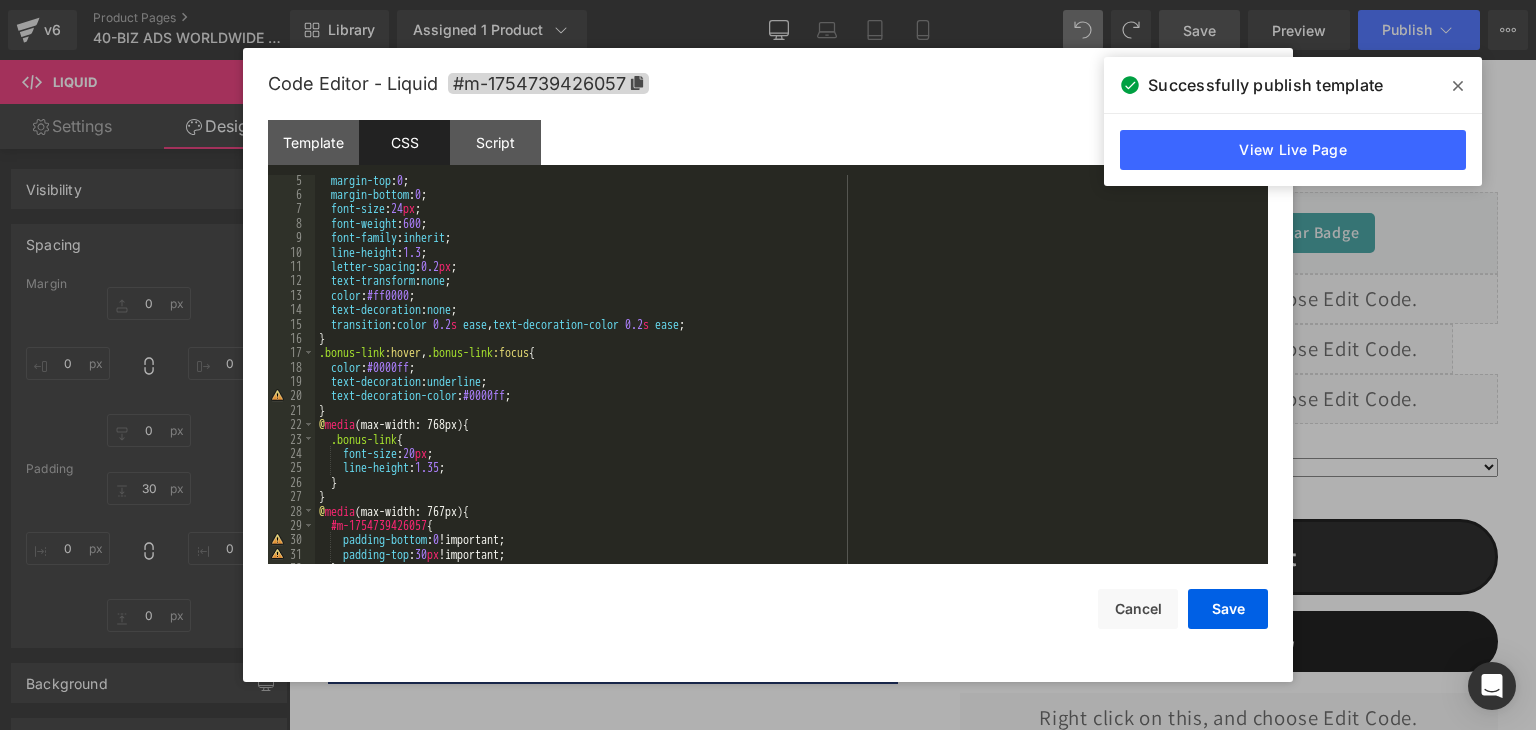 scroll, scrollTop: 240, scrollLeft: 0, axis: vertical 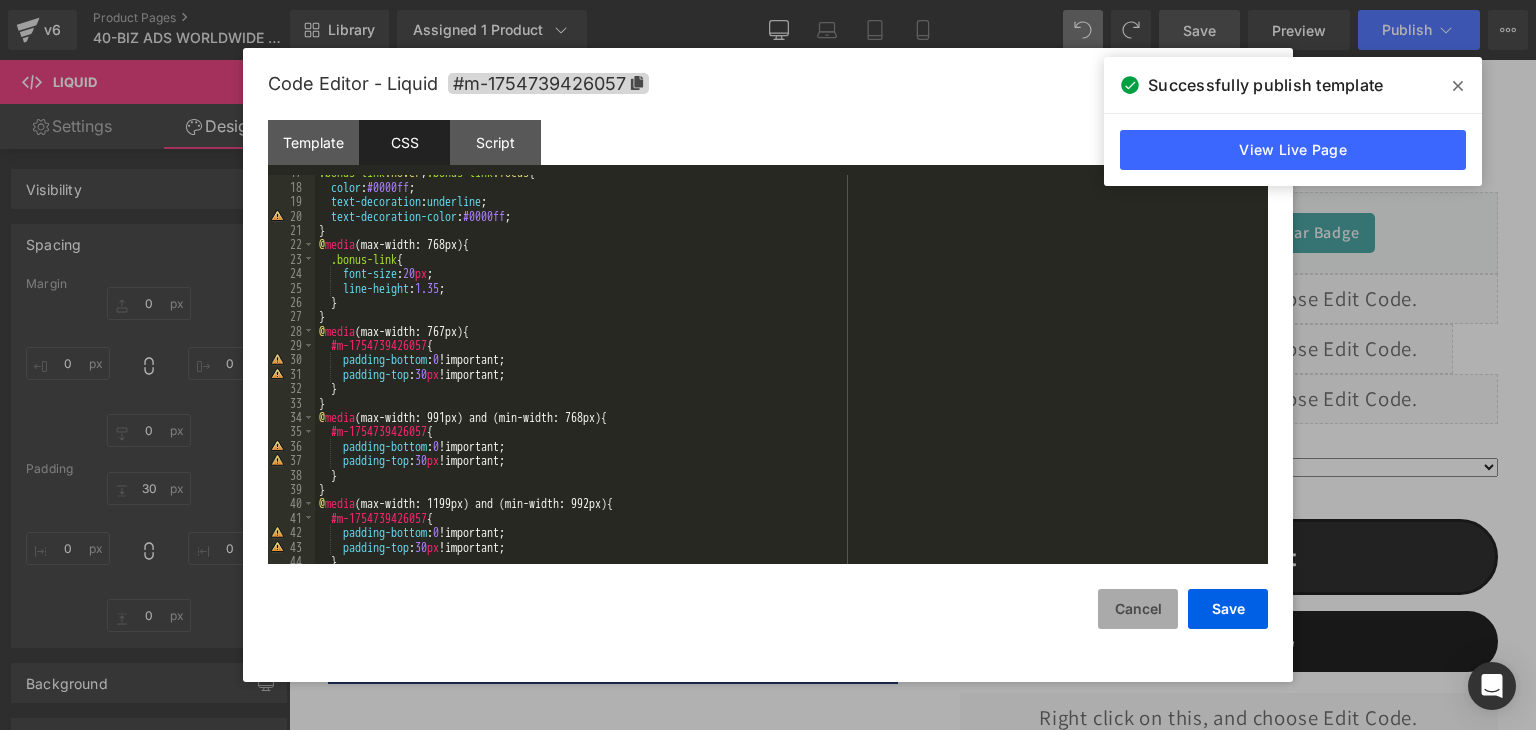 click on "Cancel" at bounding box center [1138, 609] 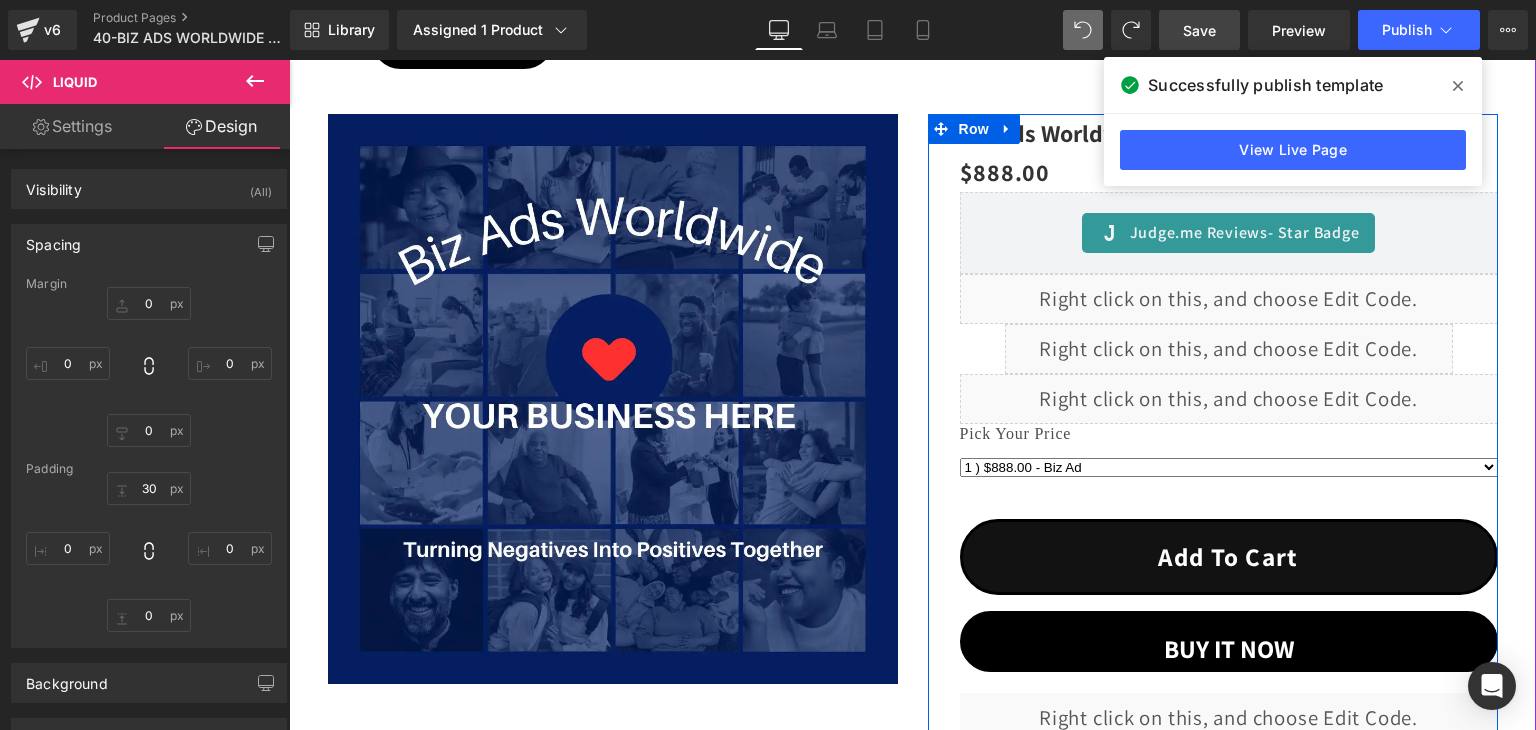 click on "Liquid" at bounding box center [1229, 299] 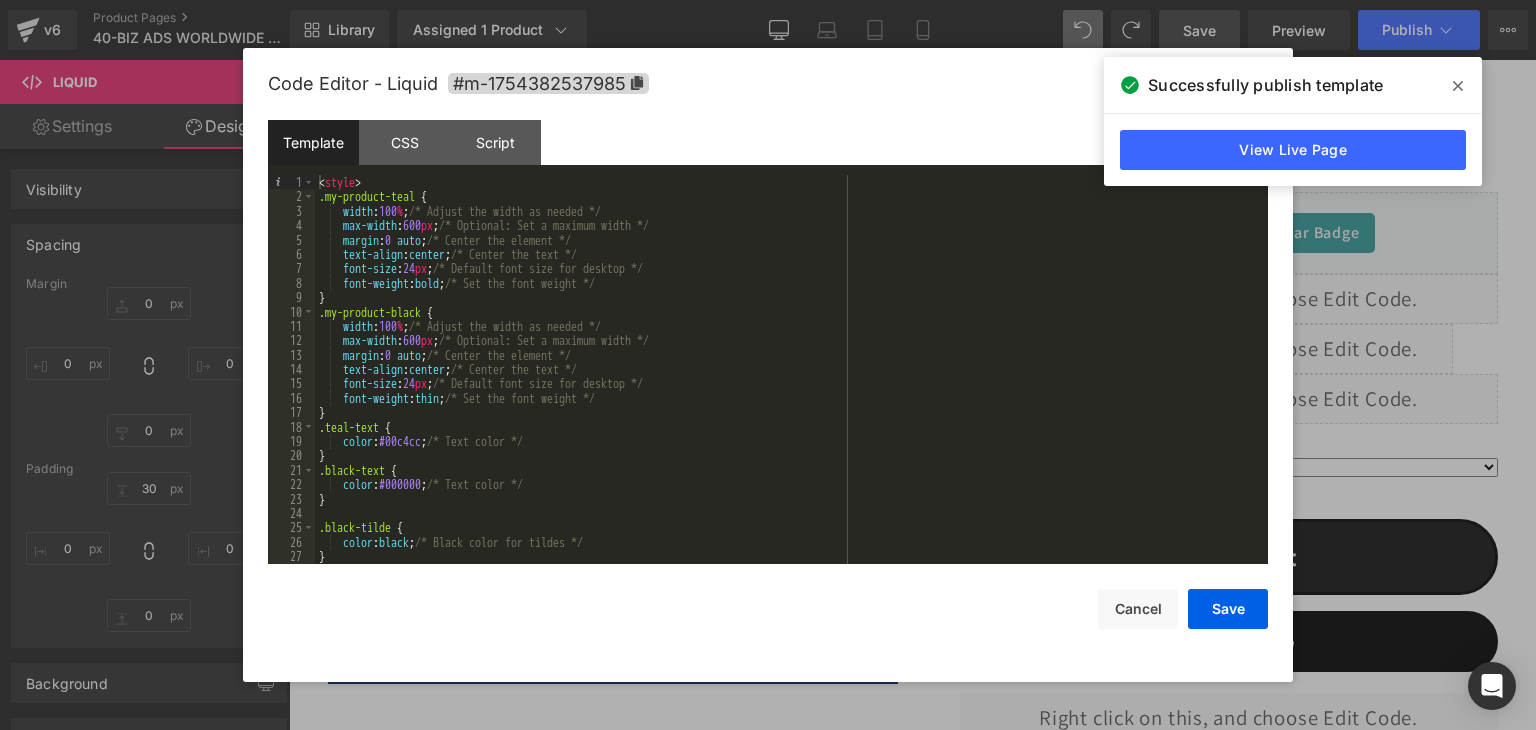 click on "< style > .my-product-teal   {       width :  100 % ;  /* Adjust the width as needed */       max-width :  600 px ;  /* Optional: Set a maximum width */       margin :  0   auto ;  /* Center the element */       text-align :  center ;  /* Center the text */       font-size :  24 px ;  /* Default font size for desktop */       font-weight :  bold ;  /* Set the font weight */ } .my-product-black   {       width :  100 % ;  /* Adjust the width as needed */       max-width :  600 px ;  /* Optional: Set a maximum width */       margin :  0   auto ;  /* Center the element */       text-align :  center ;  /* Center the text */       font-size :  24 px ;  /* Default font size for desktop */       font-weight :  thin ;  /* Set the font weight */ } .teal-text   {       color :  #00c4cc ;  /* Text color */ } .black-text   {       color :  #000000 ;  /* Text color */ } .black-tilde   {       color :  black ;  /* Black color for tildes */ }" at bounding box center (787, 384) 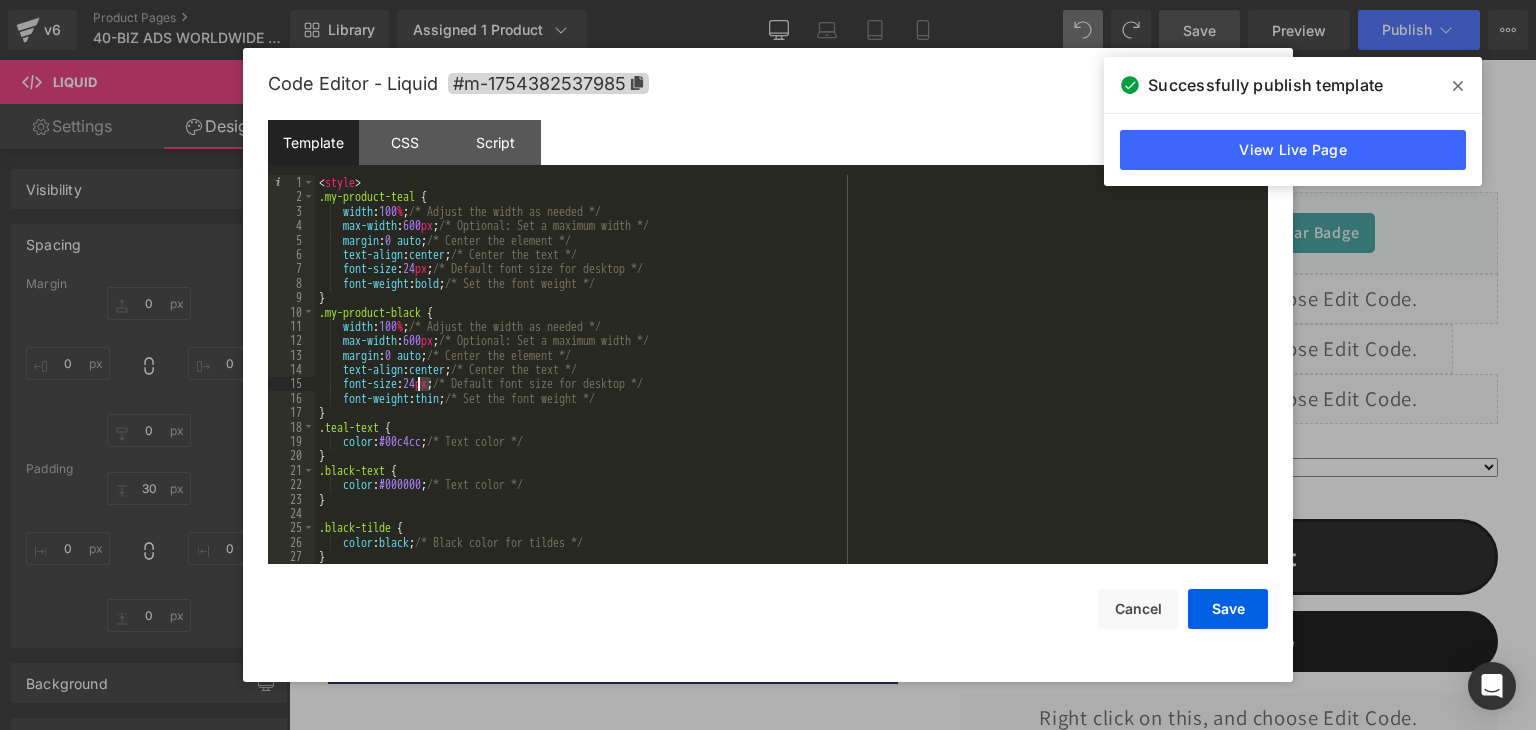 drag, startPoint x: 432, startPoint y: 383, endPoint x: 419, endPoint y: 386, distance: 13.341664 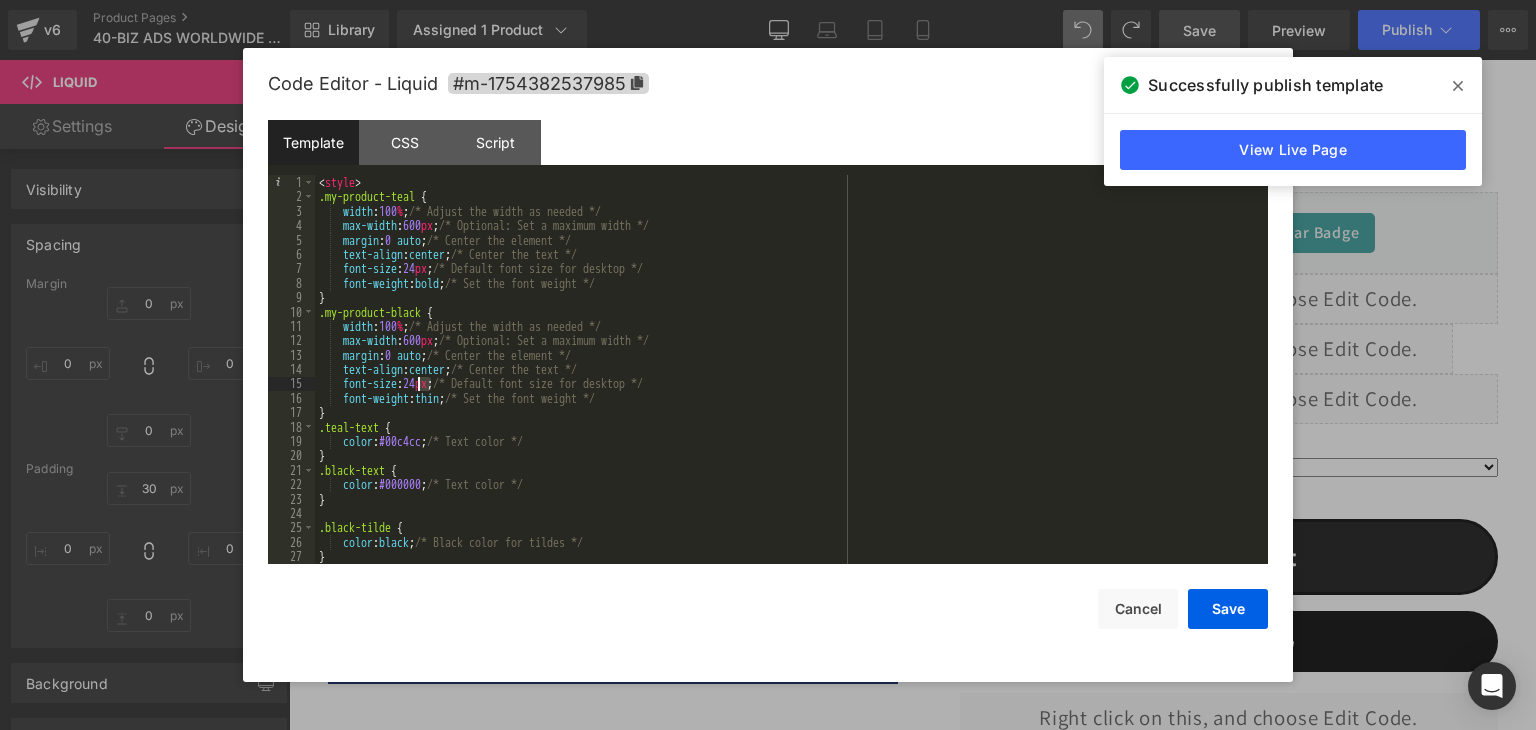 click on "< style > .my-product-teal   {       width :  100 % ;  /* Adjust the width as needed */       max-width :  600 px ;  /* Optional: Set a maximum width */       margin :  0   auto ;  /* Center the element */       text-align :  center ;  /* Center the text */       font-size :  24 px ;  /* Default font size for desktop */       font-weight :  bold ;  /* Set the font weight */ } .my-product-black   {       width :  100 % ;  /* Adjust the width as needed */       max-width :  600 px ;  /* Optional: Set a maximum width */       margin :  0   auto ;  /* Center the element */       text-align :  center ;  /* Center the text */       font-size :  24 px ;  /* Default font size for desktop */       font-weight :  thin ;  /* Set the font weight */ } .teal-text   {       color :  #00c4cc ;  /* Text color */ } .black-text   {       color :  #000000 ;  /* Text color */ } .black-tilde   {       color :  black ;  /* Black color for tildes */ }" at bounding box center [787, 384] 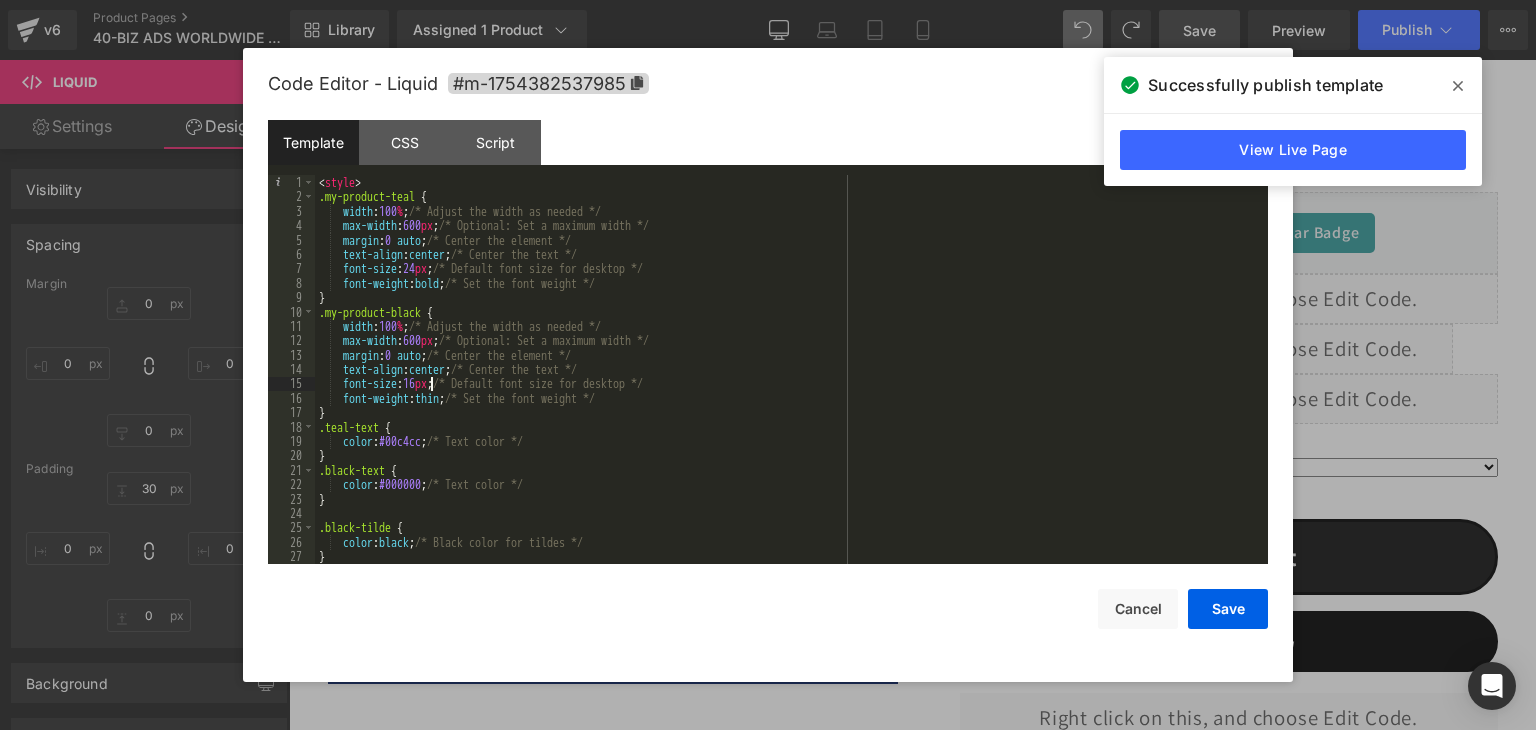 click on "< style > .my-product-teal   {       width :  100 % ;  /* Adjust the width as needed */       max-width :  600 px ;  /* Optional: Set a maximum width */       margin :  0   auto ;  /* Center the element */       text-align :  center ;  /* Center the text */       font-size :  24 px ;  /* Default font size for desktop */       font-weight :  bold ;  /* Set the font weight */ } .my-product-black   {       width :  100 % ;  /* Adjust the width as needed */       max-width :  600 px ;  /* Optional: Set a maximum width */       margin :  0   auto ;  /* Center the element */       text-align :  center ;  /* Center the text */       font-size :  16 px ;  /* Default font size for desktop */       font-weight :  thin ;  /* Set the font weight */ } .teal-text   {       color :  #00c4cc ;  /* Text color */ } .black-text   {       color :  #000000 ;  /* Text color */ } .black-tilde   {       color :  black ;  /* Black color for tildes */ }" at bounding box center (787, 384) 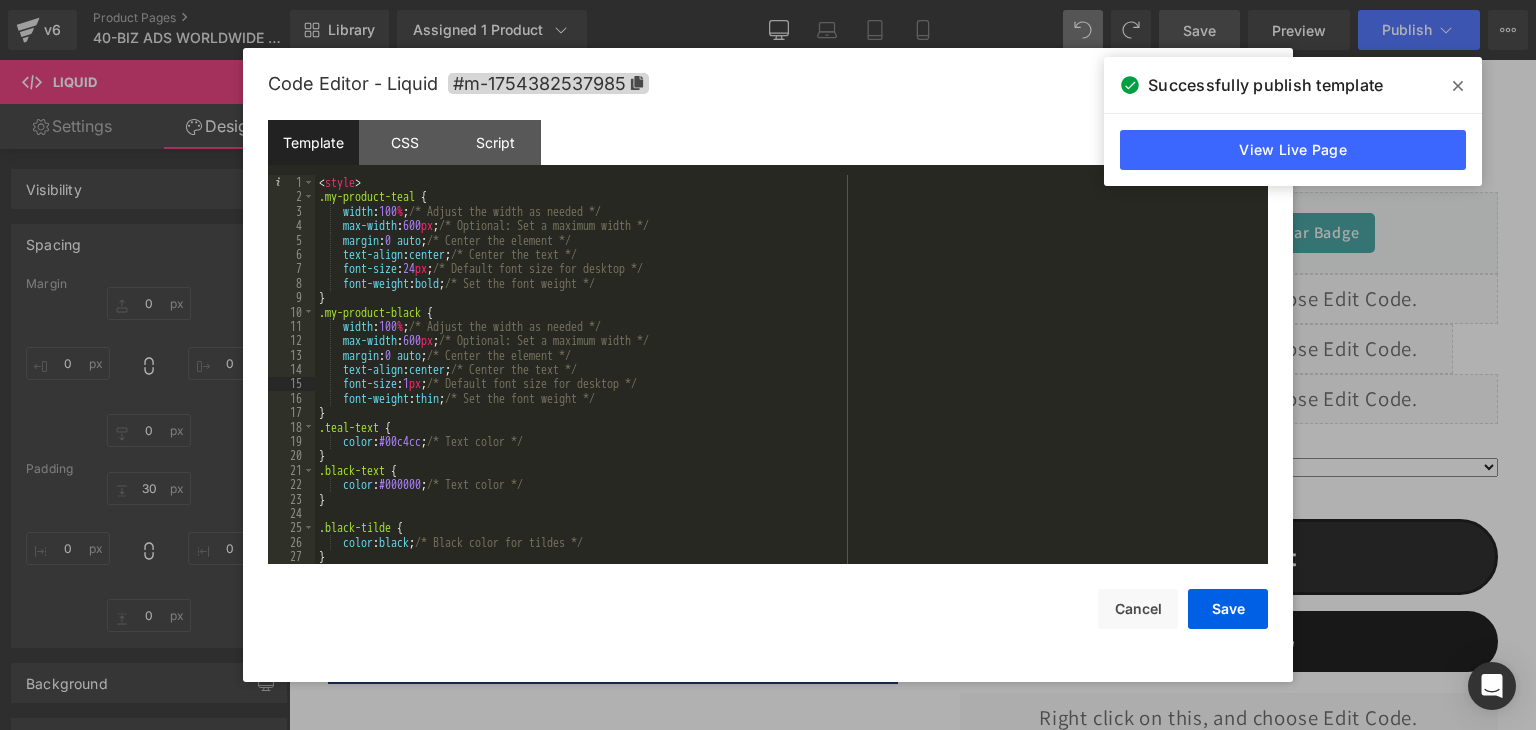 type 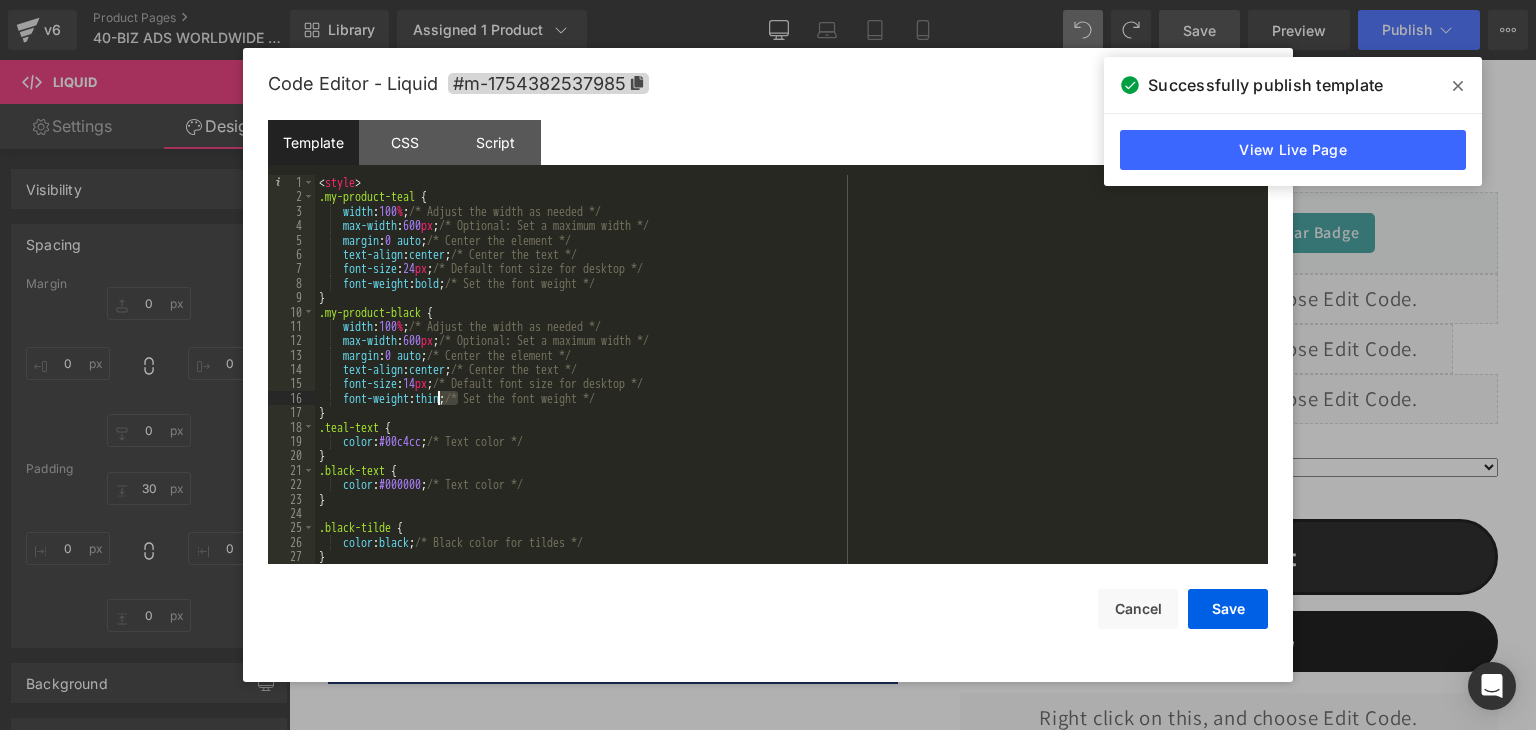 drag, startPoint x: 456, startPoint y: 399, endPoint x: 436, endPoint y: 397, distance: 20.09975 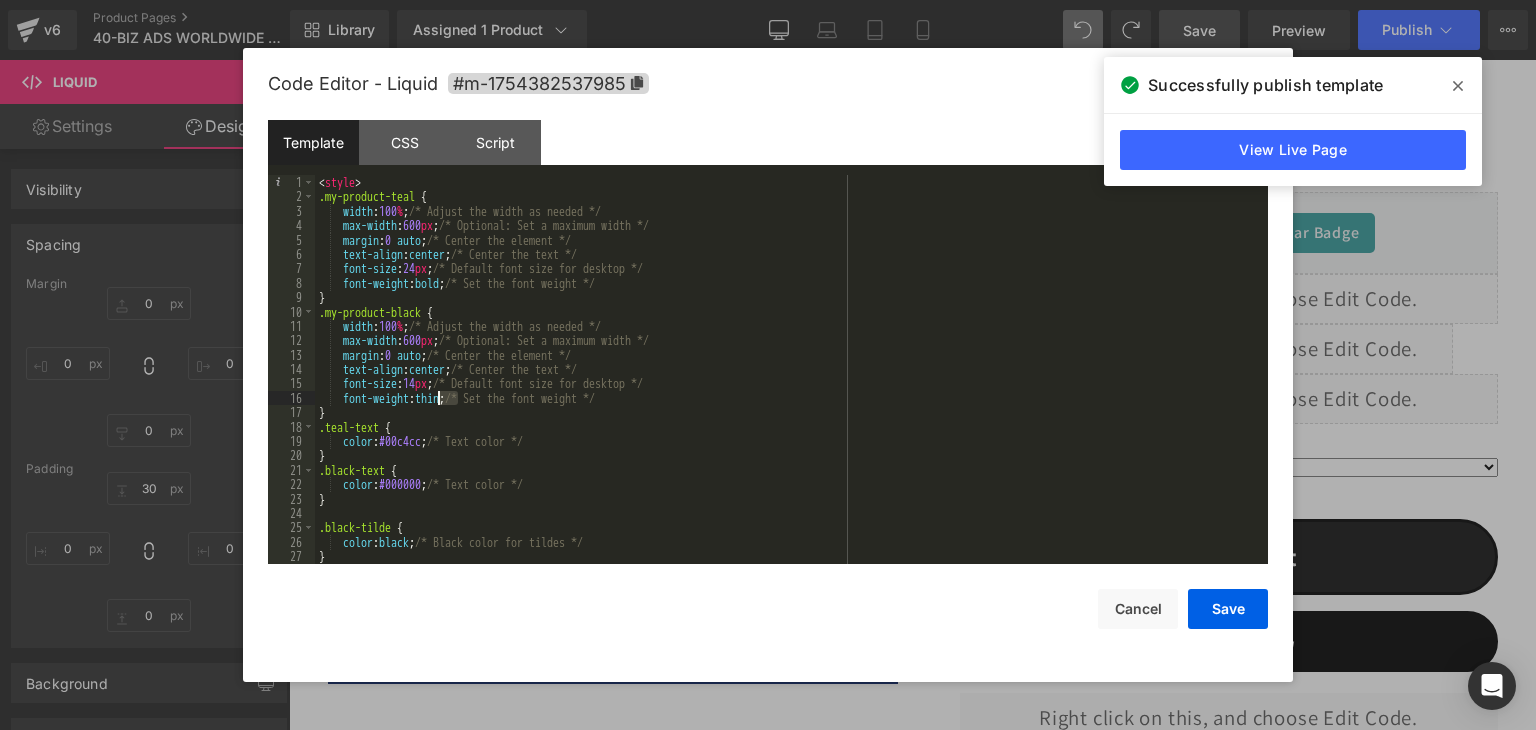 click on "< style > .my-product-teal   {       width :  100 % ;  /* Adjust the width as needed */       max-width :  600 px ;  /* Optional: Set a maximum width */       margin :  0   auto ;  /* Center the element */       text-align :  center ;  /* Center the text */       font-size :  24 px ;  /* Default font size for desktop */       font-weight :  bold ;  /* Set the font weight */ } .my-product-black   {       width :  100 % ;  /* Adjust the width as needed */       max-width :  600 px ;  /* Optional: Set a maximum width */       margin :  0   auto ;  /* Center the element */       text-align :  center ;  /* Center the text */       font-size :  14 px ;  /* Default font size for desktop */       font-weight :  thin ;  /* Set the font weight */ } .teal-text   {       color :  #00c4cc ;  /* Text color */ } .black-text   {       color :  #000000 ;  /* Text color */ } .black-tilde   {       color :  black ;  /* Black color for tildes */ }" at bounding box center [787, 384] 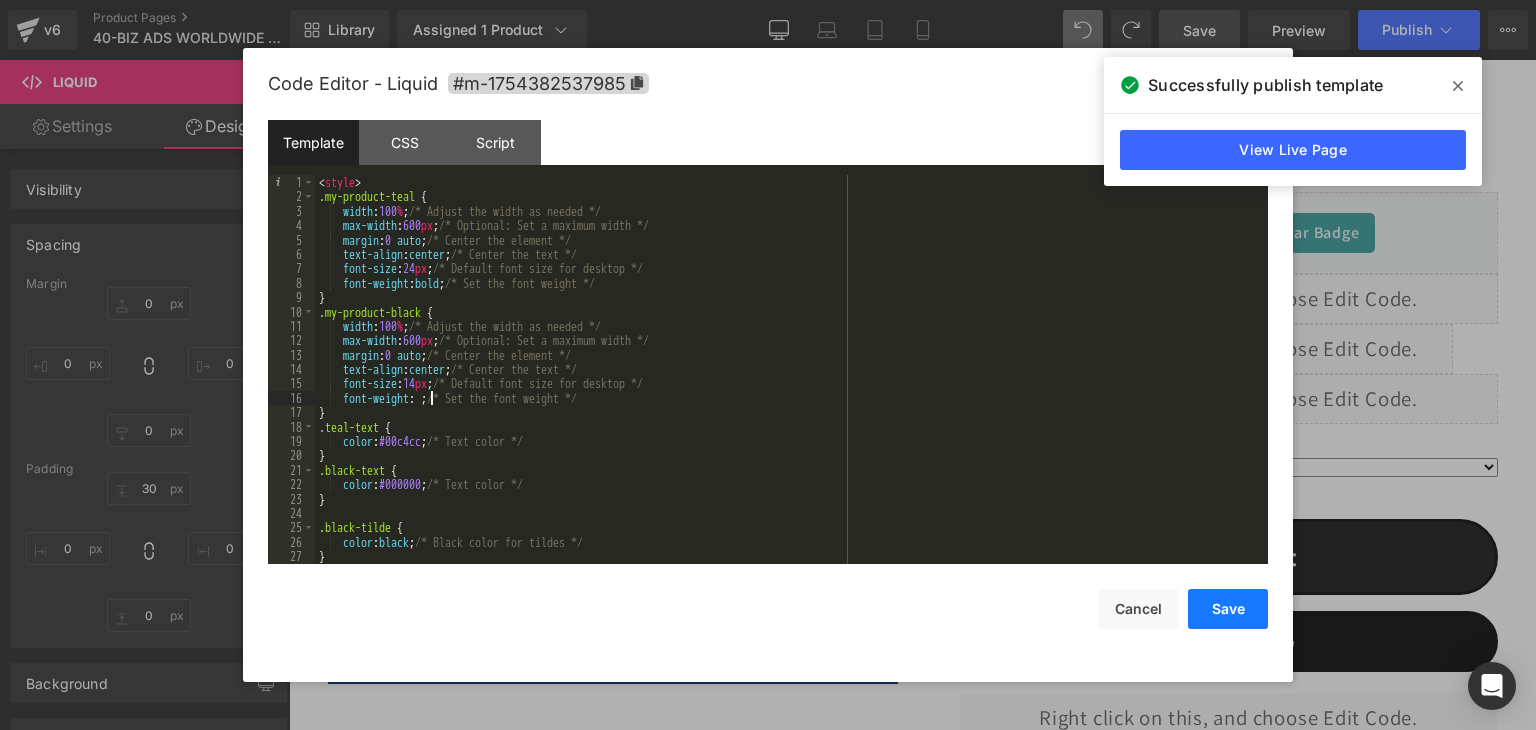 click on "Save" at bounding box center (1228, 609) 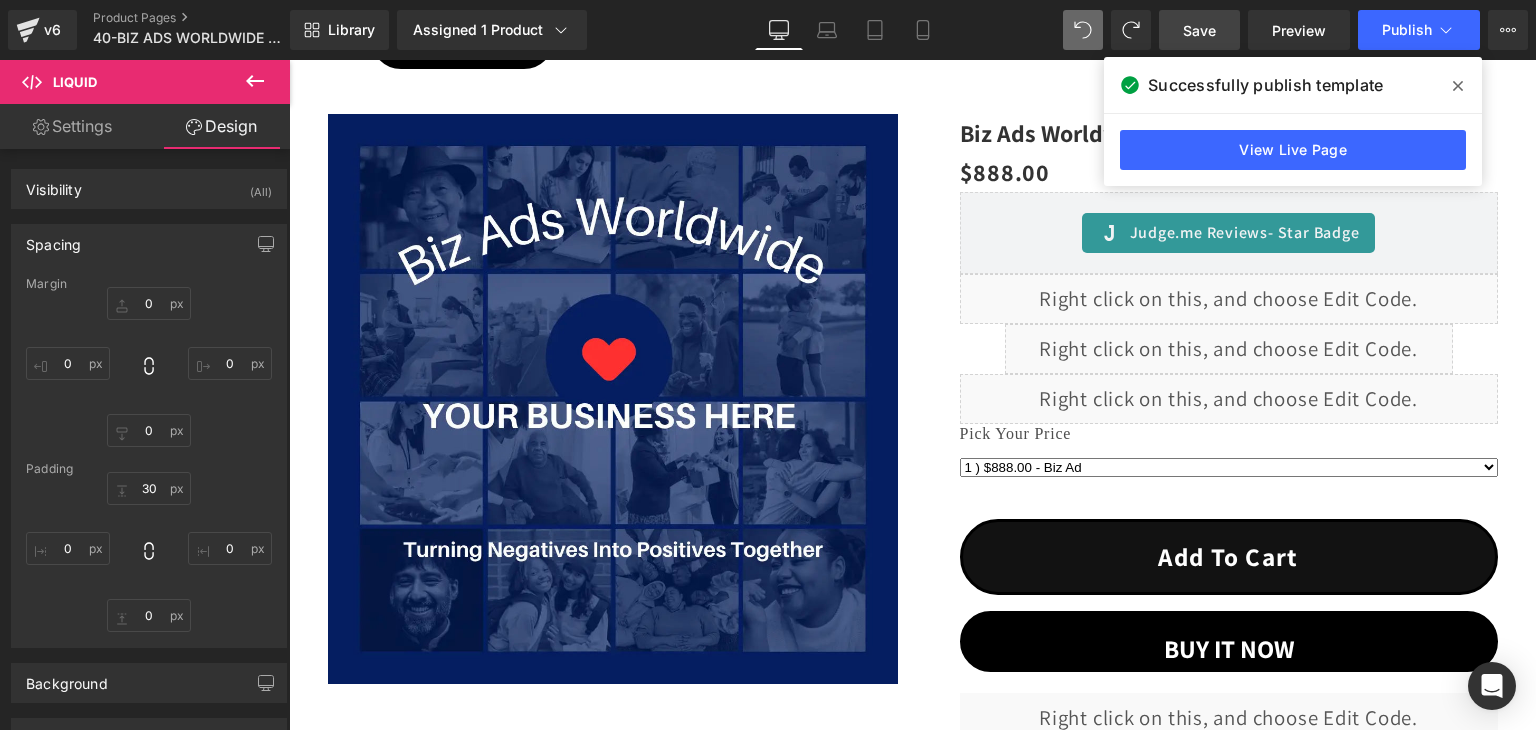 click on "Save" at bounding box center [1199, 30] 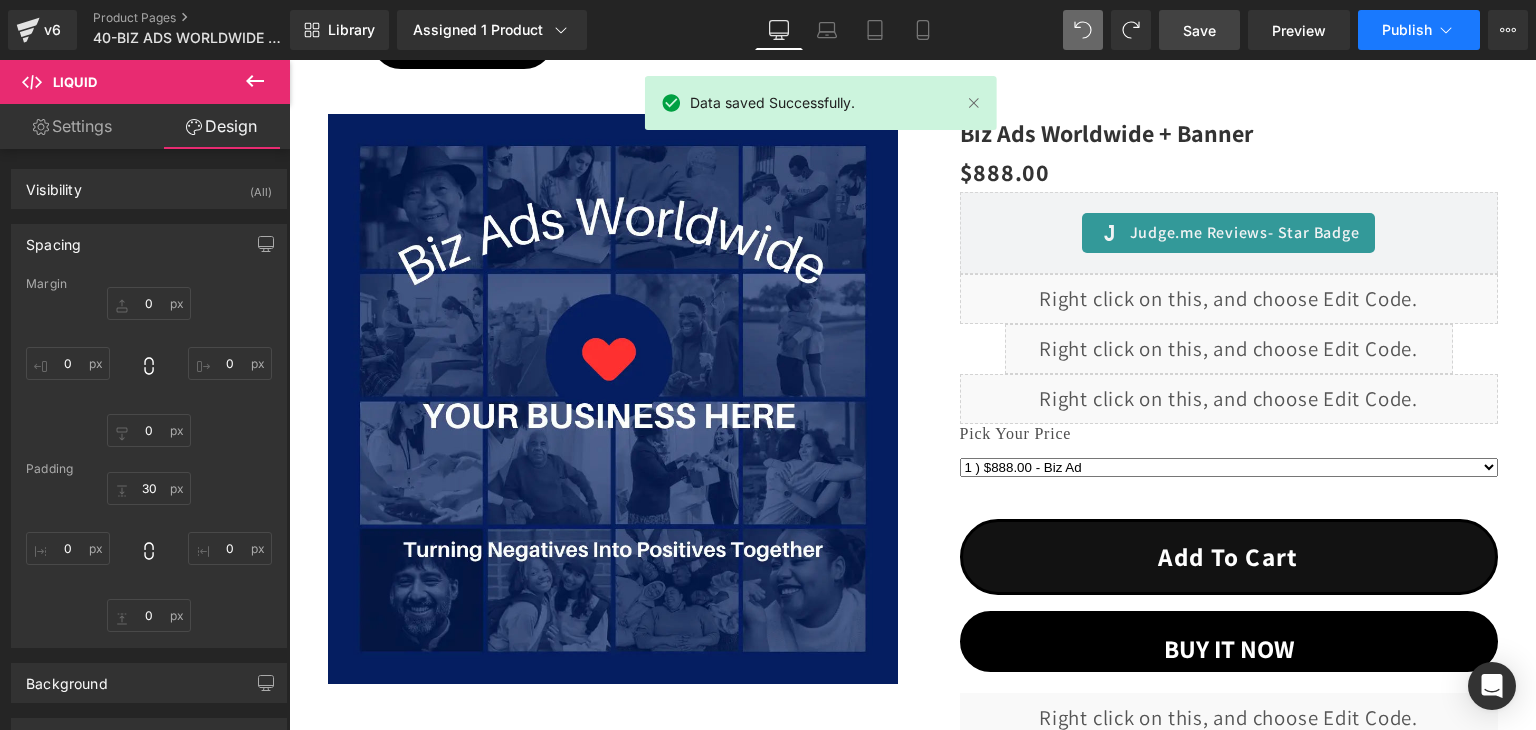 click 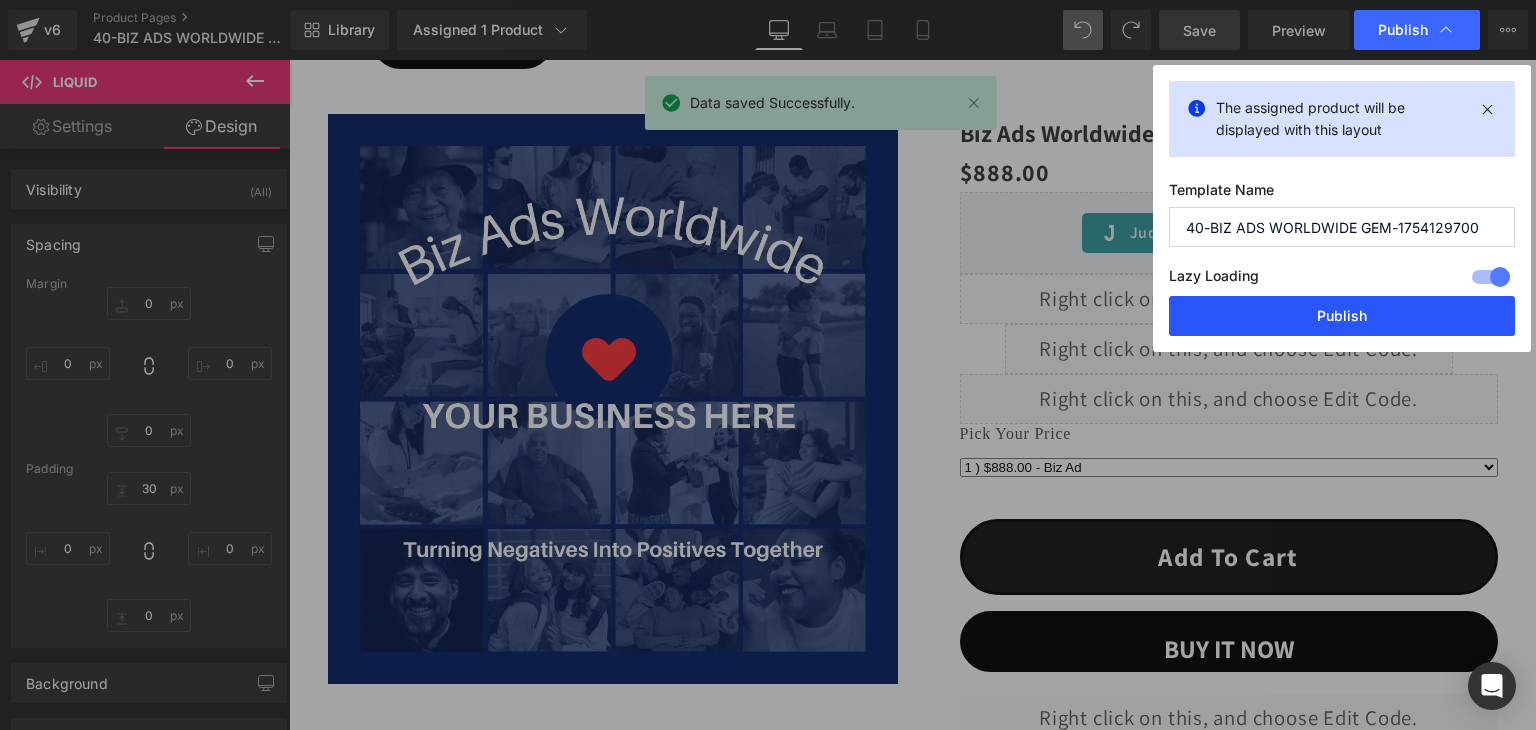 click on "Publish" at bounding box center (1342, 316) 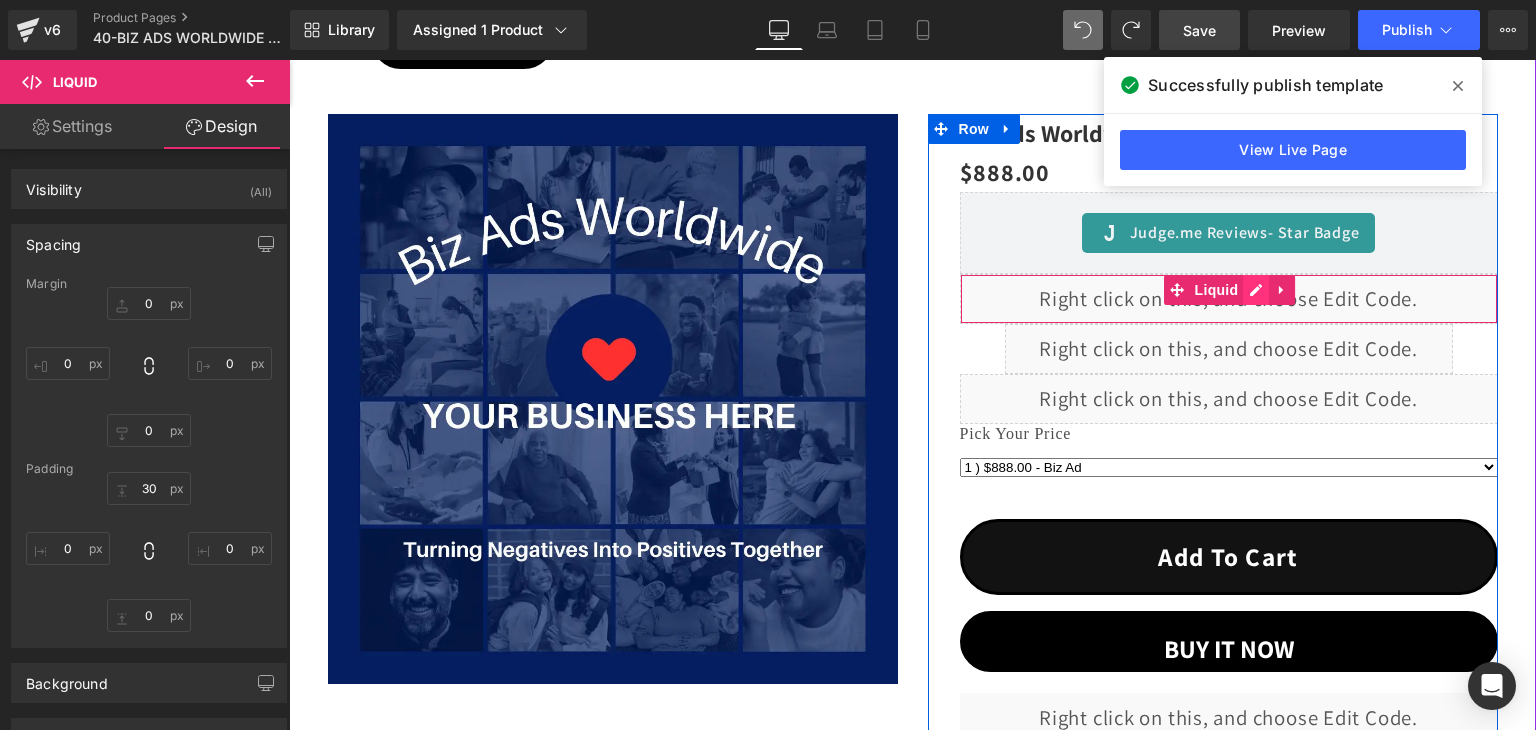 click on "Liquid" at bounding box center [1229, 299] 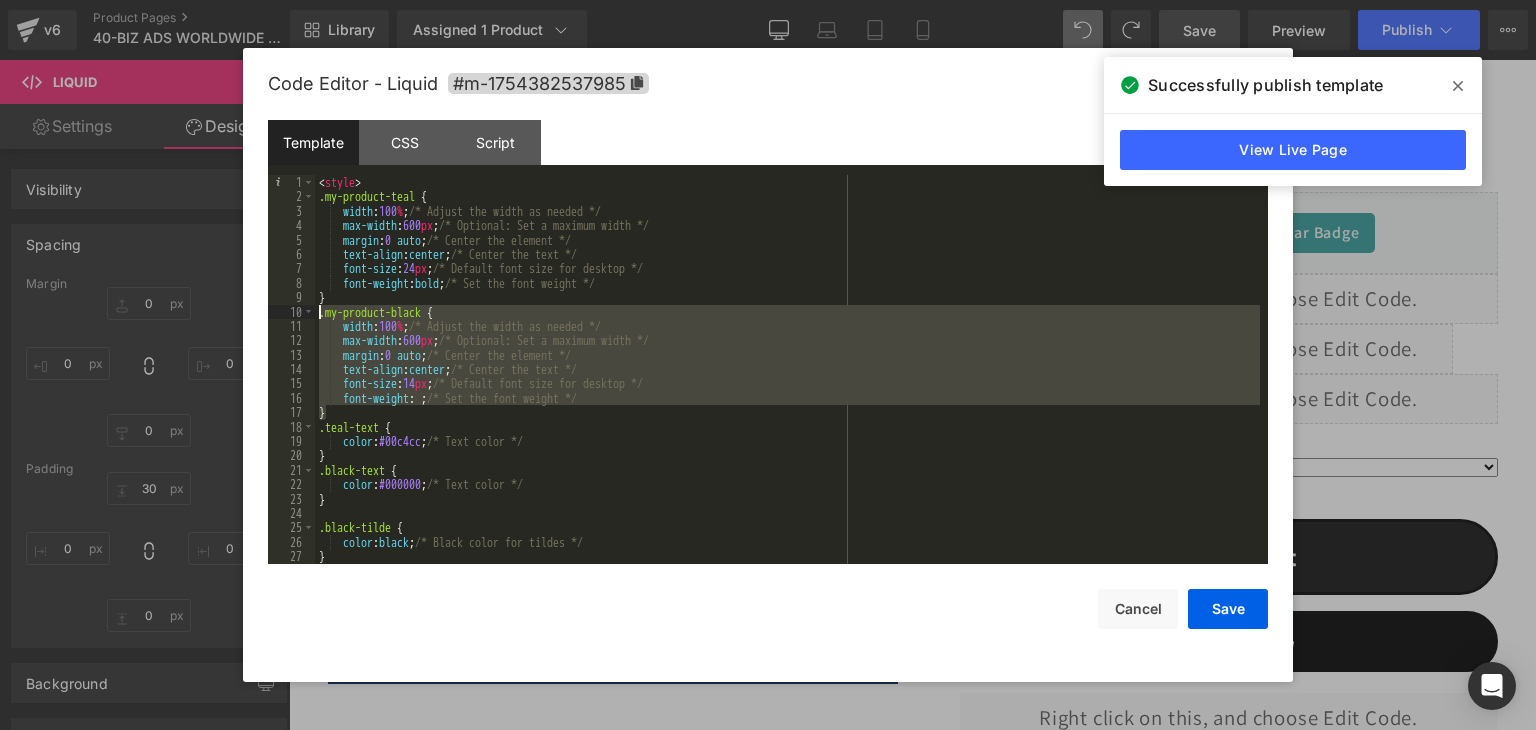 drag, startPoint x: 338, startPoint y: 413, endPoint x: 316, endPoint y: 319, distance: 96.540146 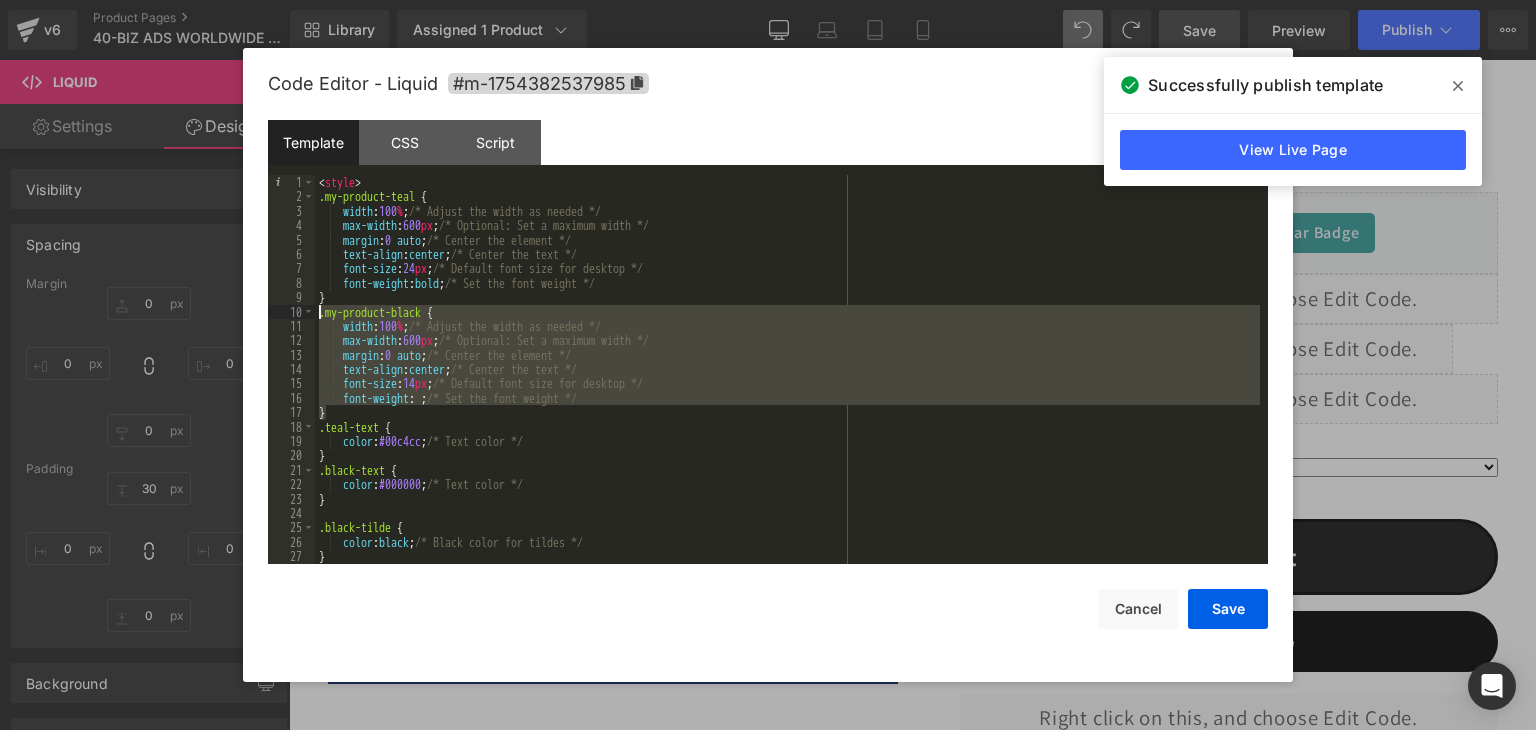 click on "< style > .my-product-teal   {       width :  100 % ;  /* Adjust the width as needed */       max-width :  600 px ;  /* Optional: Set a maximum width */       margin :  0   auto ;  /* Center the element */       text-align :  center ;  /* Center the text */       font-size :  24 px ;  /* Default font size for desktop */       font-weight :  bold ;  /* Set the font weight */ } .my-product-black   {       width :  100 % ;  /* Adjust the width as needed */       max-width :  600 px ;  /* Optional: Set a maximum width */       margin :  0   auto ;  /* Center the element */       text-align :  center ;  /* Center the text */       font-size :  14 px ;  /* Default font size for desktop */       font-weight : ;  /* Set the font weight */ } .teal-text   {       color :  #00c4cc ;  /* Text color */ } .black-text   {       color :  #000000 ;  /* Text color */ } .black-tilde   {       color :  black ;  /* Black color for tildes */ }" at bounding box center (787, 384) 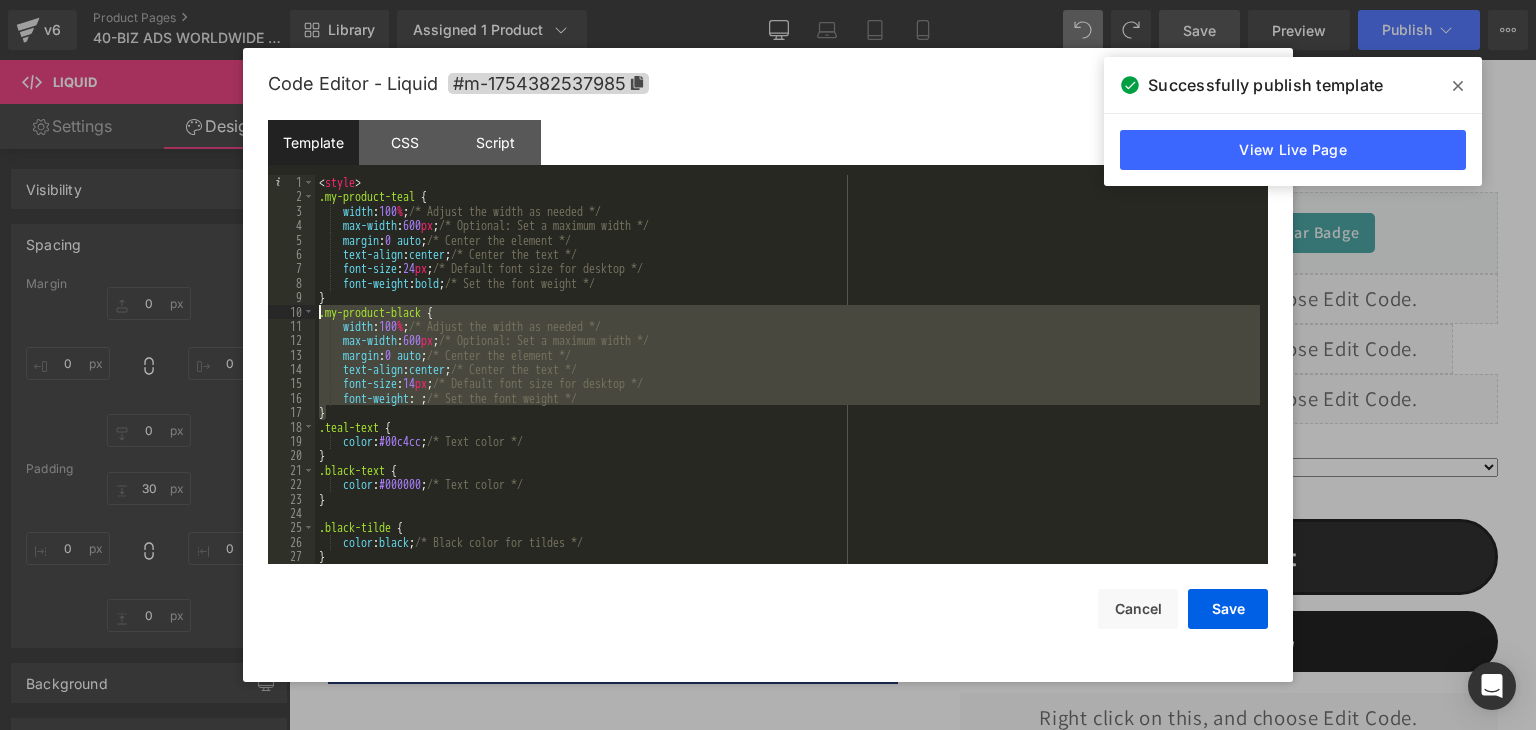 scroll, scrollTop: 180, scrollLeft: 0, axis: vertical 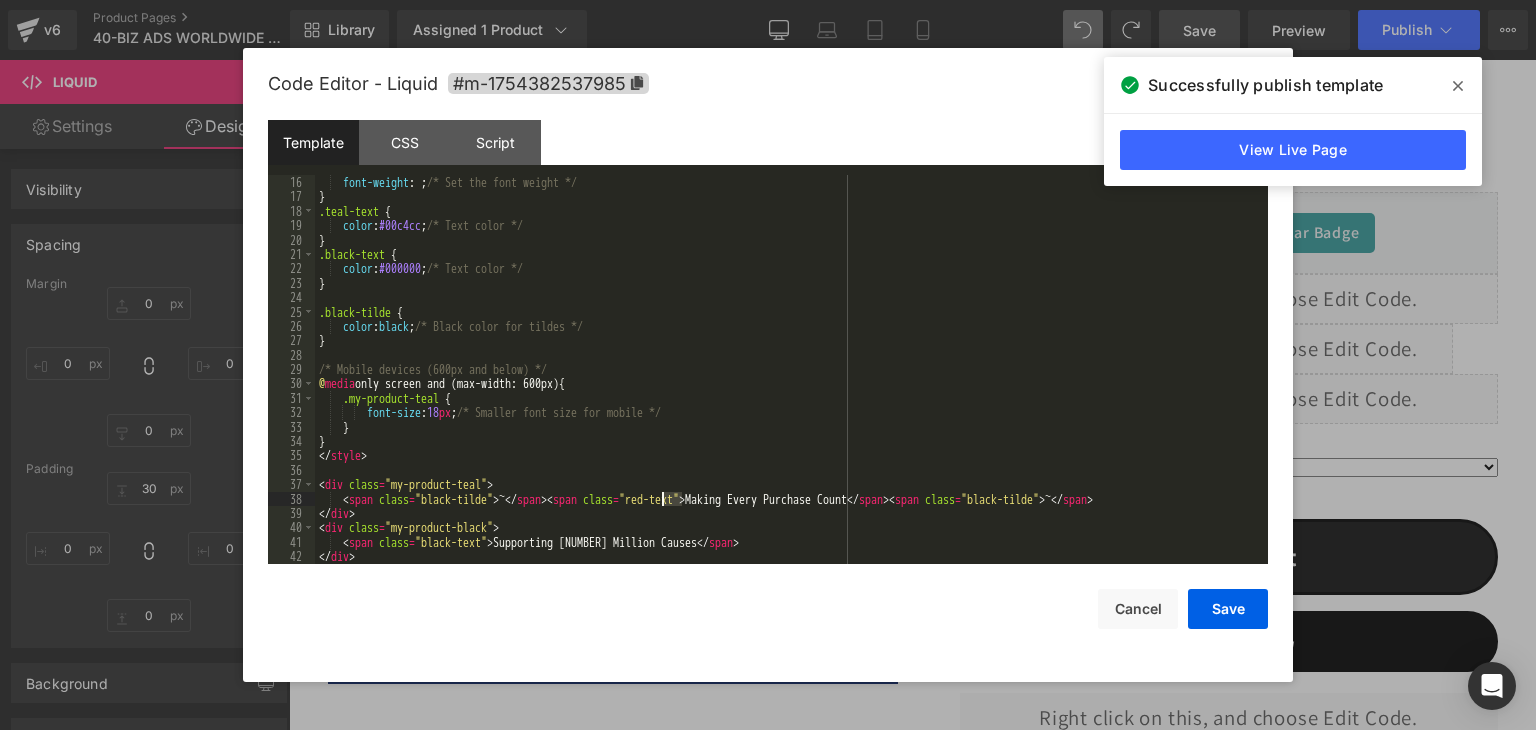 drag, startPoint x: 683, startPoint y: 496, endPoint x: 663, endPoint y: 497, distance: 20.024984 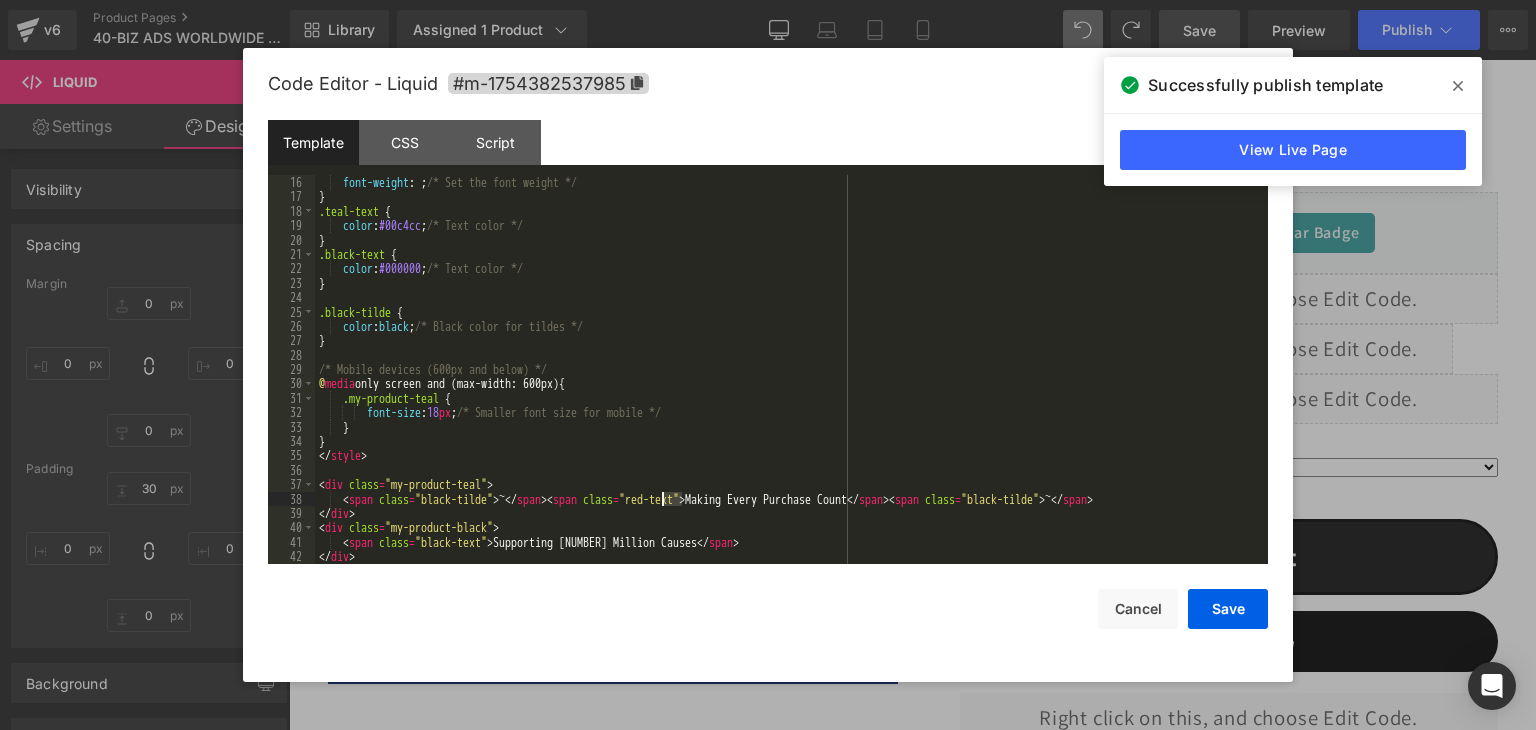 click on "font-weight : ;  /* Set the font weight */ } .teal-text   {       color :  #00c4cc ;  /* Text color */ } .black-text   {       color :  #000000 ;  /* Text color */ } .black-tilde   {       color :  black ;  /* Black color for tildes */ } /* Mobile devices (600px and below) */ @ media  only screen and (max-width: 600px)  {       .my-product-teal   {             font-size :  18 px ;  /* Smaller font size for mobile */       } } </ style > < div   class = "my-product-teal" >       < span   class = "black-tilde" > ~  </ span > < span   class = "red-text" > Making Every Purchase Count </ span > < span   class = "black-tilde" >  ~ </ span > </ div > < div   class = "my-product-black" >       < span   class = "black-text" > Supporting 1.8 Million Causes </ span > </ div >" at bounding box center (787, 384) 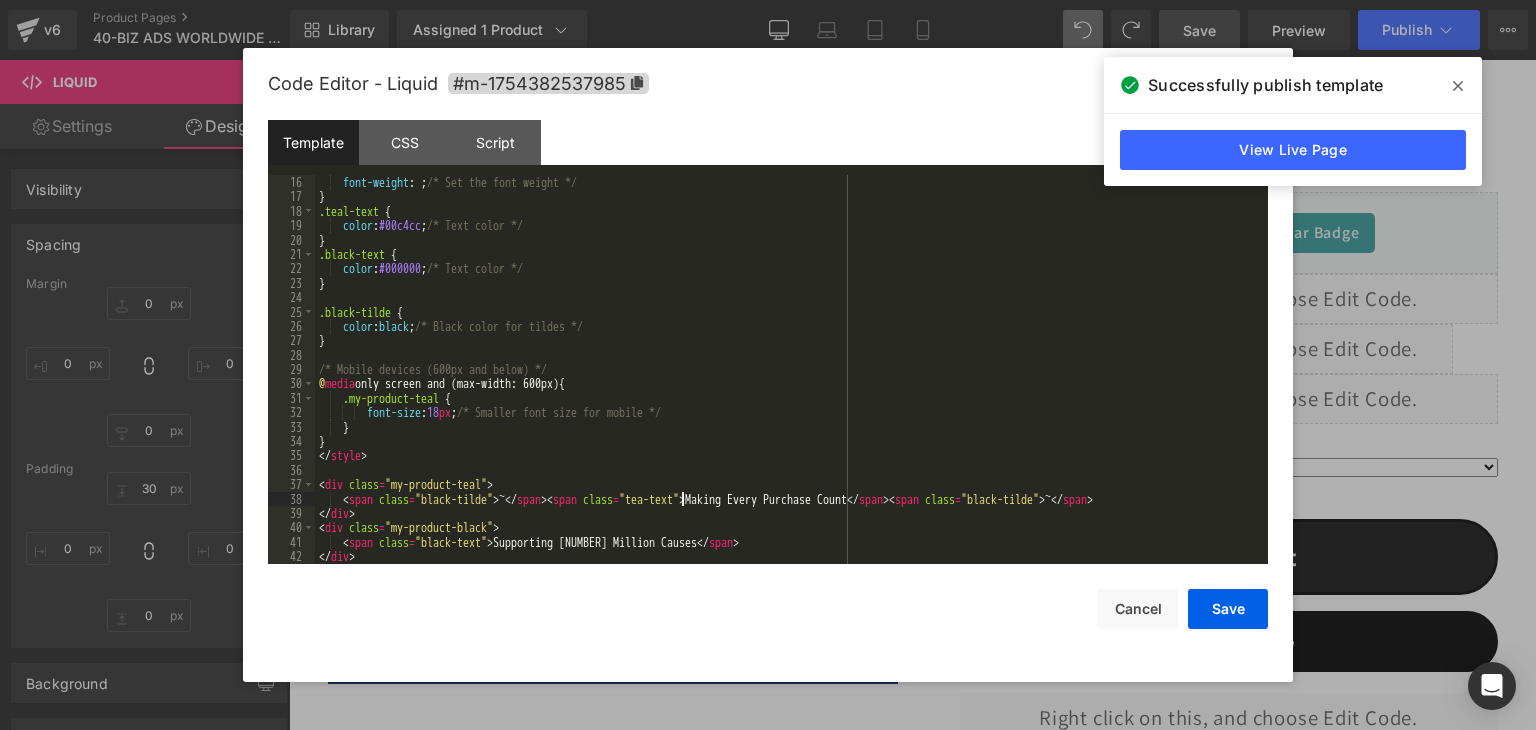 type 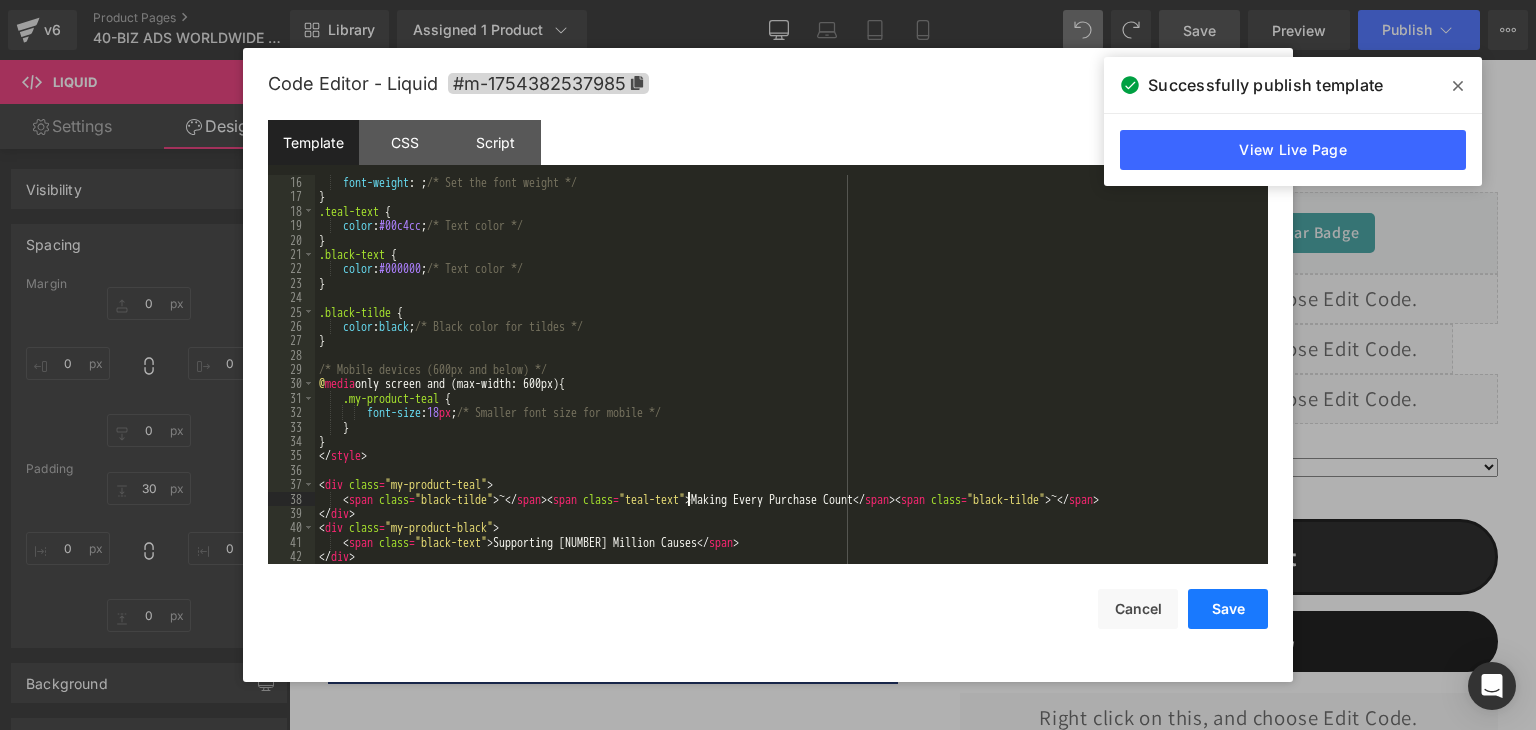 click on "Save" at bounding box center [1228, 609] 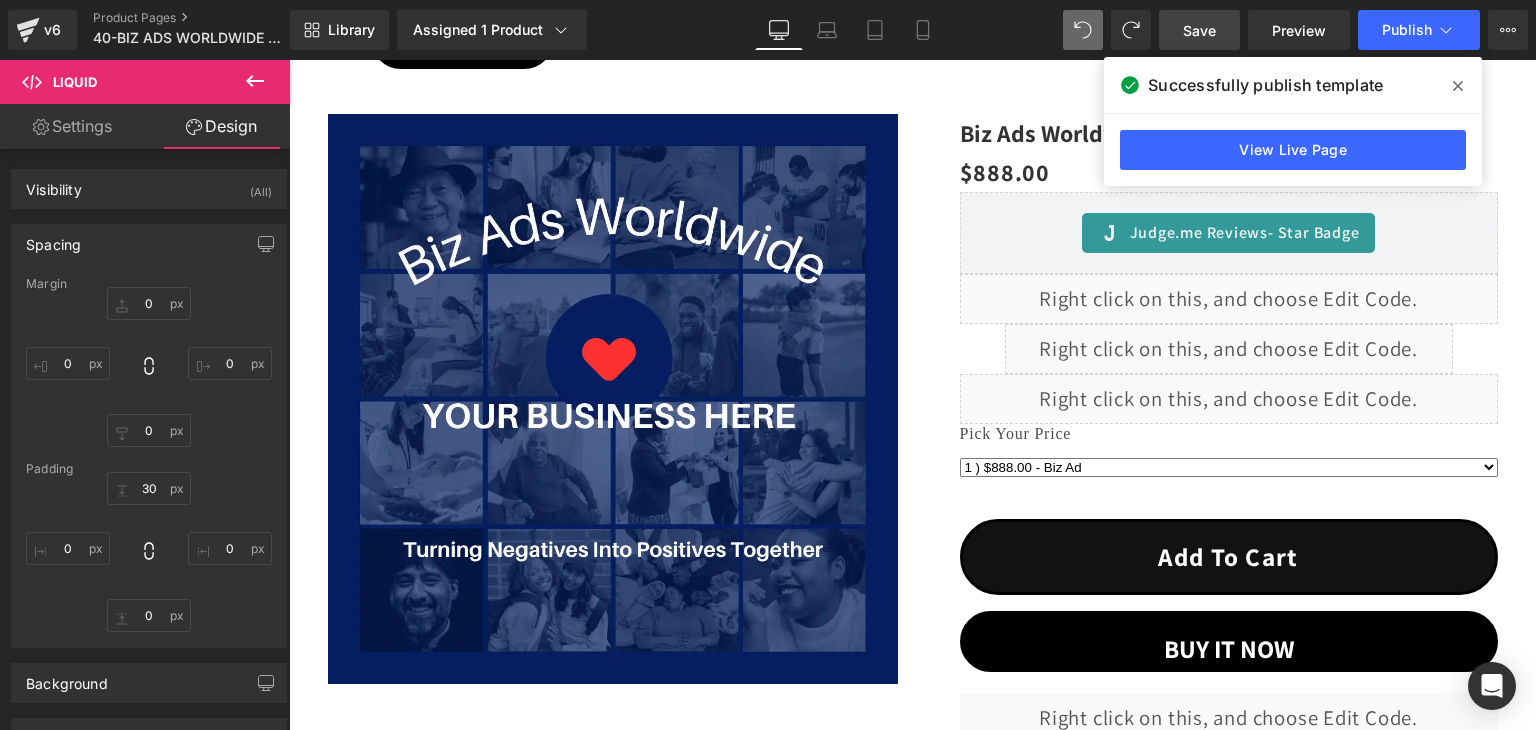 click on "Save" at bounding box center [1199, 30] 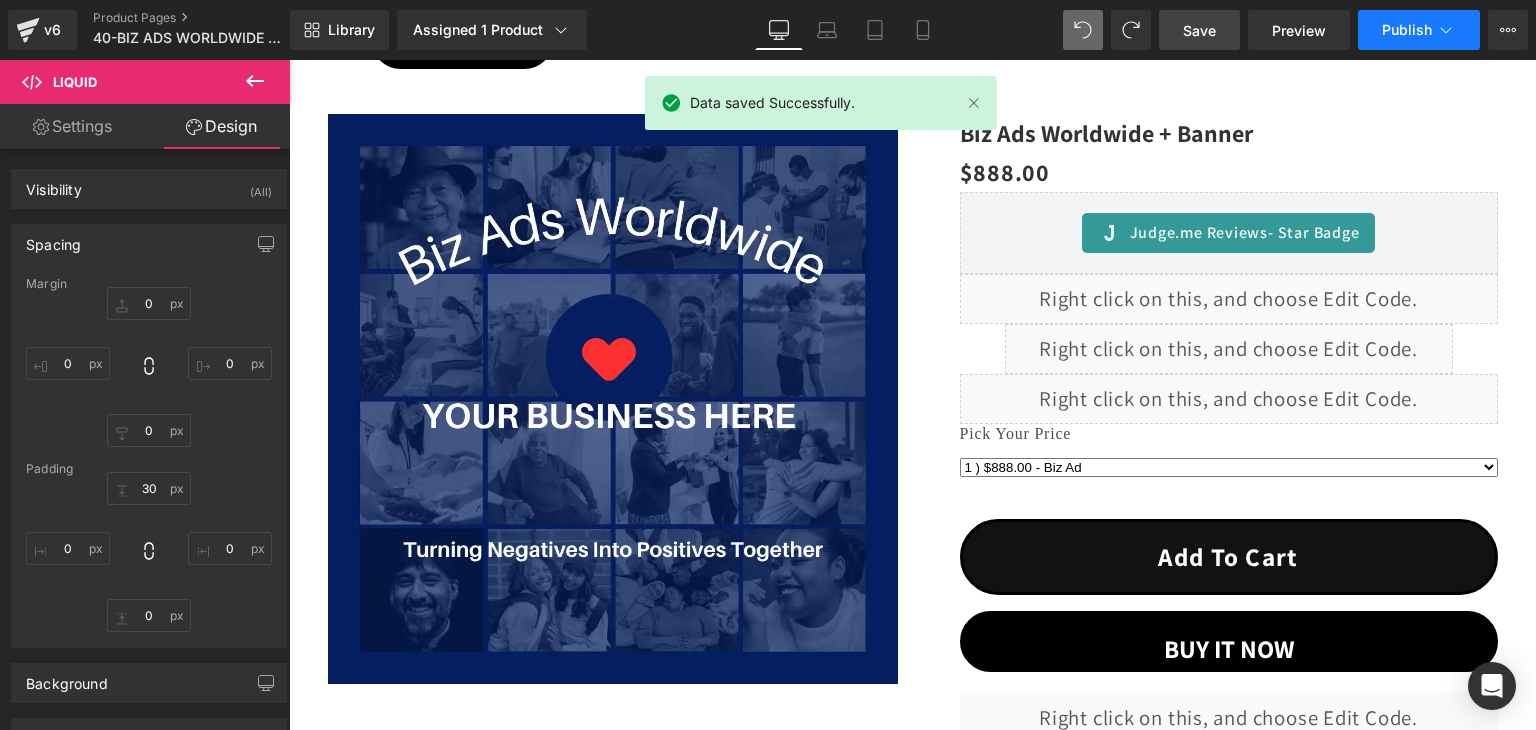 click 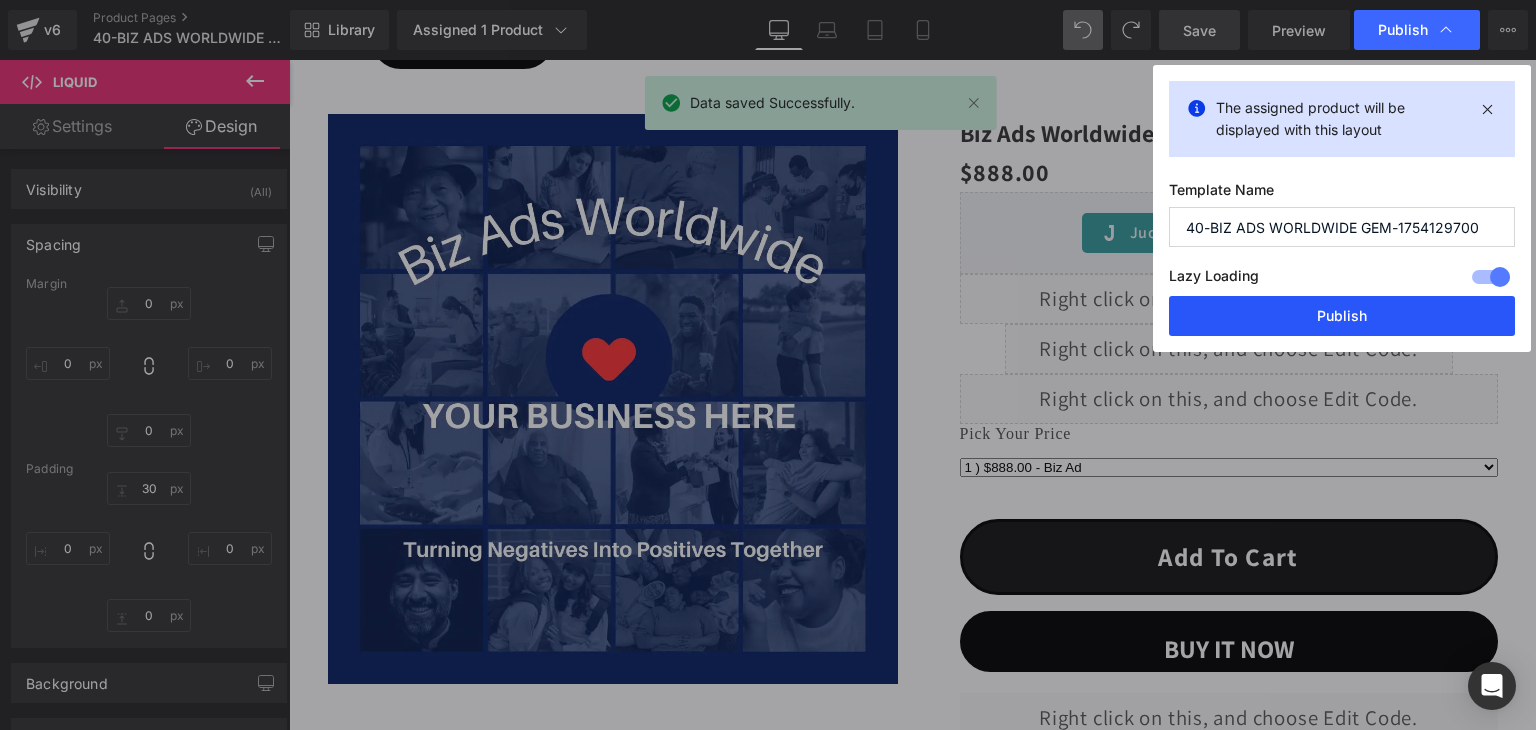 click on "Publish" at bounding box center [1342, 316] 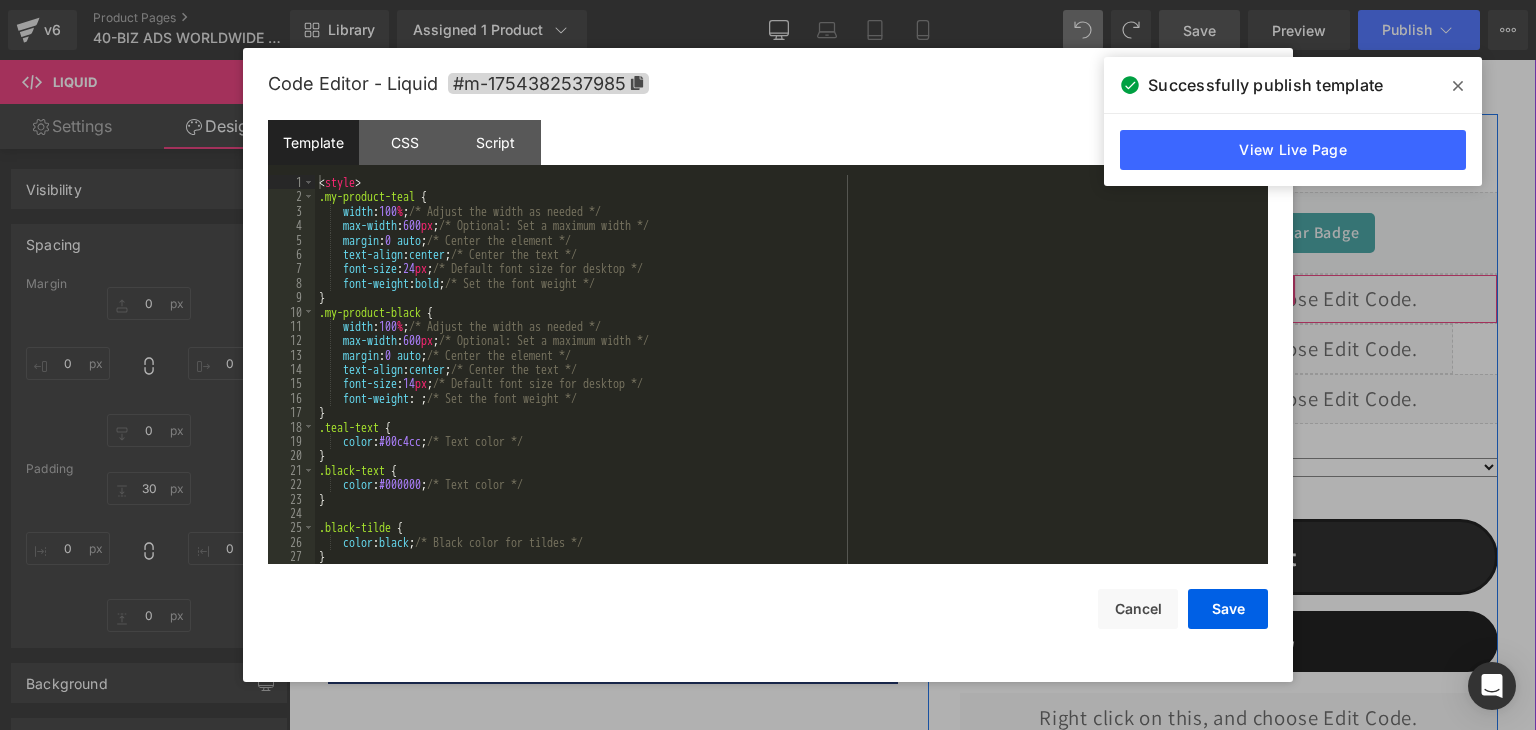 click on "Liquid" at bounding box center (1229, 299) 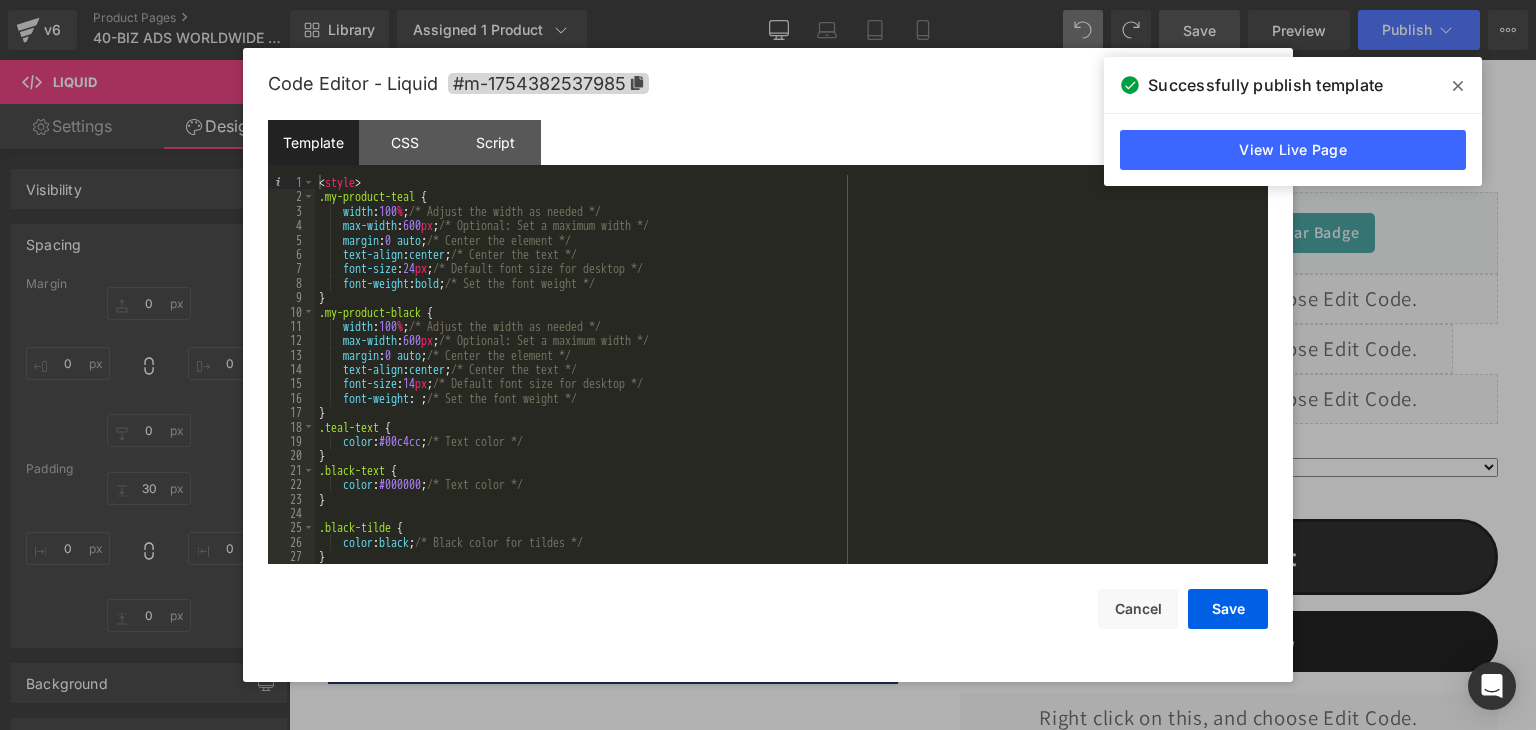 scroll, scrollTop: 60, scrollLeft: 0, axis: vertical 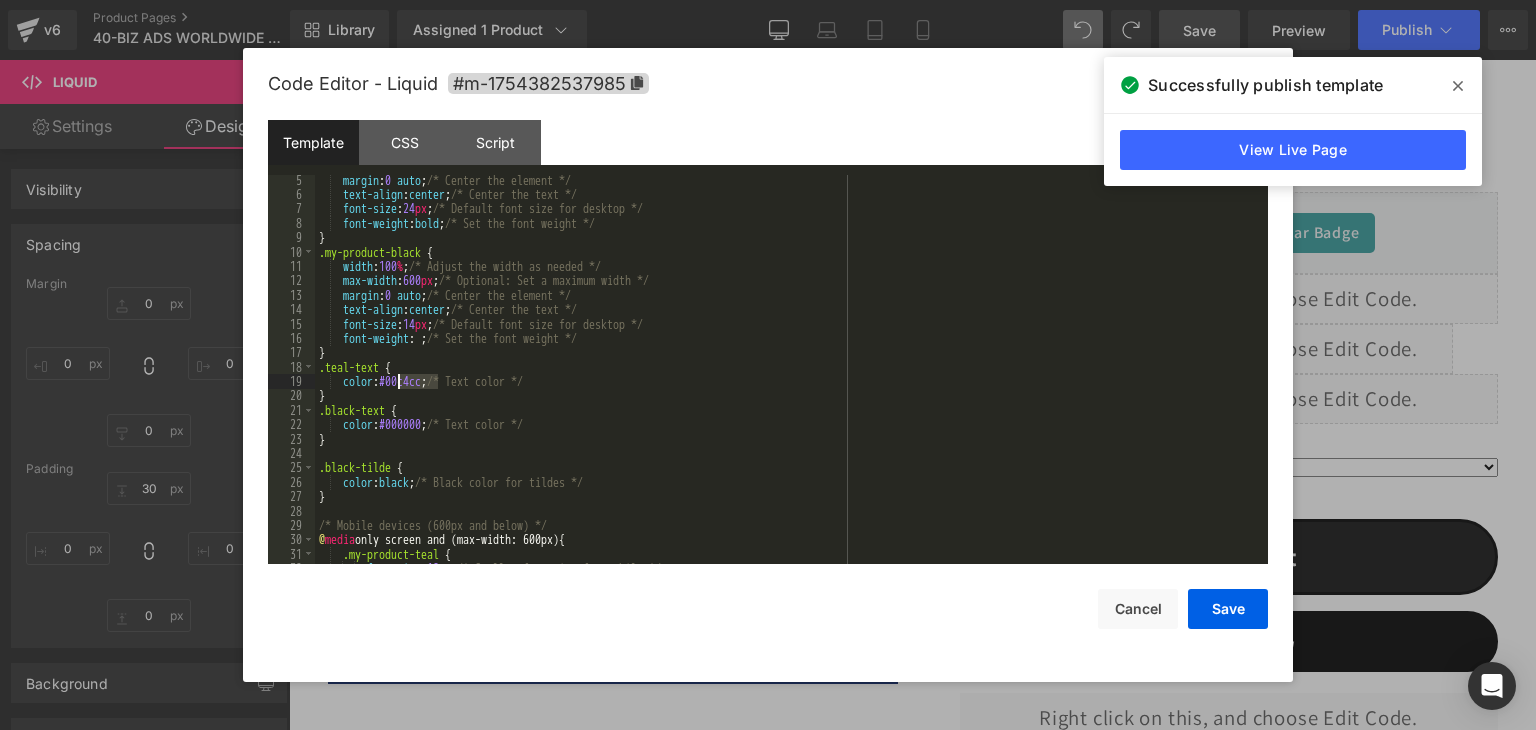 drag, startPoint x: 438, startPoint y: 385, endPoint x: 396, endPoint y: 382, distance: 42.107006 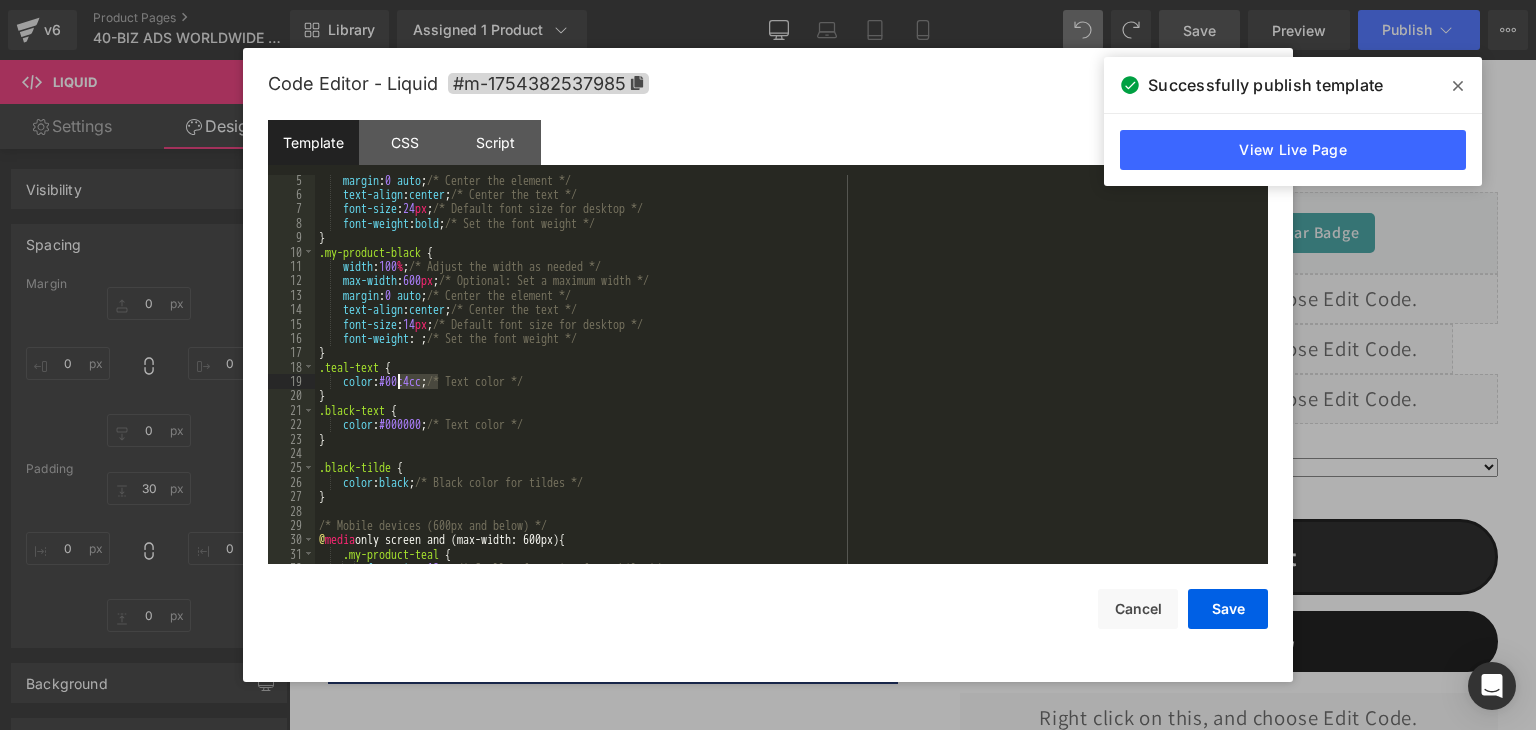 click on "margin :  0   auto ;  /* Center the element */       text-align :  center ;  /* Center the text */       font-size :  24 px ;  /* Default font size for desktop */       font-weight :  bold ;  /* Set the font weight */ } .my-product-black   {       width :  100 % ;  /* Adjust the width as needed */       max-width :  600 px ;  /* Optional: Set a maximum width */       margin :  0   auto ;  /* Center the element */       text-align :  center ;  /* Center the text */       font-size :  14 px ;  /* Default font size for desktop */       font-weight : ;  /* Set the font weight */ } .teal-text   {       color :  #00c4cc ;  /* Text color */ } .black-text   {       color :  #000000 ;  /* Text color */ } .black-tilde   {       color :  black ;  /* Black color for tildes */ } /* Mobile devices (600px and below) */ @ media  only screen and (max-width: 600px)  {       .my-product-teal   {             font-size :  18 px ;  /* Smaller font size for mobile */" at bounding box center (787, 382) 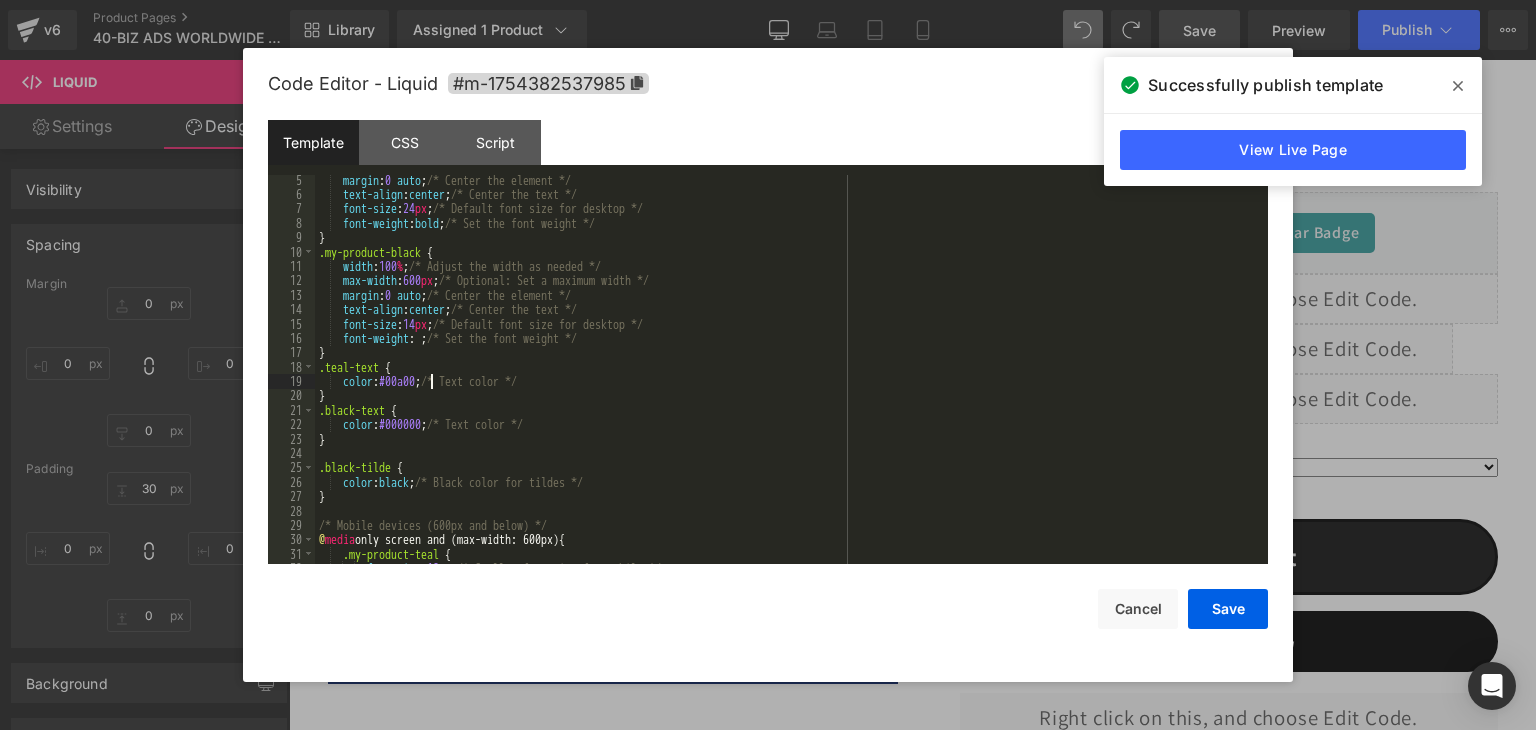 type 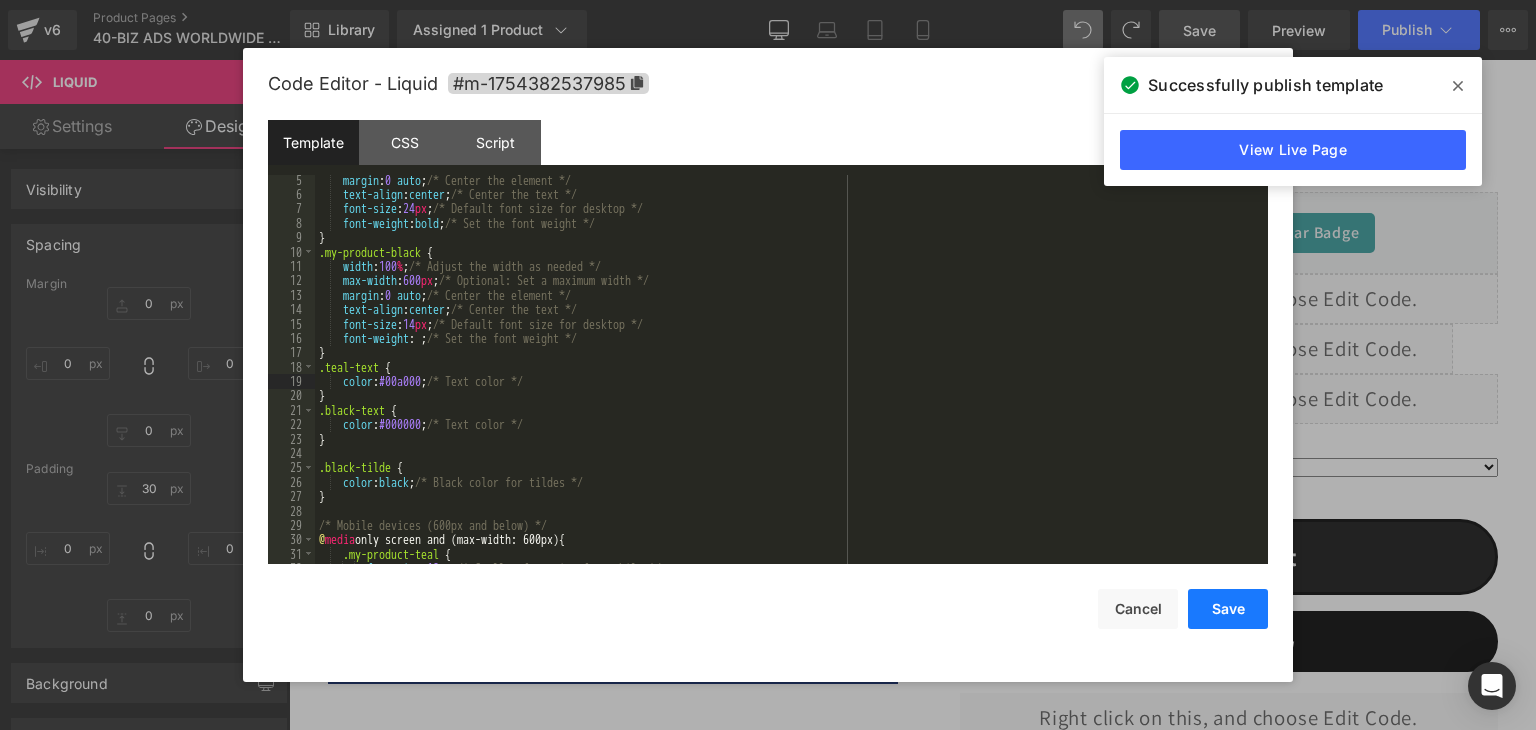 click on "Save" at bounding box center (1228, 609) 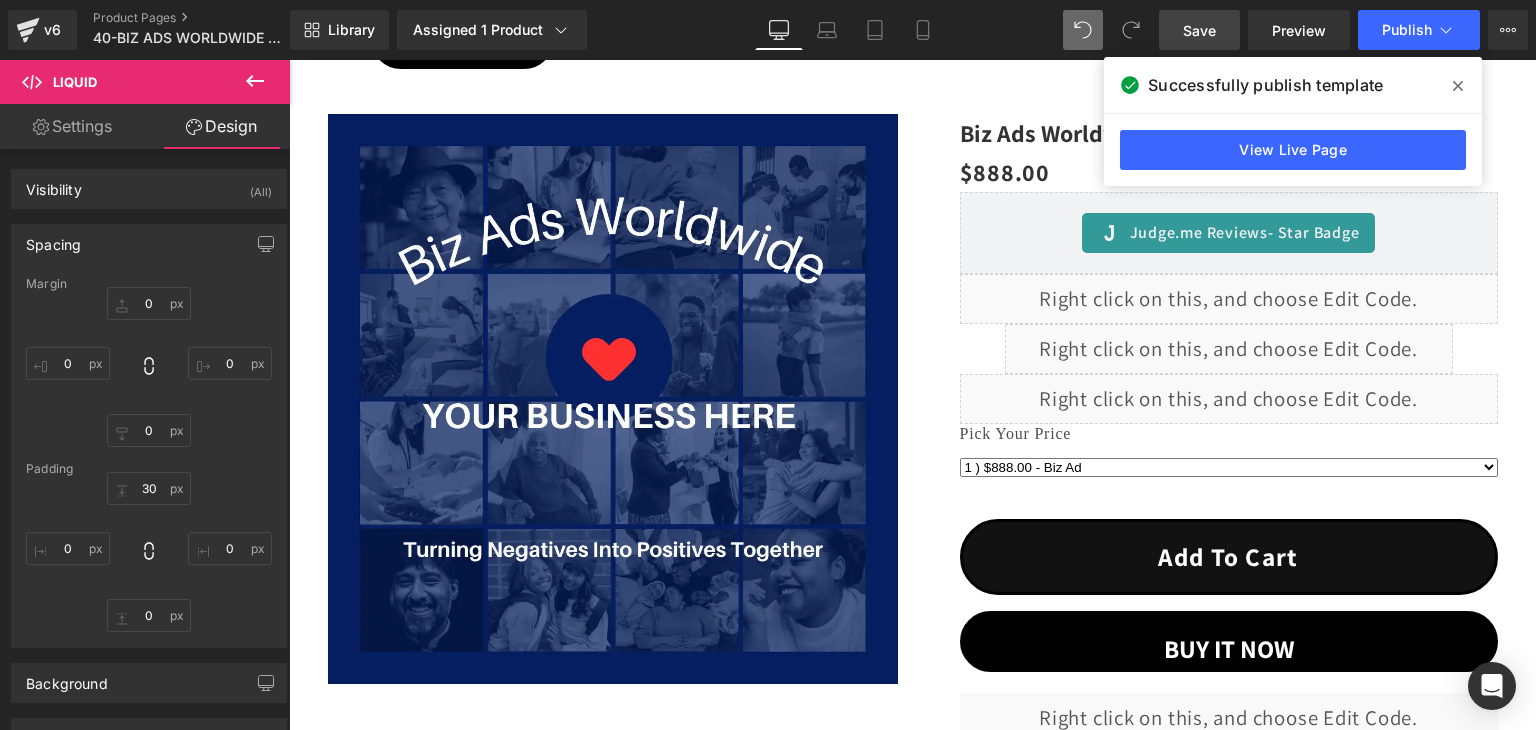 click on "Save" at bounding box center (1199, 30) 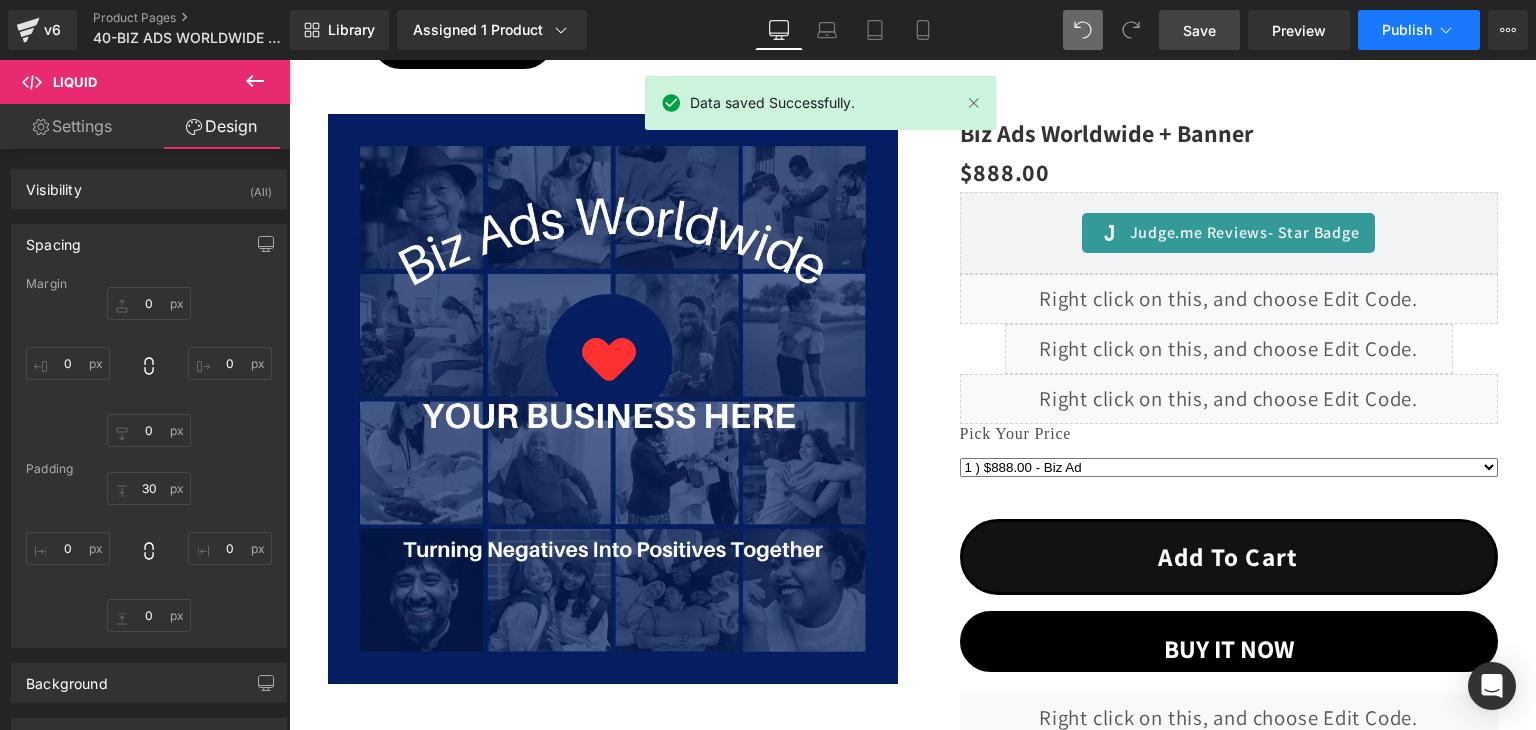 click 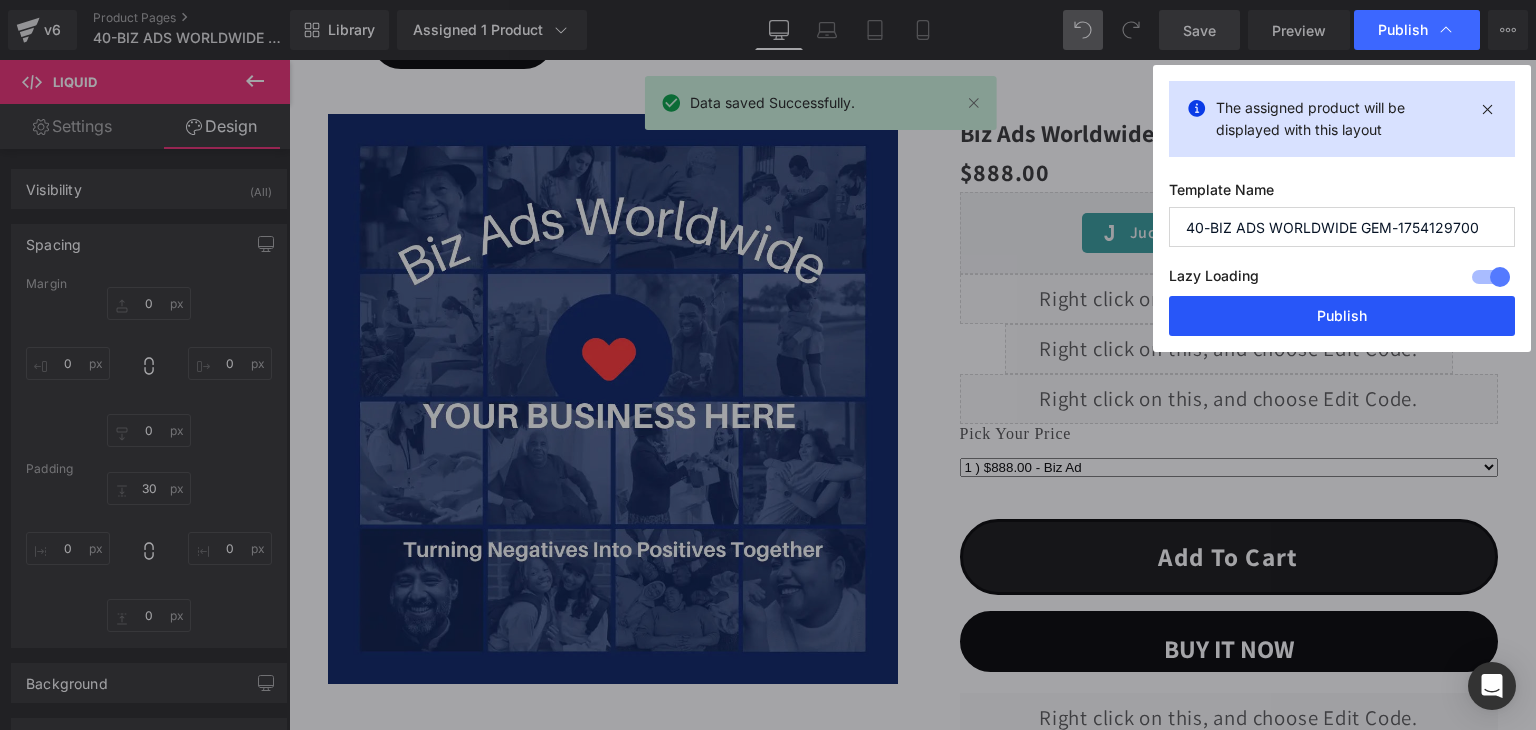 click on "Publish" at bounding box center (1342, 316) 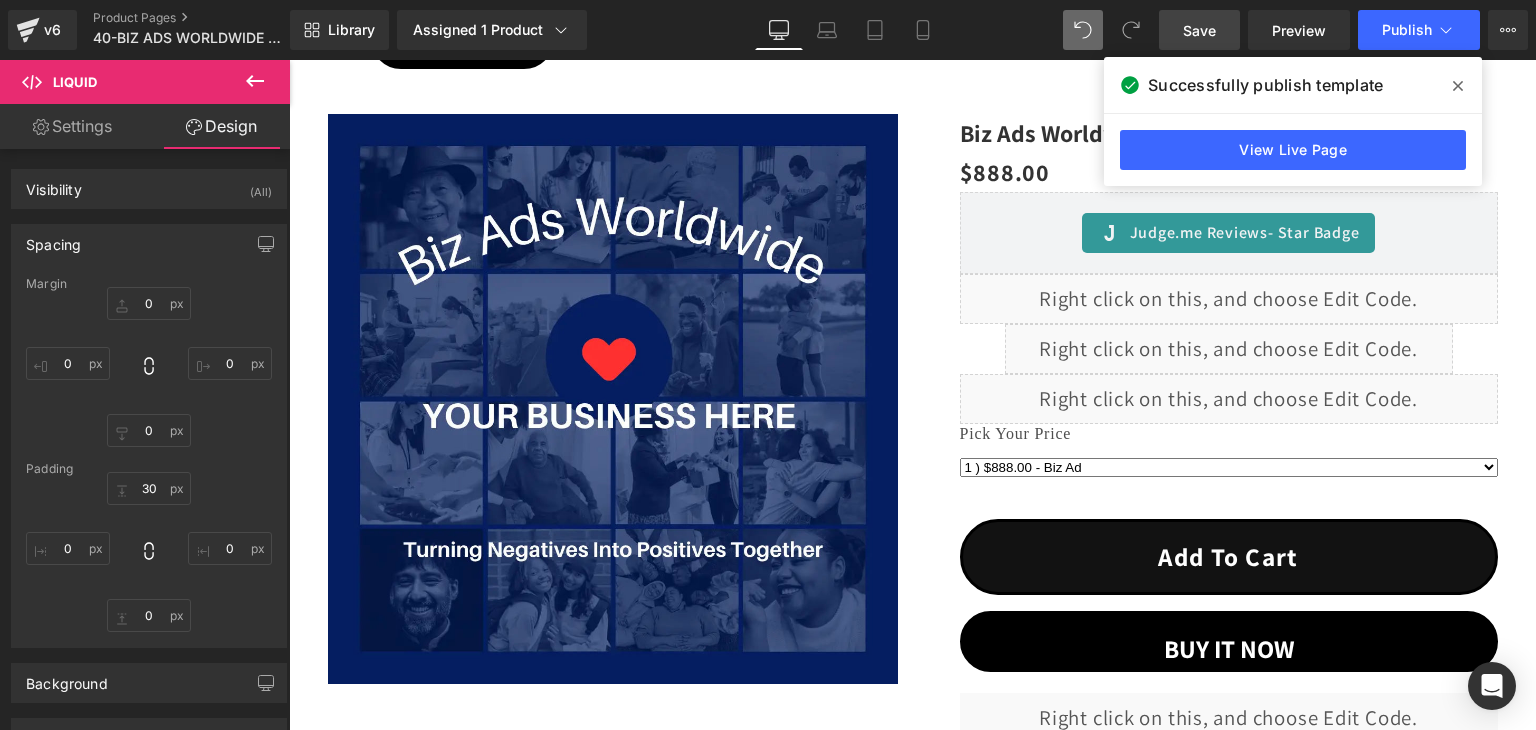 click on "Save" at bounding box center (1199, 30) 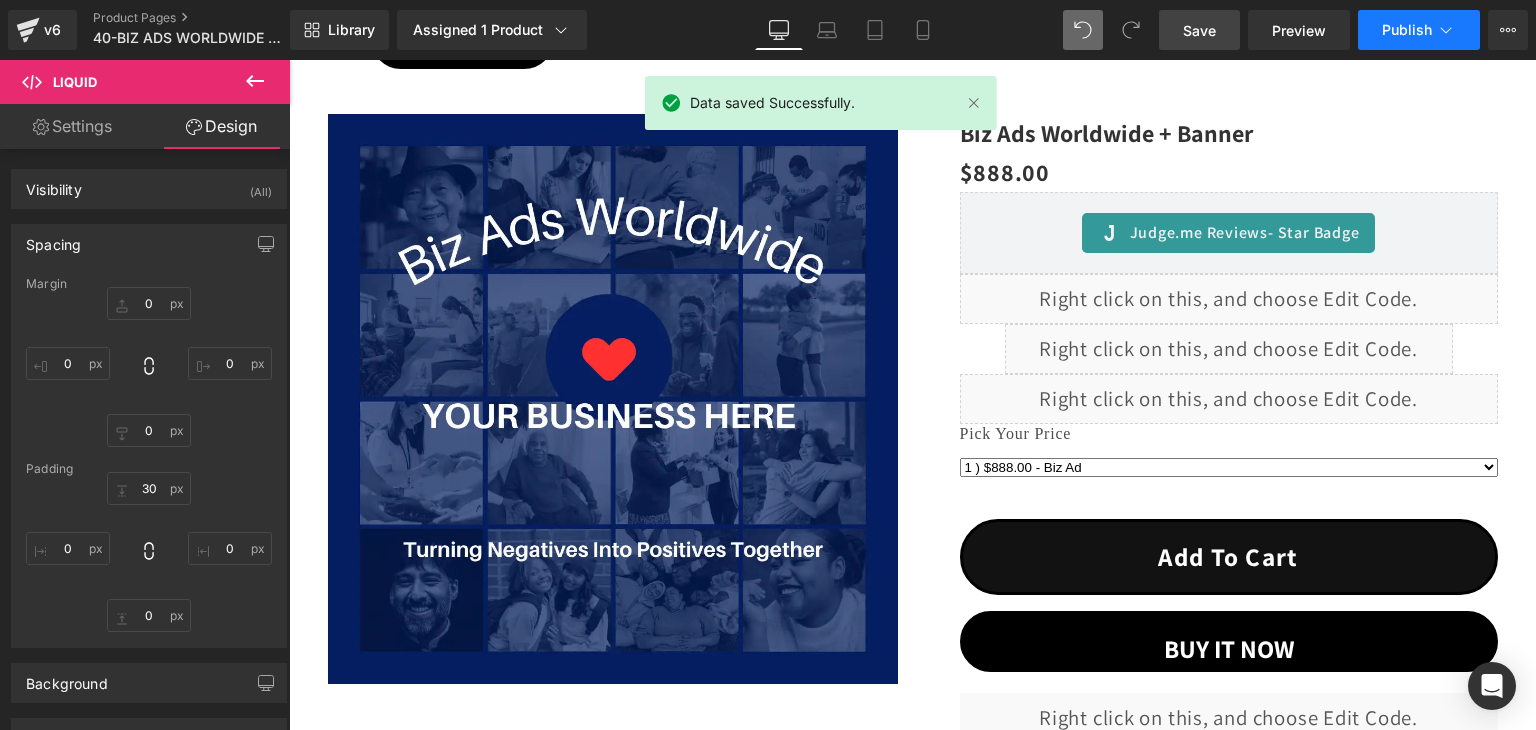 click 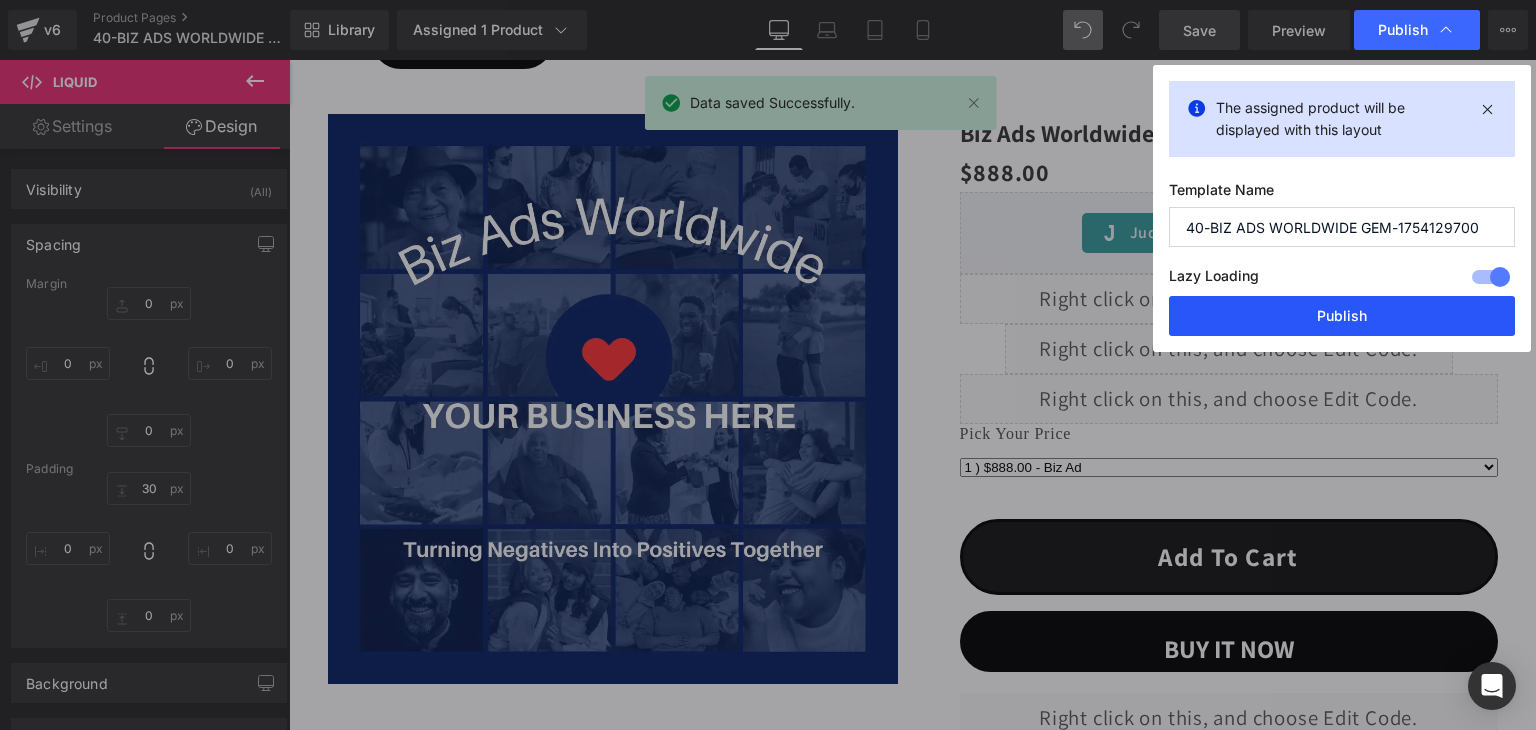 click on "Publish" at bounding box center (1342, 316) 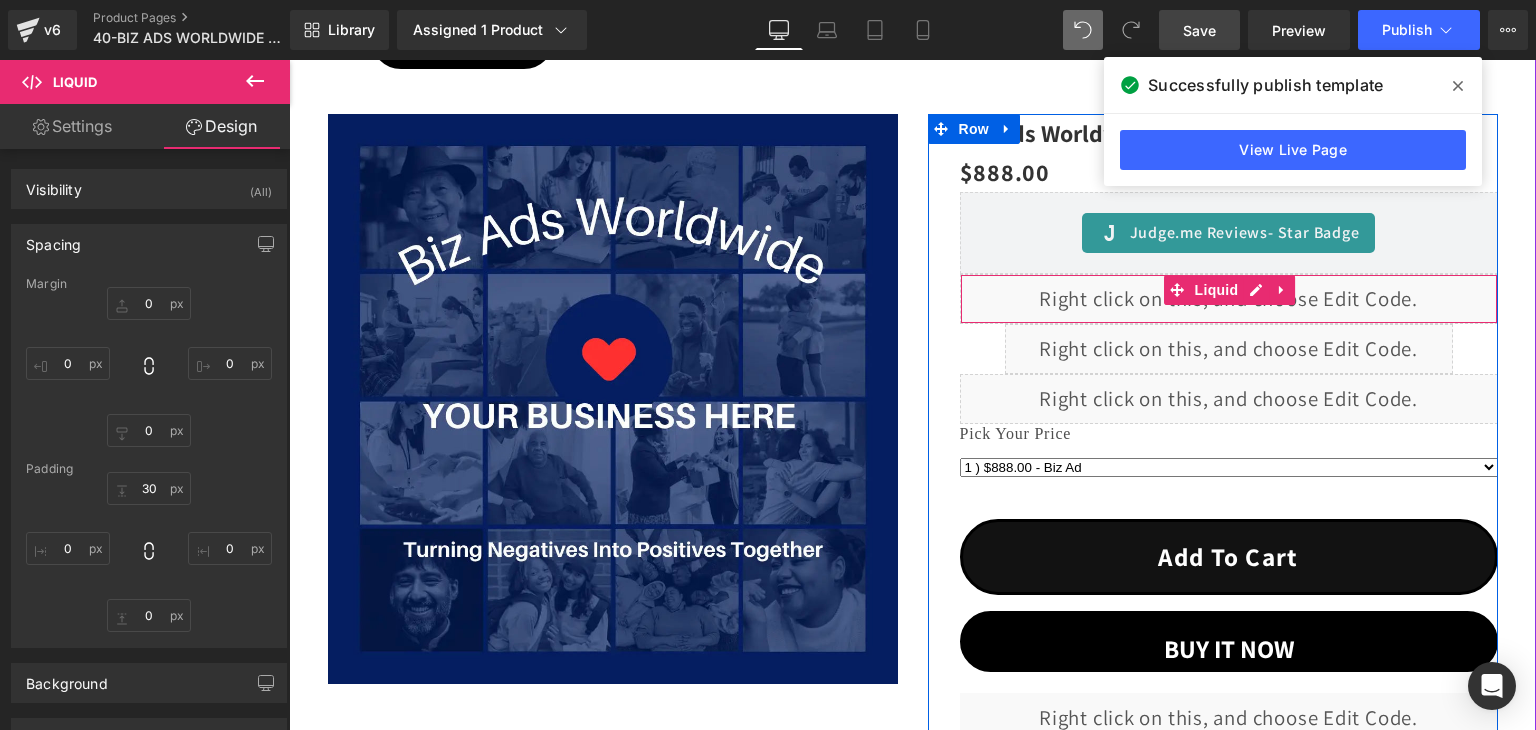 click on "Liquid" at bounding box center [1229, 299] 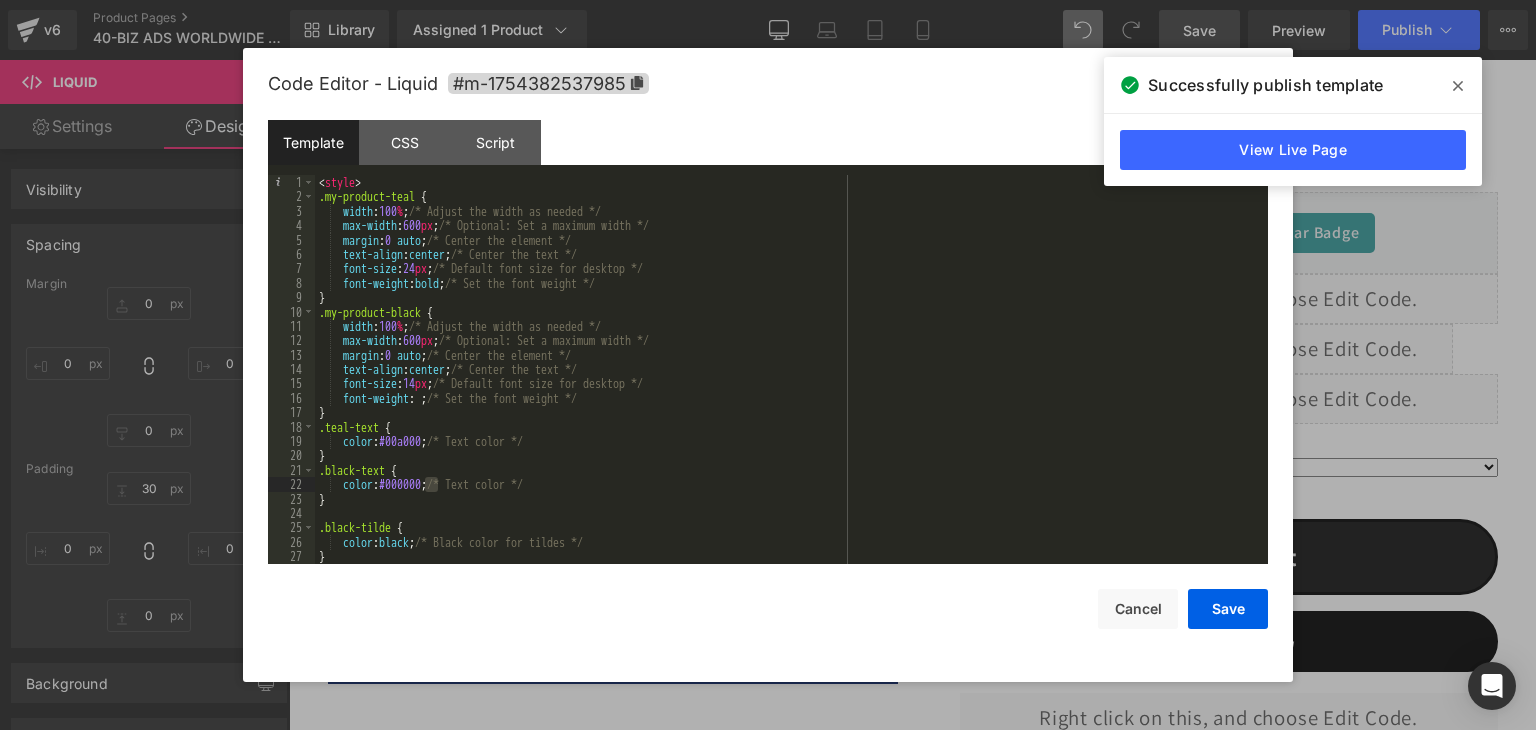 drag, startPoint x: 440, startPoint y: 484, endPoint x: 424, endPoint y: 485, distance: 16.03122 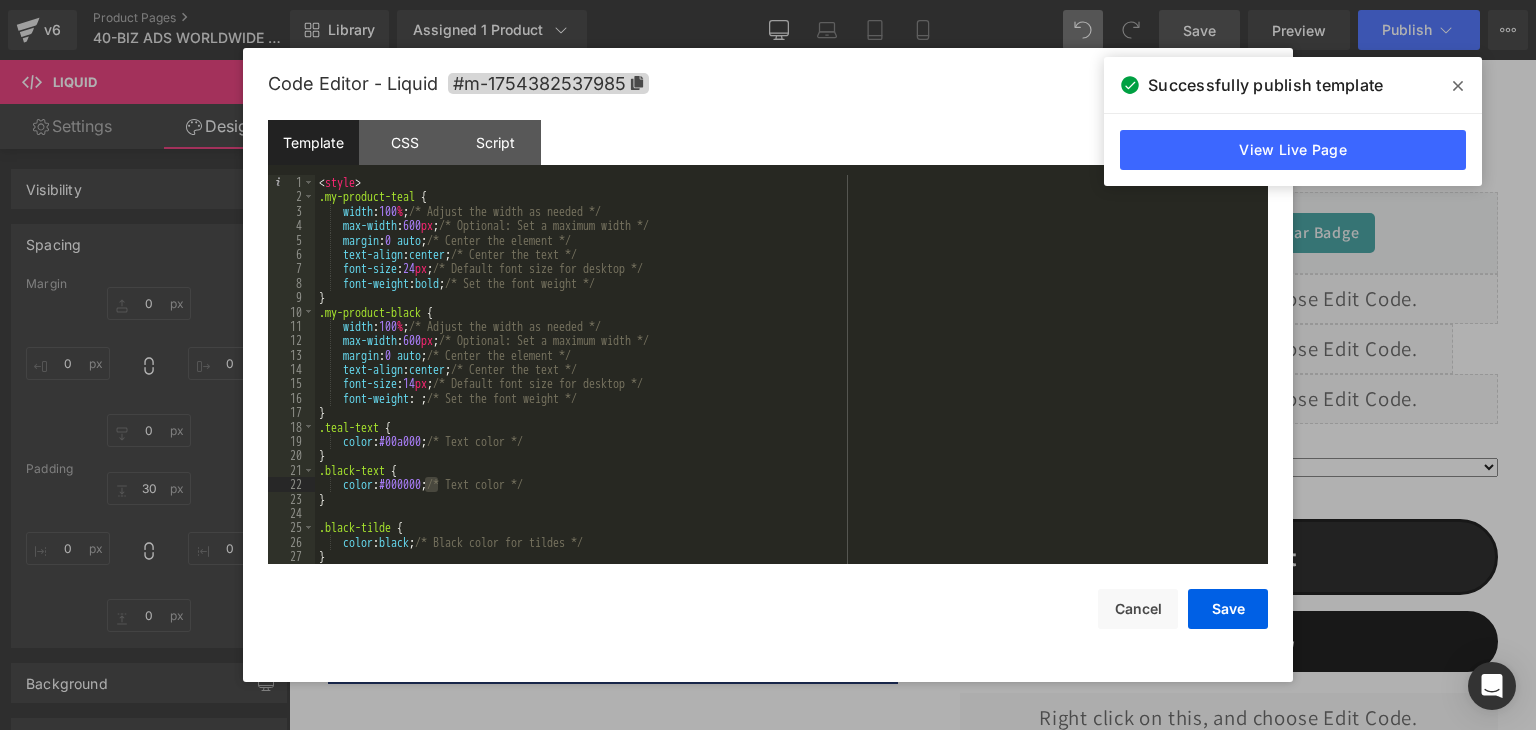 click on "< style > .my-product-teal   {       width :  100 % ;  /* Adjust the width as needed */       max-width :  600 px ;  /* Optional: Set a maximum width */       margin :  0   auto ;  /* Center the element */       text-align :  center ;  /* Center the text */       font-size :  24 px ;  /* Default font size for desktop */       font-weight :  bold ;  /* Set the font weight */ } .my-product-black   {       width :  100 % ;  /* Adjust the width as needed */       max-width :  600 px ;  /* Optional: Set a maximum width */       margin :  0   auto ;  /* Center the element */       text-align :  center ;  /* Center the text */       font-size :  14 px ;  /* Default font size for desktop */       font-weight : ;  /* Set the font weight */ } .teal-text   {       color :  #00a000 ;  /* Text color */ } .black-text   {       color :  #000000 ;  /* Text color */ } .black-tilde   {       color :  black ;  /* Black color for tildes */ }" at bounding box center (787, 384) 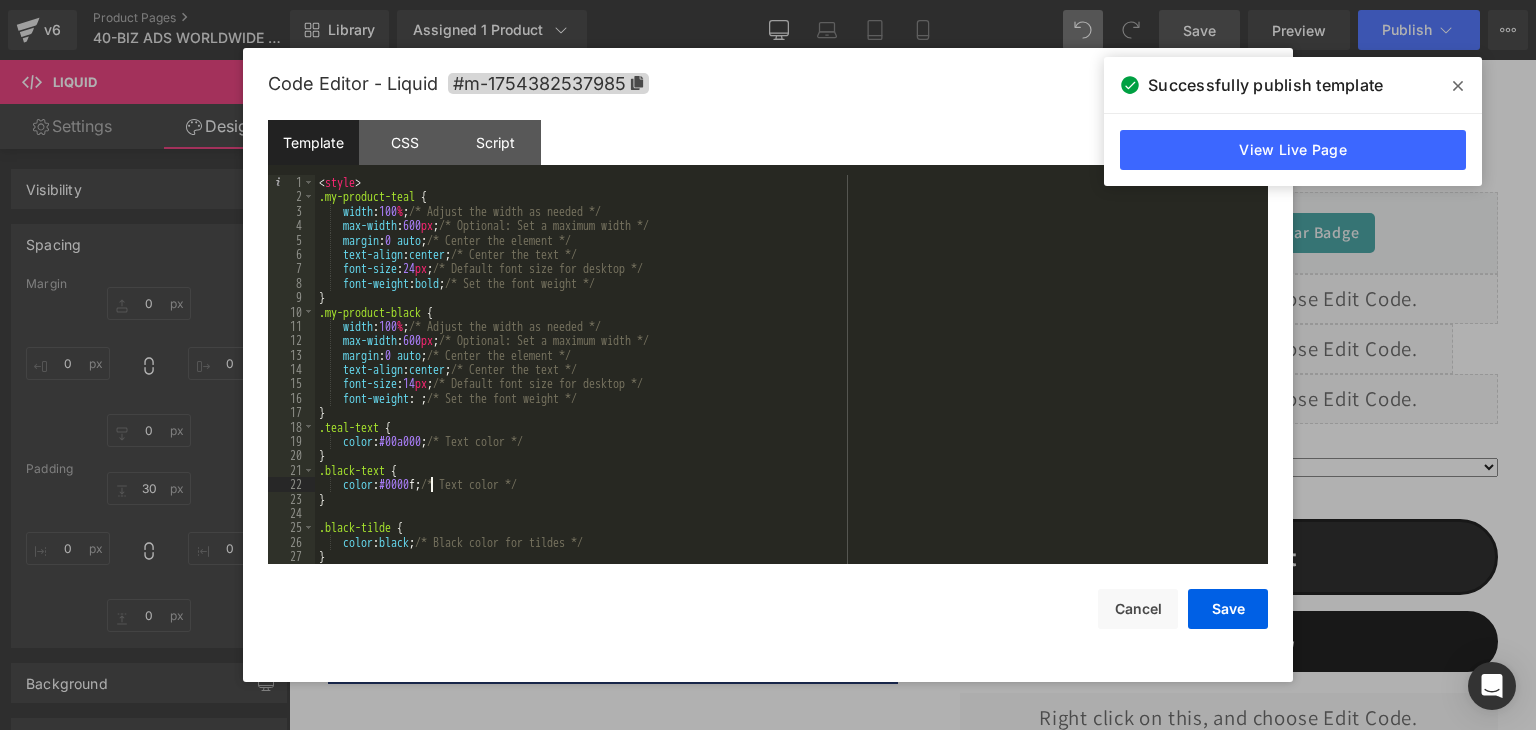 type 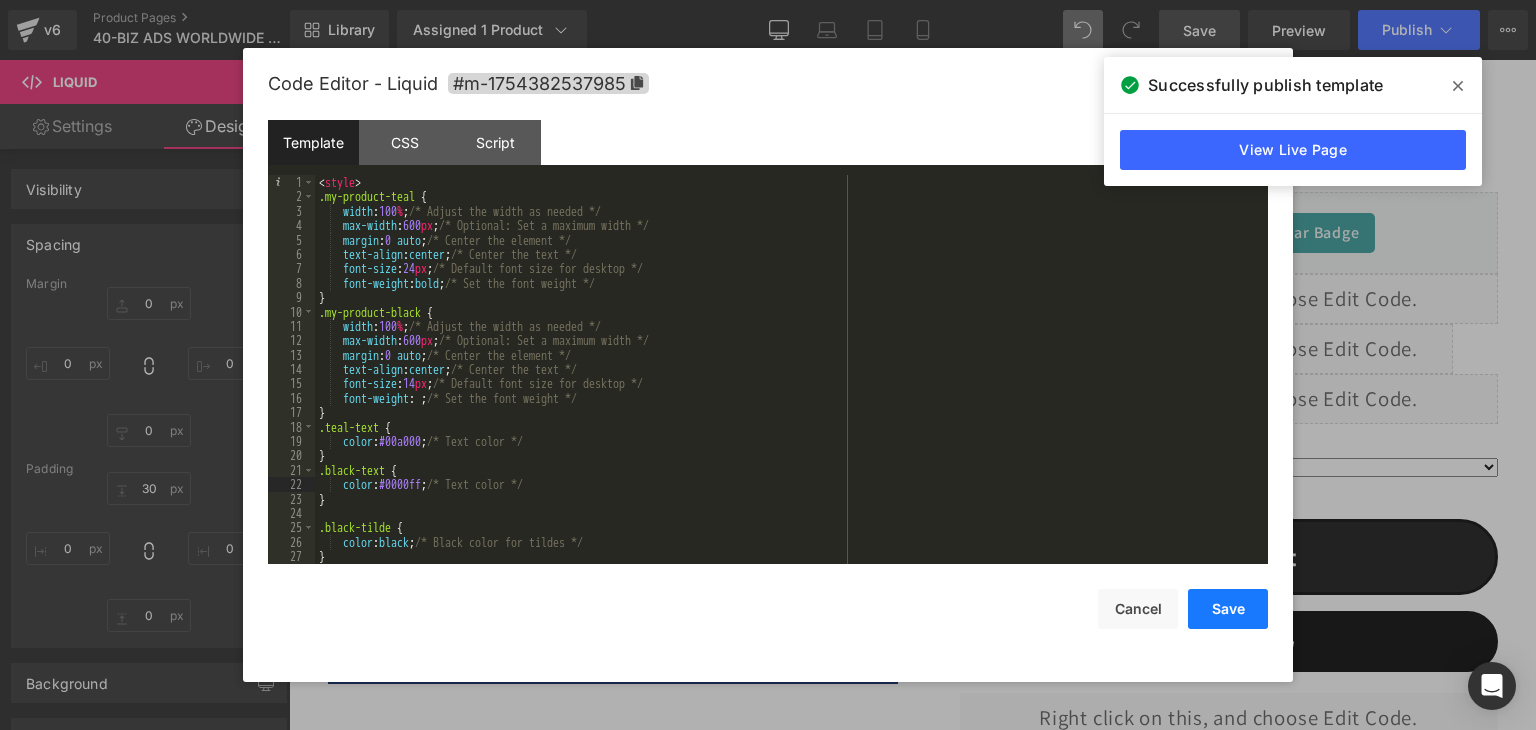 click on "Save" at bounding box center (1228, 609) 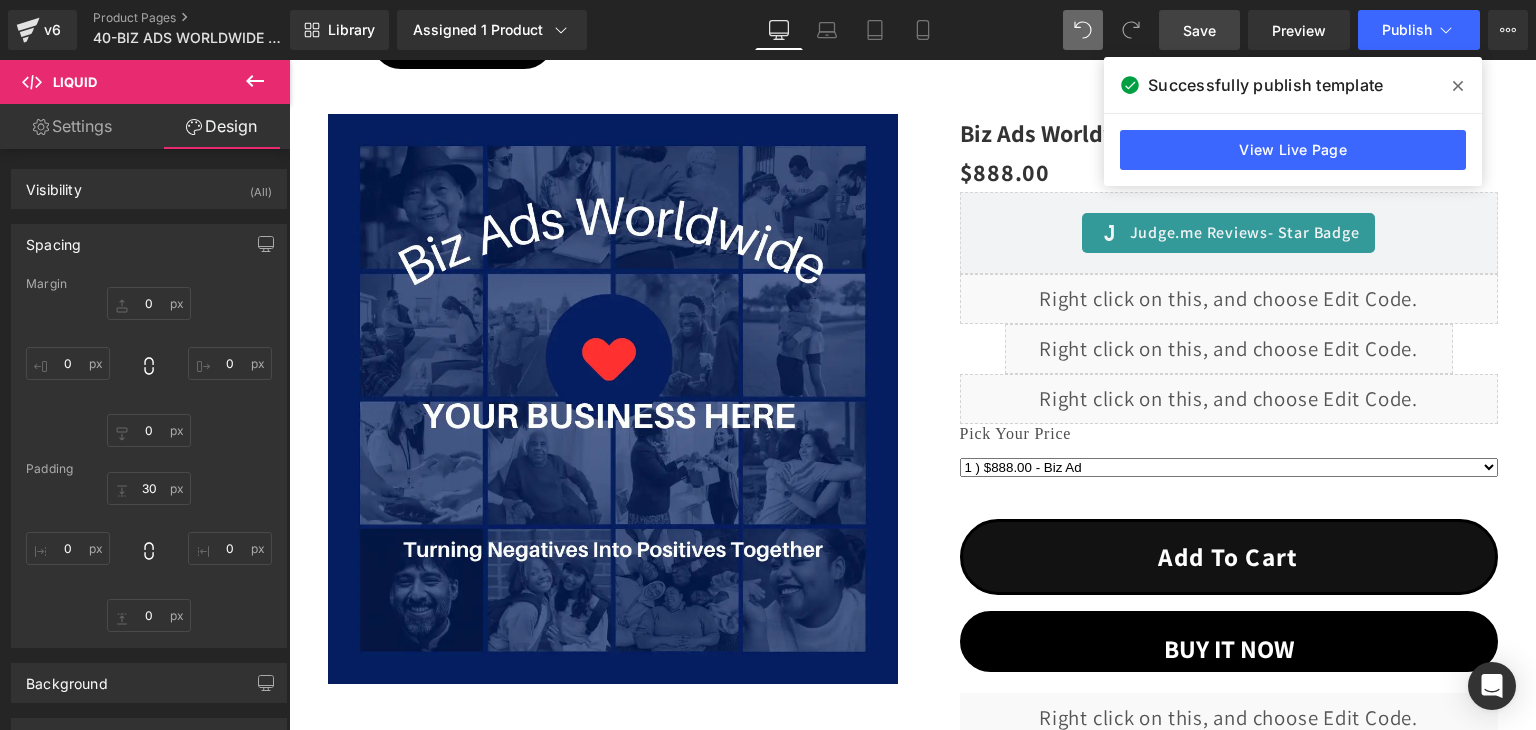 drag, startPoint x: 1191, startPoint y: 40, endPoint x: 1203, endPoint y: 41, distance: 12.0415945 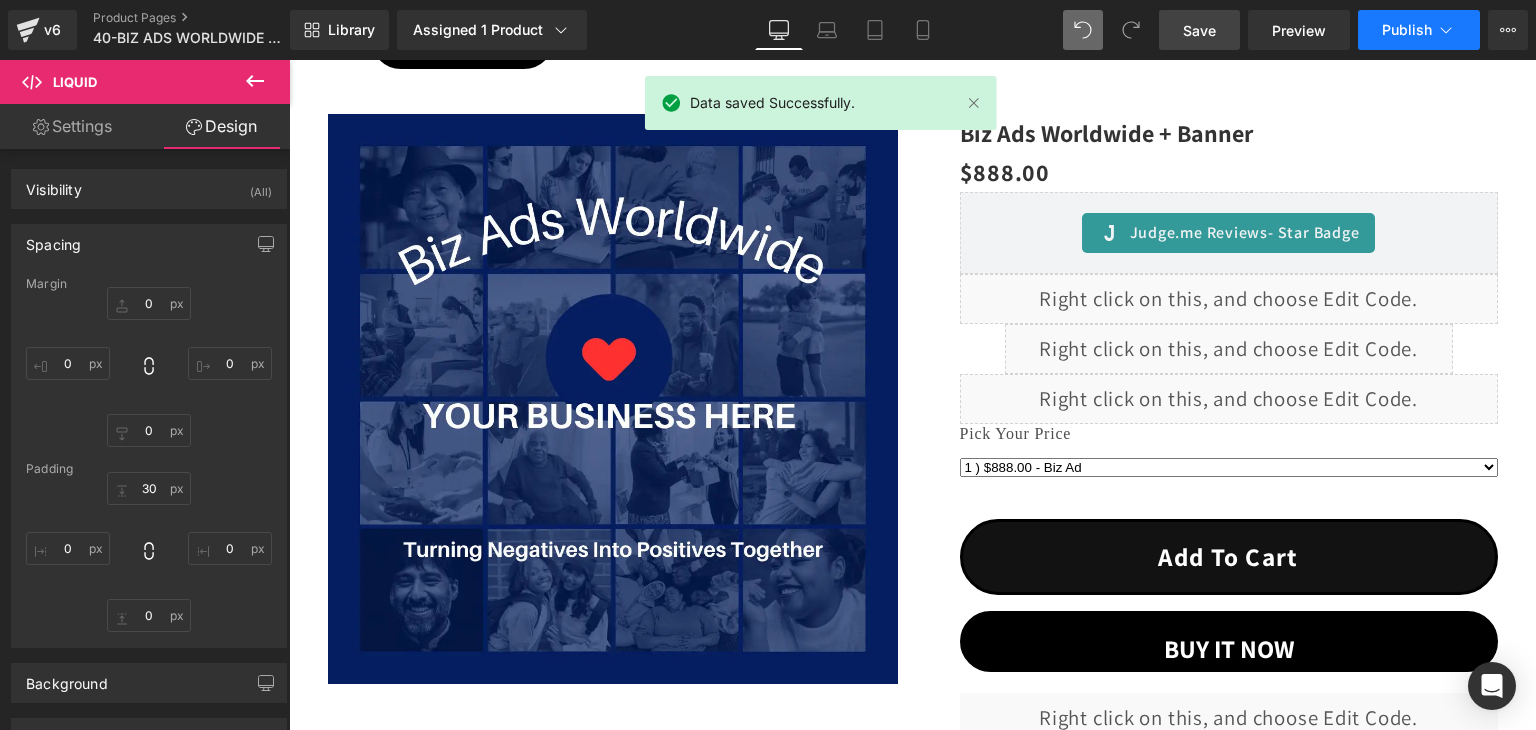 click 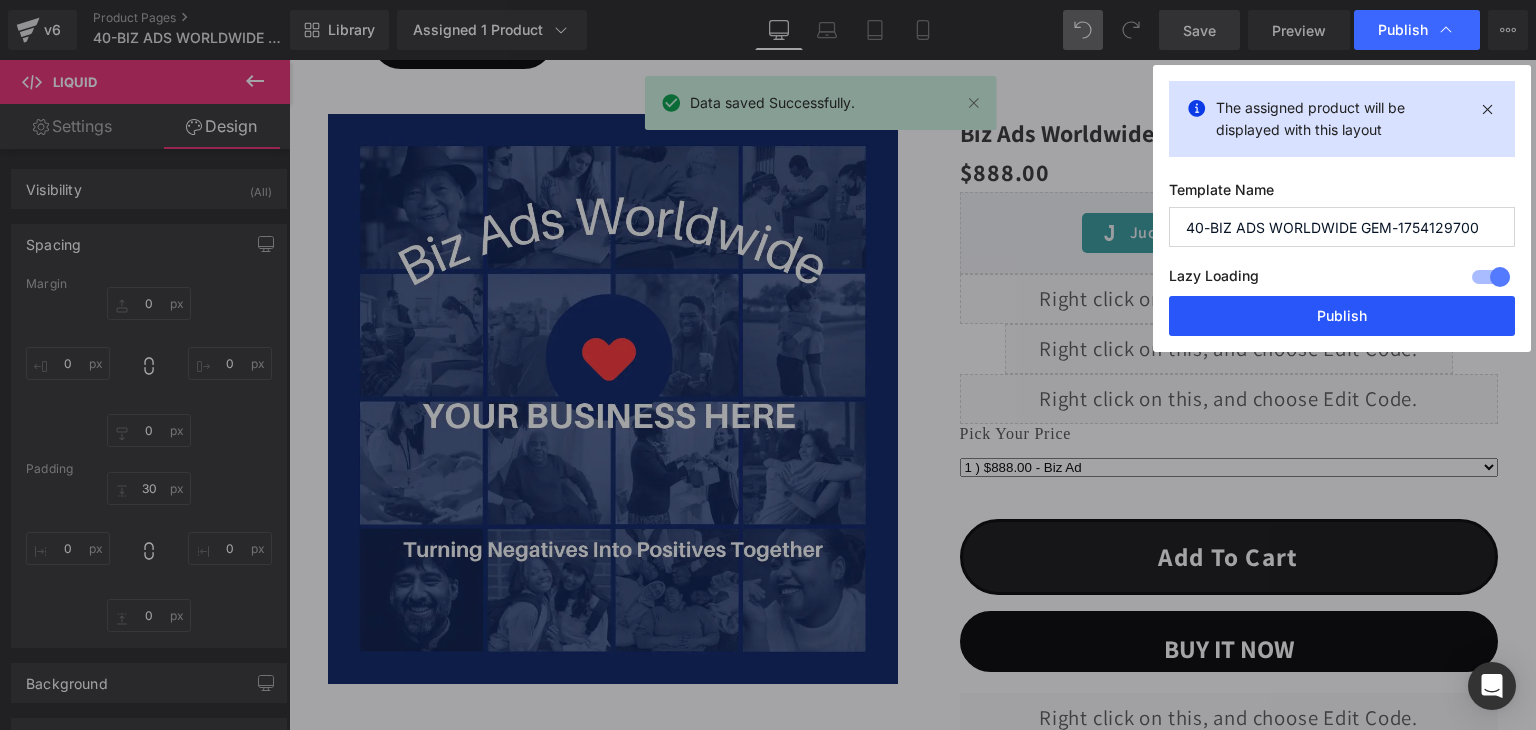 click on "Publish" at bounding box center (1342, 316) 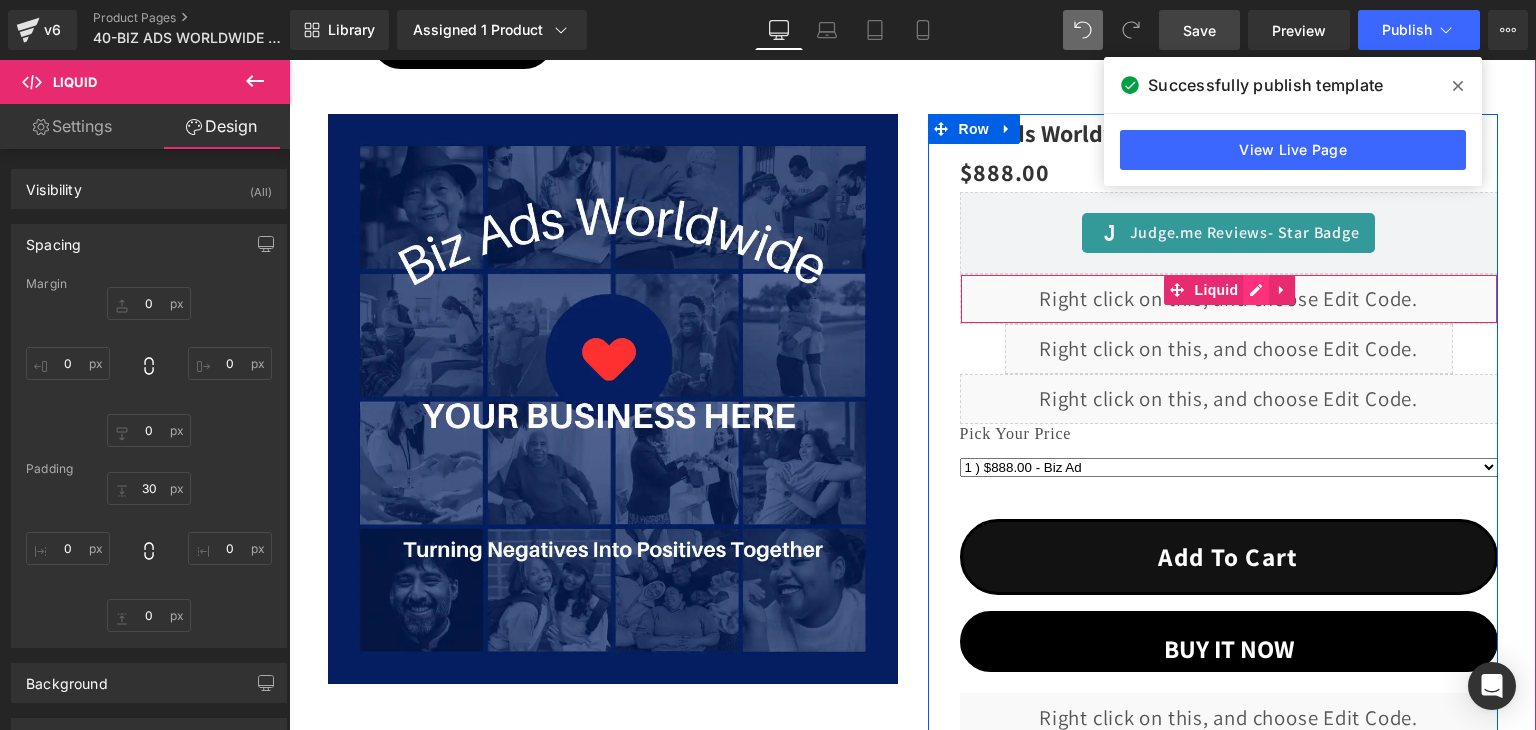 click on "Liquid" at bounding box center [1229, 299] 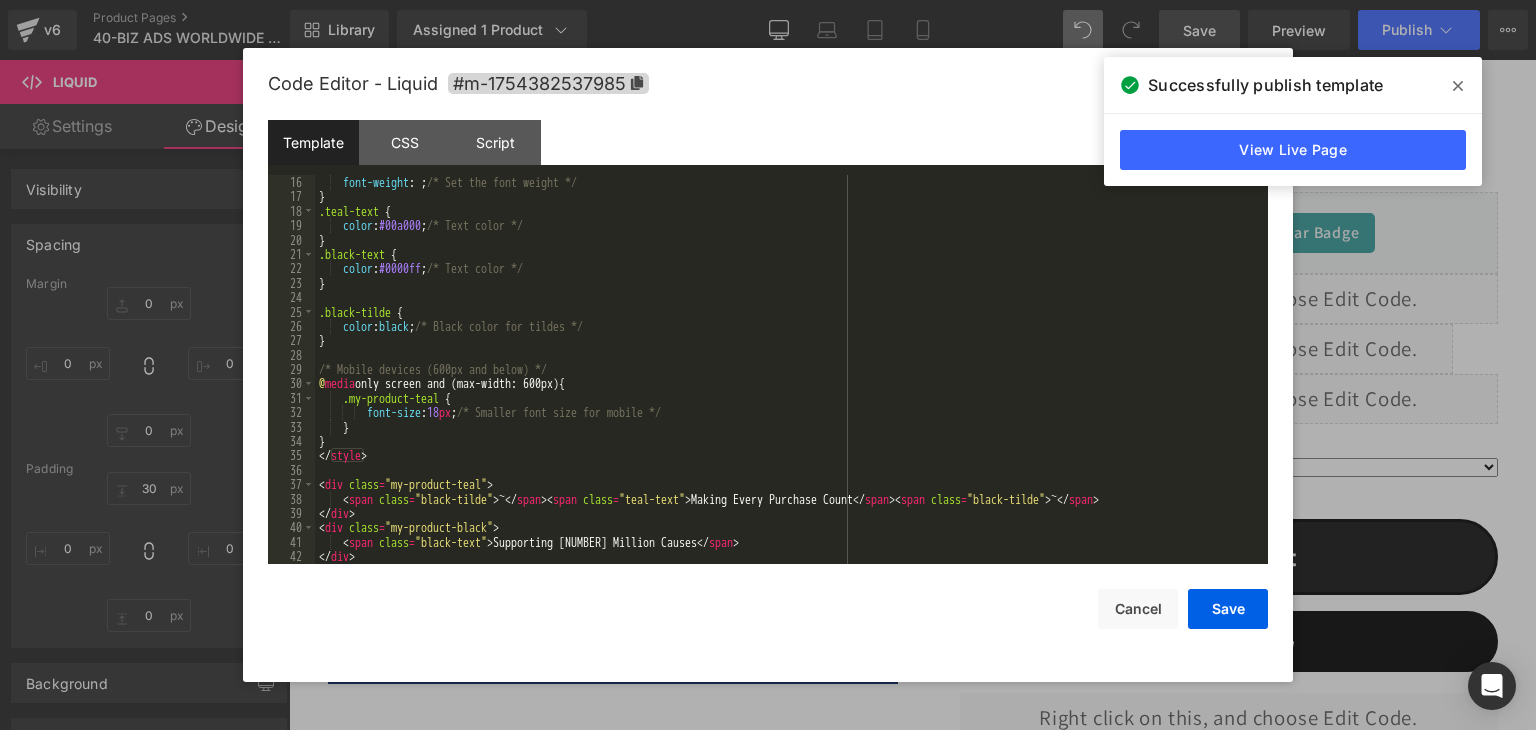 scroll, scrollTop: 216, scrollLeft: 0, axis: vertical 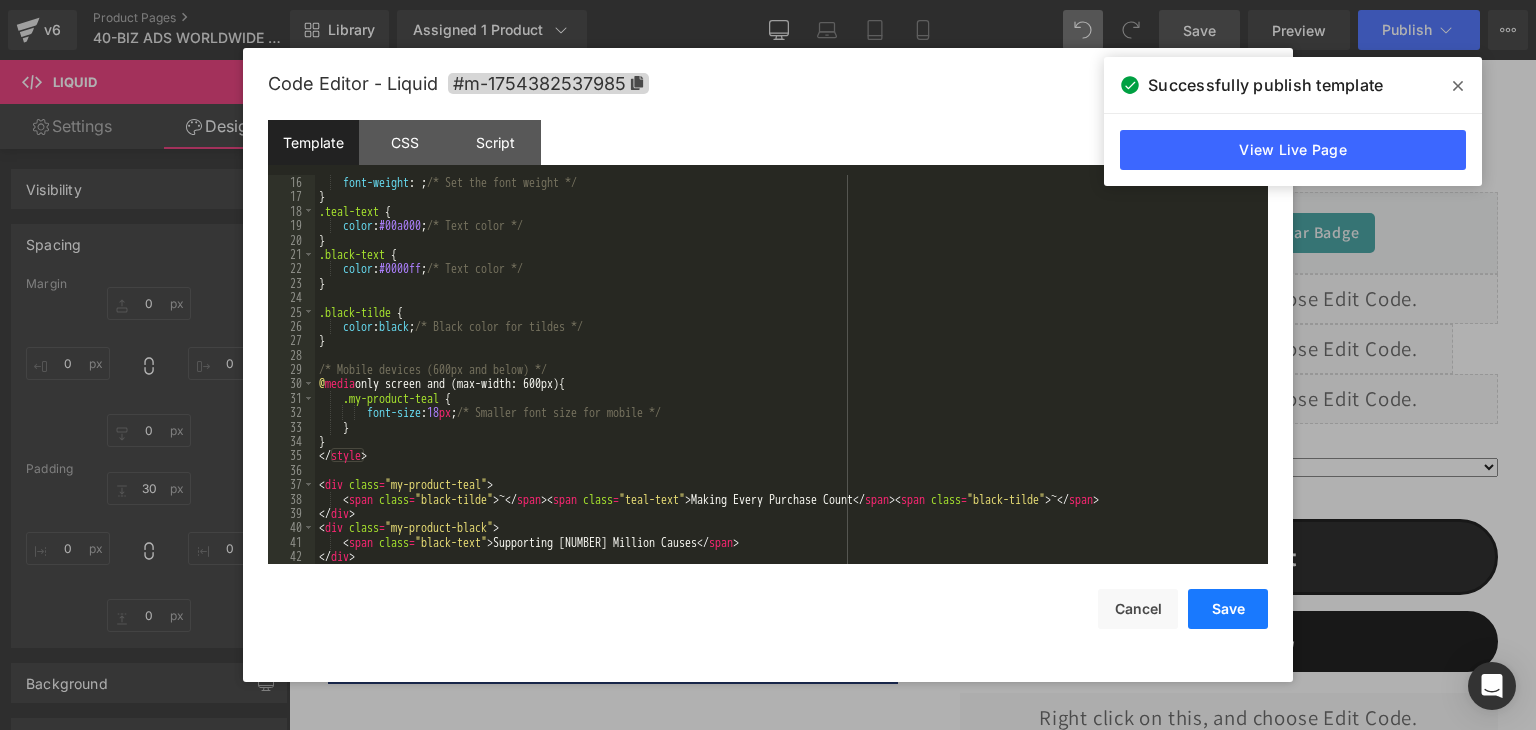 click on "Save" at bounding box center [1228, 609] 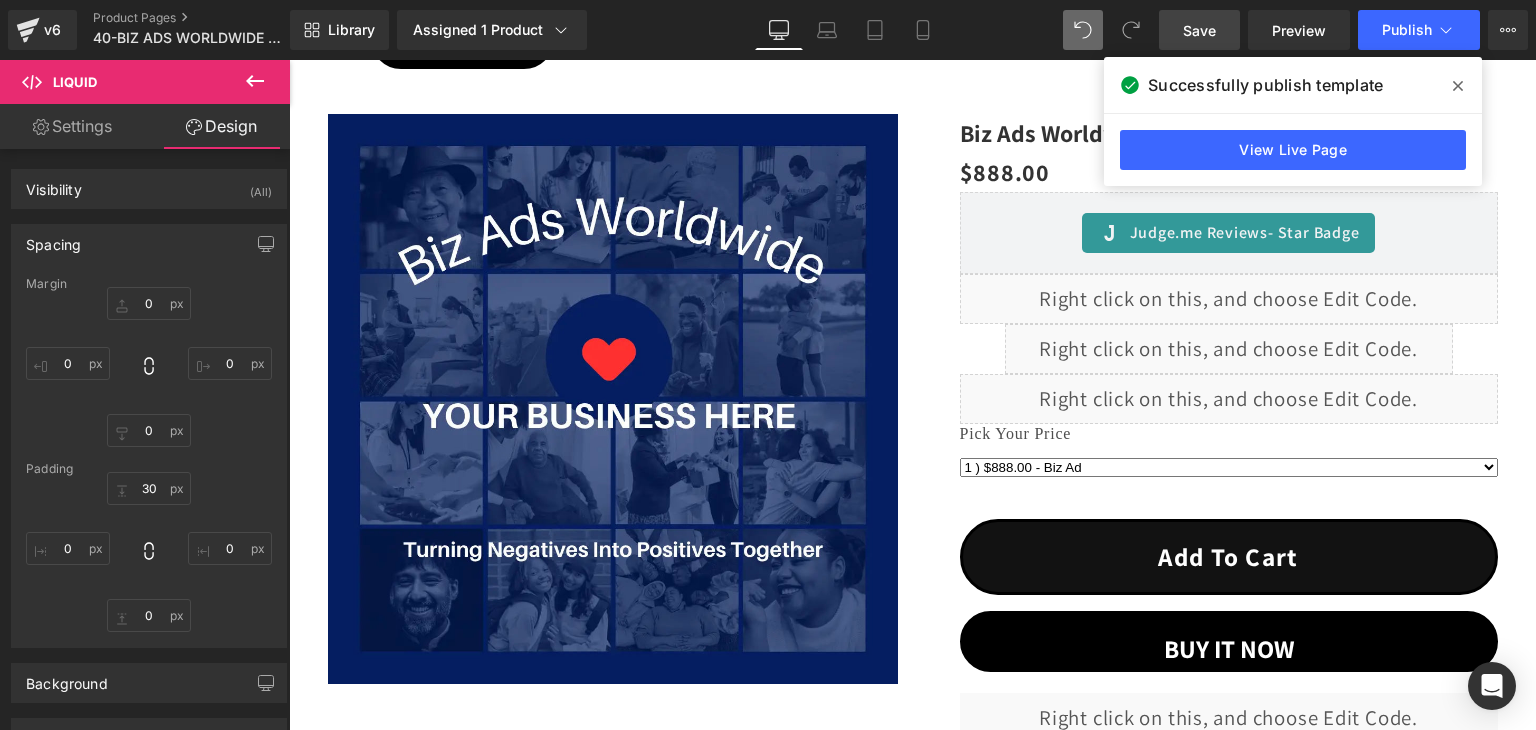 click on "Save" at bounding box center (1199, 30) 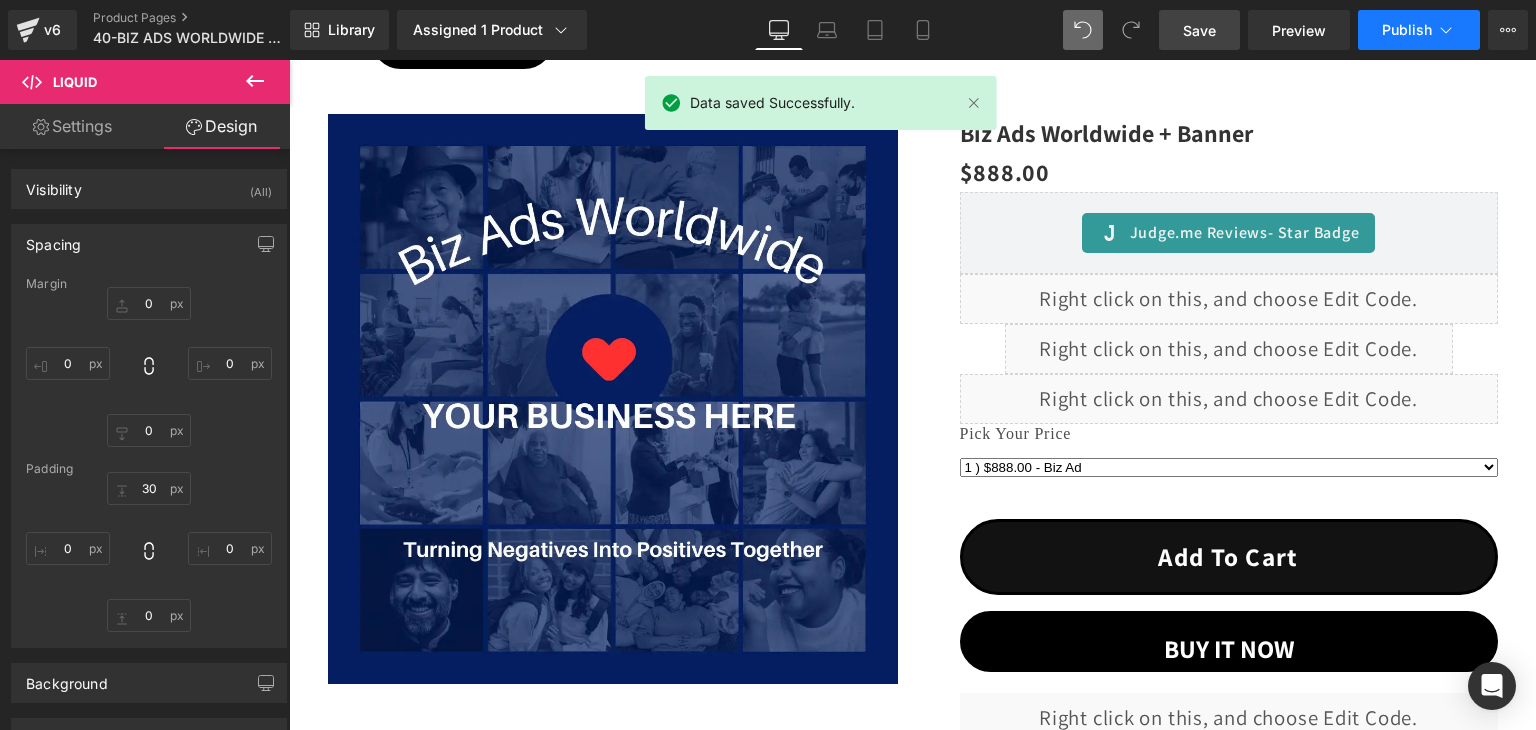 click 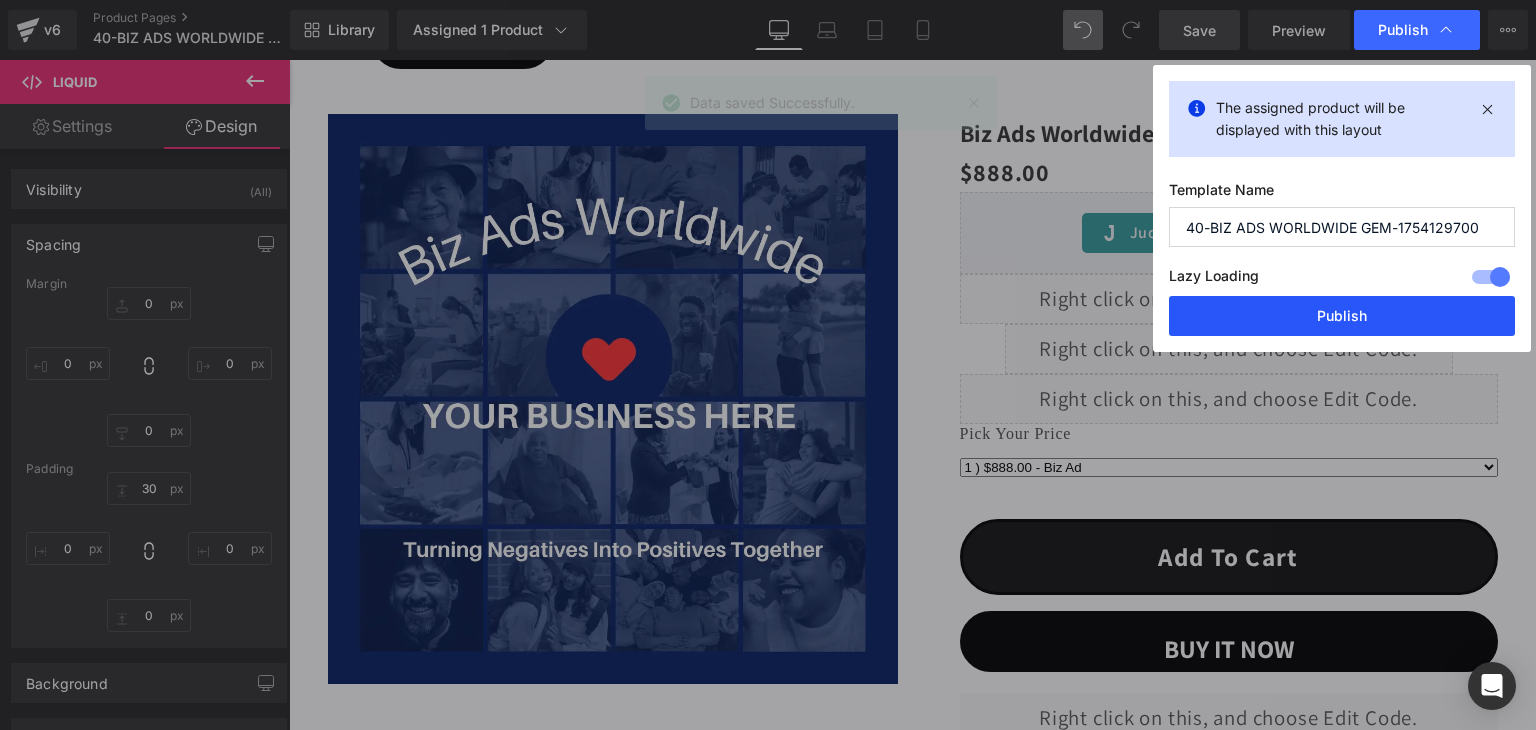 click on "Publish" at bounding box center (1342, 316) 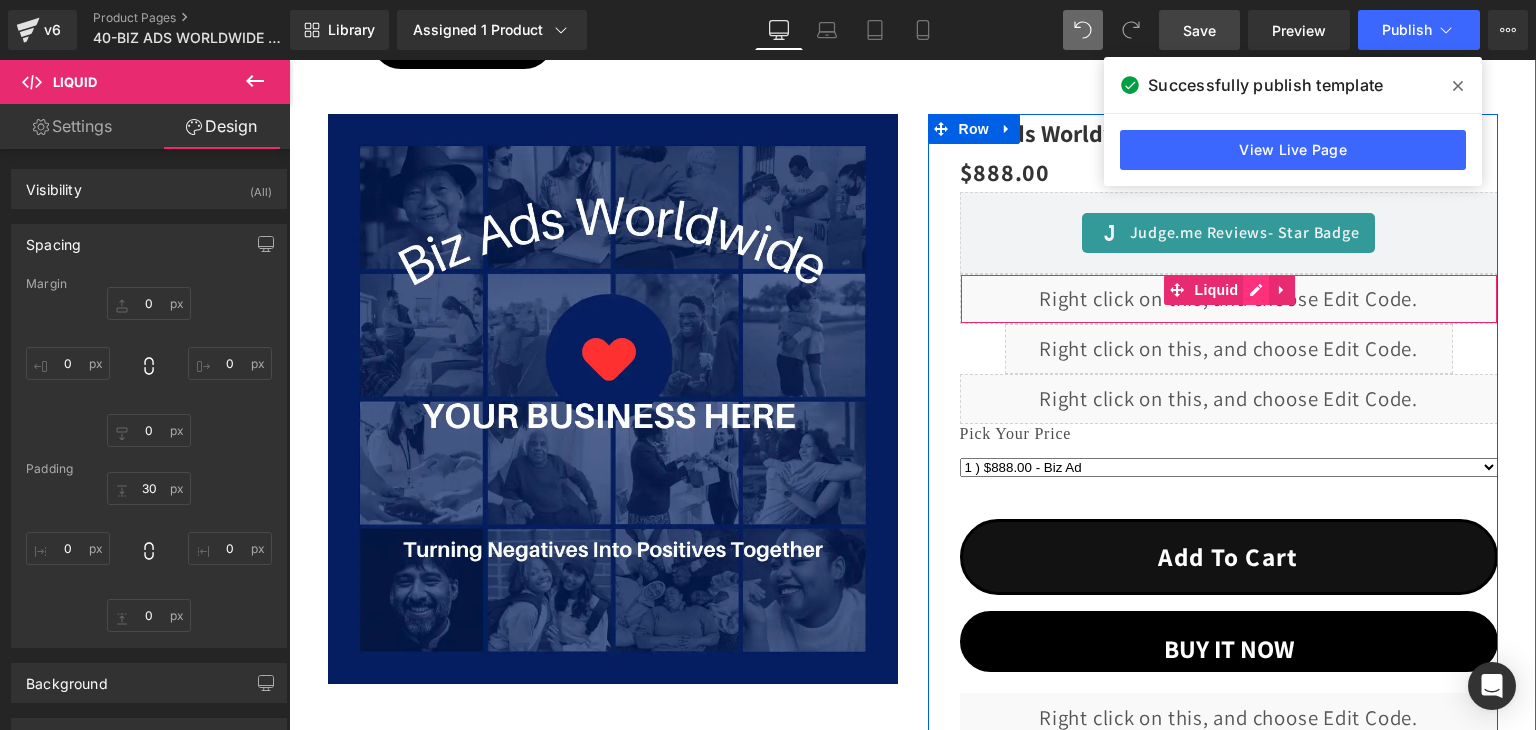 click on "Liquid" at bounding box center (1229, 299) 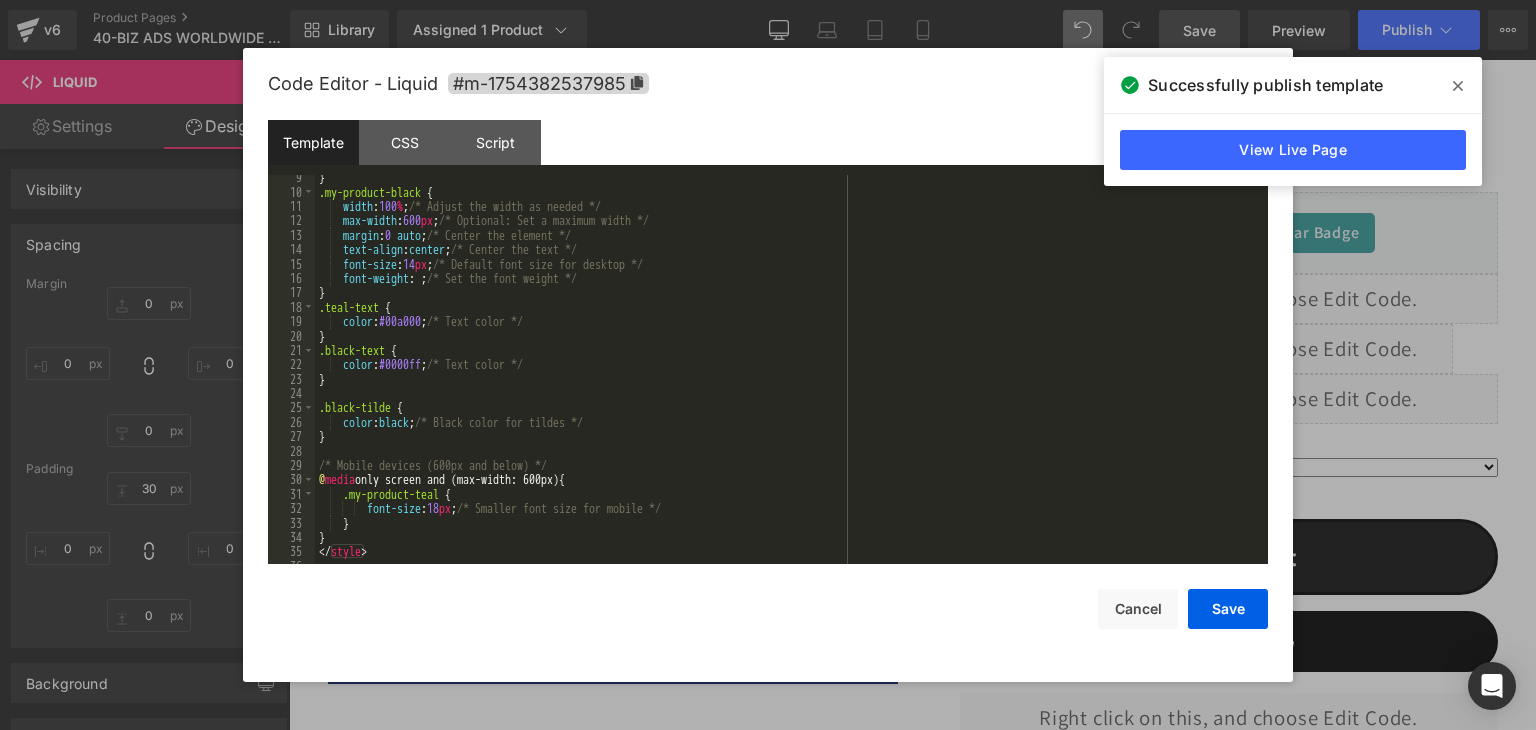 scroll, scrollTop: 0, scrollLeft: 0, axis: both 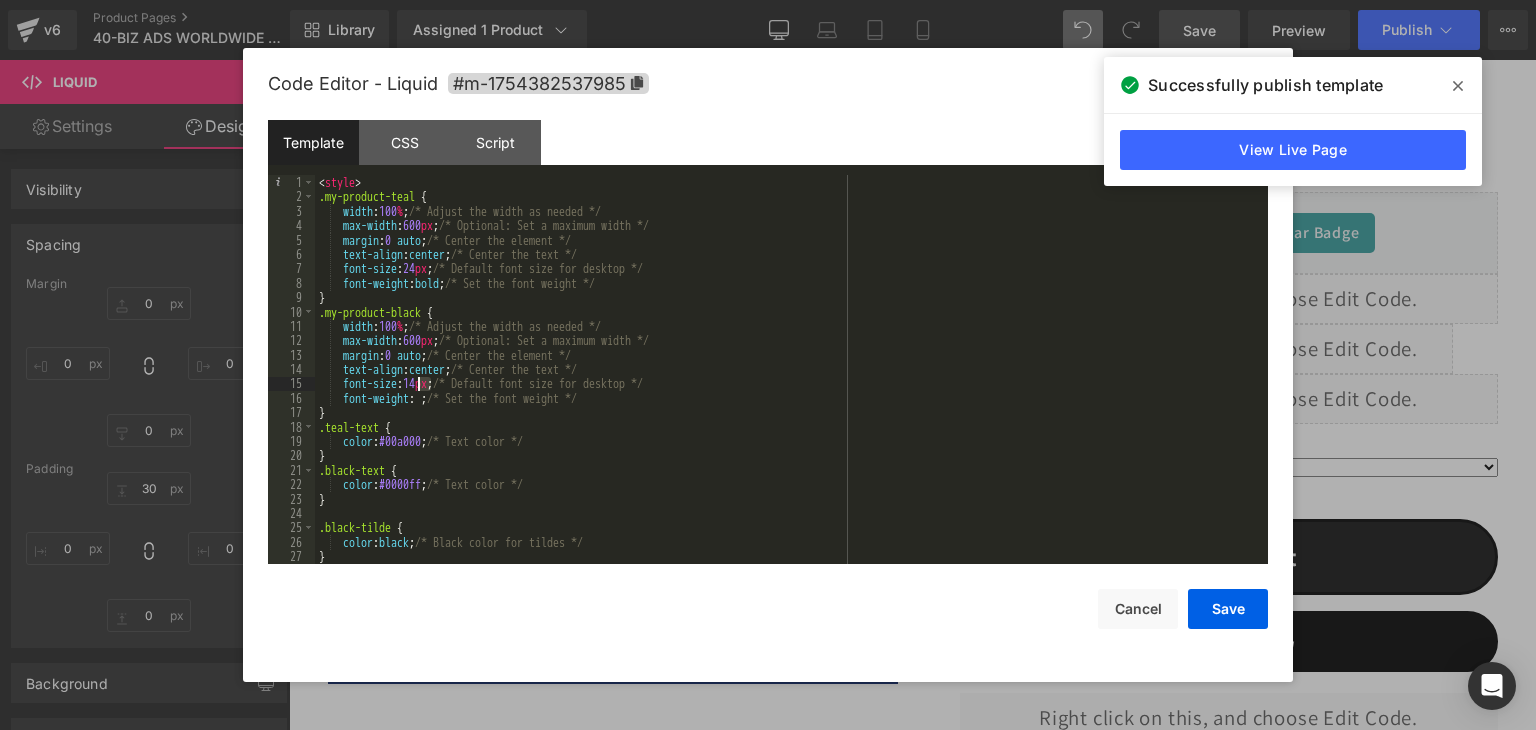 drag, startPoint x: 430, startPoint y: 386, endPoint x: 420, endPoint y: 385, distance: 10.049875 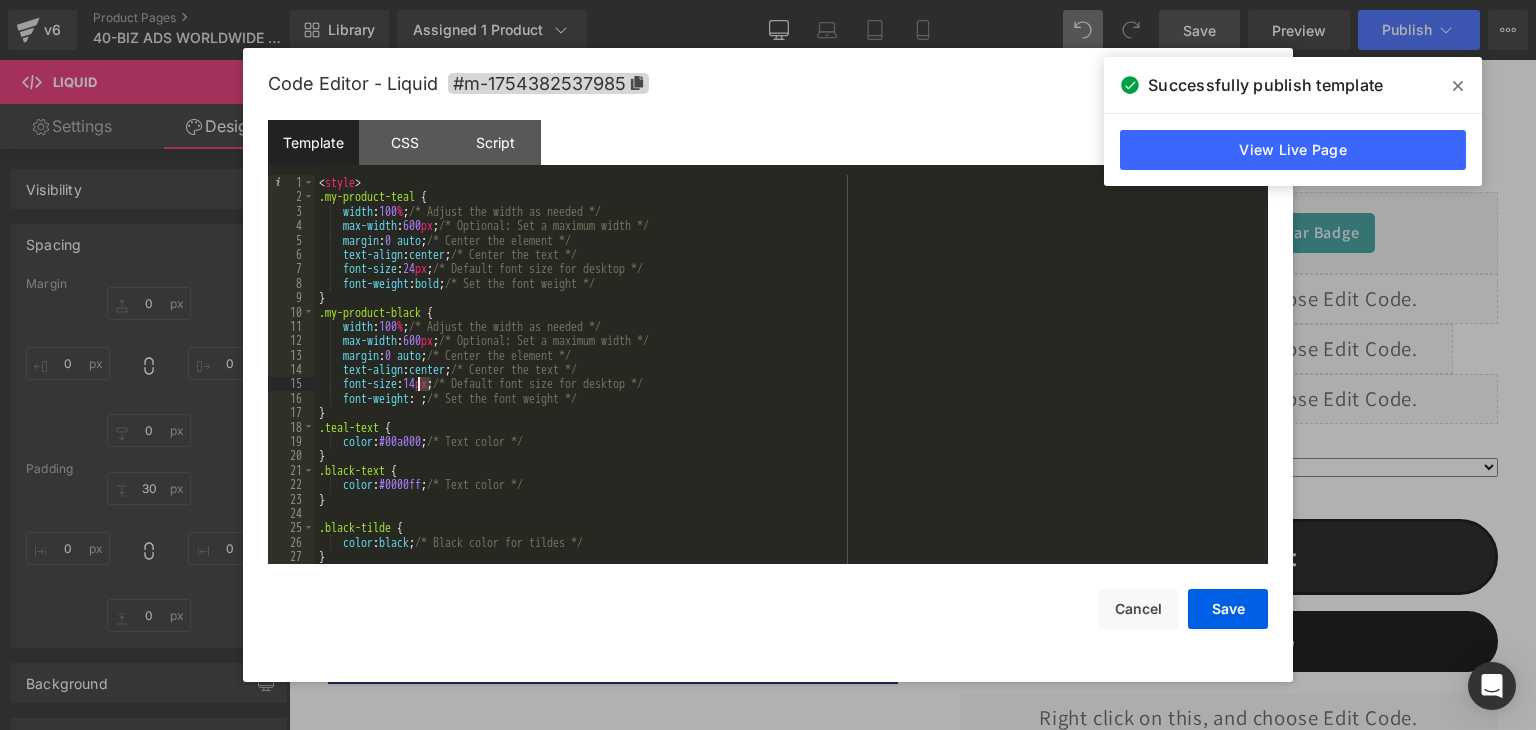 click on "< style > .my-product-teal   {       width :  100 % ;  /* Adjust the width as needed */       max-width :  600 px ;  /* Optional: Set a maximum width */       margin :  0   auto ;  /* Center the element */       text-align :  center ;  /* Center the text */       font-size :  24 px ;  /* Default font size for desktop */       font-weight :  bold ;  /* Set the font weight */ } .my-product-black   {       width :  100 % ;  /* Adjust the width as needed */       max-width :  600 px ;  /* Optional: Set a maximum width */       margin :  0   auto ;  /* Center the element */       text-align :  center ;  /* Center the text */       font-size :  14 px ;  /* Default font size for desktop */       font-weight : ;  /* Set the font weight */ } .teal-text   {       color :  #00a000 ;  /* Text color */ } .black-text   {       color :  #0000ff ;  /* Text color */ } .black-tilde   {       color :  black ;  /* Black color for tildes */ }" at bounding box center [787, 384] 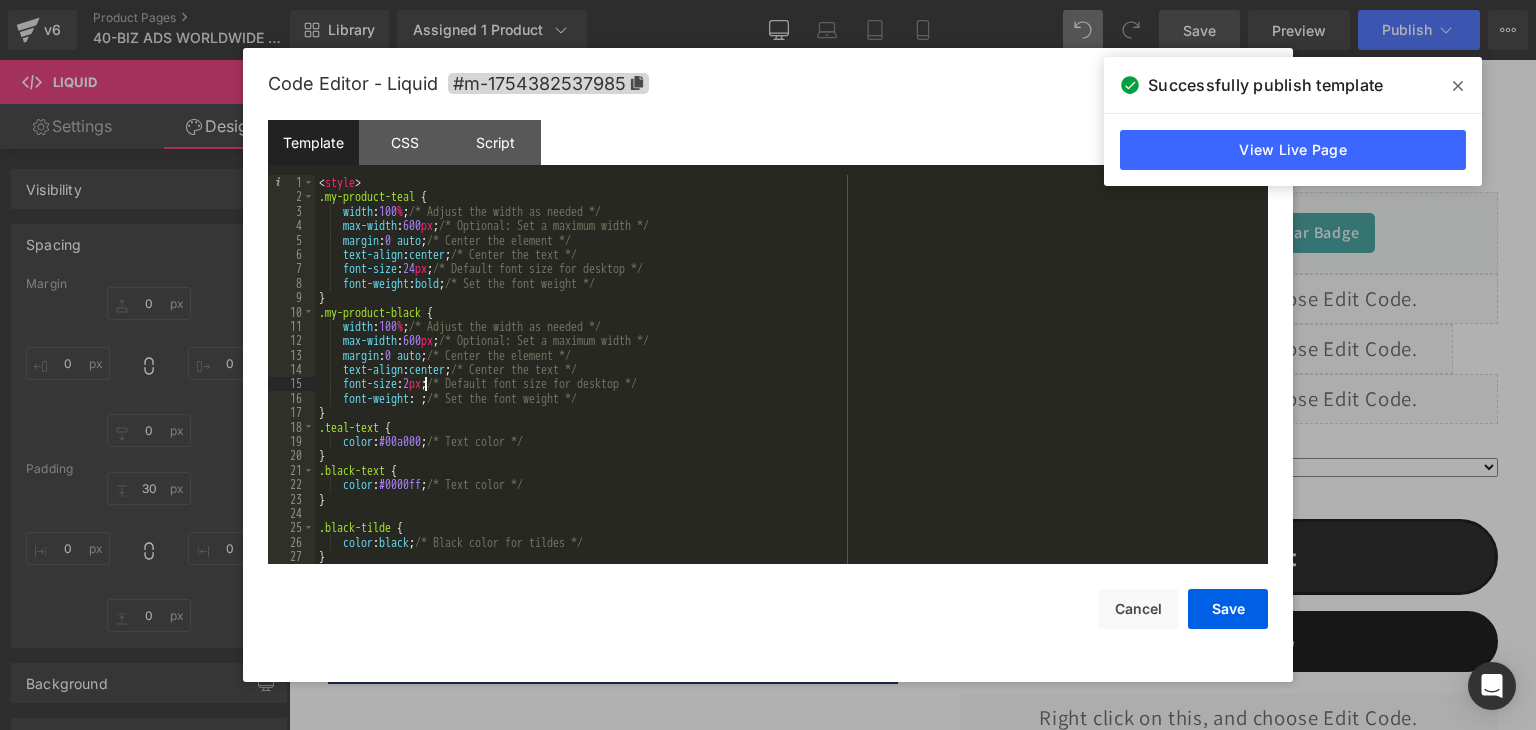 type 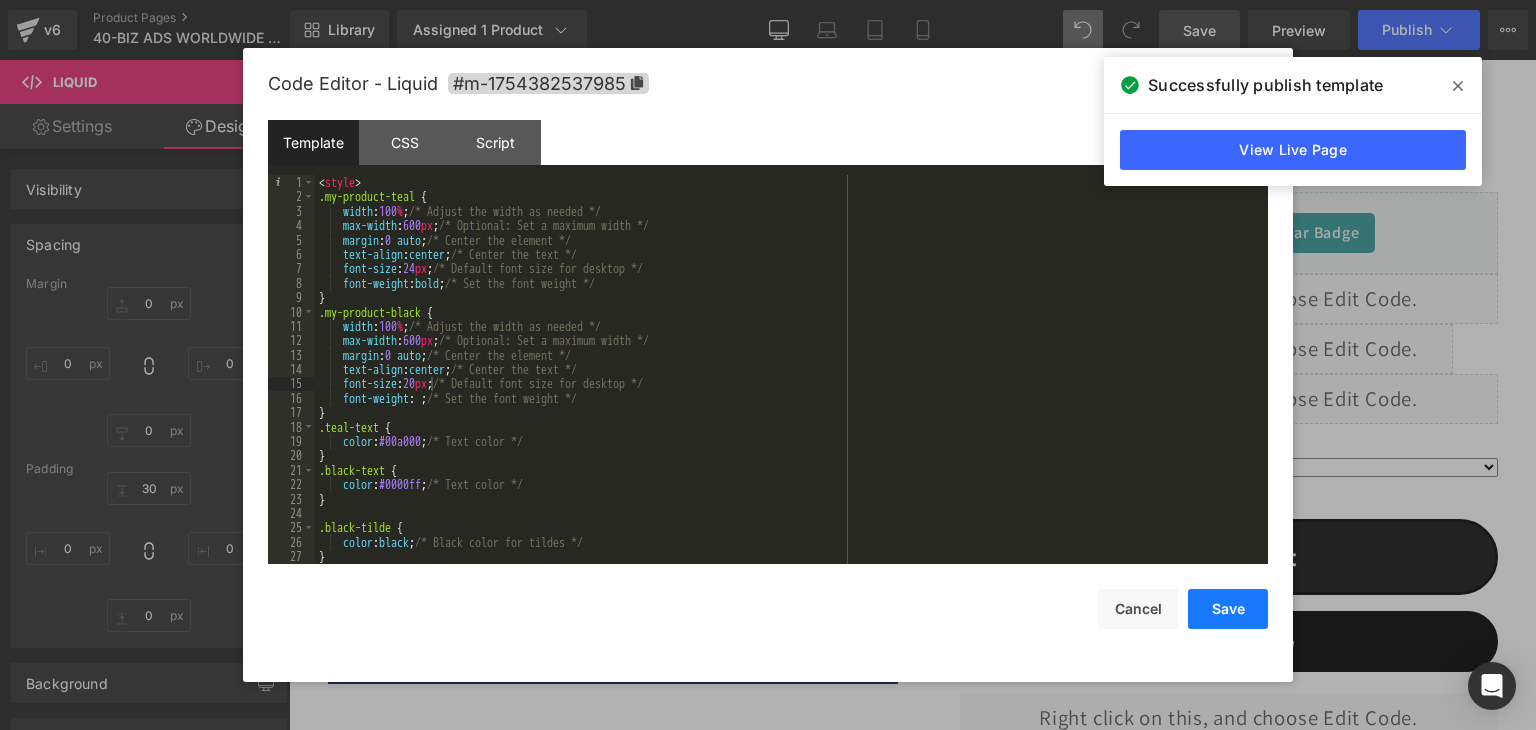 click on "Save" at bounding box center (1228, 609) 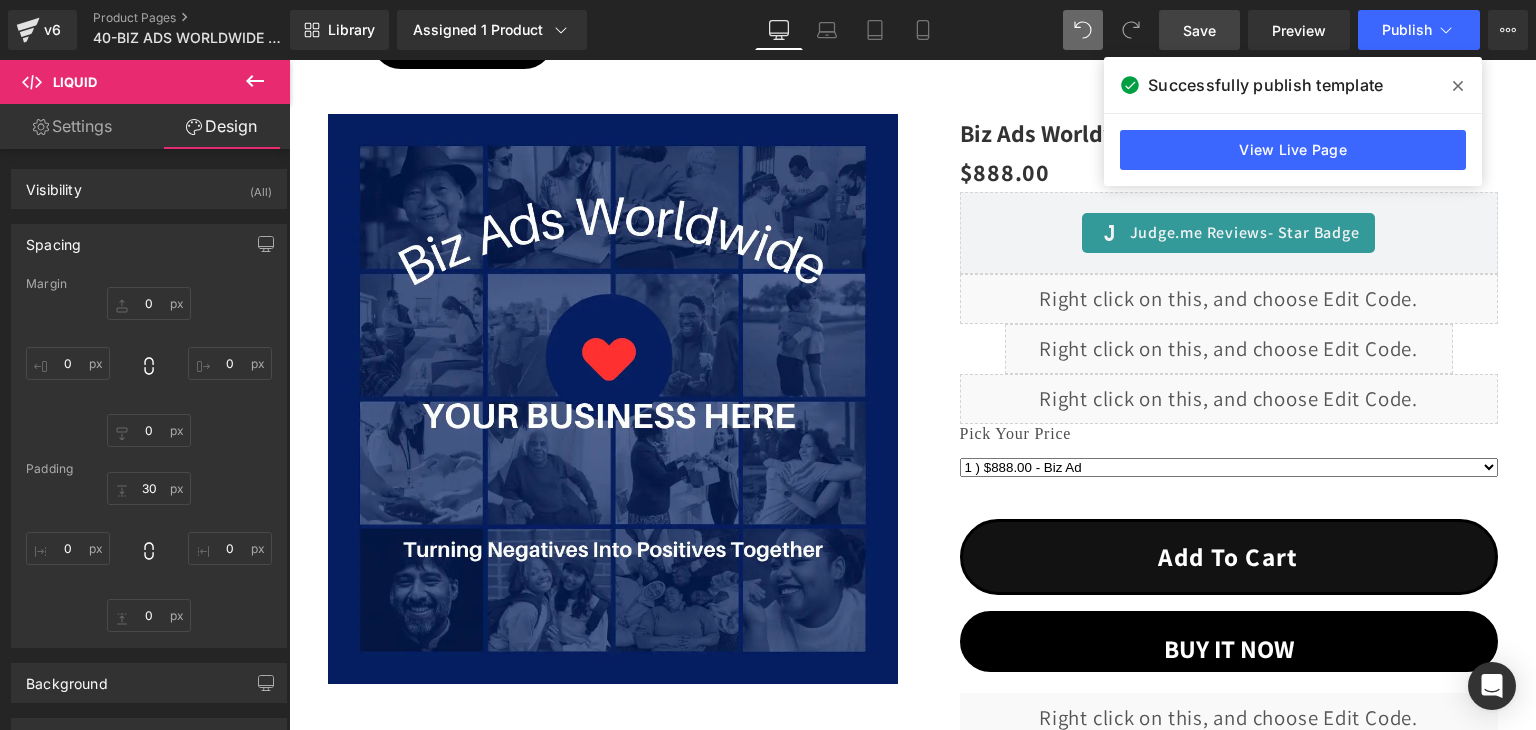 click on "Save" at bounding box center [1199, 30] 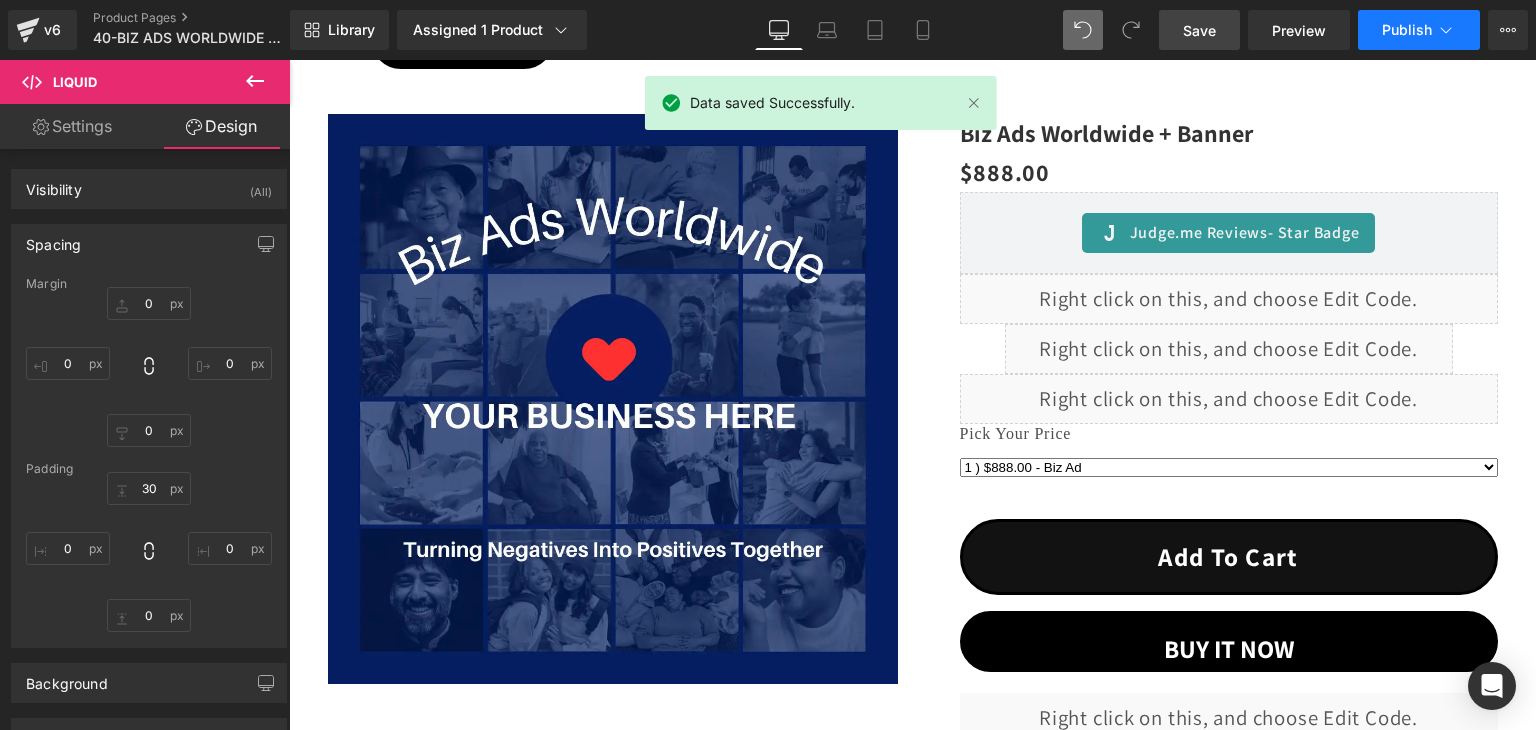 click 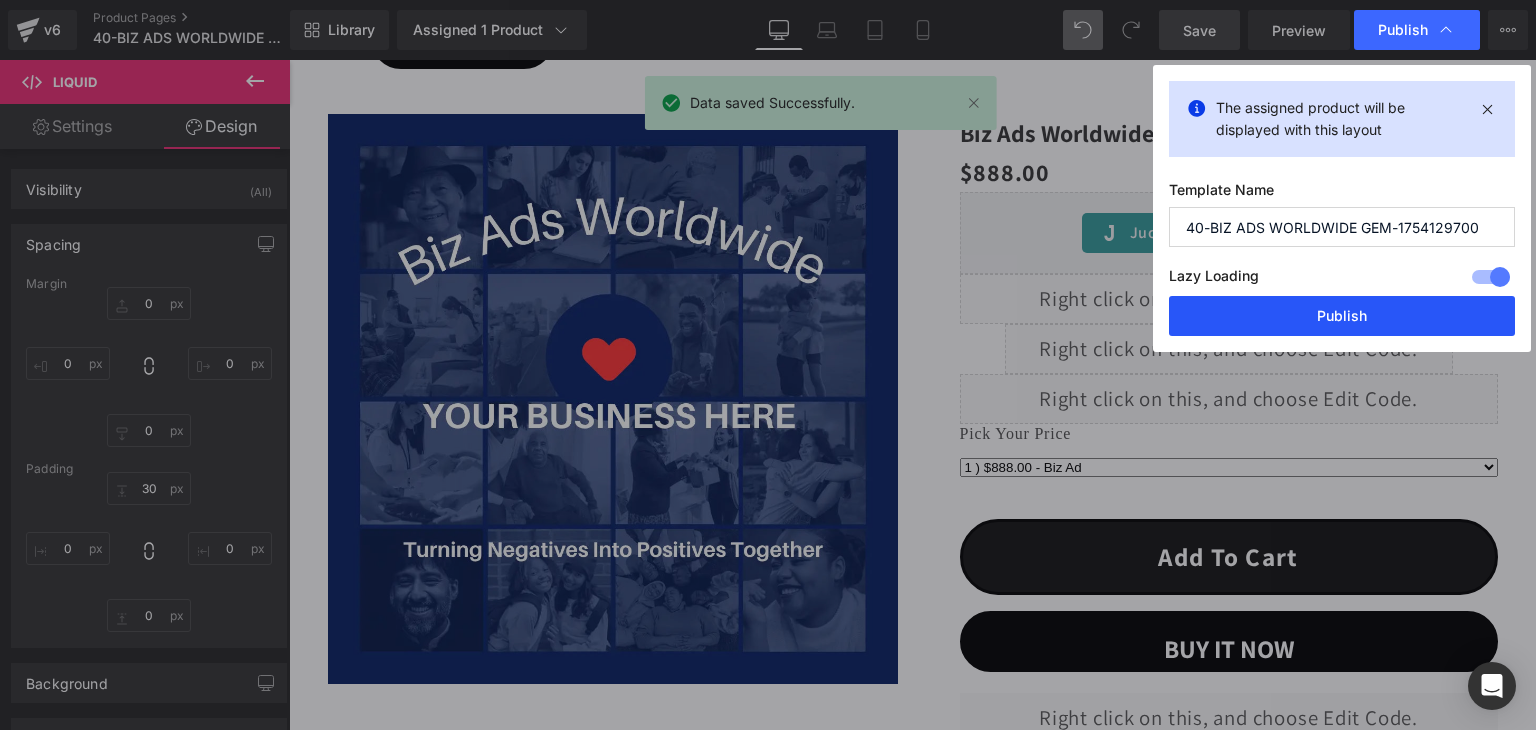 click on "Publish" at bounding box center (1342, 316) 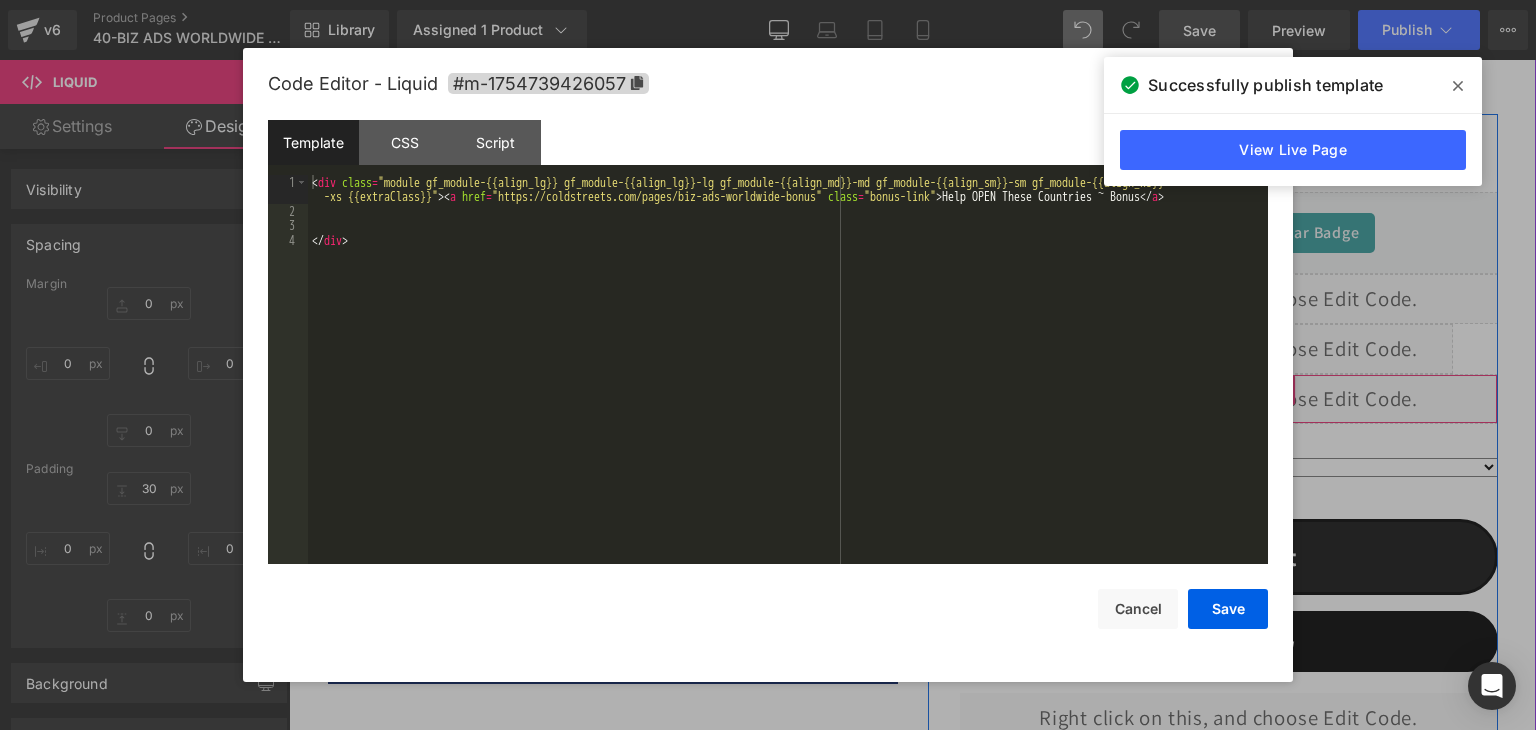 click on "Liquid" at bounding box center (1229, 399) 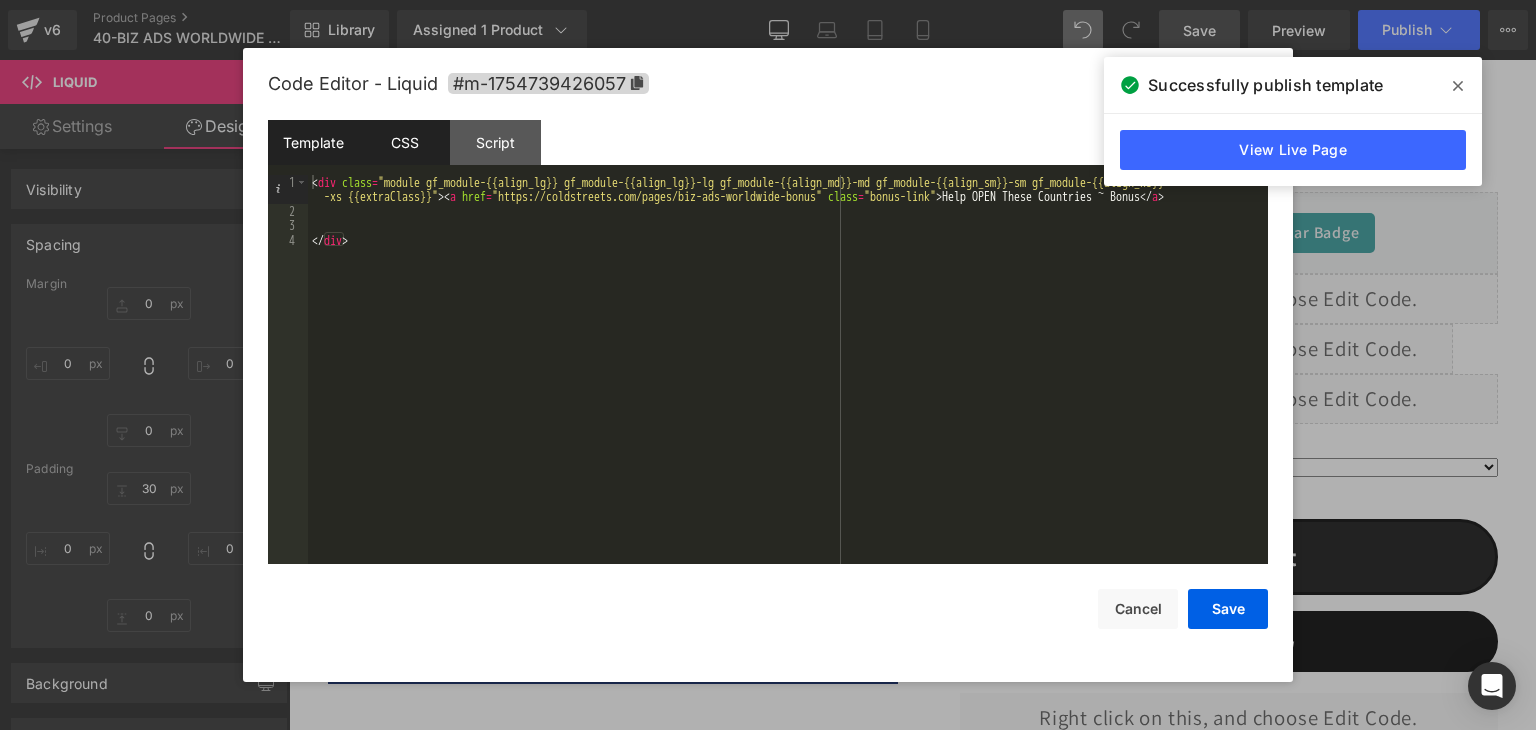 click on "CSS" at bounding box center (404, 142) 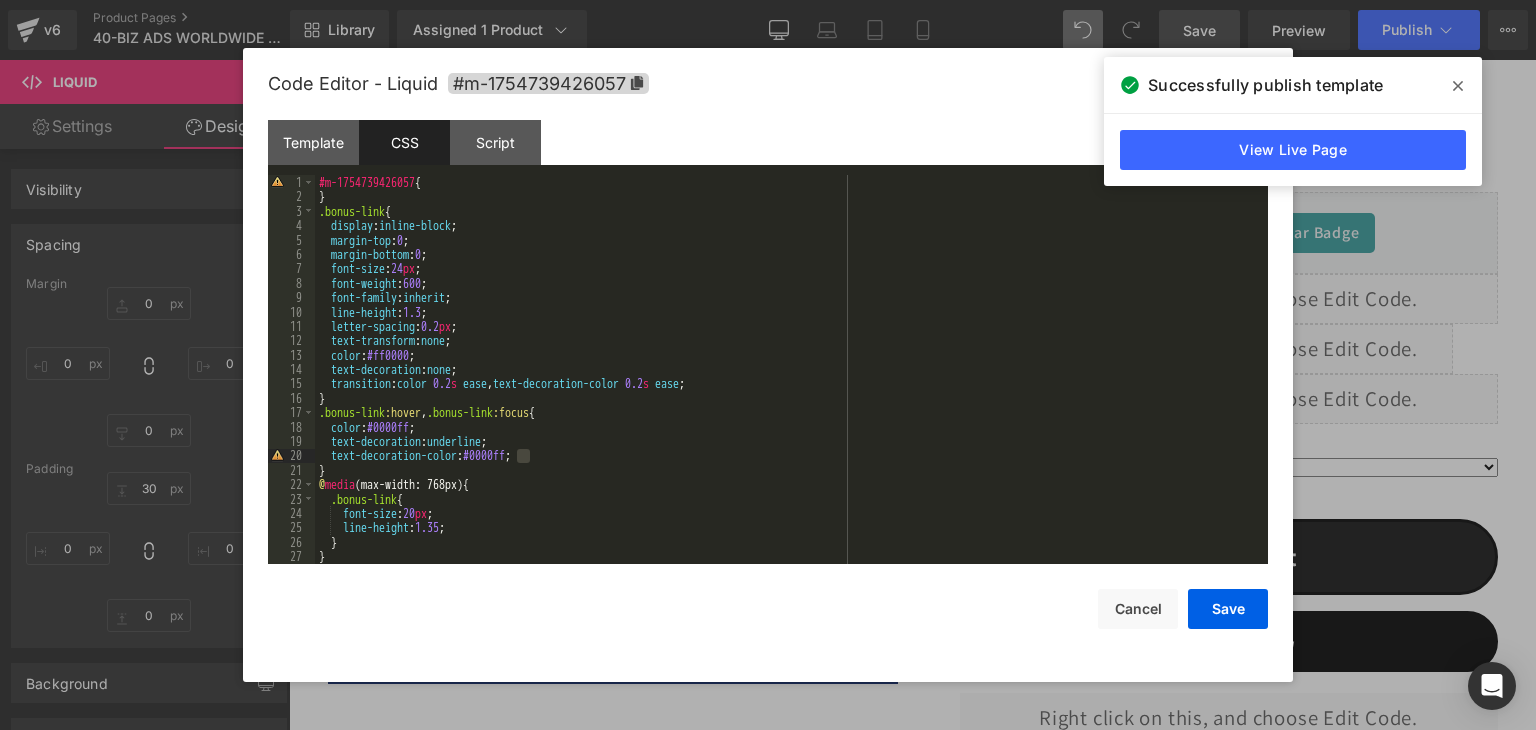drag, startPoint x: 531, startPoint y: 455, endPoint x: 520, endPoint y: 455, distance: 11 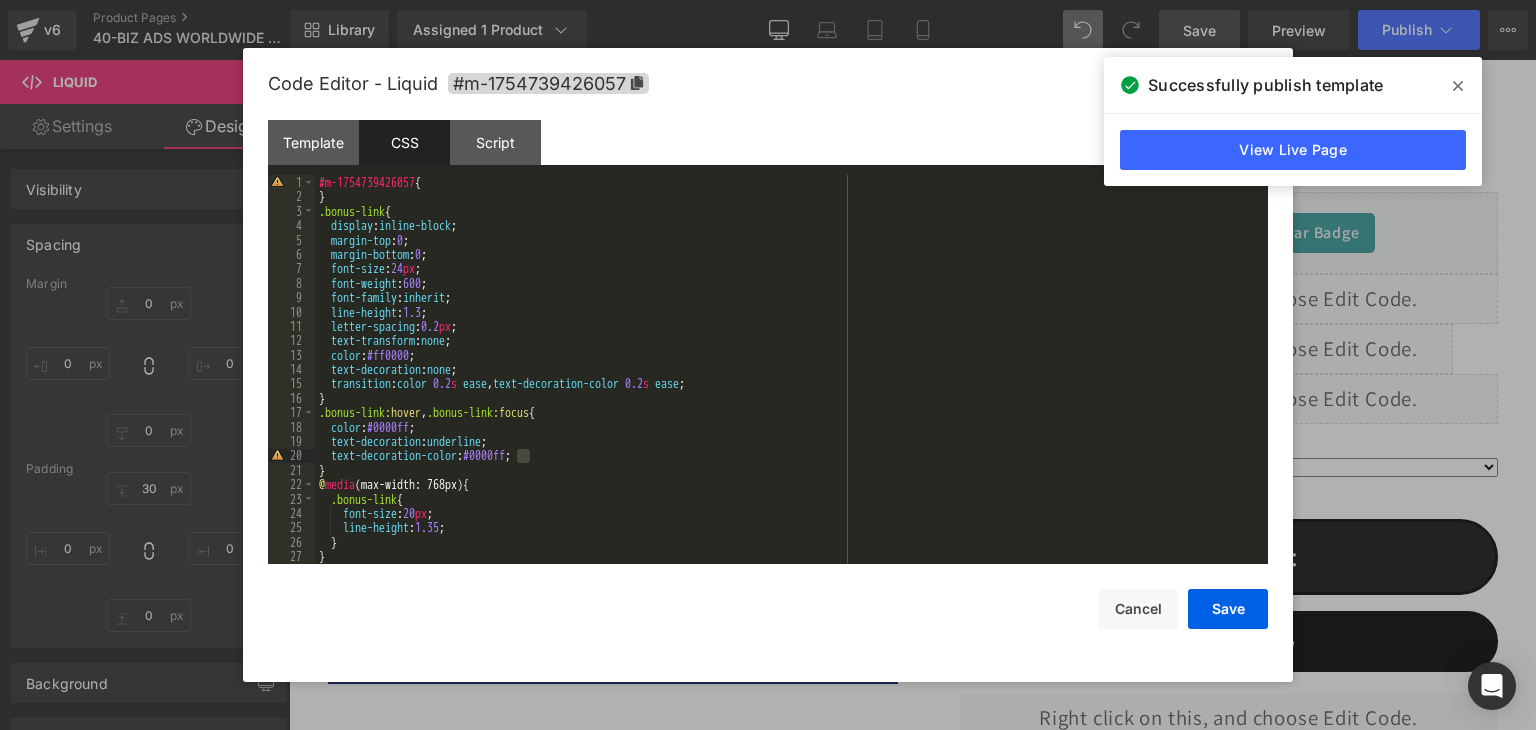 click on "#m-1754739426057 { } .bonus-link {    display :  inline-block ;    margin-top :  0 ;    margin-bottom :  0 ;    font-size :  24 px ;    font-weight :  600 ;    font-family :  inherit ;    line-height :  1.3 ;    letter-spacing :  0.2 px ;    text-transform :  none ;    color :  #ff0000 ;    text-decoration :  none ;    transition :  color   0.2 s   ease ,  text-decoration-color   0.2 s   ease ; } .bonus-link :hover , .bonus-link :focus {    color :  #0000ff ;    text-decoration :  underline ;    text-decoration-color :  #0000ff ; } @ media  (max-width: 768px) {    .bonus-link {       font-size :  20 px ;       line-height :  1.35 ;    } } @ media  (max-width: 767px) {" at bounding box center [787, 384] 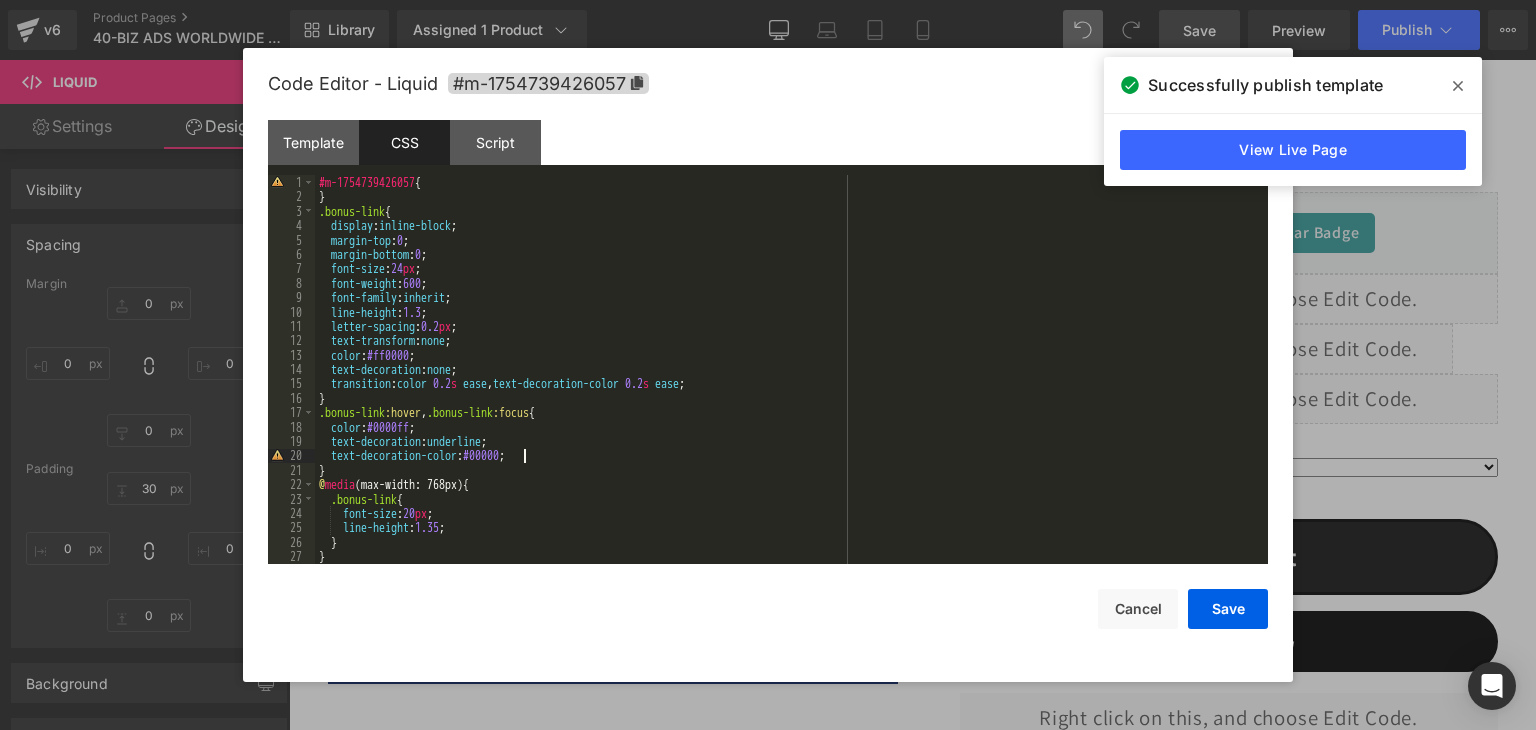 click on "#m-1754739426057 { } .bonus-link {    display :  inline-block ;    margin-top :  0 ;    margin-bottom :  0 ;    font-size :  24 px ;    font-weight :  600 ;    font-family :  inherit ;    line-height :  1.3 ;    letter-spacing :  0.2 px ;    text-transform :  none ;    color :  #ff0000 ;    text-decoration :  none ;    transition :  color   0.2 s   ease ,  text-decoration-color   0.2 s   ease ; } .bonus-link :hover , .bonus-link :focus {    color :  #0000ff ;    text-decoration :  underline ;    text-decoration-color :  #00000 ; } @ media  (max-width: 768px) {    .bonus-link {       font-size :  20 px ;       line-height :  1.35 ;    } } @ media  (max-width: 767px) {" at bounding box center (787, 384) 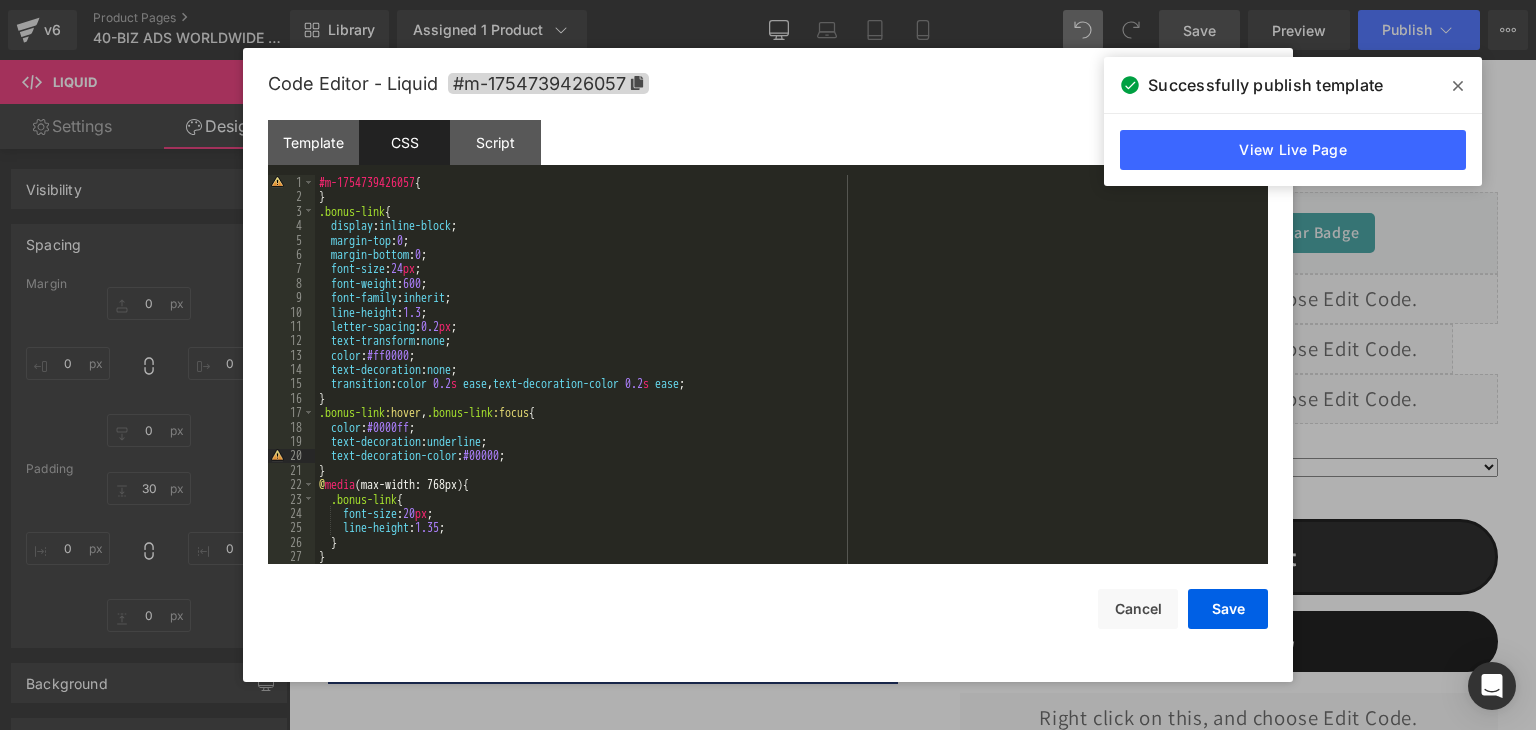 type 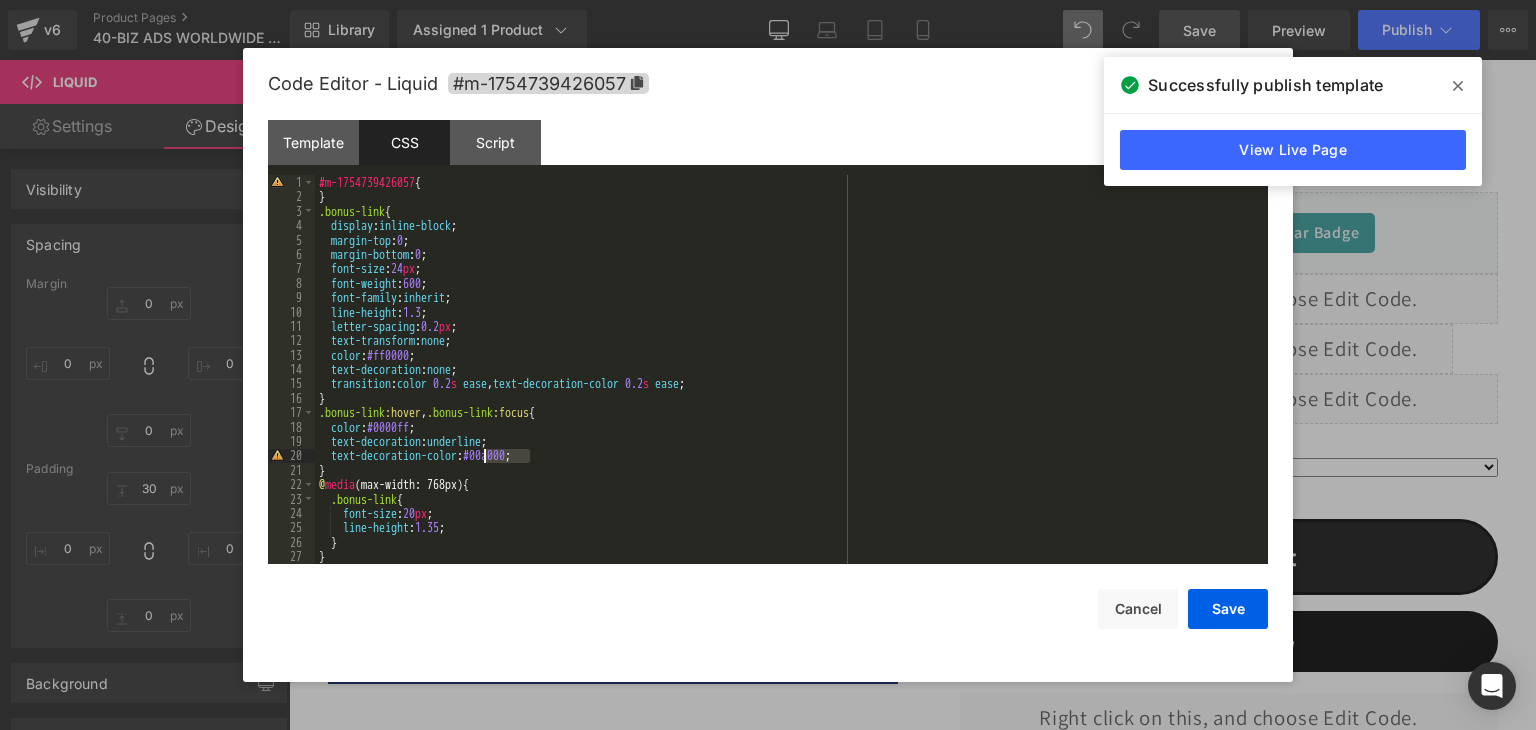 drag, startPoint x: 529, startPoint y: 456, endPoint x: 486, endPoint y: 453, distance: 43.104523 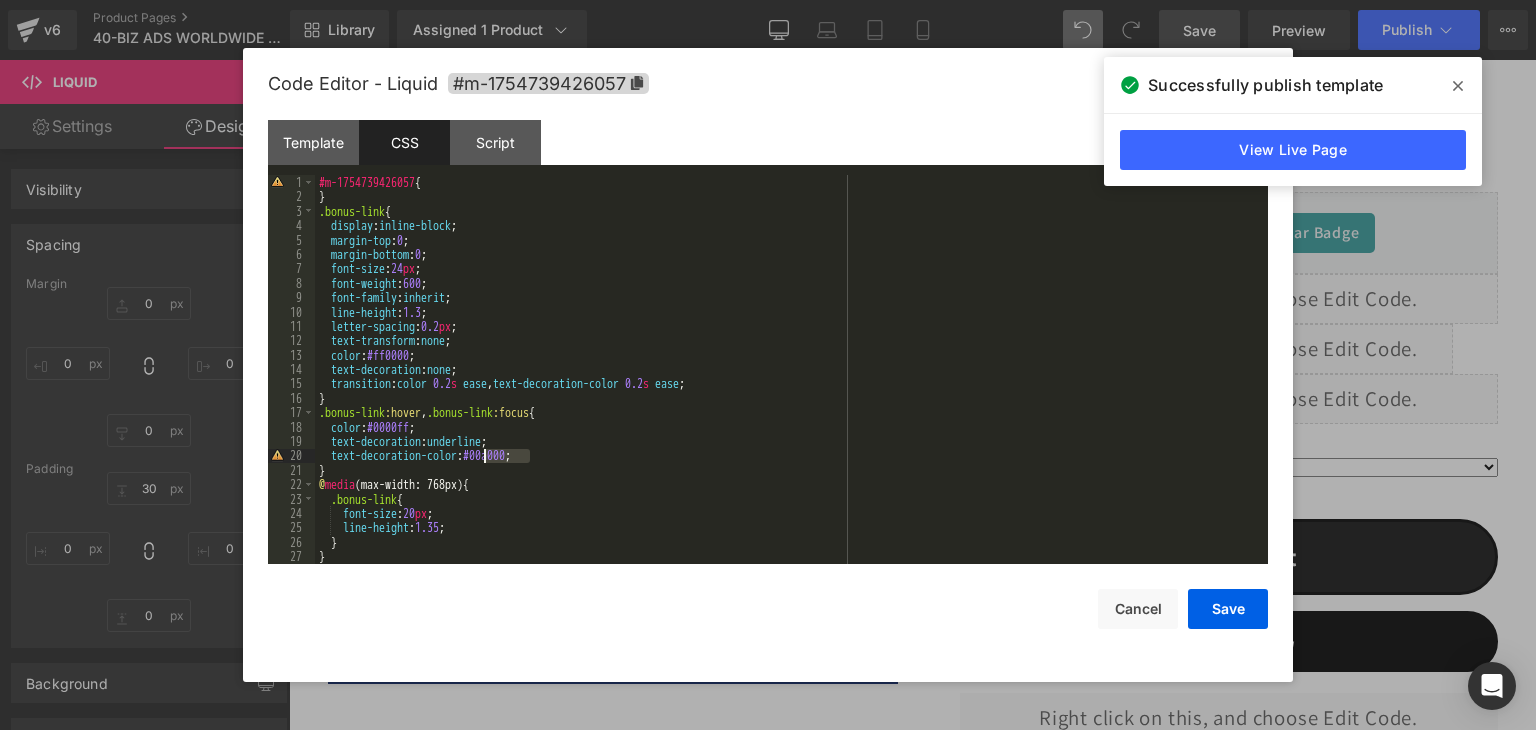 click on "#m-1754739426057 { } .bonus-link {    display :  inline-block ;    margin-top :  0 ;    margin-bottom :  0 ;    font-size :  24 px ;    font-weight :  600 ;    font-family :  inherit ;    line-height :  1.3 ;    letter-spacing :  0.2 px ;    text-transform :  none ;    color :  #ff0000 ;    text-decoration :  none ;    transition :  color   0.2 s   ease ,  text-decoration-color   0.2 s   ease ; } .bonus-link :hover , .bonus-link :focus {    color :  #0000ff ;    text-decoration :  underline ;    text-decoration-color :  #00a000 ; } @ media  (max-width: 768px) {    .bonus-link {       font-size :  20 px ;       line-height :  1.35 ;    } } @ media  (max-width: 767px) {" at bounding box center (787, 384) 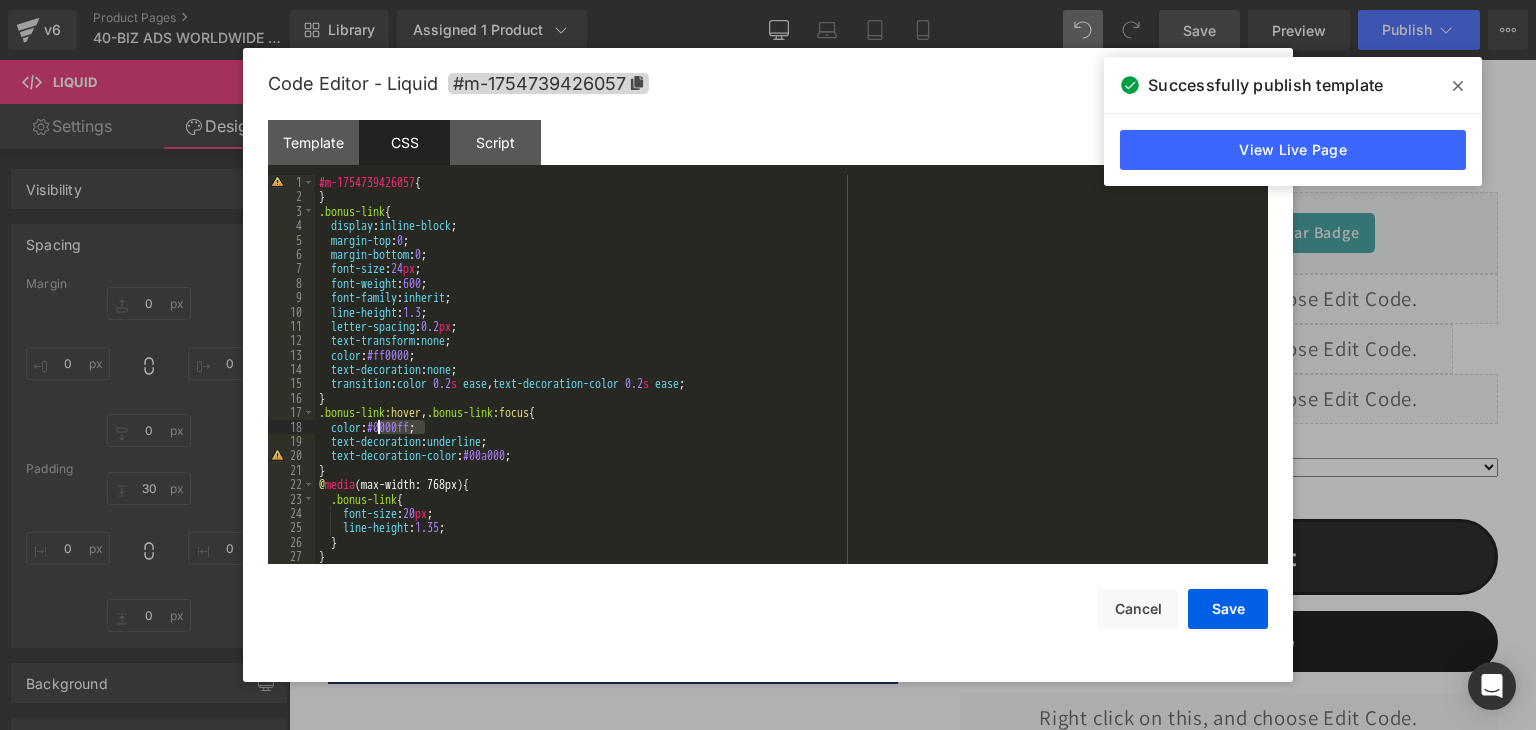drag, startPoint x: 427, startPoint y: 428, endPoint x: 380, endPoint y: 427, distance: 47.010635 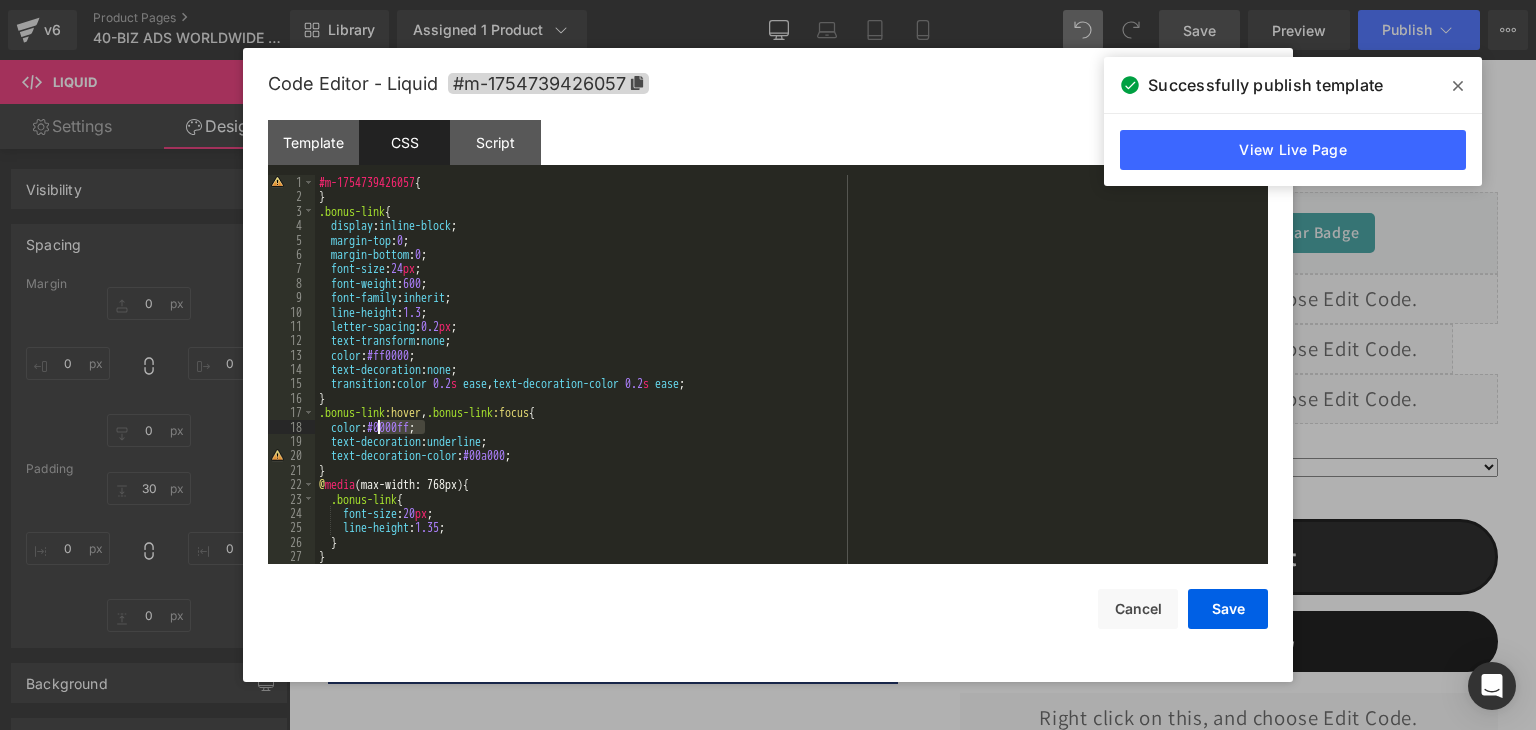 click on "#m-1754739426057 { } .bonus-link {    display :  inline-block ;    margin-top :  0 ;    margin-bottom :  0 ;    font-size :  24 px ;    font-weight :  600 ;    font-family :  inherit ;    line-height :  1.3 ;    letter-spacing :  0.2 px ;    text-transform :  none ;    color :  #ff0000 ;    text-decoration :  none ;    transition :  color   0.2 s   ease ,  text-decoration-color   0.2 s   ease ; } .bonus-link :hover , .bonus-link :focus {    color :  #0000ff ;    text-decoration :  underline ;    text-decoration-color :  #00a000 ; } @ media  (max-width: 768px) {    .bonus-link {       font-size :  20 px ;       line-height :  1.35 ;    } } @ media  (max-width: 767px) {" at bounding box center (787, 384) 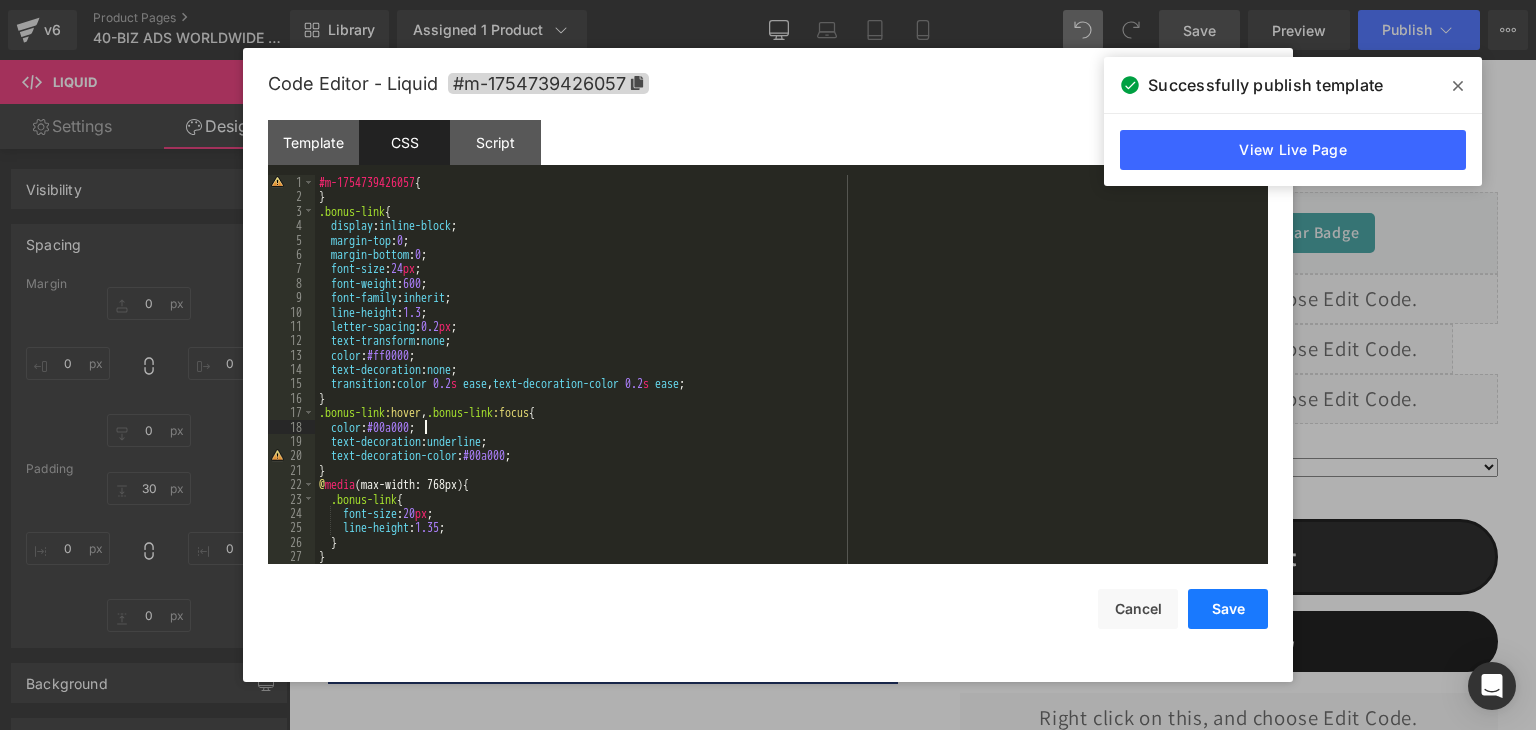 click on "Save" at bounding box center (1228, 609) 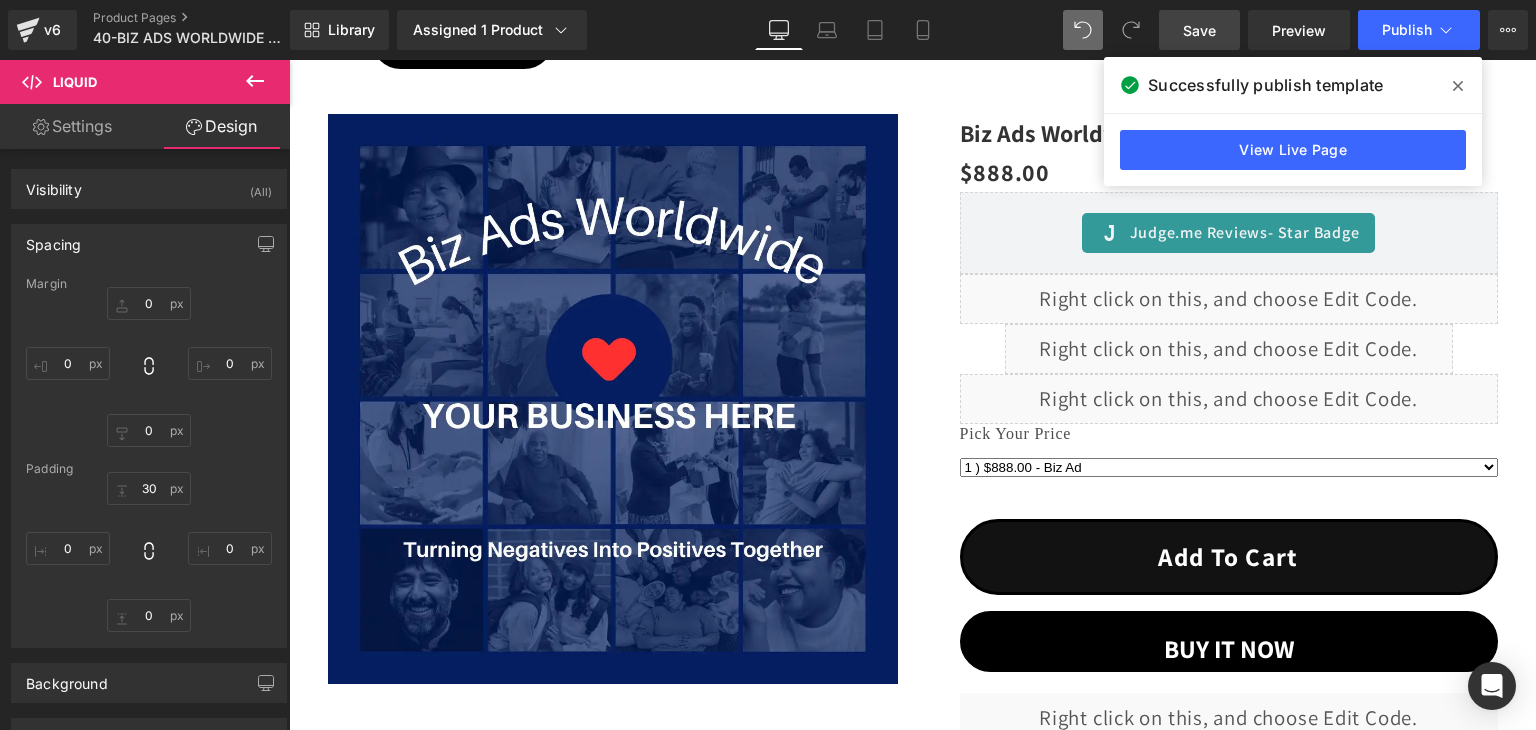 click on "Save" at bounding box center (1199, 30) 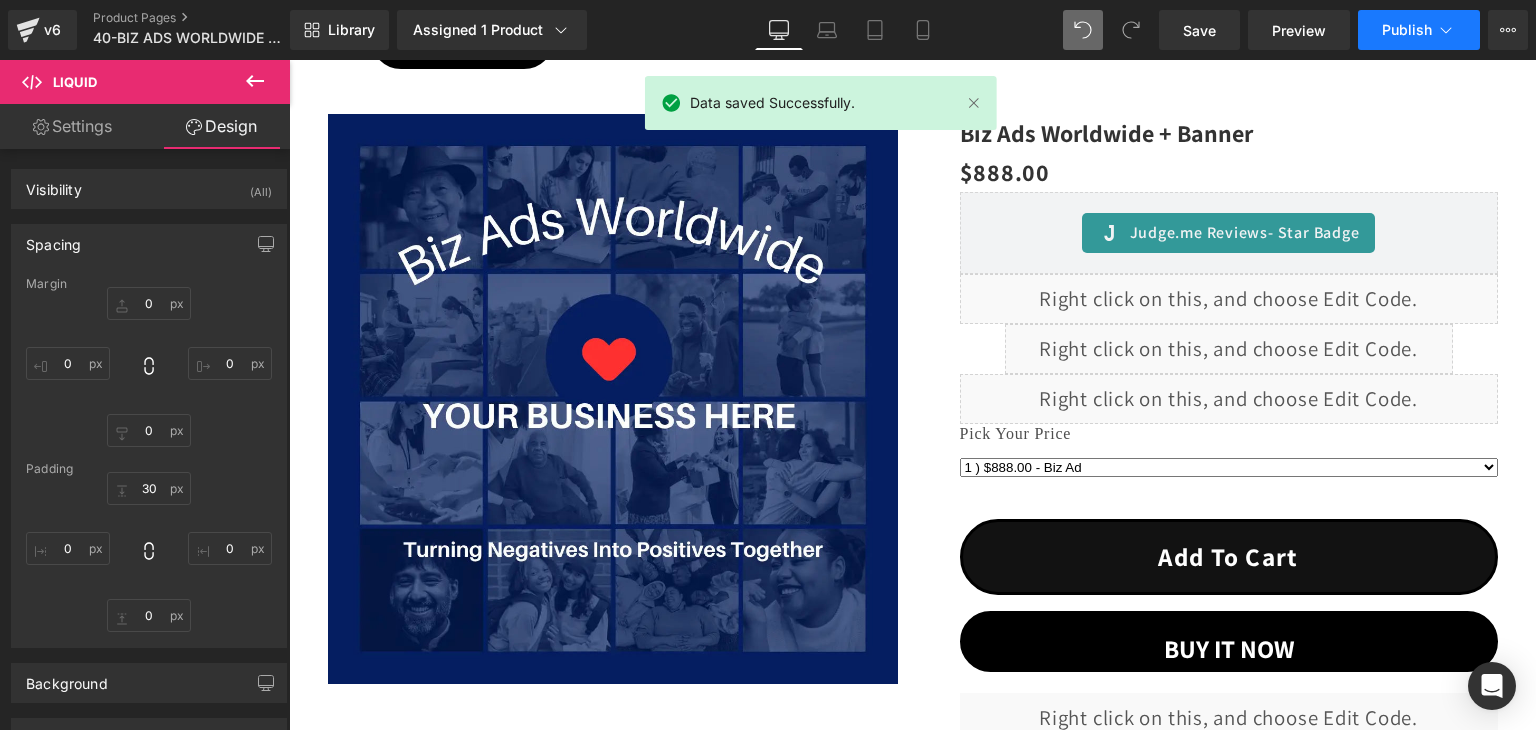 click on "Publish" at bounding box center [1407, 30] 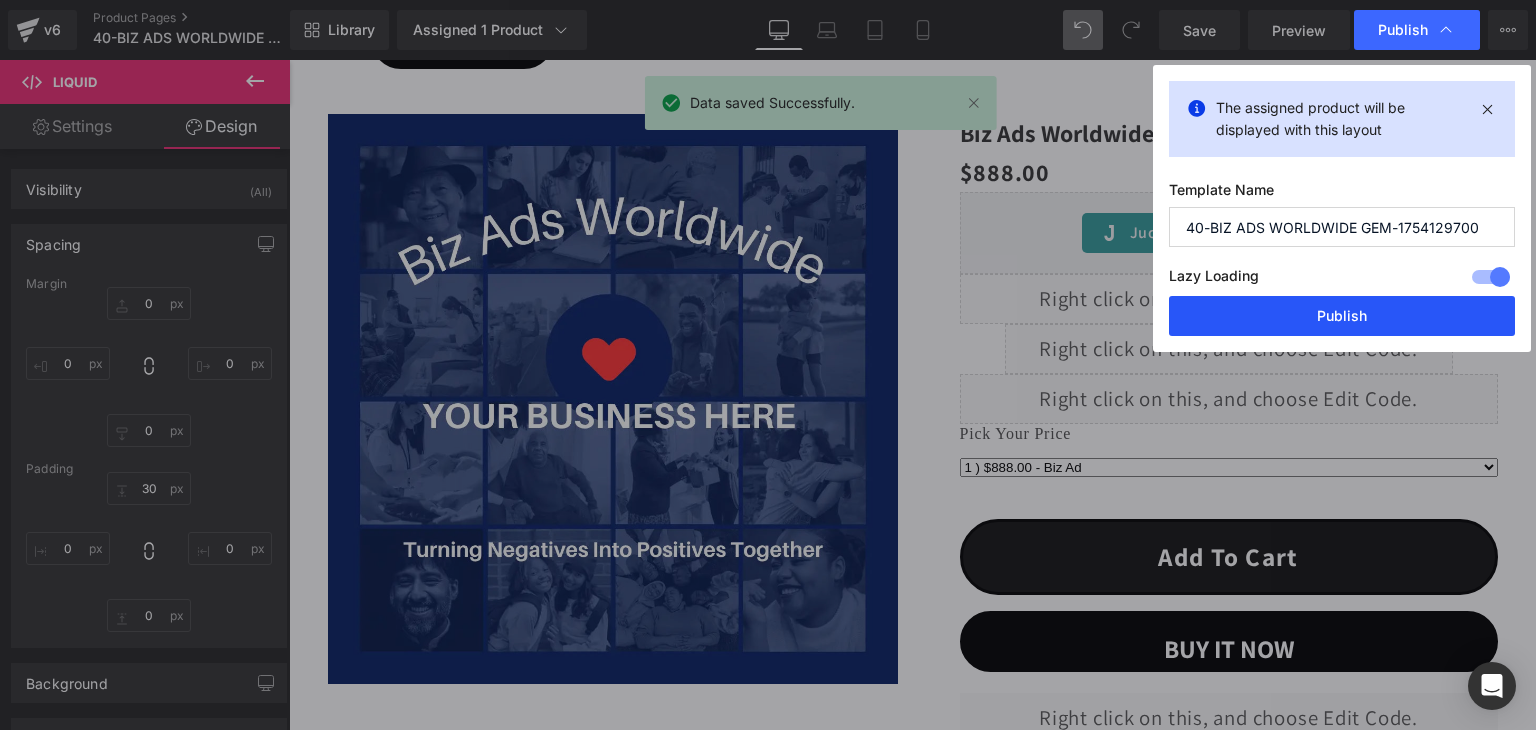 click on "Publish" at bounding box center (1342, 316) 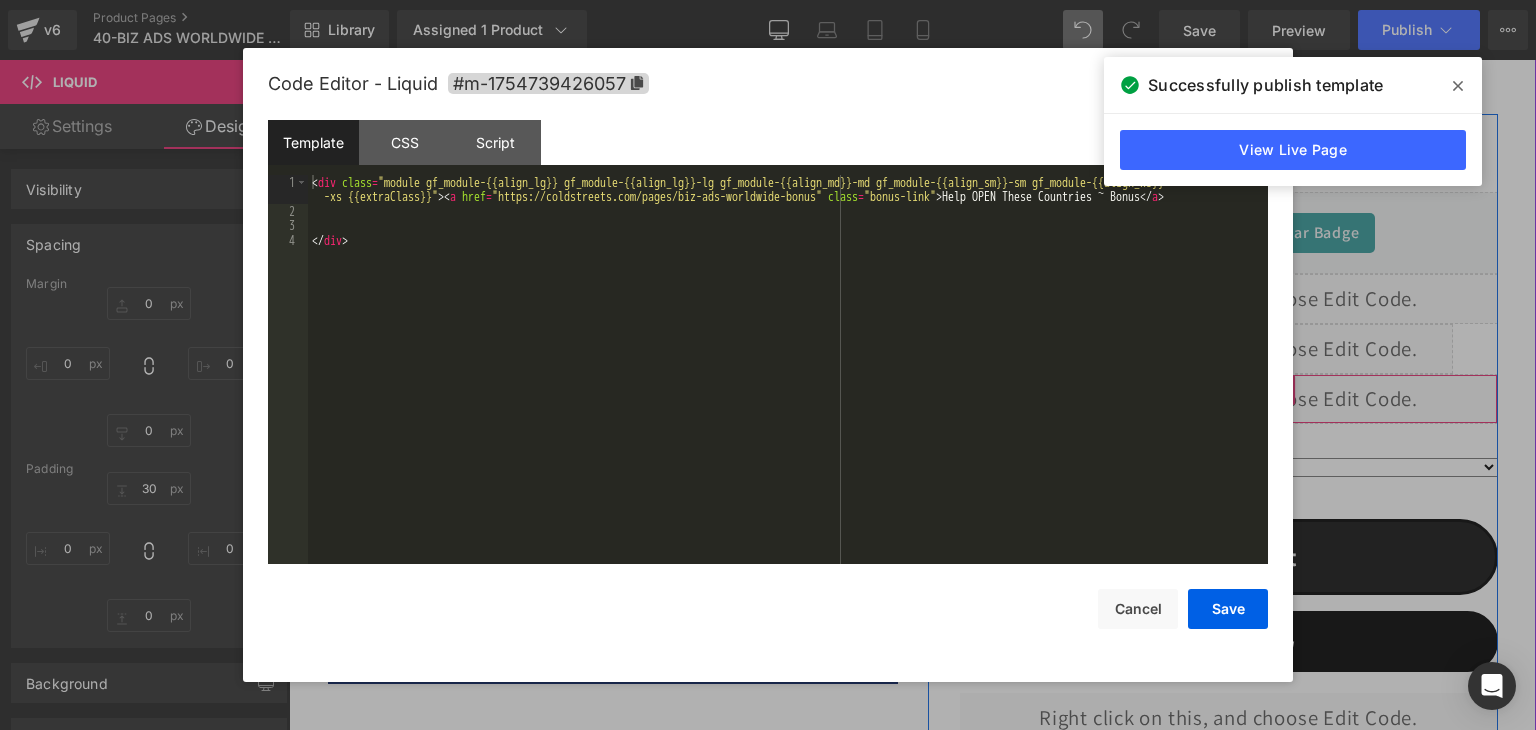 click on "Liquid" at bounding box center [1229, 399] 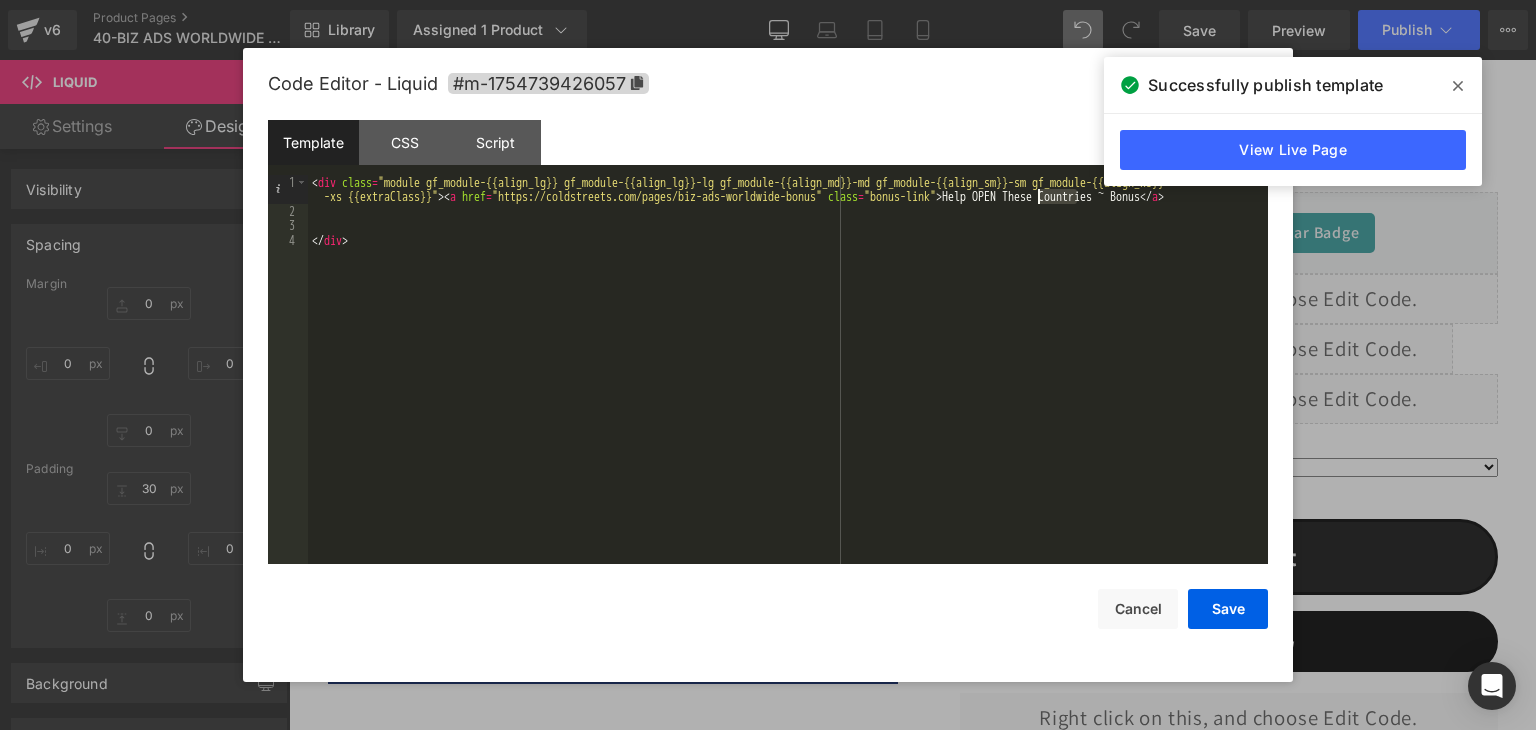 drag, startPoint x: 1079, startPoint y: 201, endPoint x: 1039, endPoint y: 197, distance: 40.1995 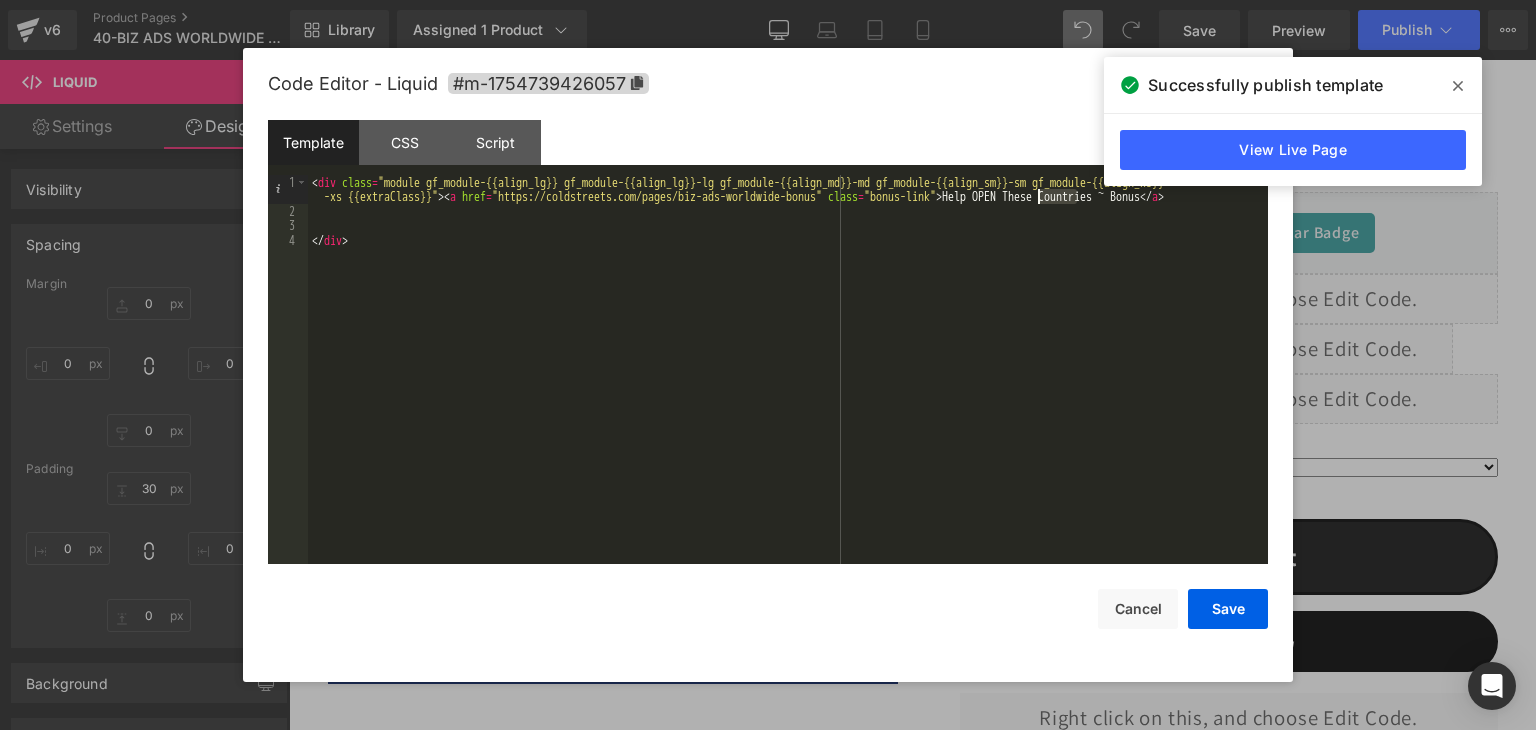 click on "< div   class = "module gf_module-{{align_lg}} gf_module-{{align_lg}}-lg gf_module-{{align_md}}-md gf_module-{{align_sm}}-sm gf_module-{{align_xs}}    -xs {{extraClass}}" > < a   href = "https://coldstreets.com/pages/biz-ads-worldwide-bonus"   class = "bonus-link" > Help OPEN  These Countries ~ Bonus </ a > </ div >" at bounding box center [788, 391] 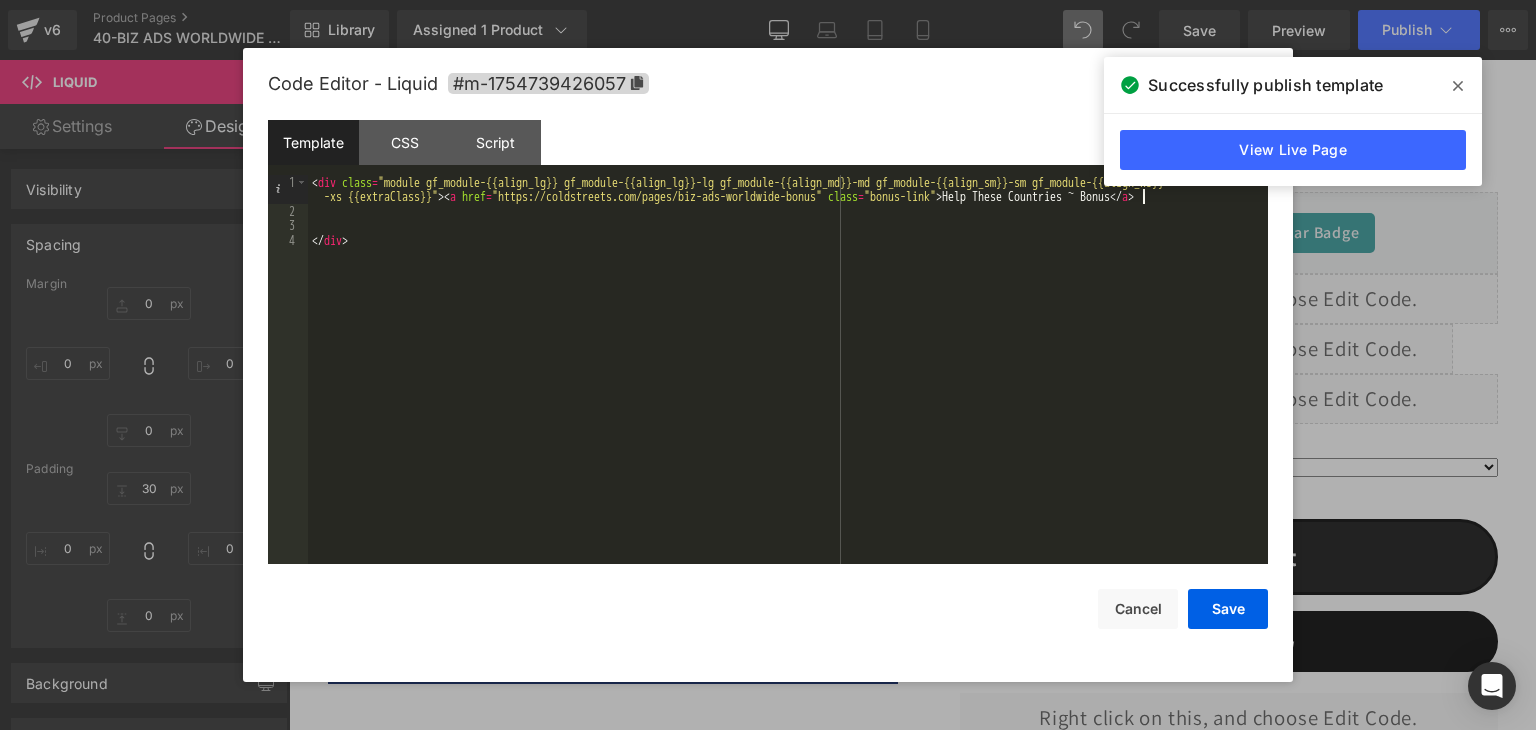 click on "< div   class = "module gf_module-{{align_lg}} gf_module-{{align_lg}}-lg gf_module-{{align_md}}-md gf_module-{{align_sm}}-sm gf_module-{{align_xs}}    -xs {{extraClass}}" > < a   href = "https://coldstreets.com/pages/biz-ads-worldwide-bonus"   class = "bonus-link" > Help These Countries ~ Bonus </ a > </ div >" at bounding box center (788, 391) 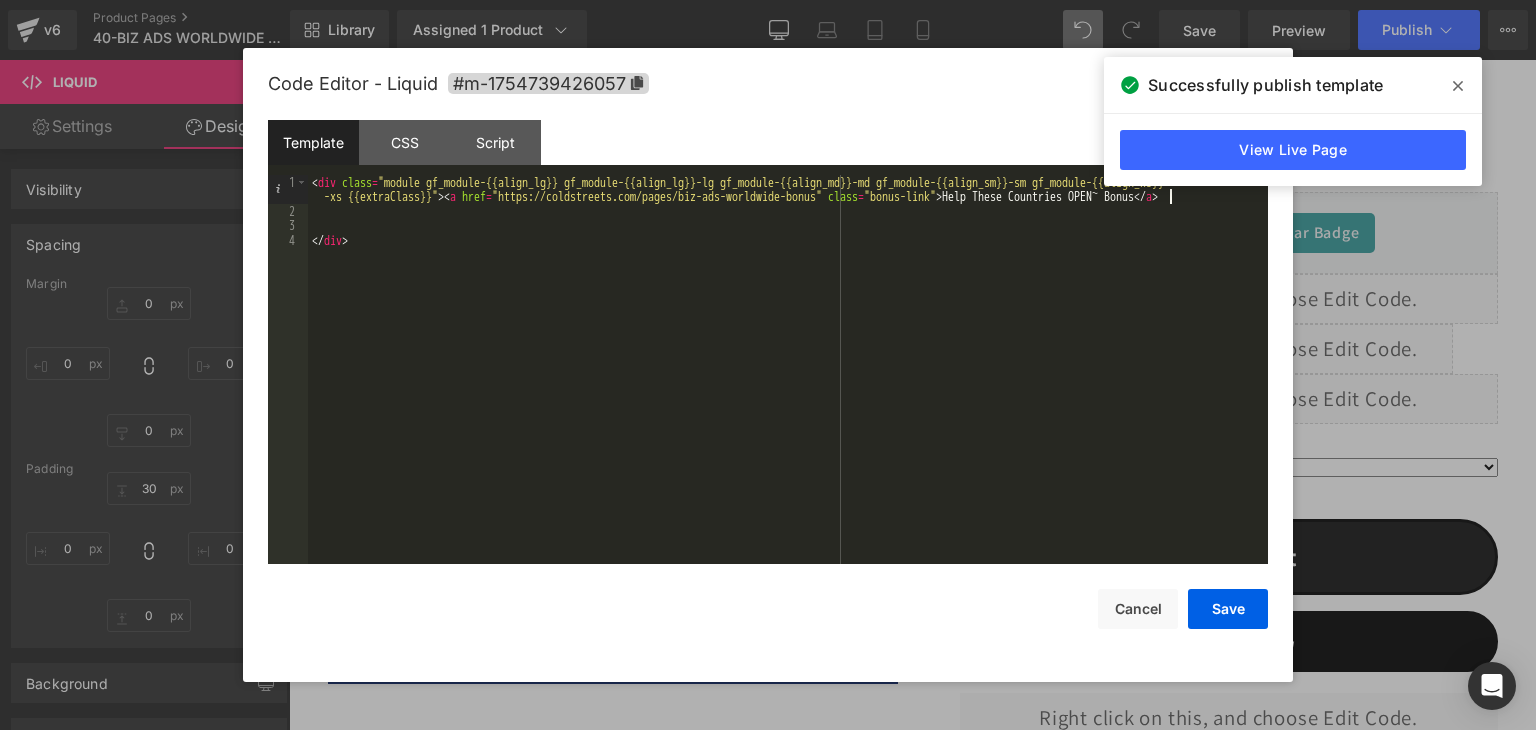 type 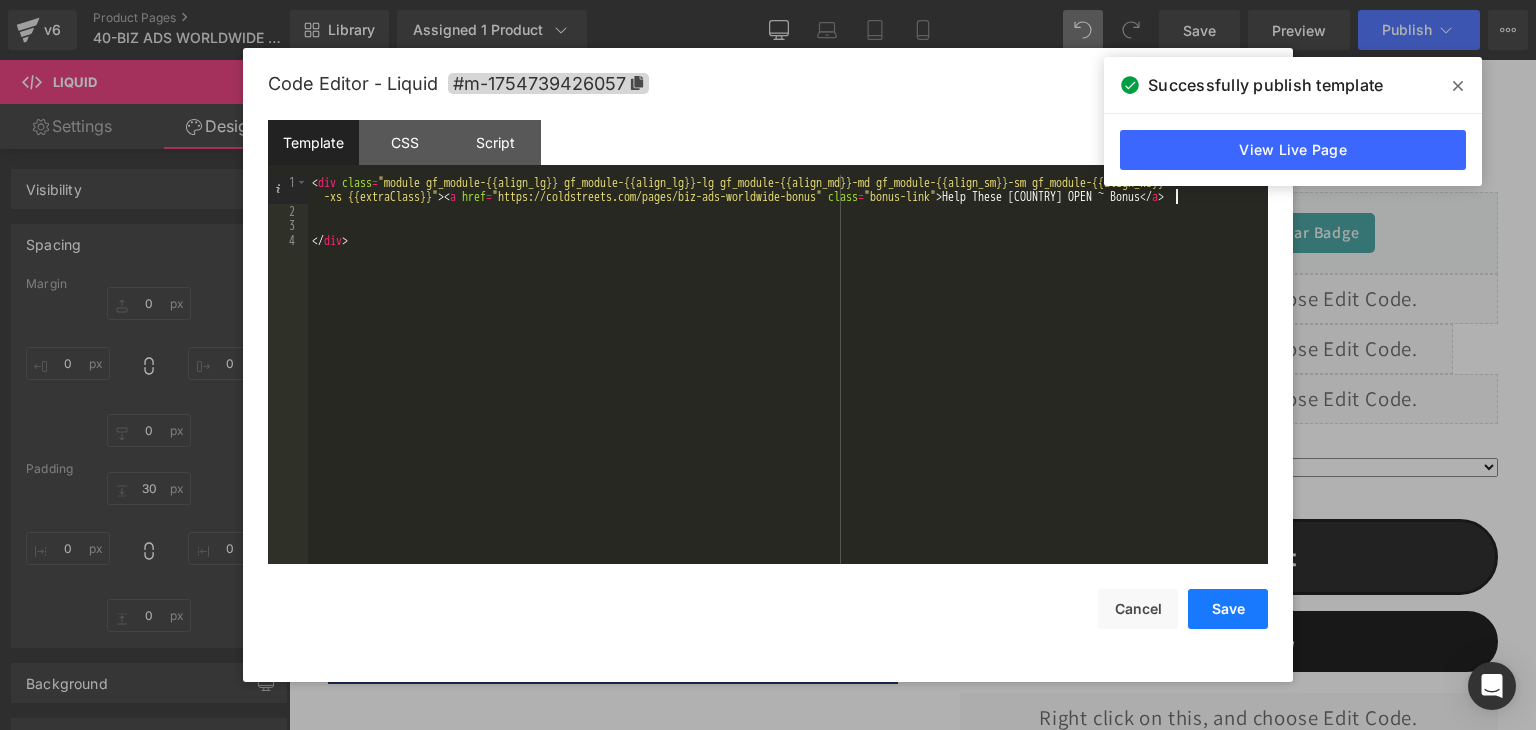 click on "Save" at bounding box center [1228, 609] 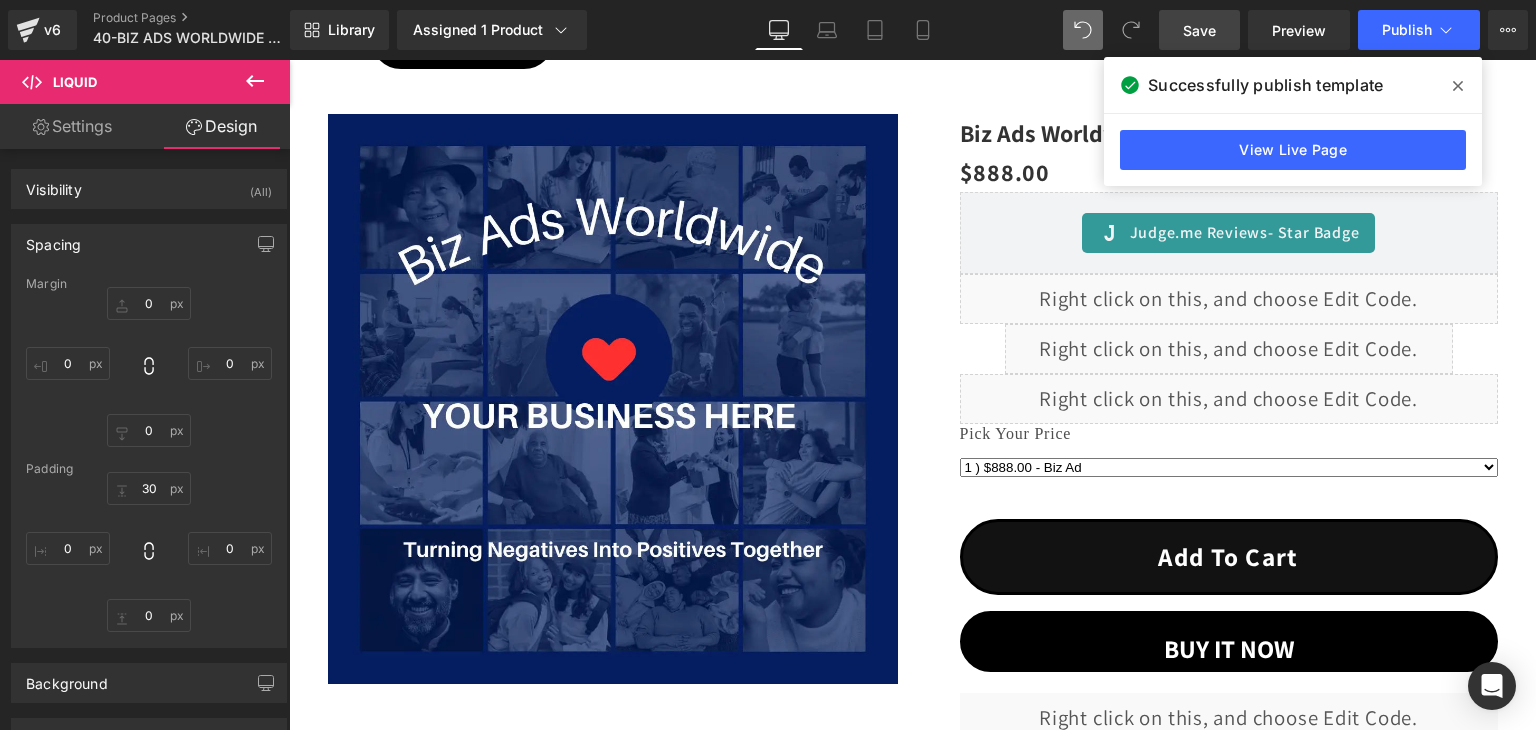 click on "Save" at bounding box center [1199, 30] 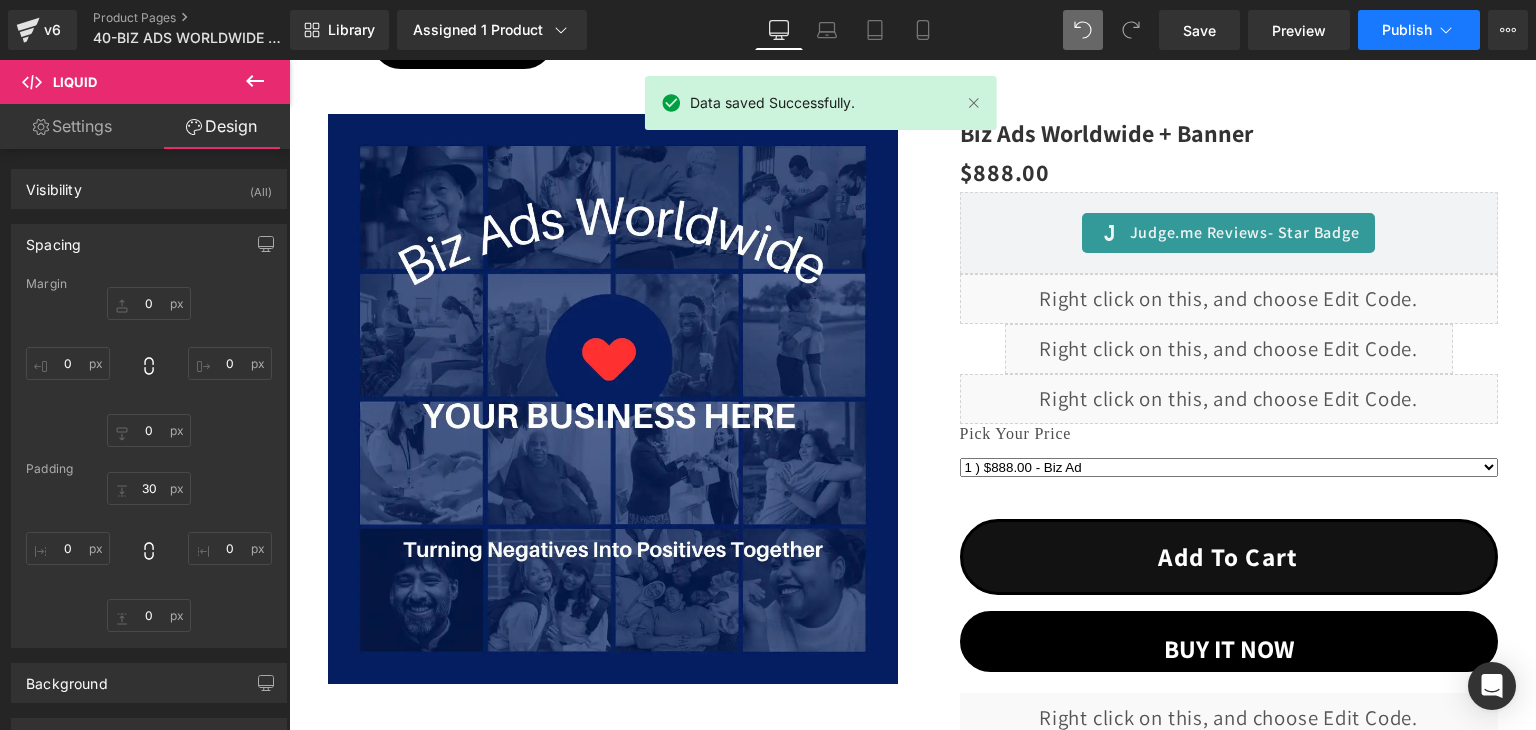click 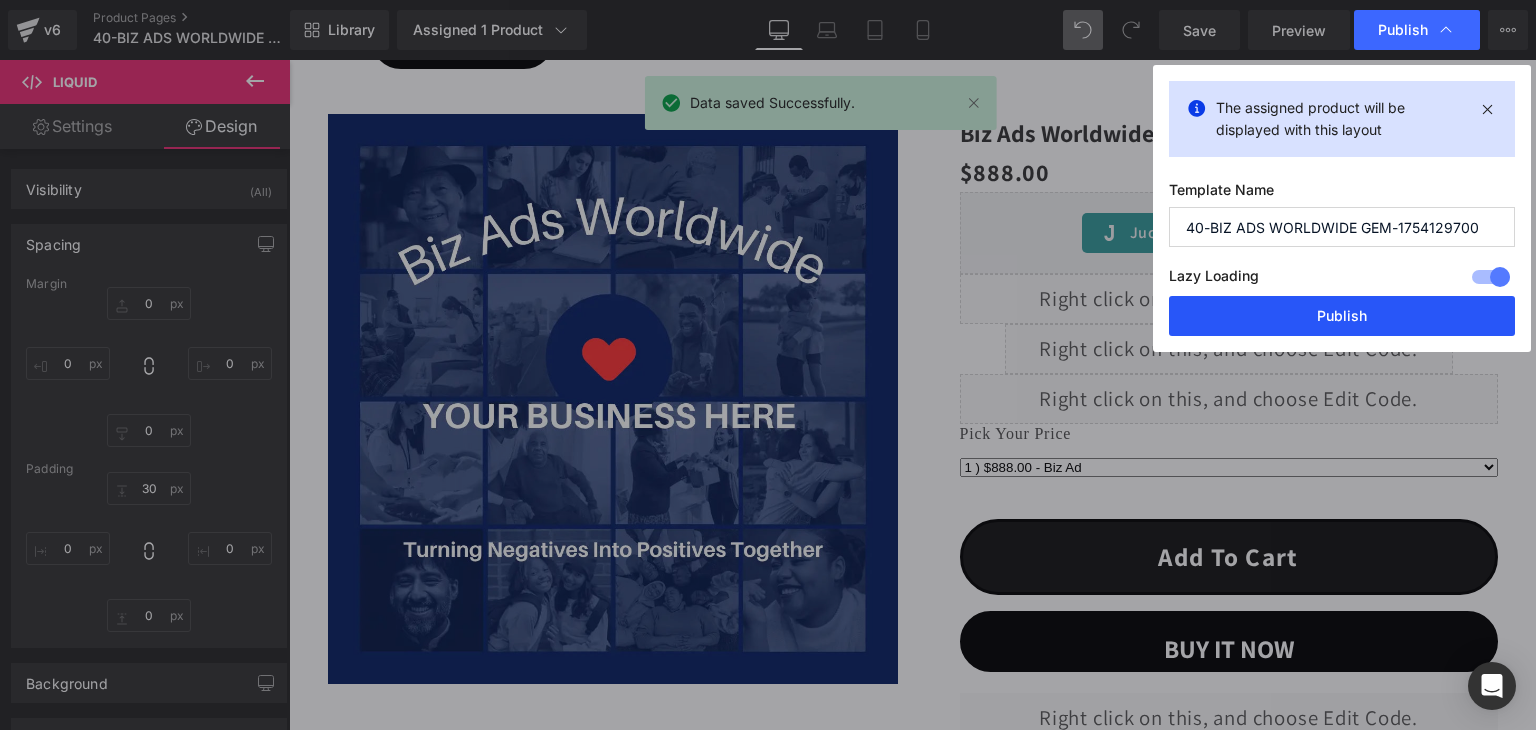 click on "Publish" at bounding box center (1342, 316) 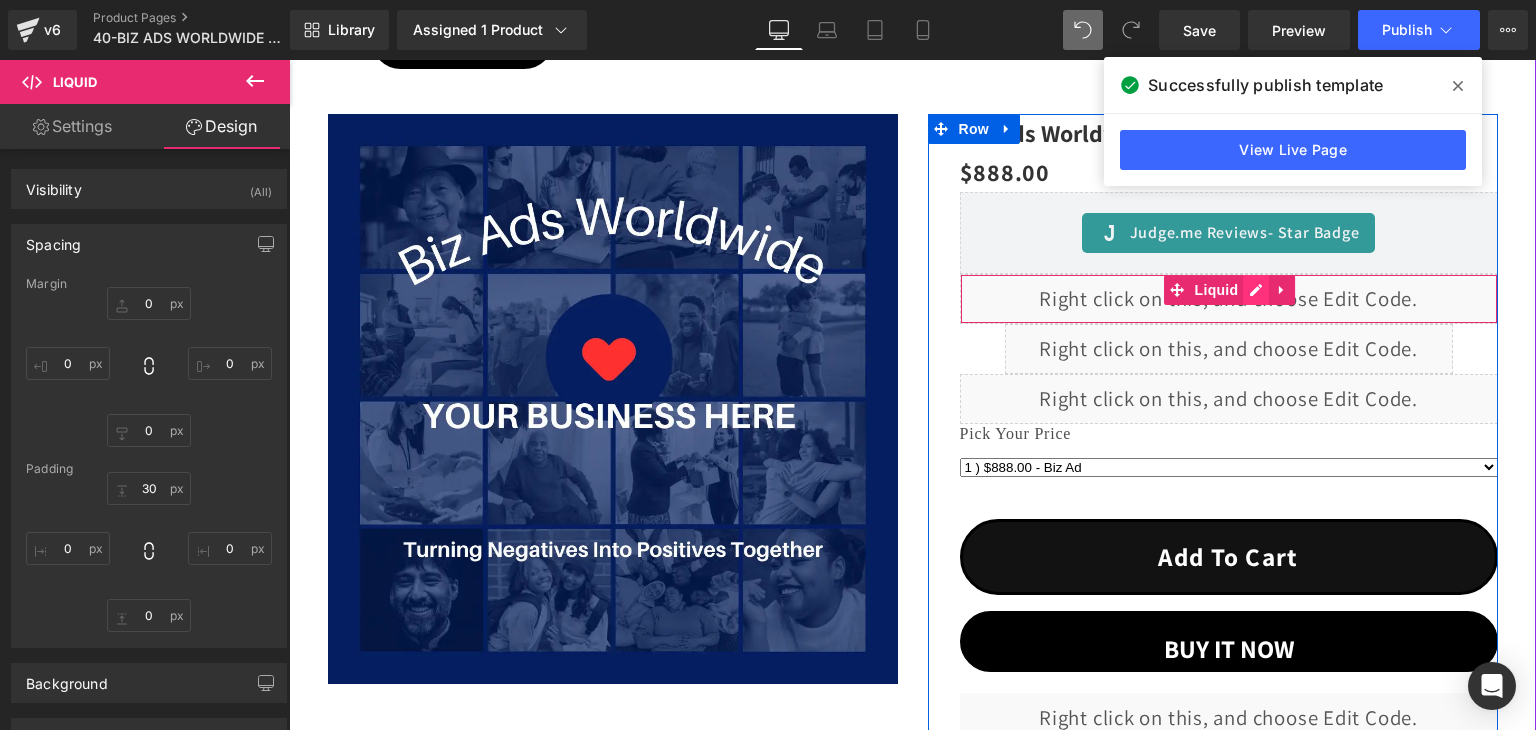 click on "Liquid" at bounding box center (1229, 299) 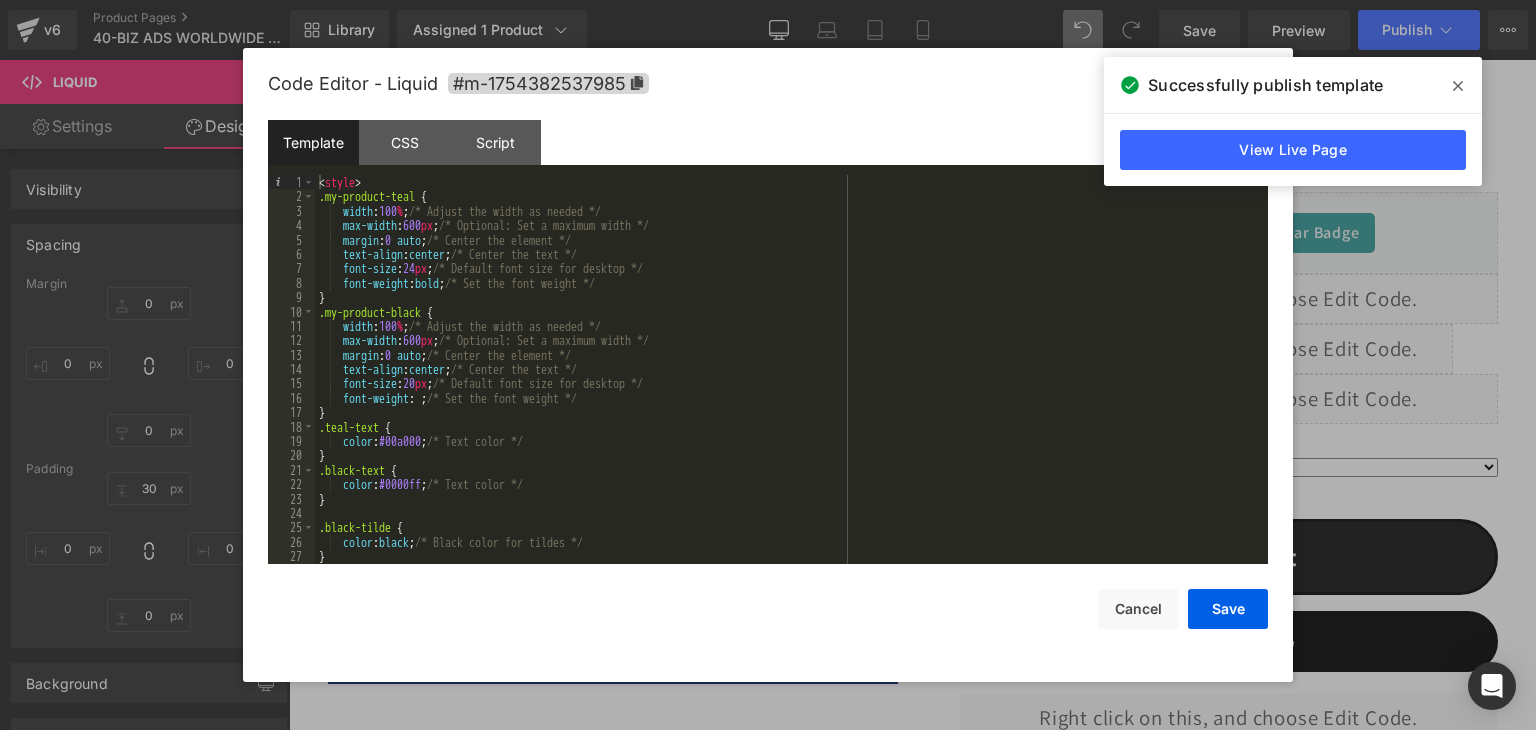 scroll, scrollTop: 60, scrollLeft: 0, axis: vertical 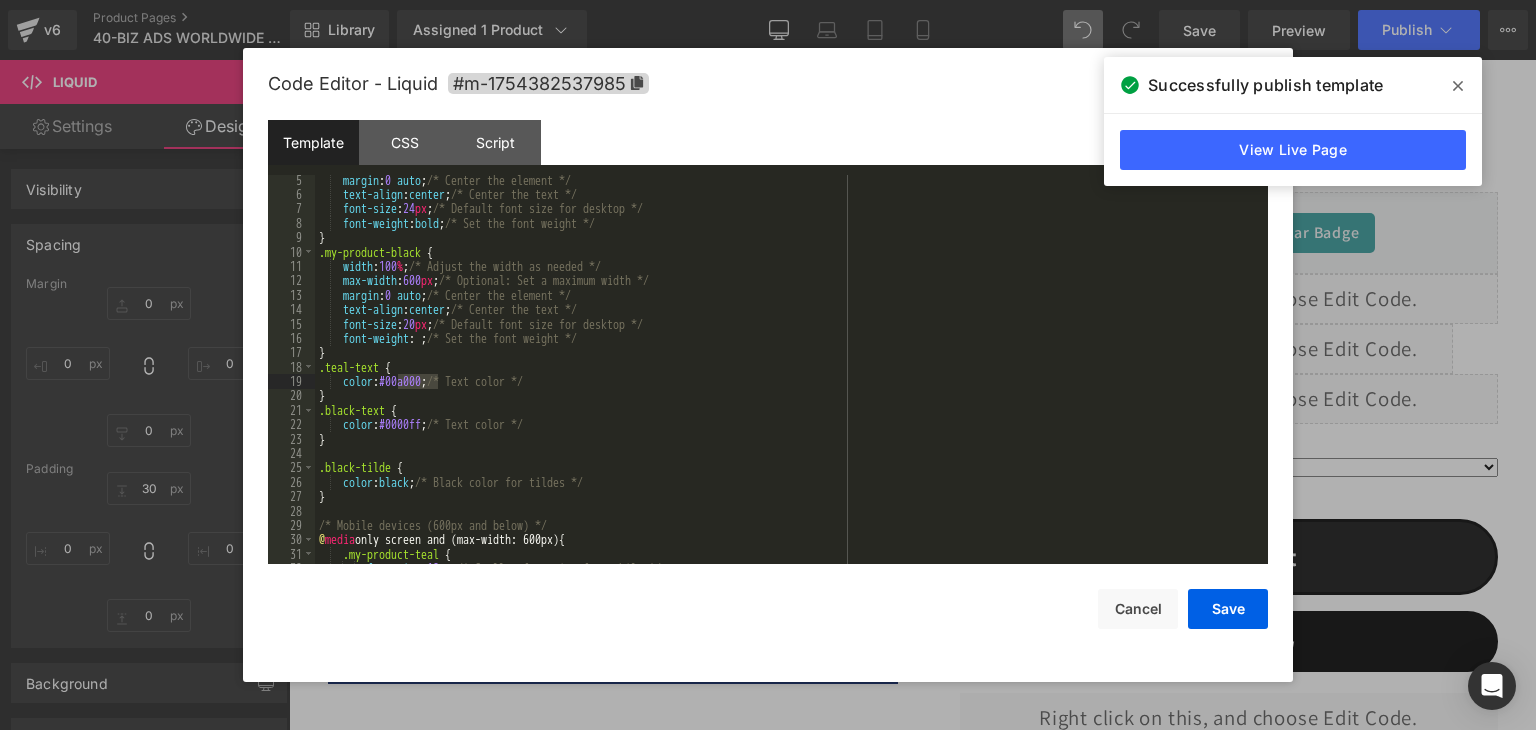 drag, startPoint x: 436, startPoint y: 383, endPoint x: 401, endPoint y: 381, distance: 35.057095 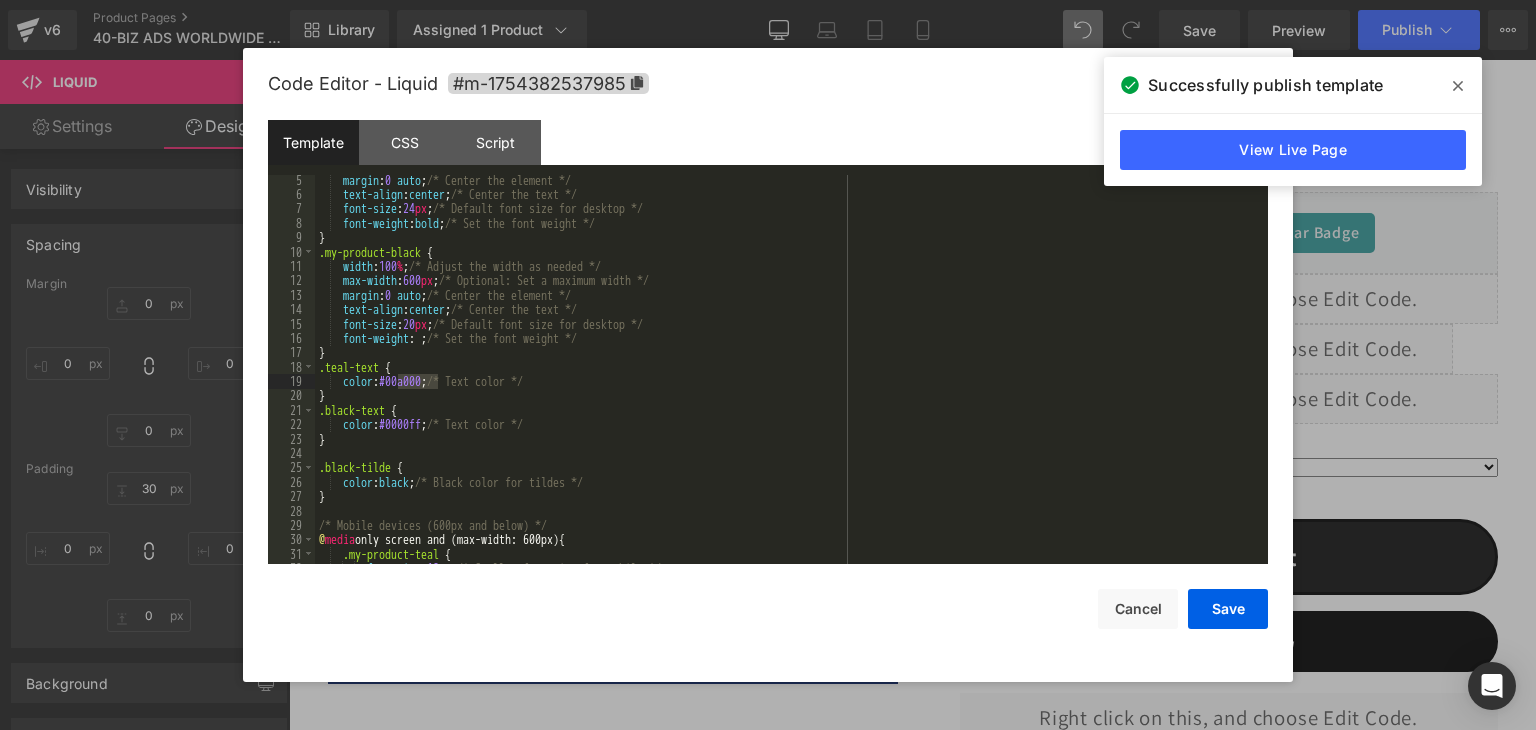 click on "margin :  0   auto ;  /* Center the element */       text-align :  center ;  /* Center the text */       font-size :  24 px ;  /* Default font size for desktop */       font-weight :  bold ;  /* Set the font weight */ } .my-product-black   {       width :  100 % ;  /* Adjust the width as needed */       max-width :  600 px ;  /* Optional: Set a maximum width */       margin :  0   auto ;  /* Center the element */       text-align :  center ;  /* Center the text */       font-size :  20 px ;  /* Default font size for desktop */       font-weight : ;  /* Set the font weight */ } .teal-text   {       color :  #00a000 ;  /* Text color */ } .black-text   {       color :  #0000ff ;  /* Text color */ } .black-tilde   {       color :  black ;  /* Black color for tildes */ } /* Mobile devices (600px and below) */ @ media  only screen and (max-width: 600px)  {       .my-product-teal   {             font-size :  18 px ;  /* Smaller font size for mobile */" at bounding box center [787, 382] 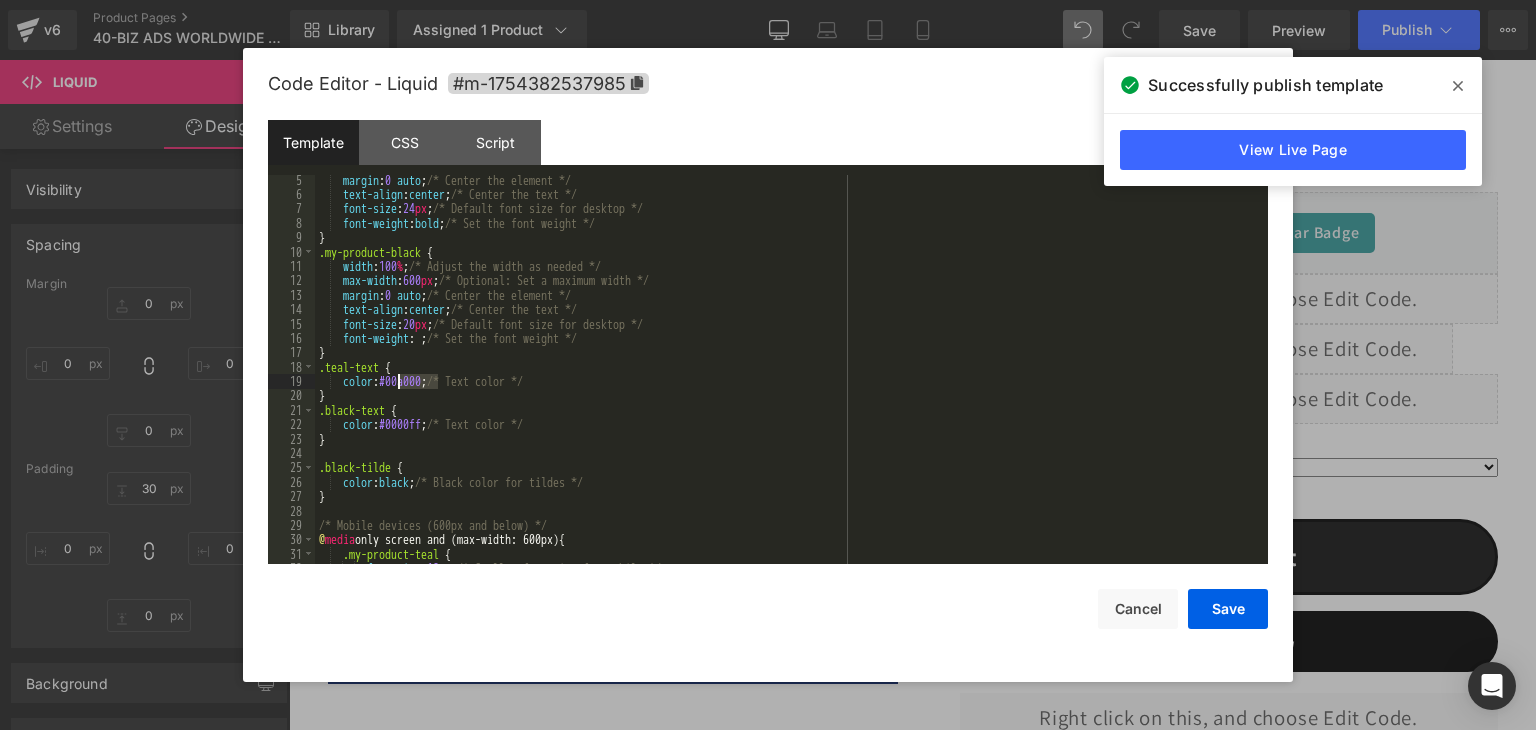 scroll, scrollTop: 0, scrollLeft: 0, axis: both 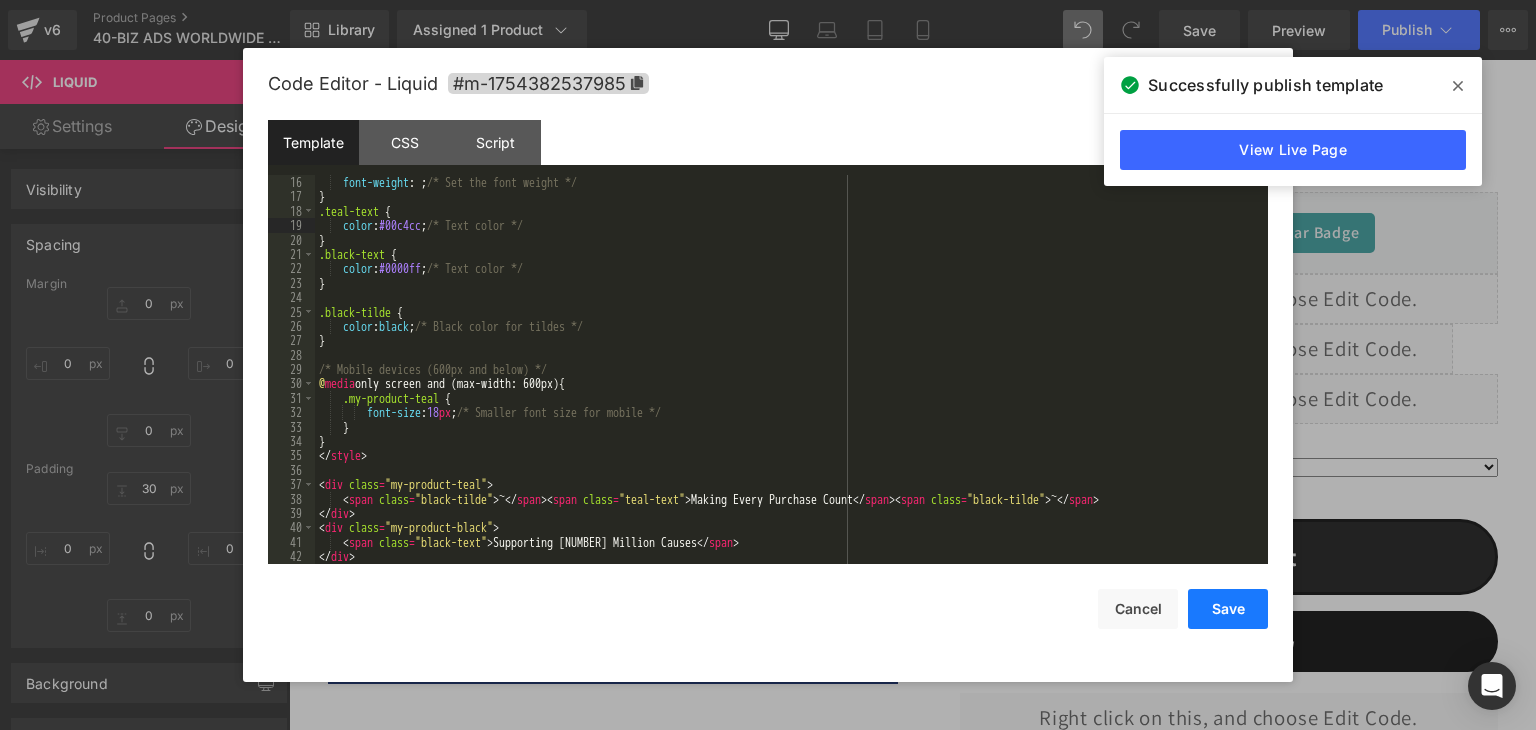 click on "Save" at bounding box center [1228, 609] 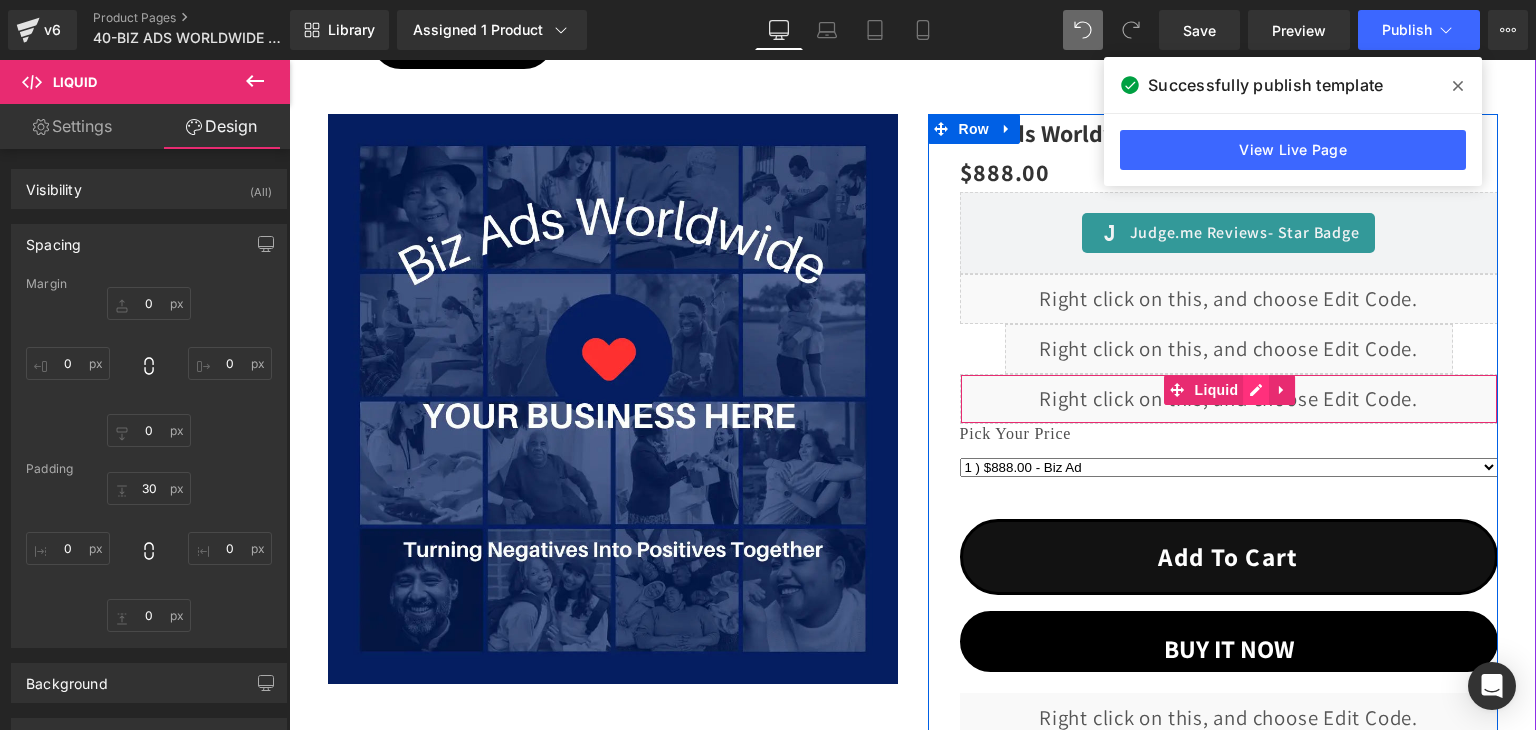 click on "Liquid" at bounding box center (1229, 399) 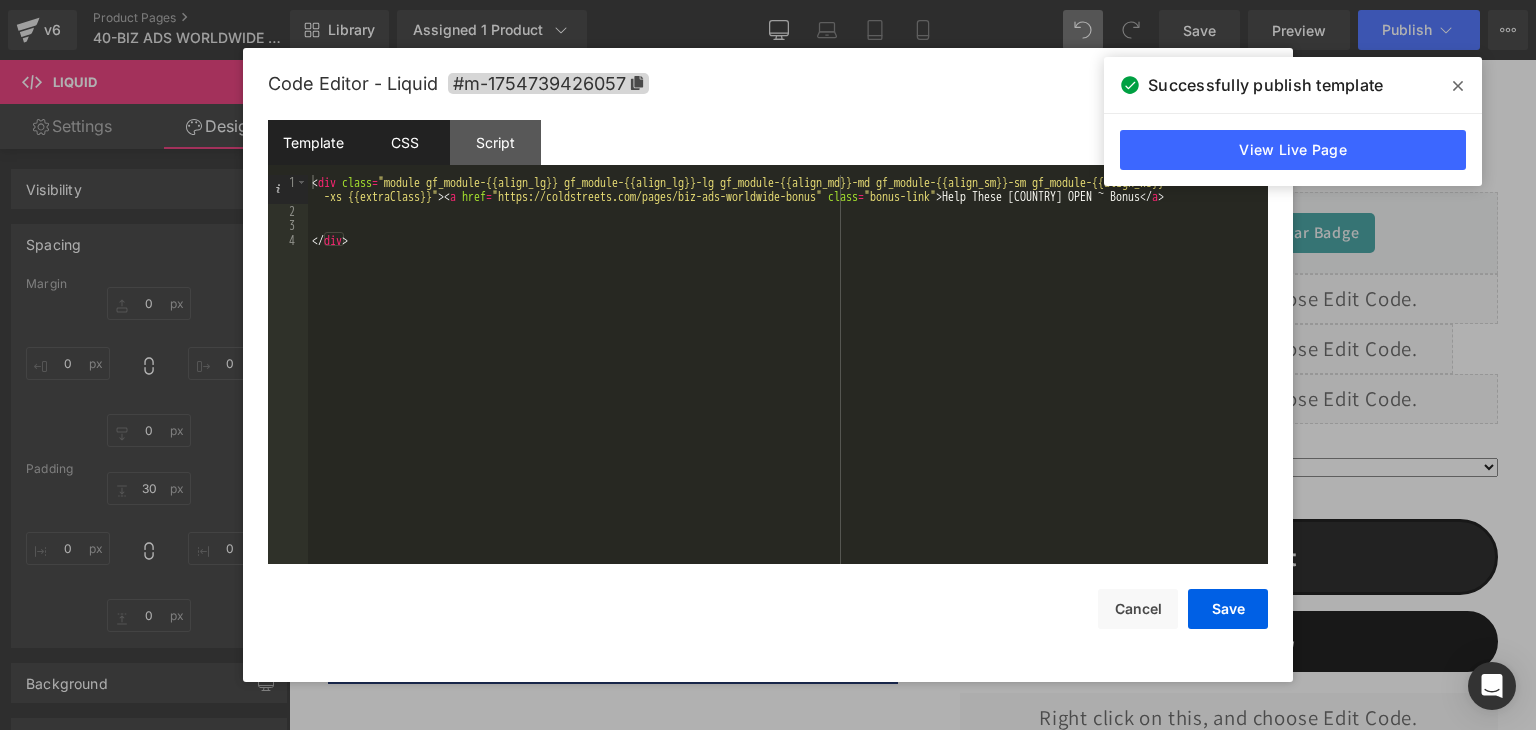 click on "CSS" at bounding box center [404, 142] 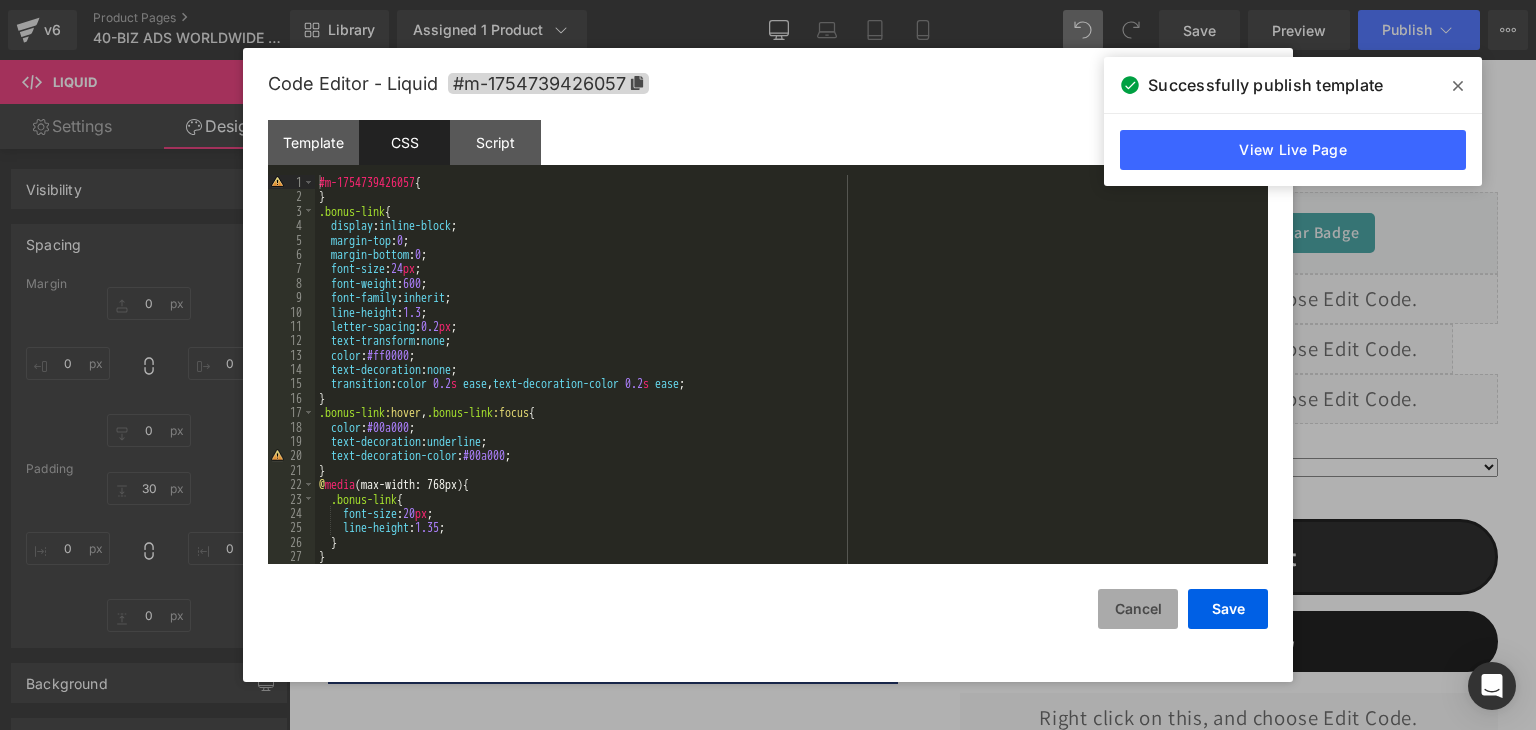 click on "Cancel" at bounding box center [1138, 609] 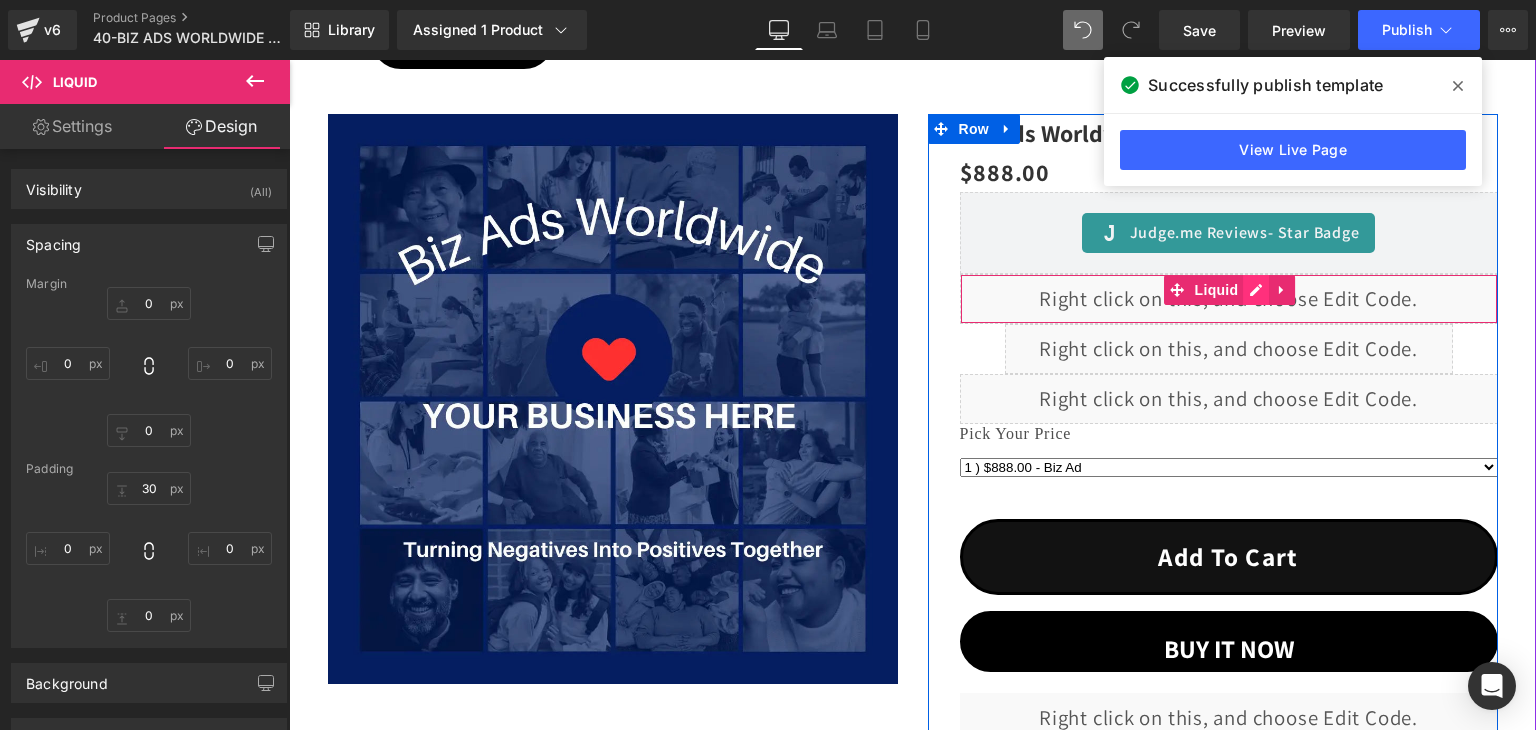 click on "Liquid" at bounding box center [1229, 299] 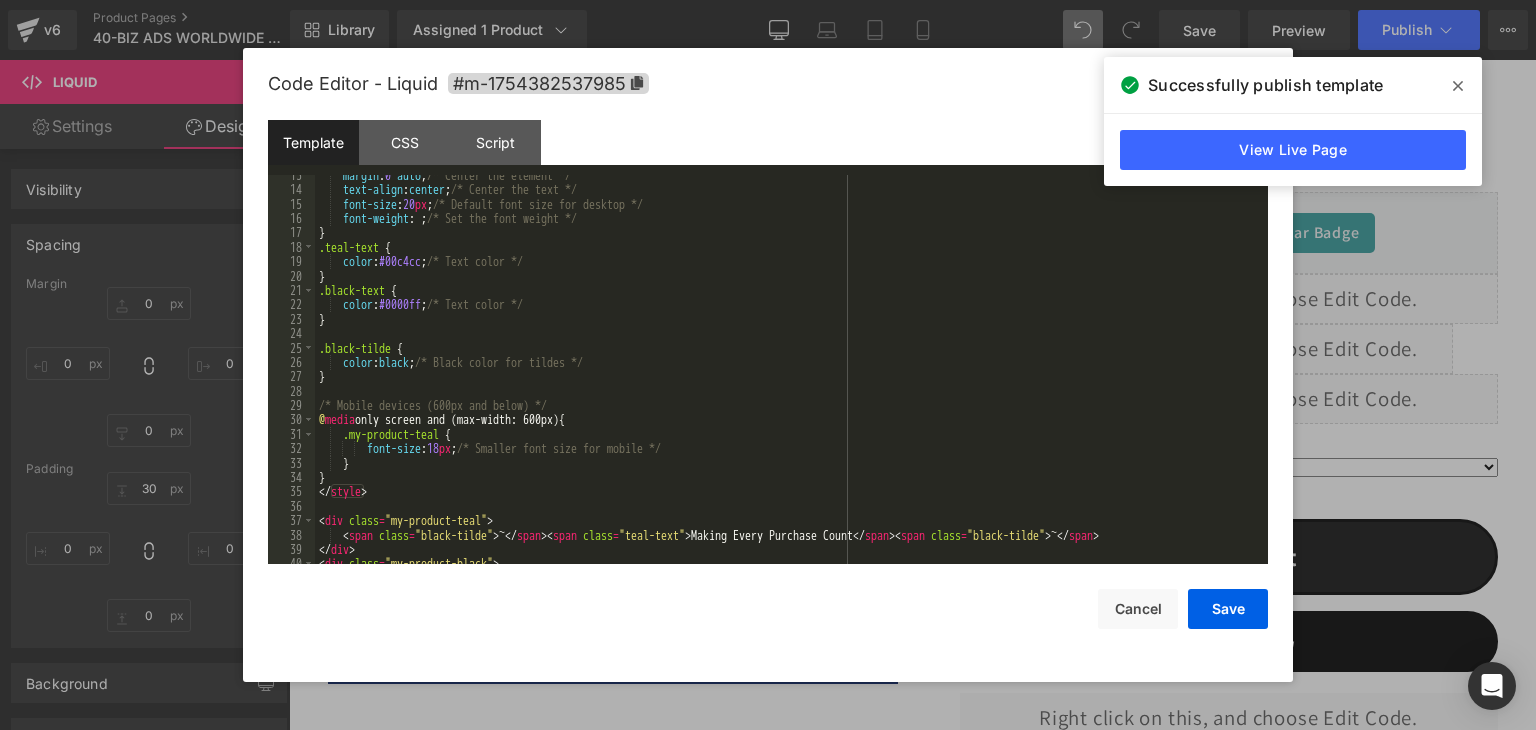 scroll, scrollTop: 216, scrollLeft: 0, axis: vertical 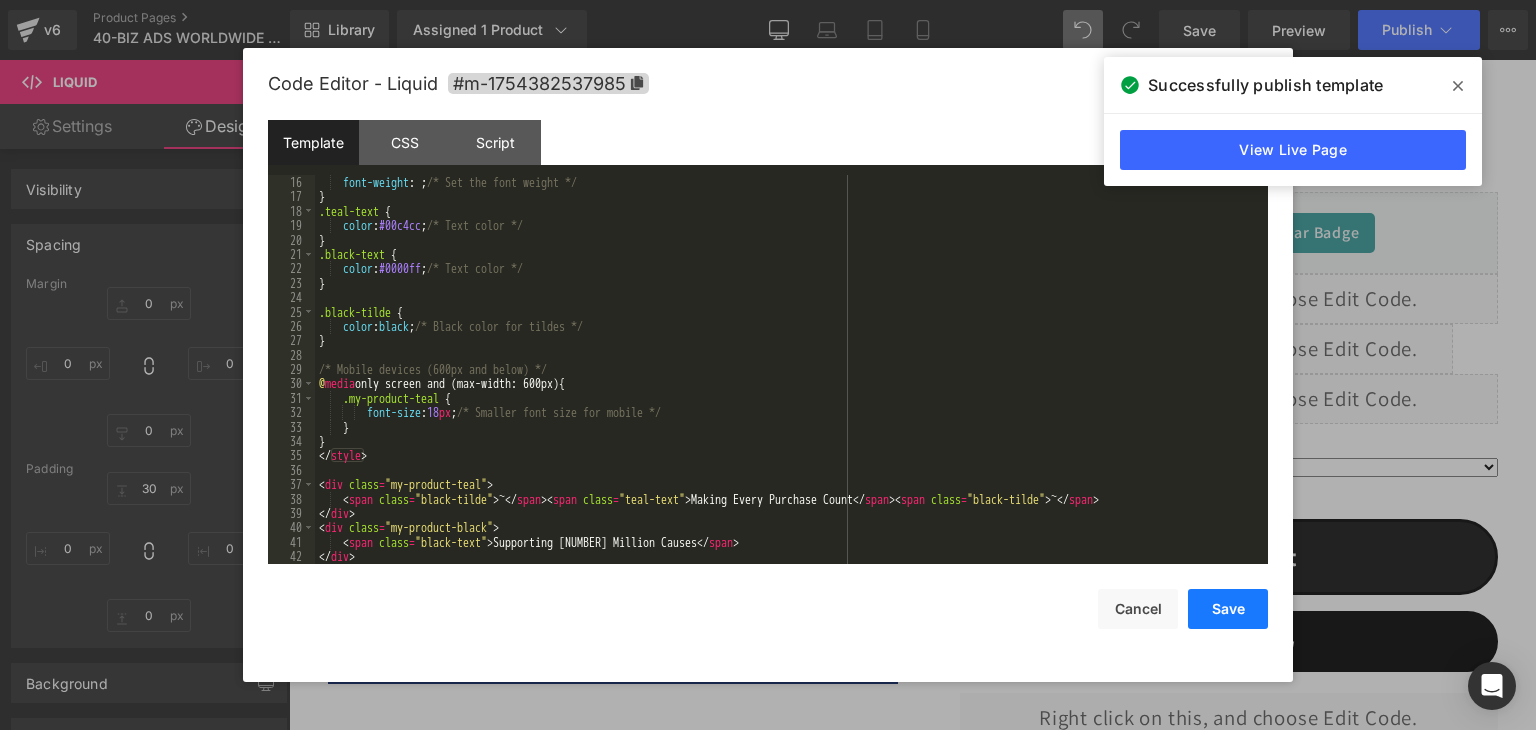 click on "Save" at bounding box center [1228, 609] 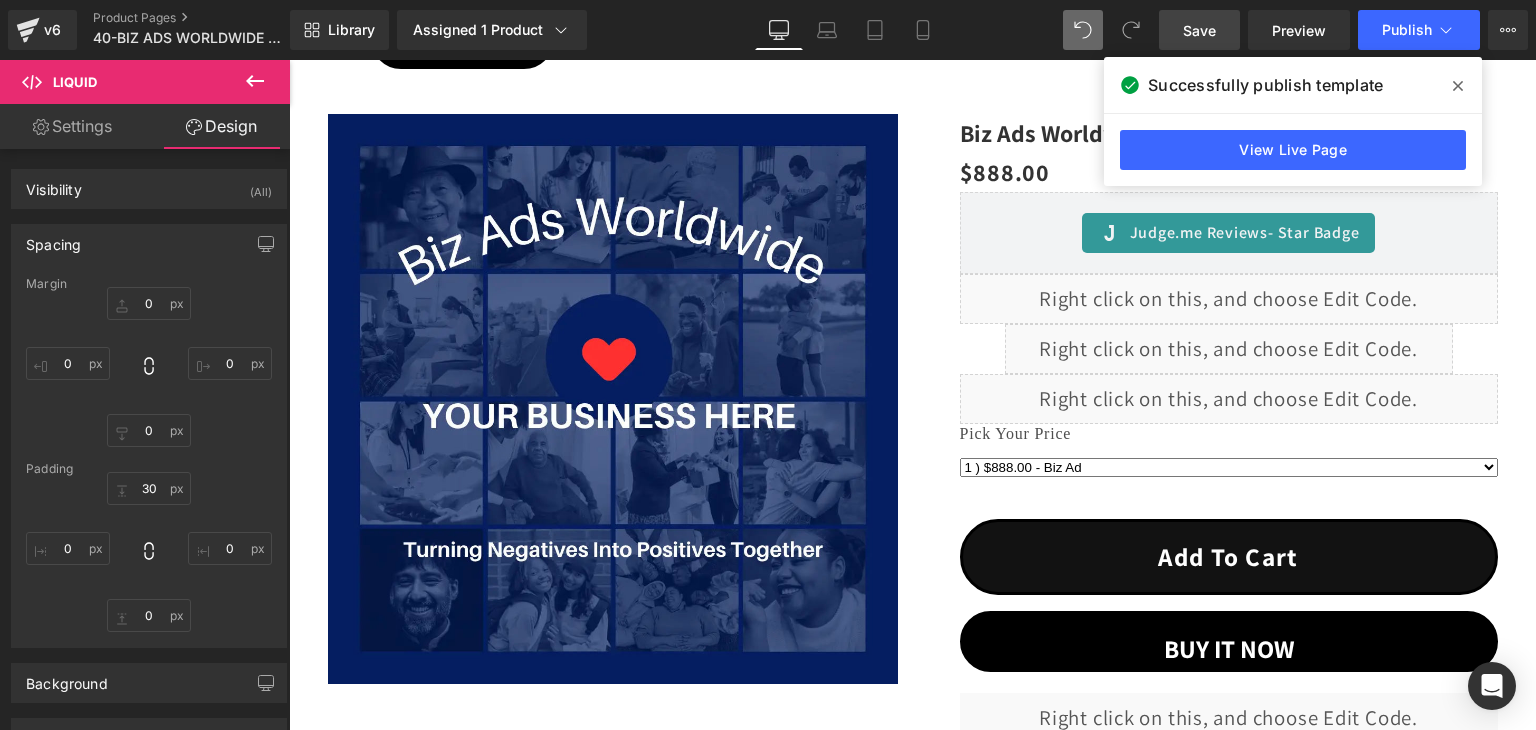 click on "Save" at bounding box center [1199, 30] 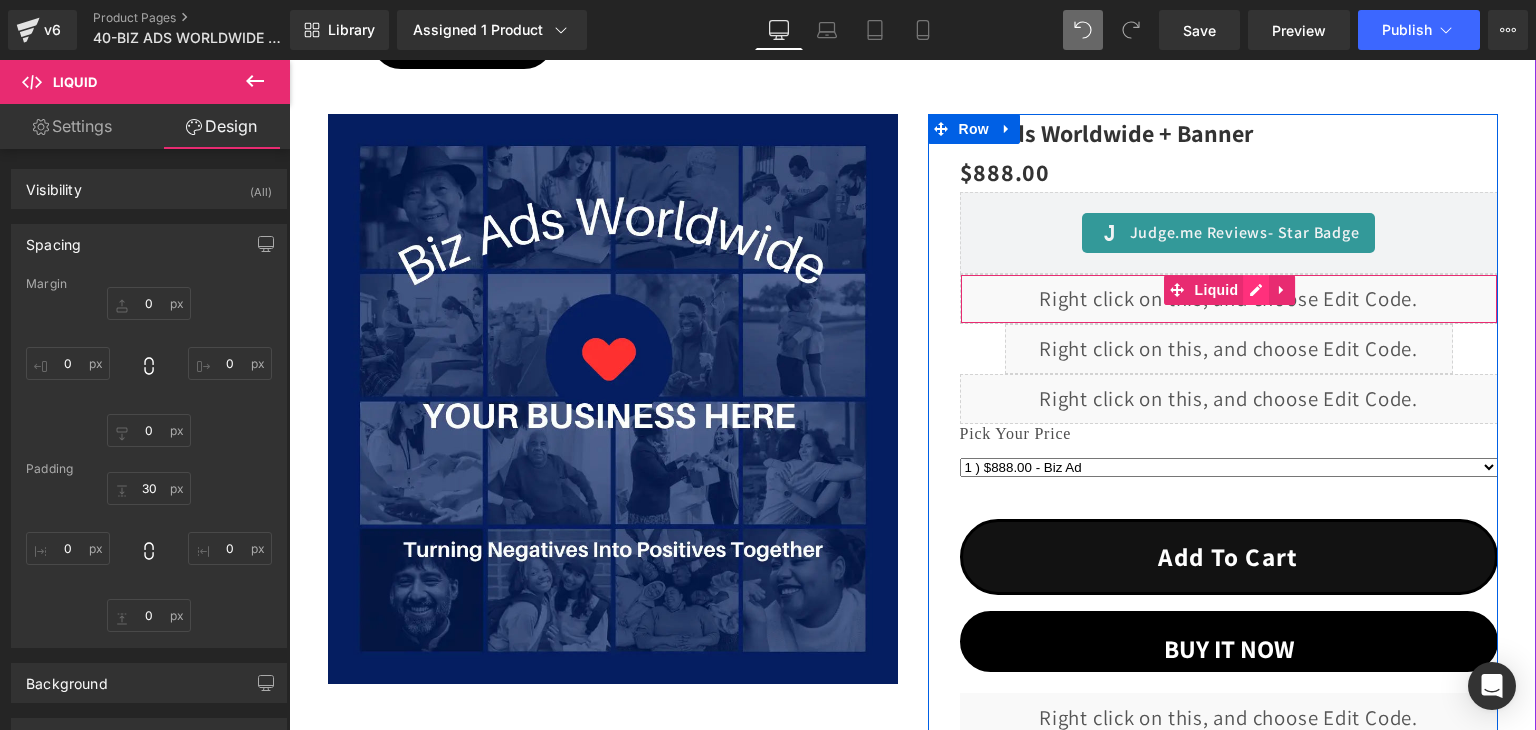 click on "Liquid" at bounding box center (1229, 299) 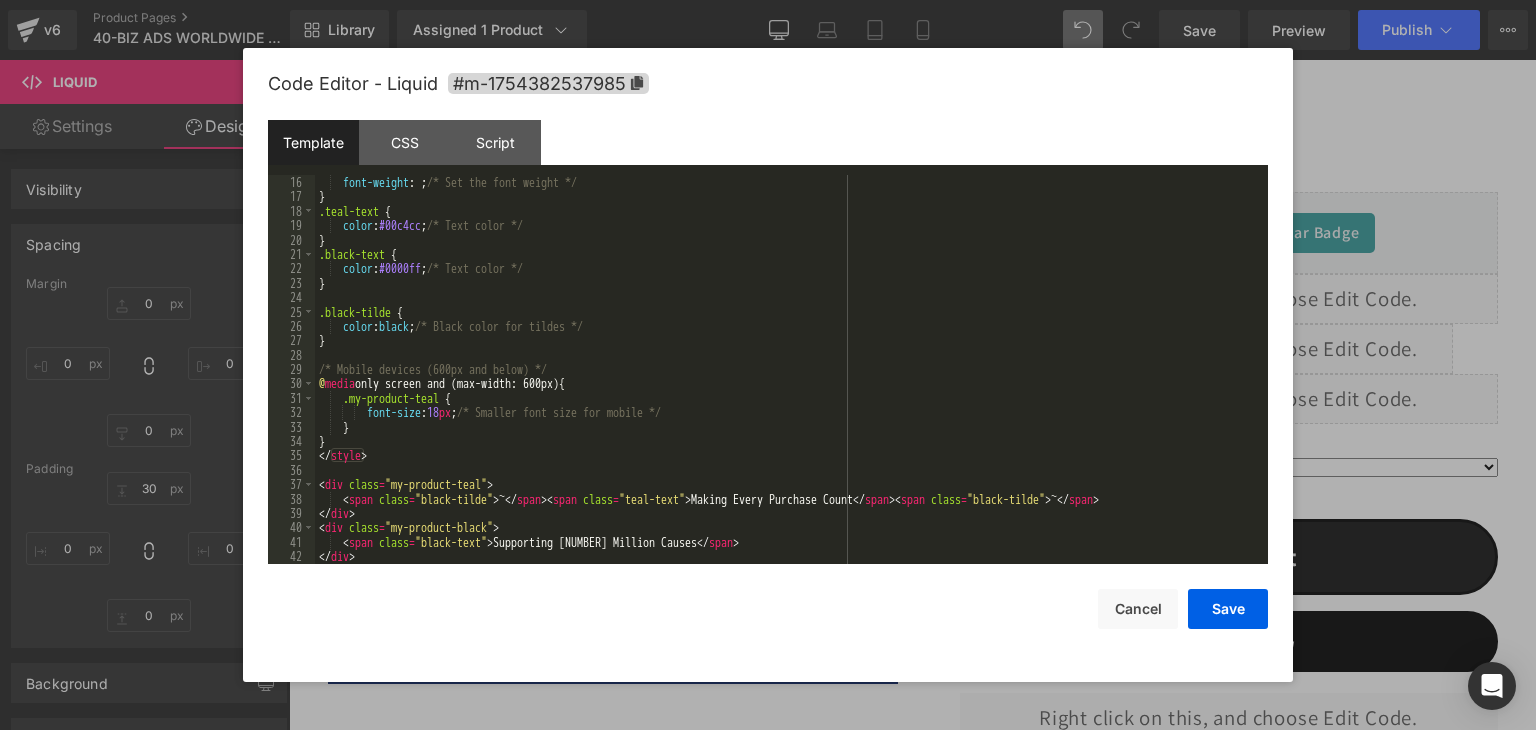 scroll, scrollTop: 216, scrollLeft: 0, axis: vertical 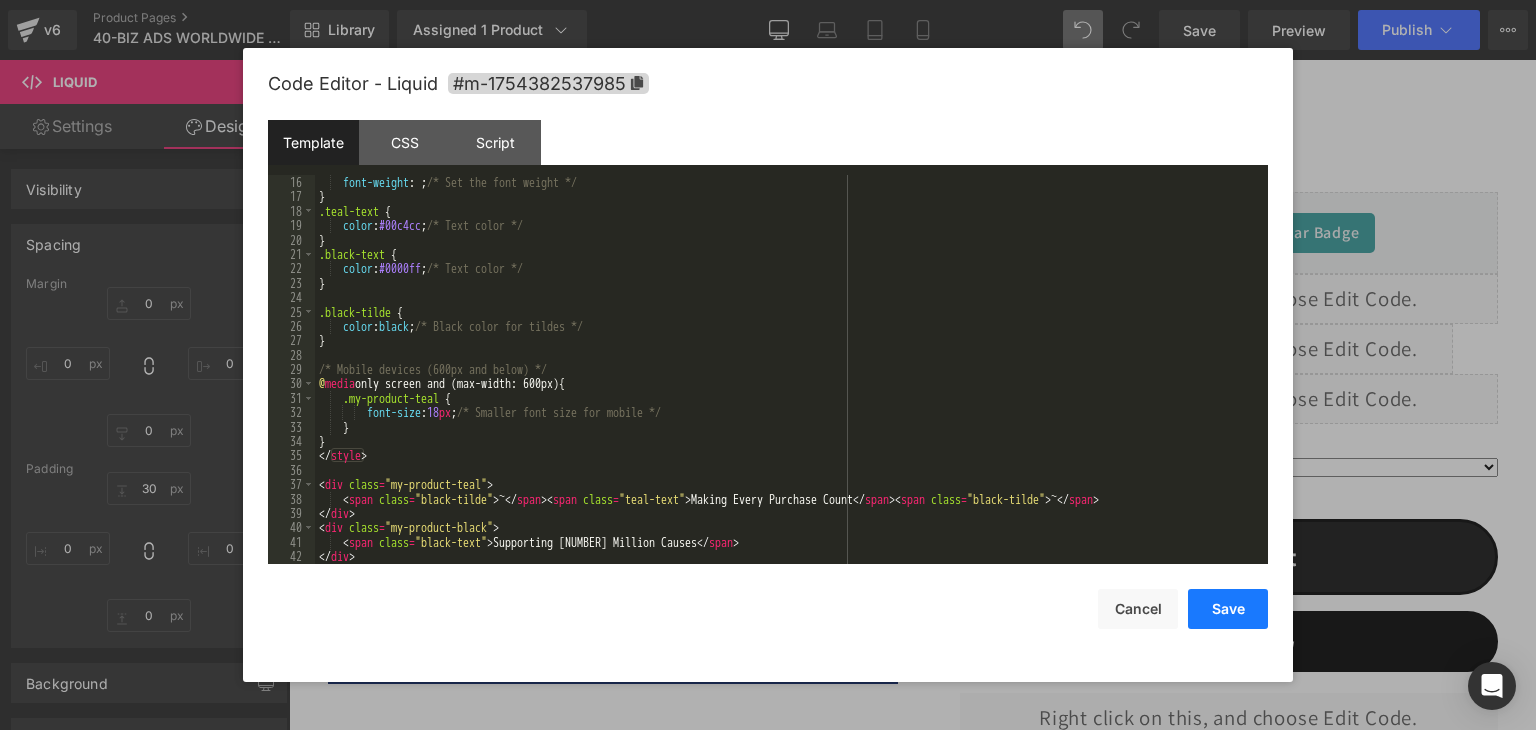 click on "Save" at bounding box center [1228, 609] 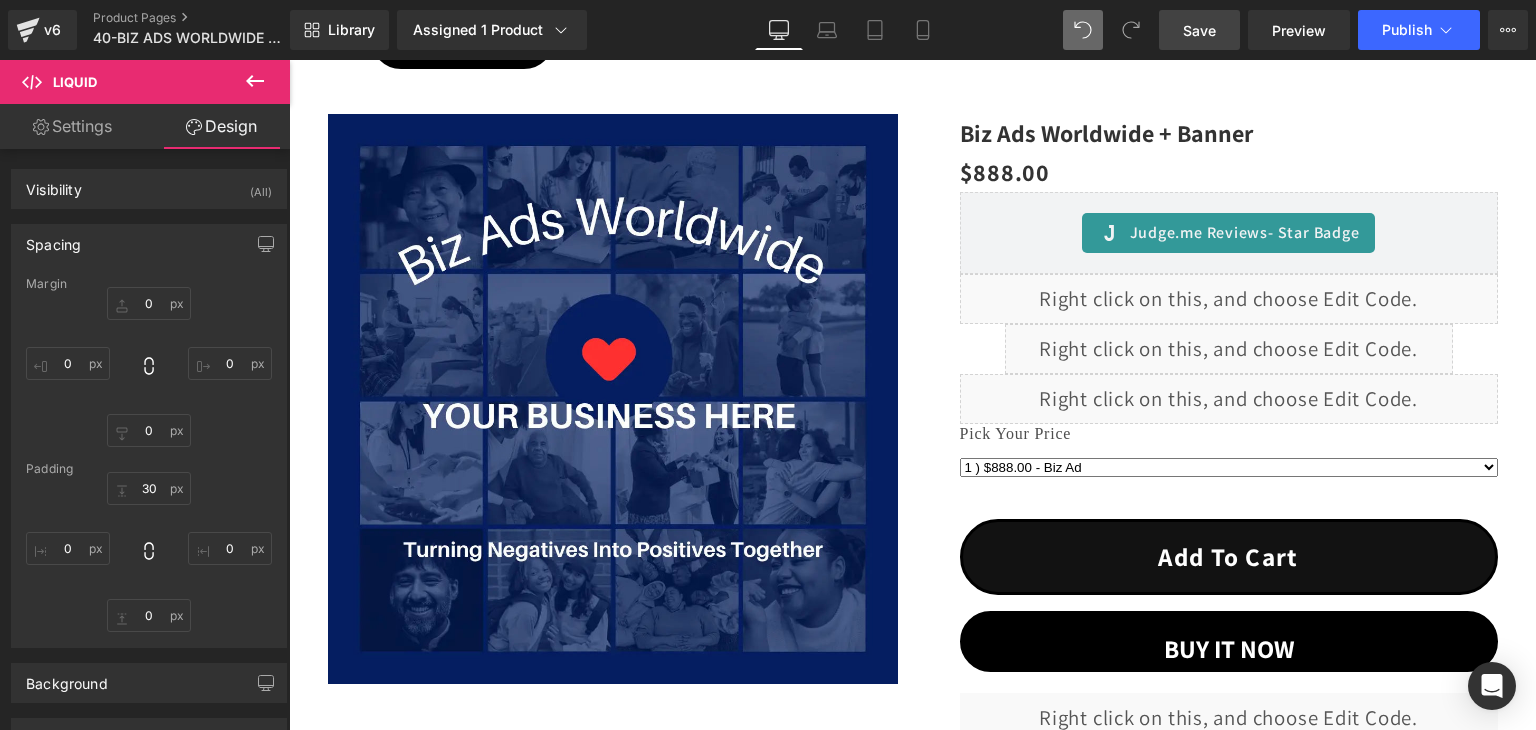 click on "Save" at bounding box center (1199, 30) 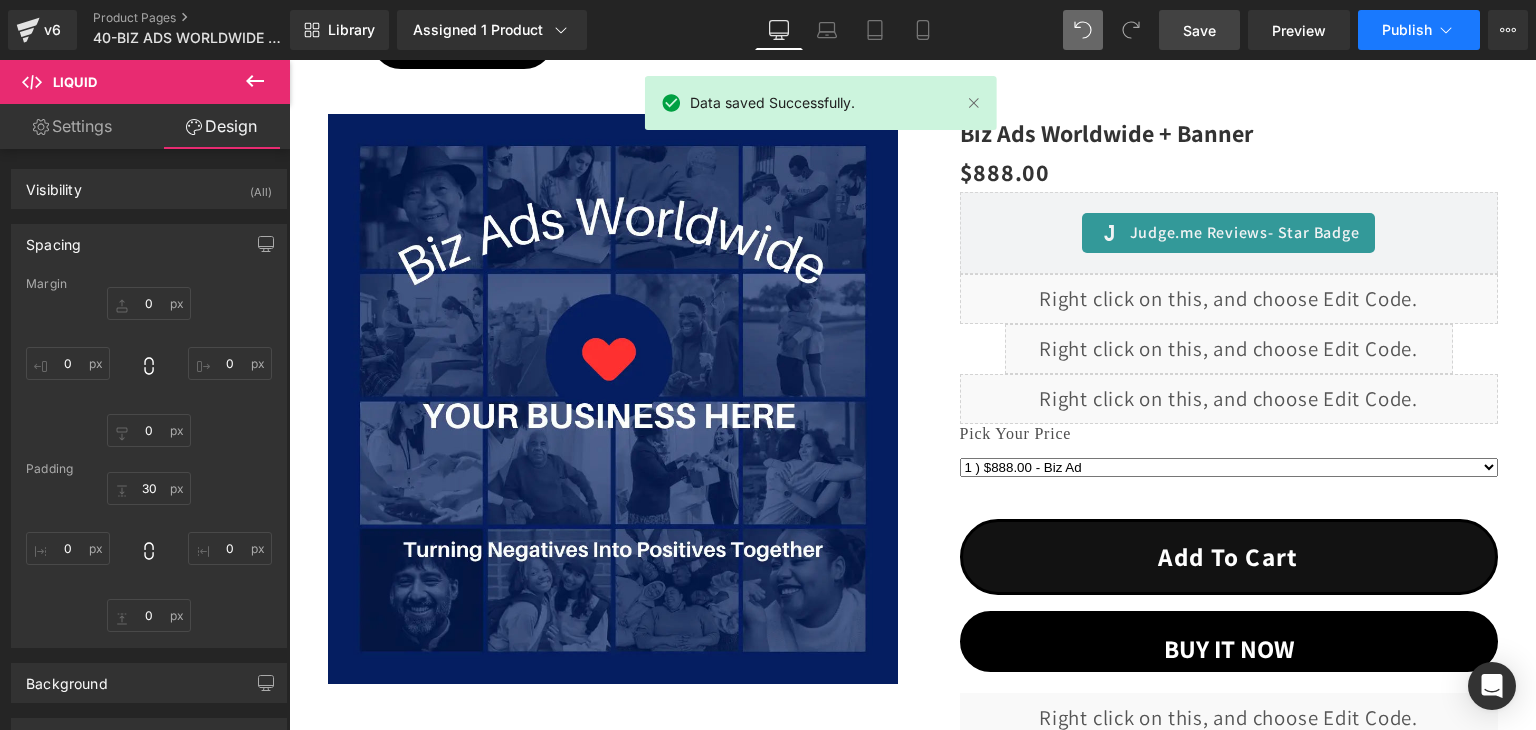 click 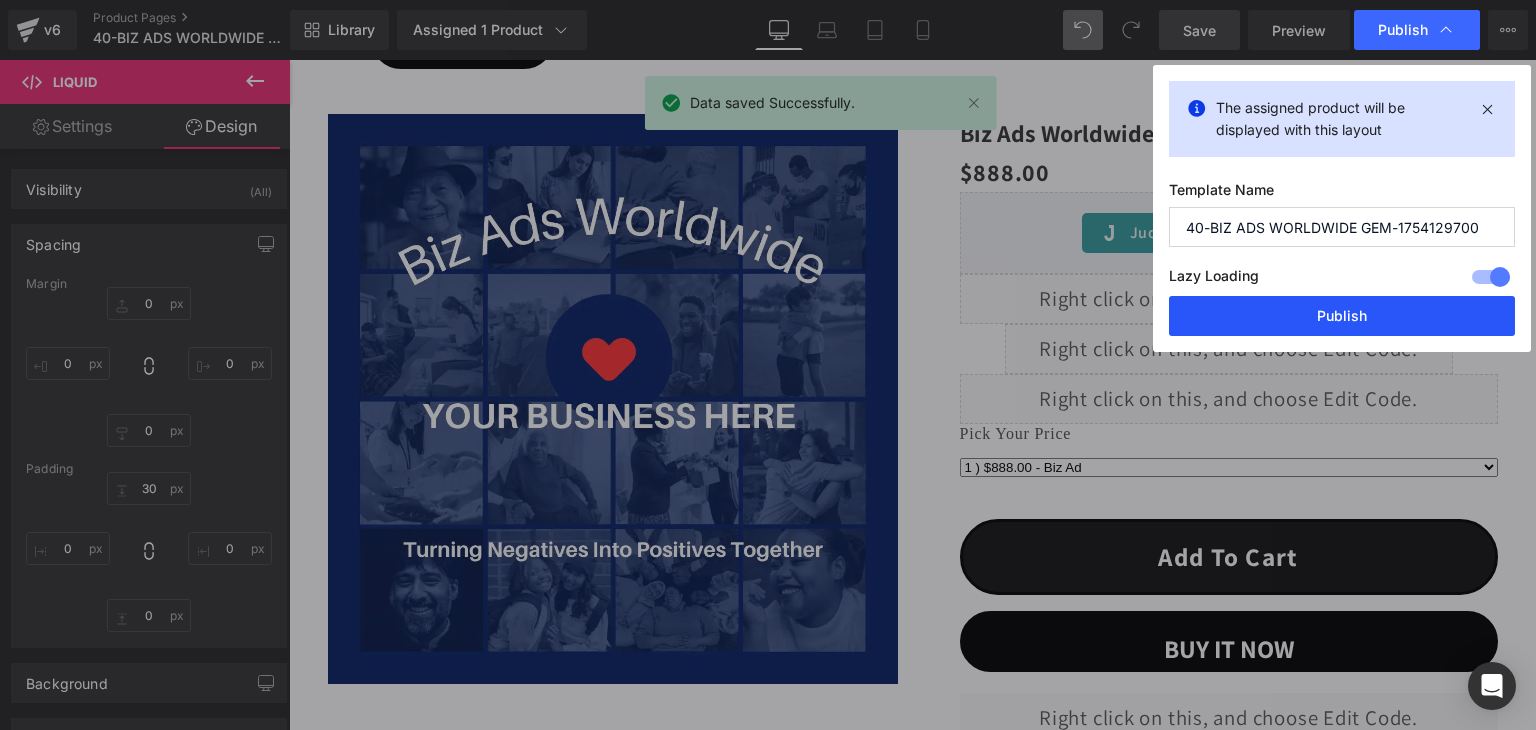 click on "Publish" at bounding box center [1342, 316] 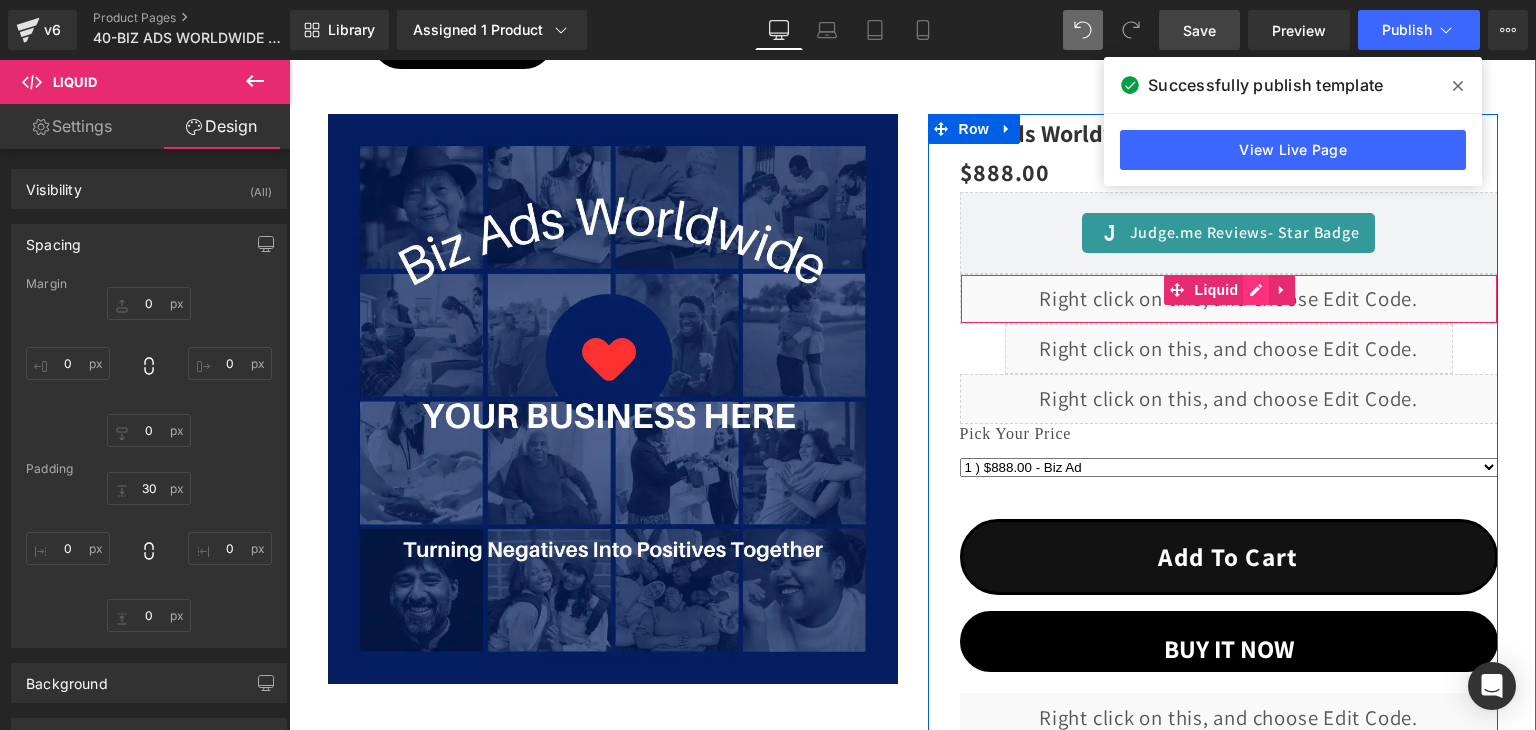 click on "Liquid" at bounding box center [1229, 299] 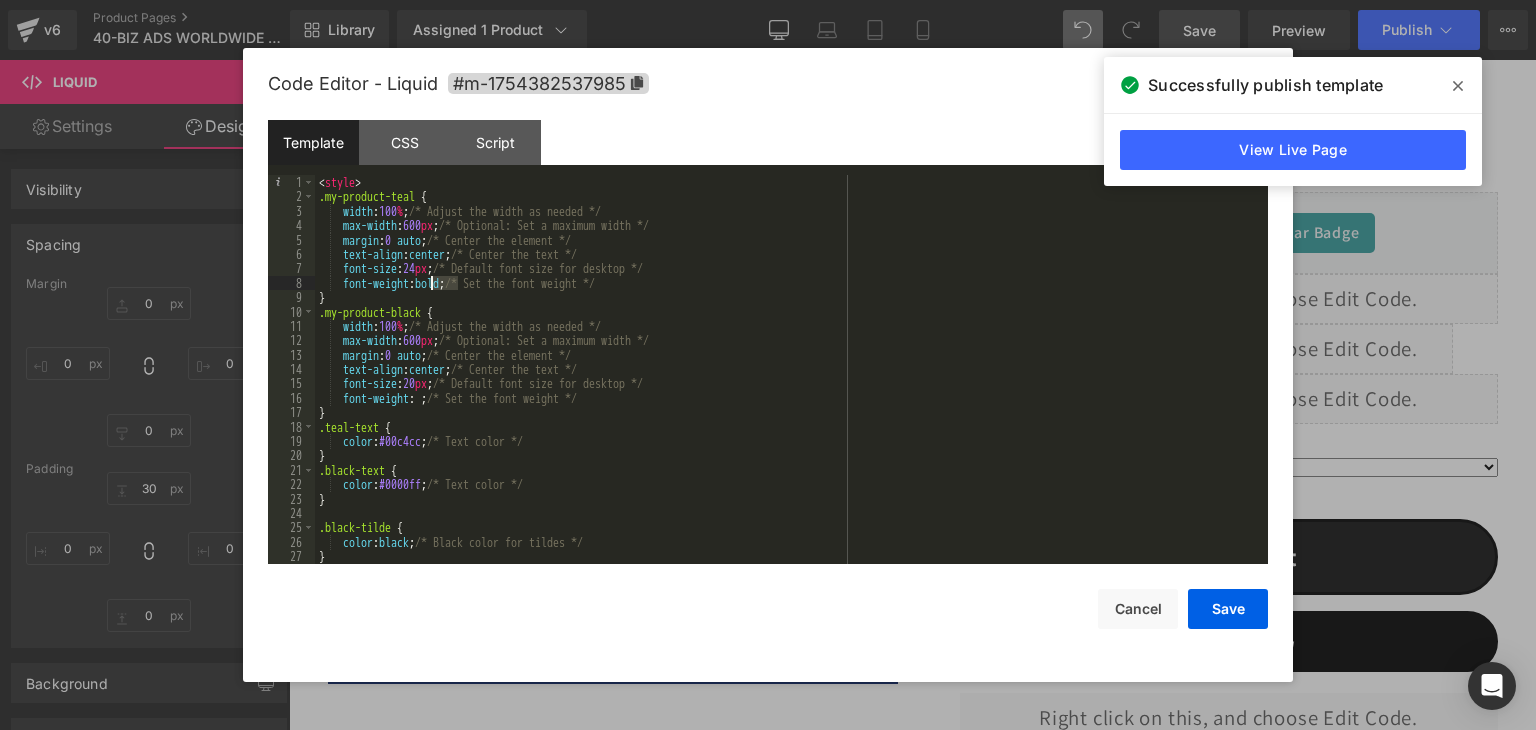drag, startPoint x: 459, startPoint y: 282, endPoint x: 430, endPoint y: 282, distance: 29 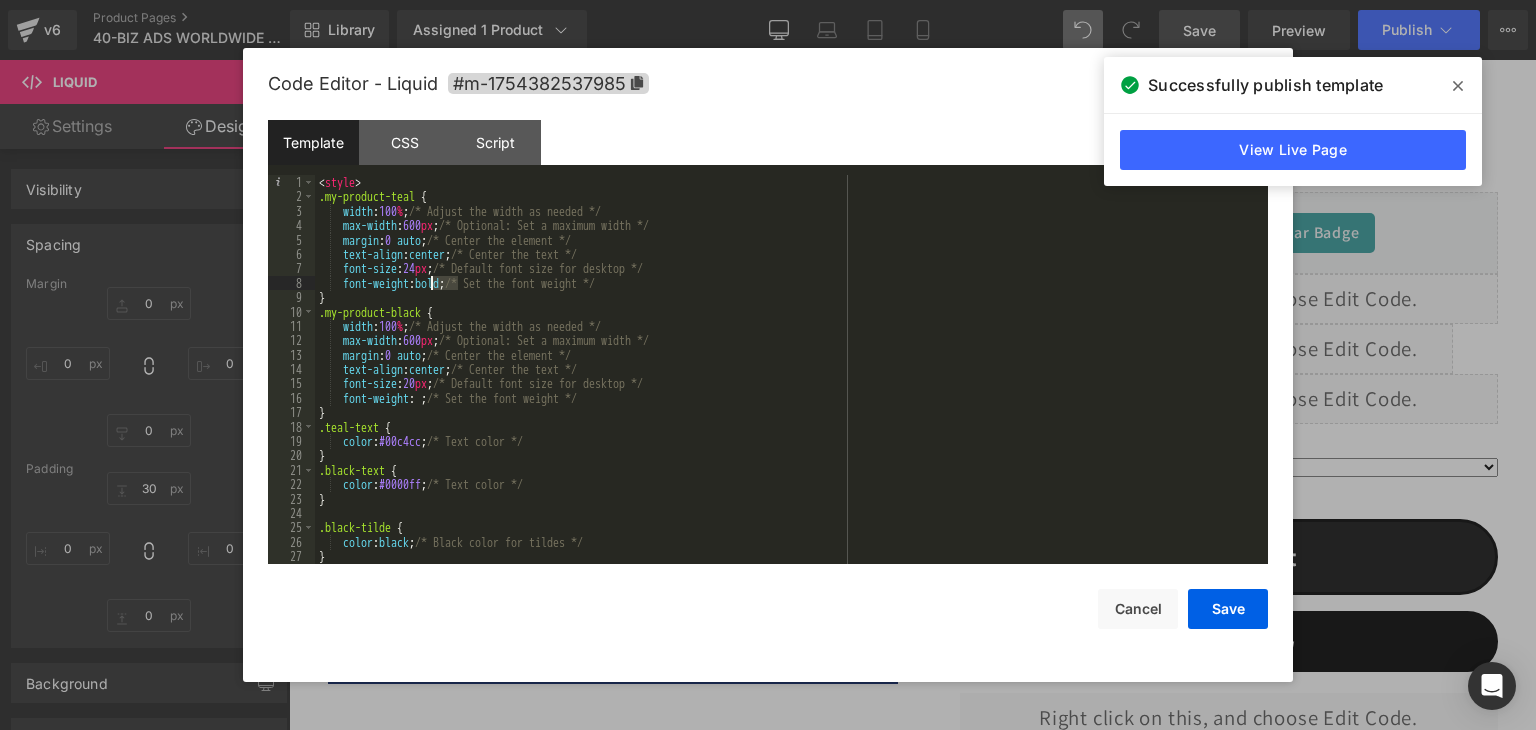 click on "< style > .my-product-teal   {       width :  100 % ;  /* Adjust the width as needed */       max-width :  600 px ;  /* Optional: Set a maximum width */       margin :  0   auto ;  /* Center the element */       text-align :  center ;  /* Center the text */       font-size :  24 px ;  /* Default font size for desktop */       font-weight :  bold ;  /* Set the font weight */ } .my-product-black   {       width :  100 % ;  /* Adjust the width as needed */       max-width :  600 px ;  /* Optional: Set a maximum width */       margin :  0   auto ;  /* Center the element */       text-align :  center ;  /* Center the text */       font-size :  20 px ;  /* Default font size for desktop */       font-weight : ;  /* Set the font weight */ } .teal-text   {       color :  #00c4cc ;  /* Text color */ } .black-text   {       color :  #0000ff ;  /* Text color */ } .black-tilde   {       color :  black ;  /* Black color for tildes */ }" at bounding box center [787, 384] 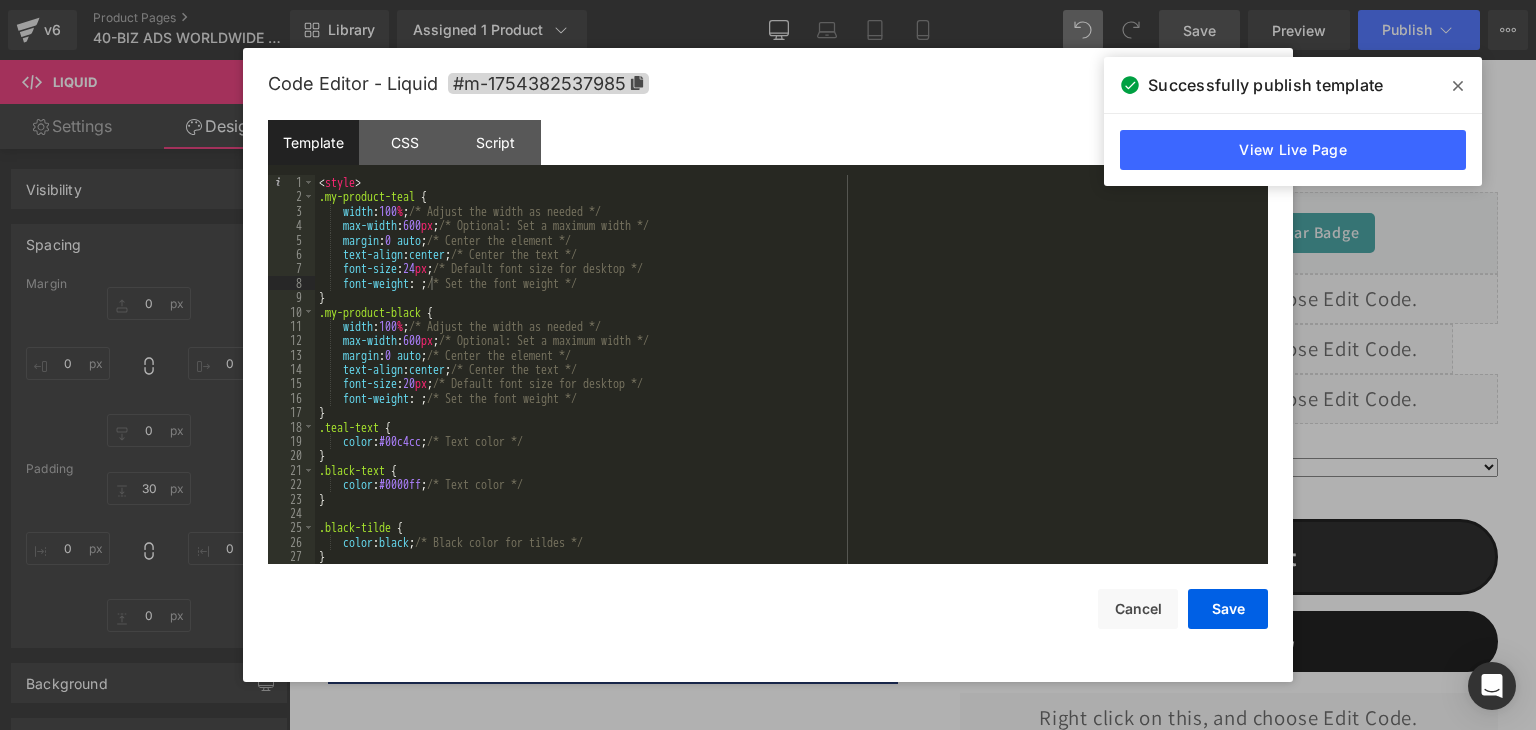 click at bounding box center [768, 365] 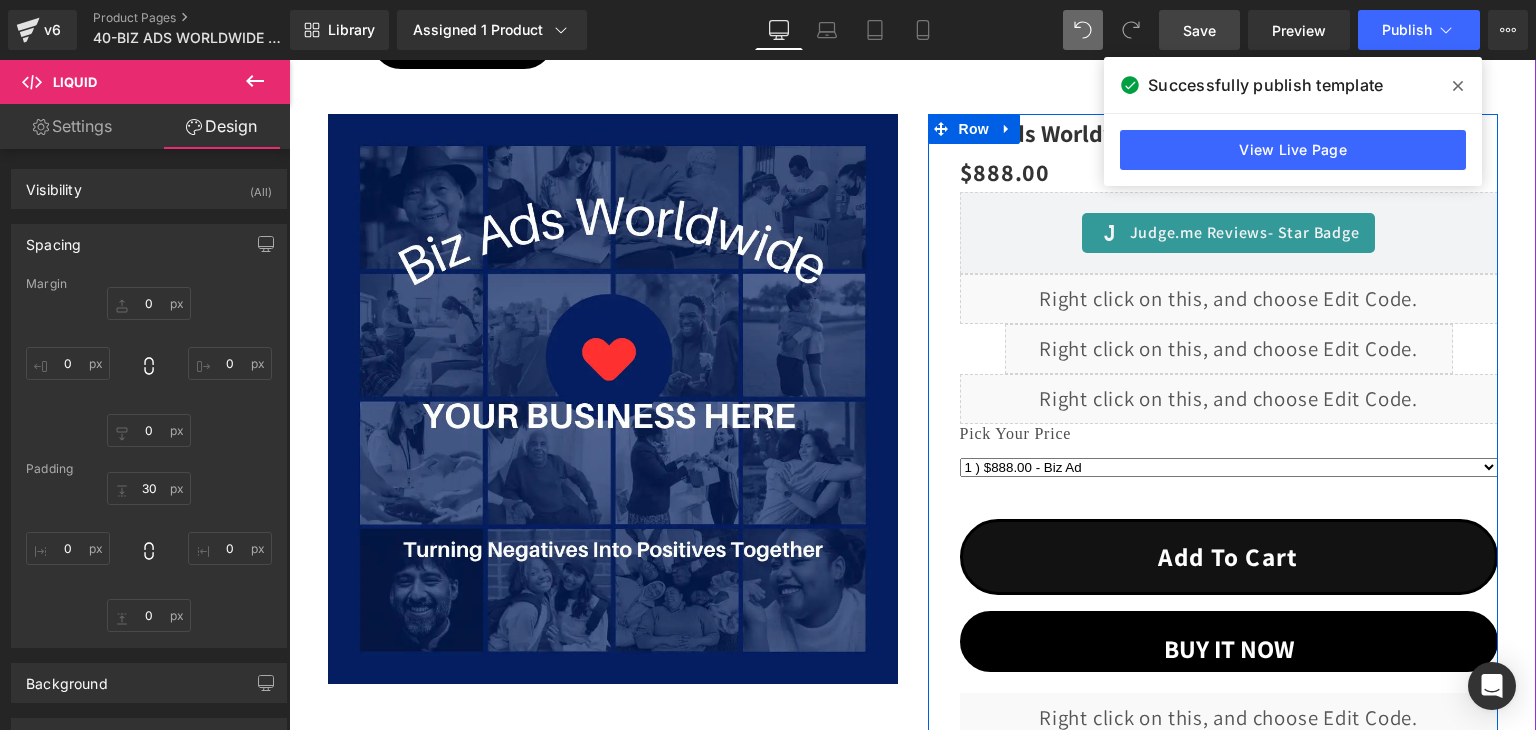 click on "Liquid" at bounding box center (1229, 299) 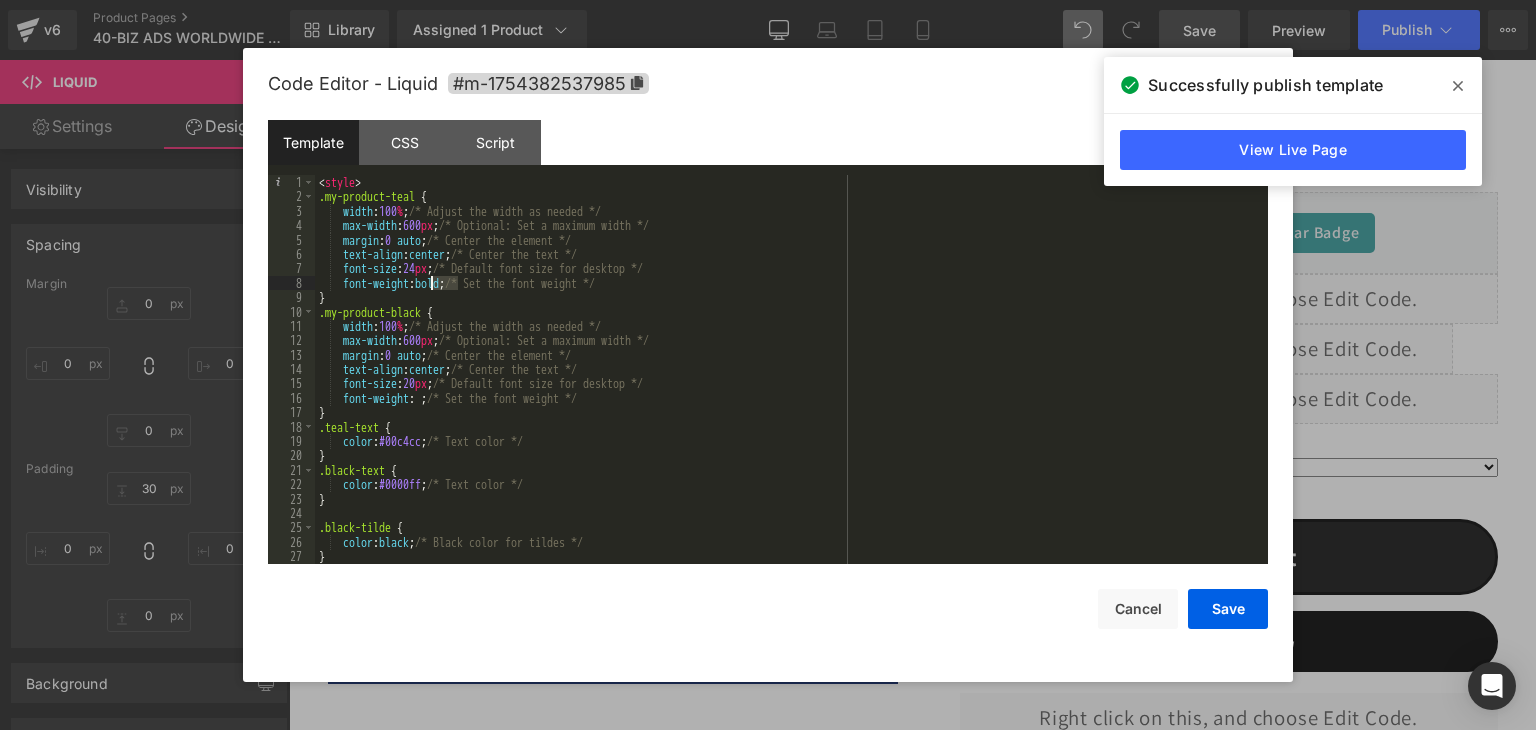 drag, startPoint x: 457, startPoint y: 284, endPoint x: 431, endPoint y: 286, distance: 26.076809 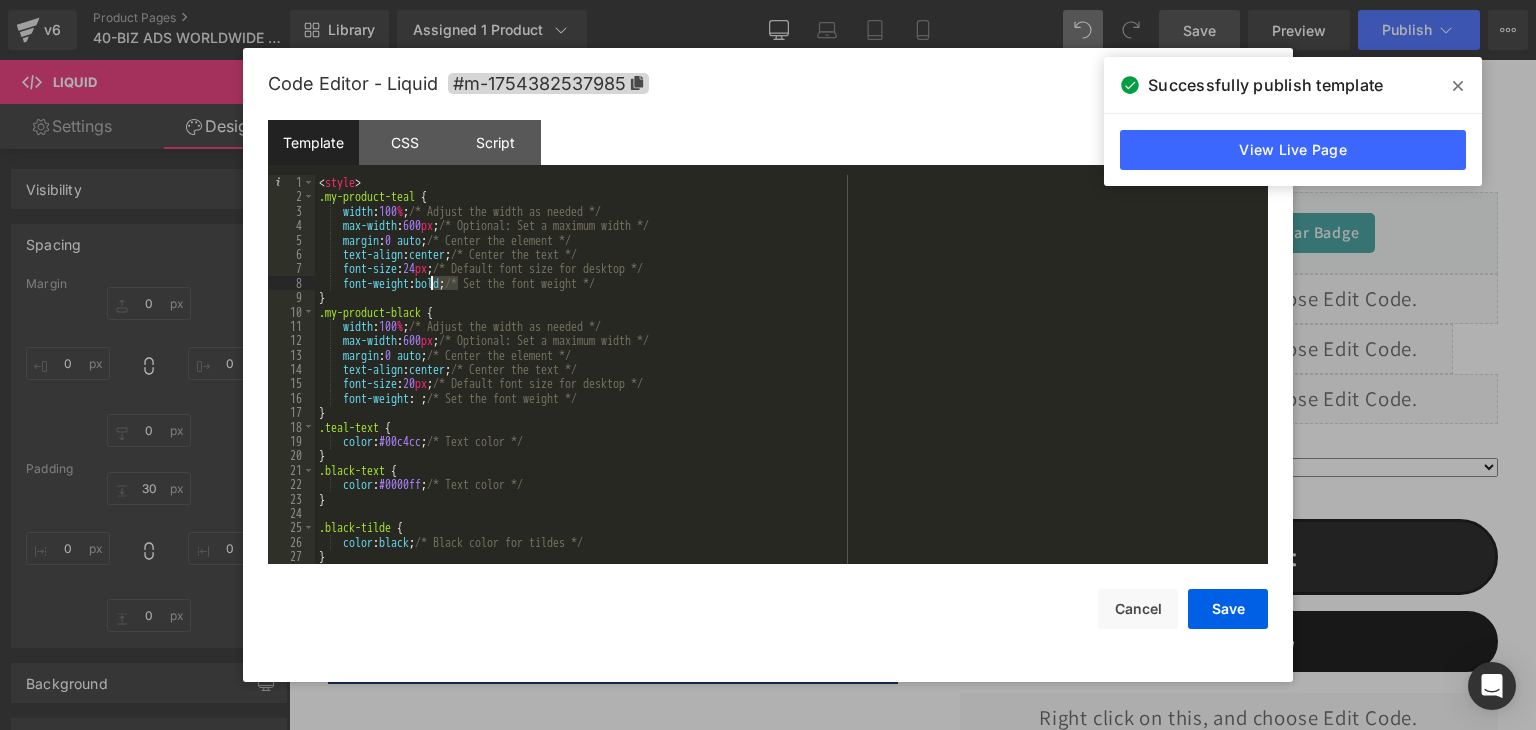 click on "< style > .my-product-teal   {       width :  100 % ;  /* Adjust the width as needed */       max-width :  600 px ;  /* Optional: Set a maximum width */       margin :  0   auto ;  /* Center the element */       text-align :  center ;  /* Center the text */       font-size :  24 px ;  /* Default font size for desktop */       font-weight :  bold ;  /* Set the font weight */ } .my-product-black   {       width :  100 % ;  /* Adjust the width as needed */       max-width :  600 px ;  /* Optional: Set a maximum width */       margin :  0   auto ;  /* Center the element */       text-align :  center ;  /* Center the text */       font-size :  20 px ;  /* Default font size for desktop */       font-weight : ;  /* Set the font weight */ } .teal-text   {       color :  #00c4cc ;  /* Text color */ } .black-text   {       color :  #0000ff ;  /* Text color */ } .black-tilde   {       color :  black ;  /* Black color for tildes */ }" at bounding box center (787, 384) 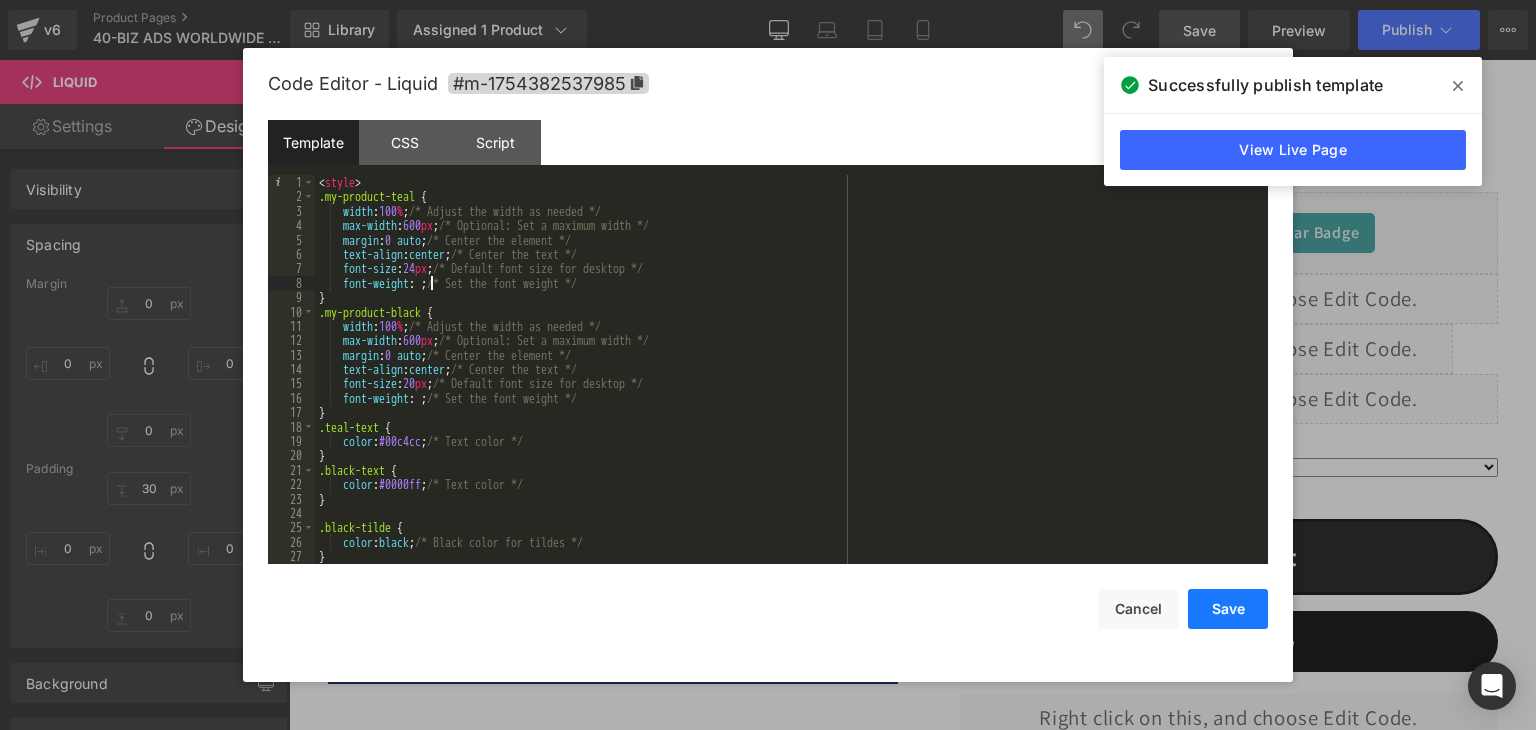 click on "Save" at bounding box center (1228, 609) 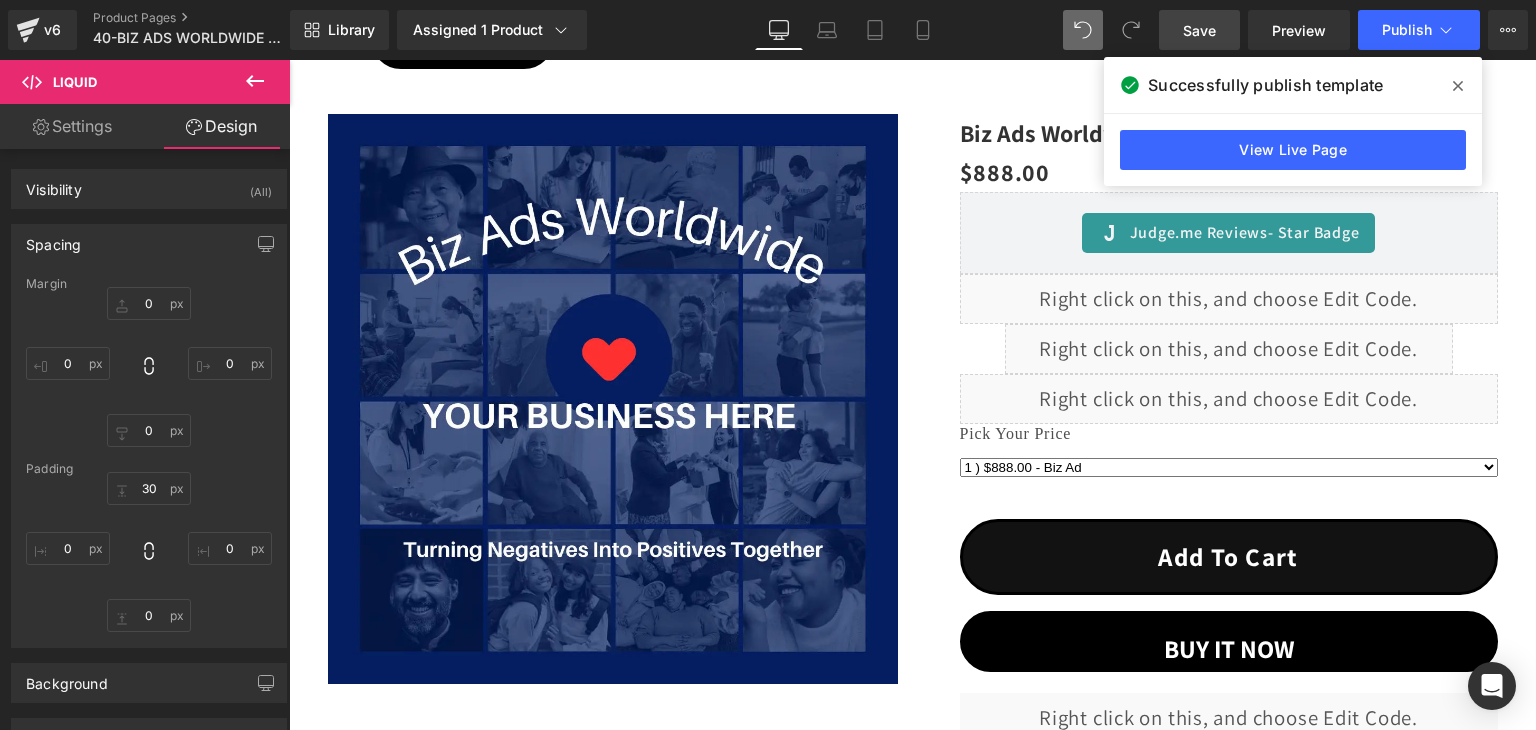 drag, startPoint x: 1218, startPoint y: 38, endPoint x: 1011, endPoint y: 2, distance: 210.10712 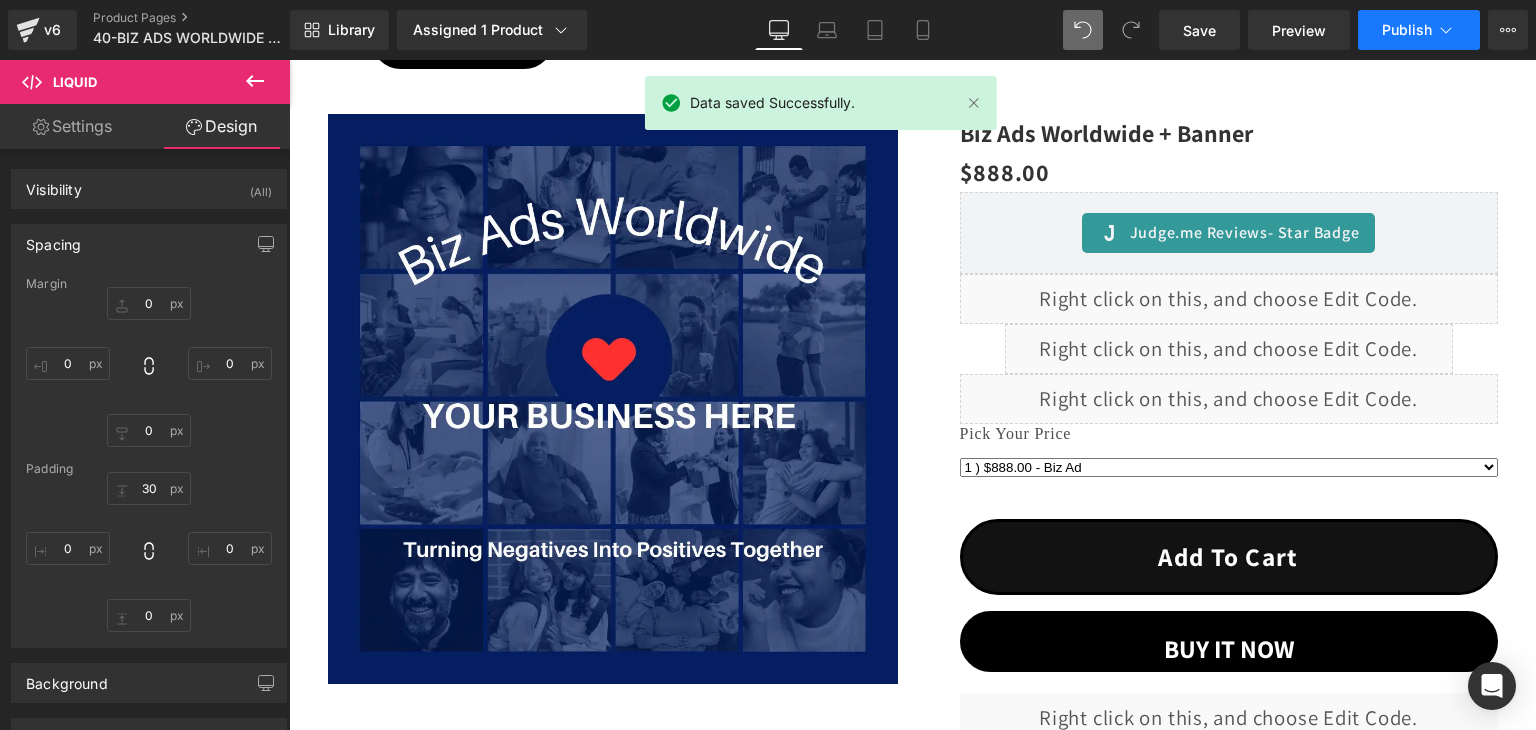 click 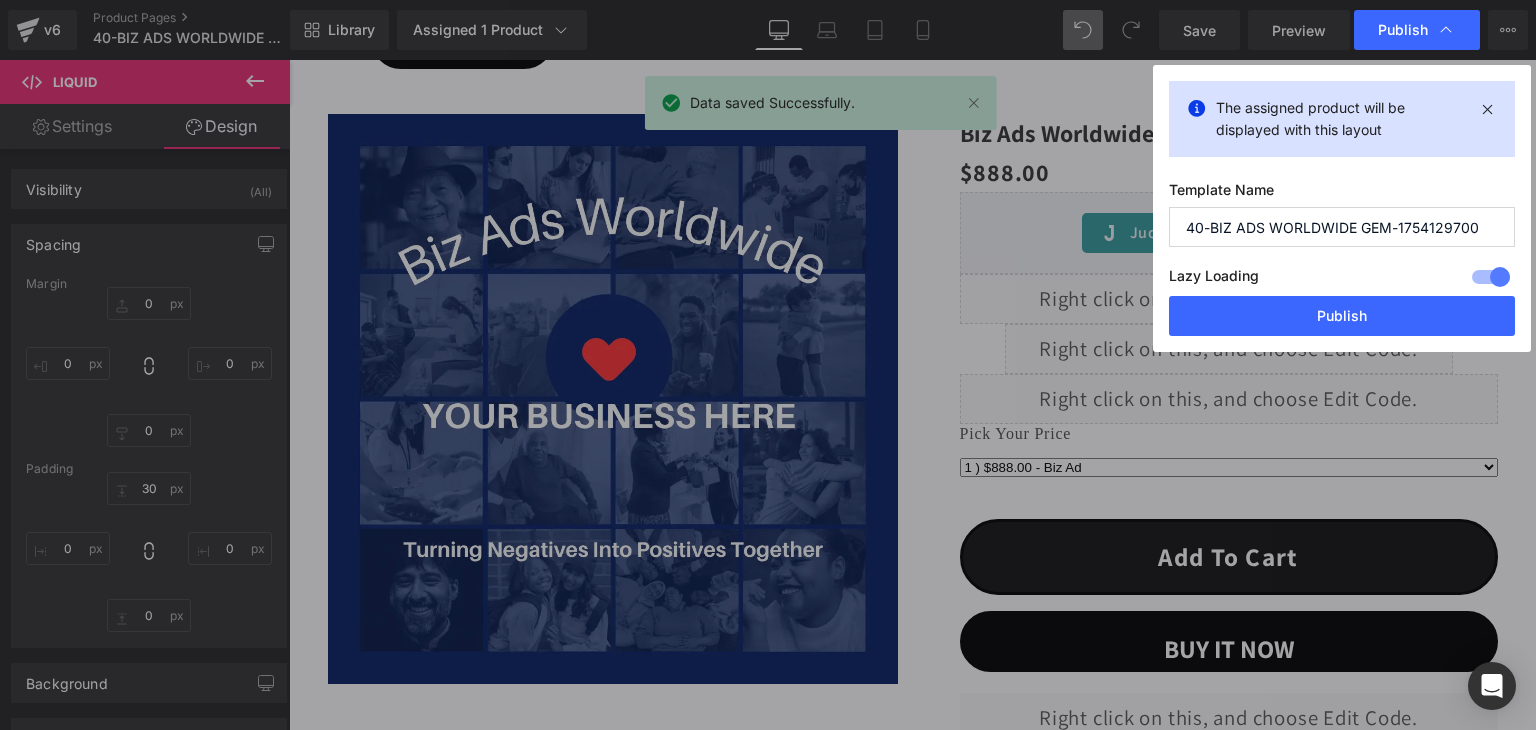 click on "The assigned product will be displayed with this layout Template Name 40-BIZ ADS WORLDWIDE GEM-1754129700
Lazy Loading
Build
Upgrade plan to unlock
Lazy loading helps you improve page loading time, enhance user experience & increase your SEO results.
Lazy loading is available on  Build, Optimize & Enterprise.
You’ve reached the maximum published page number of your plan  (10/999999) .
Upgrade plan to unlock more pages
Publish" at bounding box center (1342, 208) 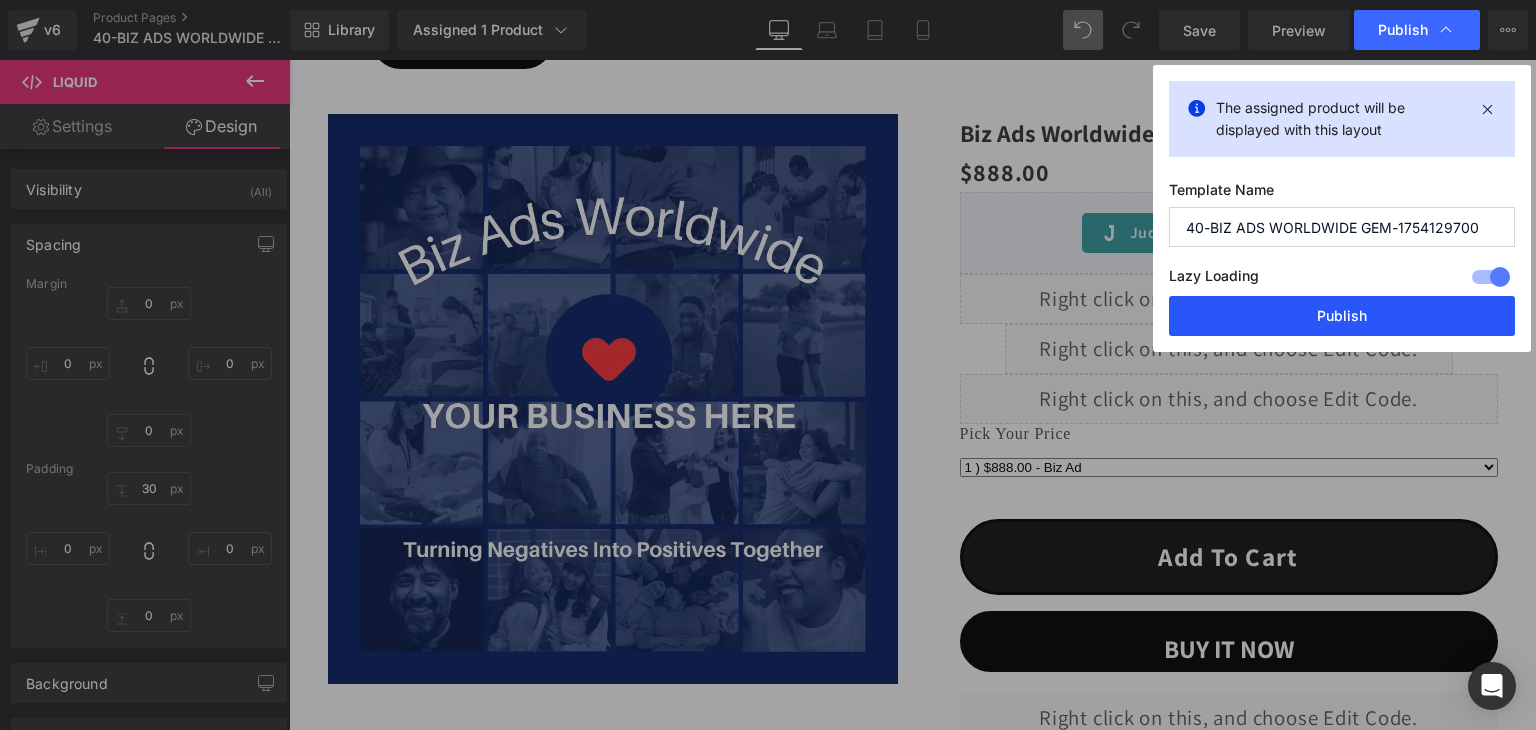 click on "Publish" at bounding box center [1342, 316] 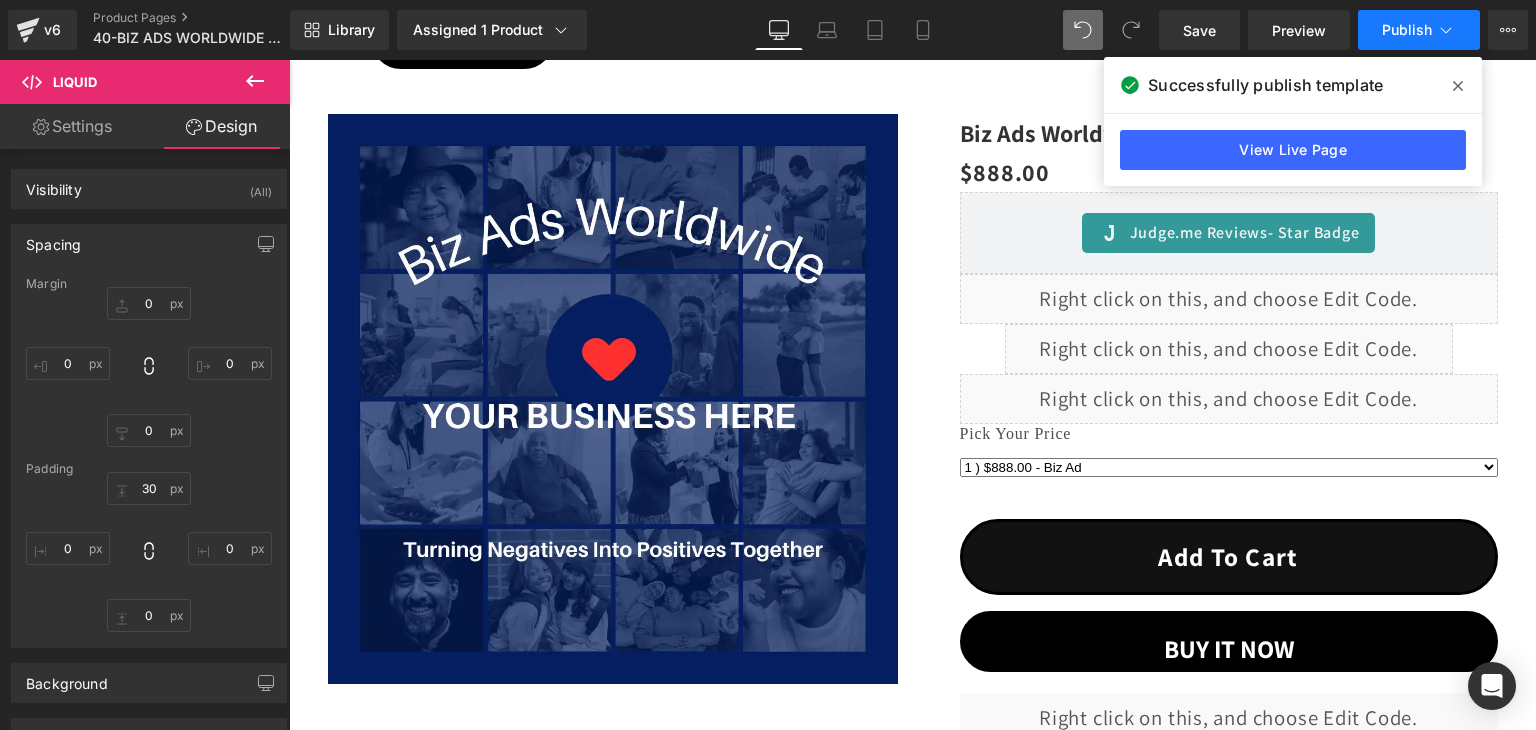 click on "Publish" at bounding box center (1419, 30) 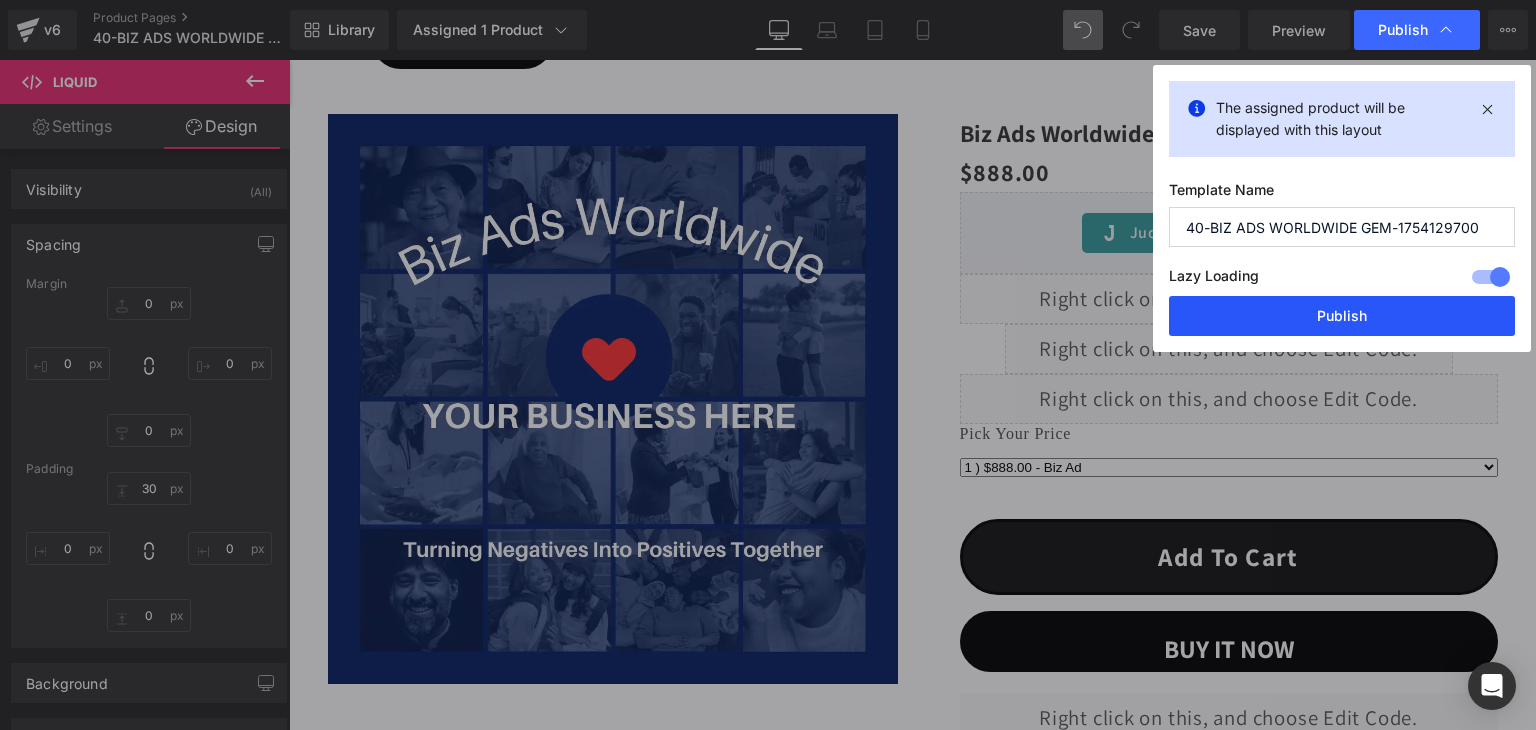 drag, startPoint x: 1315, startPoint y: 314, endPoint x: 628, endPoint y: 54, distance: 734.5536 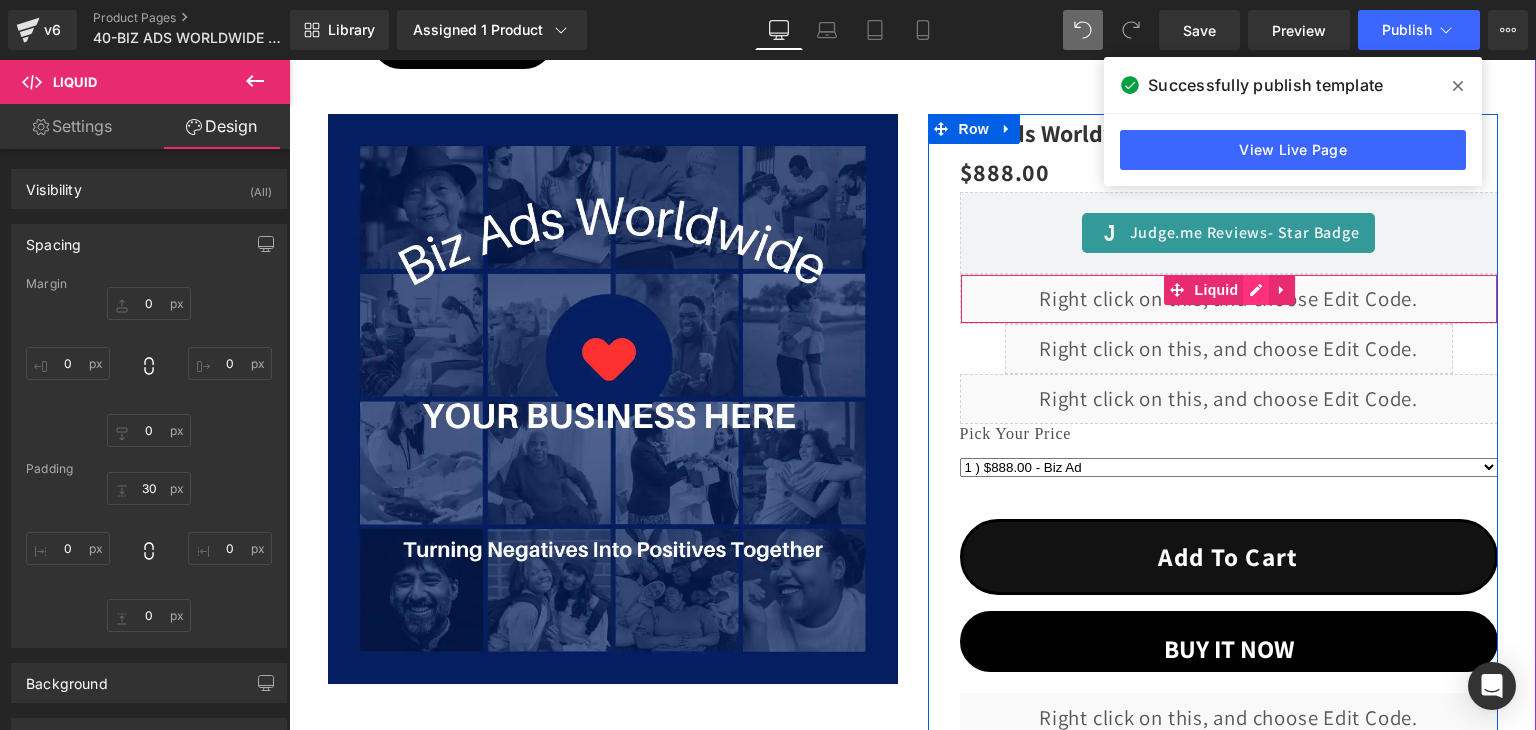 click on "Liquid" at bounding box center [1229, 299] 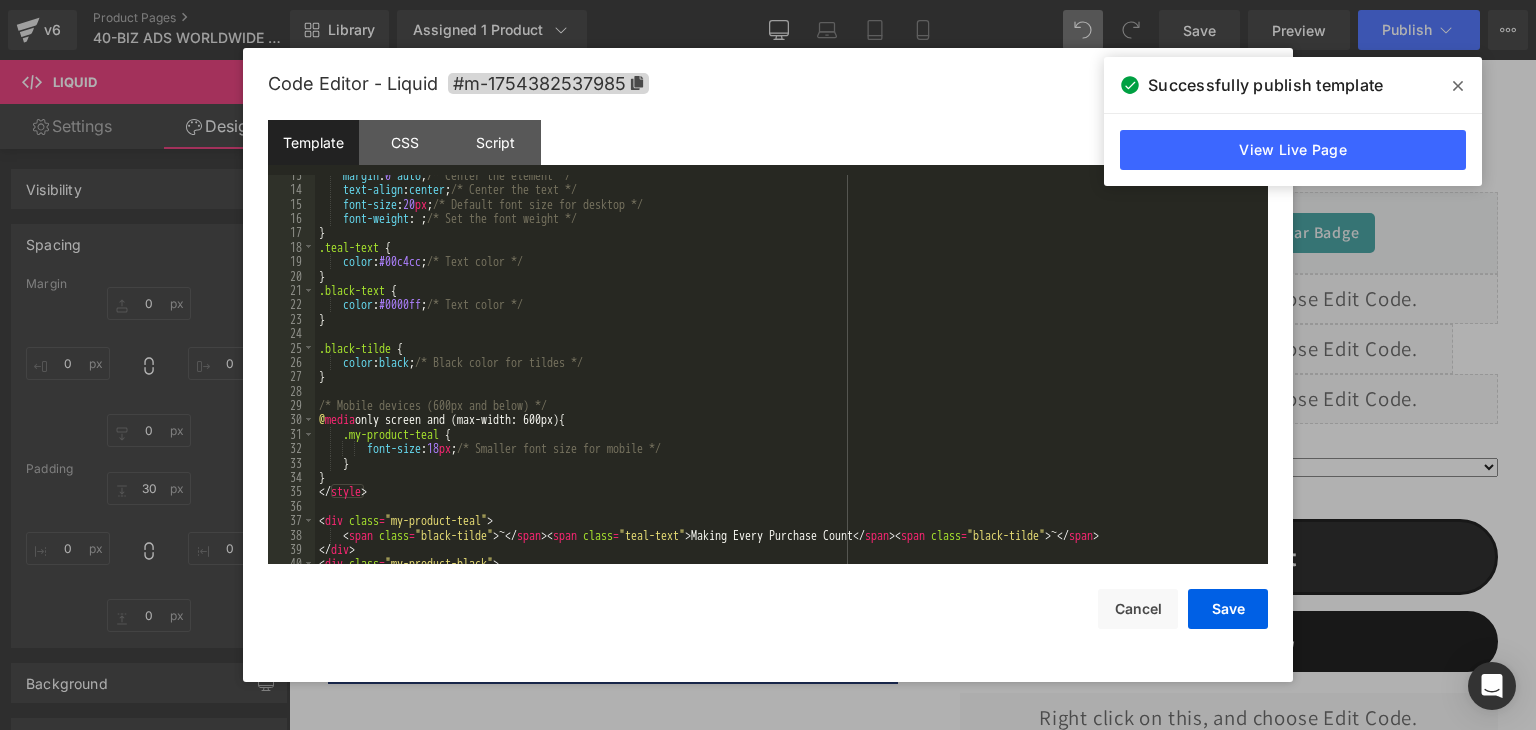 scroll, scrollTop: 216, scrollLeft: 0, axis: vertical 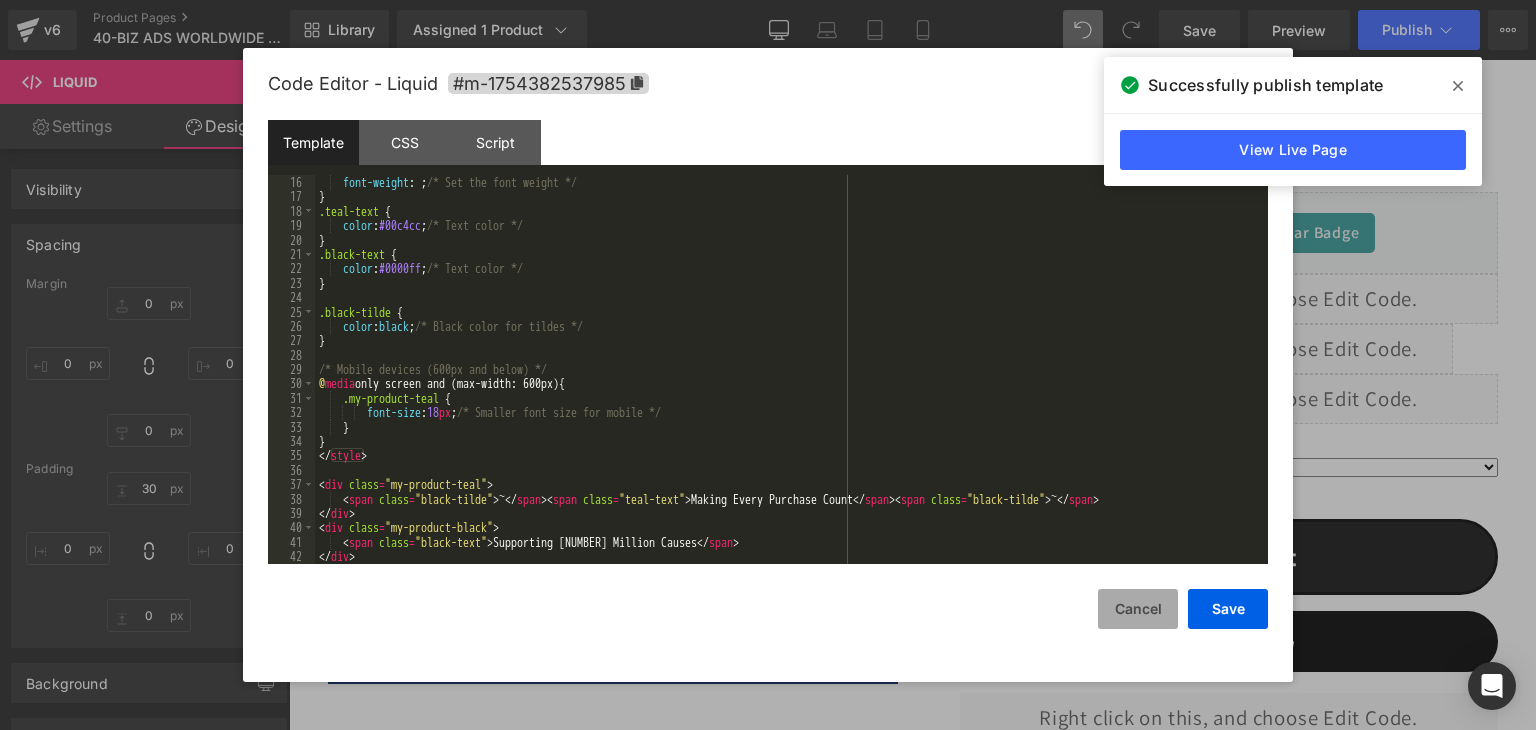 click on "Cancel" at bounding box center (1138, 609) 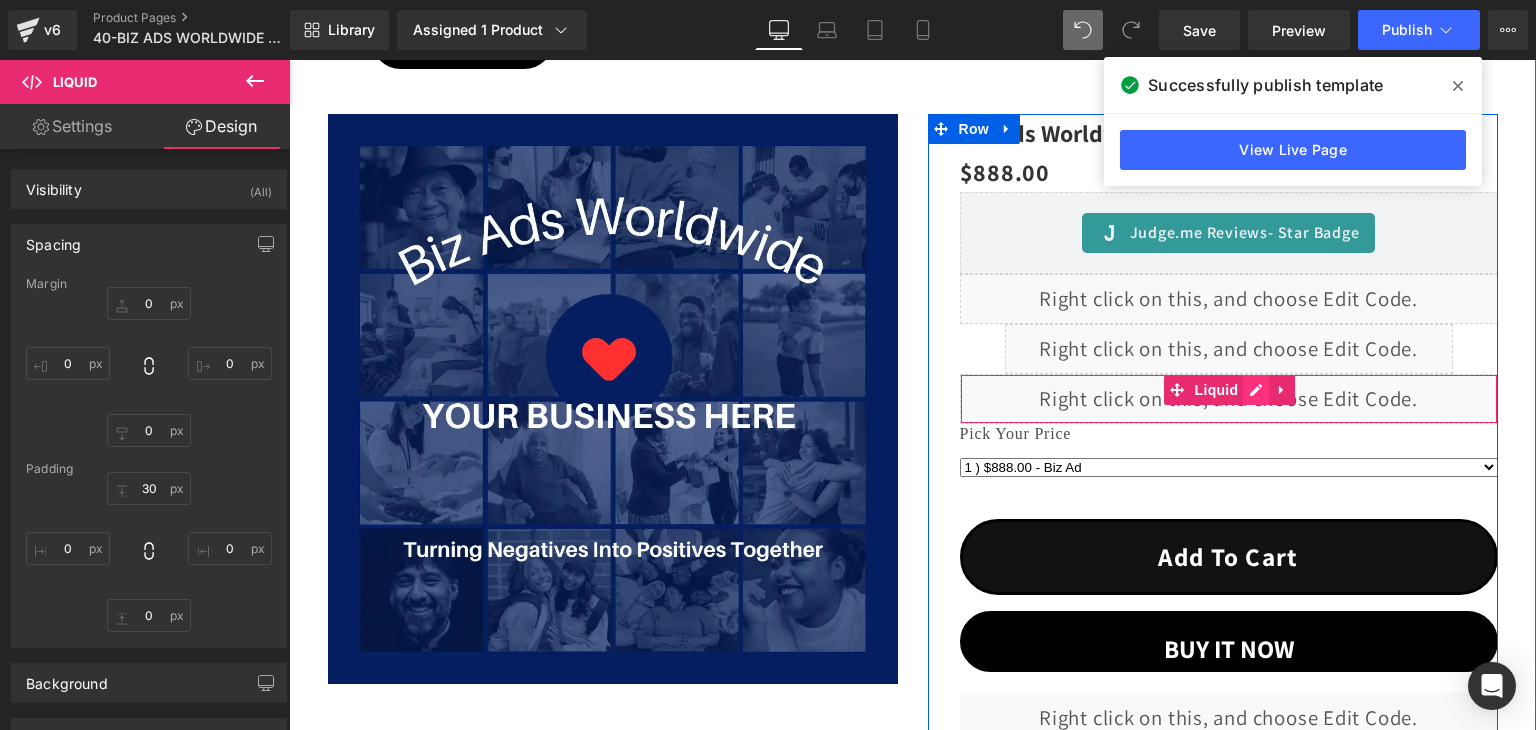 click on "Liquid" at bounding box center (1229, 399) 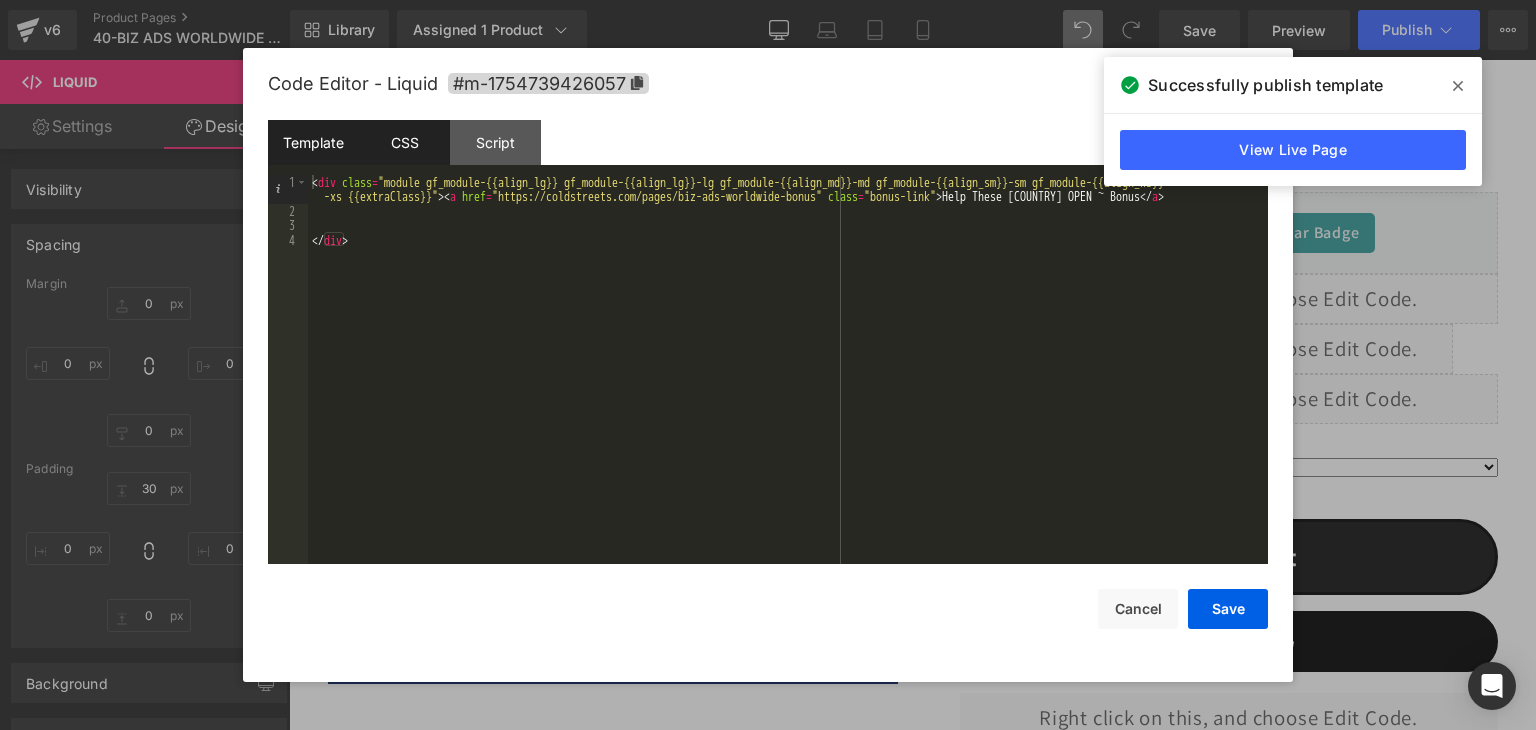 click on "CSS" at bounding box center [404, 142] 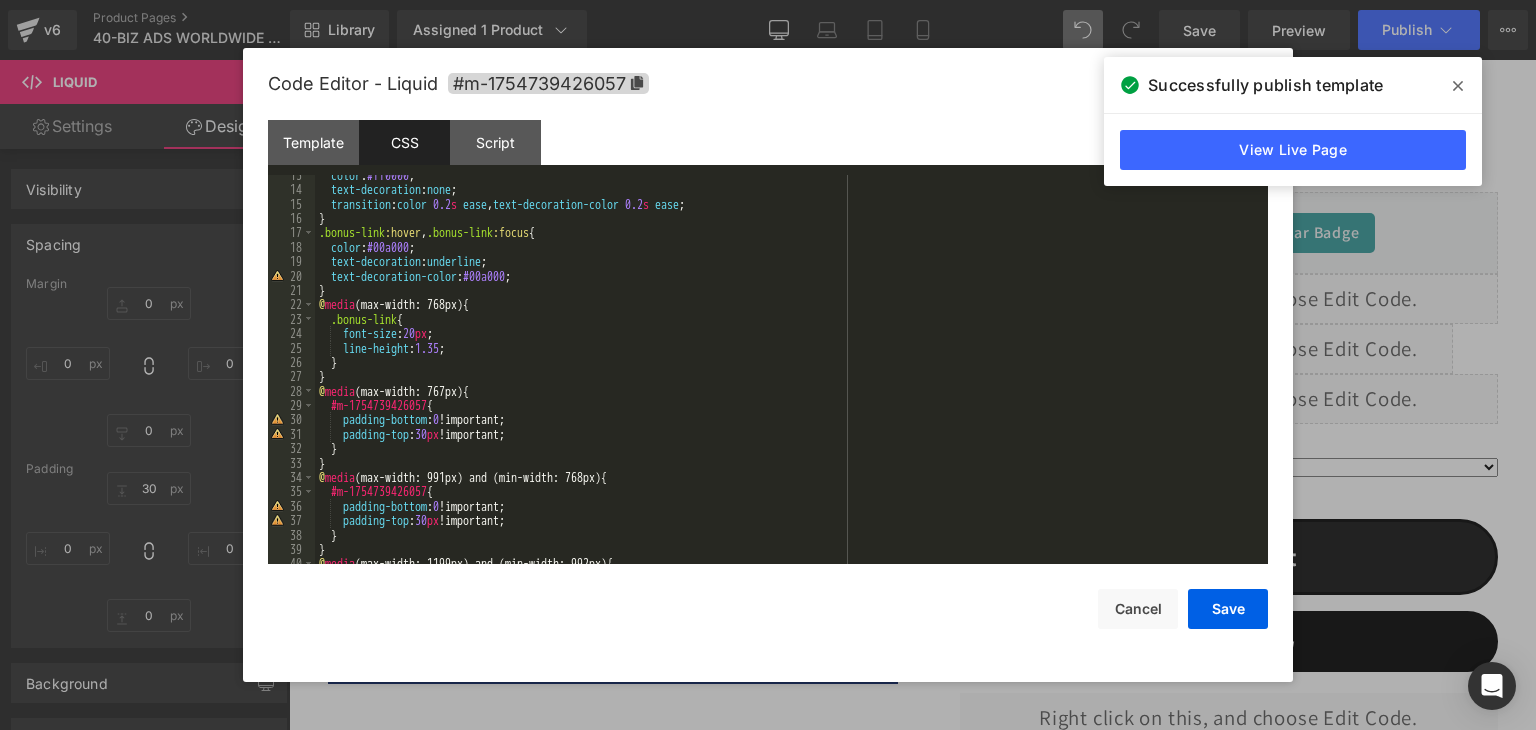 scroll, scrollTop: 0, scrollLeft: 0, axis: both 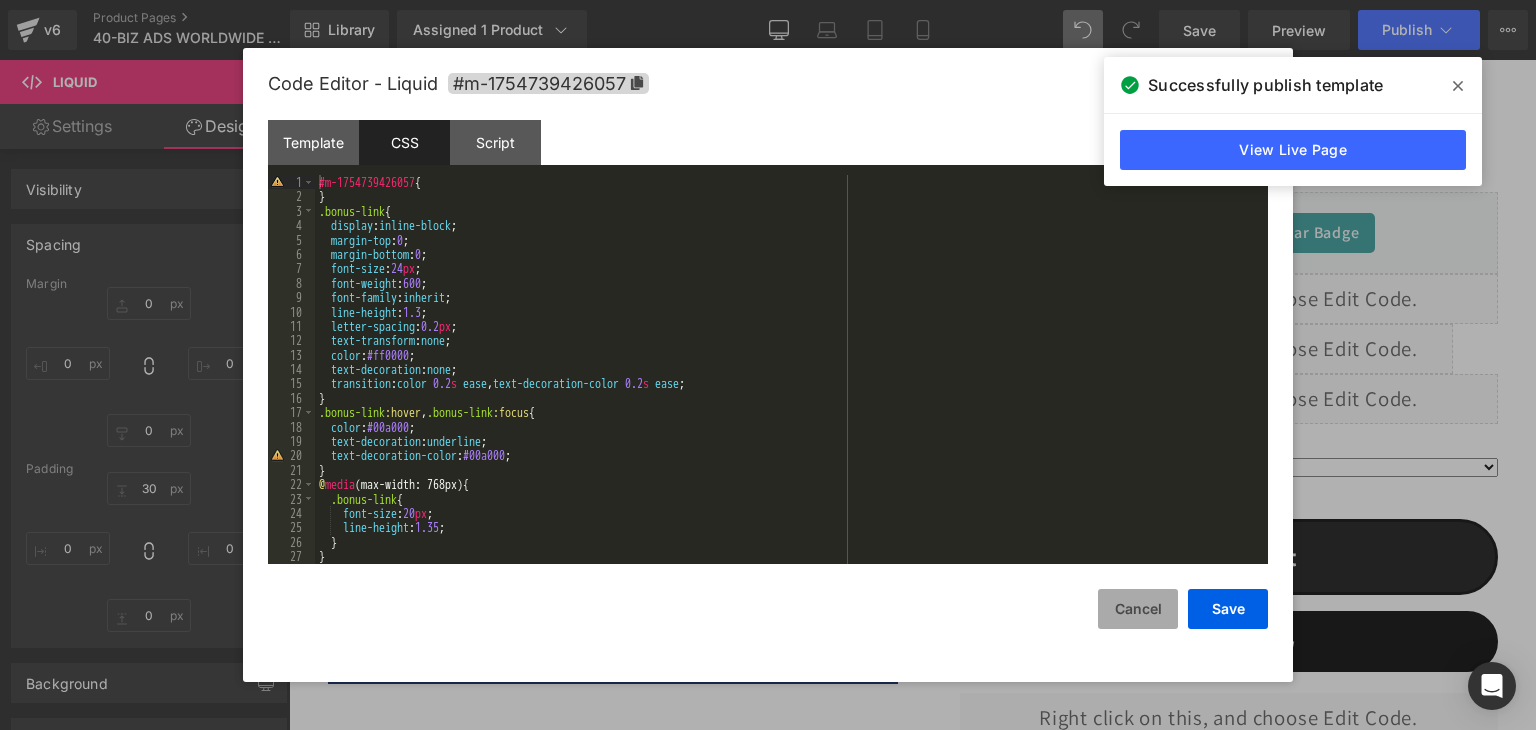 click on "Cancel" at bounding box center [1138, 609] 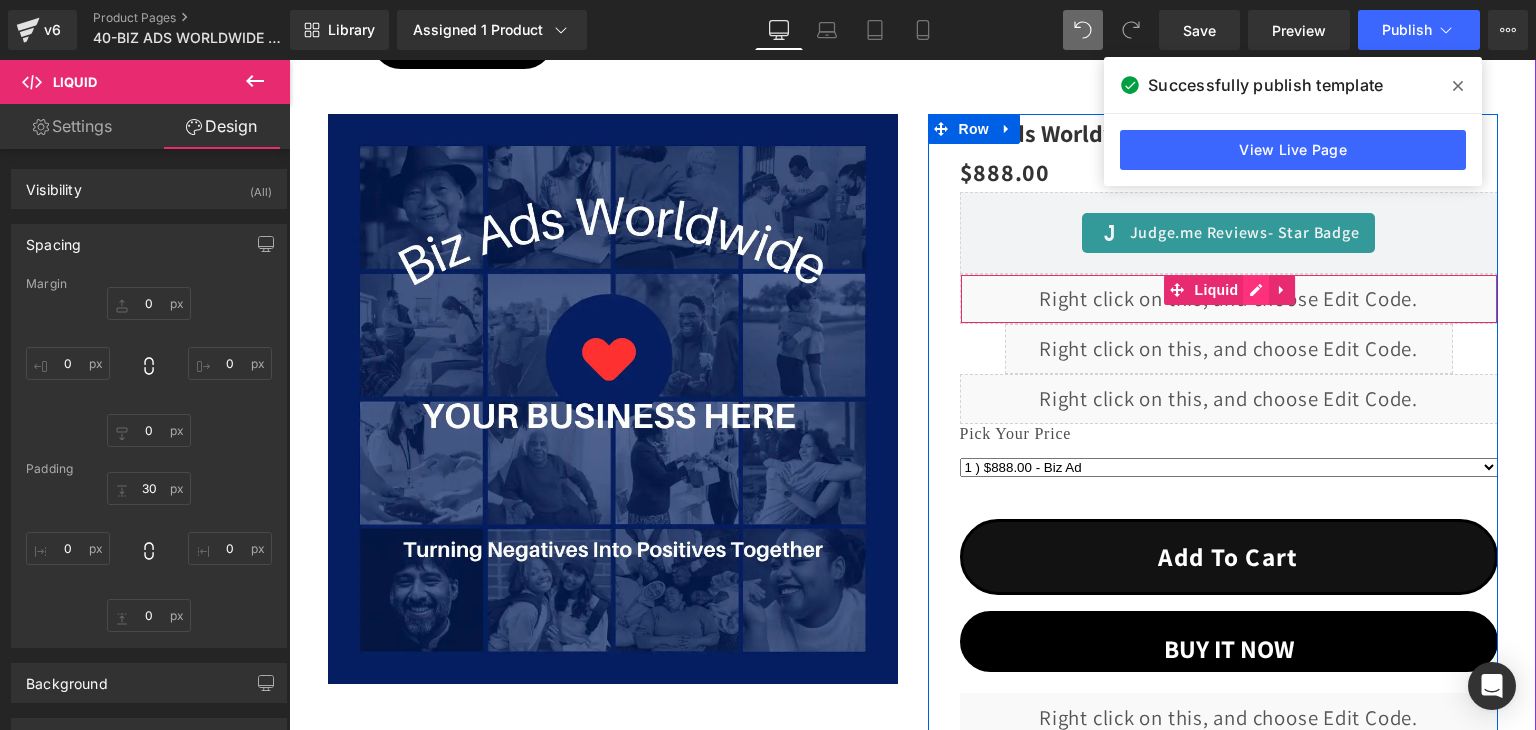 click on "Liquid" at bounding box center (1229, 299) 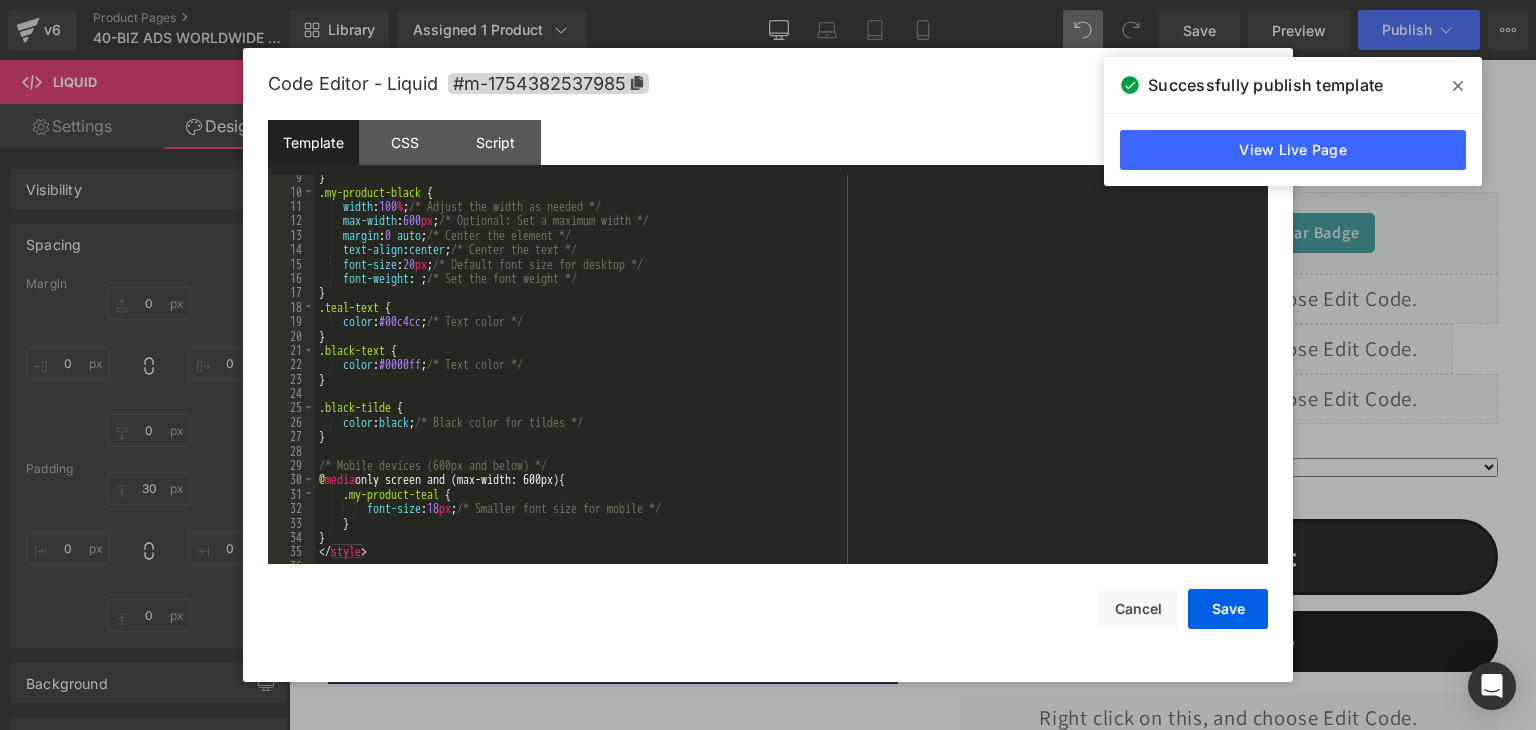 scroll, scrollTop: 216, scrollLeft: 0, axis: vertical 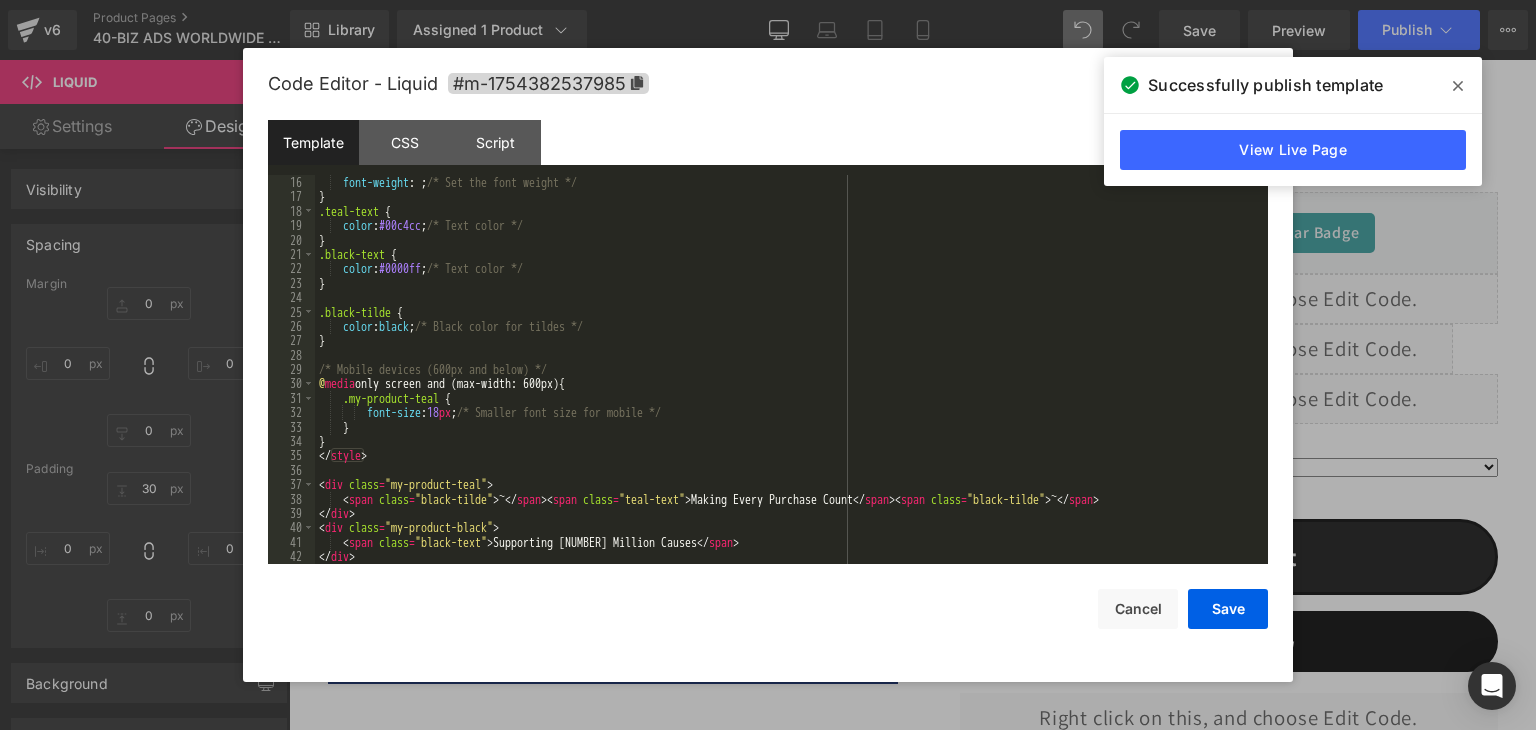 click on "font-weight : ;  /* Set the font weight */ } .teal-text   {       color :  #00c4cc ;  /* Text color */ } .black-text   {       color :  #0000ff ;  /* Text color */ } .black-tilde   {       color :  black ;  /* Black color for tildes */ } /* Mobile devices (600px and below) */ @ media  only screen and (max-width: 600px)  {       .my-product-teal   {             font-size :  18 px ;  /* Smaller font size for mobile */       } } </ style > < div   class = "my-product-teal" >       < span   class = "black-tilde" > ~  </ span > < span   class = "teal-text" > Making Every Purchase Count </ span > < span   class = "black-tilde" >  ~ </ span > </ div > < div   class = "my-product-black" >       < span   class = "black-text" > Supporting 1.8 Million Causes </ span > </ div >" at bounding box center [787, 384] 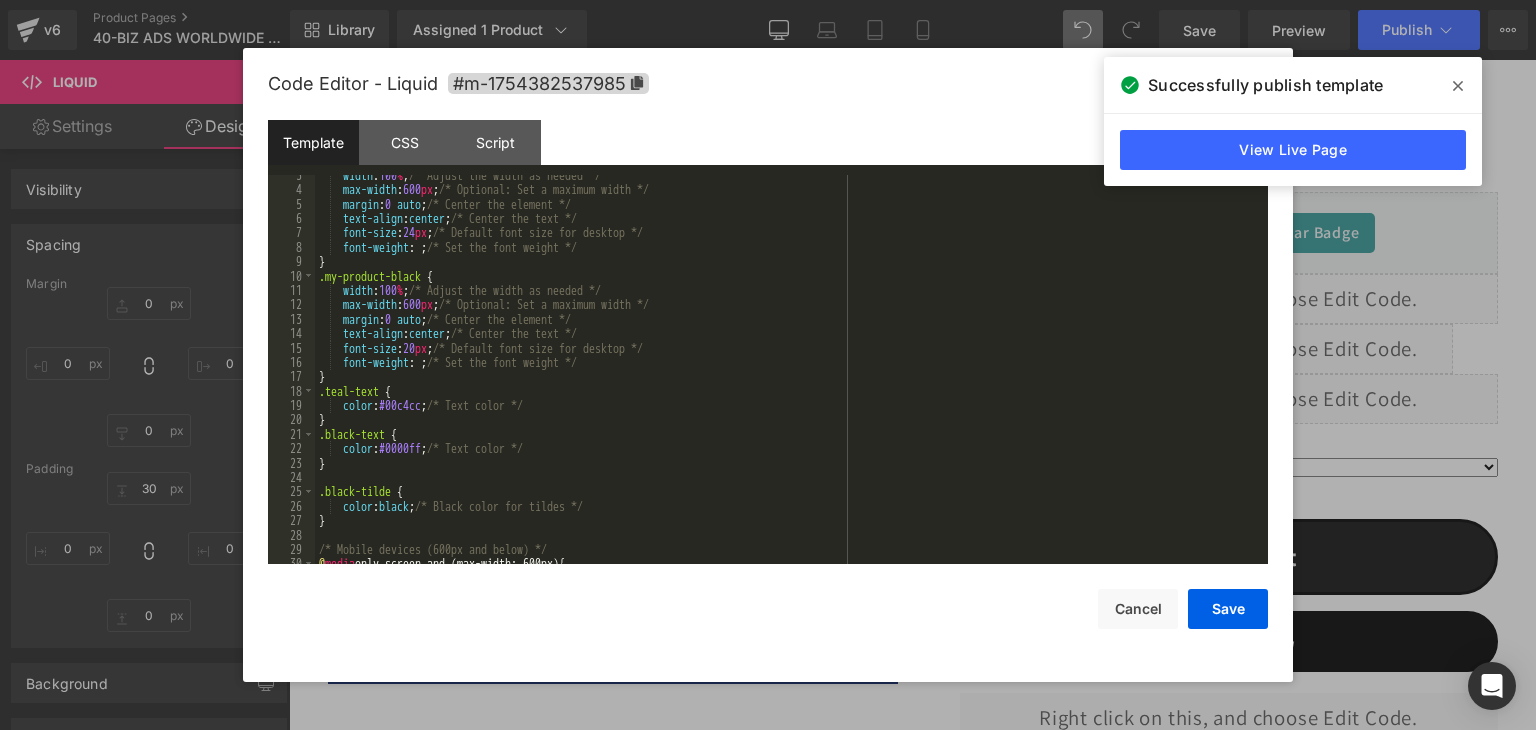 scroll, scrollTop: 216, scrollLeft: 0, axis: vertical 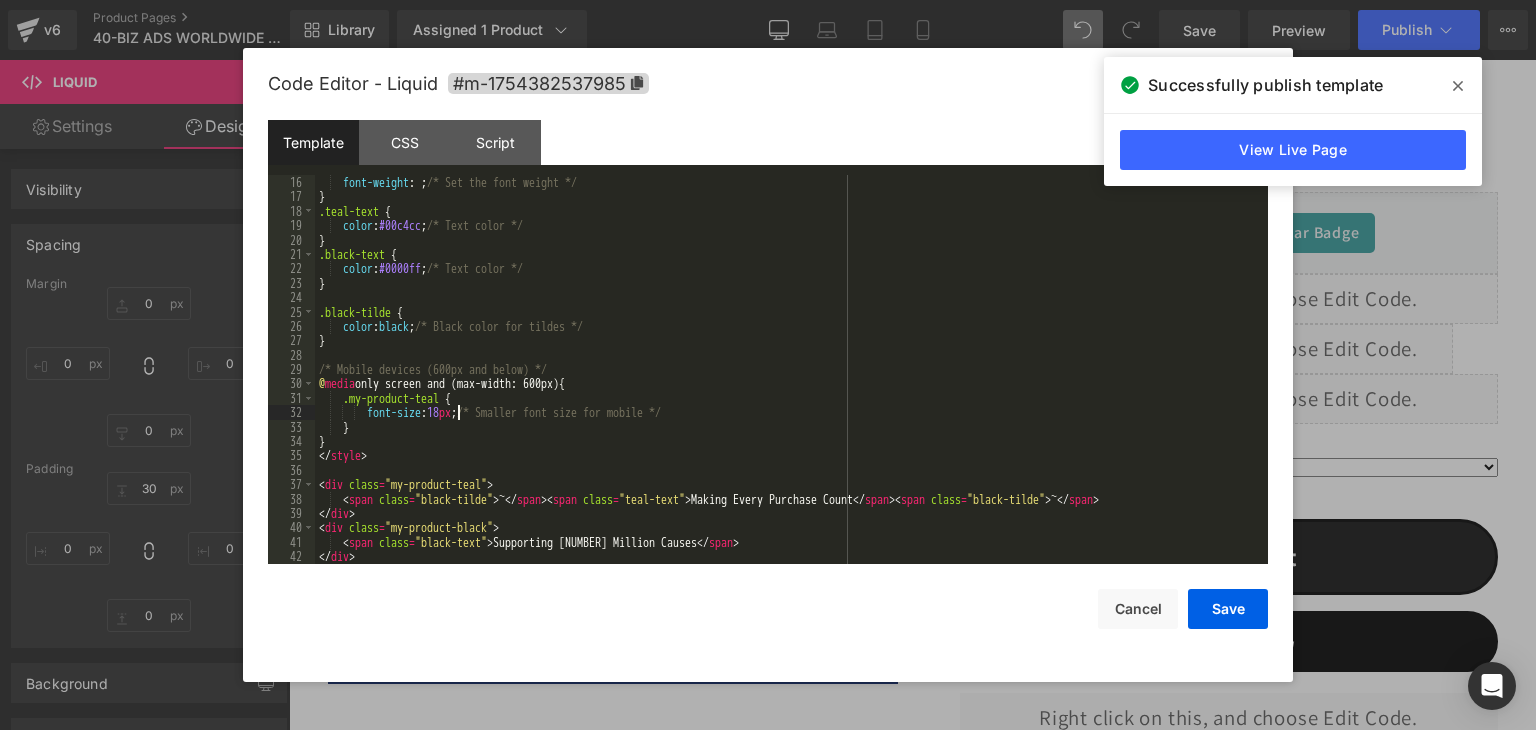 click on "font-weight : ;  /* Set the font weight */ } .teal-text   {       color :  #00c4cc ;  /* Text color */ } .black-text   {       color :  #0000ff ;  /* Text color */ } .black-tilde   {       color :  black ;  /* Black color for tildes */ } /* Mobile devices (600px and below) */ @ media  only screen and (max-width: 600px)  {       .my-product-teal   {             font-size :  18 px ;  /* Smaller font size for mobile */       } } </ style > < div   class = "my-product-teal" >       < span   class = "black-tilde" > ~  </ span > < span   class = "teal-text" > Making Every Purchase Count </ span > < span   class = "black-tilde" >  ~ </ span > </ div > < div   class = "my-product-black" >       < span   class = "black-text" > Supporting 1.8 Million Causes </ span > </ div >" at bounding box center (787, 384) 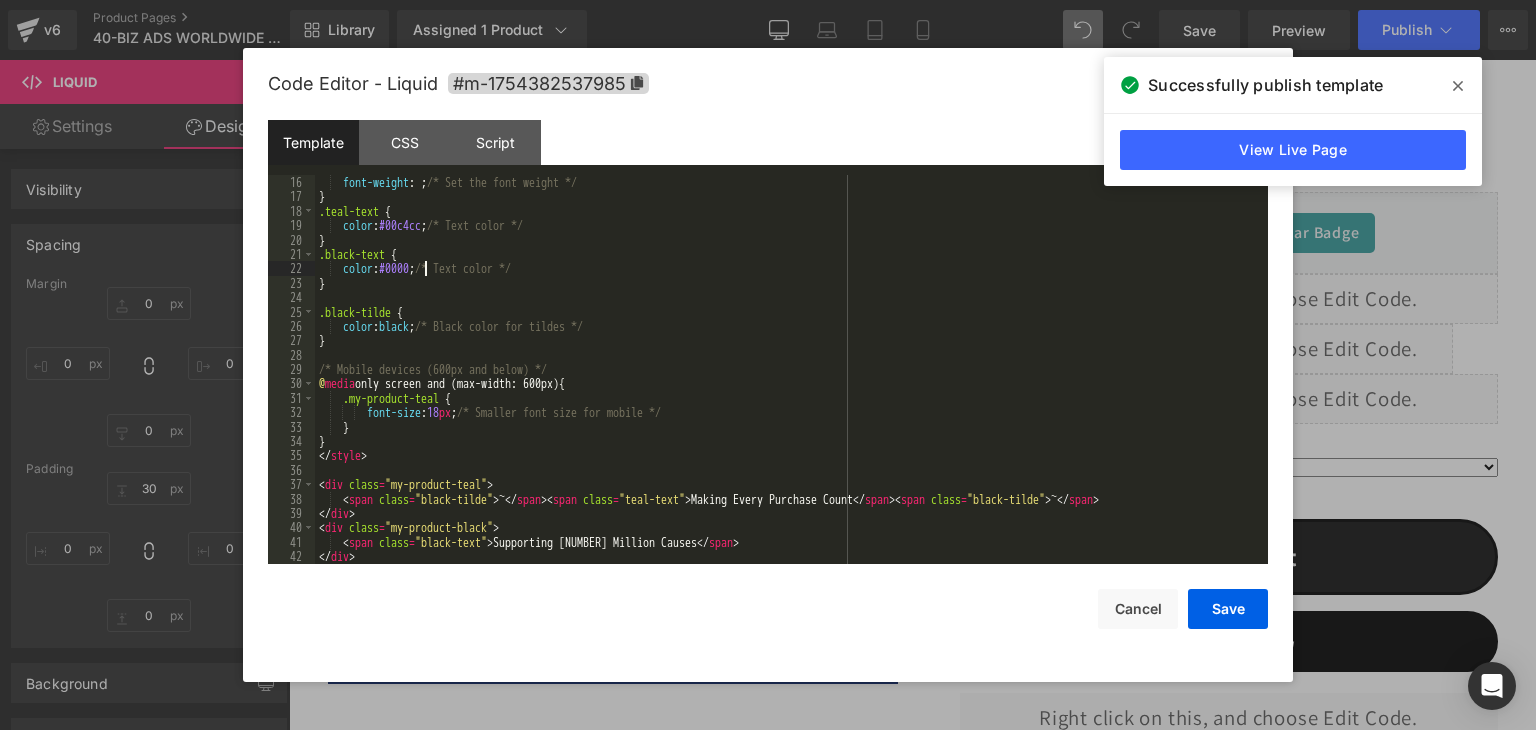 type 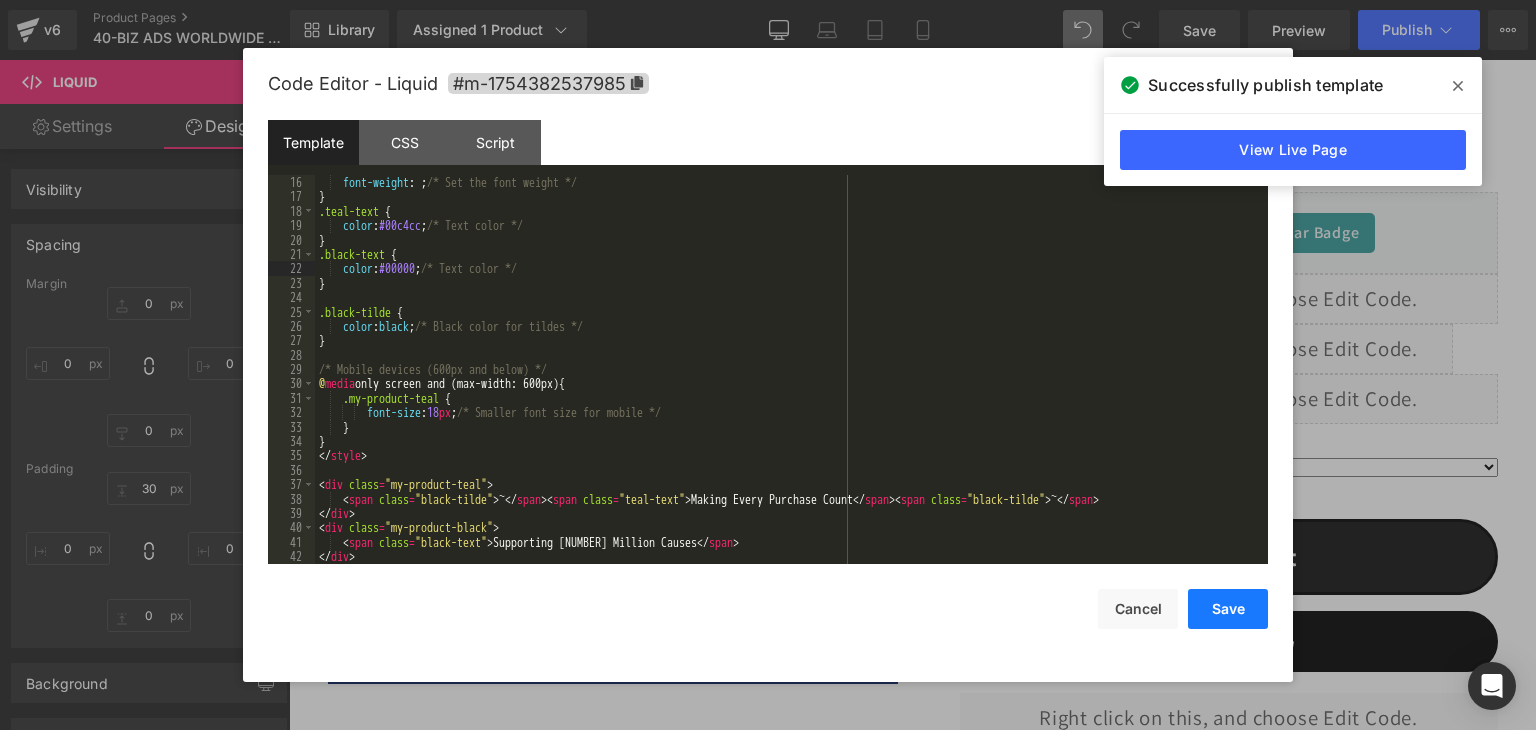 click on "Save" at bounding box center (1228, 609) 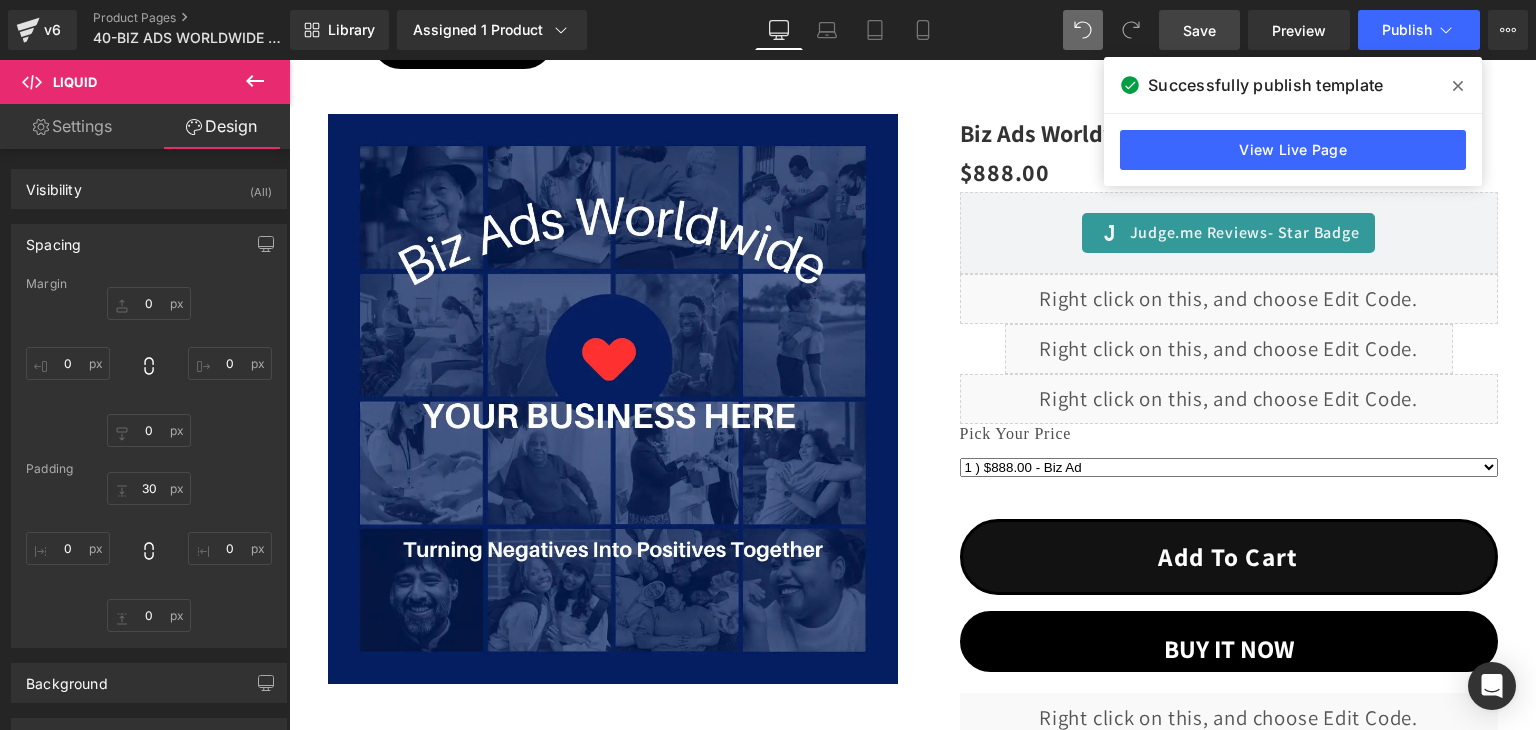 click on "Save" at bounding box center [1199, 30] 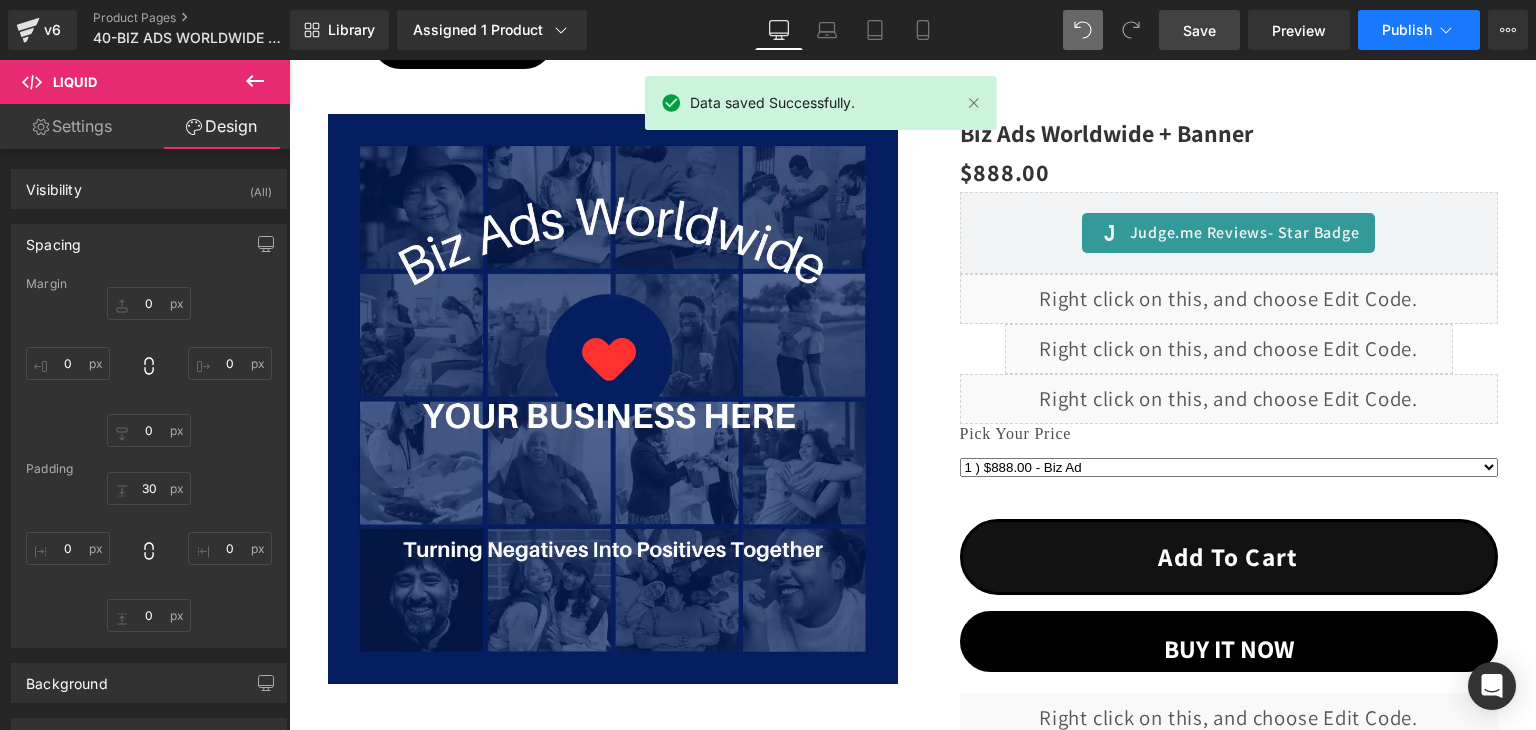 click 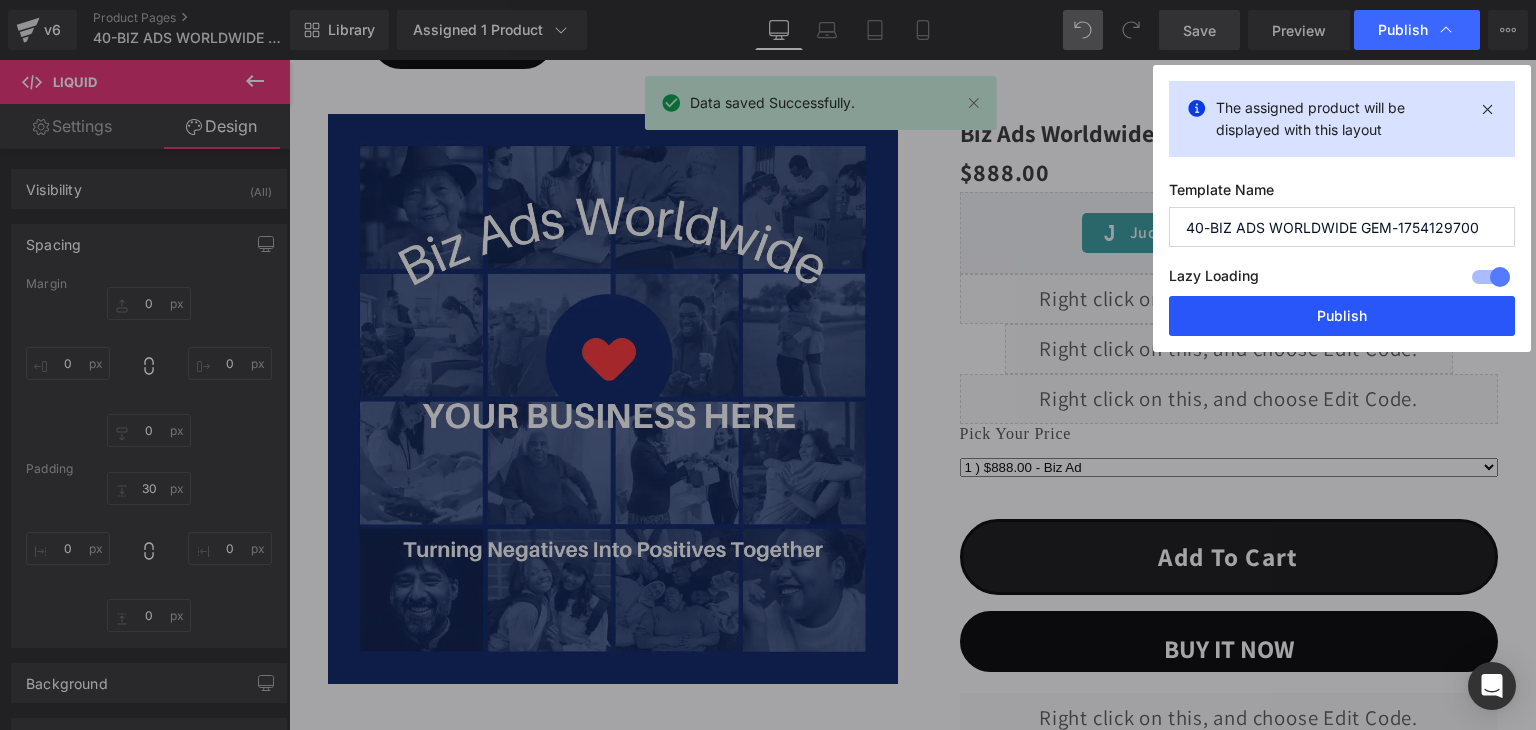 drag, startPoint x: 1327, startPoint y: 316, endPoint x: 629, endPoint y: 93, distance: 732.75714 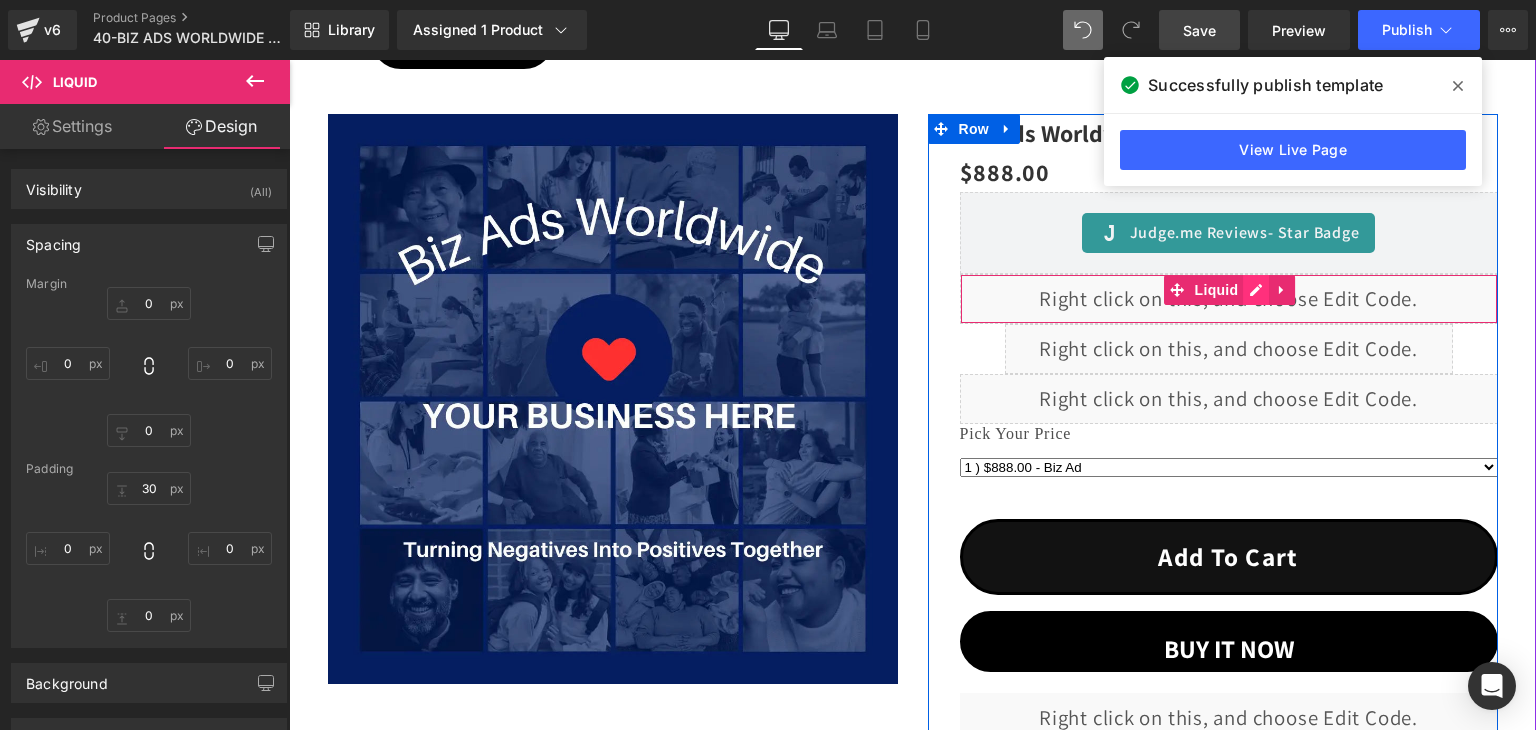 click on "Liquid" at bounding box center (1229, 299) 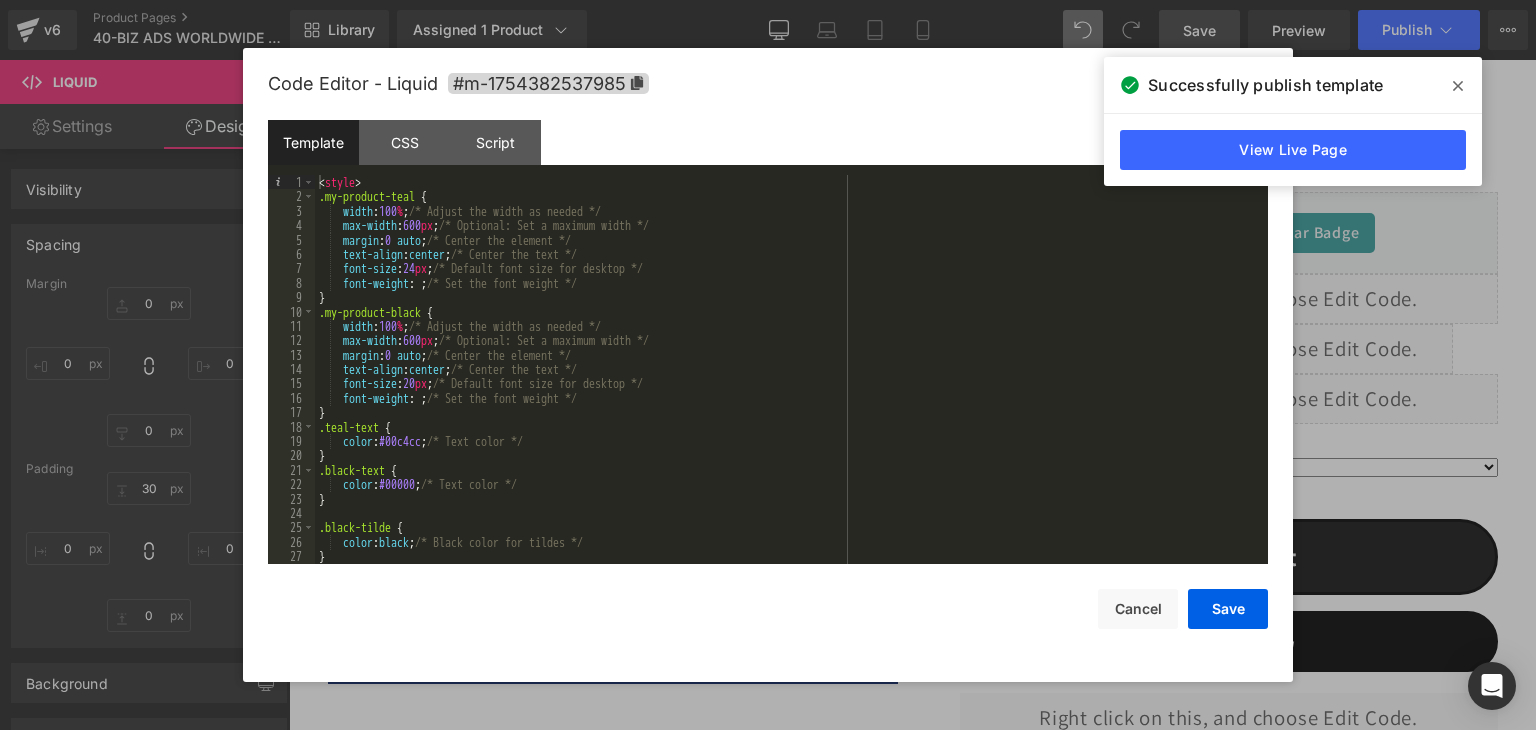 click on "< style > .my-product-teal   {       width :  100 % ;  /* Adjust the width as needed */       max-width :  600 px ;  /* Optional: Set a maximum width */       margin :  0   auto ;  /* Center the element */       text-align :  center ;  /* Center the text */       font-size :  24 px ;  /* Default font size for desktop */       font-weight : ;  /* Set the font weight */ } .my-product-black   {       width :  100 % ;  /* Adjust the width as needed */       max-width :  600 px ;  /* Optional: Set a maximum width */       margin :  0   auto ;  /* Center the element */       text-align :  center ;  /* Center the text */       font-size :  20 px ;  /* Default font size for desktop */       font-weight : ;  /* Set the font weight */ } .teal-text   {       color :  #00c4cc ;  /* Text color */ } .black-text   {       color :  #00000 ;  /* Text color */ } .black-tilde   {       color :  black ;  /* Black color for tildes */ }" at bounding box center (787, 384) 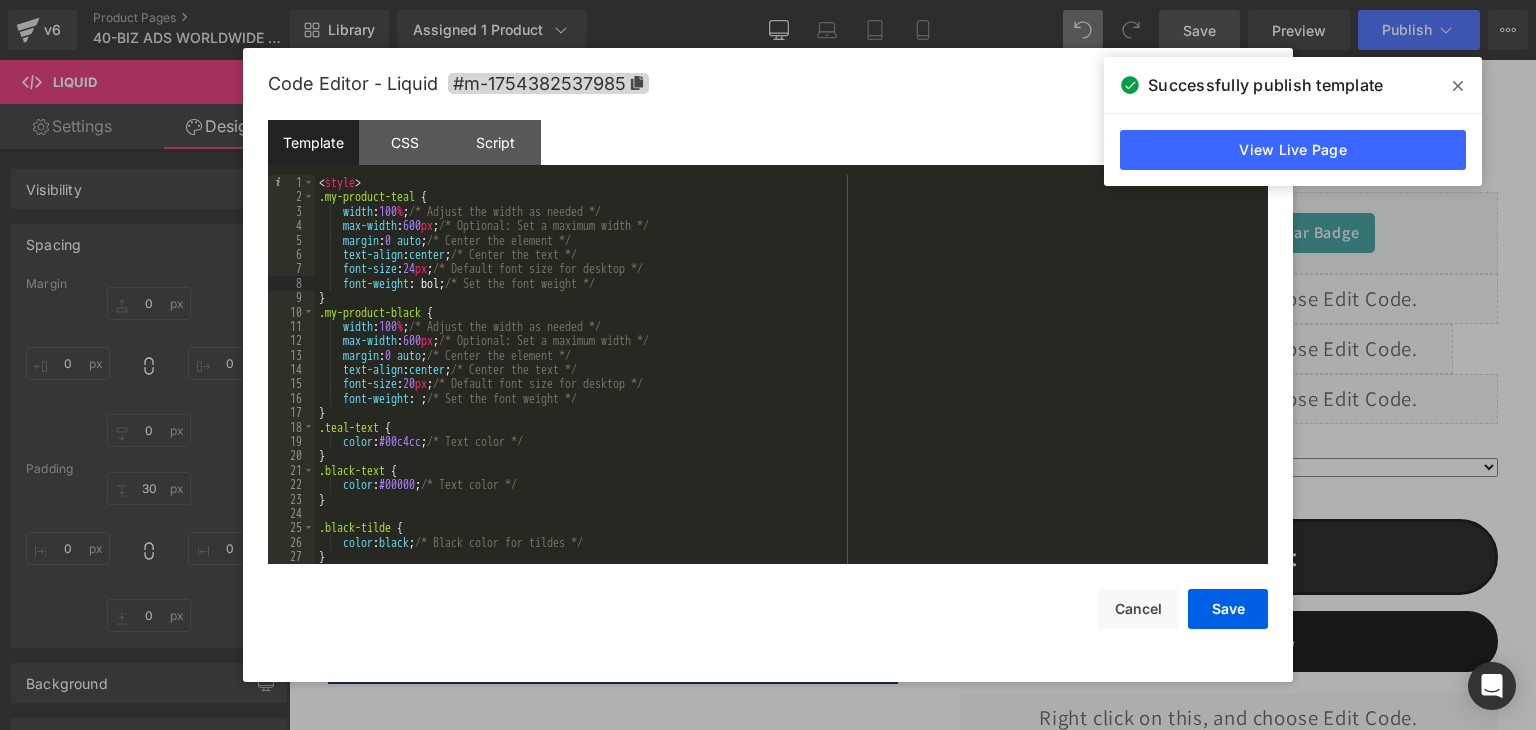 type 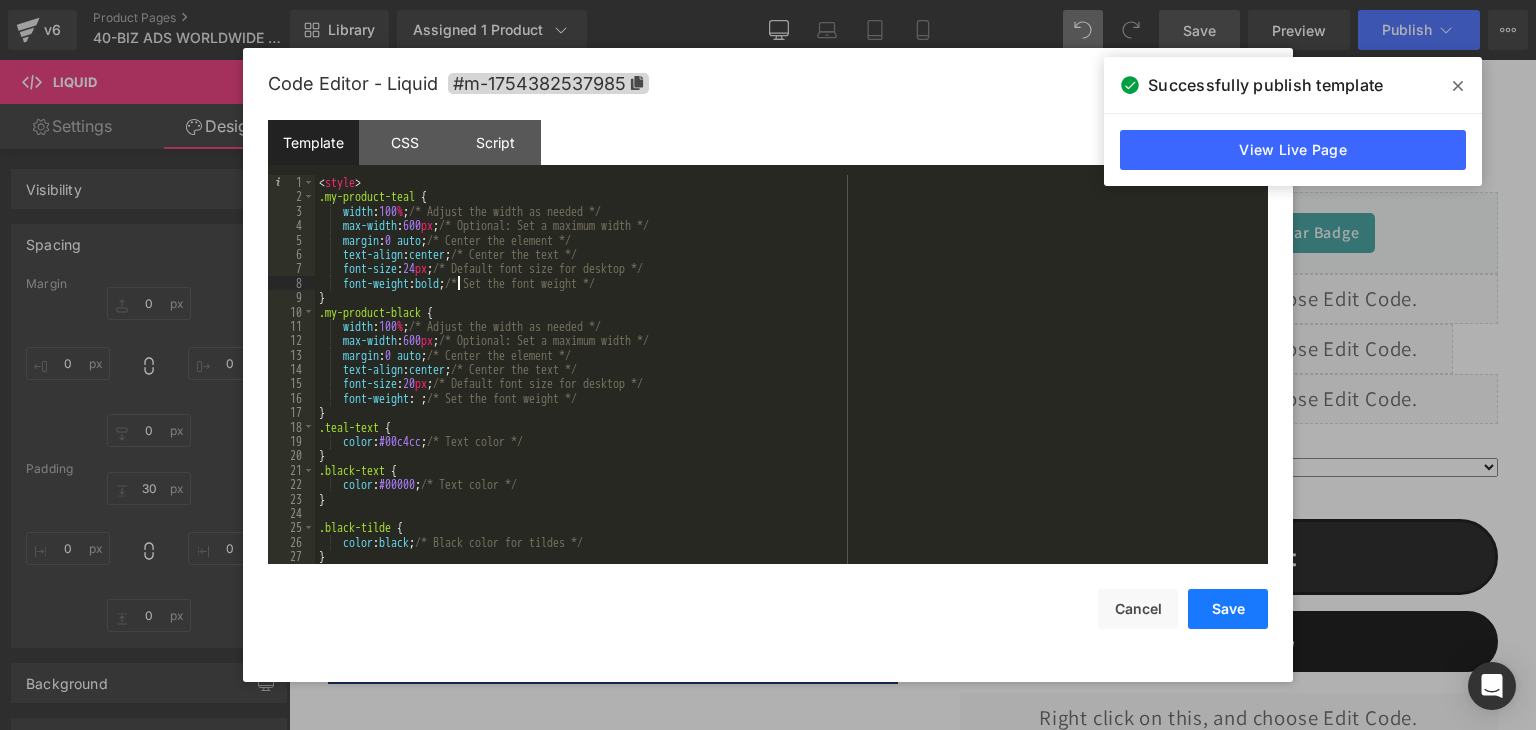 click on "Save" at bounding box center [1228, 609] 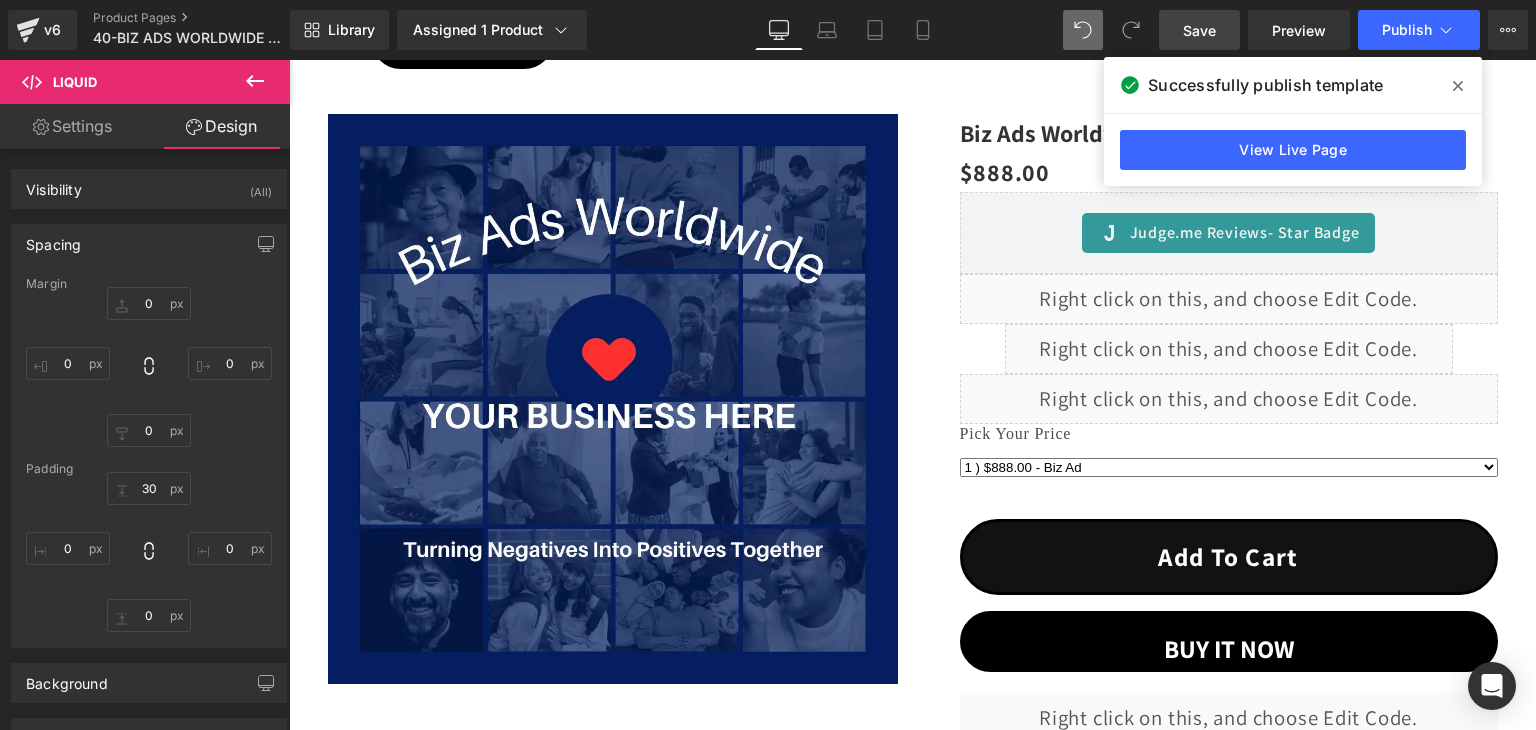 click on "Save" at bounding box center (1199, 30) 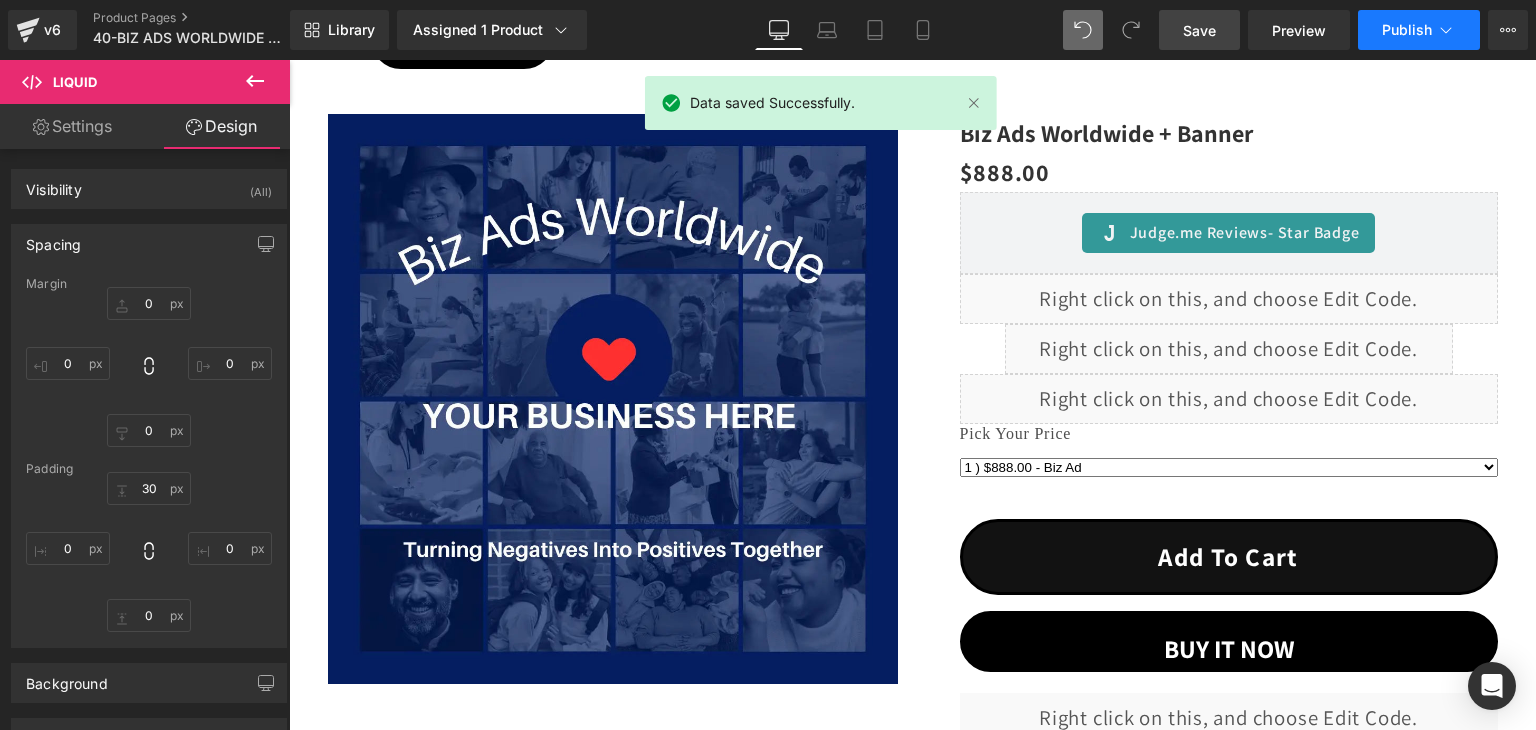 click on "Publish" at bounding box center [1419, 30] 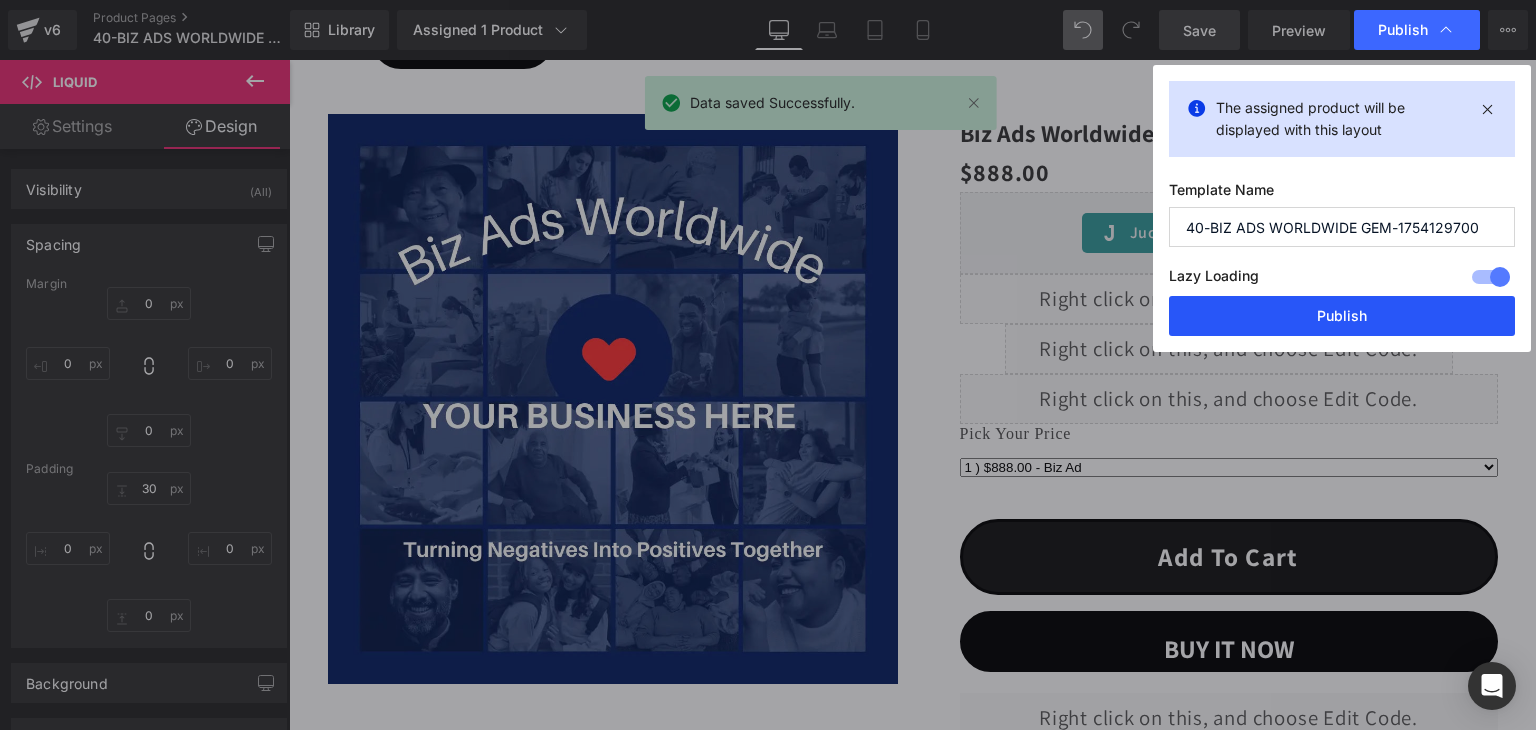 click on "Publish" at bounding box center (1342, 316) 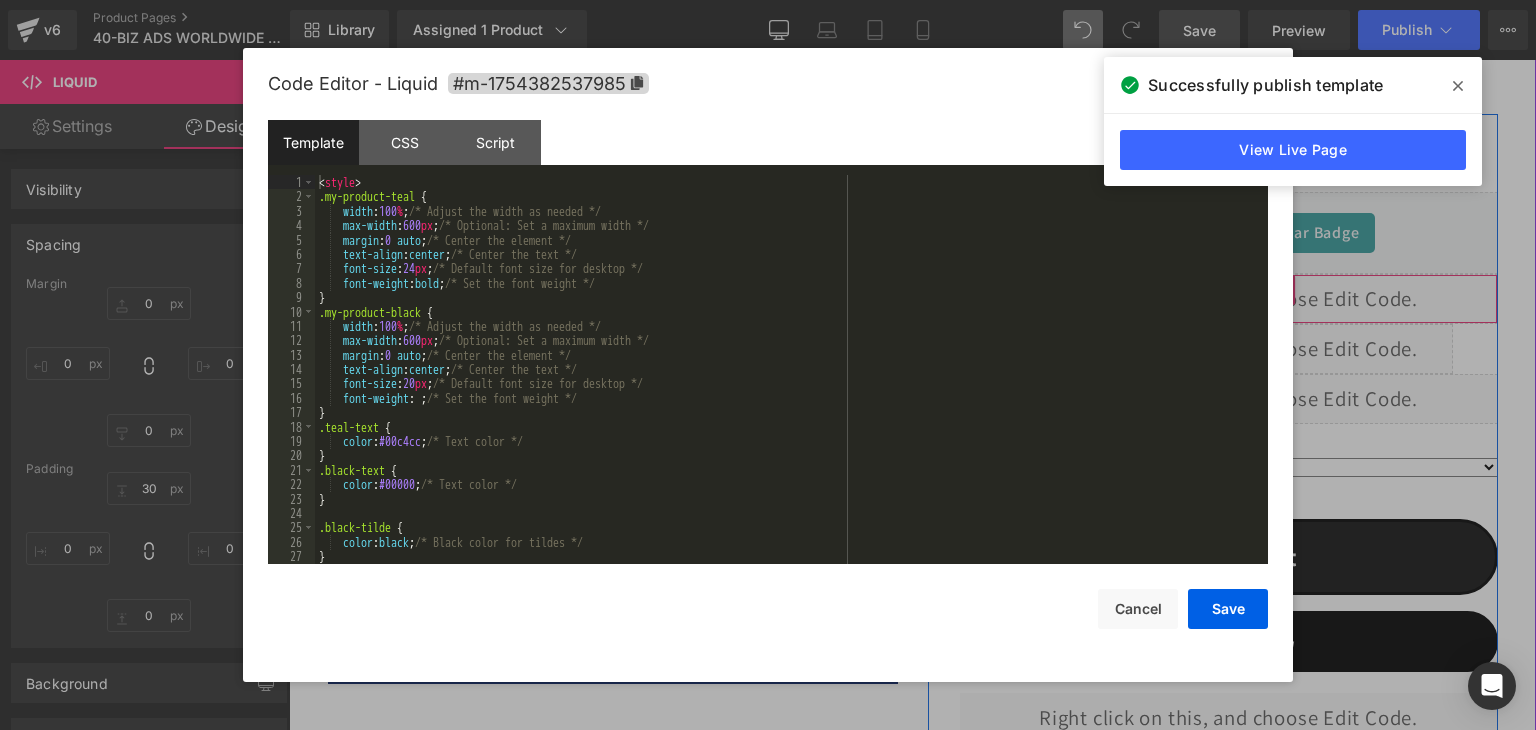click on "Liquid" at bounding box center [1229, 299] 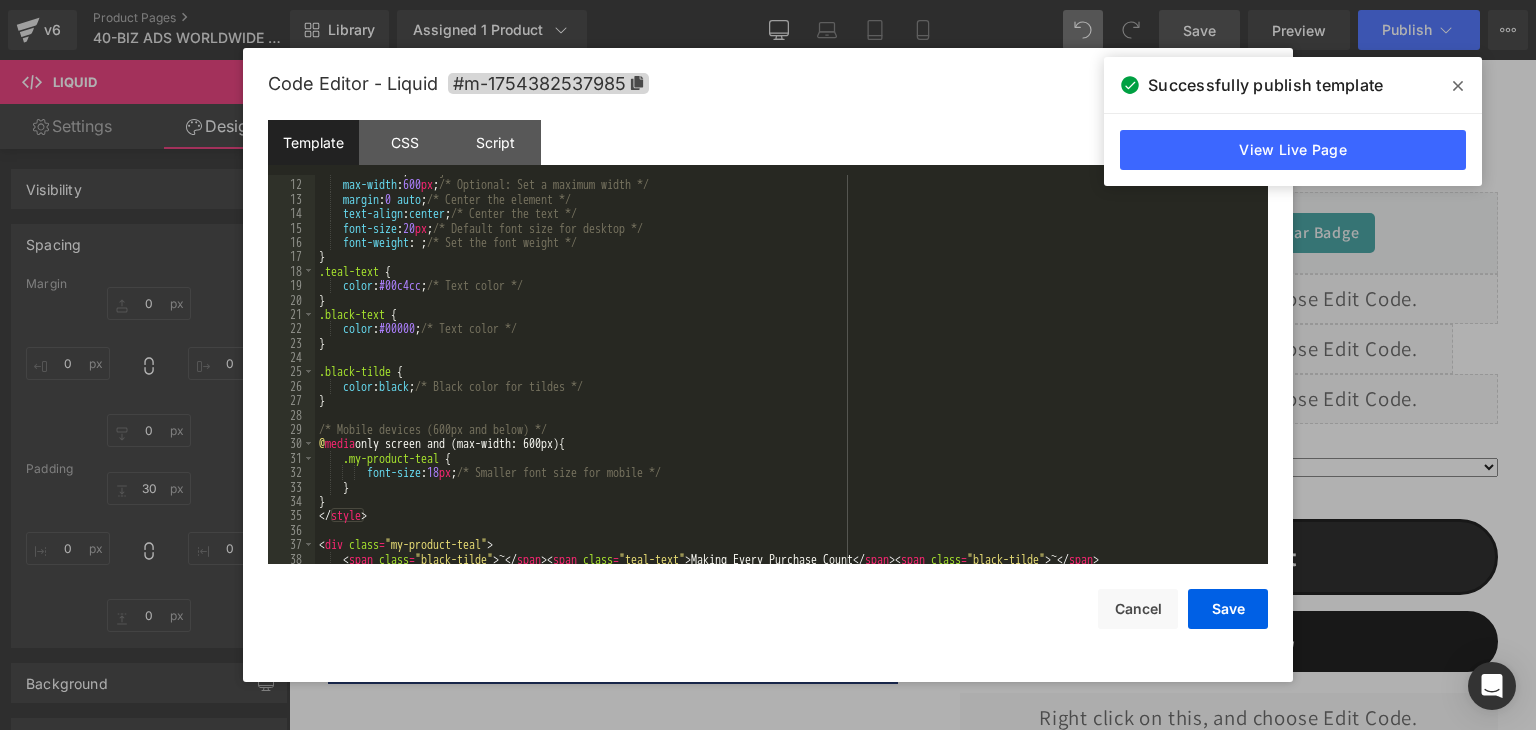 scroll, scrollTop: 96, scrollLeft: 0, axis: vertical 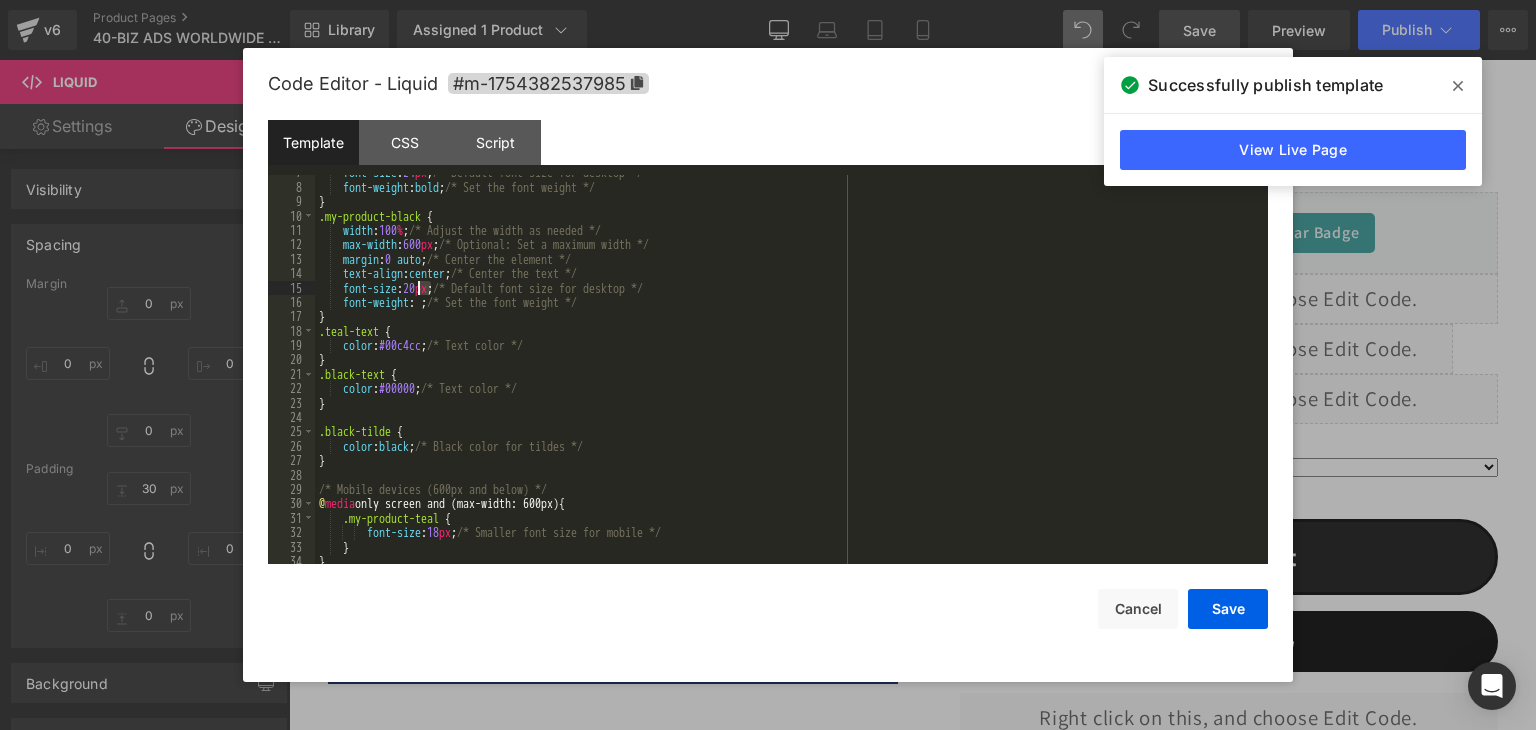 click on "font-size :  24 px ;  /* Default font size for desktop */       font-weight :  bold ;  /* Set the font weight */ } .my-product-black   {       width :  100 % ;  /* Adjust the width as needed */       max-width :  600 px ;  /* Optional: Set a maximum width */       margin :  0   auto ;  /* Center the element */       text-align :  center ;  /* Center the text */       font-size :  20 px ;  /* Default font size for desktop */       font-weight : ;  /* Set the font weight */ } .teal-text   {       color :  #00c4cc ;  /* Text color */ } .black-text   {       color :  #00000 ;  /* Text color */ } .black-tilde   {       color :  black ;  /* Black color for tildes */ } /* Mobile devices (600px and below) */ @ media  only screen and (max-width: 600px)  {       .my-product-teal   {             font-size :  18 px ;  /* Smaller font size for mobile */       } }" at bounding box center (787, 374) 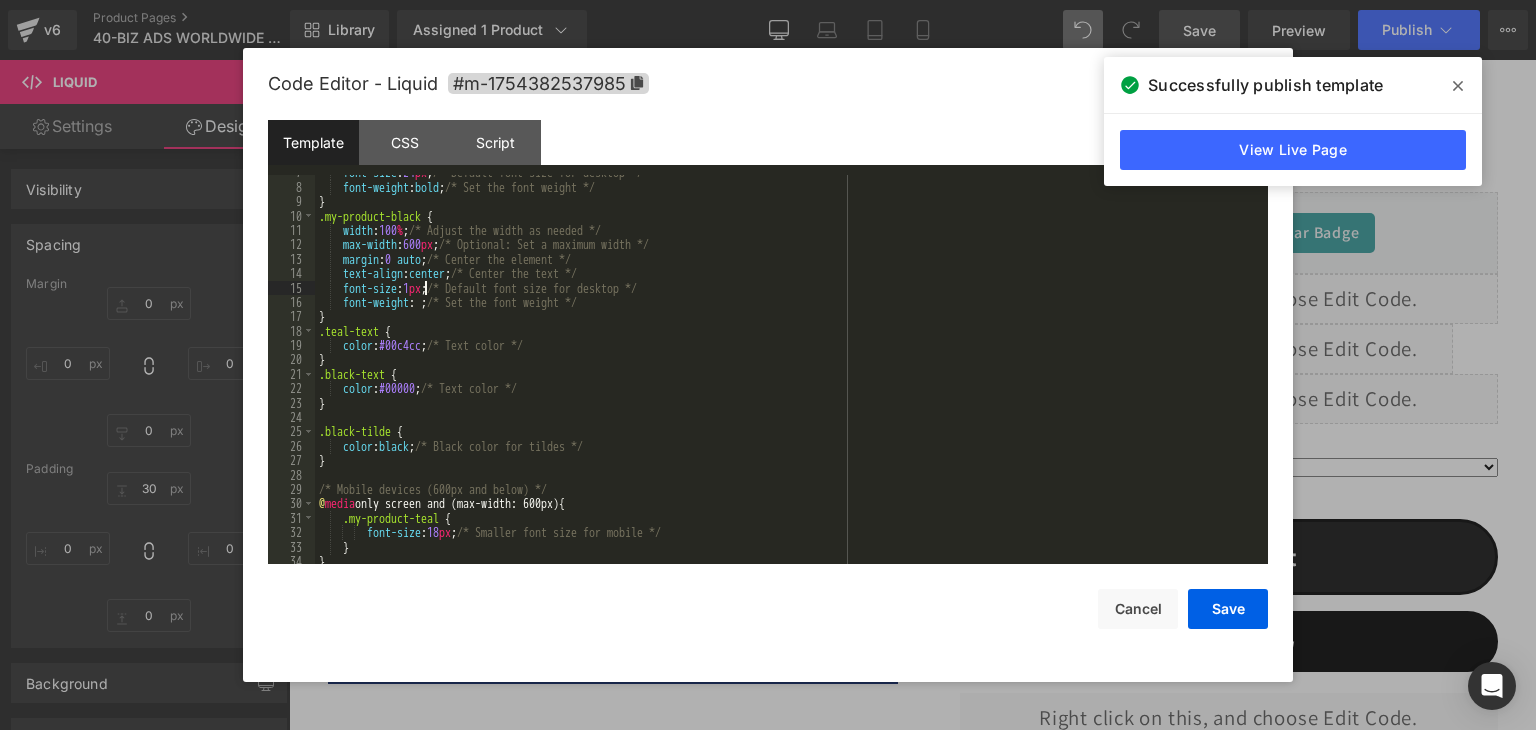 type 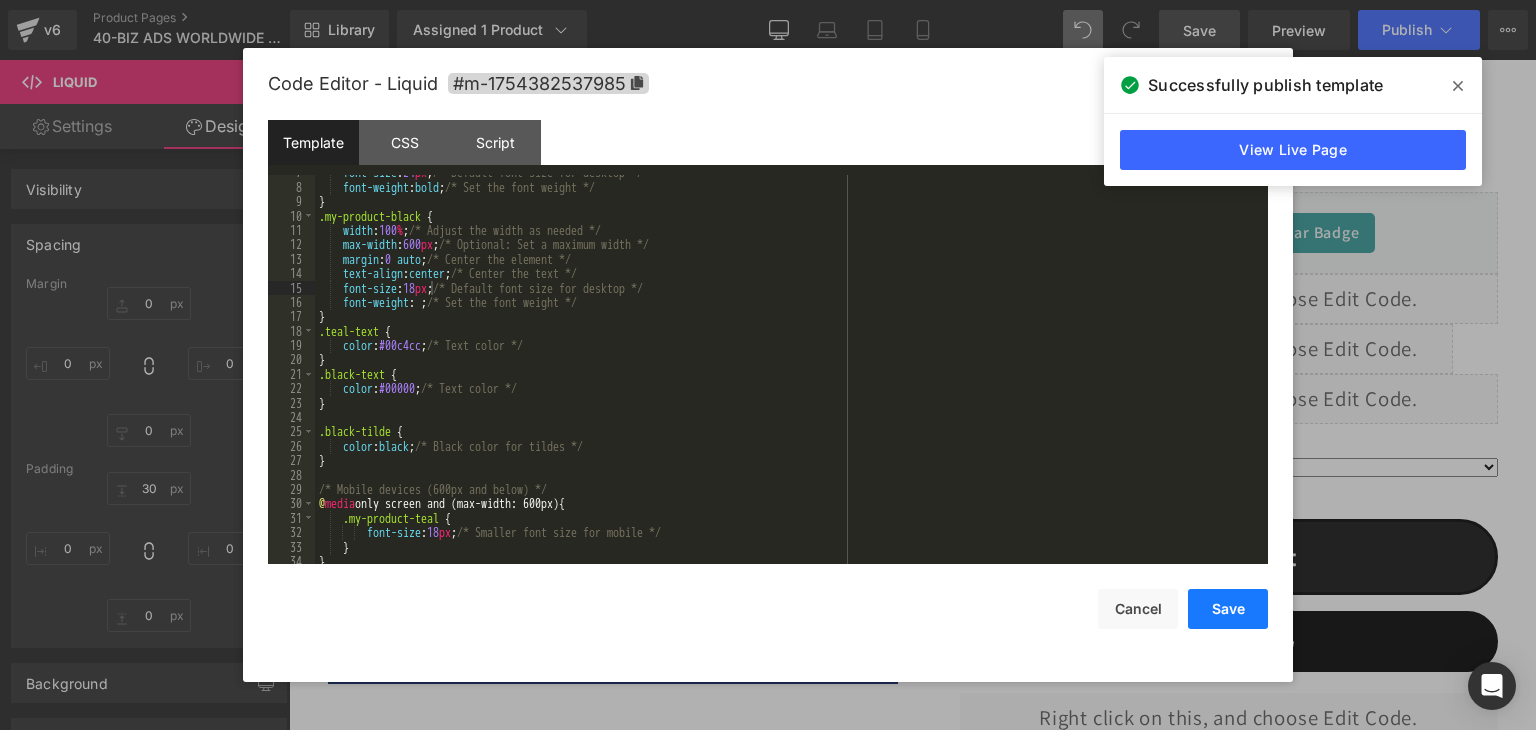 click on "Save" at bounding box center (1228, 609) 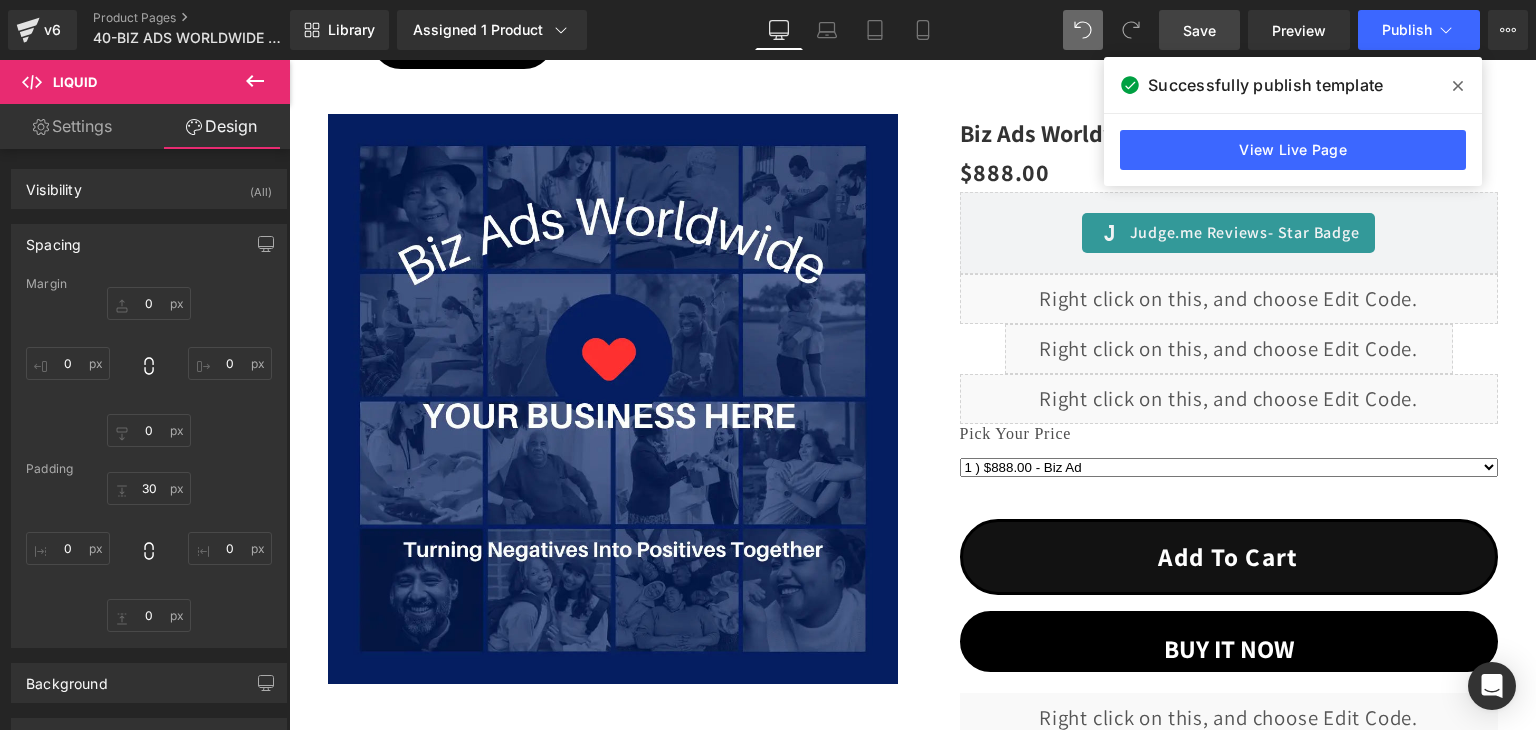 click on "Save" at bounding box center [1199, 30] 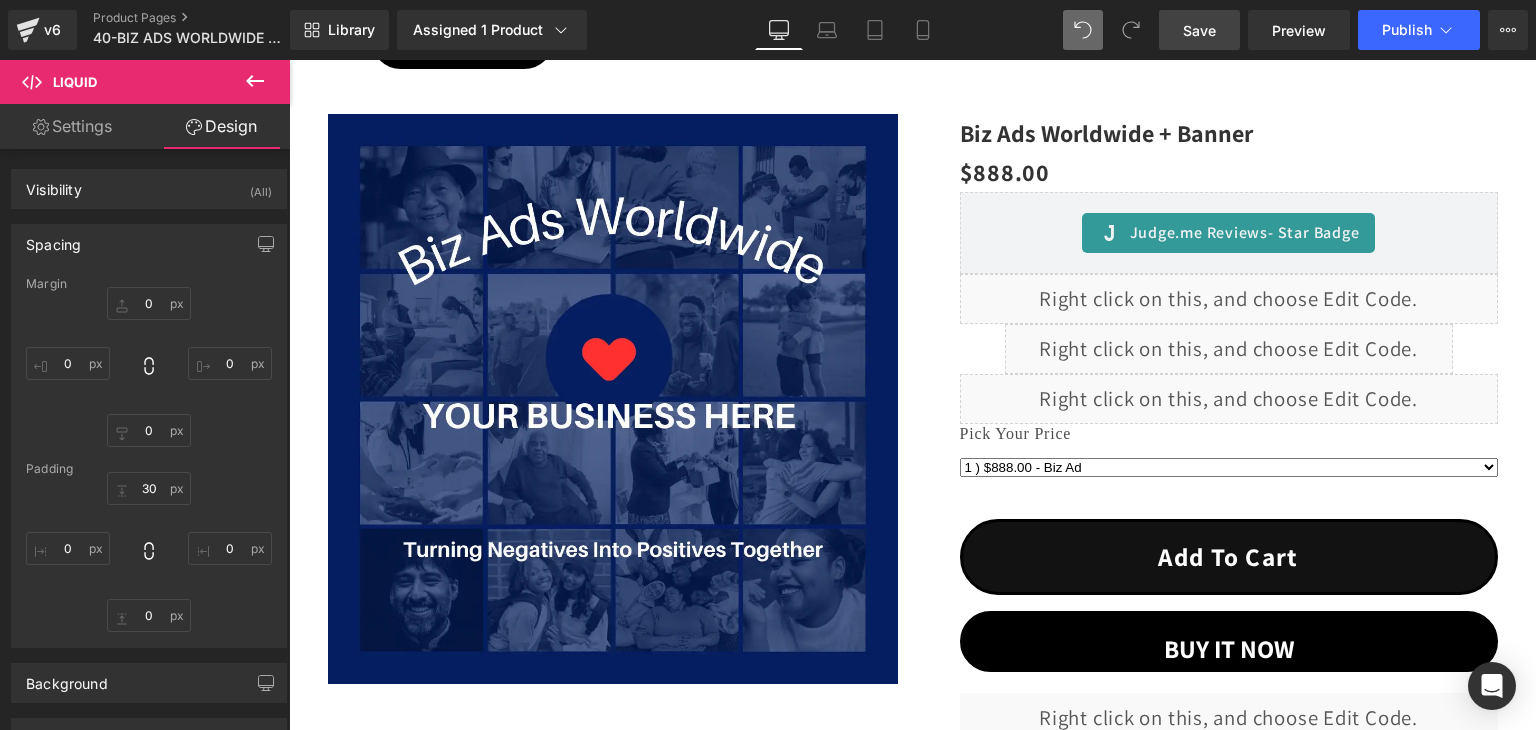 drag, startPoint x: 1216, startPoint y: 17, endPoint x: 1243, endPoint y: 29, distance: 29.546574 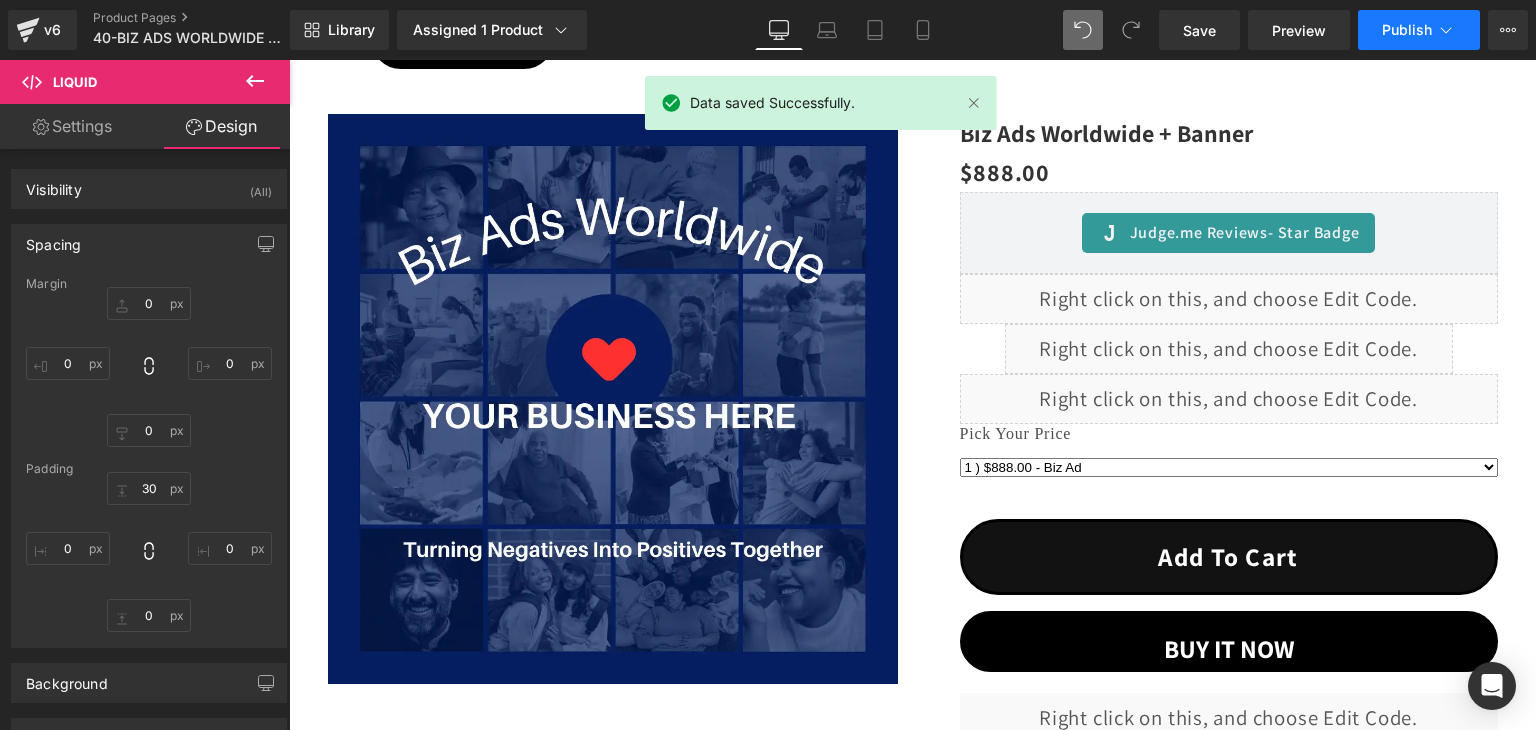 click on "Publish" at bounding box center (1419, 30) 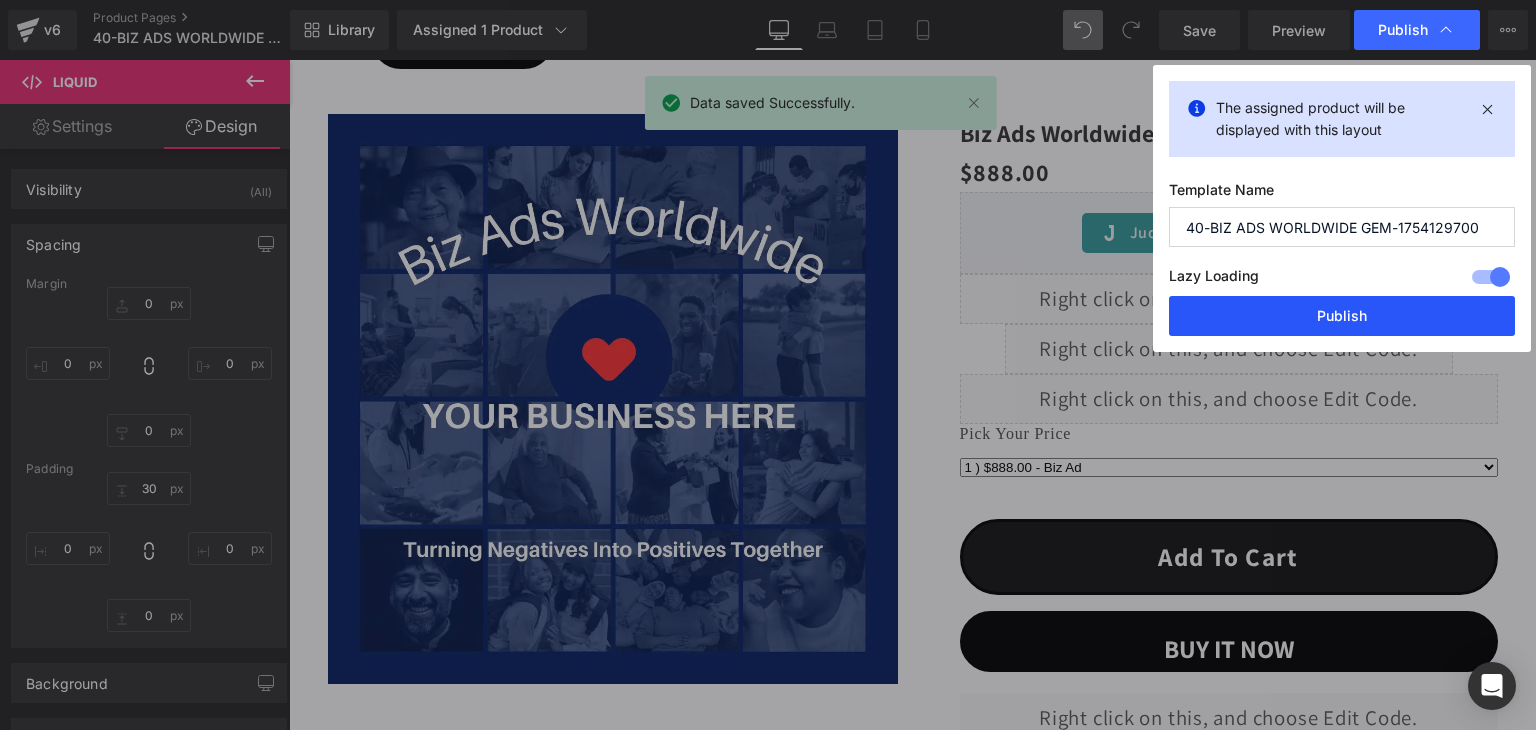 click on "Publish" at bounding box center [1342, 316] 